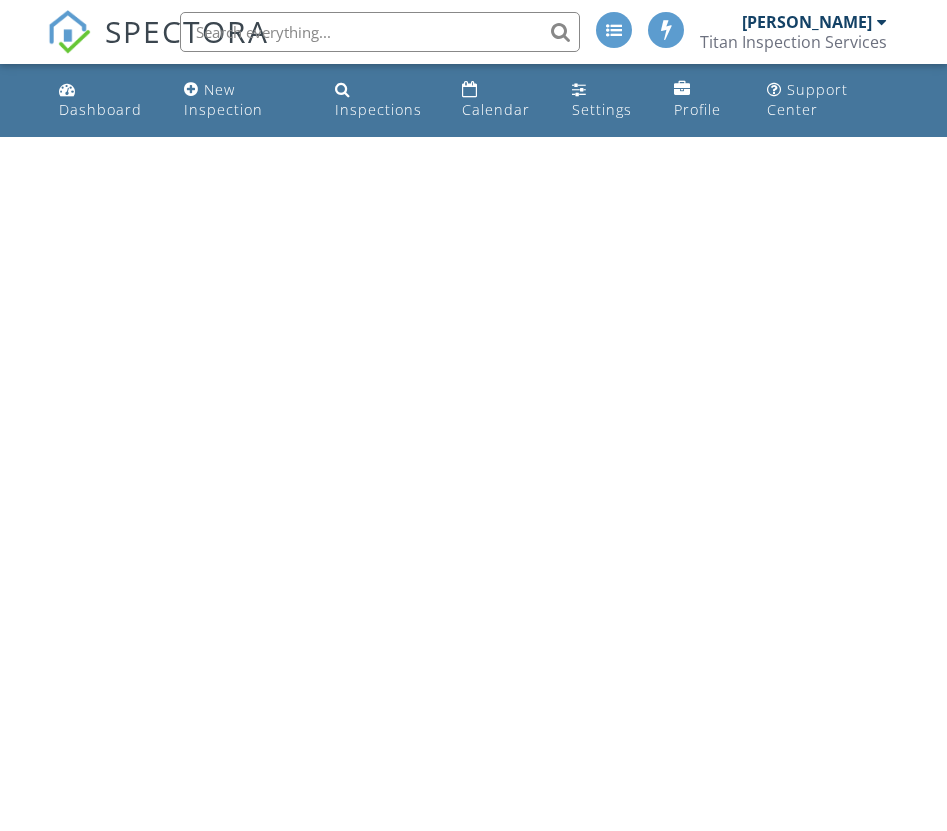 scroll, scrollTop: 0, scrollLeft: 0, axis: both 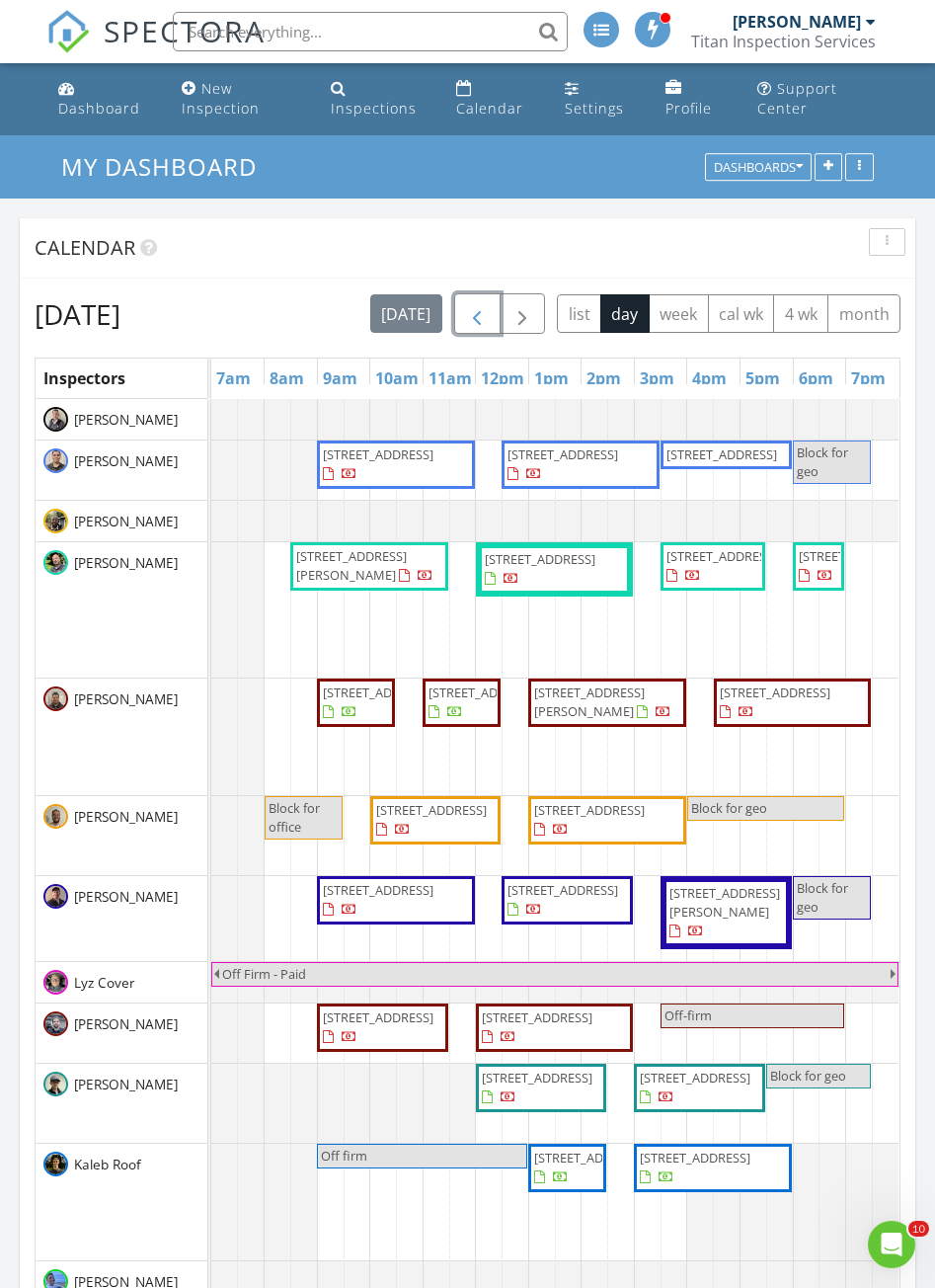 click at bounding box center [477, 314] 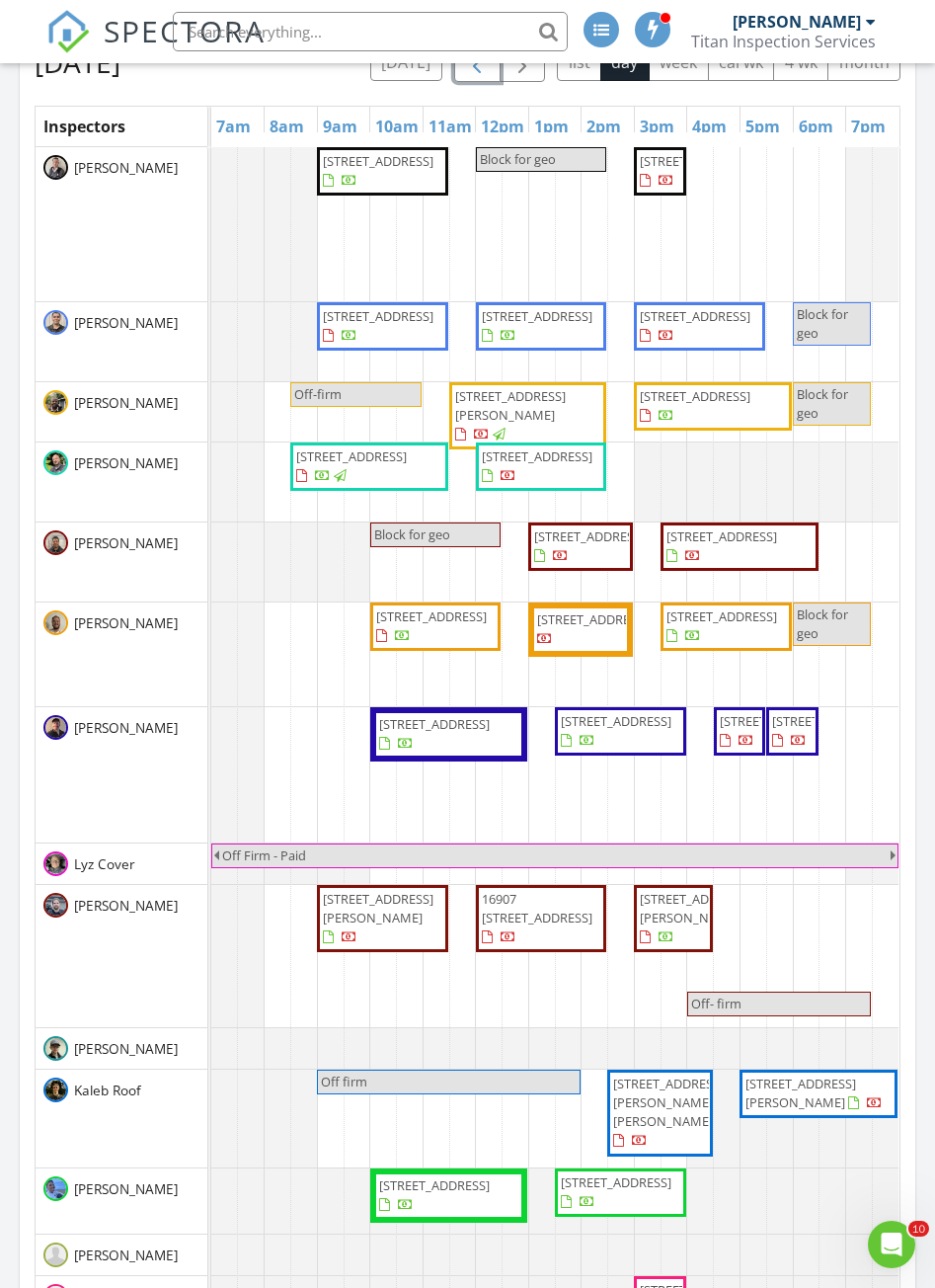 scroll, scrollTop: 395, scrollLeft: 0, axis: vertical 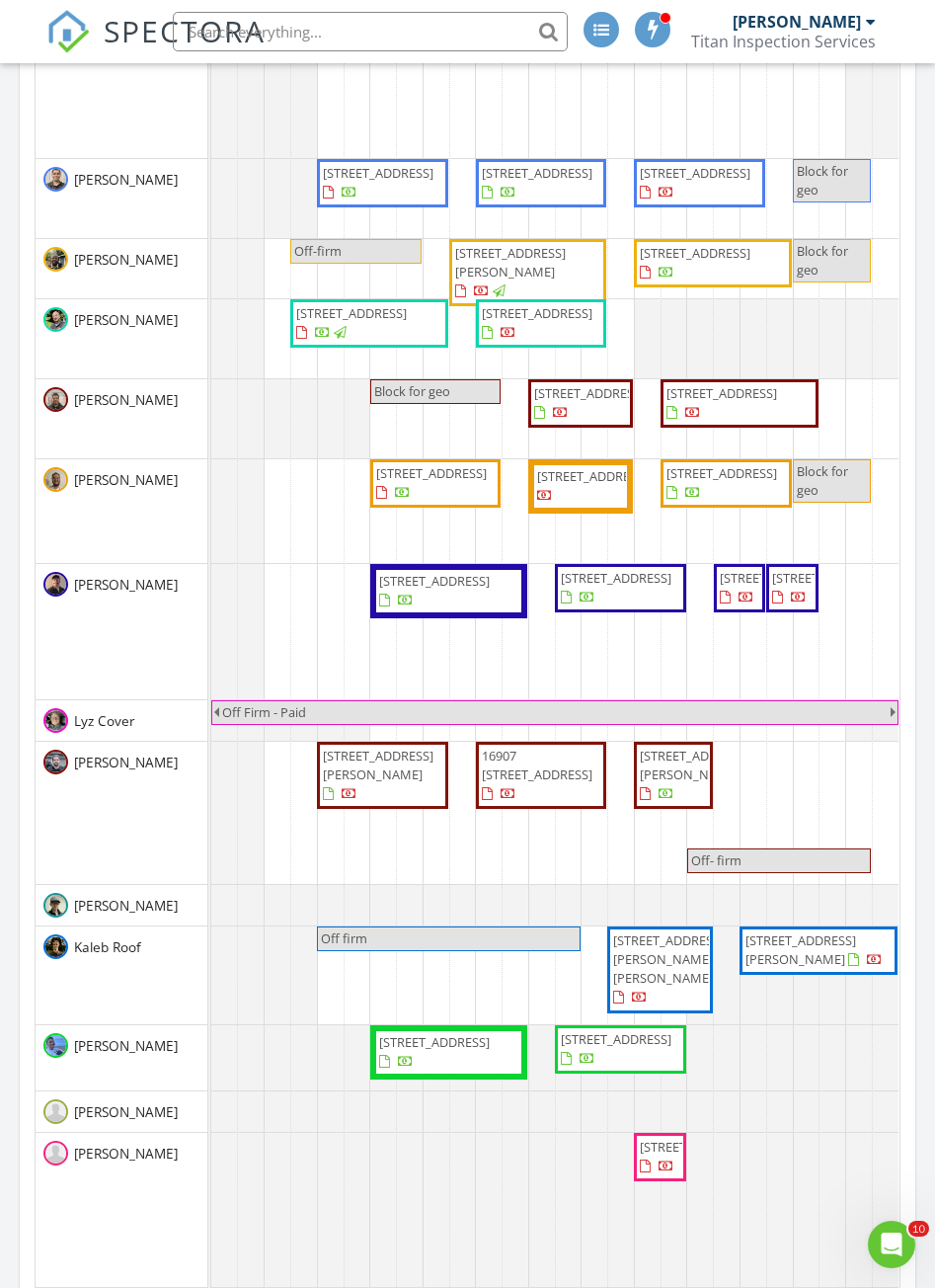 click on "7527 Ames Lake-Carnation Rd NE, Carnation 98014" at bounding box center [378, 765] 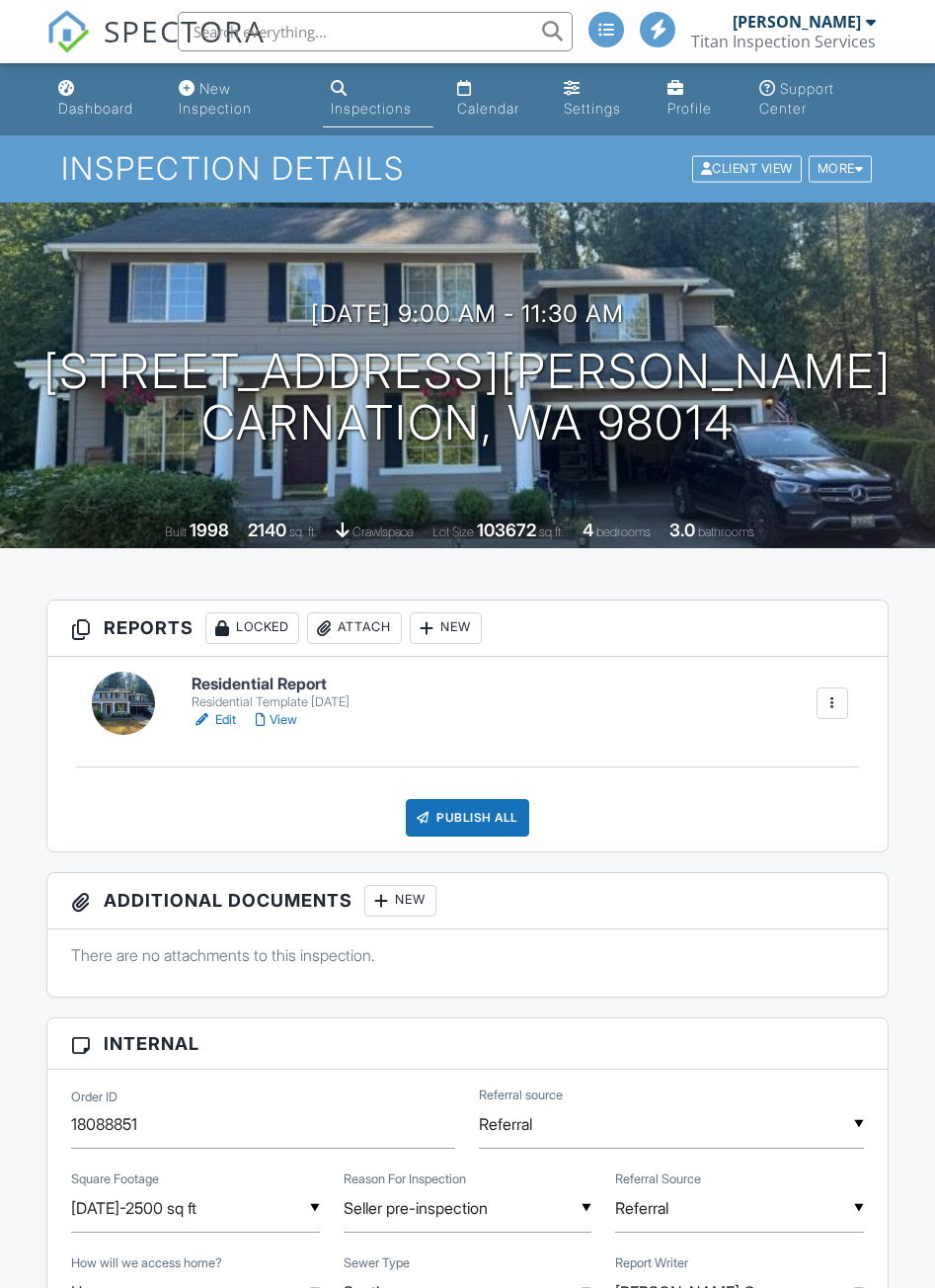 scroll, scrollTop: 0, scrollLeft: 0, axis: both 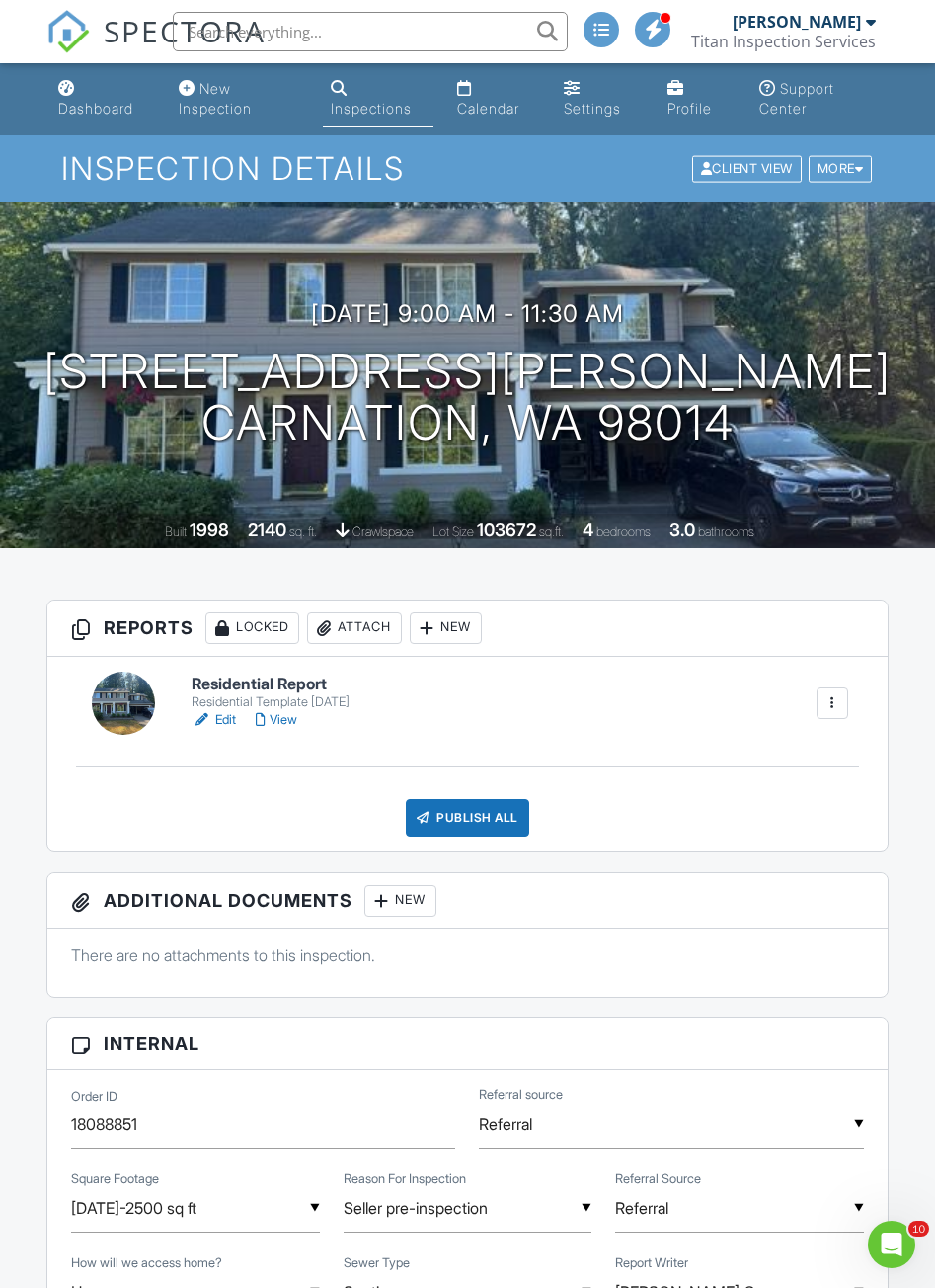 click on "Edit" at bounding box center (213, 720) 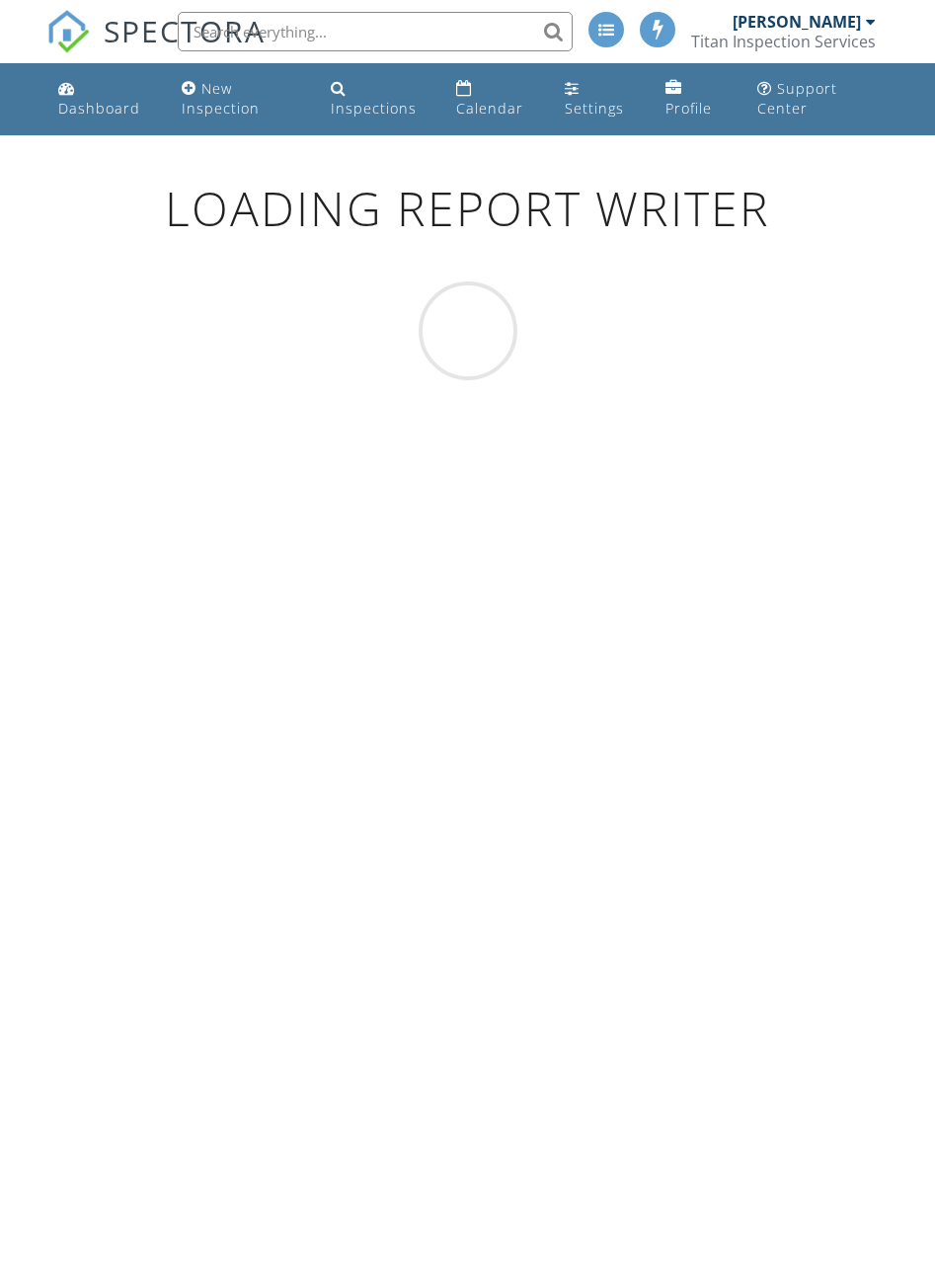 scroll, scrollTop: 0, scrollLeft: 0, axis: both 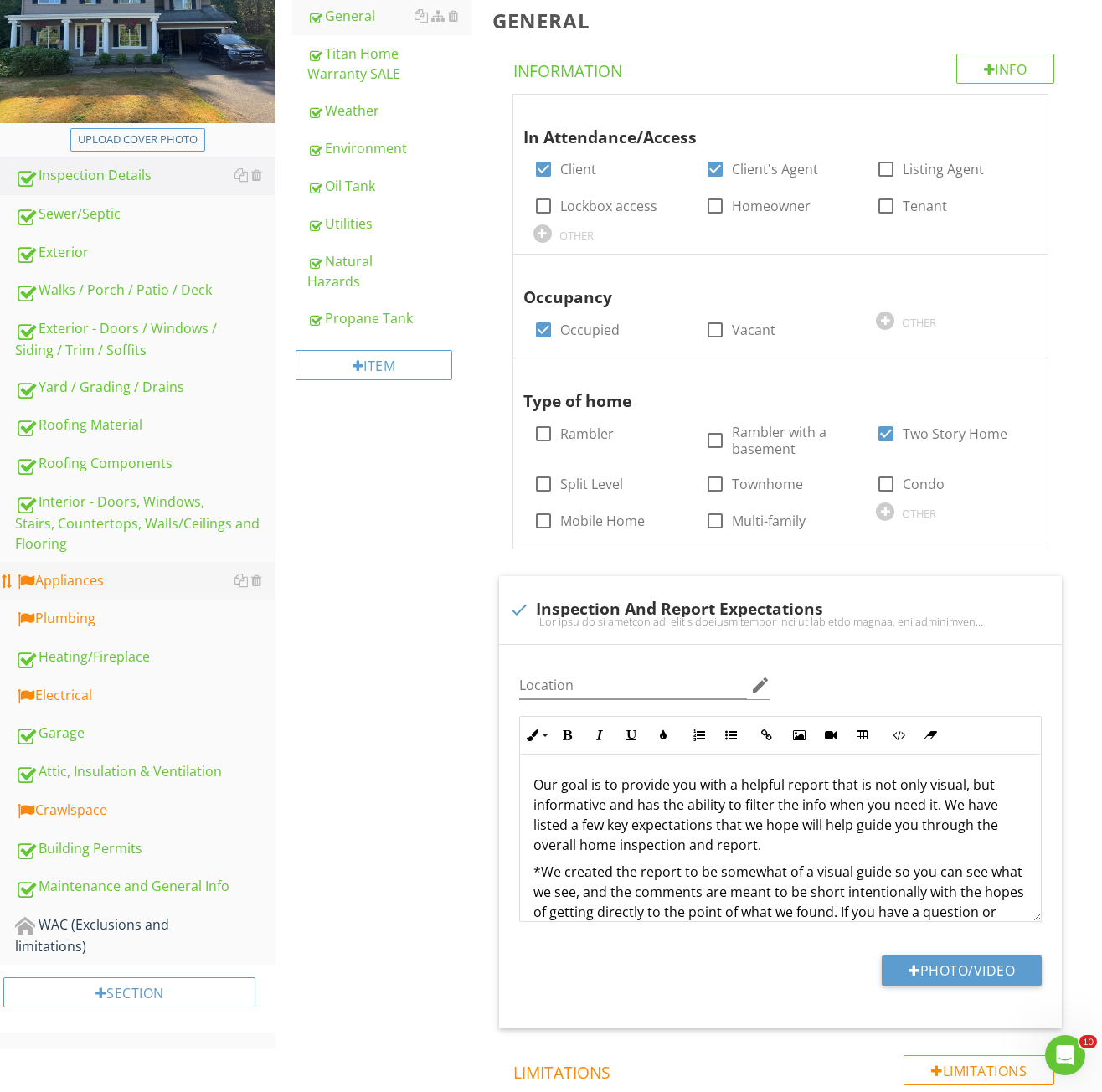 click on "Appliances" at bounding box center [145, 581] 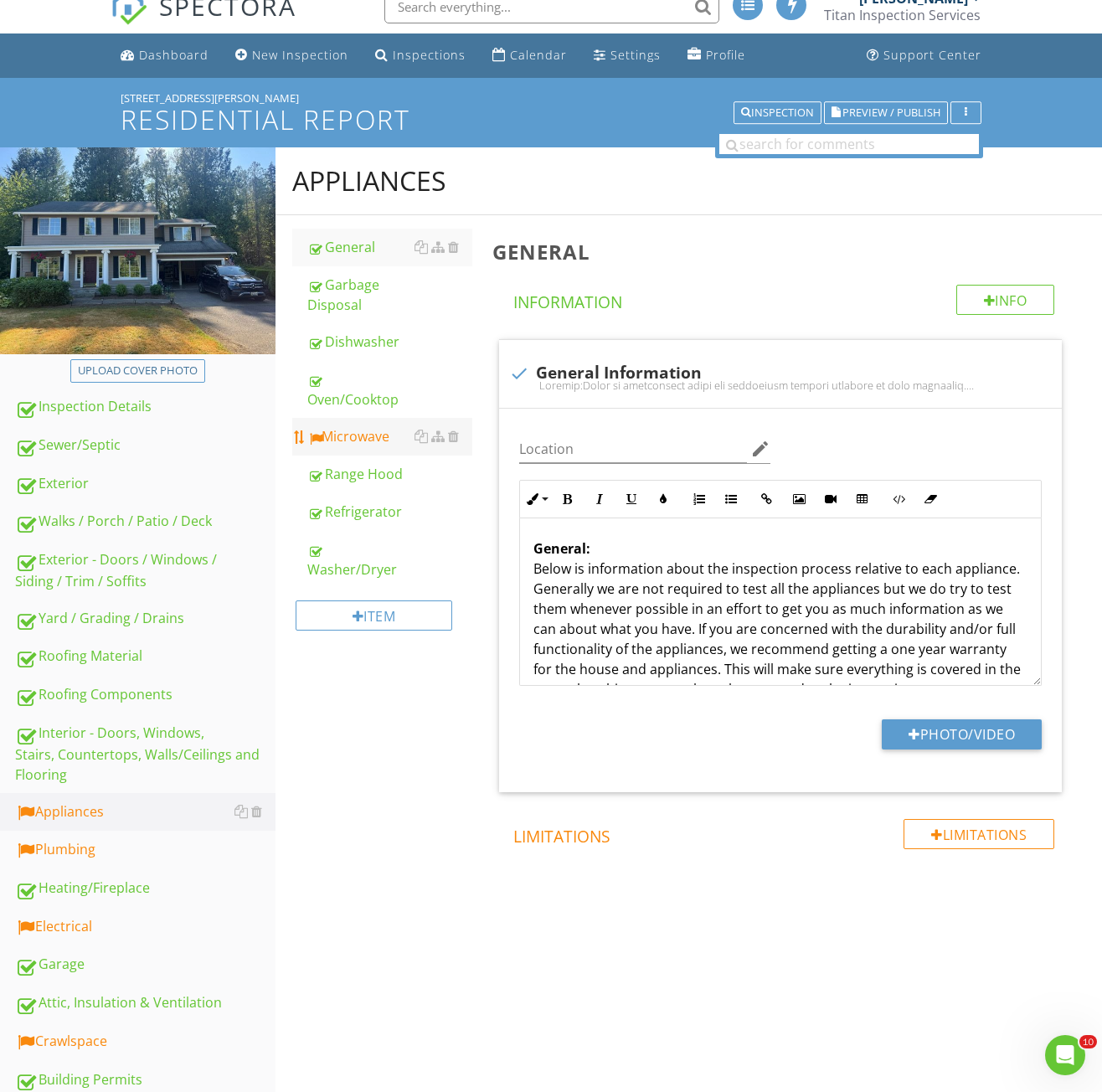 scroll, scrollTop: 0, scrollLeft: 0, axis: both 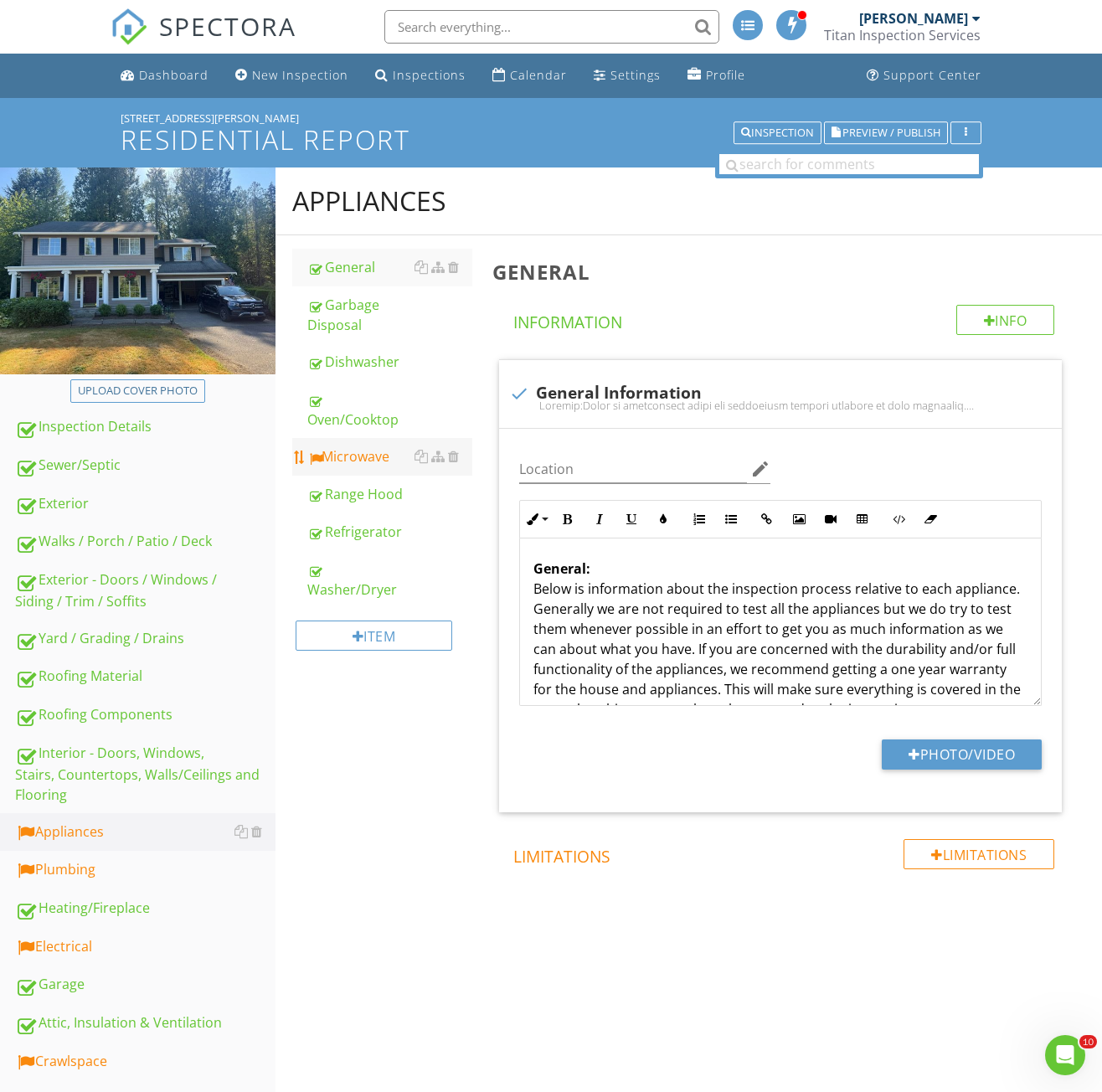 click on "Microwave" at bounding box center (389, 456) 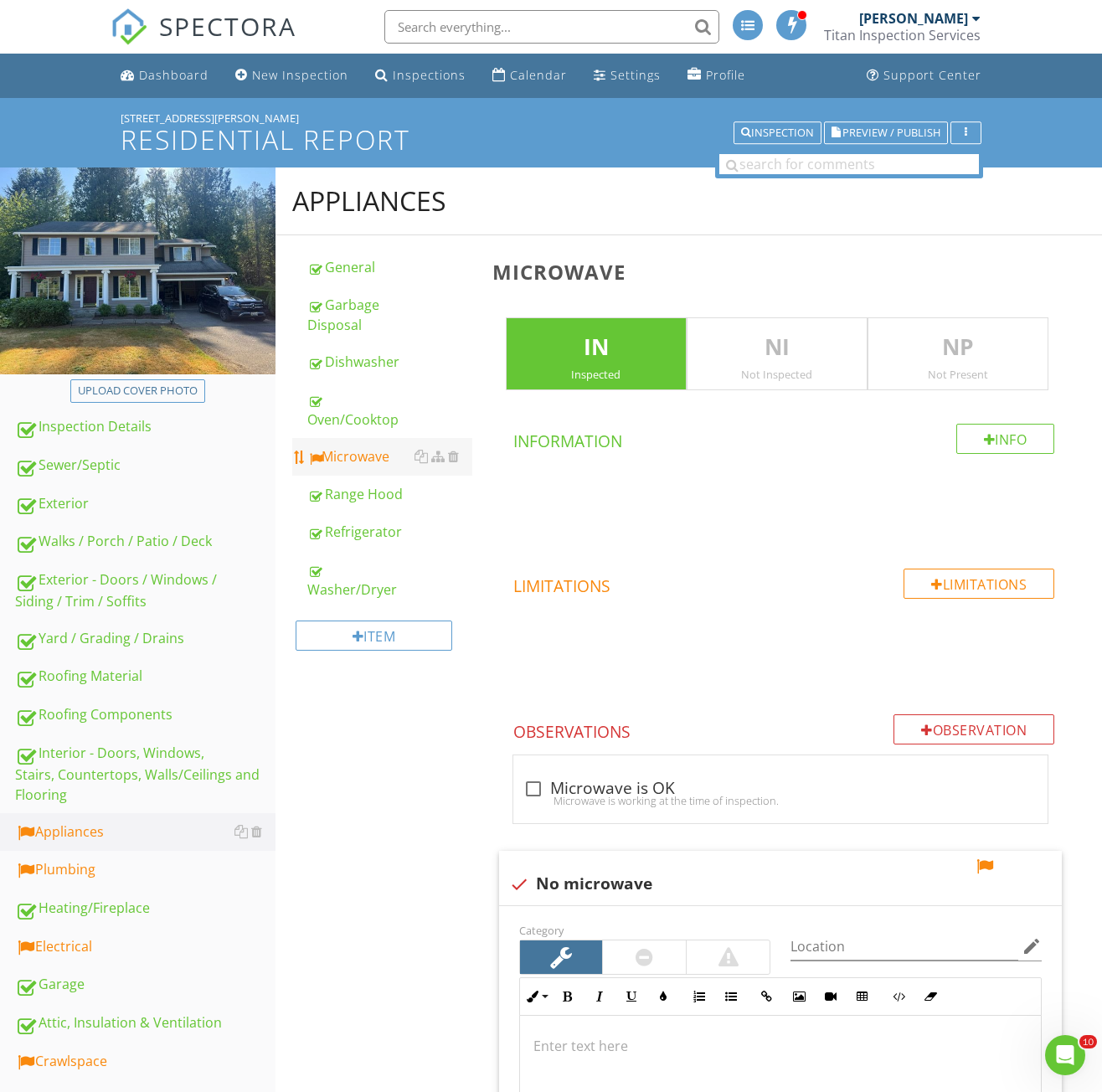 scroll, scrollTop: 523, scrollLeft: 0, axis: vertical 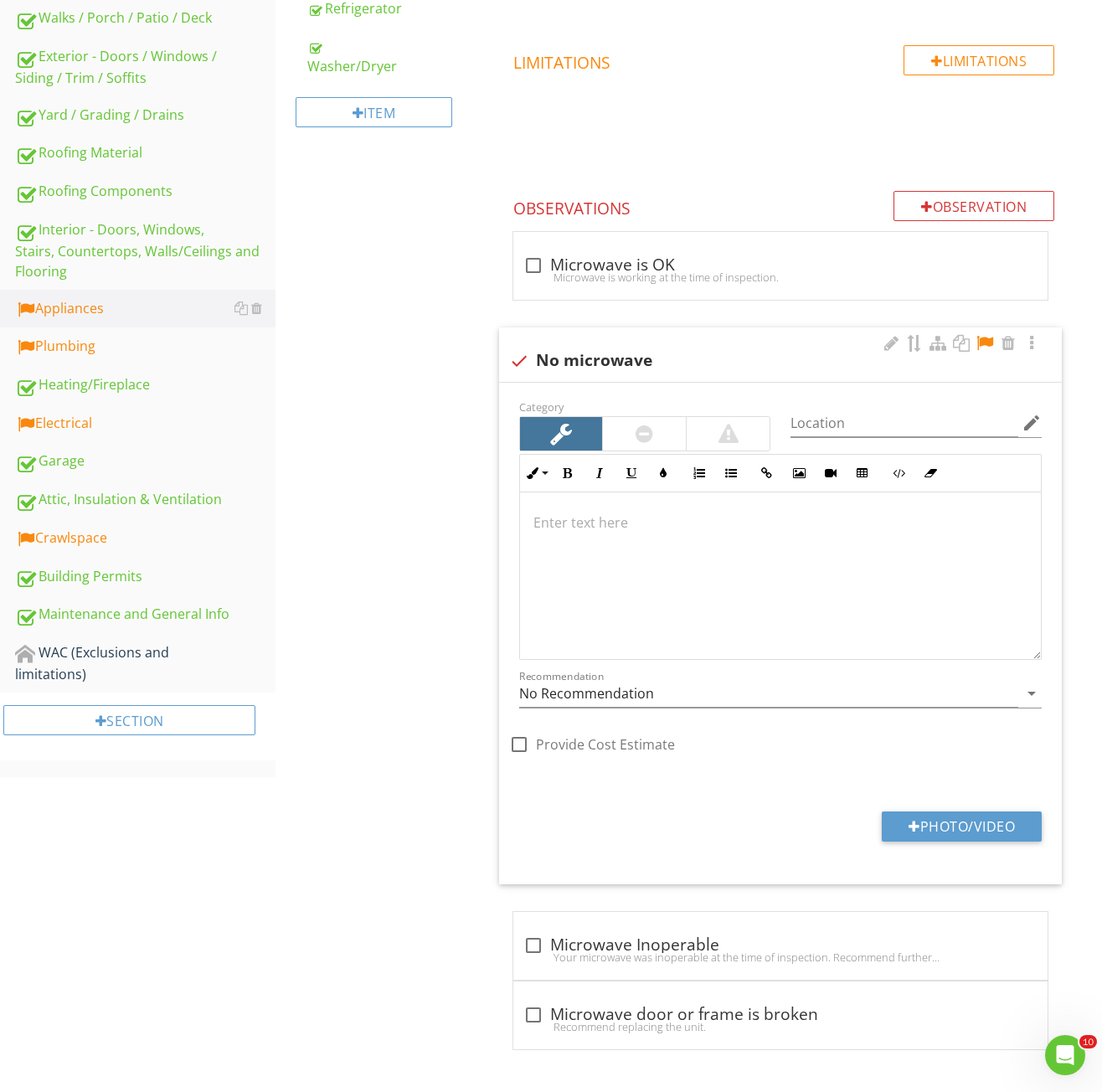 click at bounding box center (985, 343) 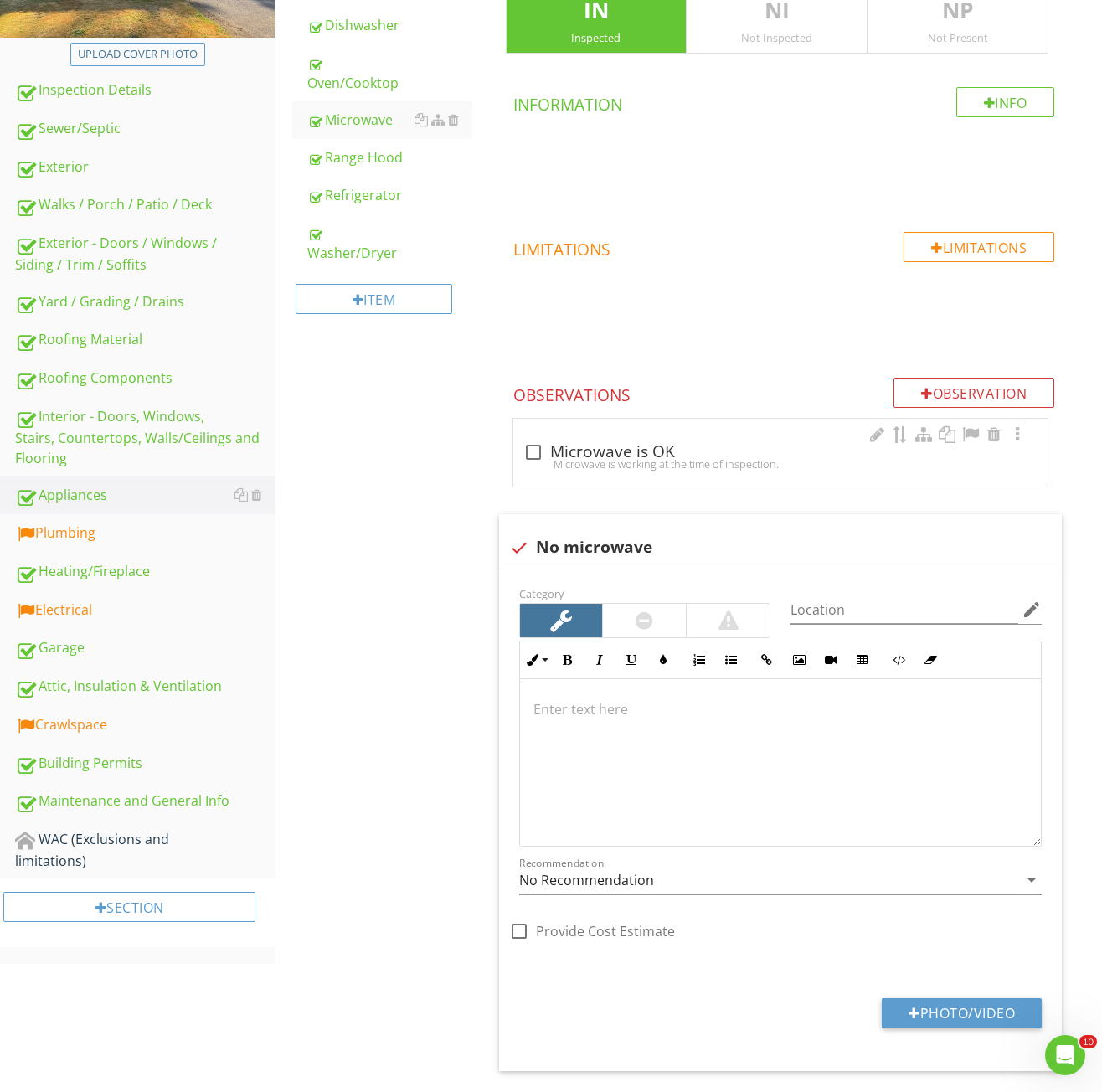 scroll, scrollTop: 335, scrollLeft: 0, axis: vertical 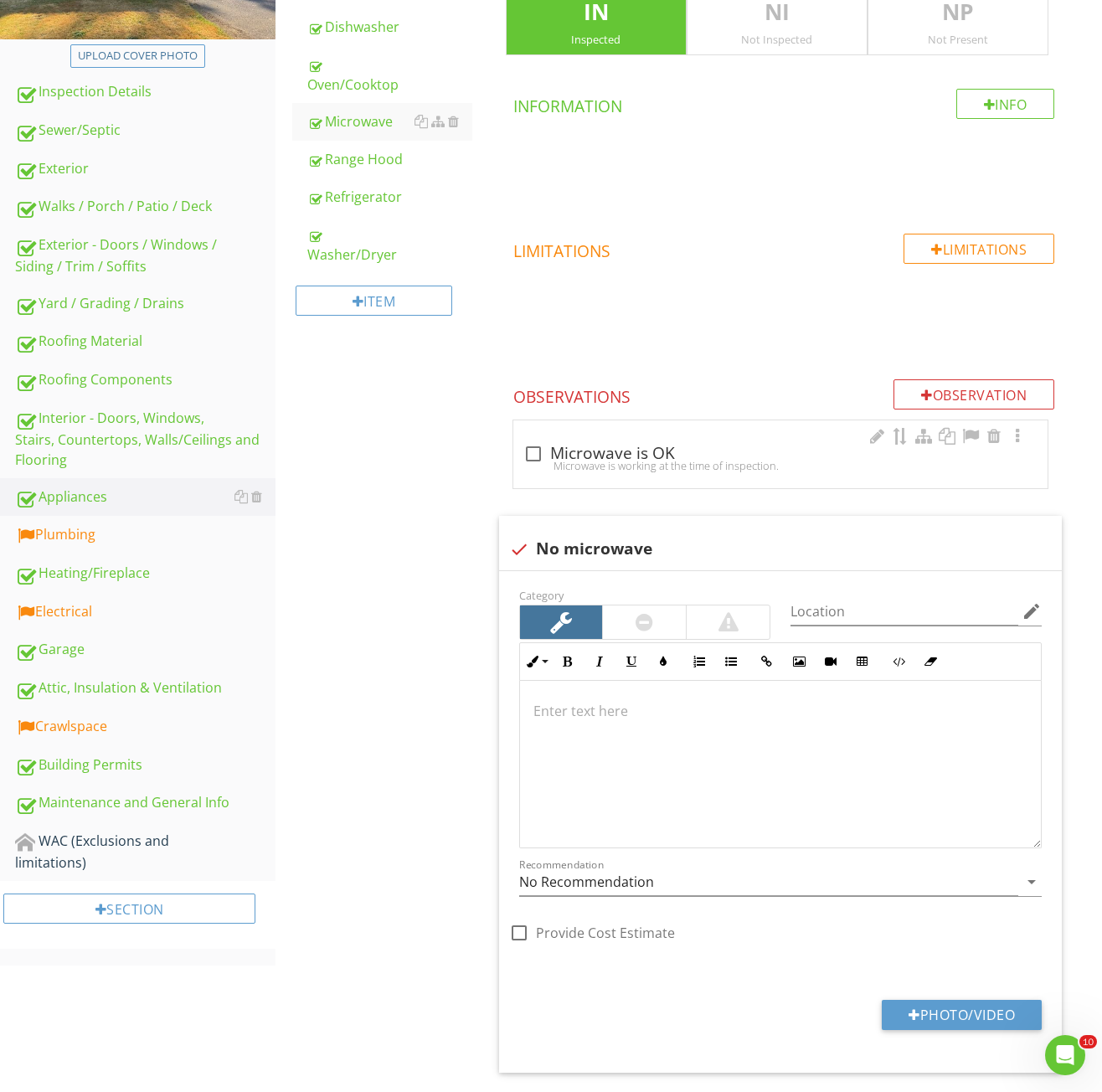 click on "Microwave is working at the time of inspection." at bounding box center (780, 466) 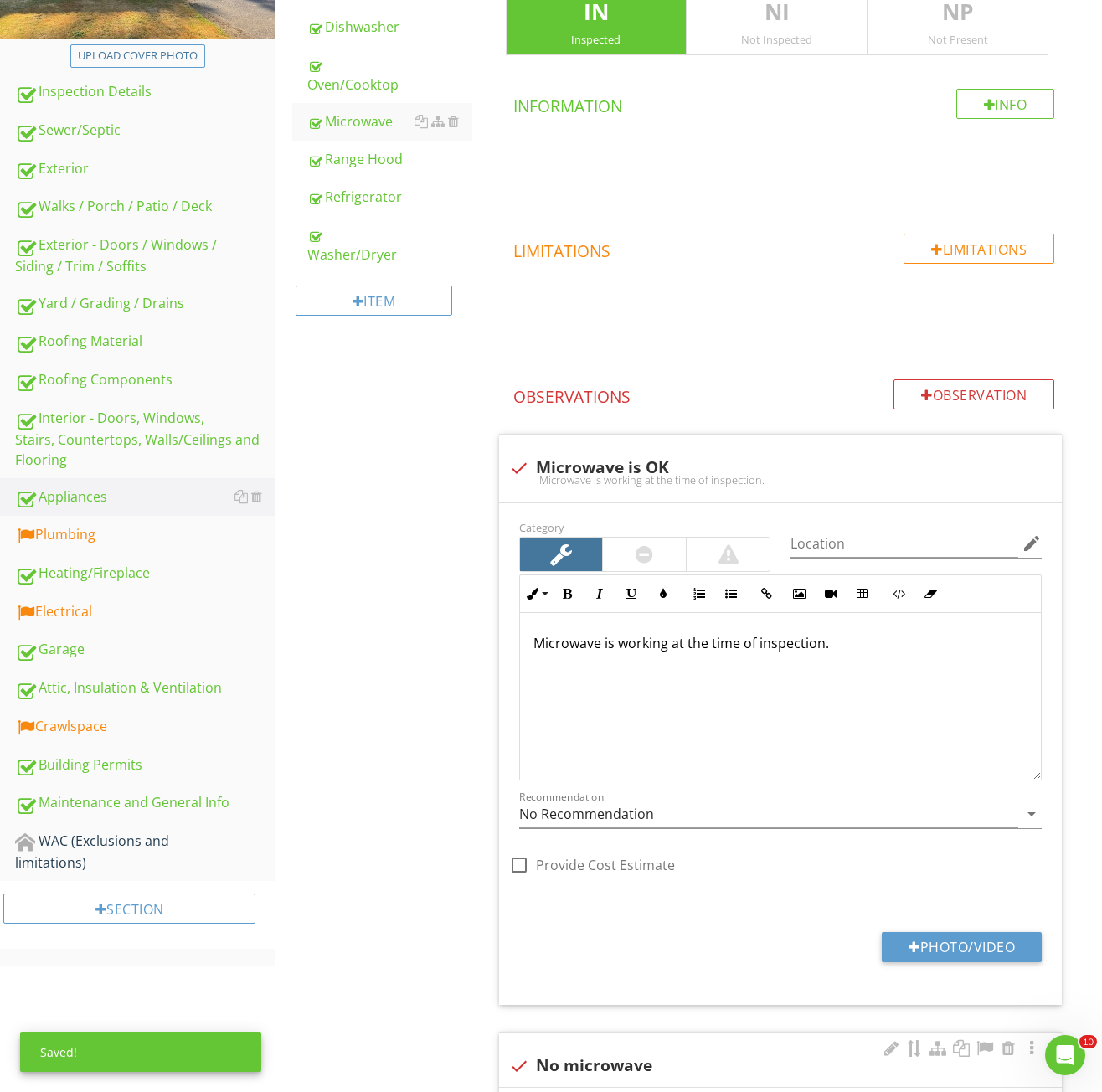 click on "check
No microwave" at bounding box center [780, 1066] 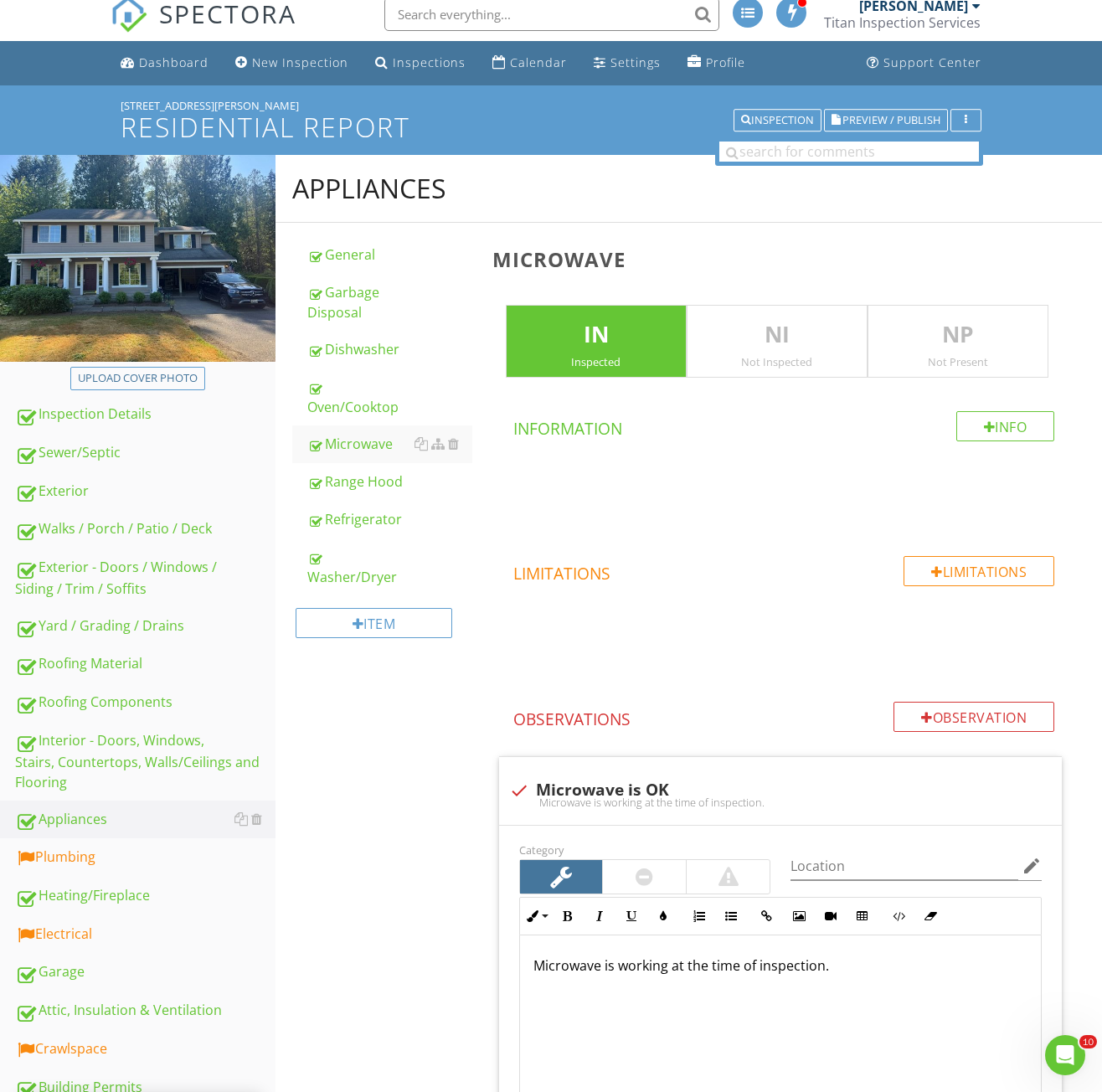 scroll, scrollTop: 0, scrollLeft: 0, axis: both 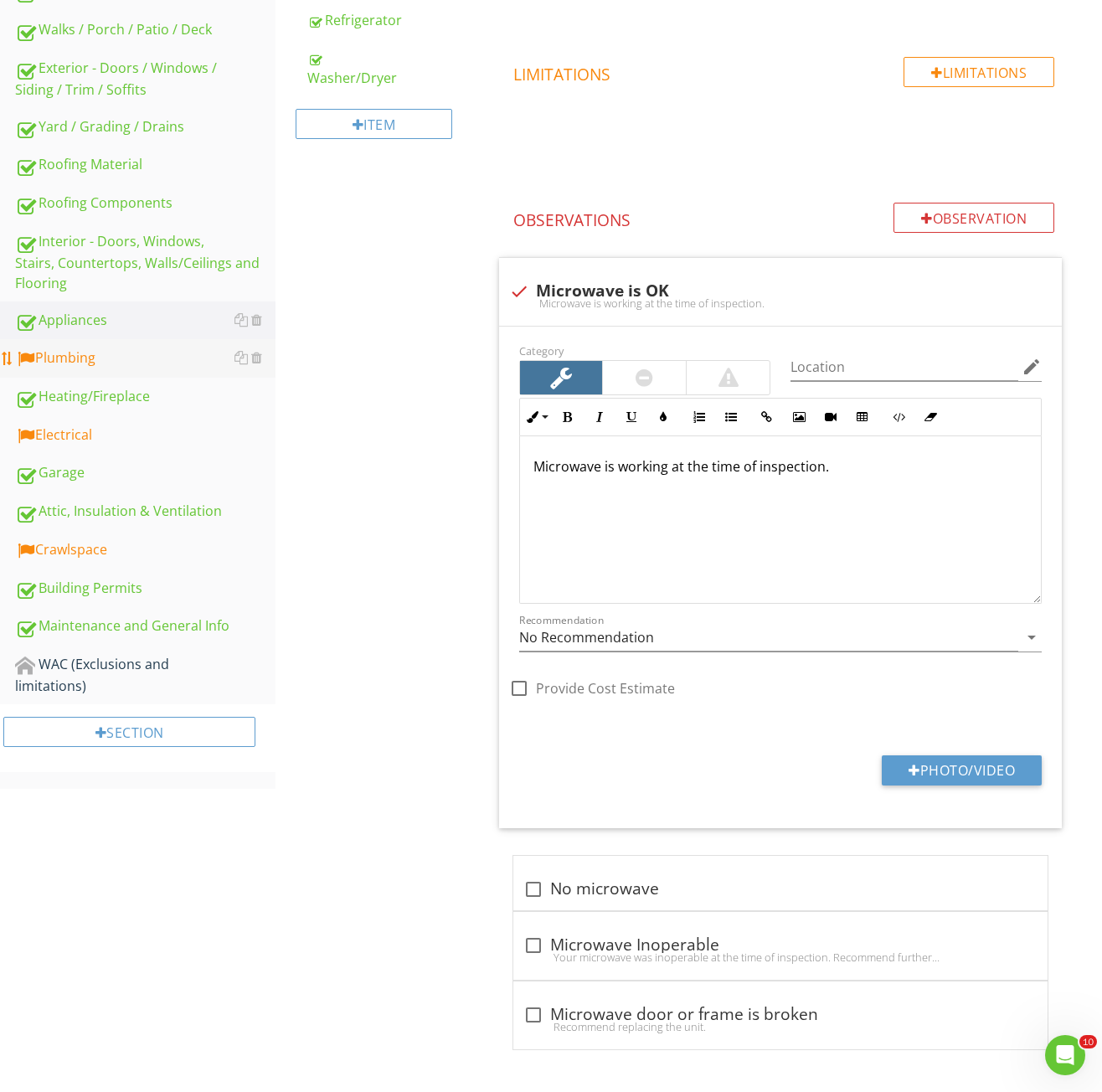 click on "Plumbing" at bounding box center [145, 358] 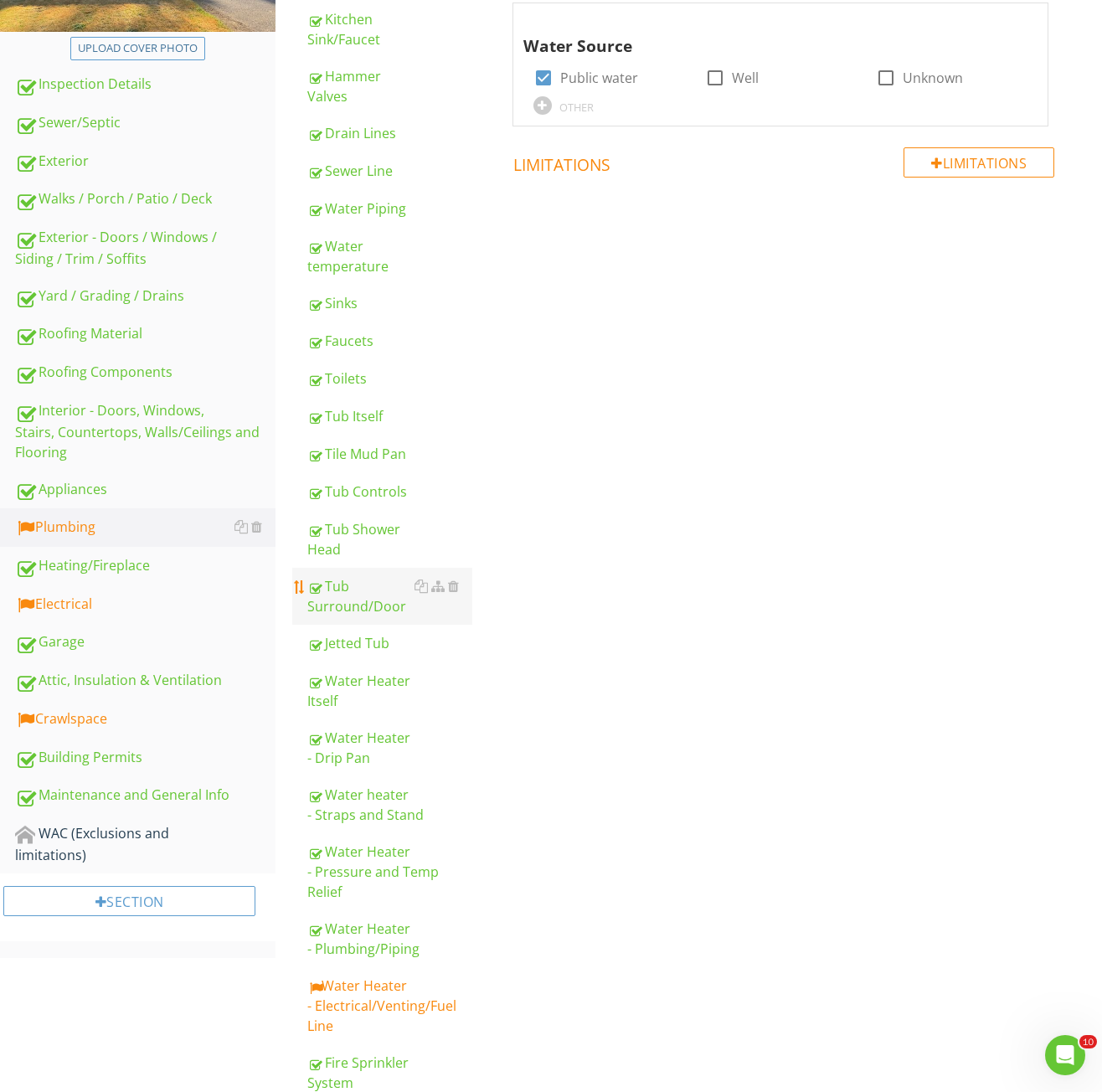 scroll, scrollTop: 499, scrollLeft: 0, axis: vertical 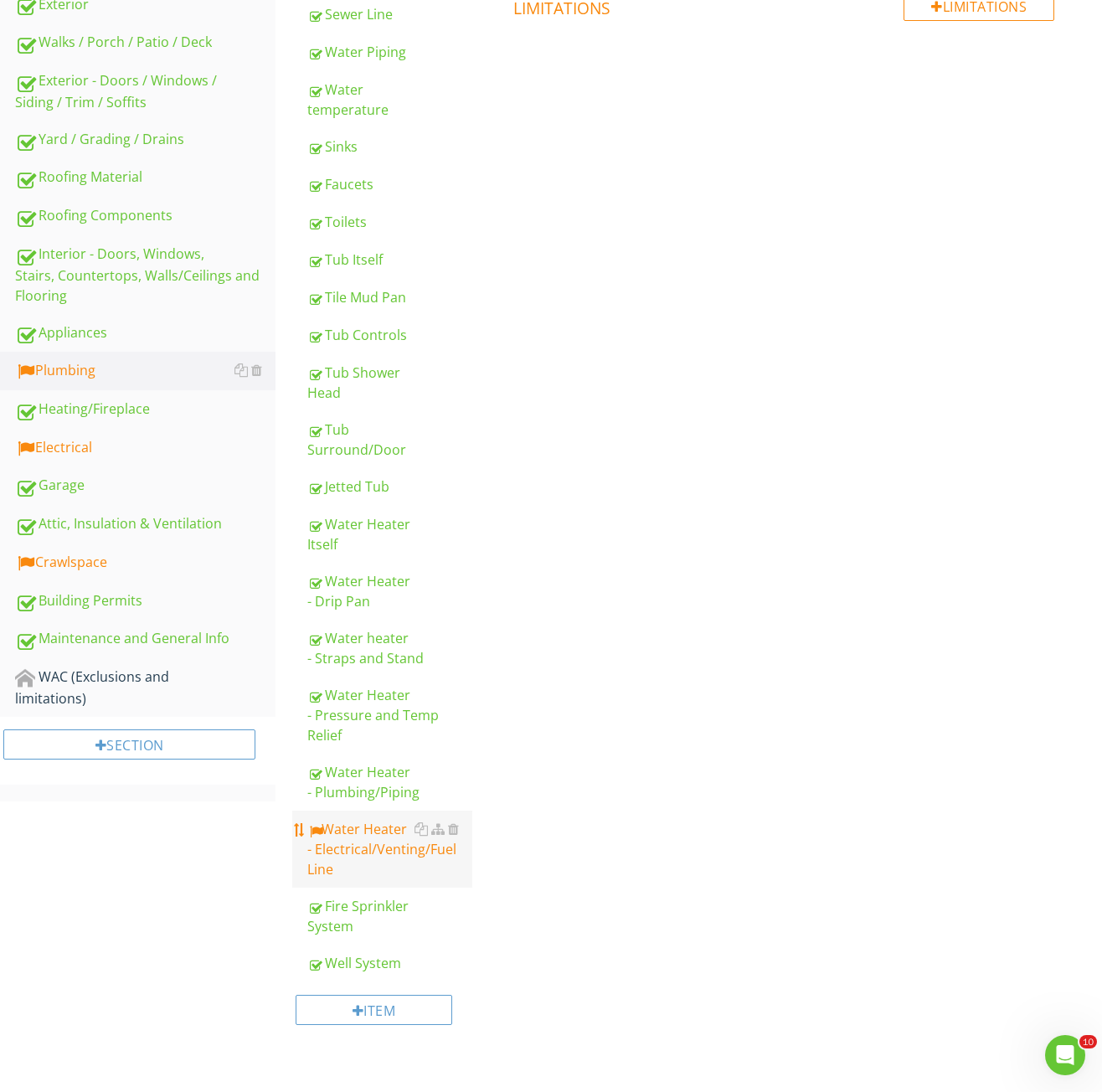 click on "Water Heater - Electrical/Venting/Fuel Line" at bounding box center [389, 849] 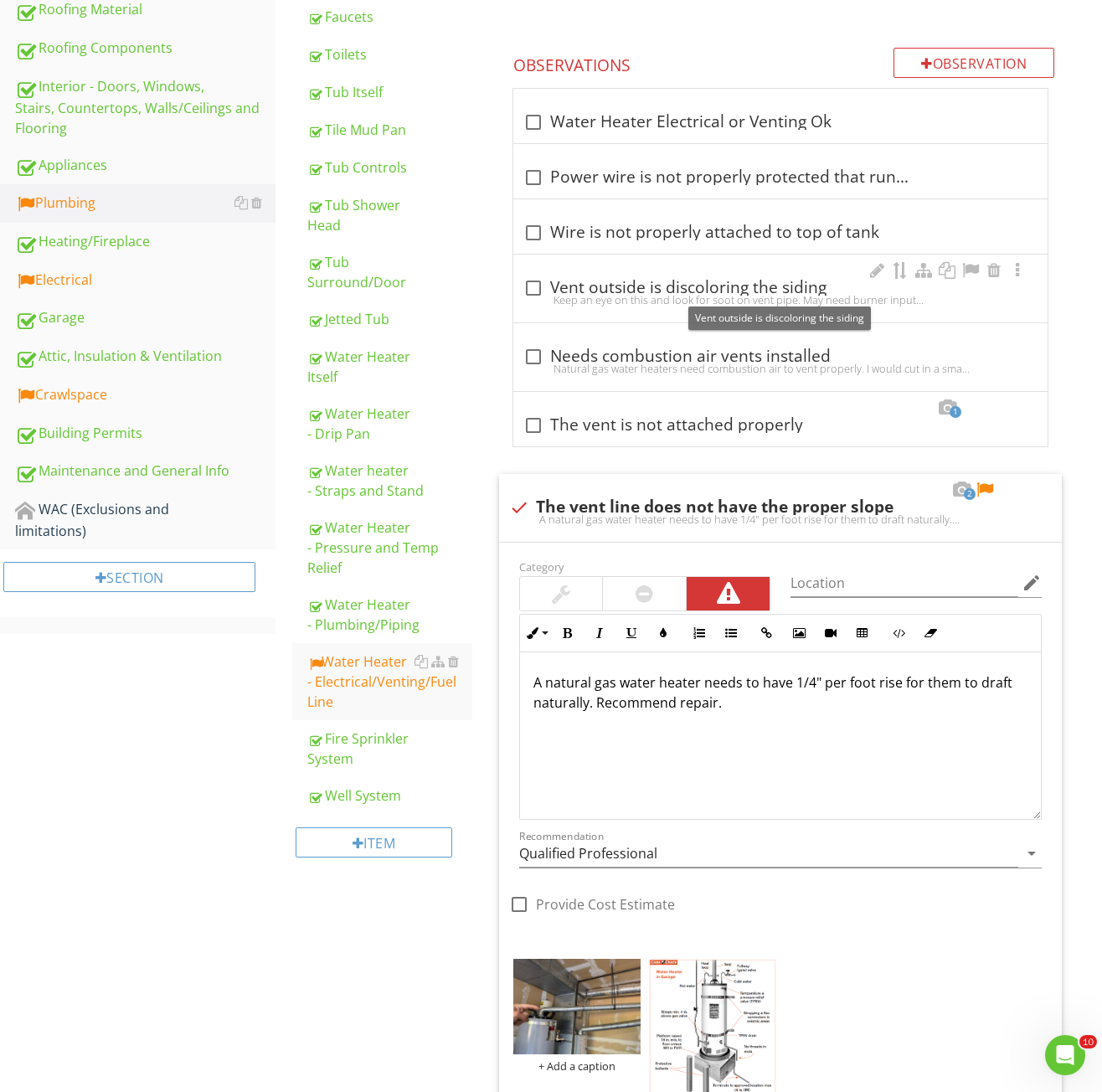 scroll, scrollTop: 858, scrollLeft: 0, axis: vertical 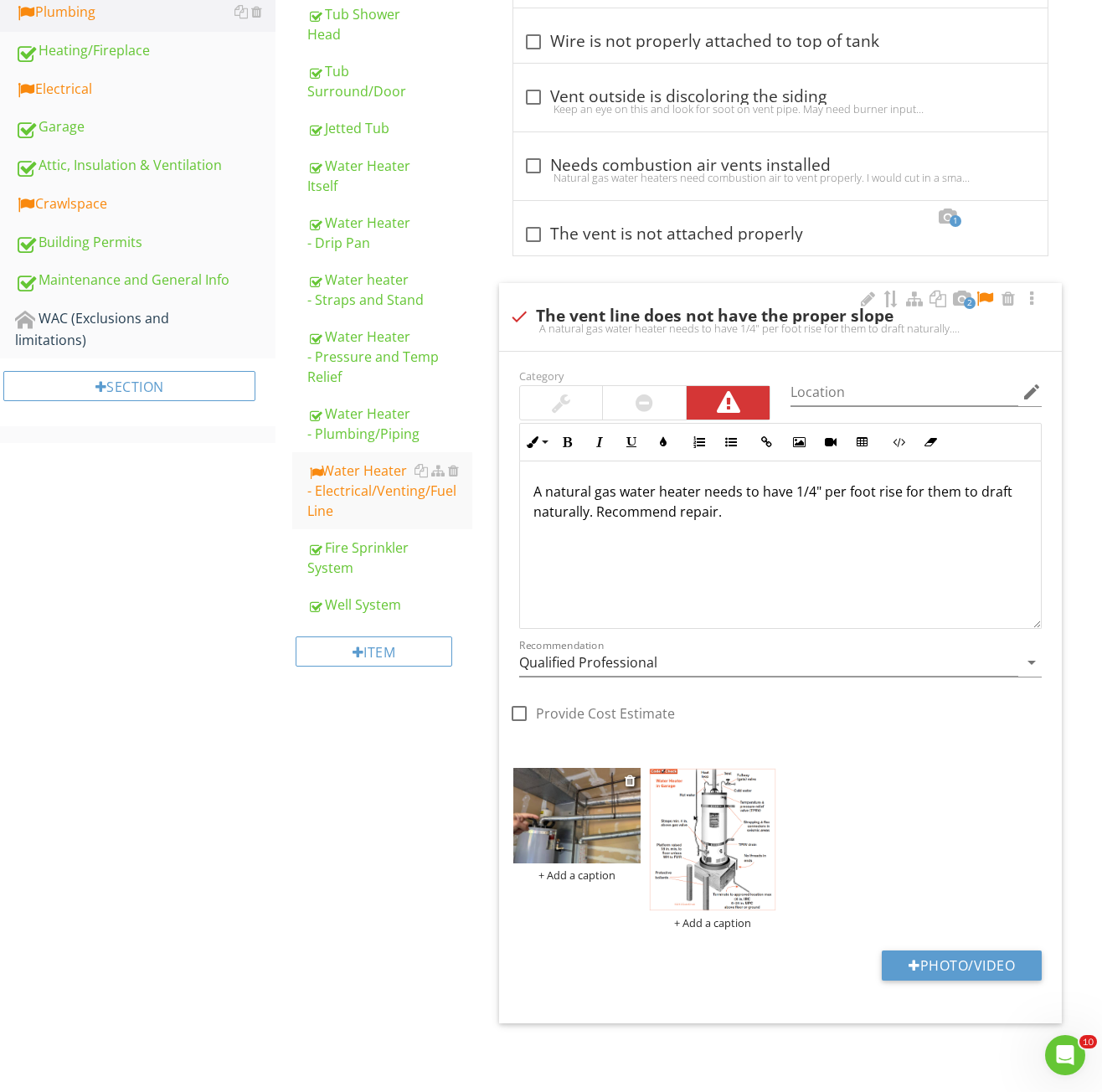 click at bounding box center (577, 816) 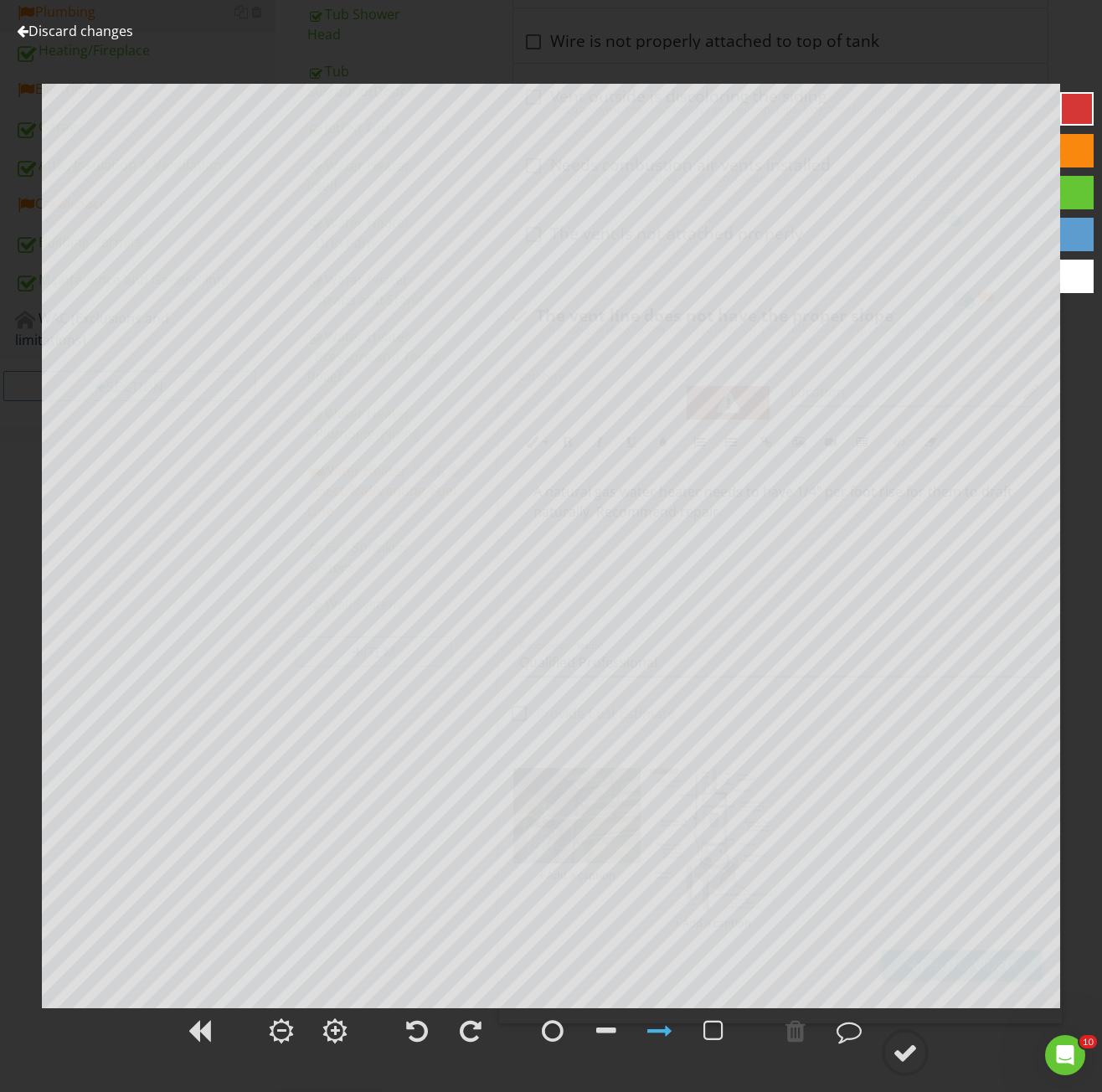 click on "Discard changes" at bounding box center [75, 31] 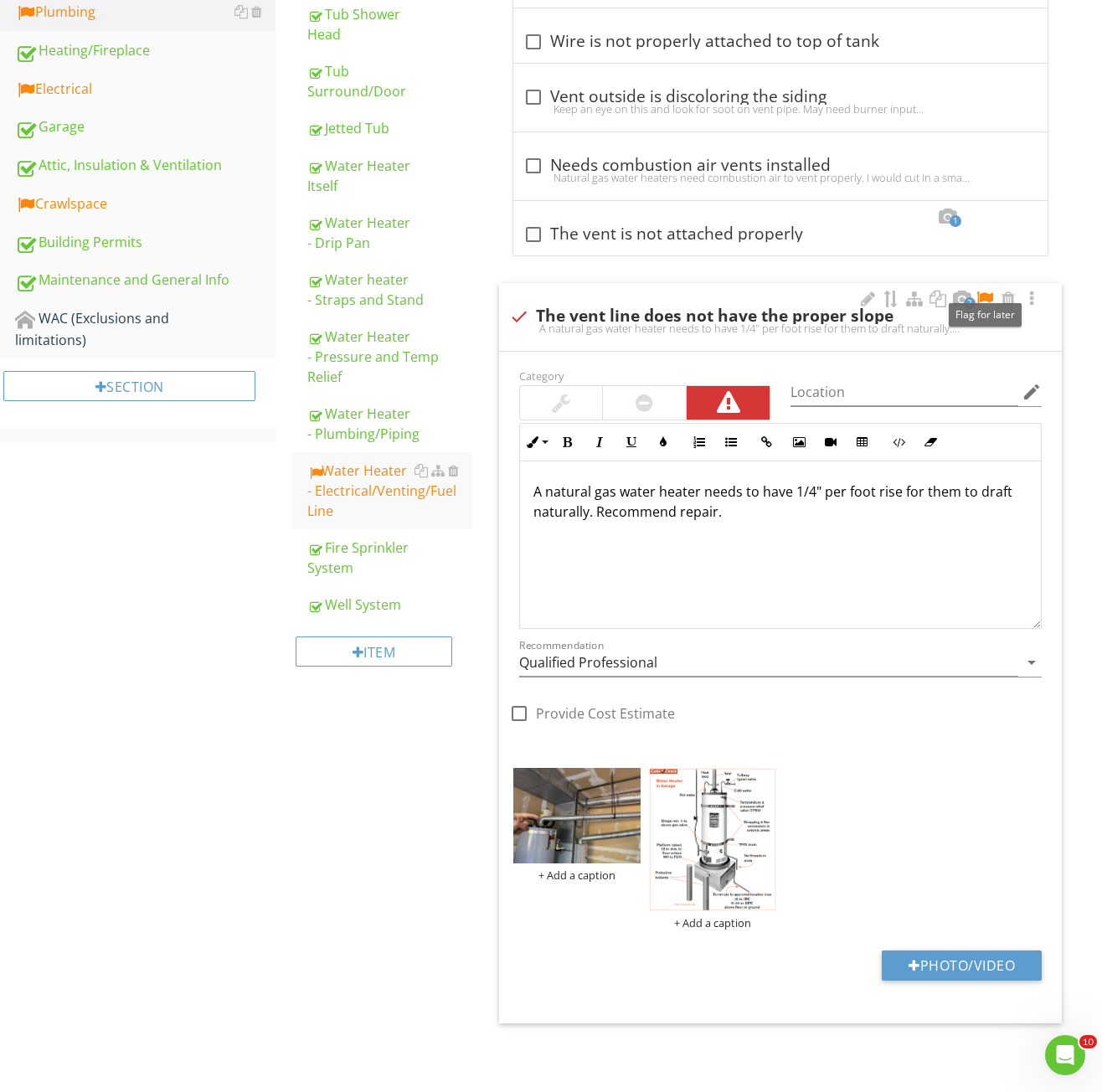 click at bounding box center (985, 299) 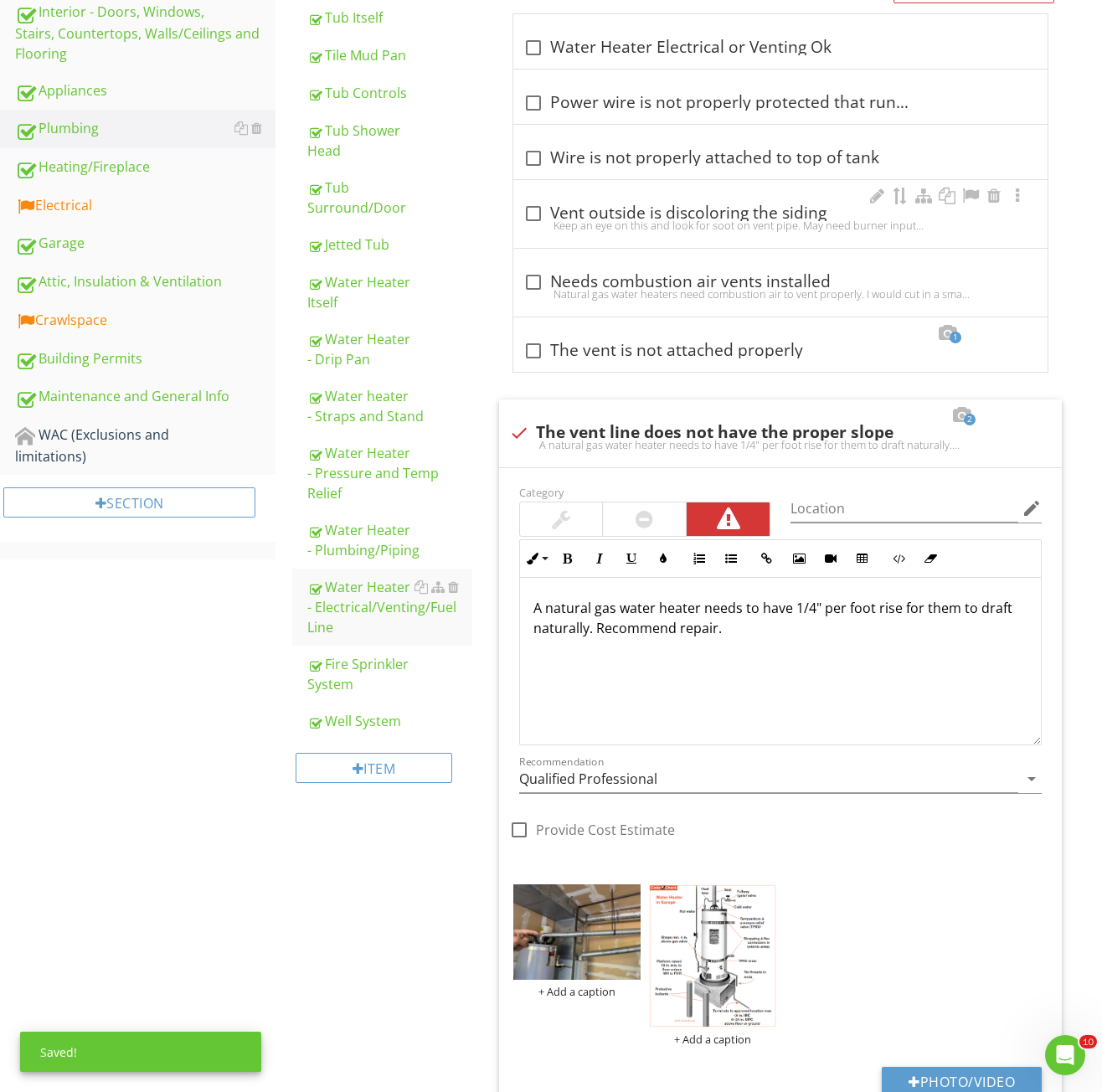 scroll, scrollTop: 523, scrollLeft: 0, axis: vertical 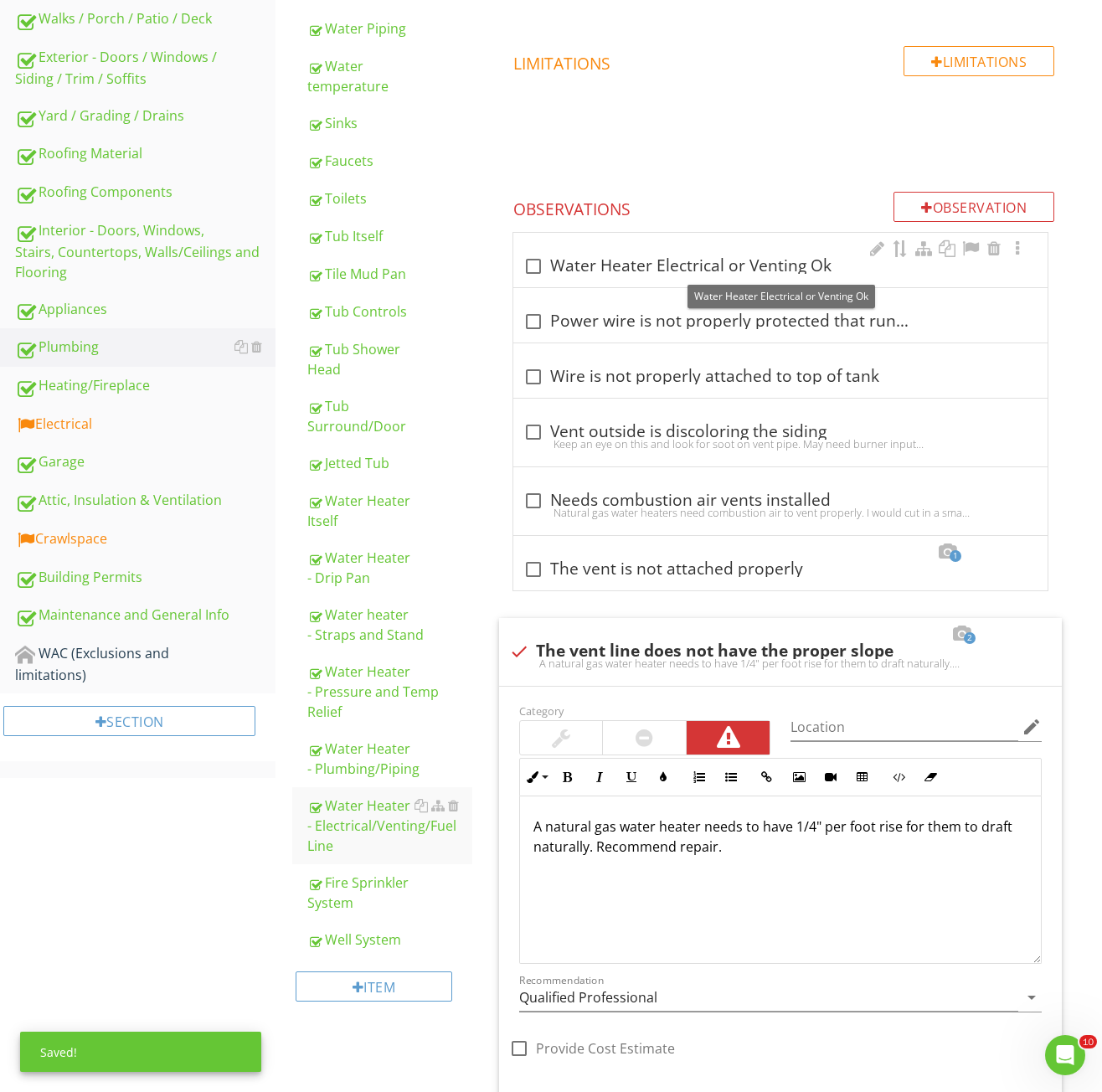 click on "check_box_outline_blank
Water Heater Electrical or Venting Ok" at bounding box center (780, 266) 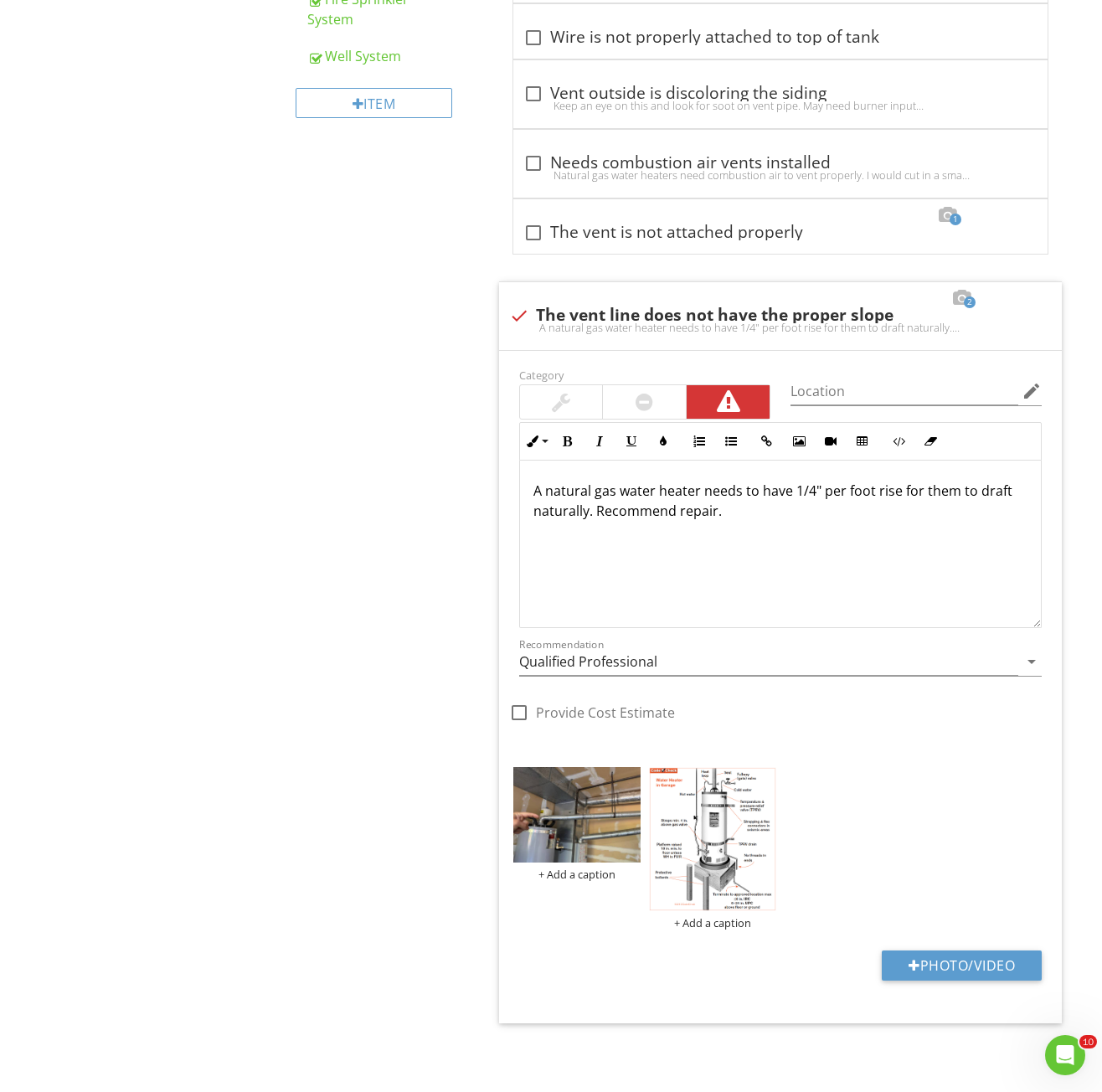 scroll, scrollTop: 1155, scrollLeft: 0, axis: vertical 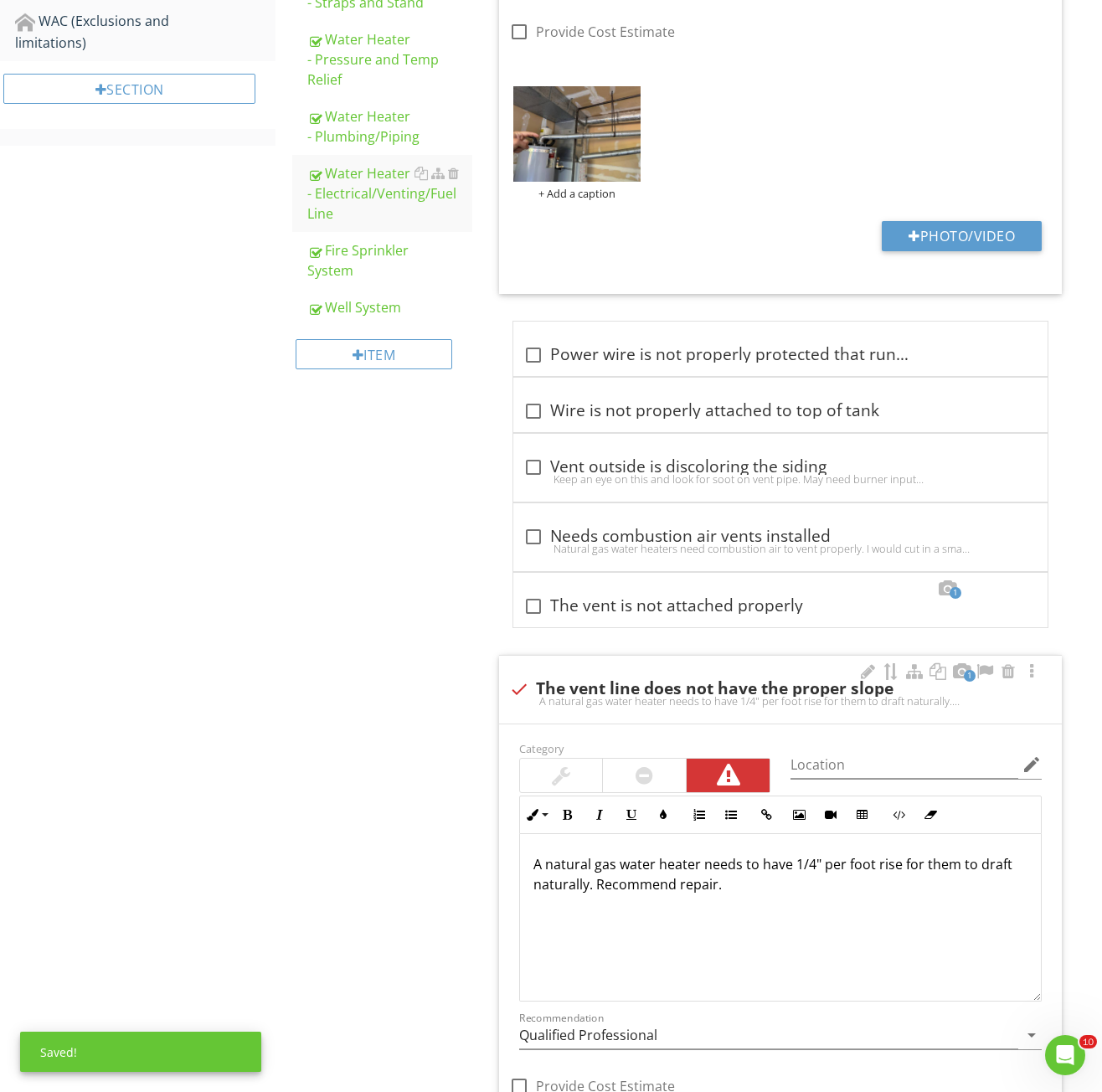 click on "check
The vent line does not have the proper slope" at bounding box center [780, 689] 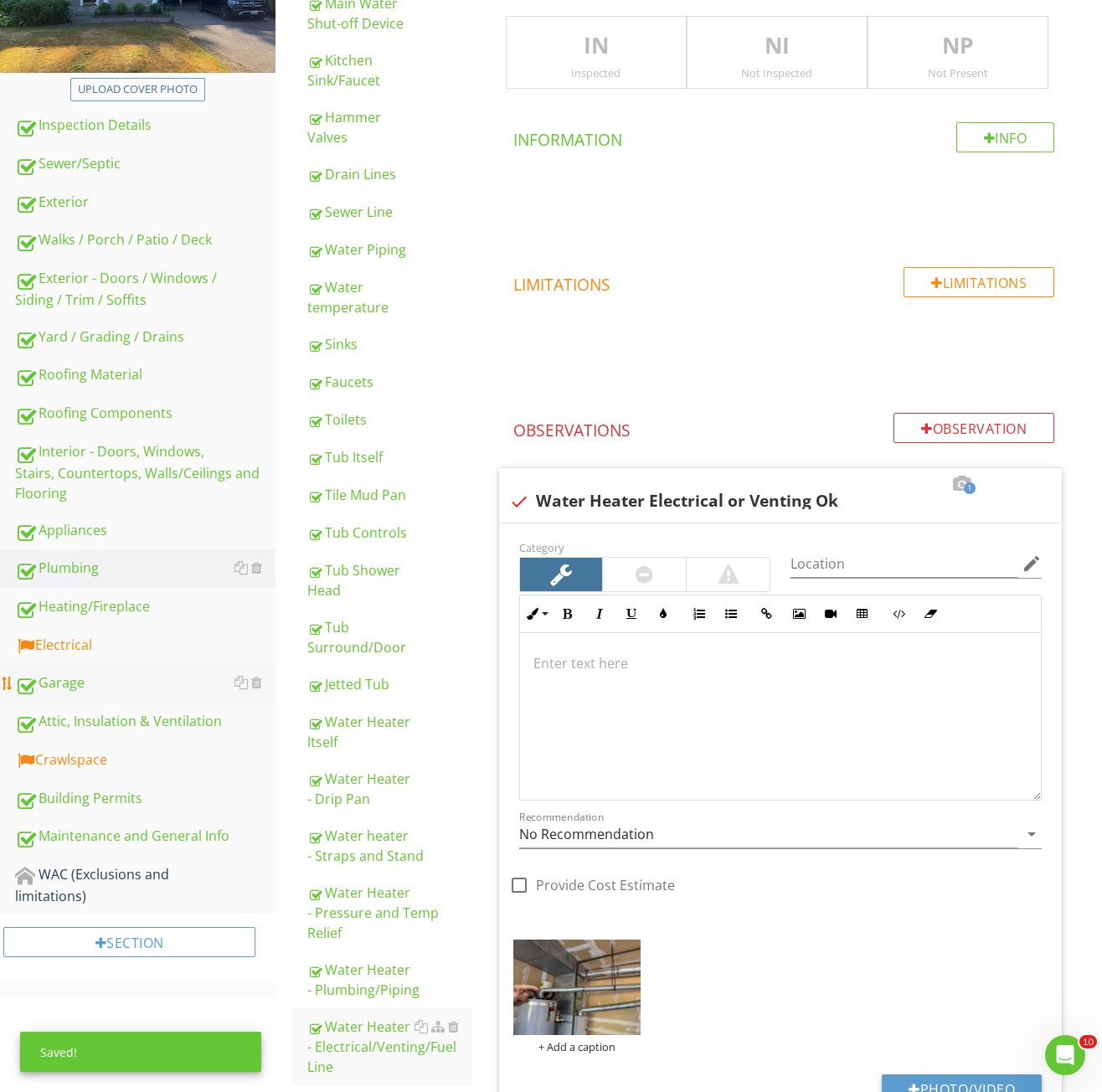 scroll, scrollTop: 384, scrollLeft: 0, axis: vertical 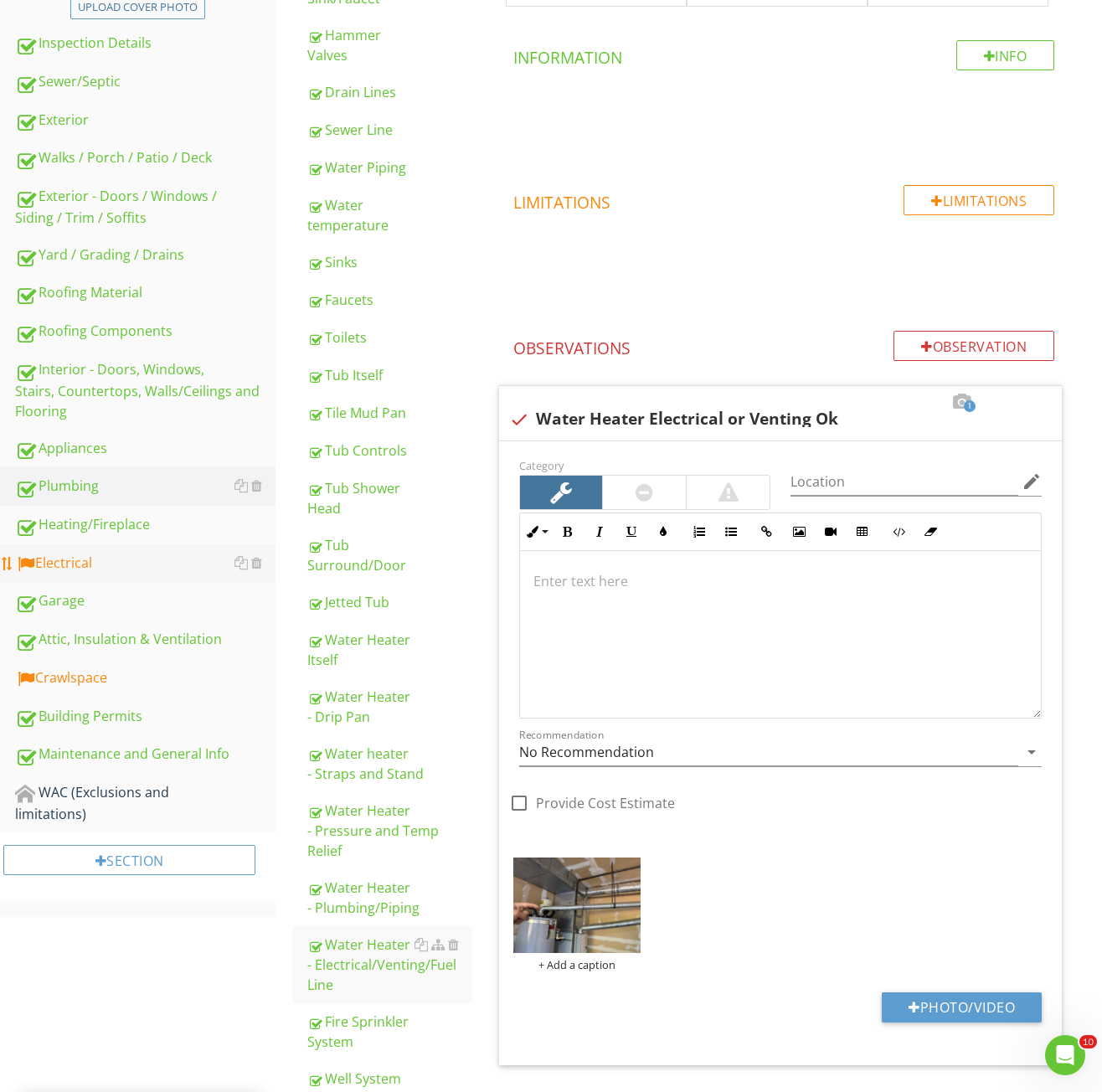 click on "Electrical" at bounding box center (145, 564) 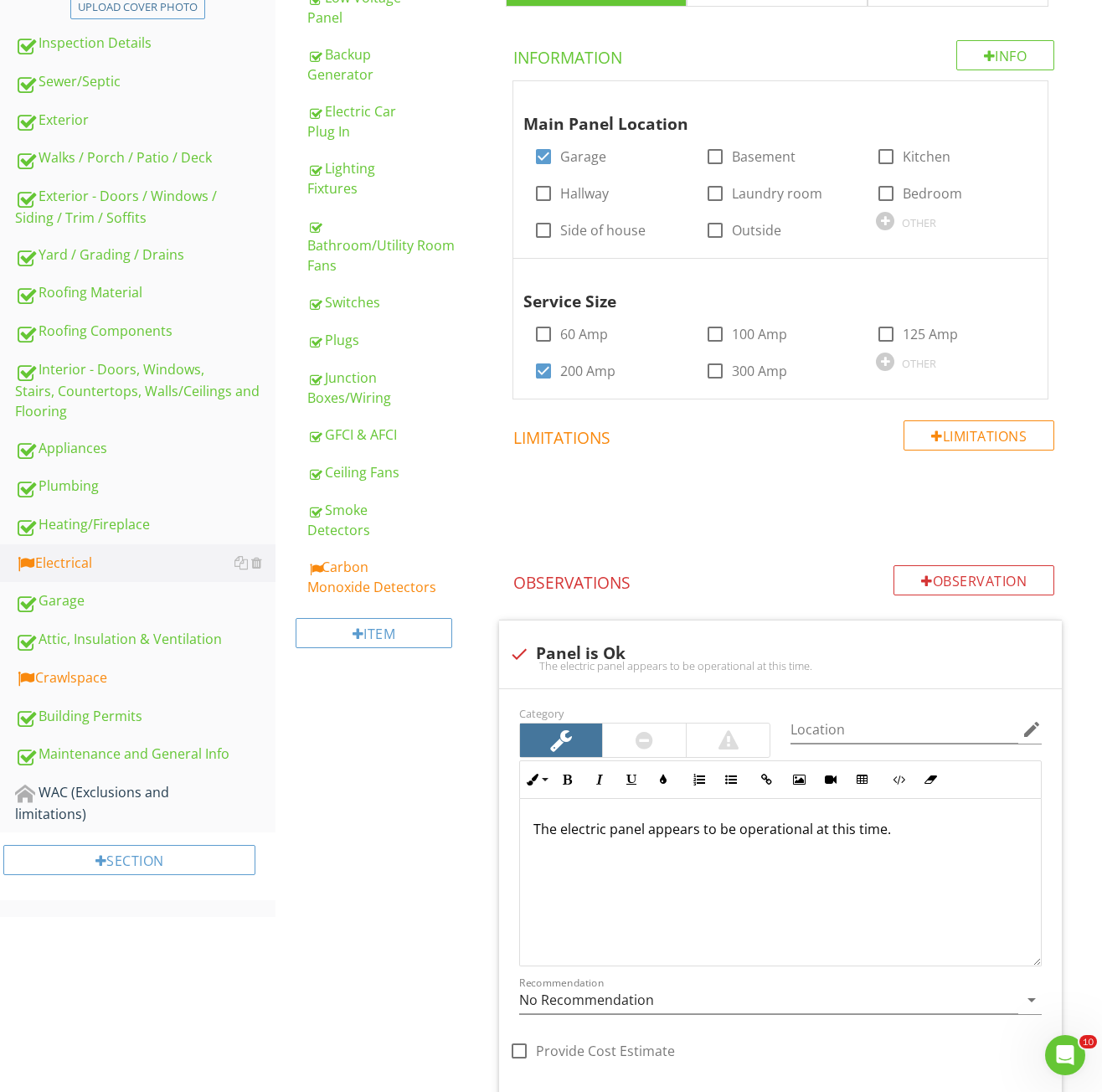 scroll, scrollTop: 216, scrollLeft: 0, axis: vertical 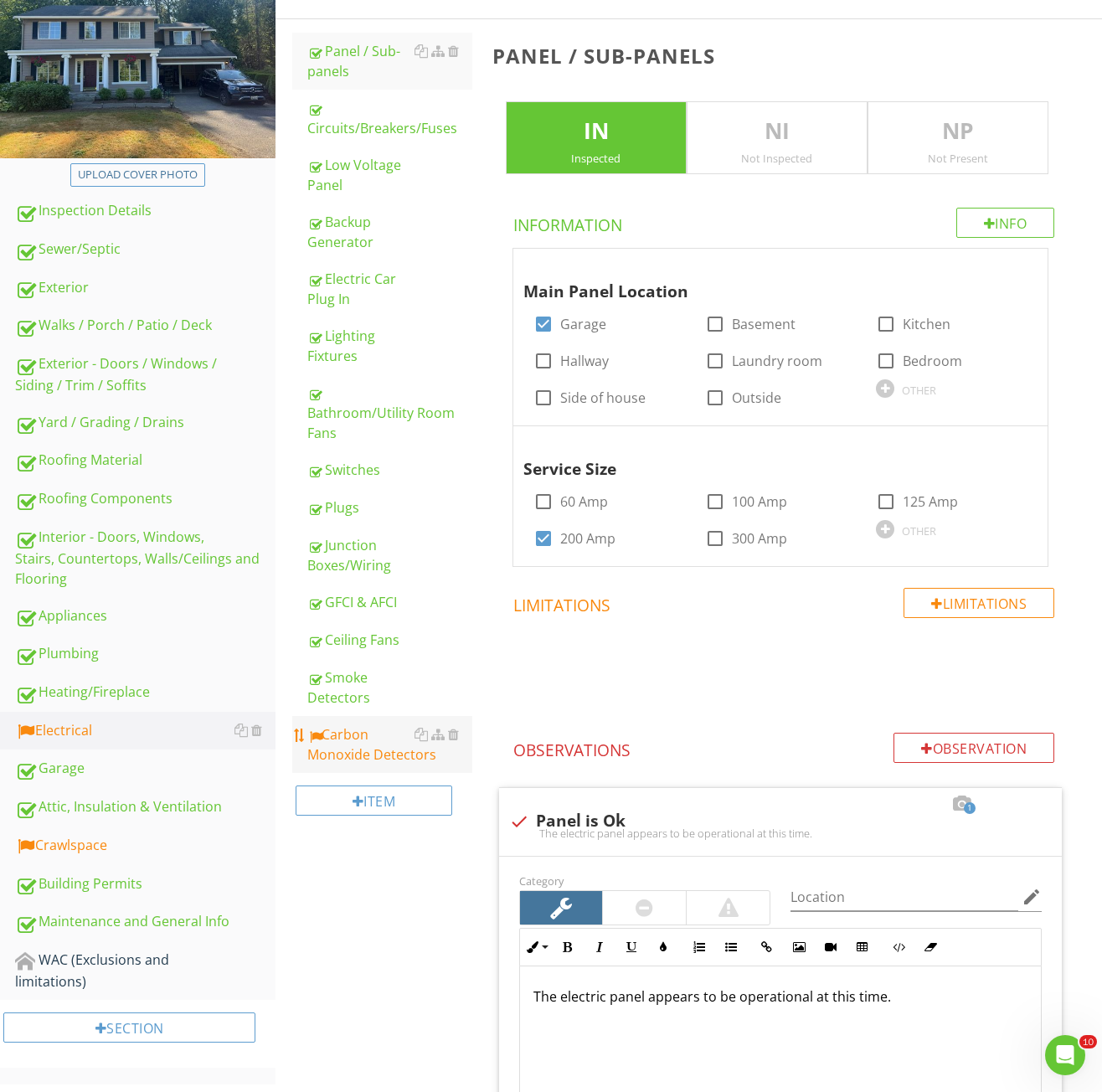 click on "Carbon Monoxide Detectors" at bounding box center [389, 744] 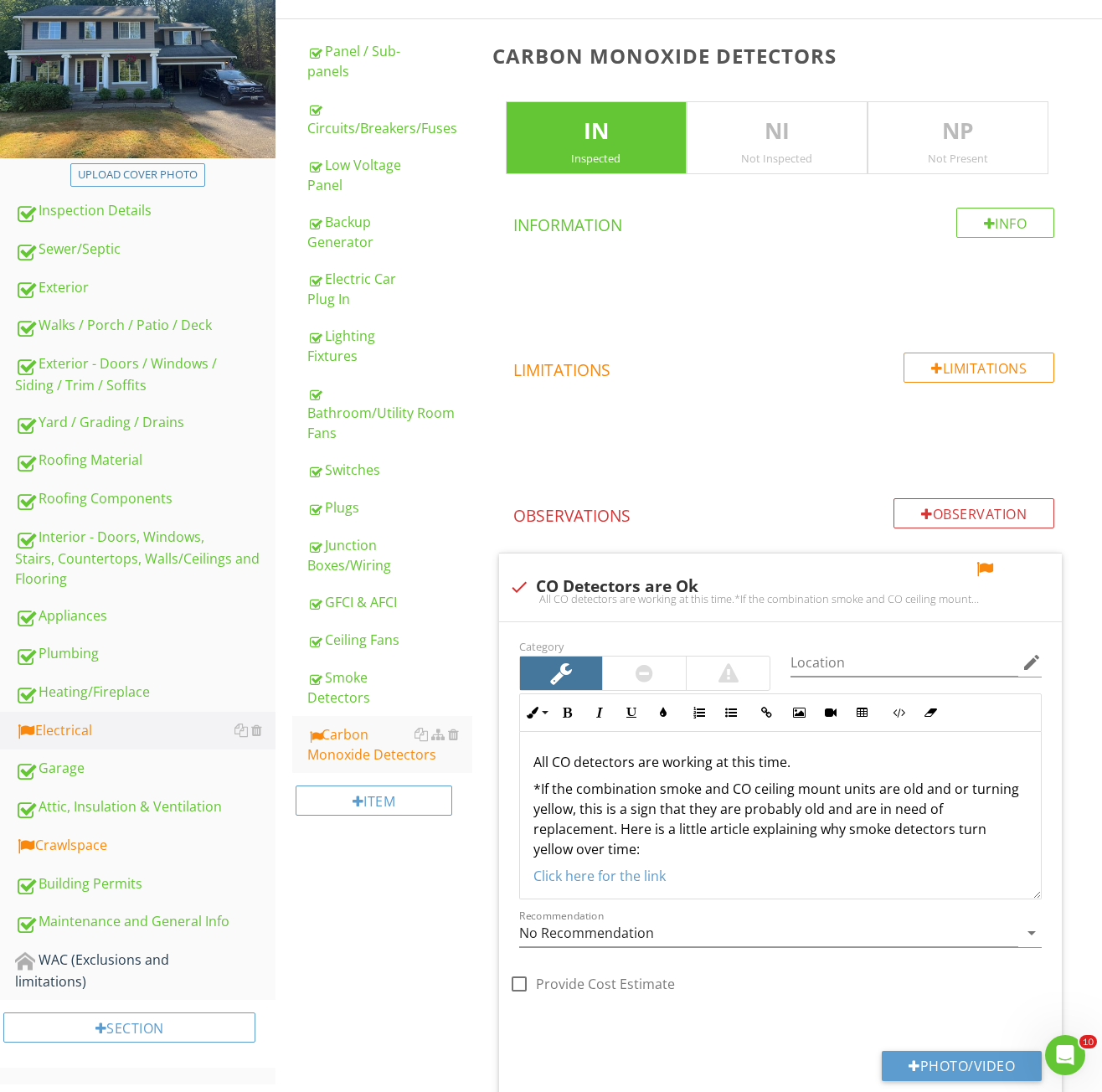 scroll, scrollTop: 386, scrollLeft: 0, axis: vertical 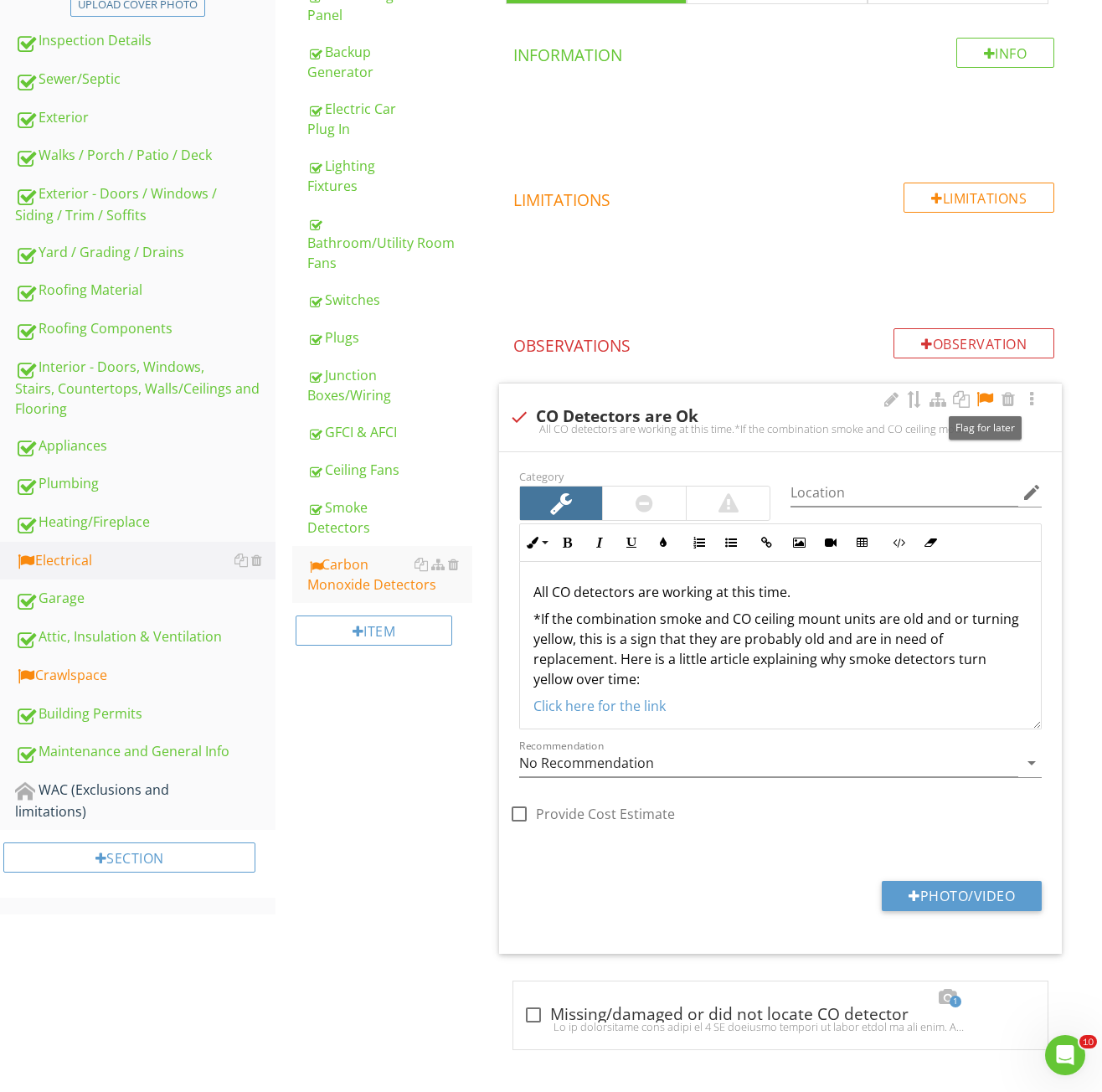 click at bounding box center (985, 399) 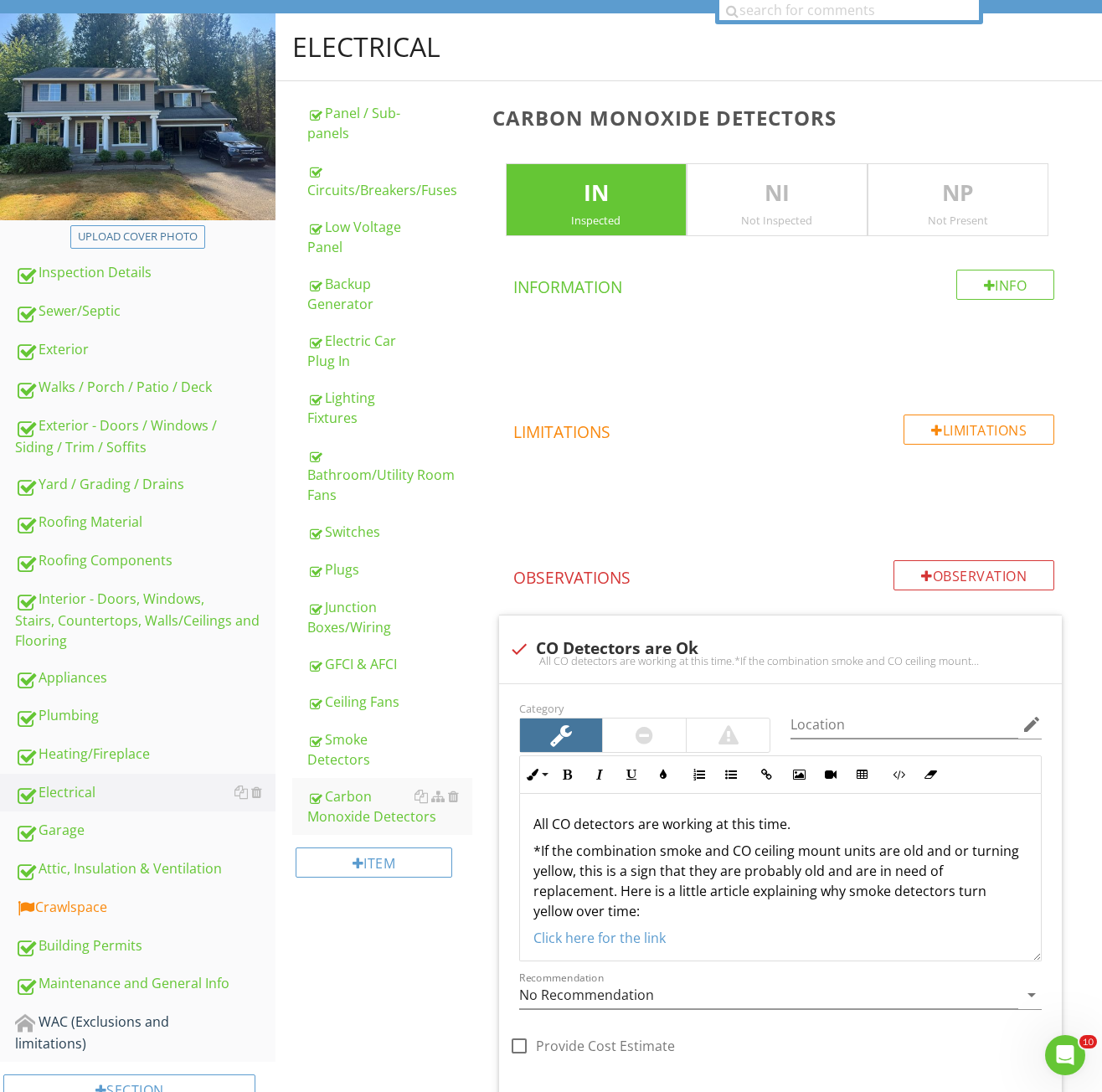 scroll, scrollTop: 386, scrollLeft: 0, axis: vertical 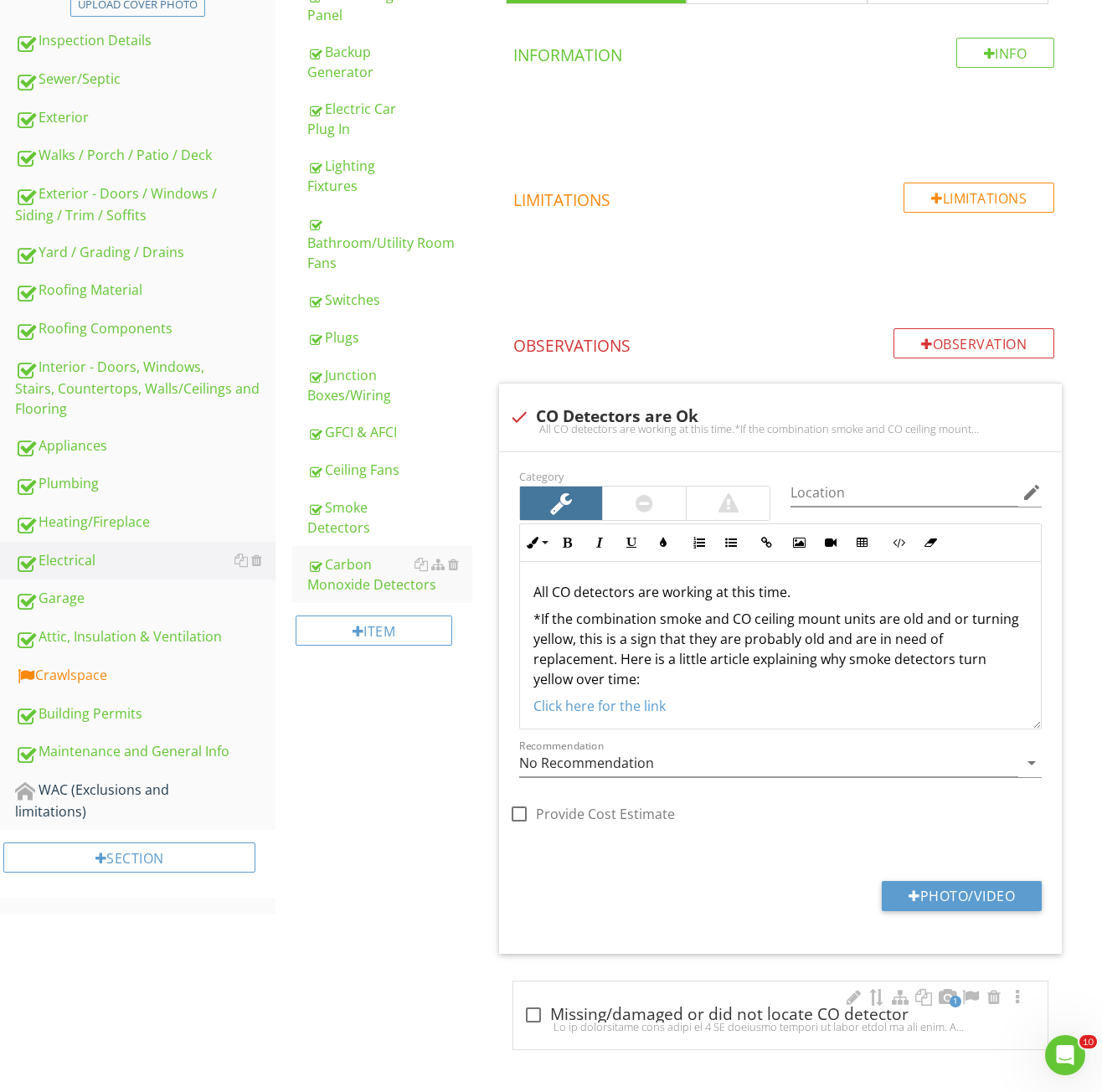 click on "check_box_outline_blank
Missing/damaged or did not locate CO detector" at bounding box center [780, 1015] 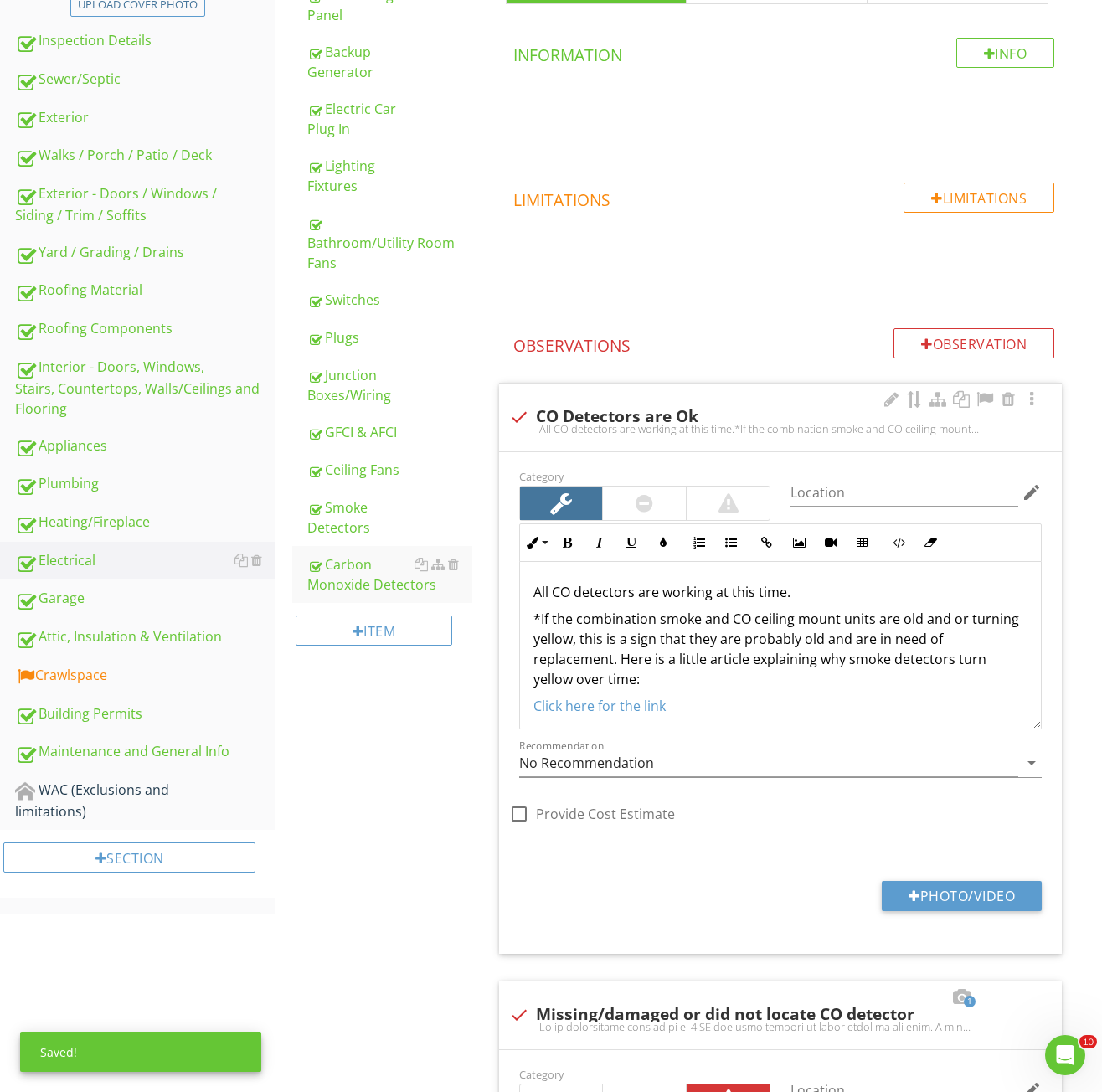 click on "check
CO Detectors are Ok" at bounding box center [780, 417] 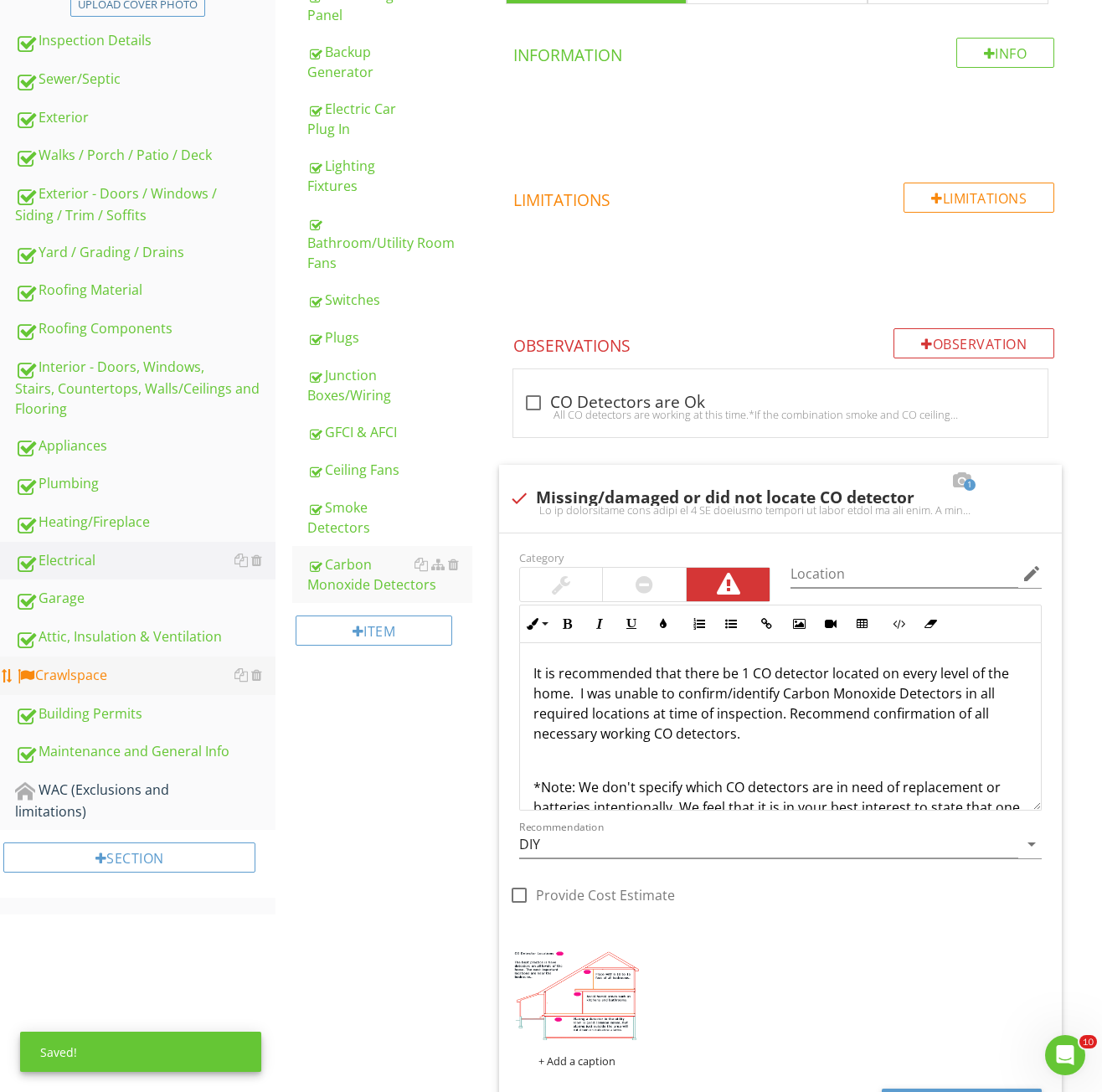 click on "Crawlspace" at bounding box center [145, 676] 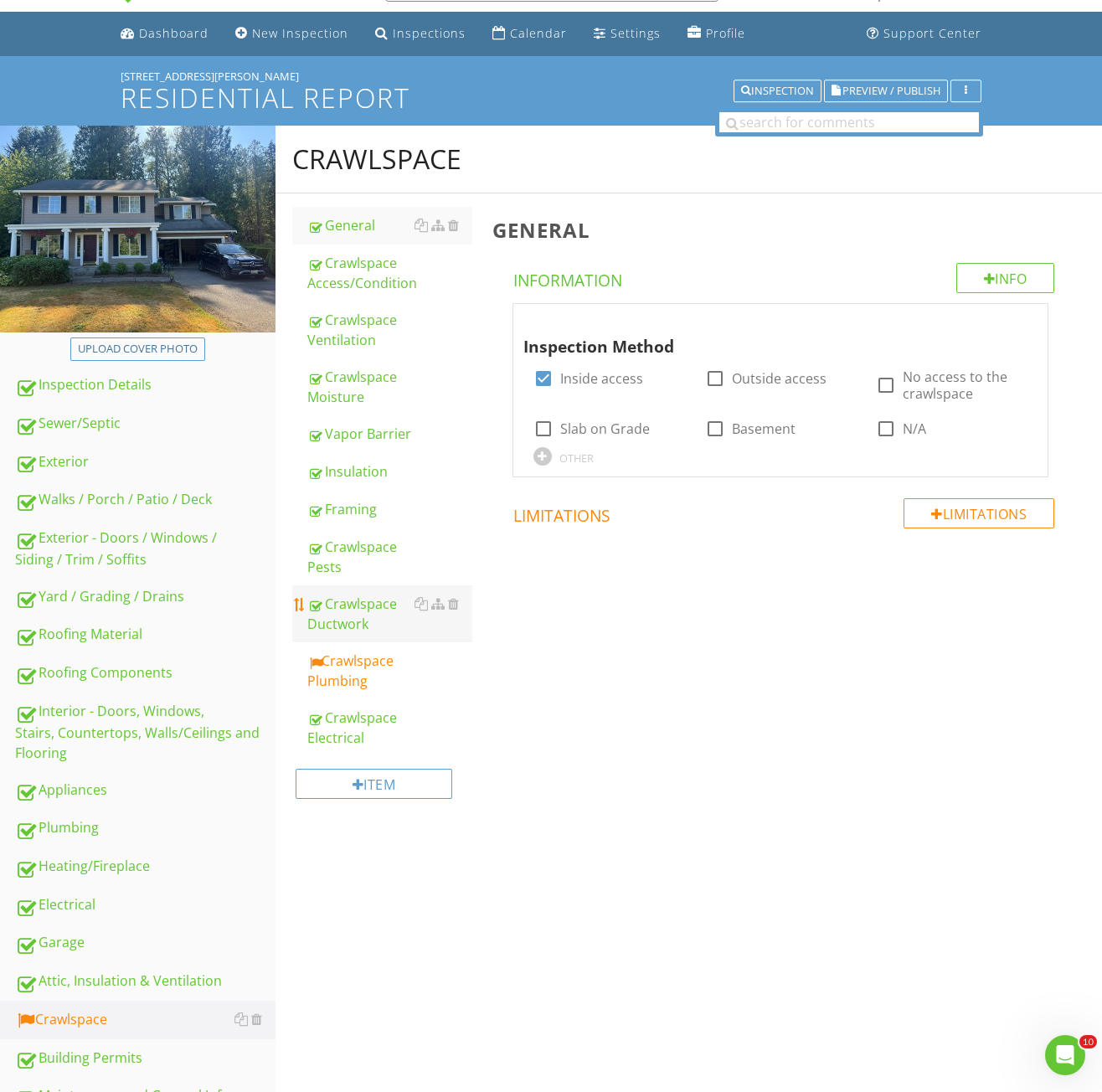 scroll, scrollTop: 41, scrollLeft: 0, axis: vertical 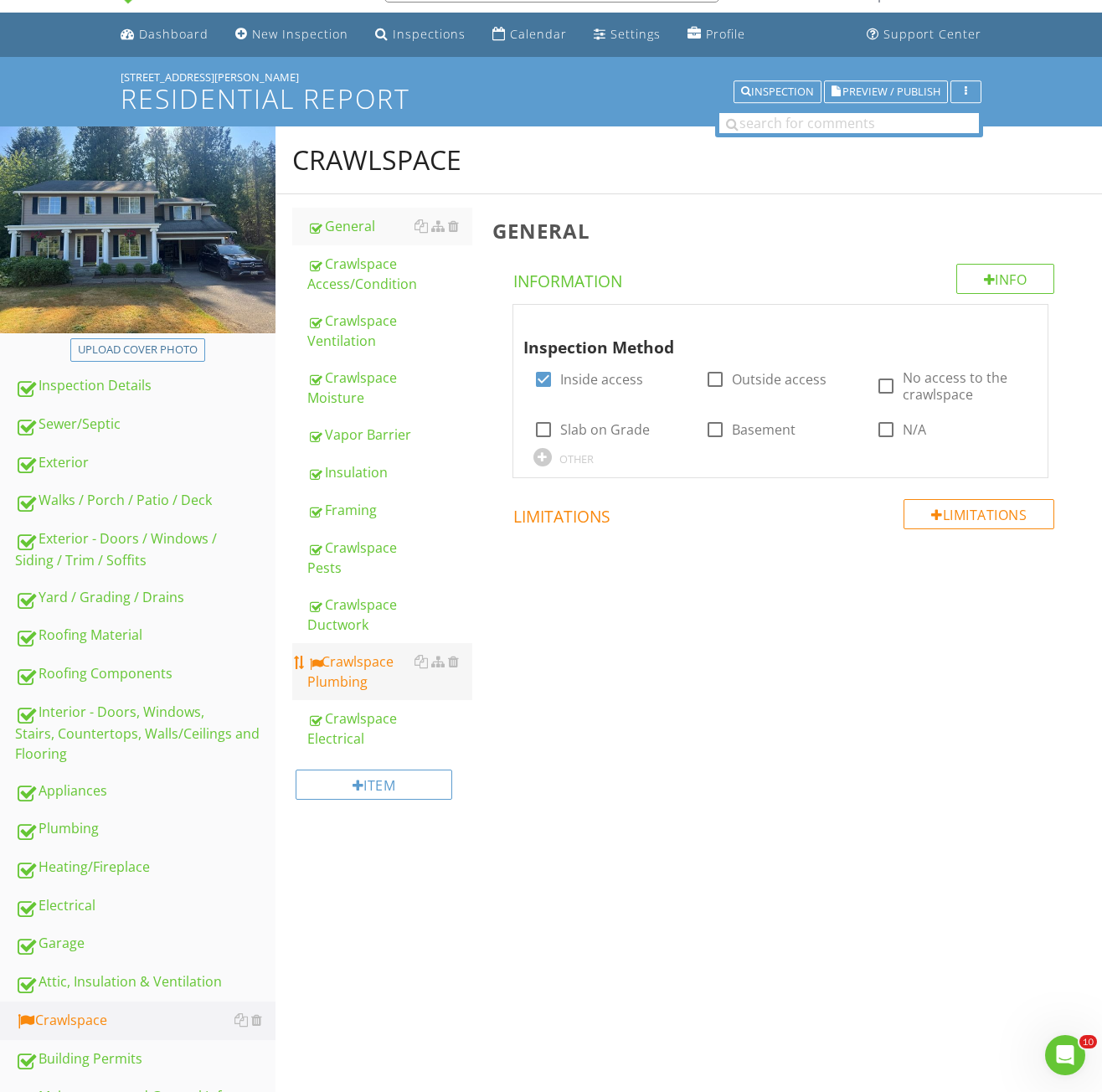 click on "Crawlspace Plumbing" at bounding box center (389, 672) 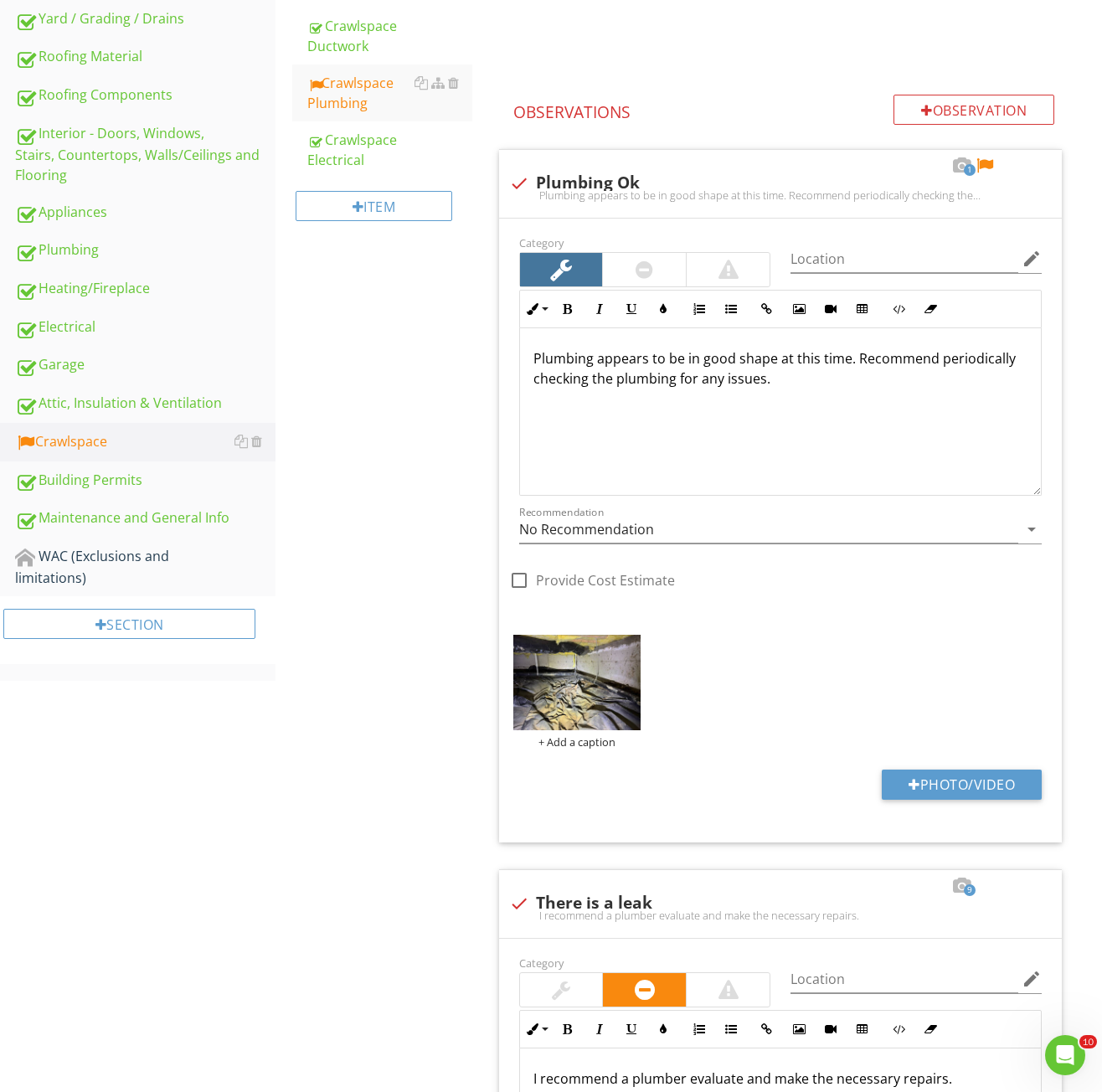 scroll, scrollTop: 627, scrollLeft: 0, axis: vertical 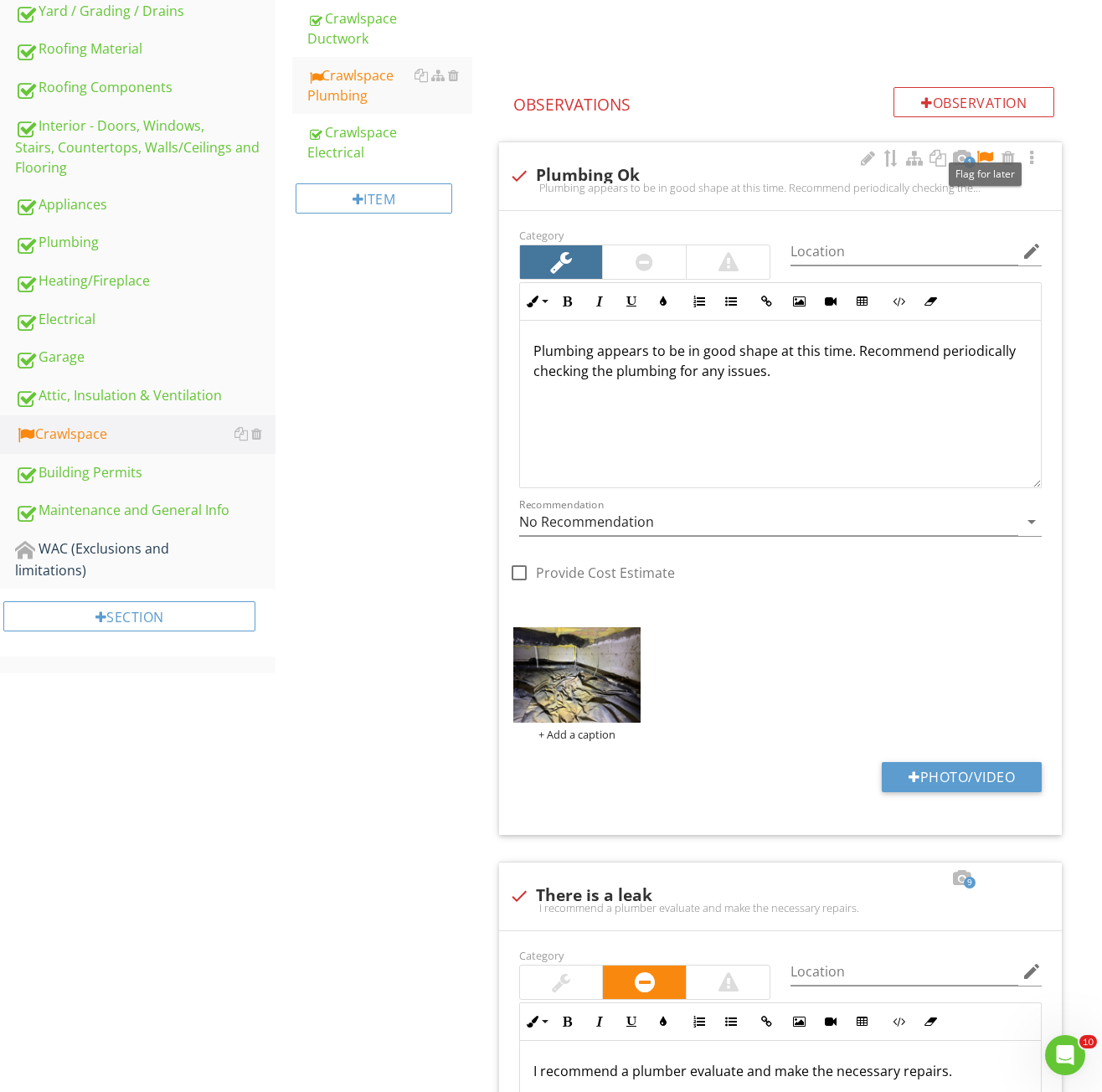 click at bounding box center [985, 158] 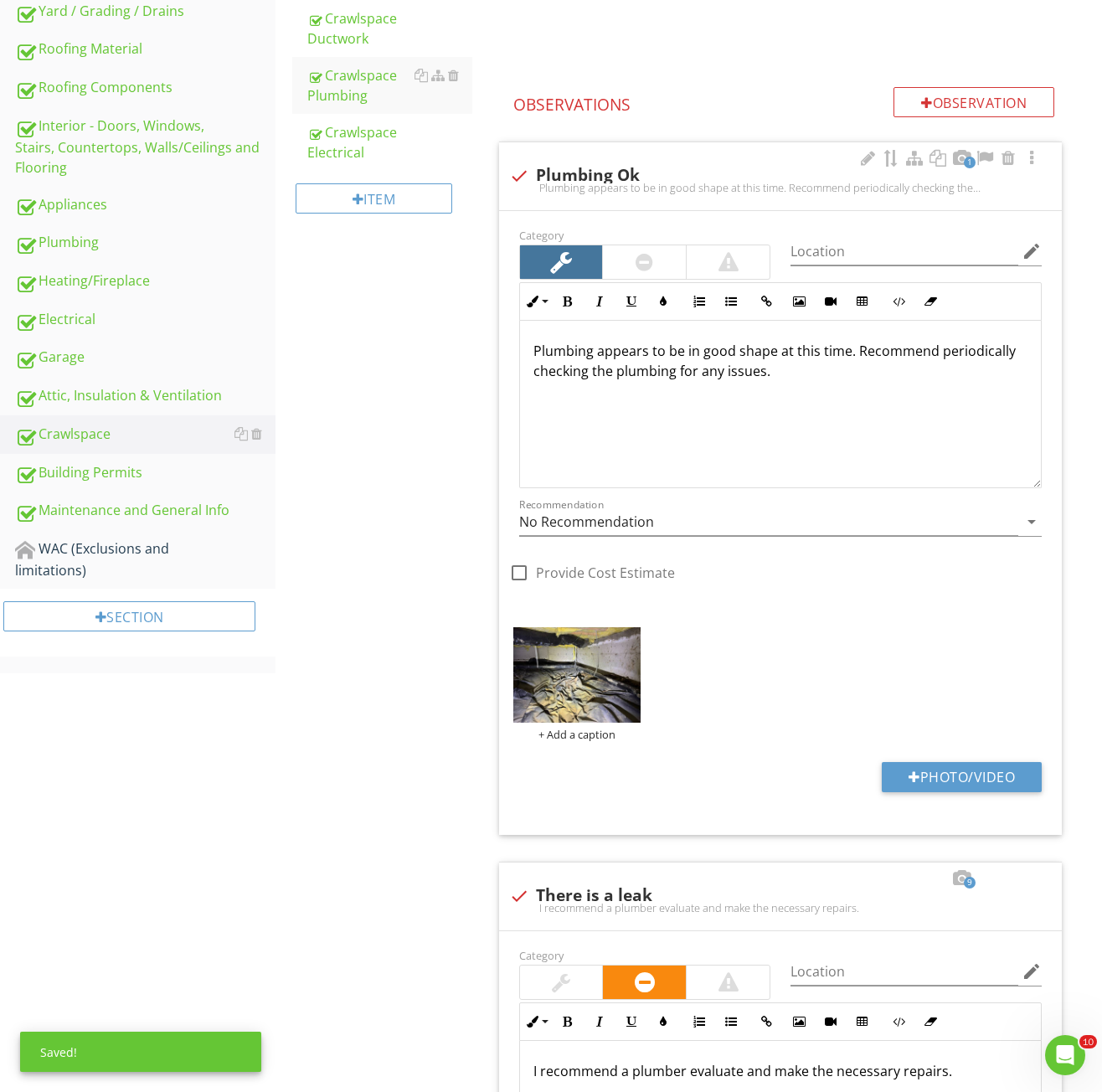 click on "check
Plumbing Ok" at bounding box center [780, 176] 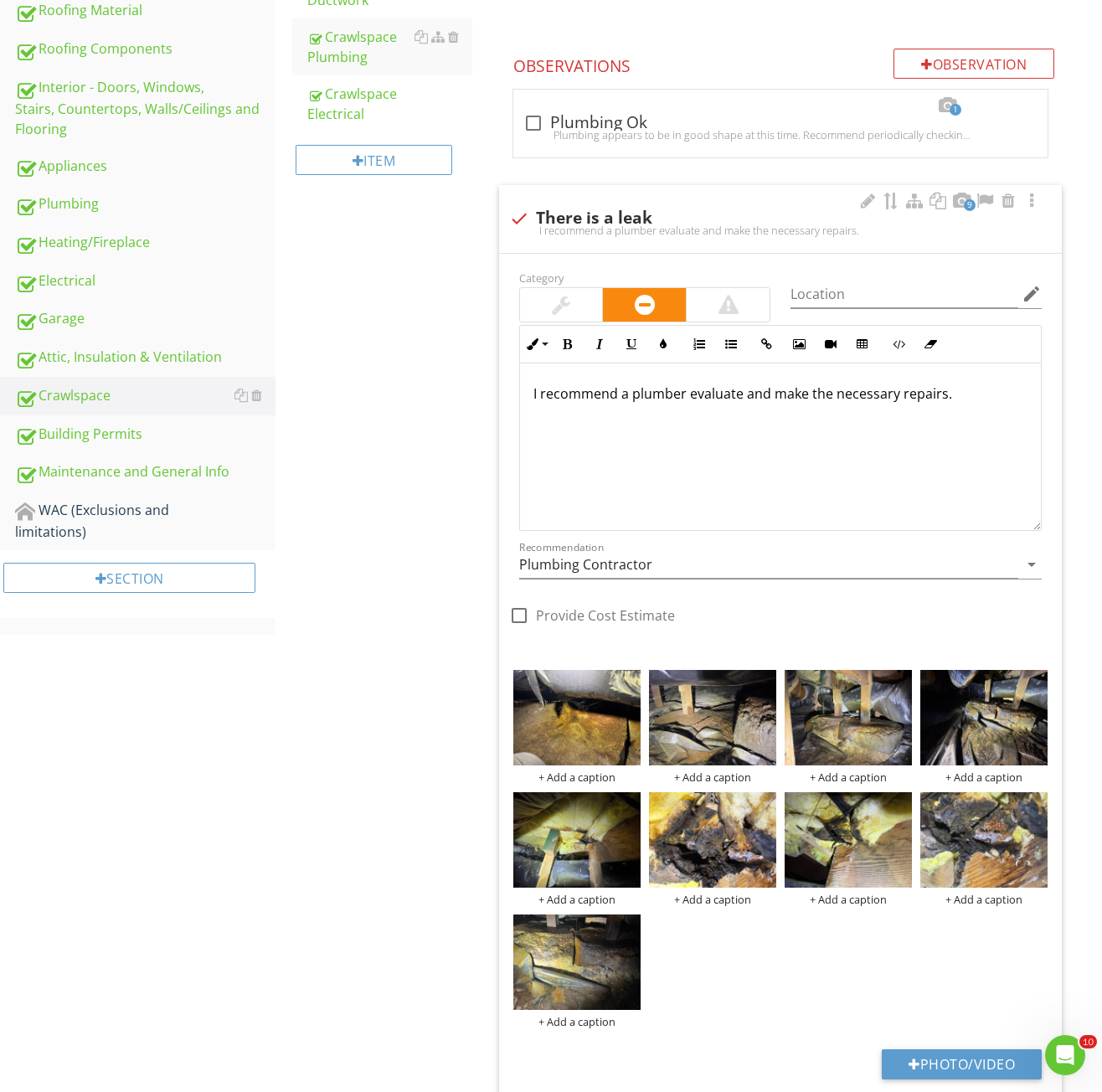 scroll, scrollTop: 485, scrollLeft: 0, axis: vertical 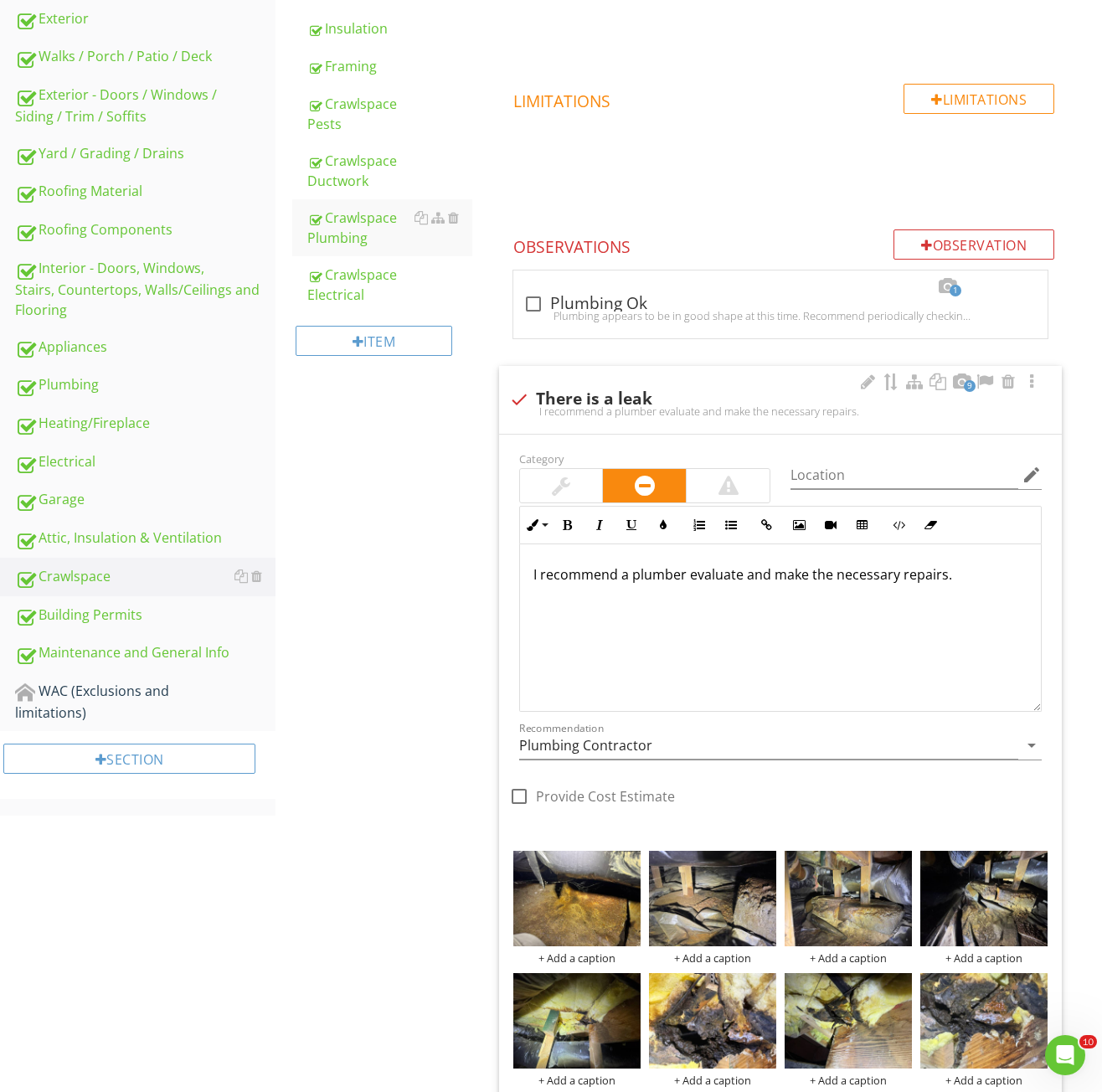 click on "I recommend a plumber evaluate and make the necessary repairs." at bounding box center [780, 574] 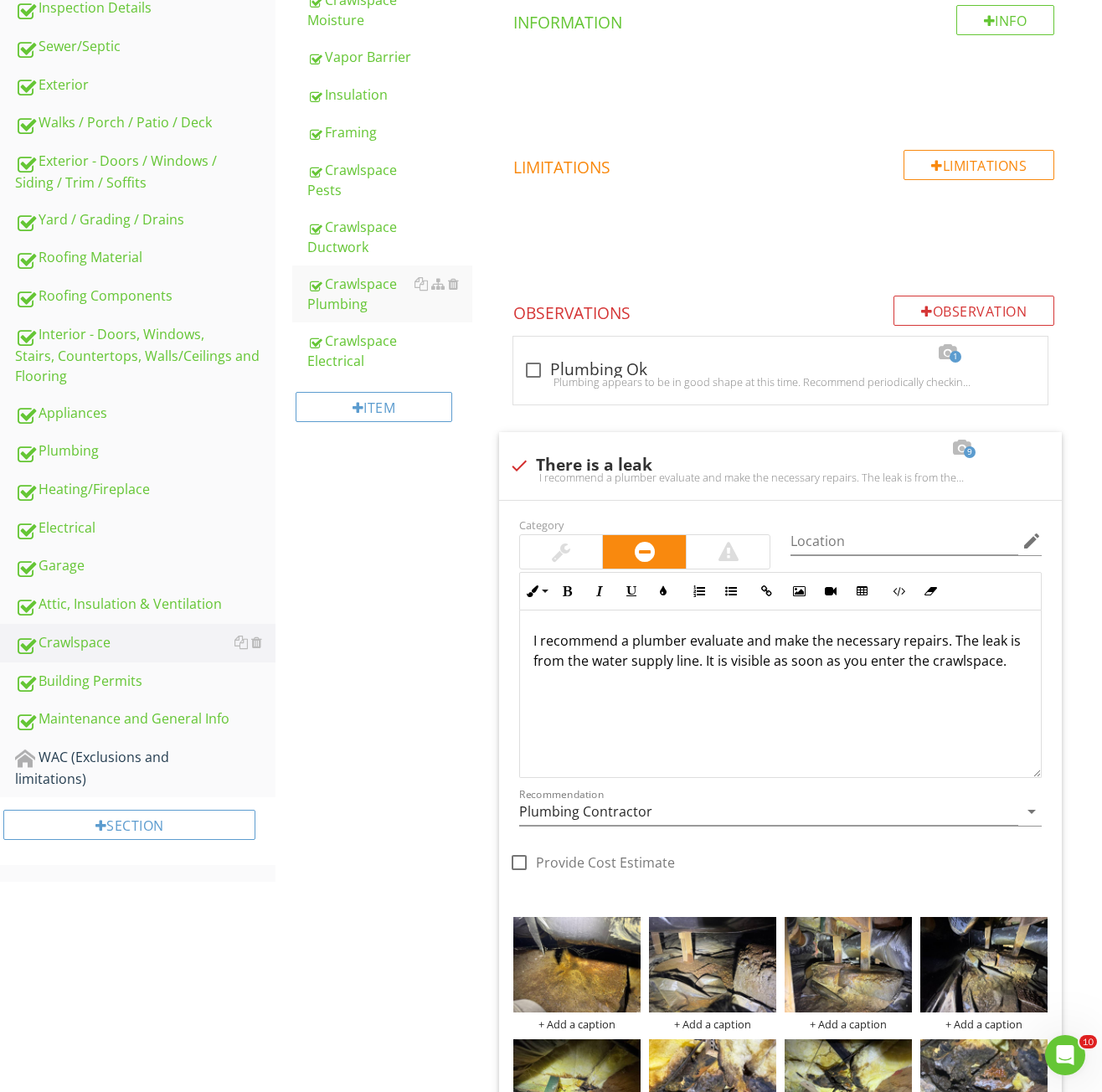 scroll, scrollTop: 84, scrollLeft: 0, axis: vertical 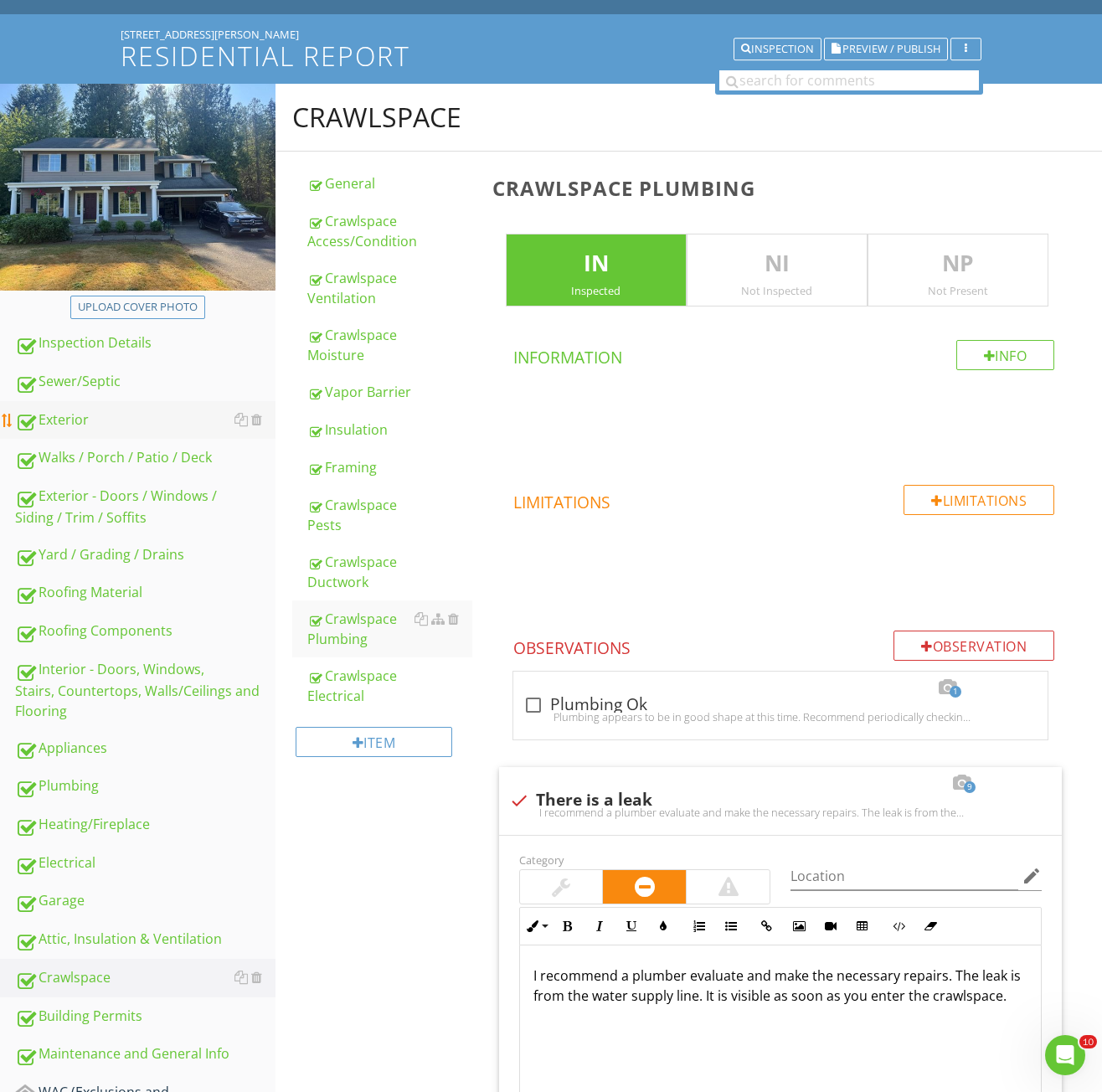 click on "Exterior" at bounding box center [145, 420] 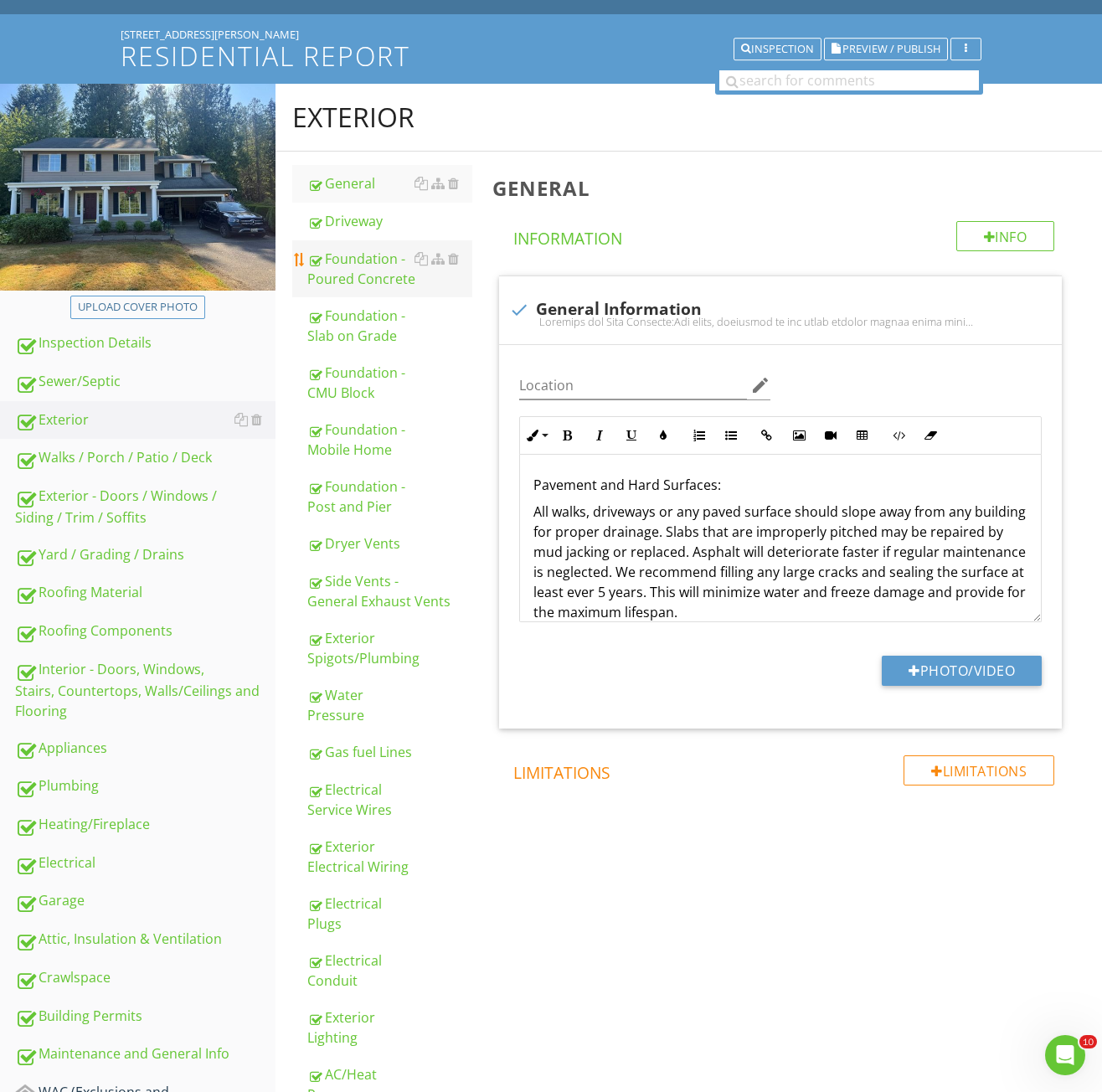 click on "Foundation - Poured Concrete" at bounding box center [389, 269] 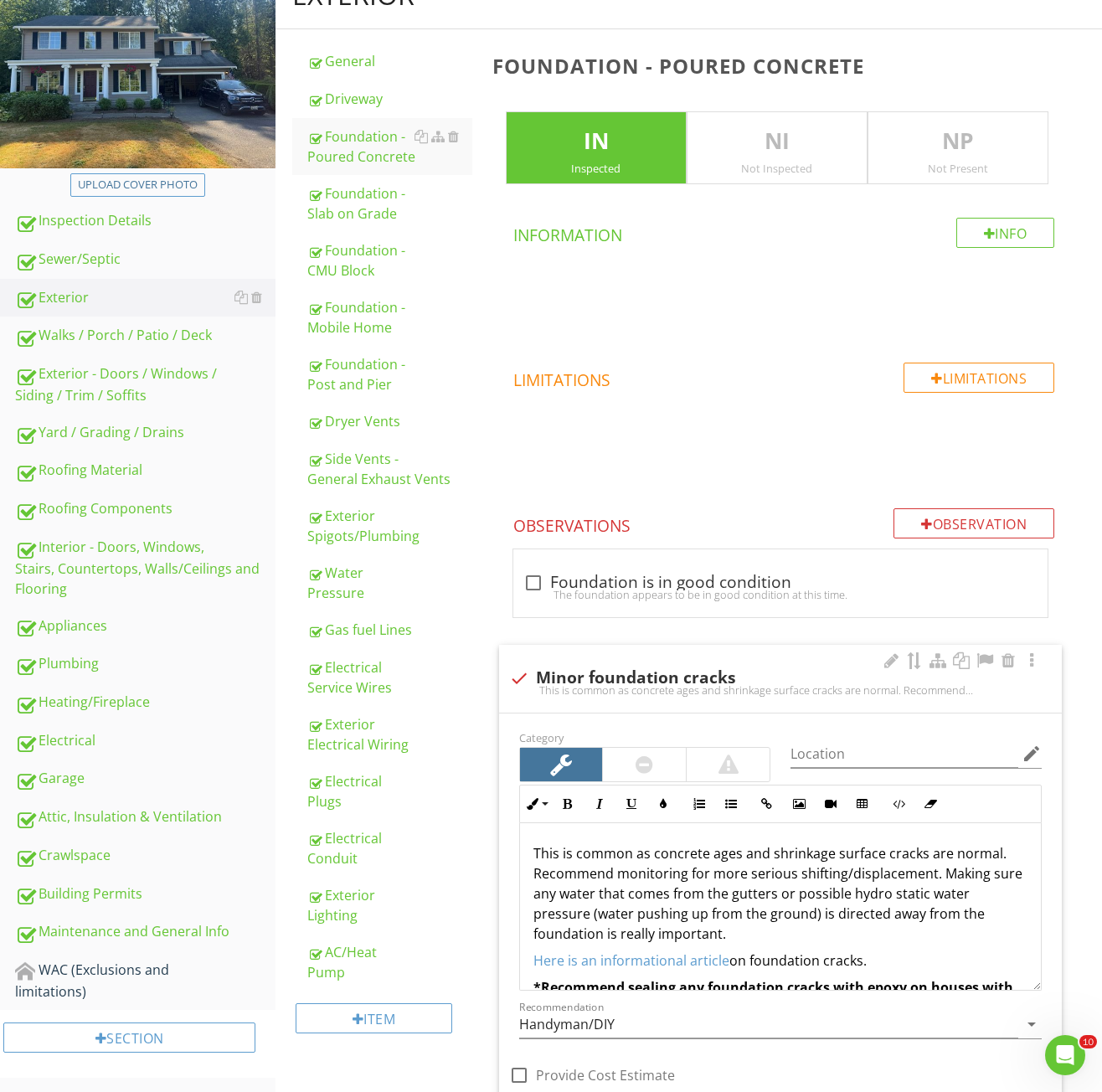 scroll, scrollTop: 586, scrollLeft: 0, axis: vertical 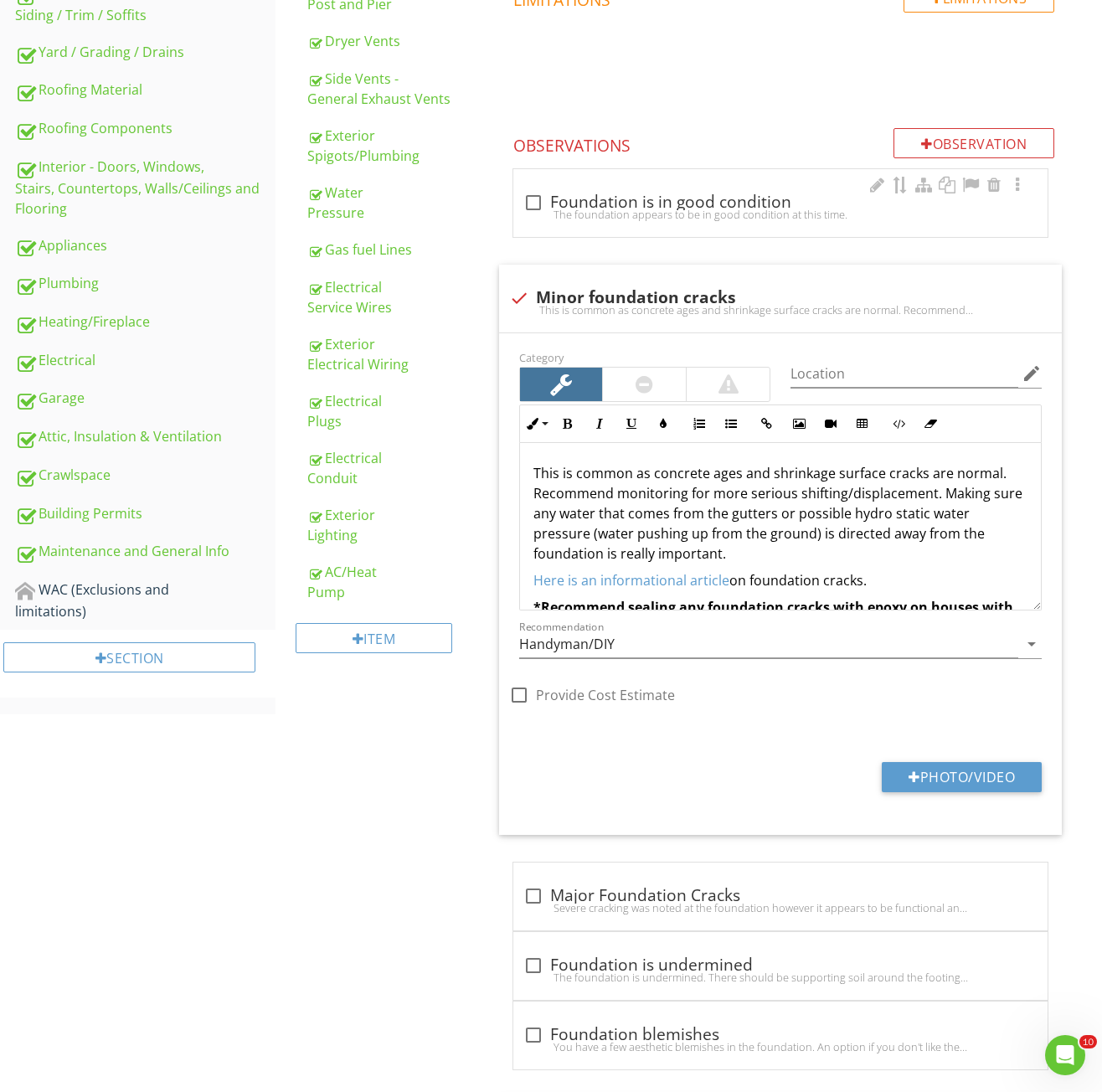 click on "check_box_outline_blank
Foundation is in good condition
The foundation appears to be in good condition at this time." at bounding box center [780, 203] 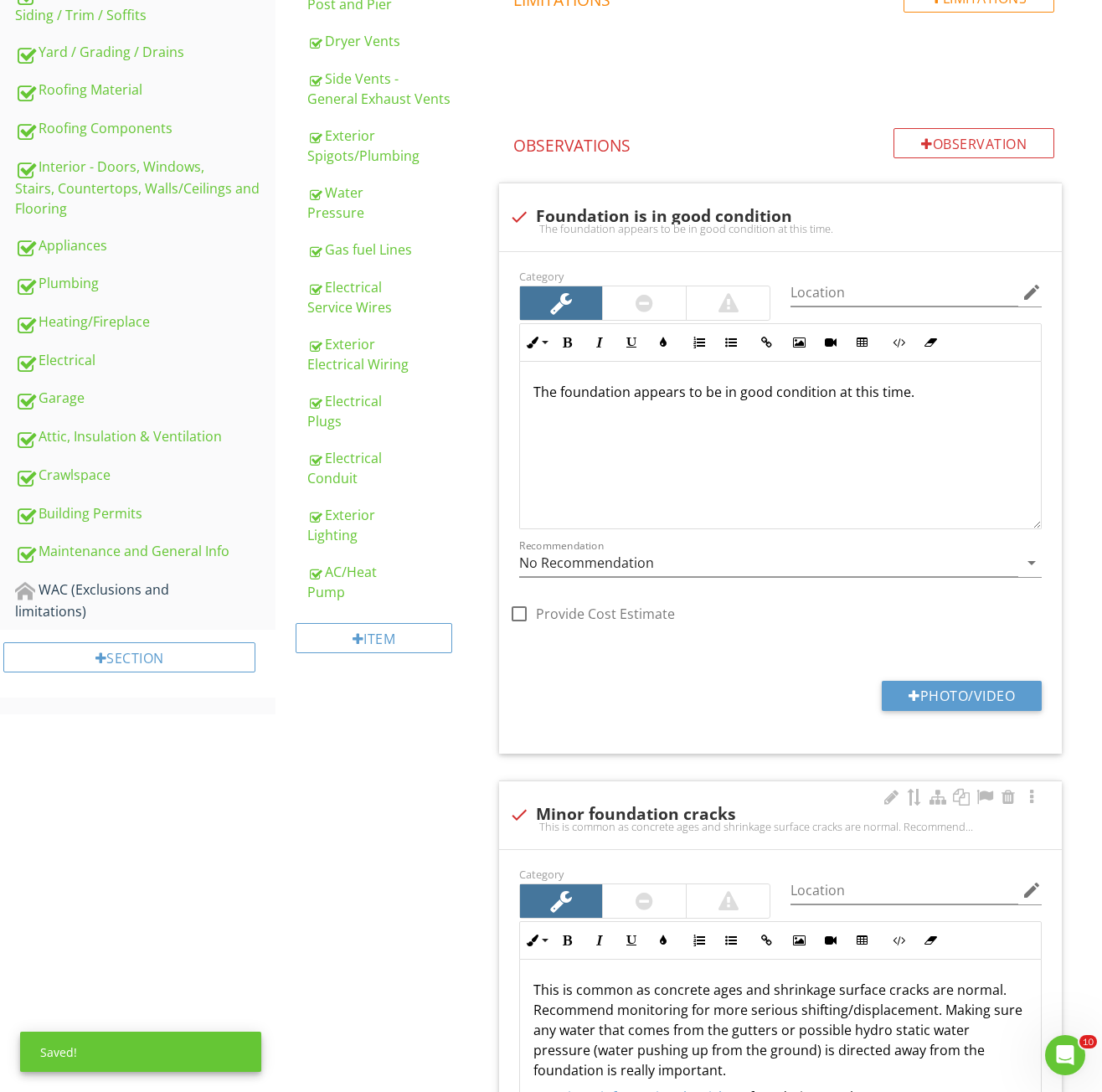 click on "This is common as concrete ages and shrinkage surface cracks are normal. Recommend monitoring for more serious shifting/displacement. Making sure any water that comes from the gutters or possible hydro static water pressure (water pushing up from the ground) is directed away from the foundation is really important.Here is an informational article on foundation cracks.*Recommend sealing any foundation cracks with epoxy on houses with finished basements. Sometimes basements get finished on the inside and the concrete walls are not properly sealed. It's always a good idea to seal any cracks to impede any water from getting in when it rains.*Here is a link for the type of epoxy to get: Click Here for the link" at bounding box center [780, 827] 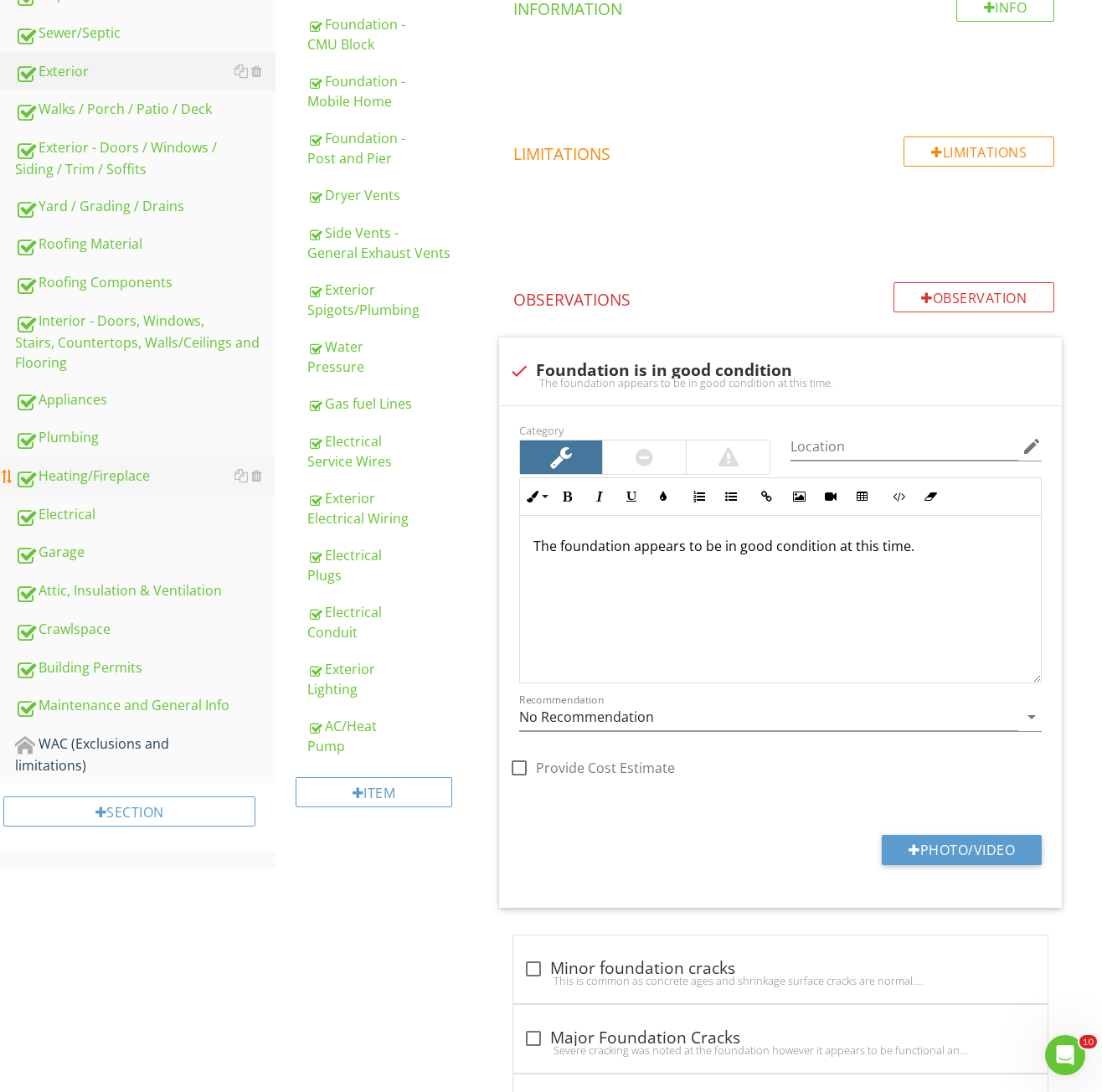 scroll, scrollTop: 251, scrollLeft: 0, axis: vertical 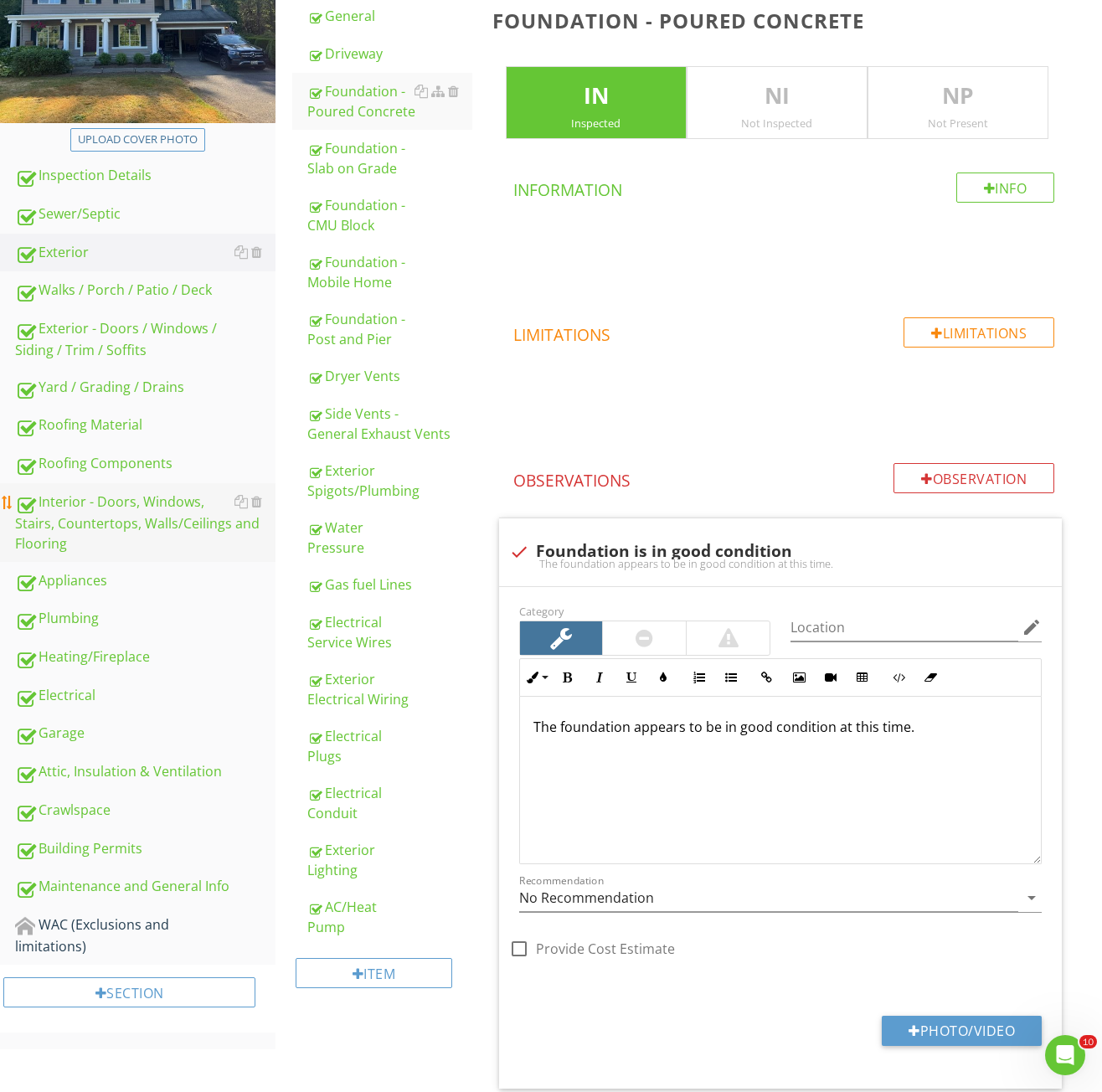 click on "Interior - Doors, Windows, Stairs, Countertops, Walls/Ceilings and Flooring" at bounding box center [145, 523] 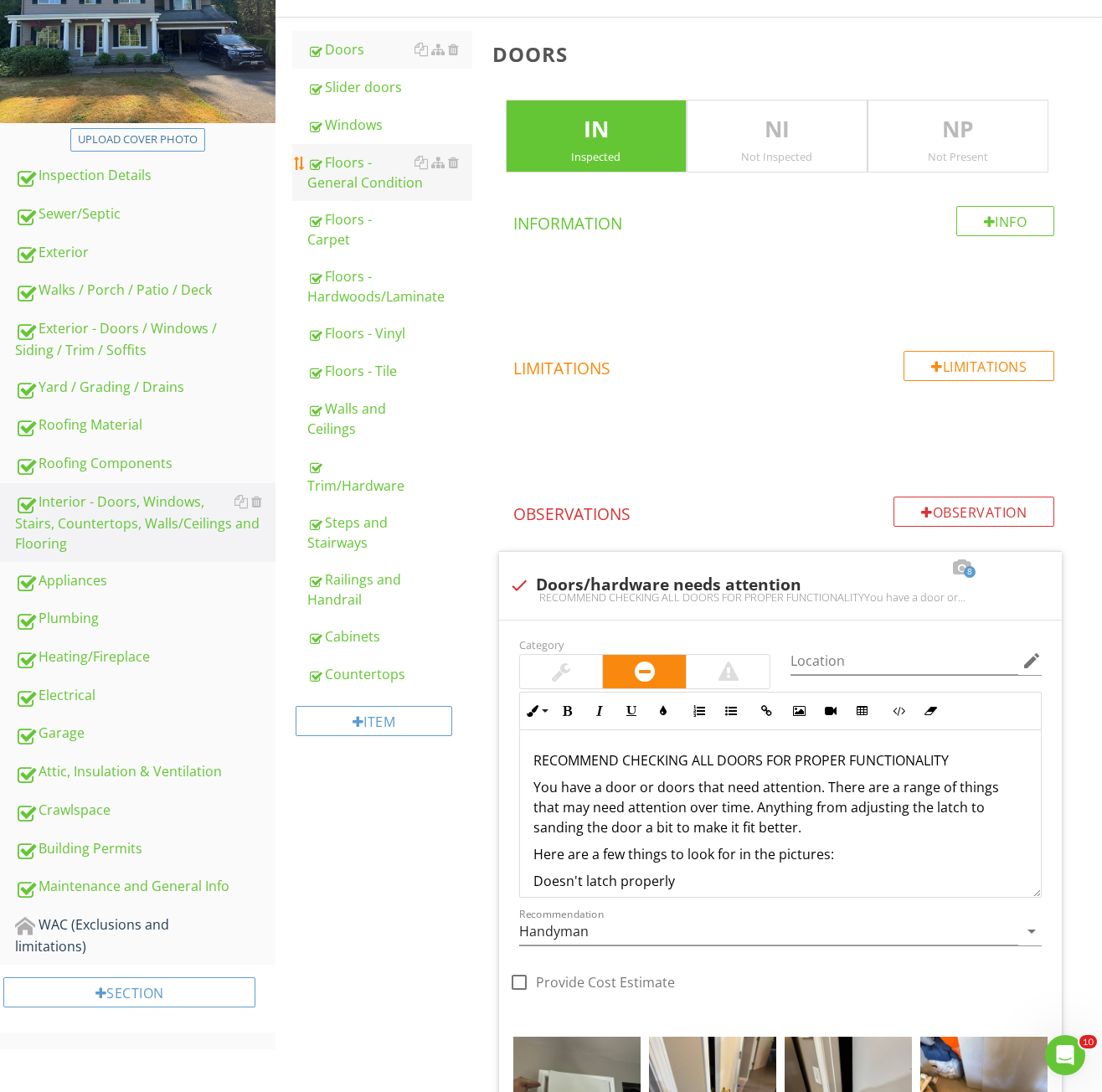 click on "Floors - General Condition" at bounding box center (389, 173) 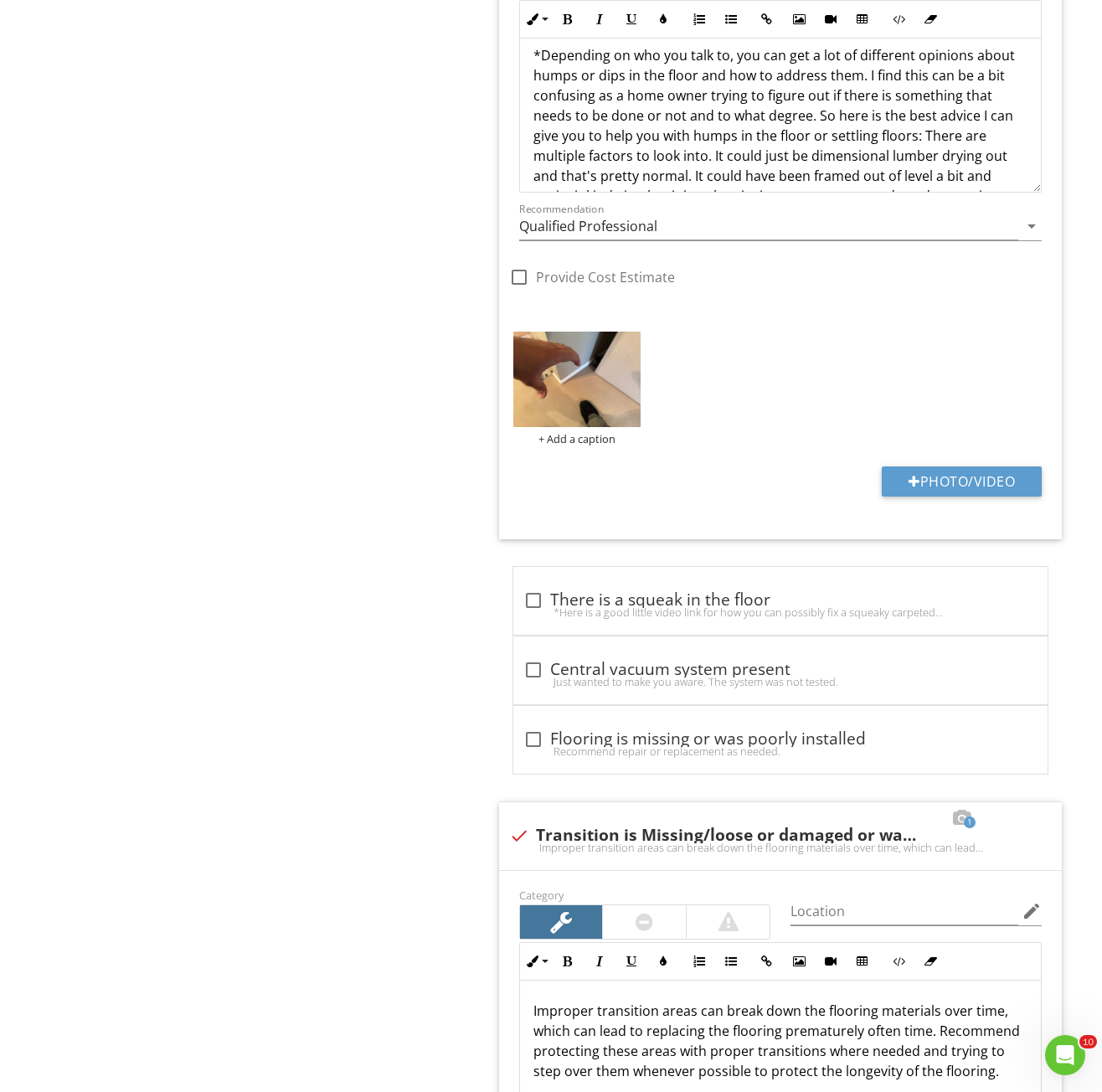 scroll, scrollTop: 2261, scrollLeft: 0, axis: vertical 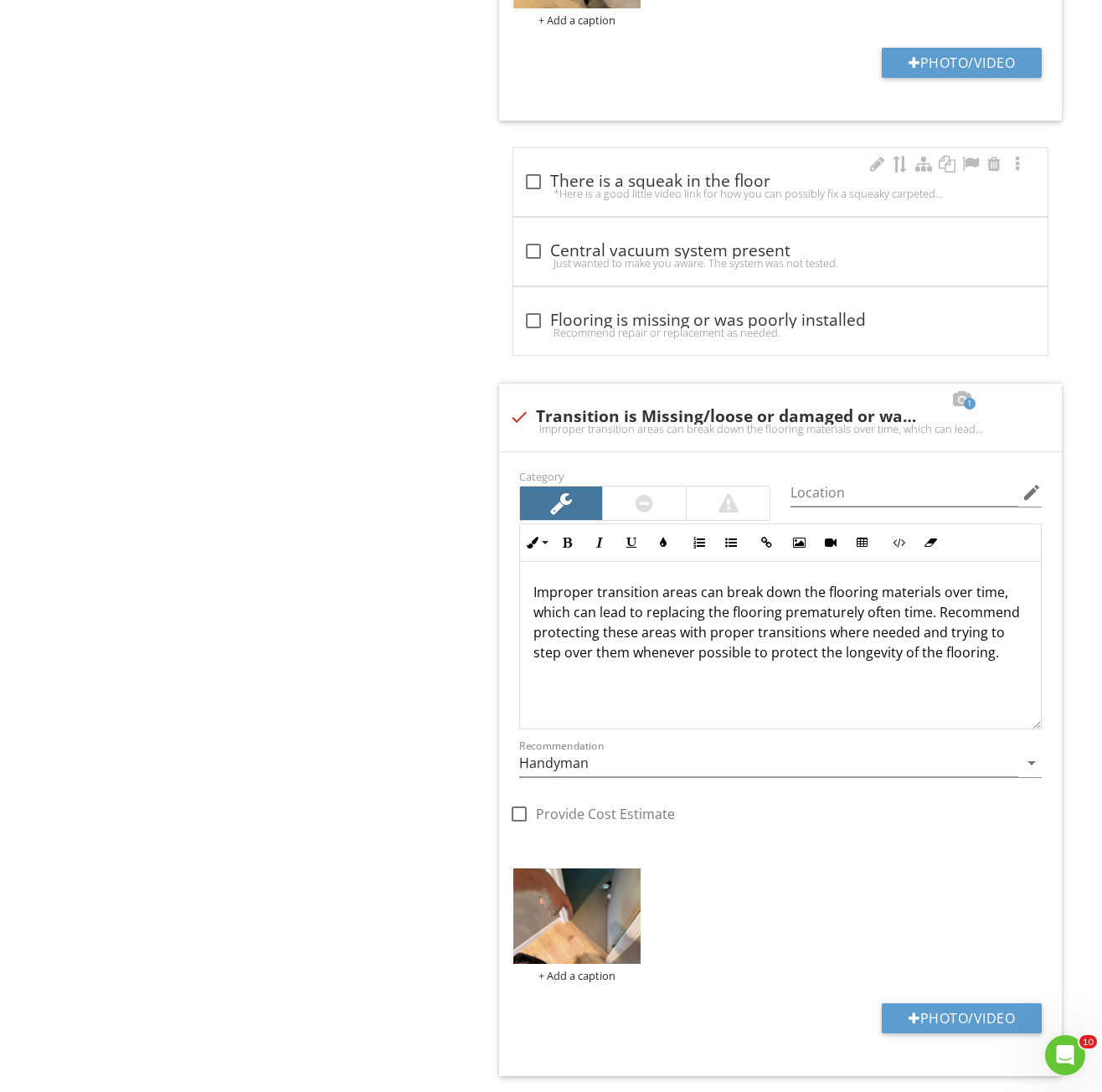 click on "check_box_outline_blank
There is a squeak in the floor" at bounding box center (780, 182) 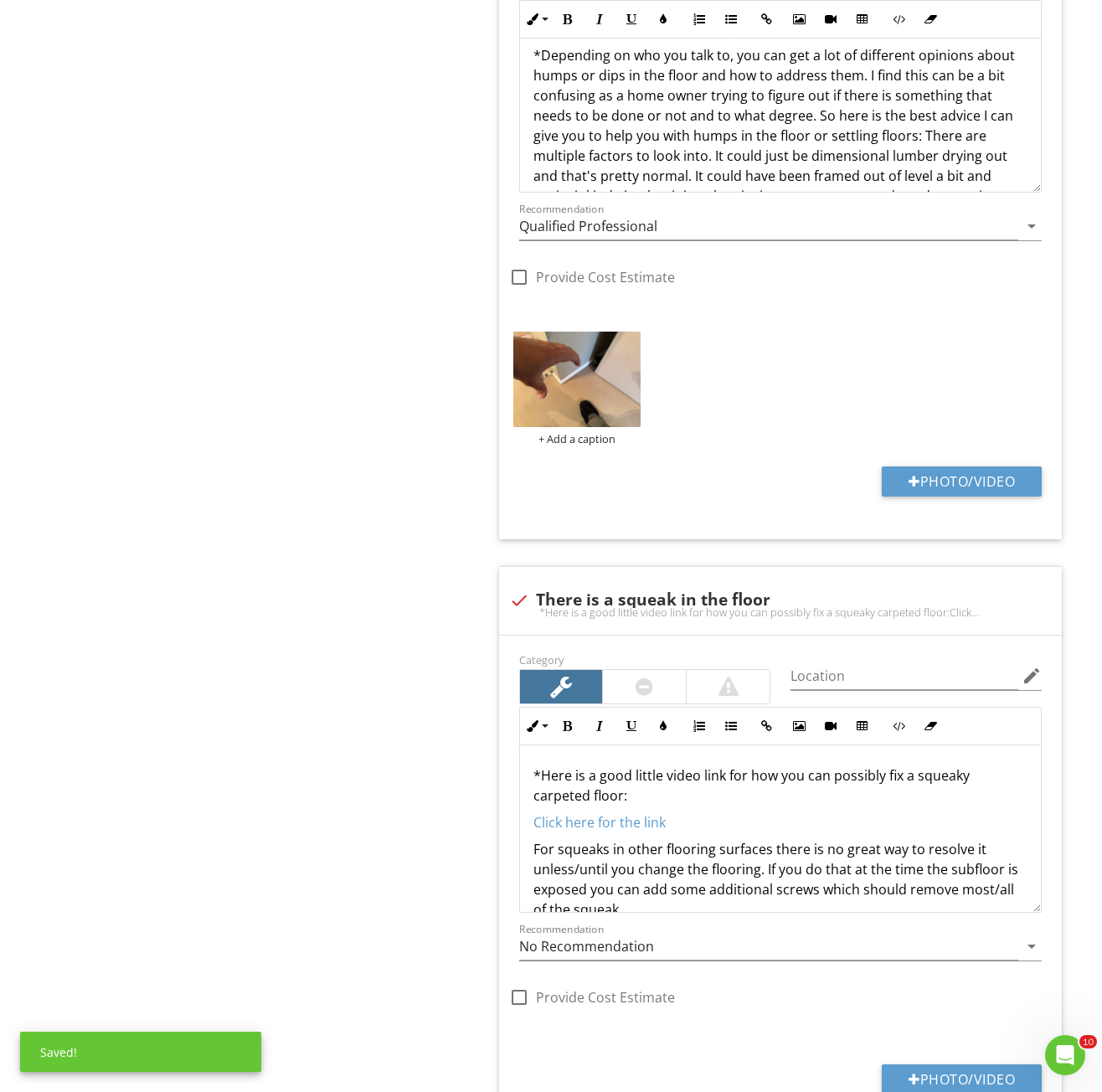 scroll, scrollTop: 2094, scrollLeft: 0, axis: vertical 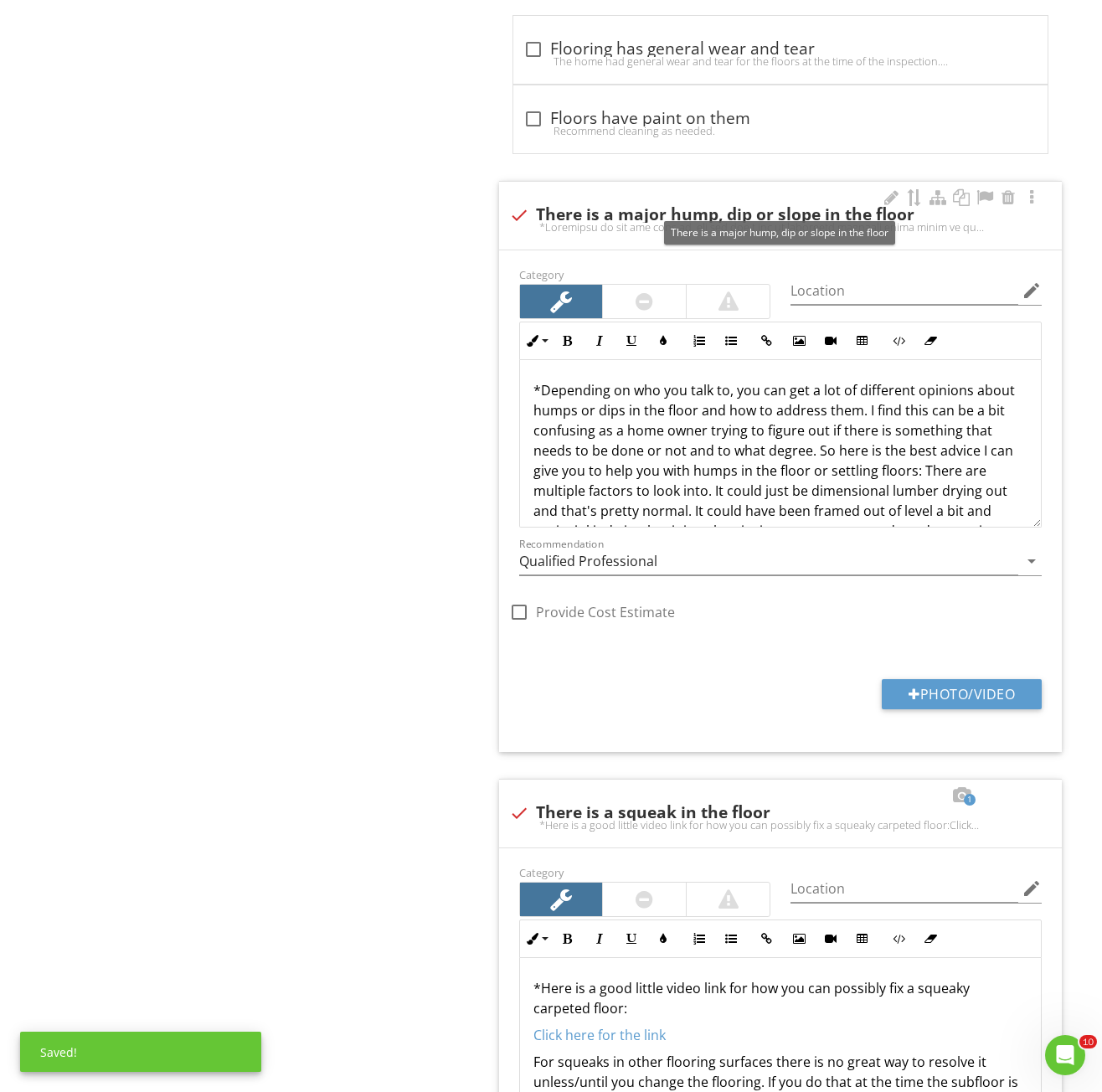 click on "check
There is a major hump, dip or slope in the floor" at bounding box center (780, 215) 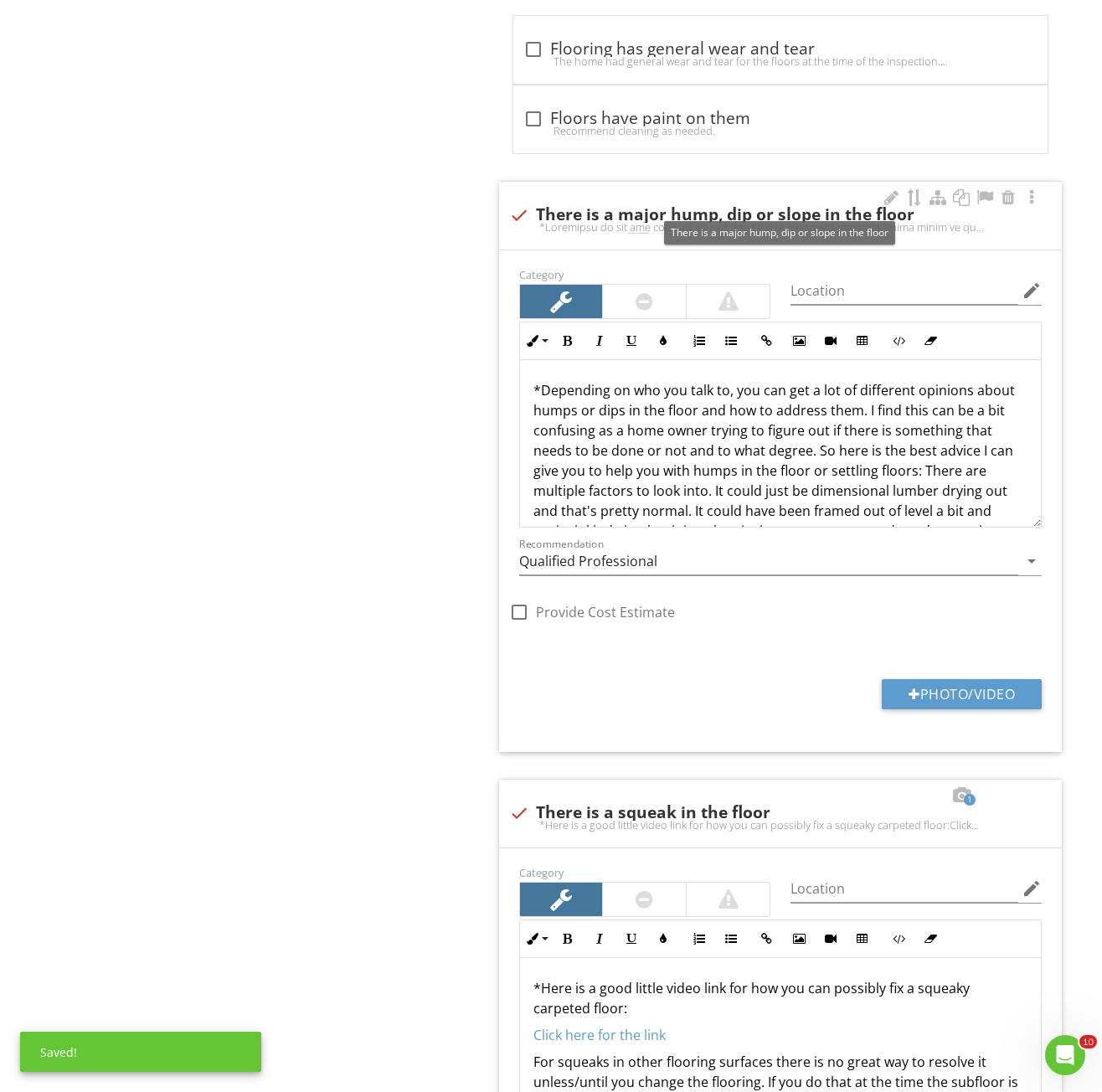 click on "check
There is a major hump, dip or slope in the floor" at bounding box center [780, 220] 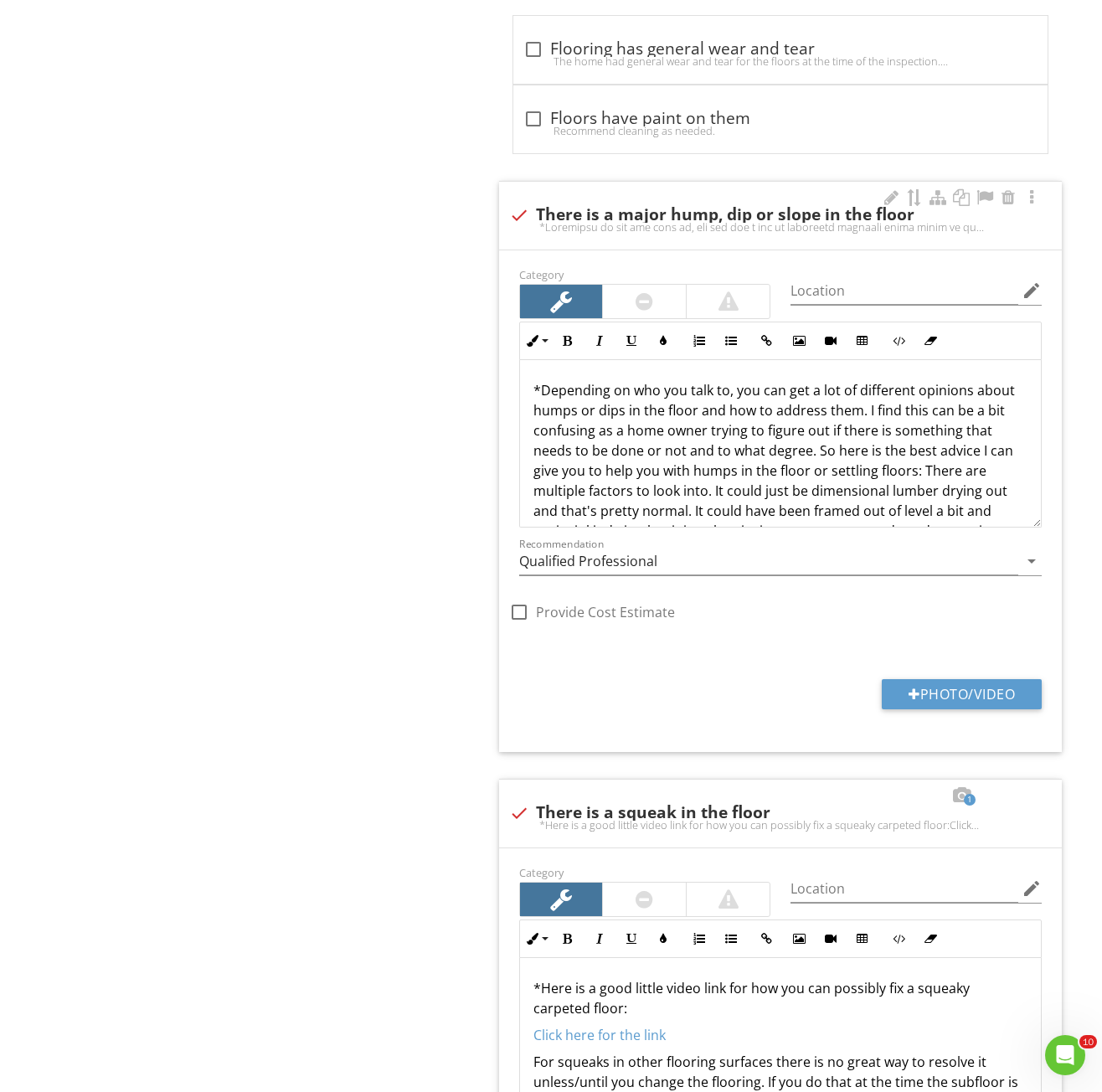 click at bounding box center (780, 227) 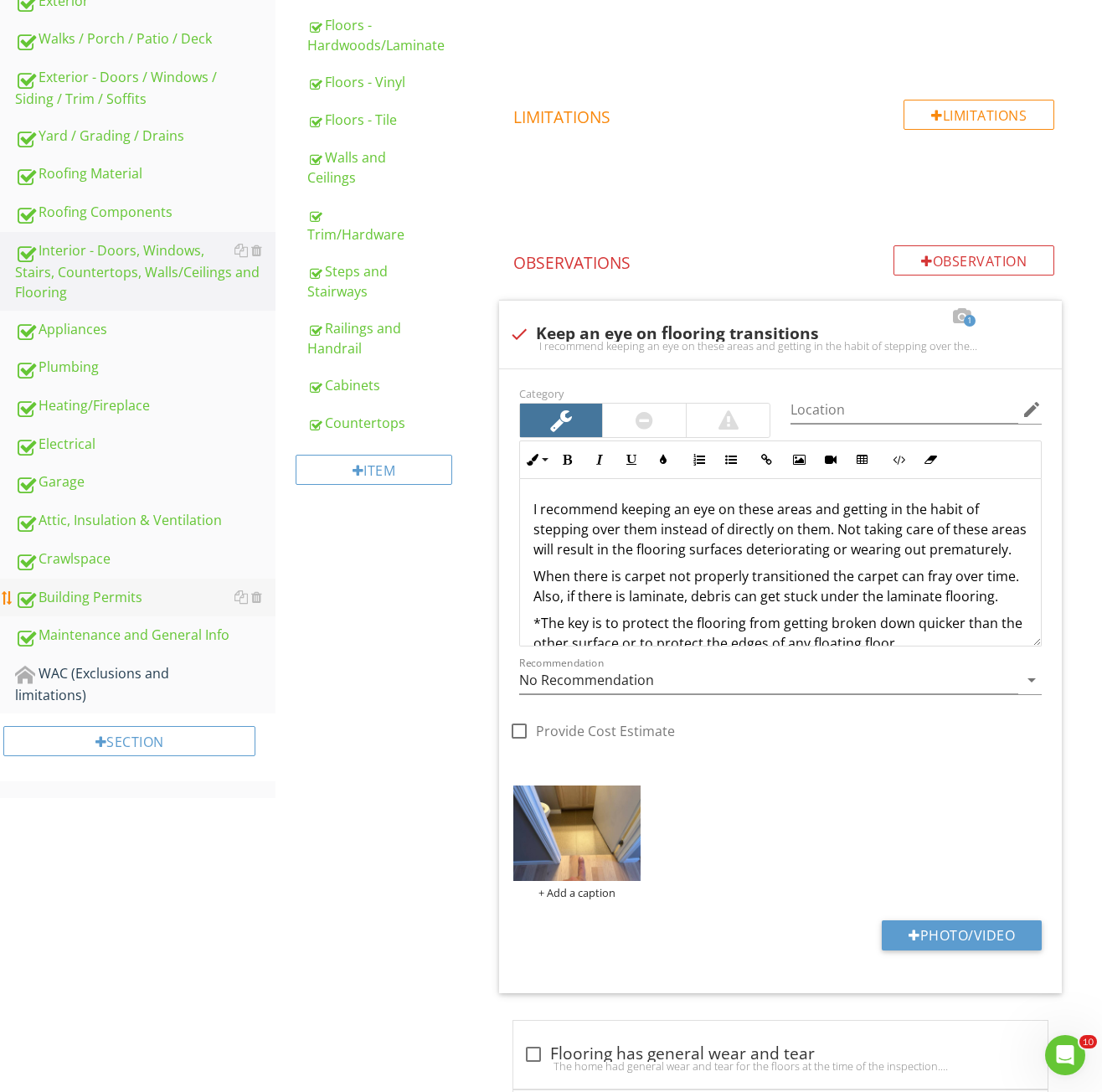 scroll, scrollTop: 0, scrollLeft: 0, axis: both 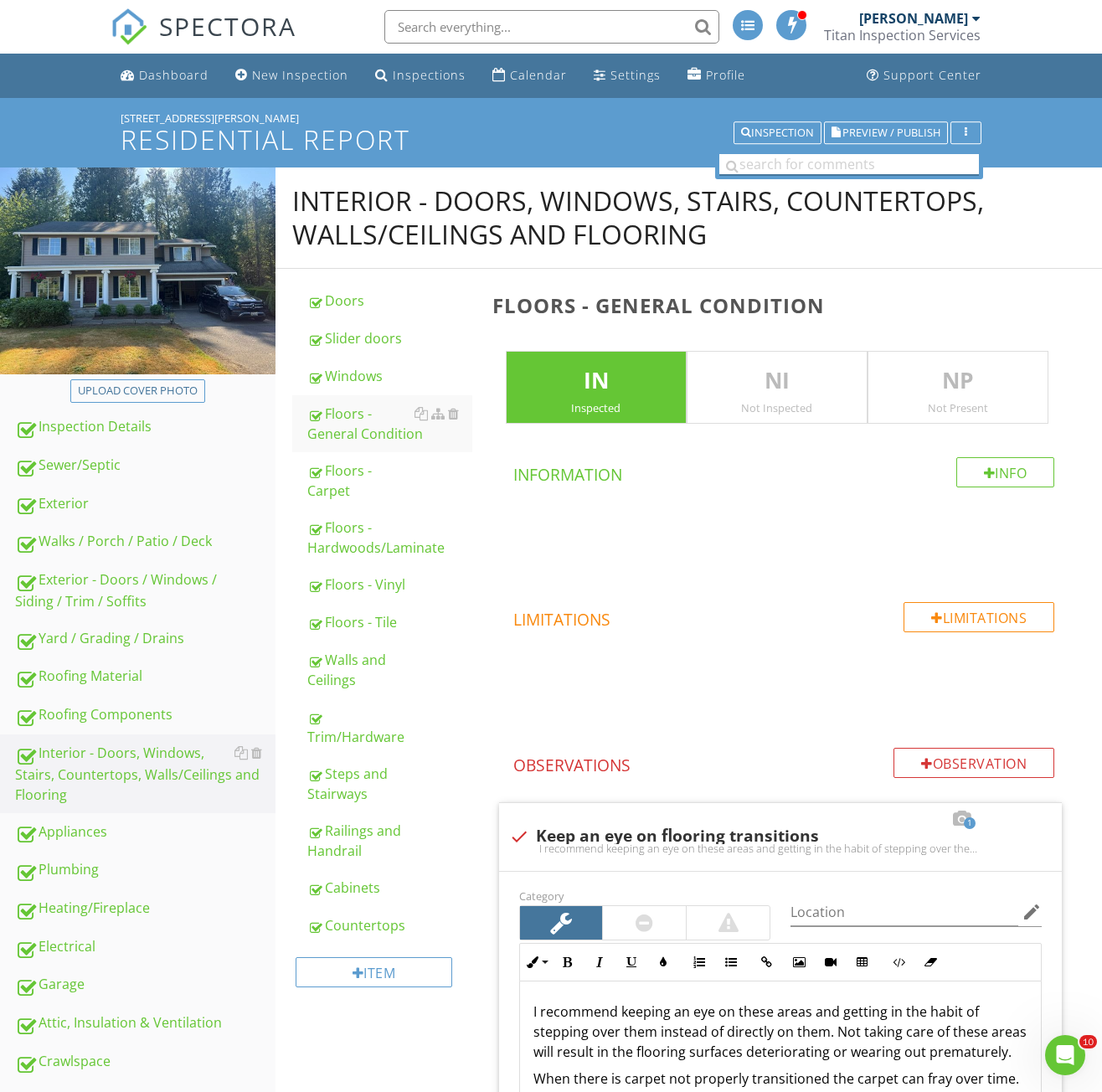click at bounding box center [849, 164] 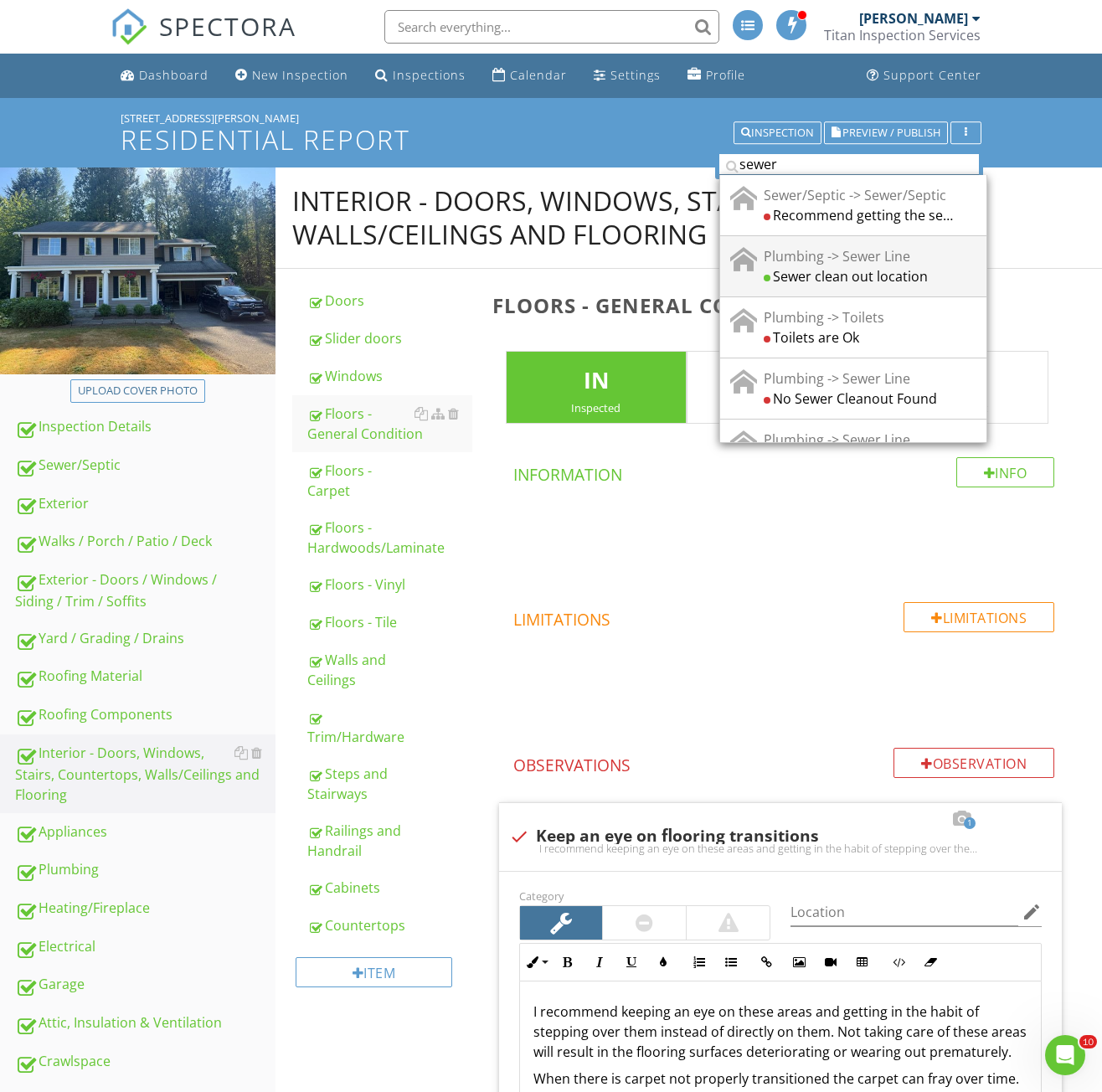 type on "sewer" 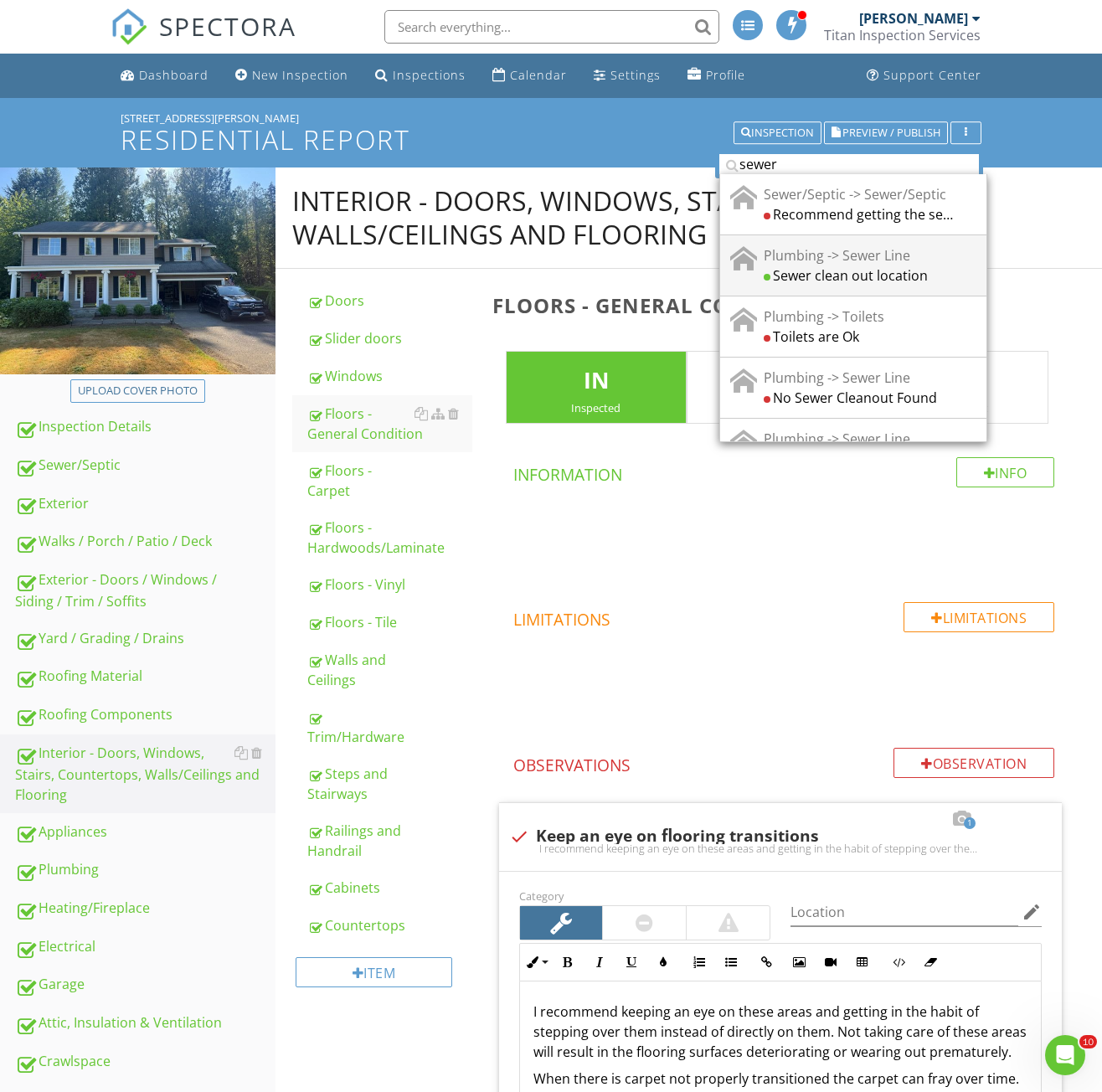 click on "Sewer clean out location" at bounding box center (858, 276) 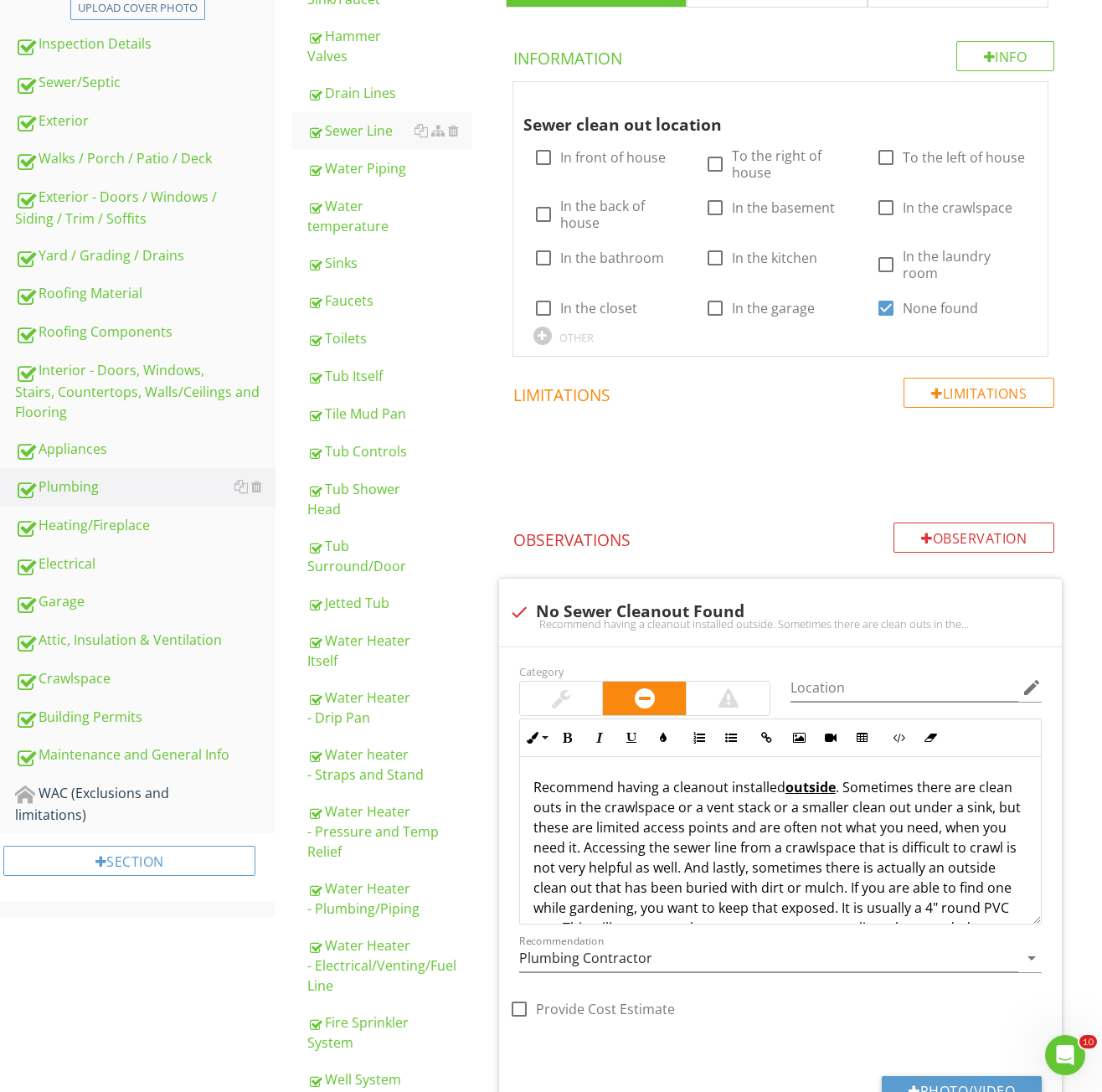 scroll, scrollTop: 0, scrollLeft: 0, axis: both 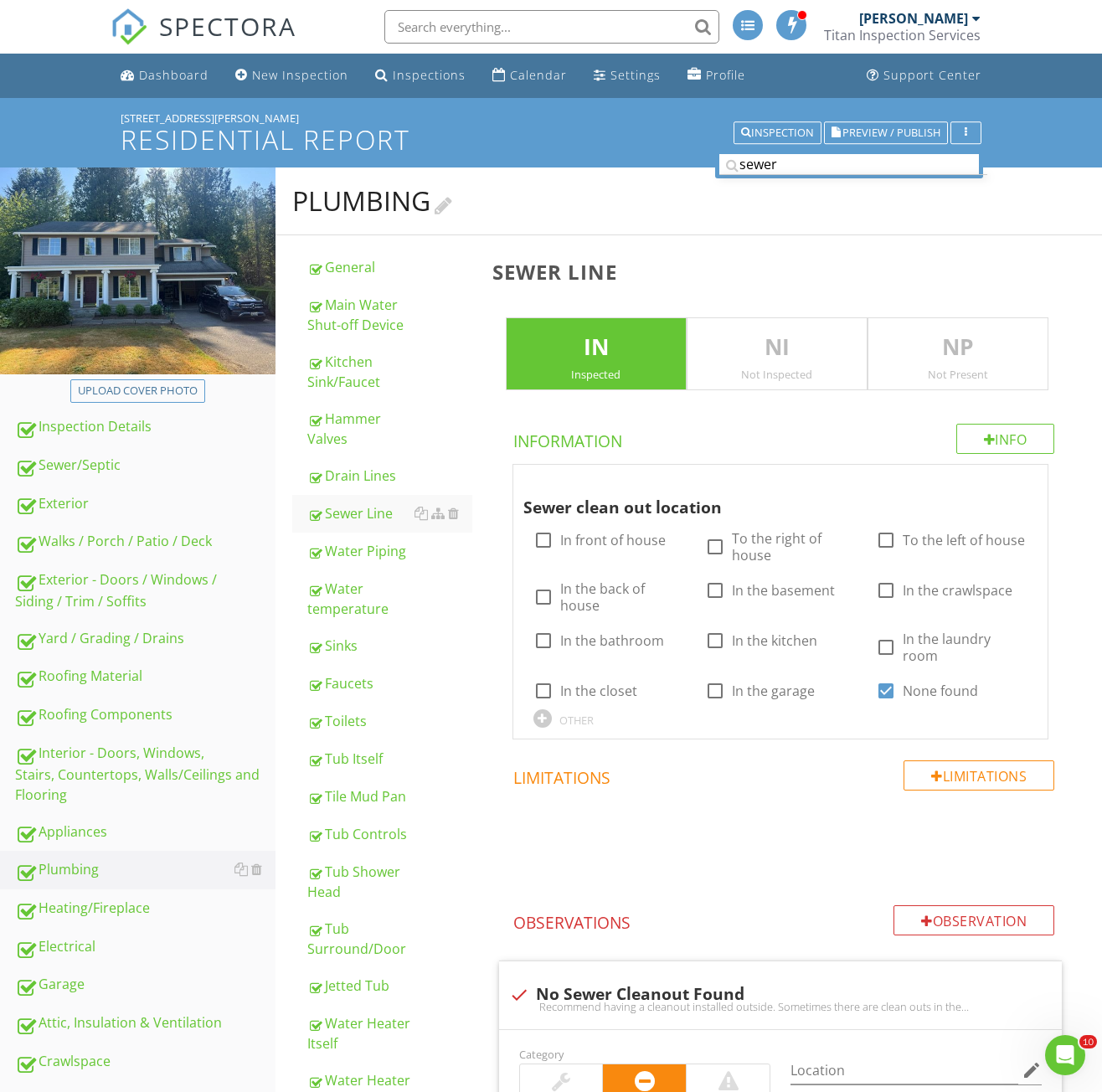 click on "Plumbing" at bounding box center [688, 201] 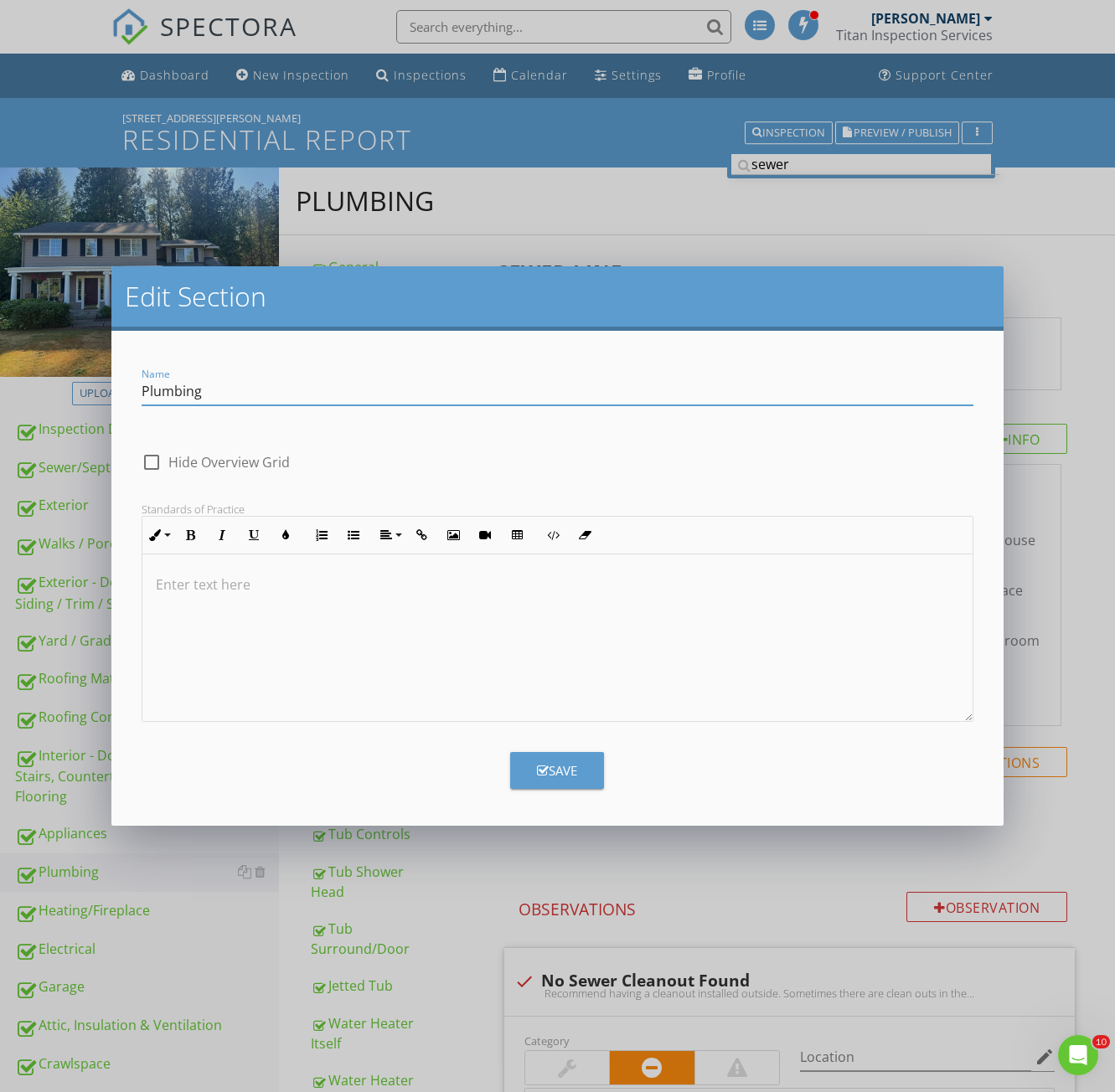 click on "Edit Section     Name Plumbing       check_box_outline_blank Hide Overview Grid     Standards of Practice   Inline Style XLarge Large Normal Small Light Small/Light Bold Italic Underline Colors Ordered List Unordered List Align Align Left Align Center Align Right Align Justify Insert Link Insert Image Insert Video Insert Table Code View Clear Formatting Enter text here
Save" at bounding box center (557, 546) 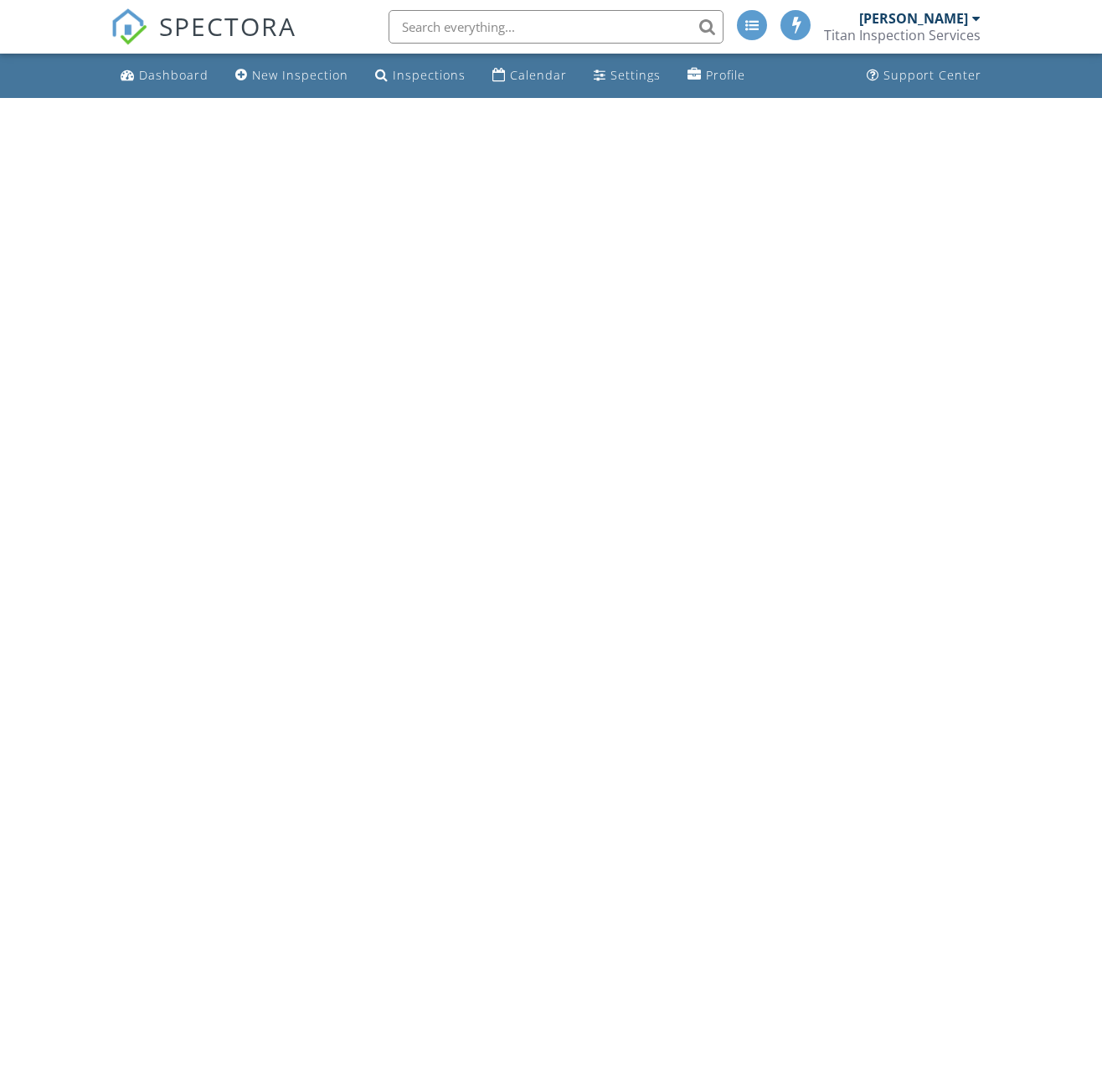 scroll, scrollTop: 0, scrollLeft: 0, axis: both 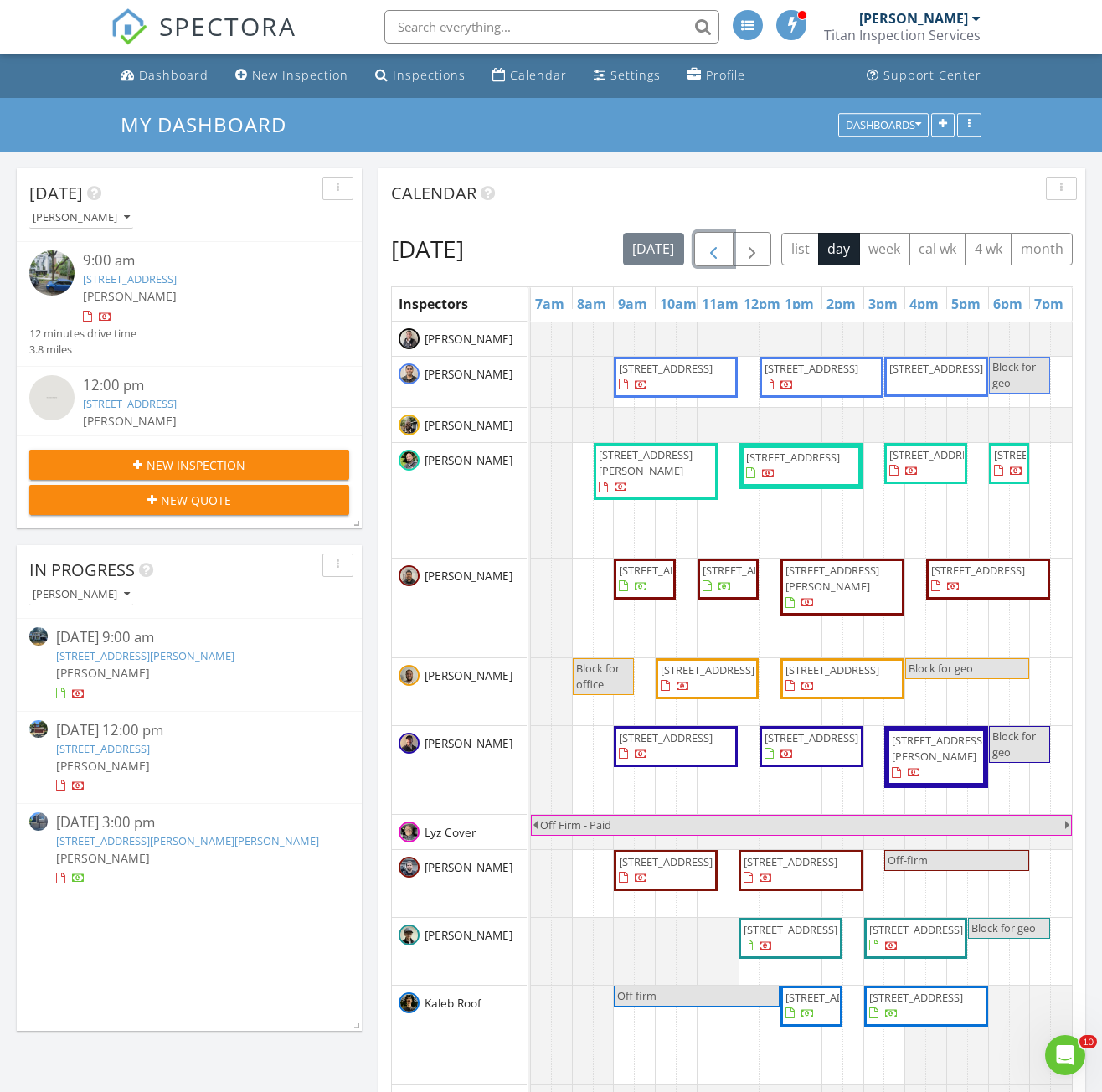 click at bounding box center (713, 249) 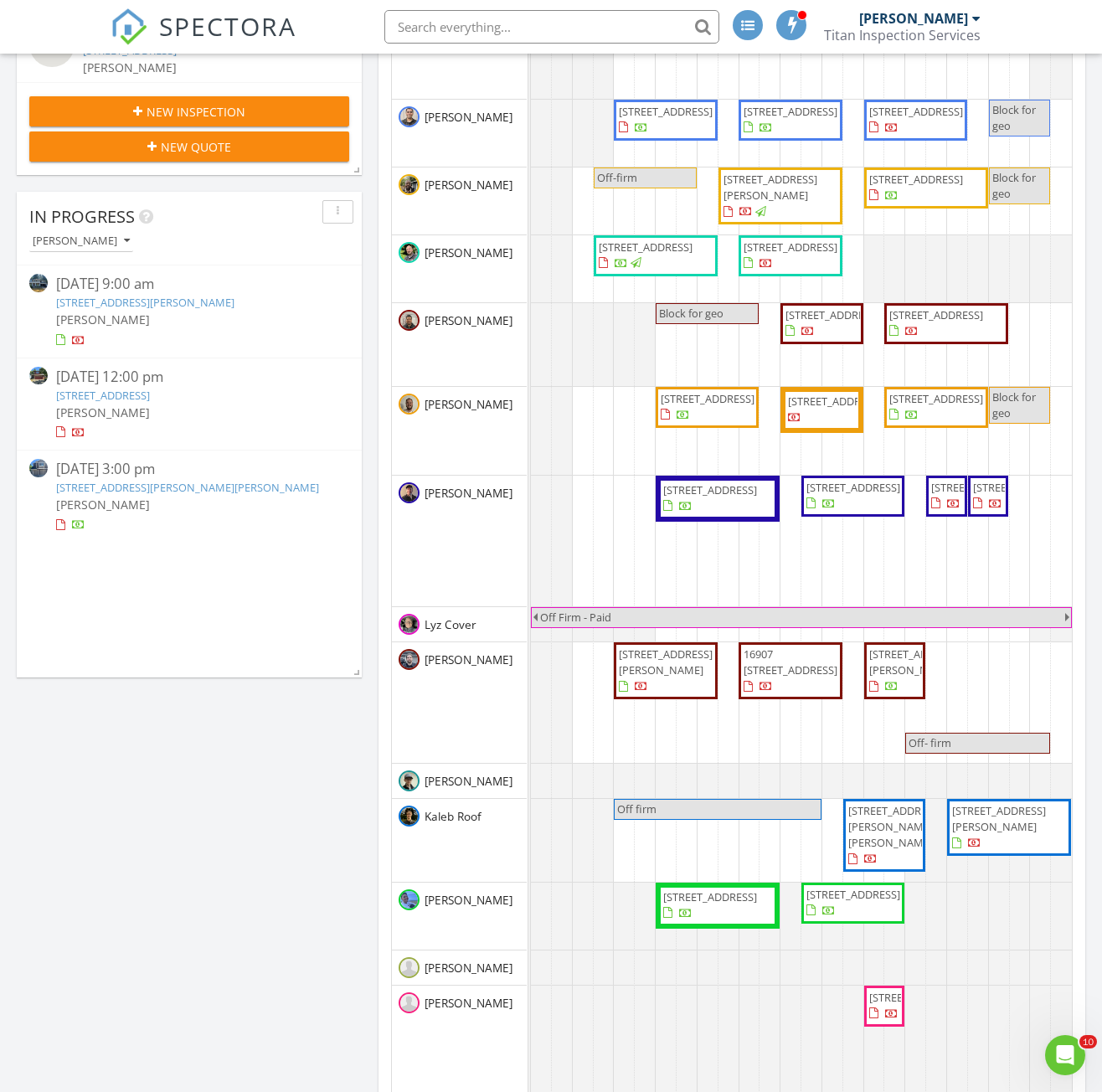 scroll, scrollTop: 502, scrollLeft: 0, axis: vertical 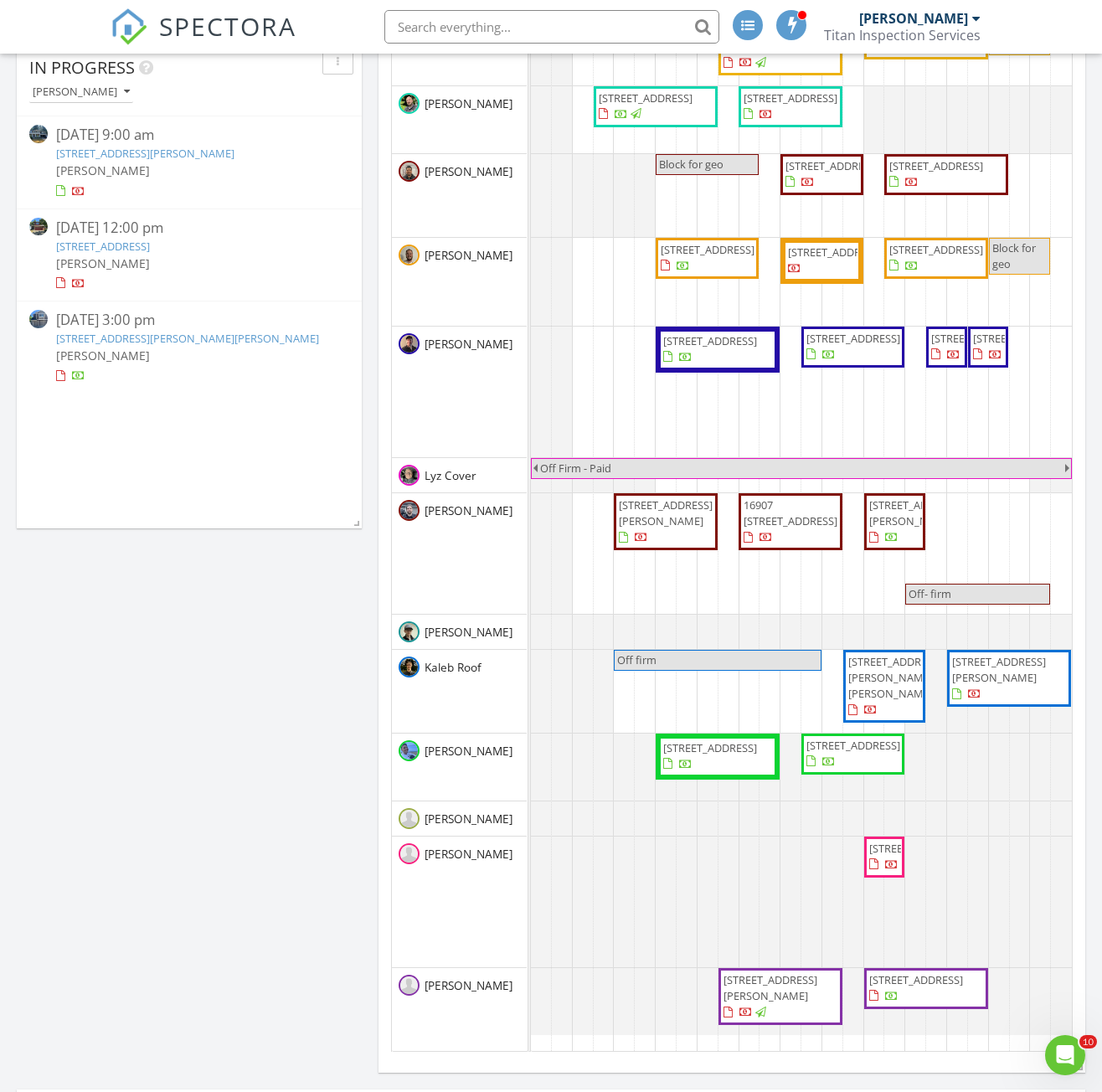 click on "7527 Ames Lake-Carnation Rd NE, Carnation 98014" at bounding box center (666, 513) 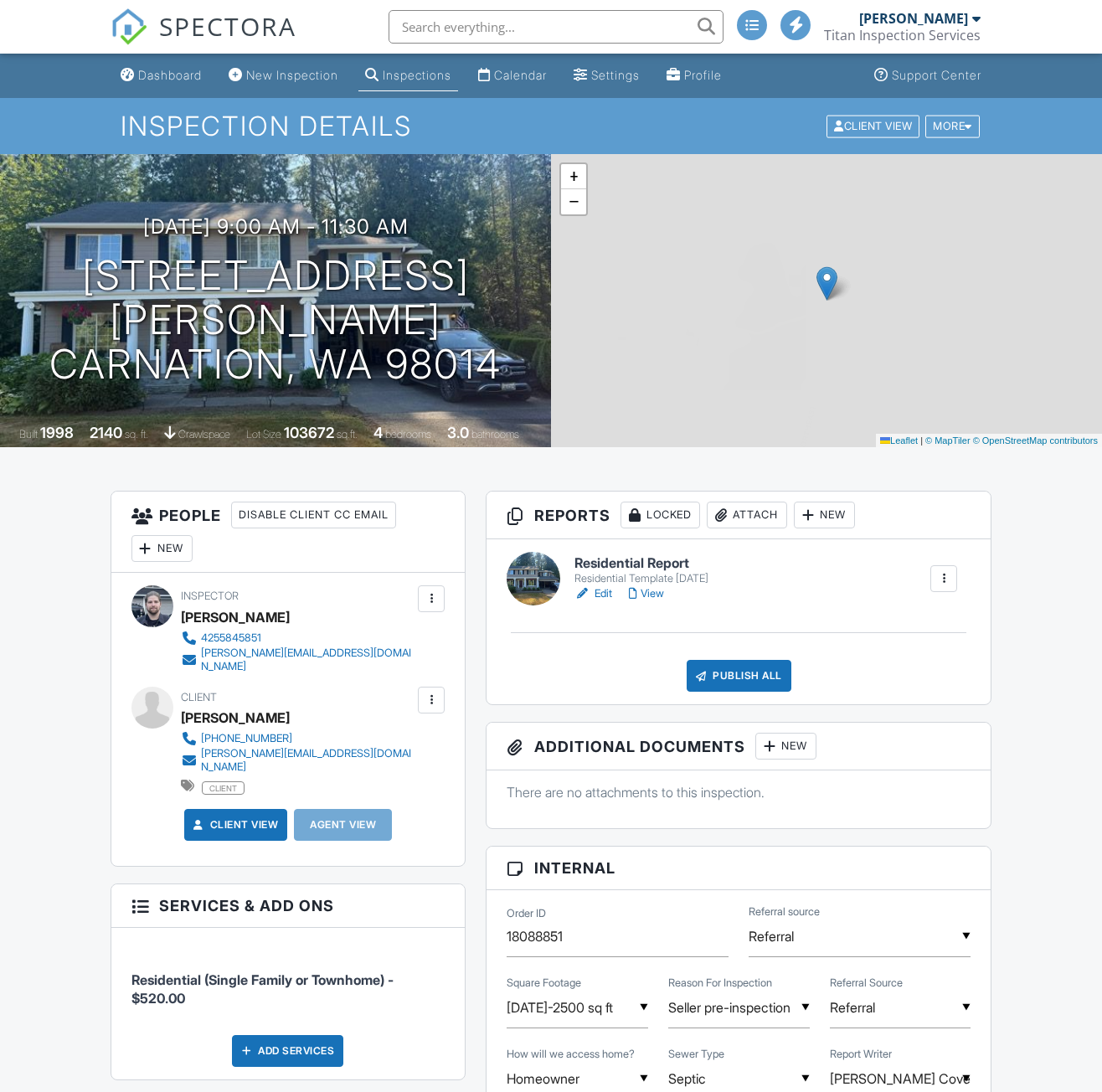 scroll, scrollTop: 0, scrollLeft: 0, axis: both 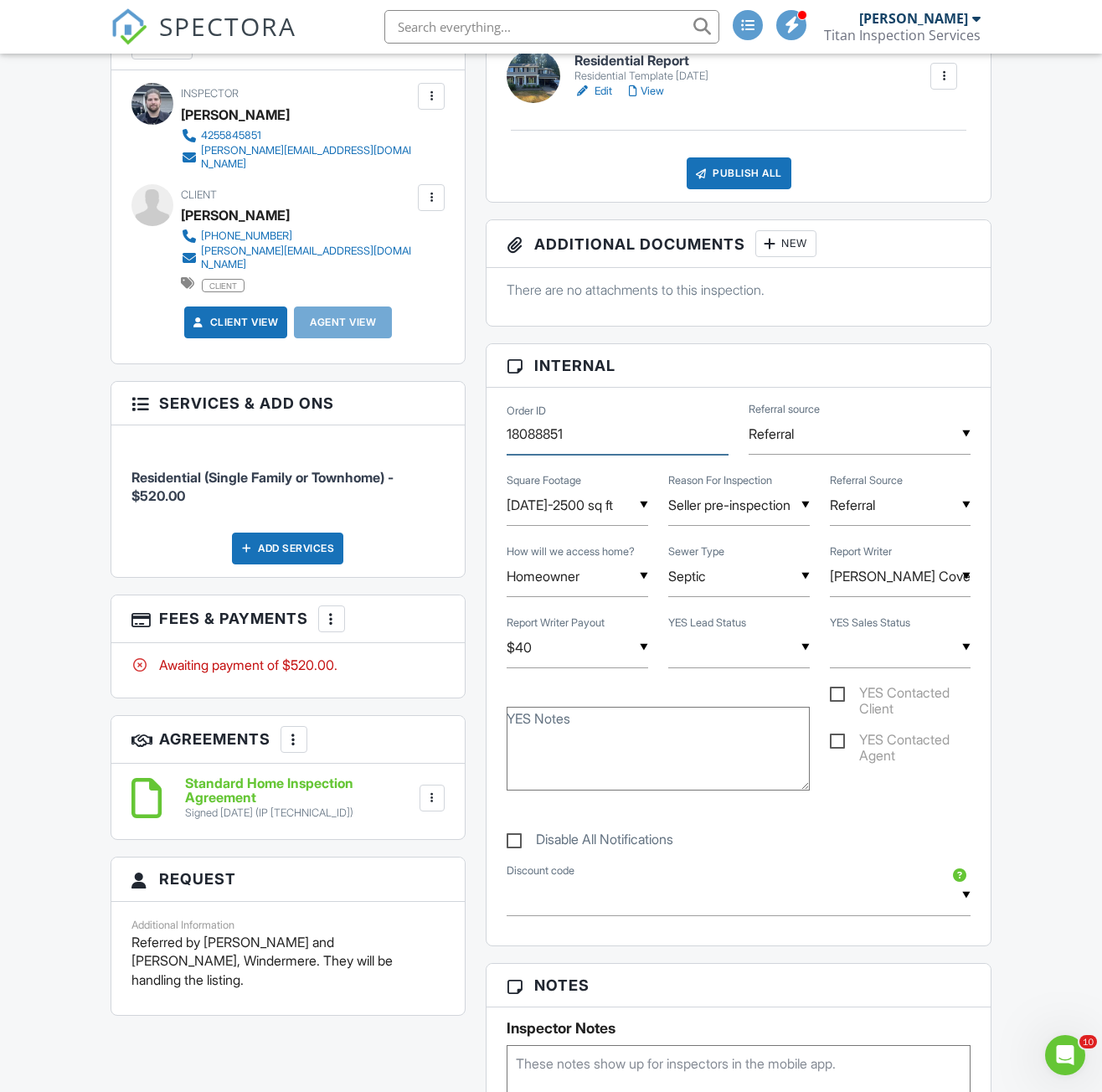 click on "18088851" at bounding box center (617, 434) 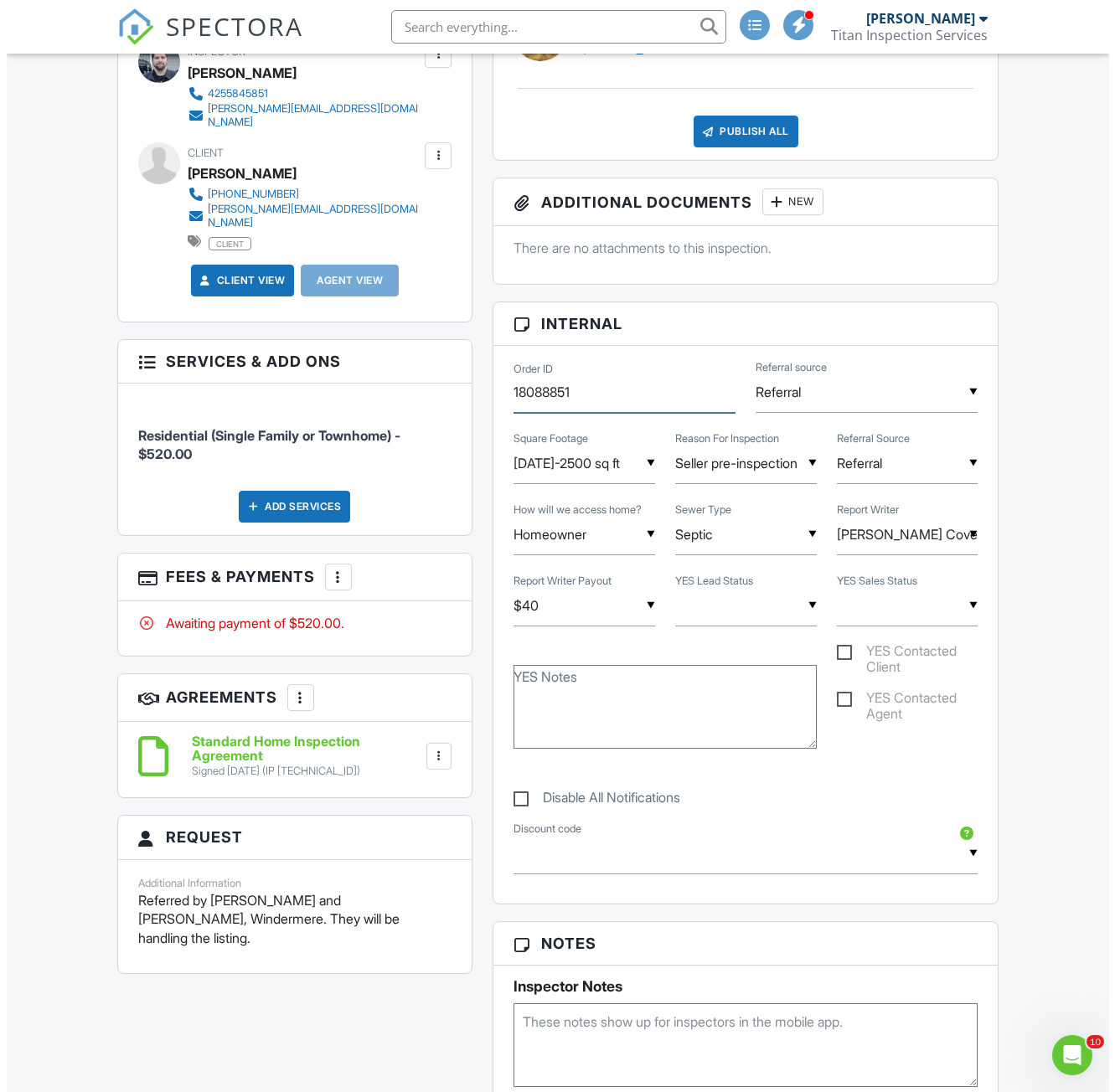 scroll, scrollTop: 586, scrollLeft: 0, axis: vertical 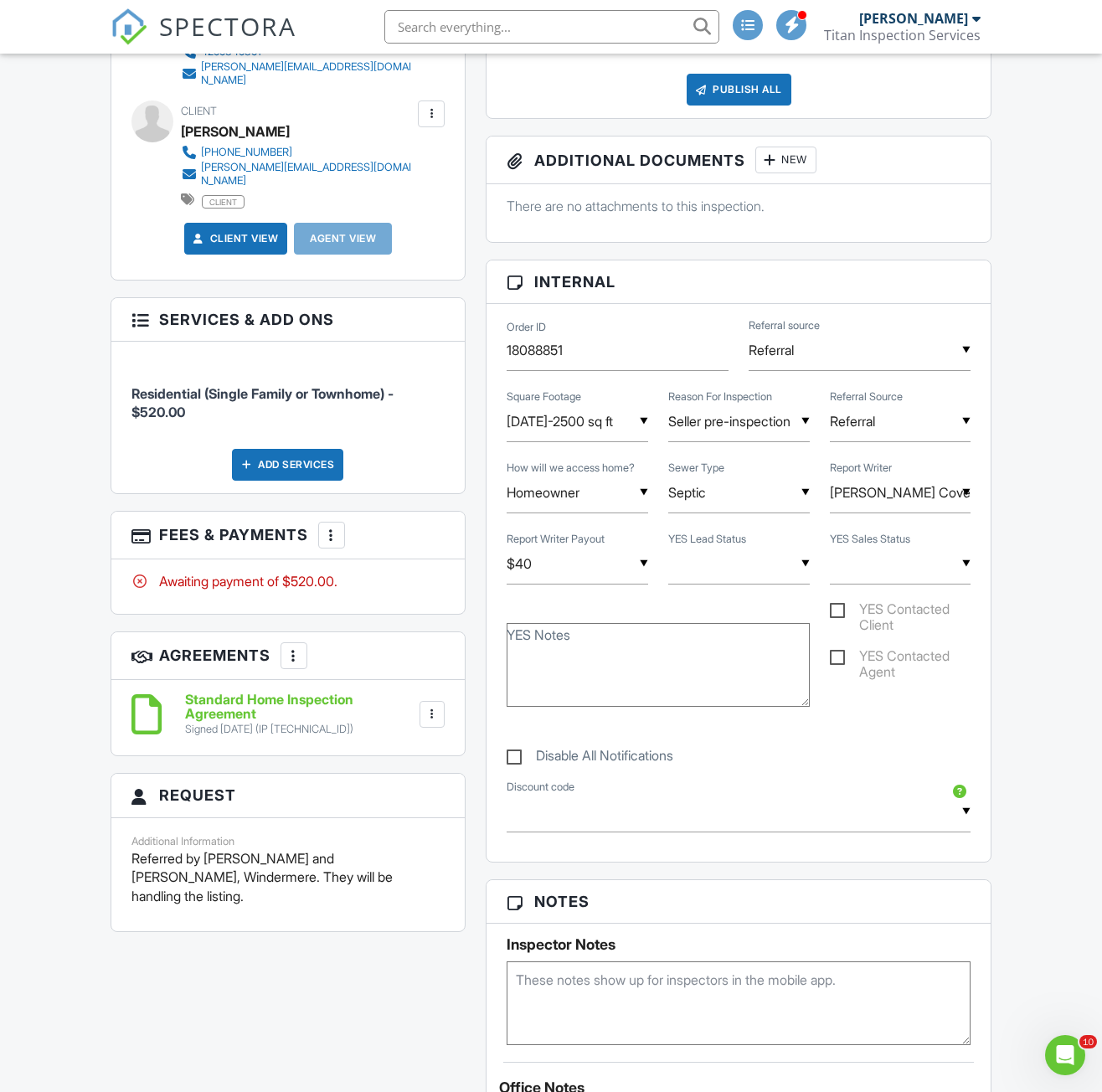click at bounding box center (332, 535) 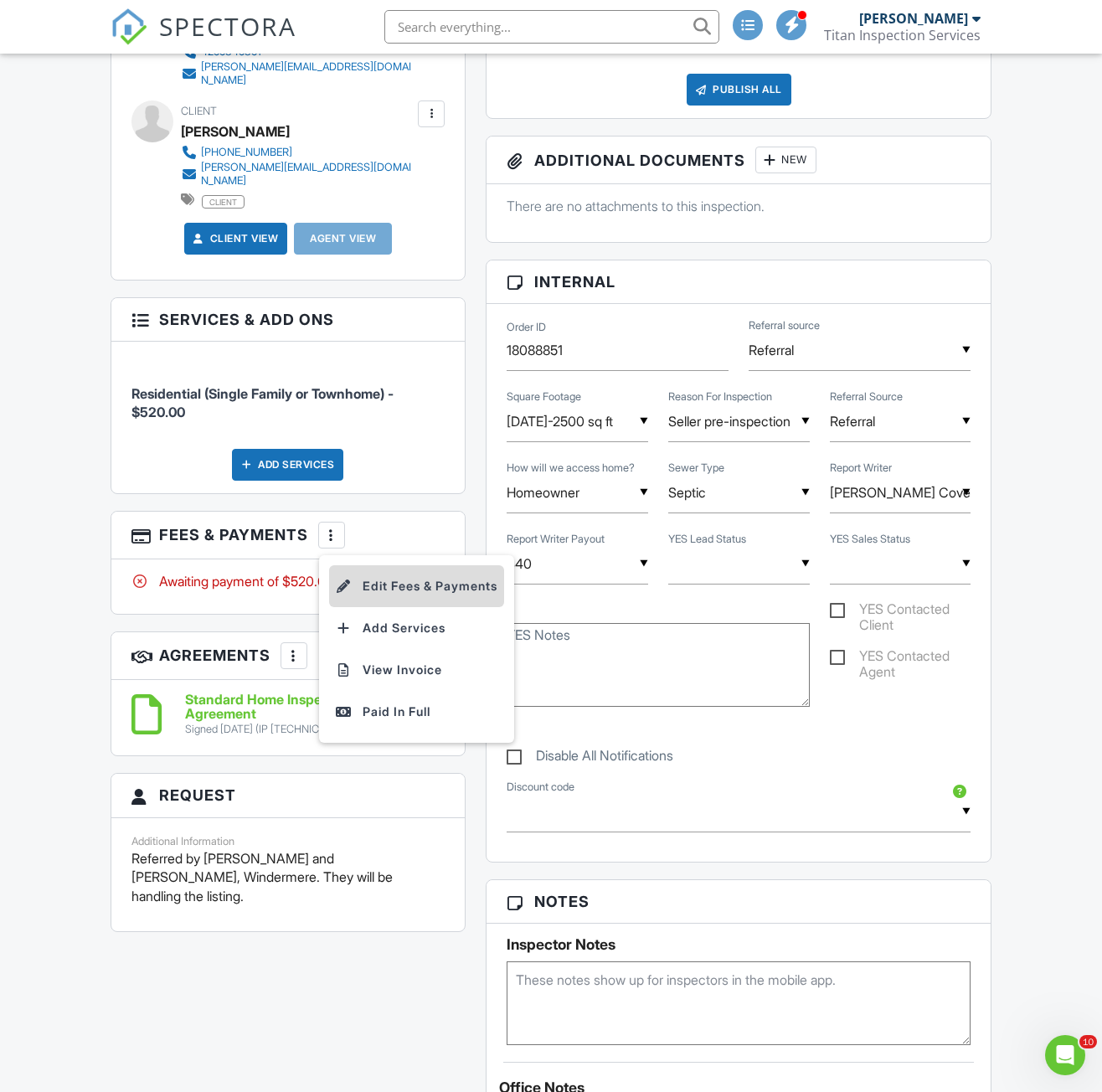 click on "Edit Fees & Payments" at bounding box center [416, 586] 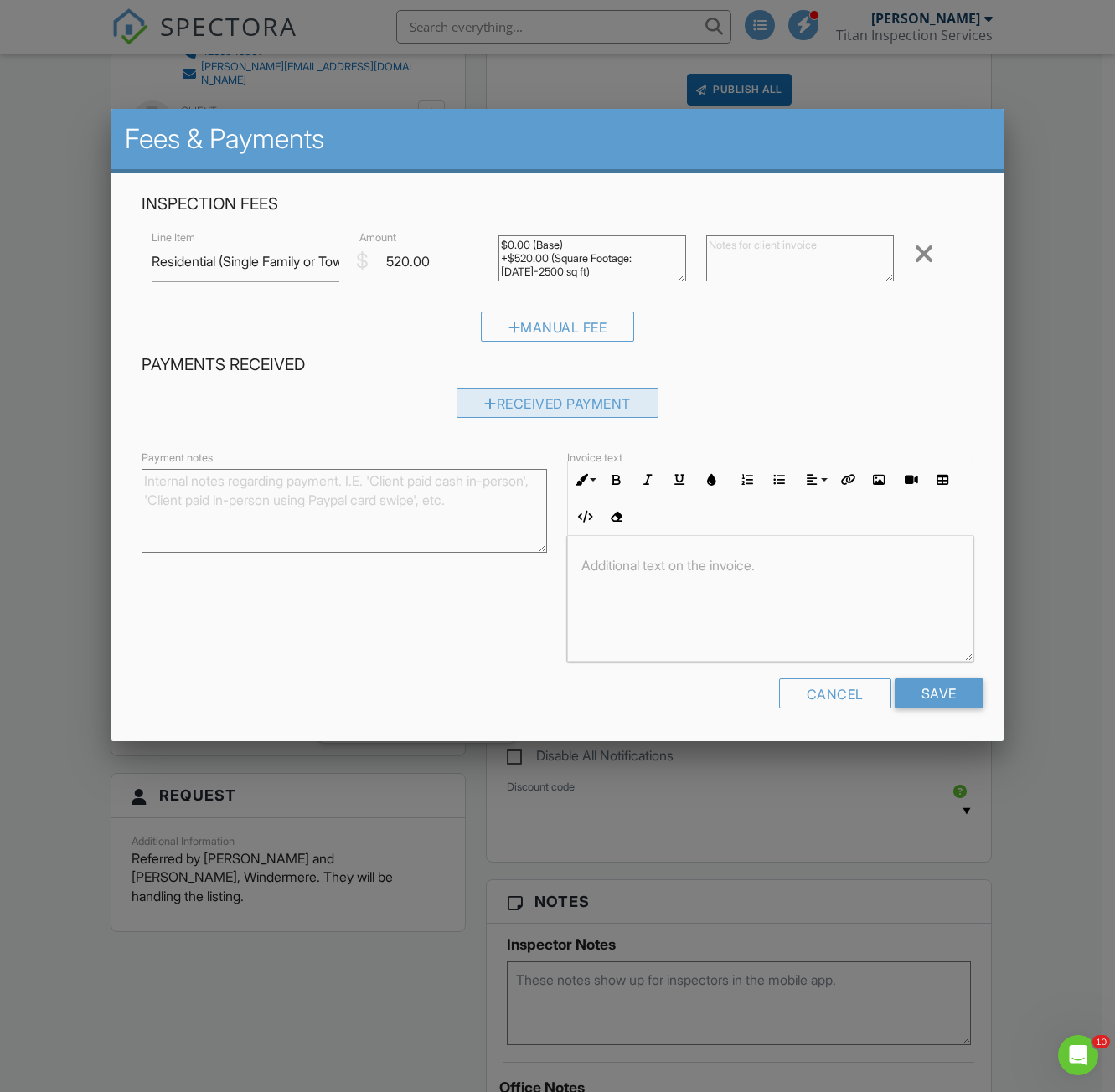 click on "Received Payment" at bounding box center (557, 403) 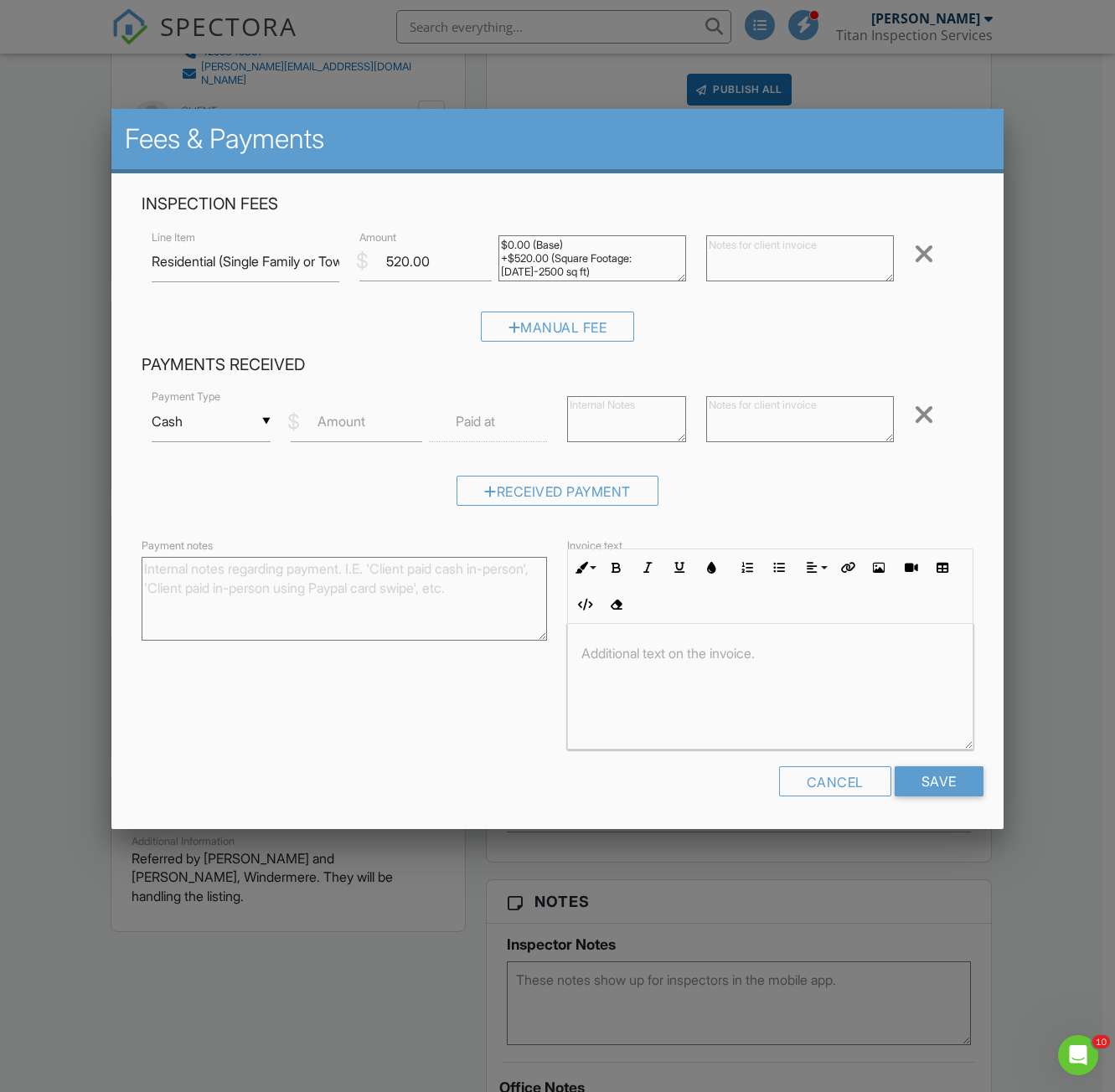 click on "▼ Cash Cash Check On-Site Card Other Cash
Check
On-Site Card
Other" at bounding box center (210, 421) 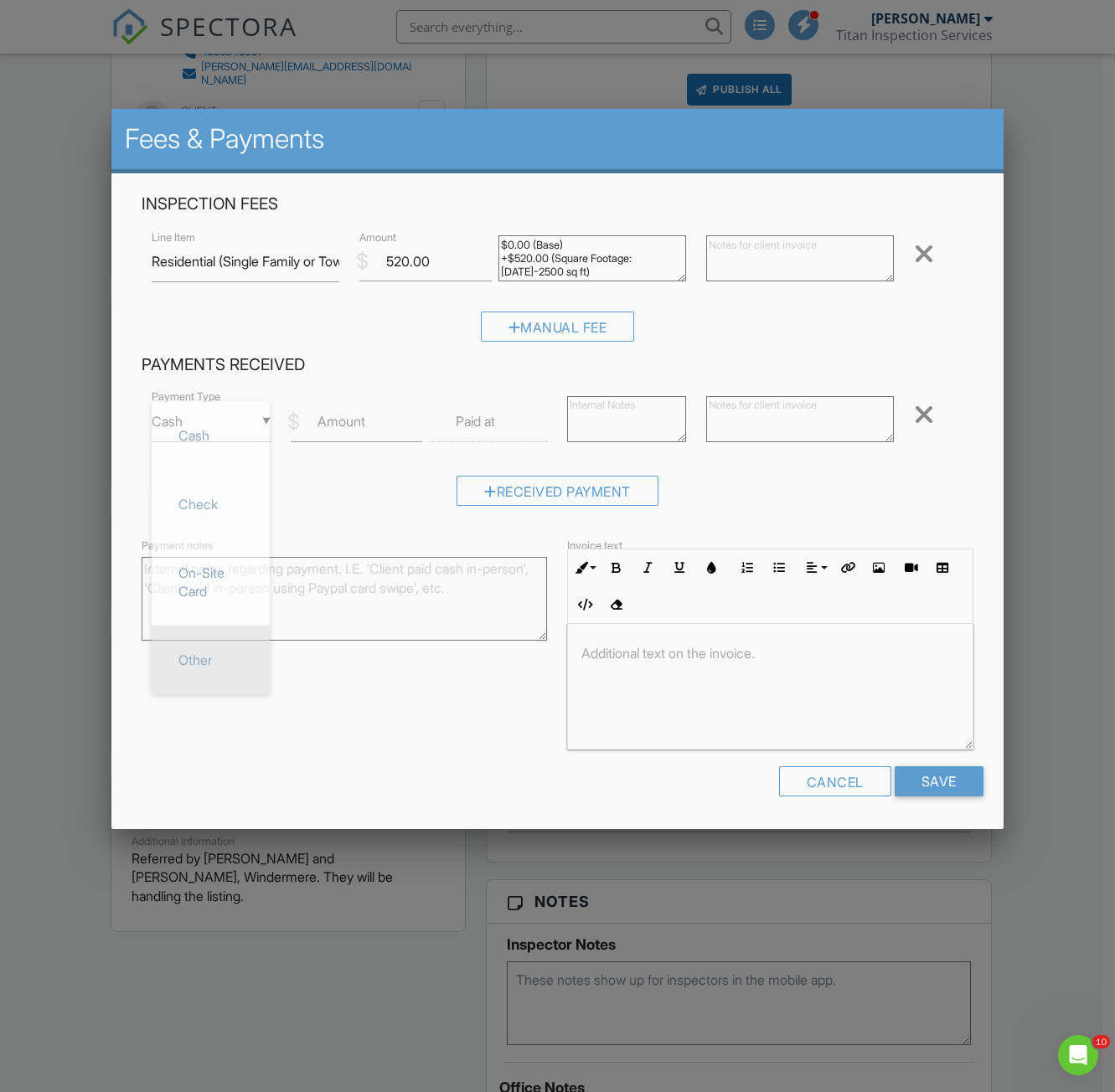 click on "Other" at bounding box center [210, 660] 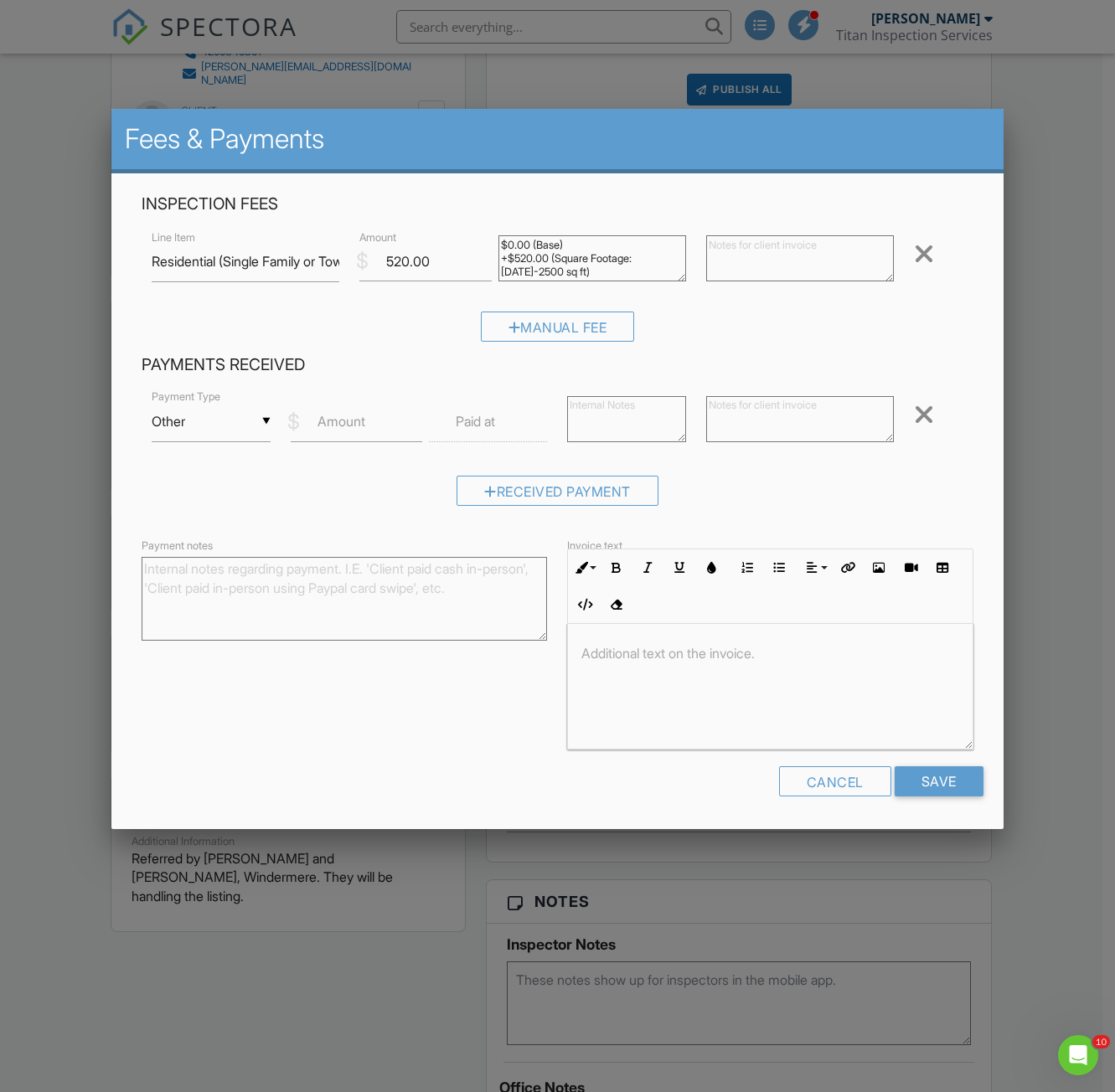 click on "▼ Other Cash Check On-Site Card Other Cash
Check
On-Site Card
Other
Payment Type
$
Amount
Paid at
Remove" at bounding box center [557, 423] 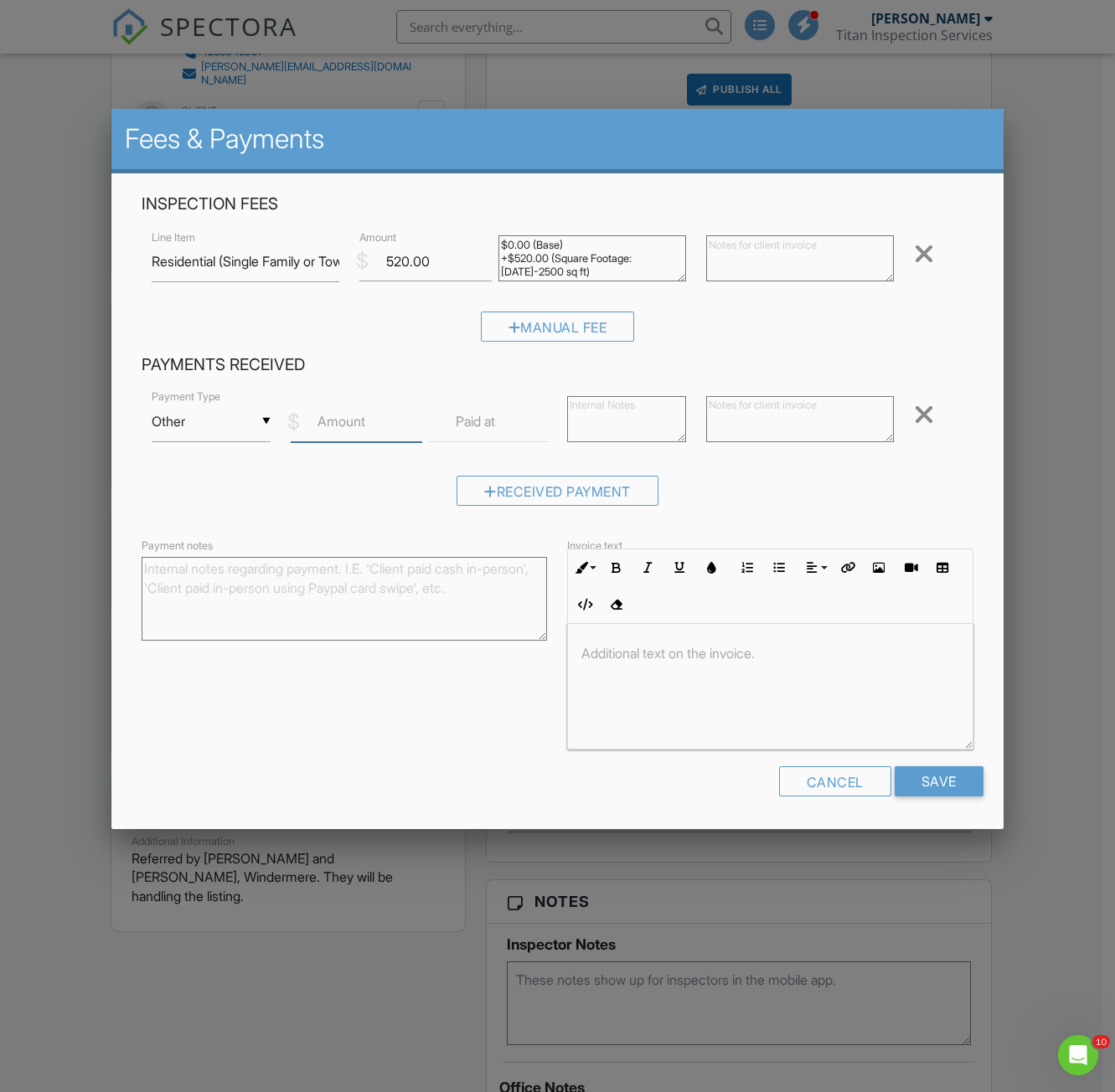 click on "Amount" at bounding box center (356, 421) 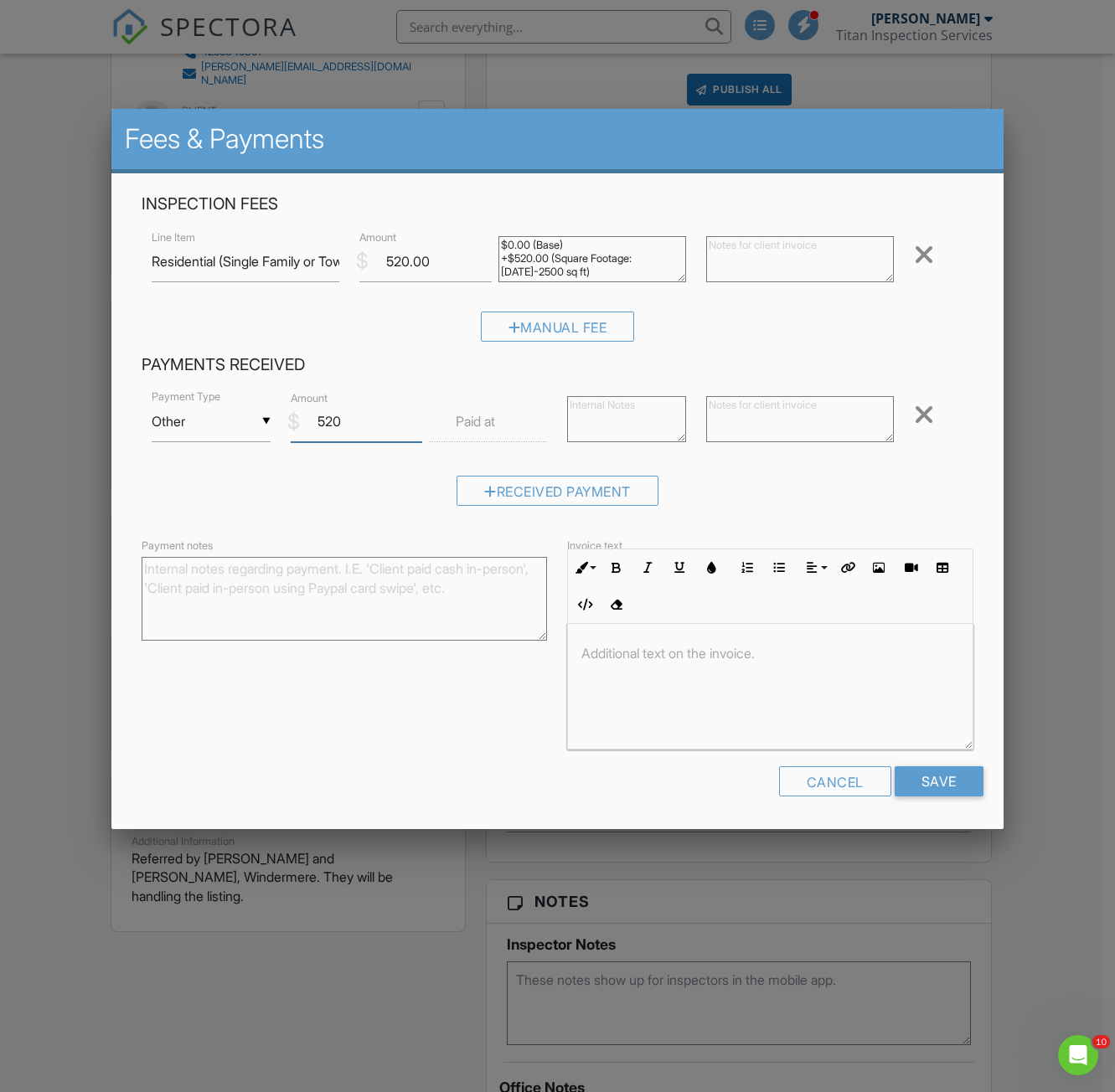 type on "520" 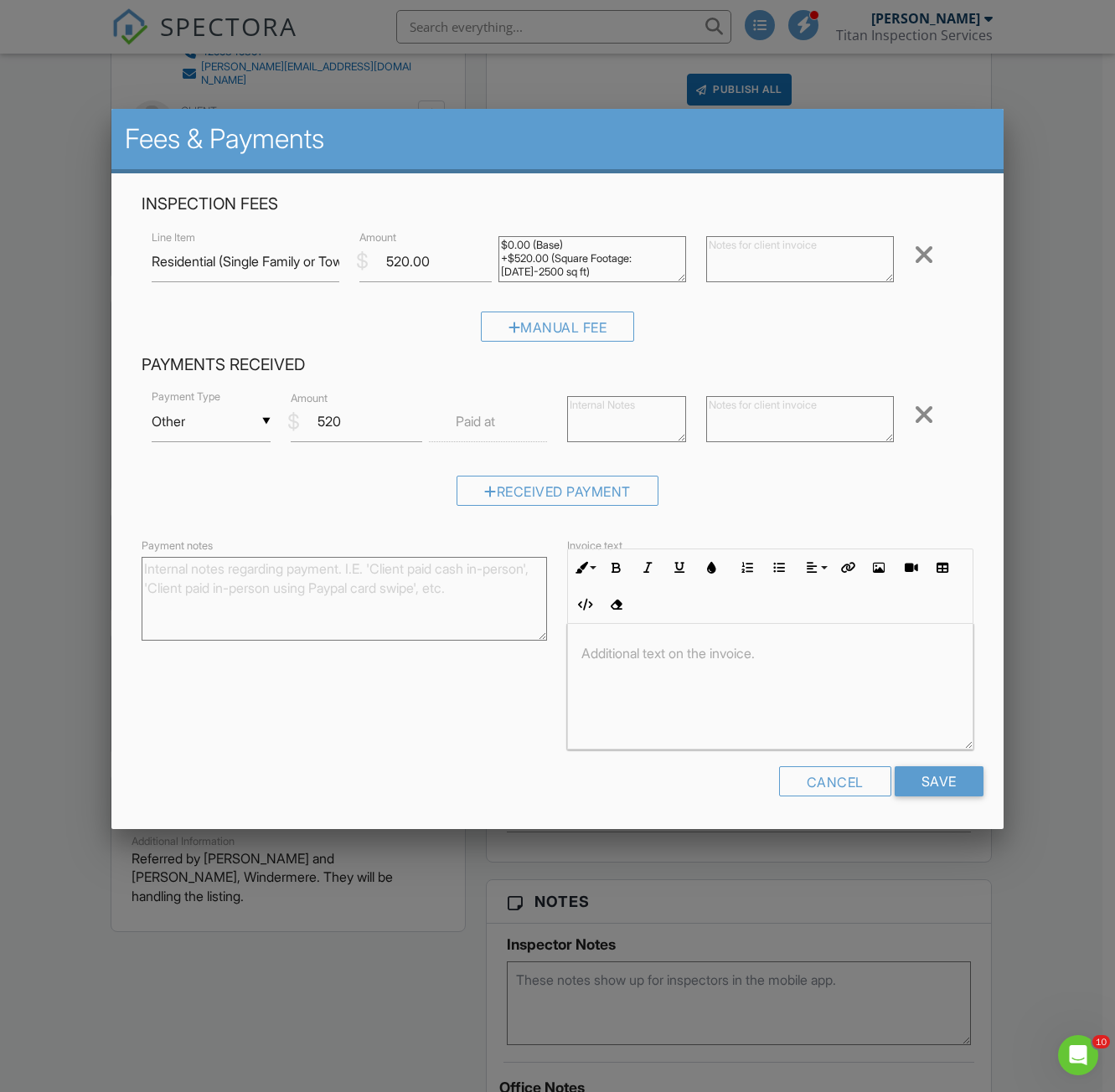 click at bounding box center (626, 419) 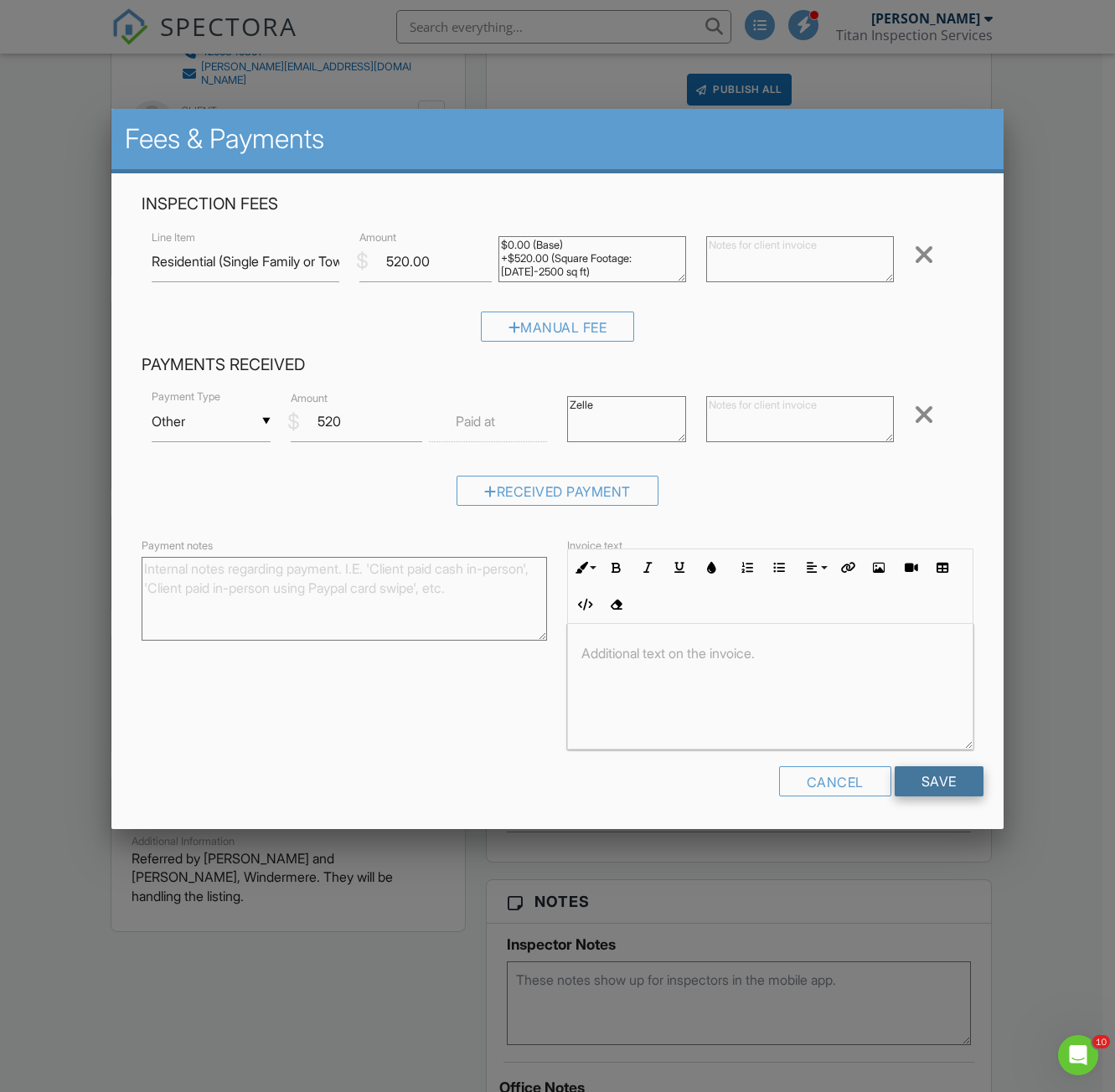type on "Zelle" 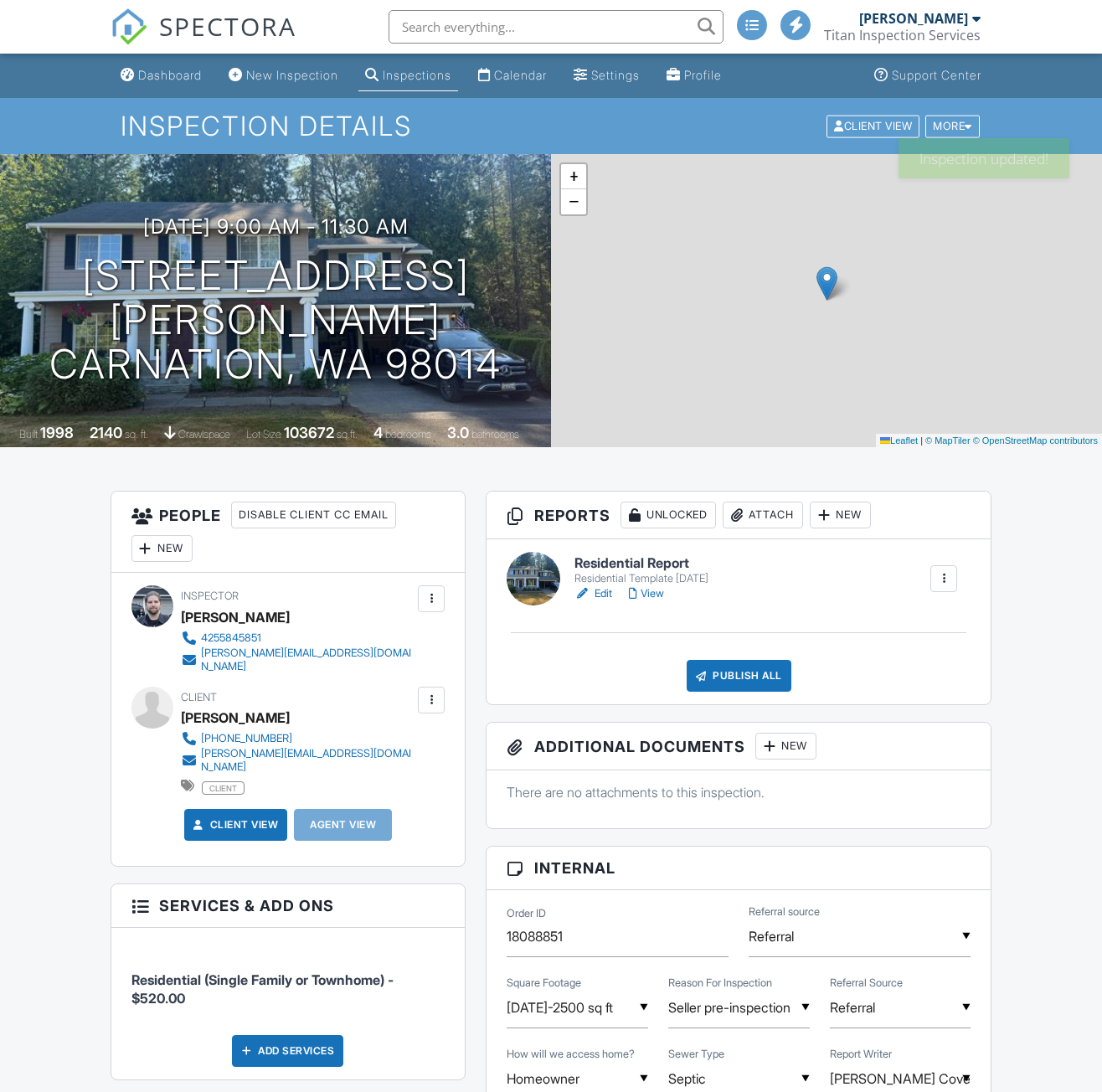 scroll, scrollTop: 0, scrollLeft: 0, axis: both 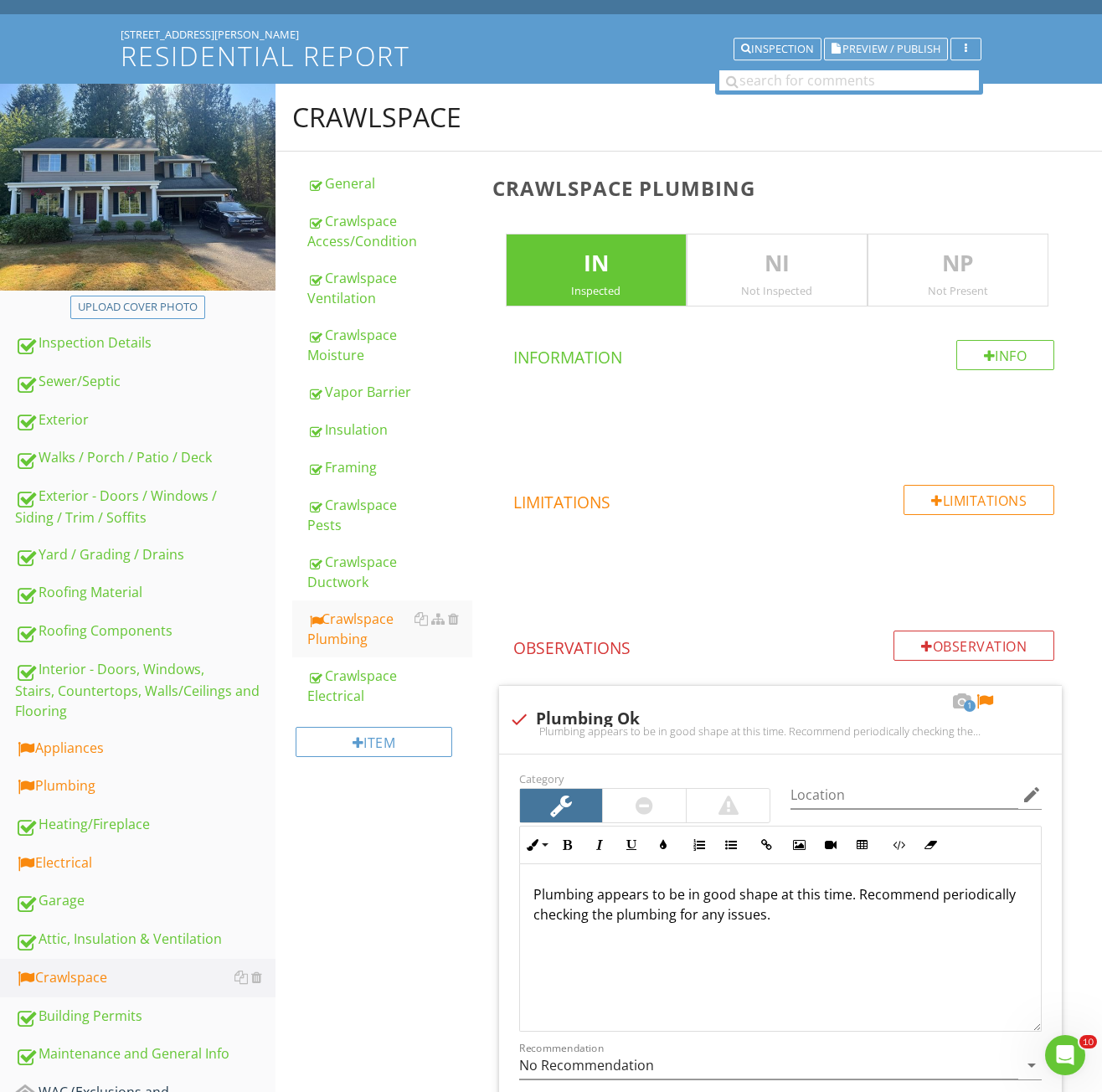 click on "Preview / Publish" at bounding box center [891, 49] 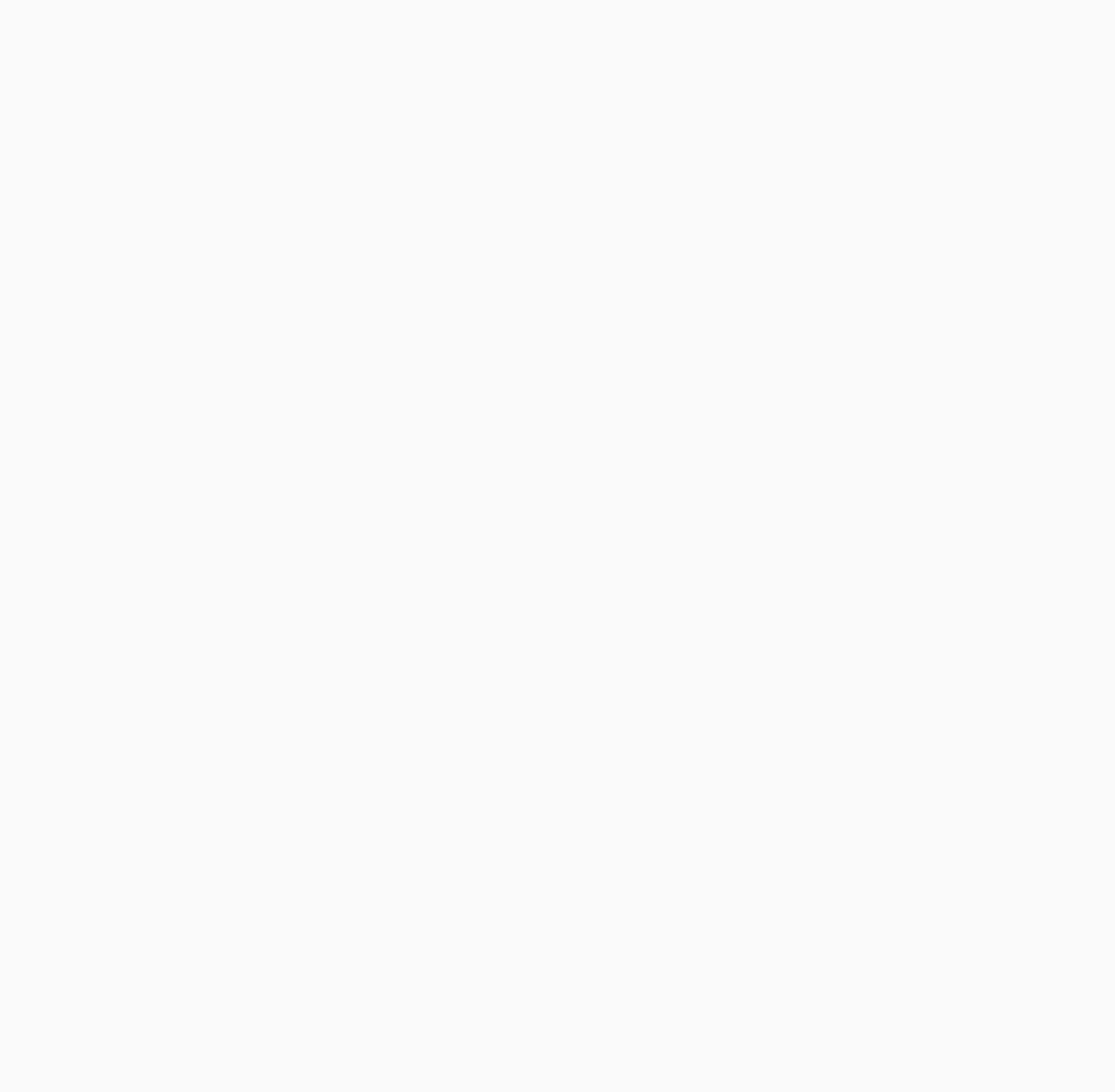 scroll, scrollTop: 0, scrollLeft: 0, axis: both 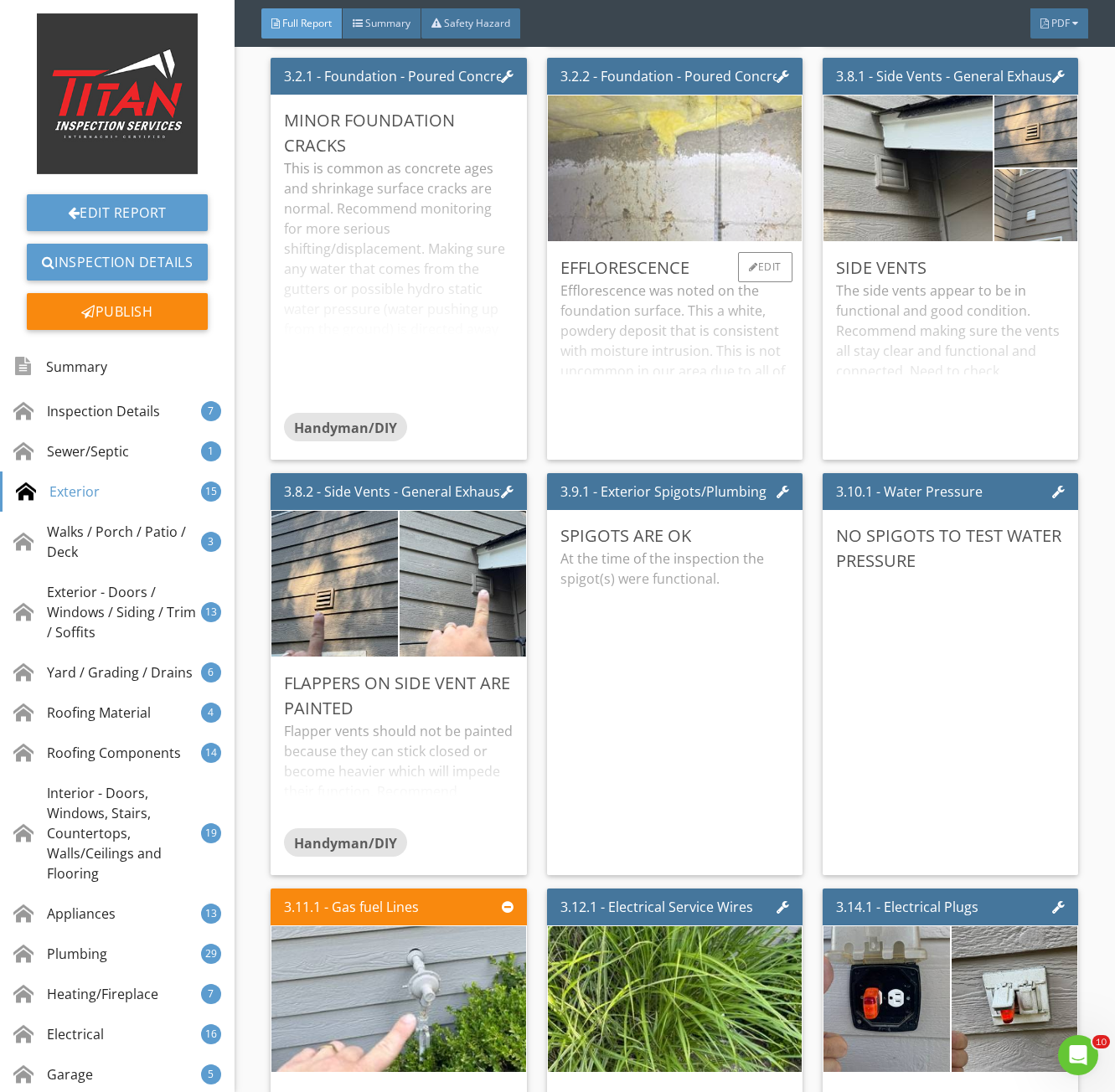 click at bounding box center [674, 168] 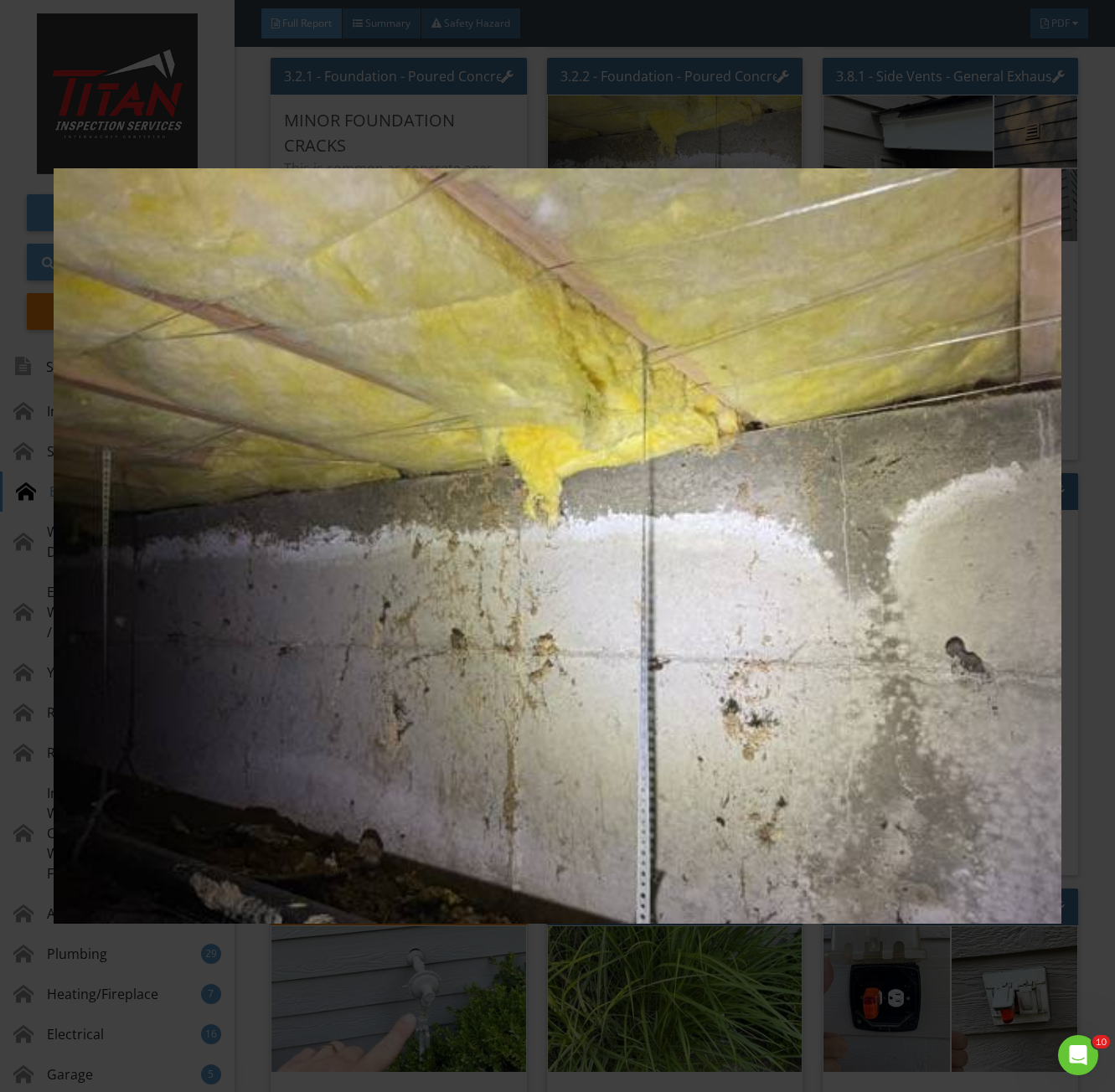 click at bounding box center (558, 546) 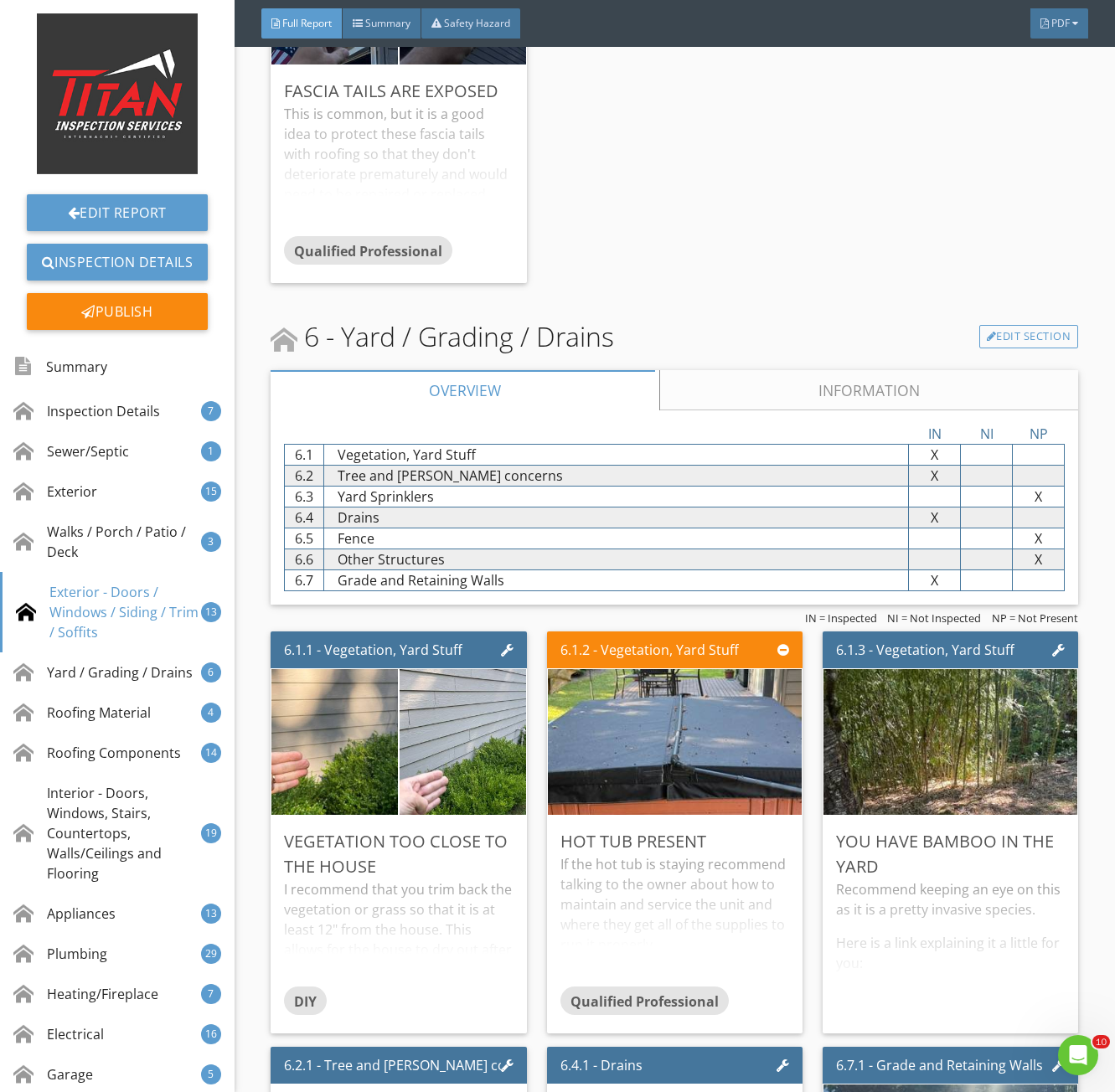 scroll, scrollTop: 9463, scrollLeft: 0, axis: vertical 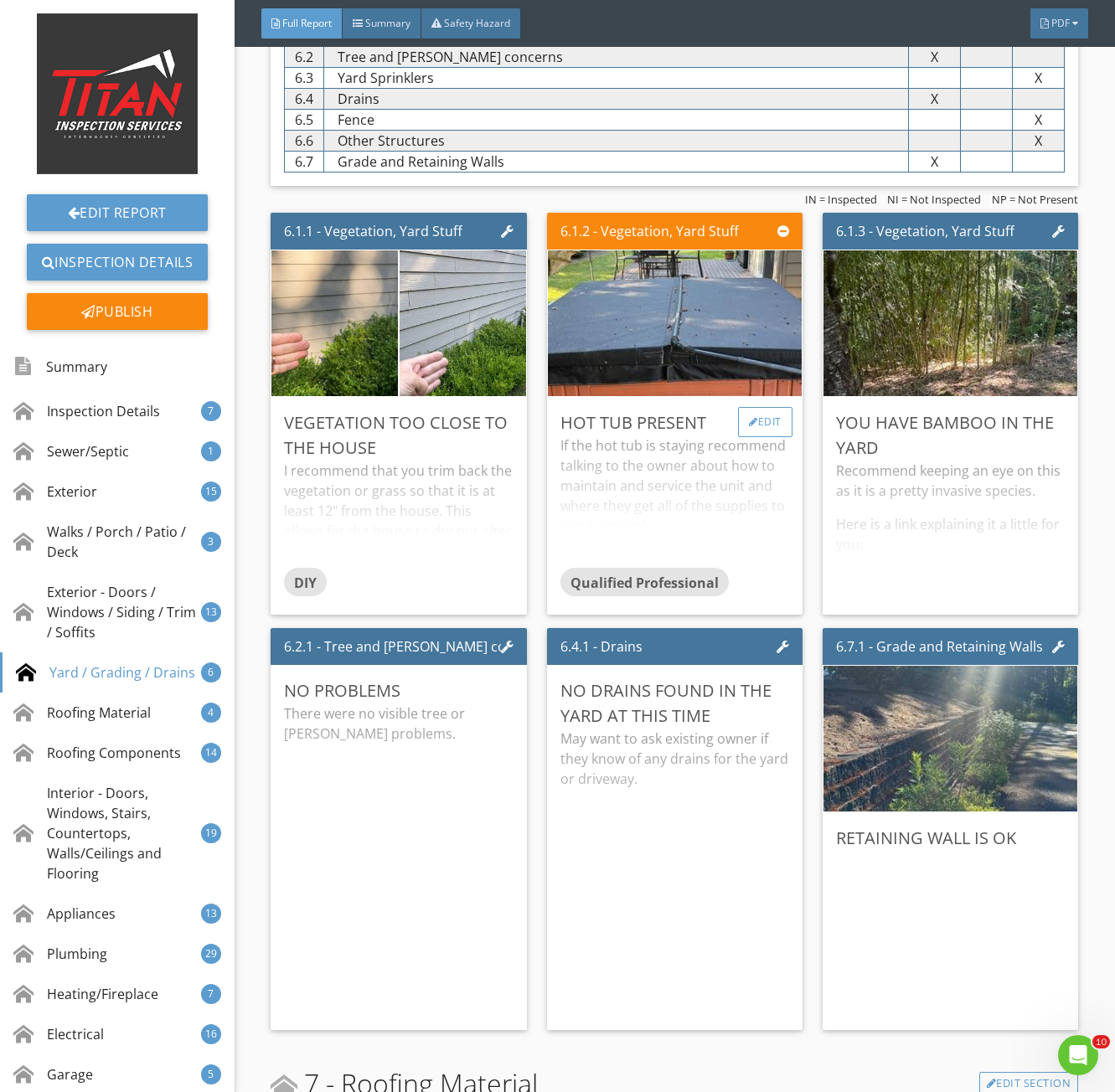 click on "Edit" at bounding box center [765, 422] 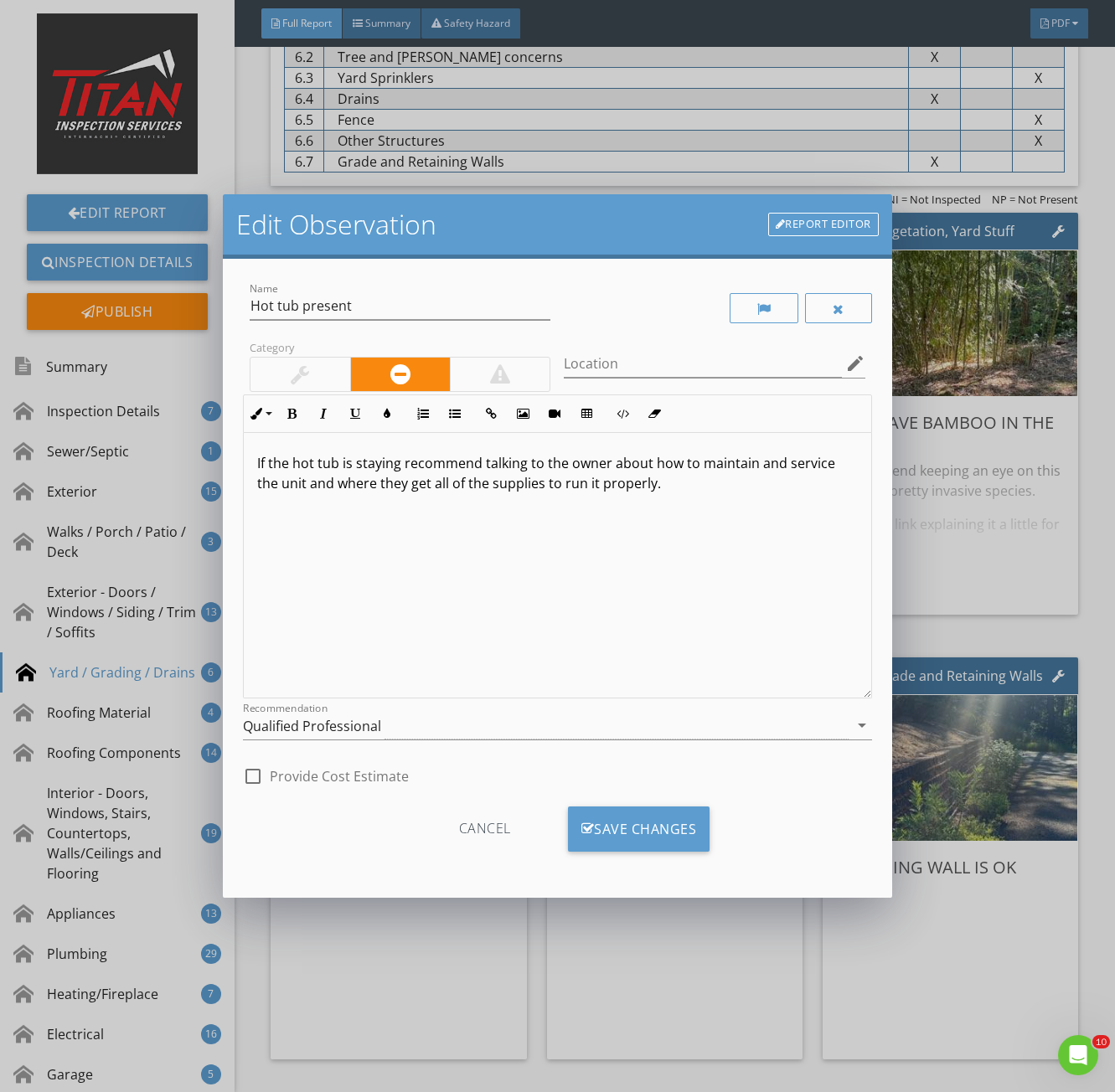 click at bounding box center [300, 374] 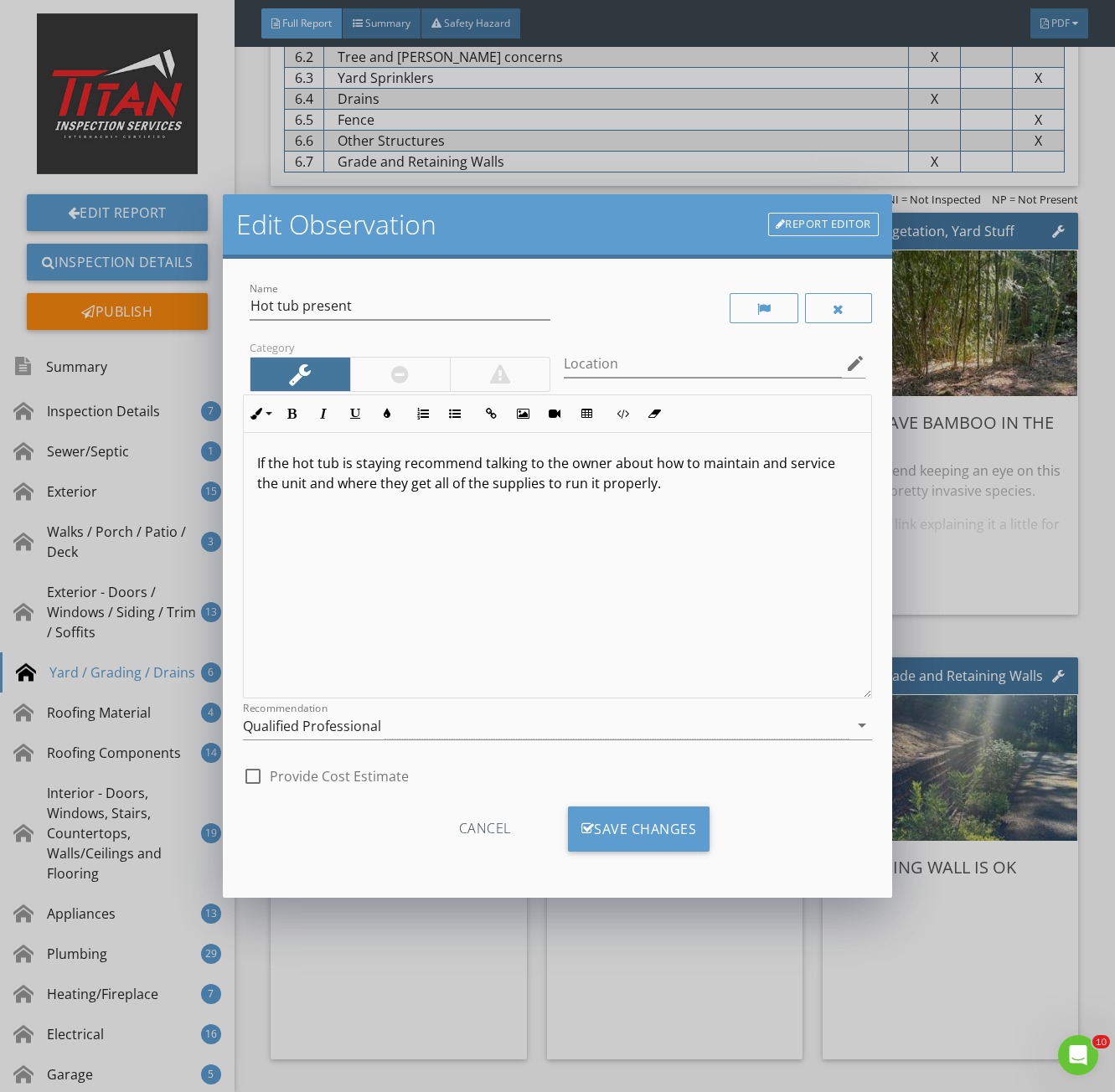 drag, startPoint x: 256, startPoint y: 466, endPoint x: 710, endPoint y: 502, distance: 455.4251 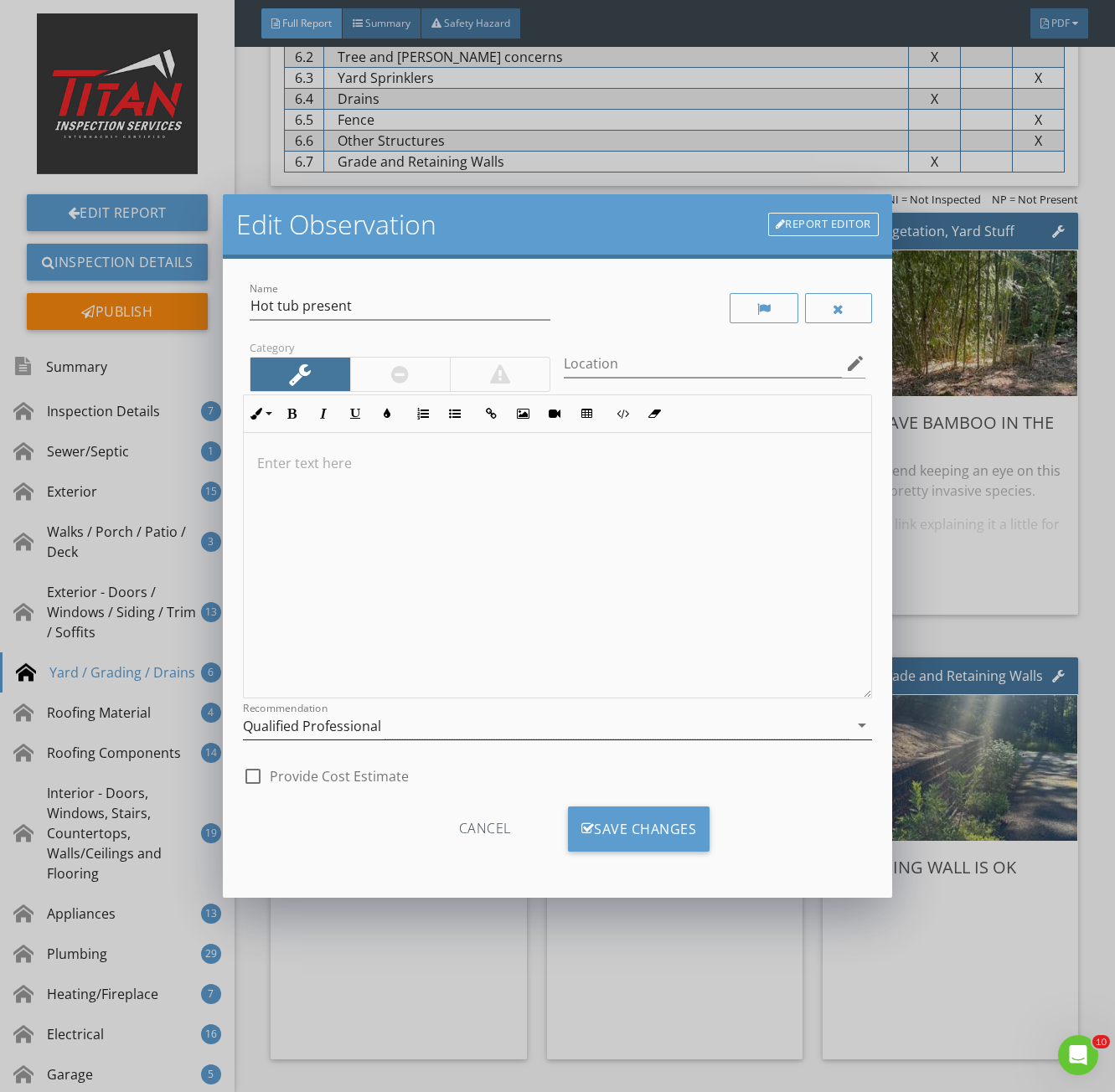 click on "Qualified Professional" at bounding box center (312, 726) 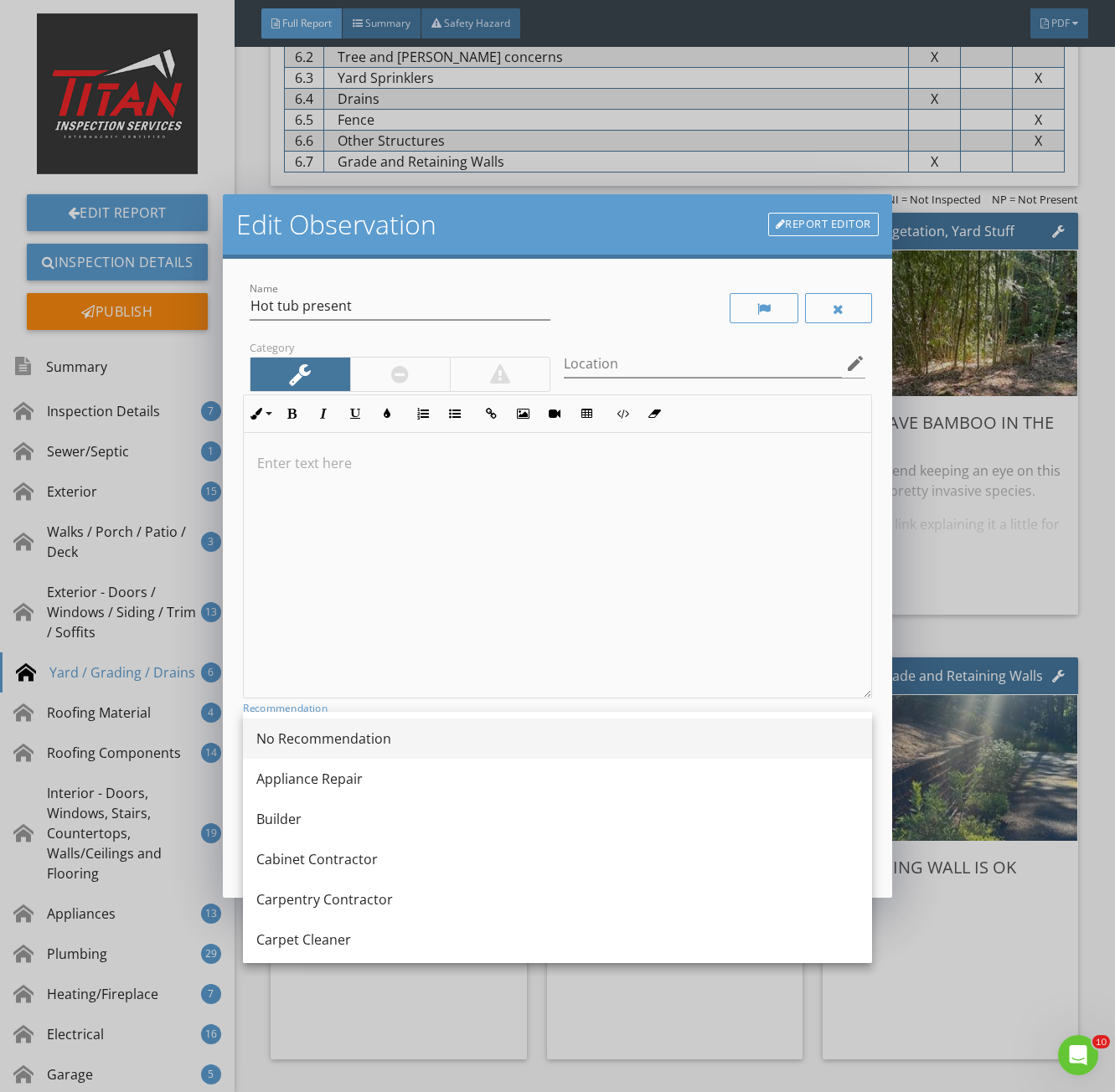 click on "No Recommendation" at bounding box center (557, 739) 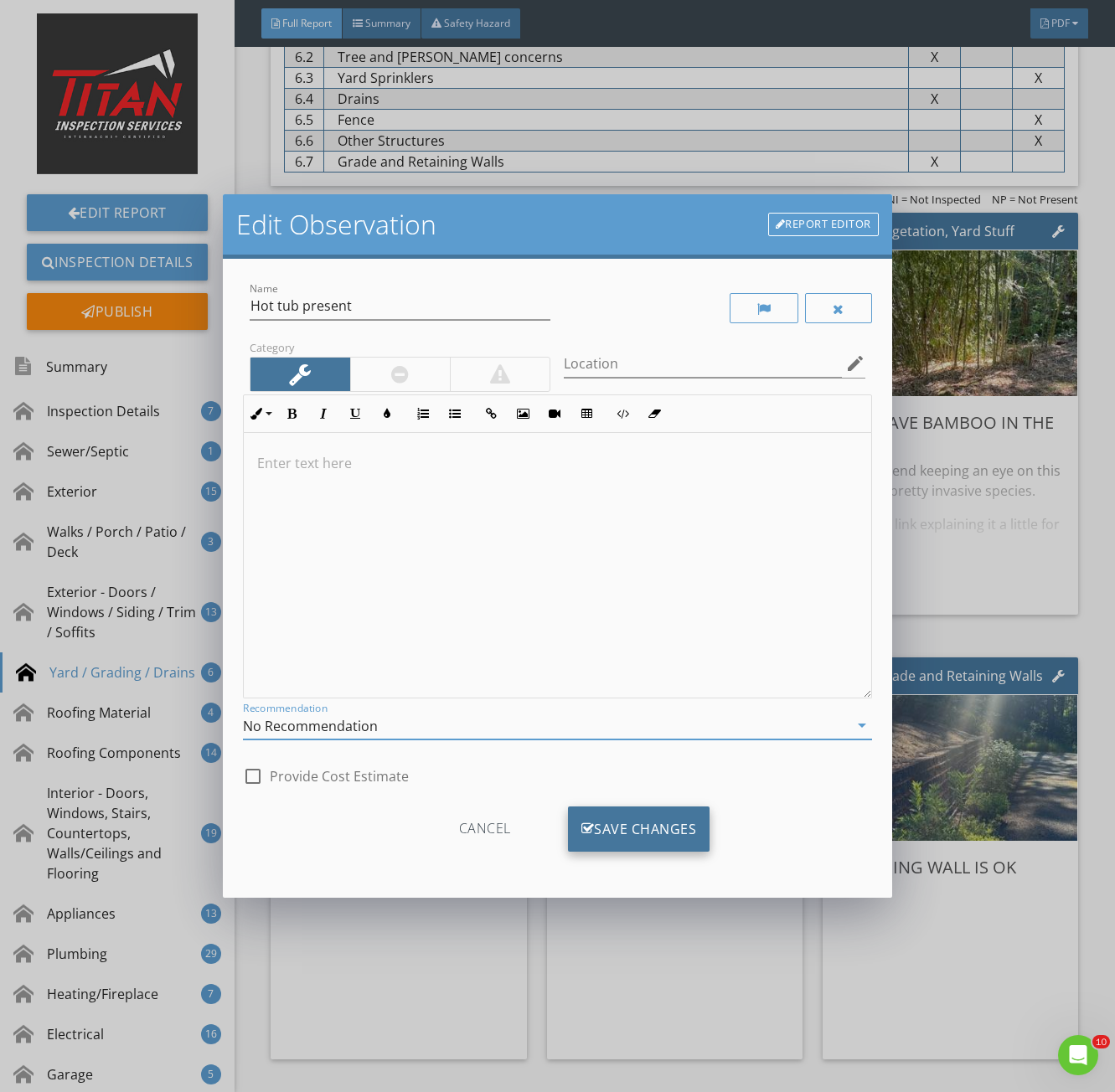 click on "Save Changes" at bounding box center (639, 829) 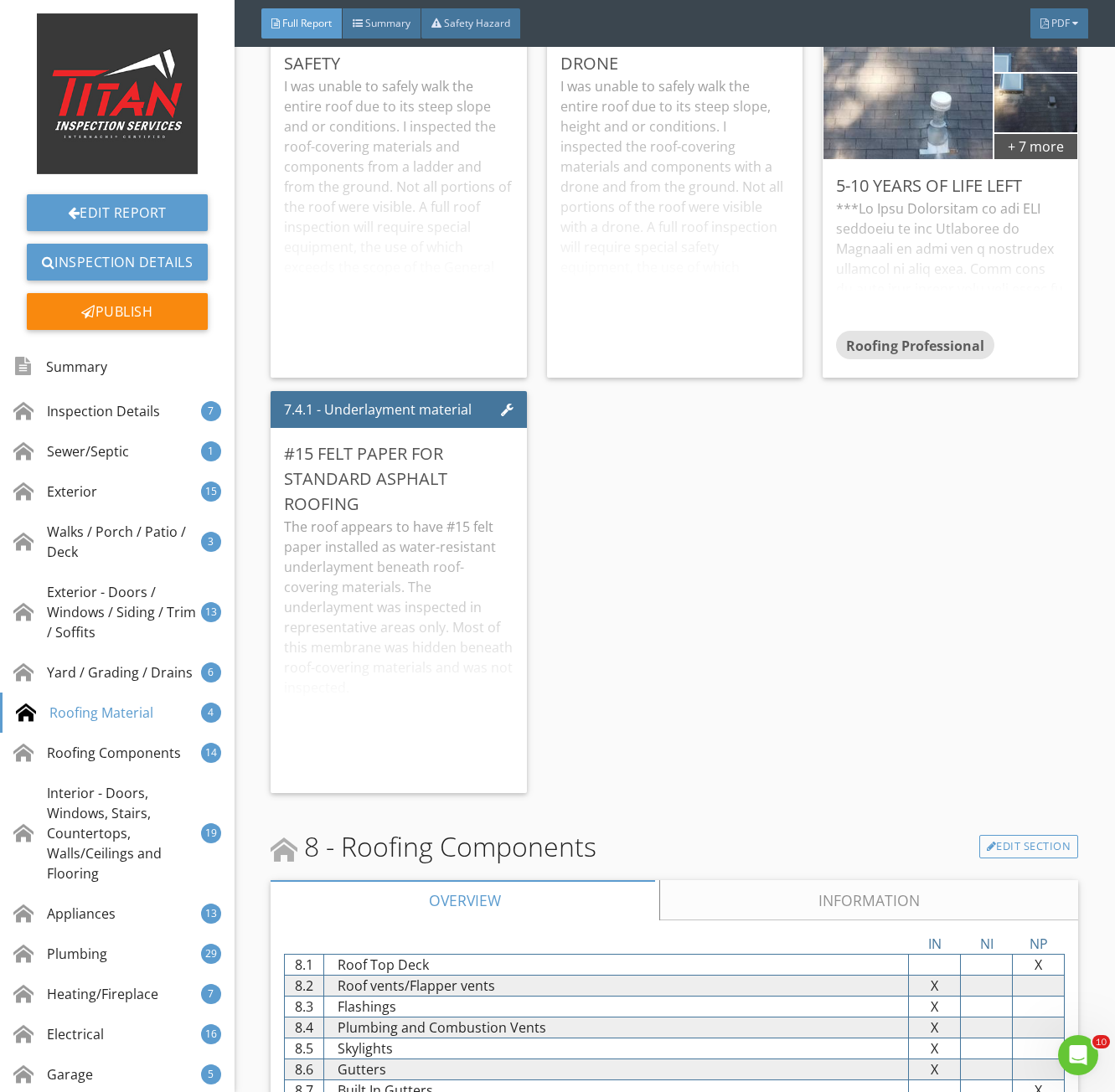 scroll, scrollTop: 10635, scrollLeft: 0, axis: vertical 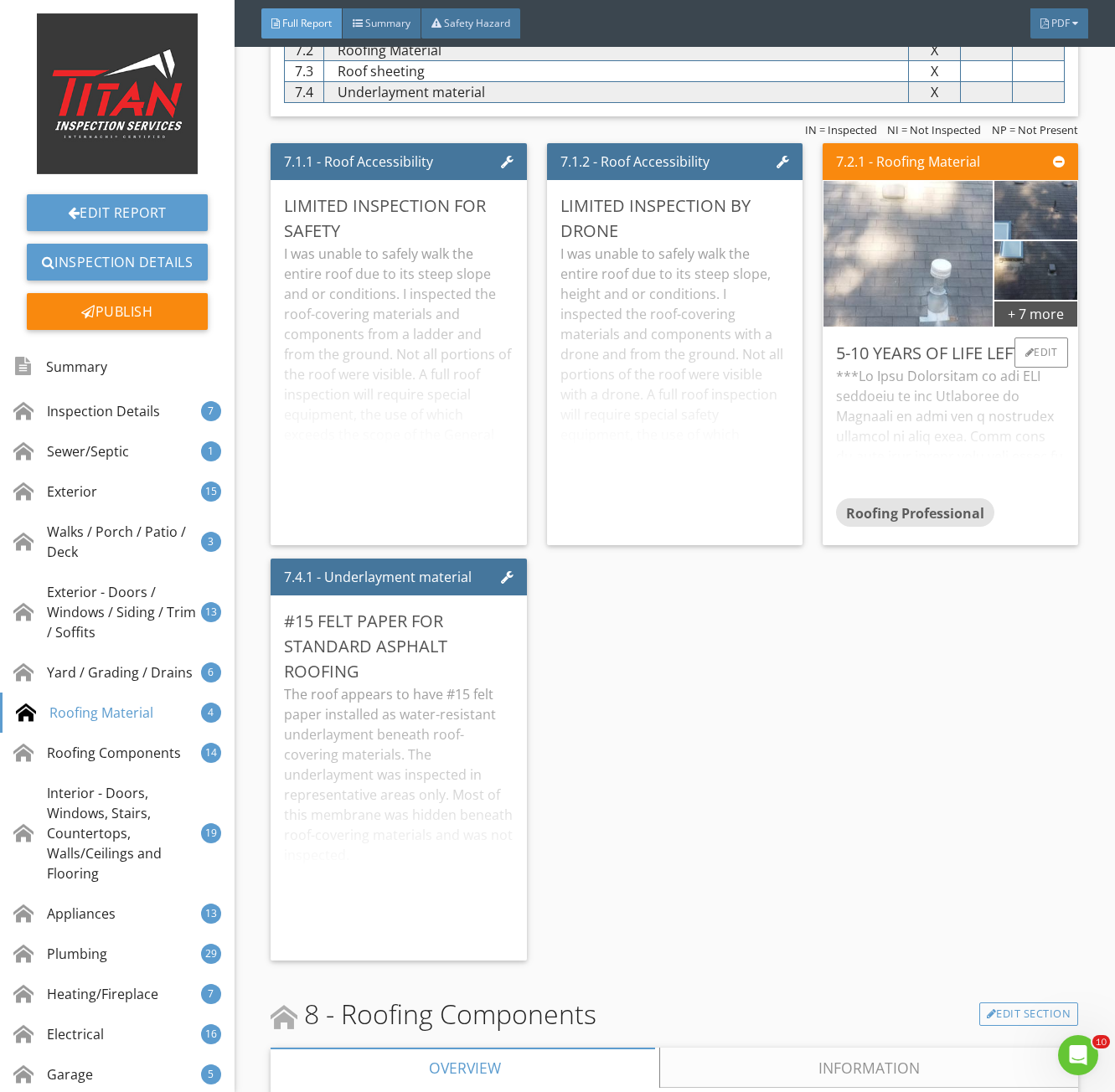 click at bounding box center (907, 254) 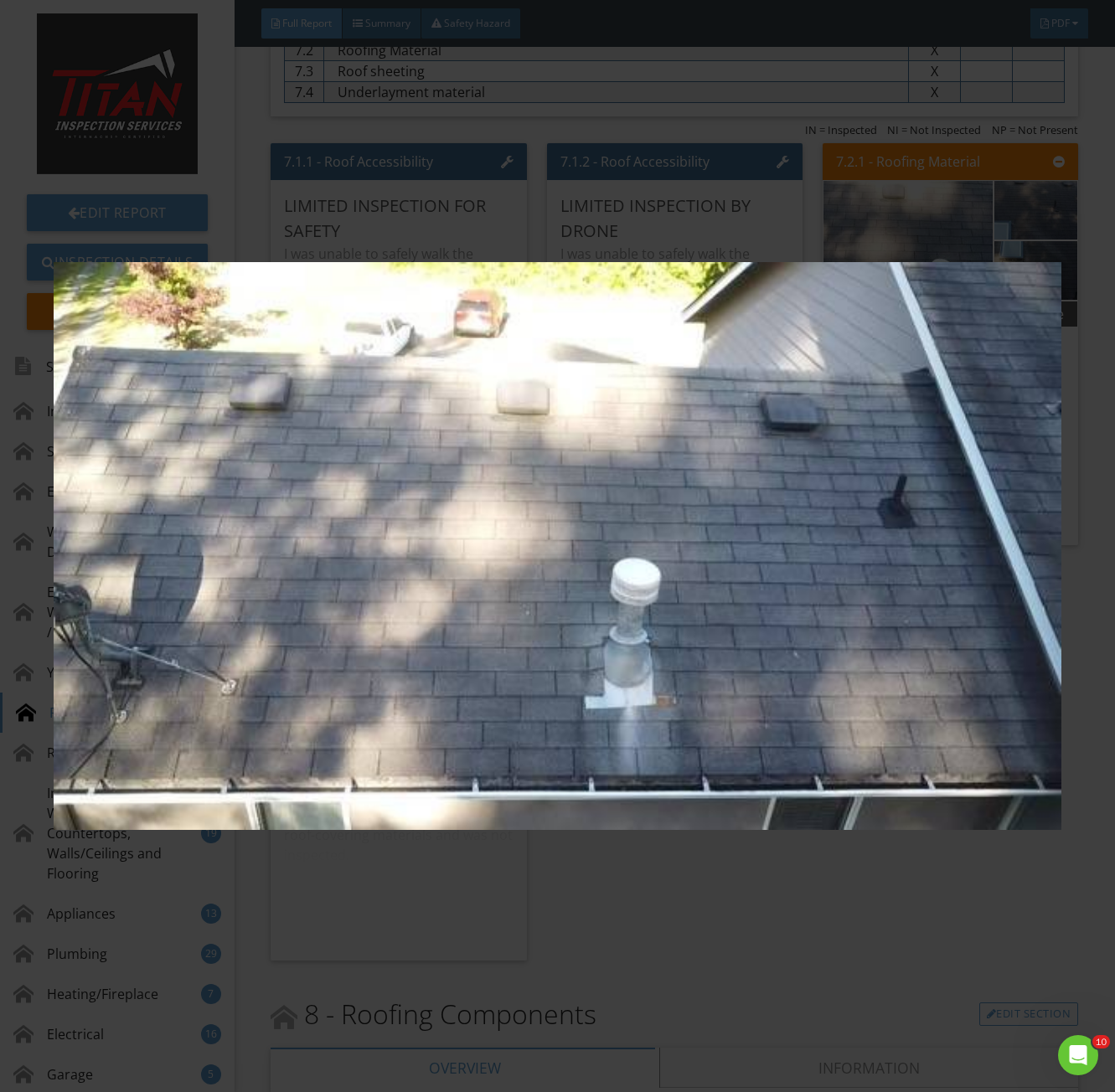 click at bounding box center [558, 546] 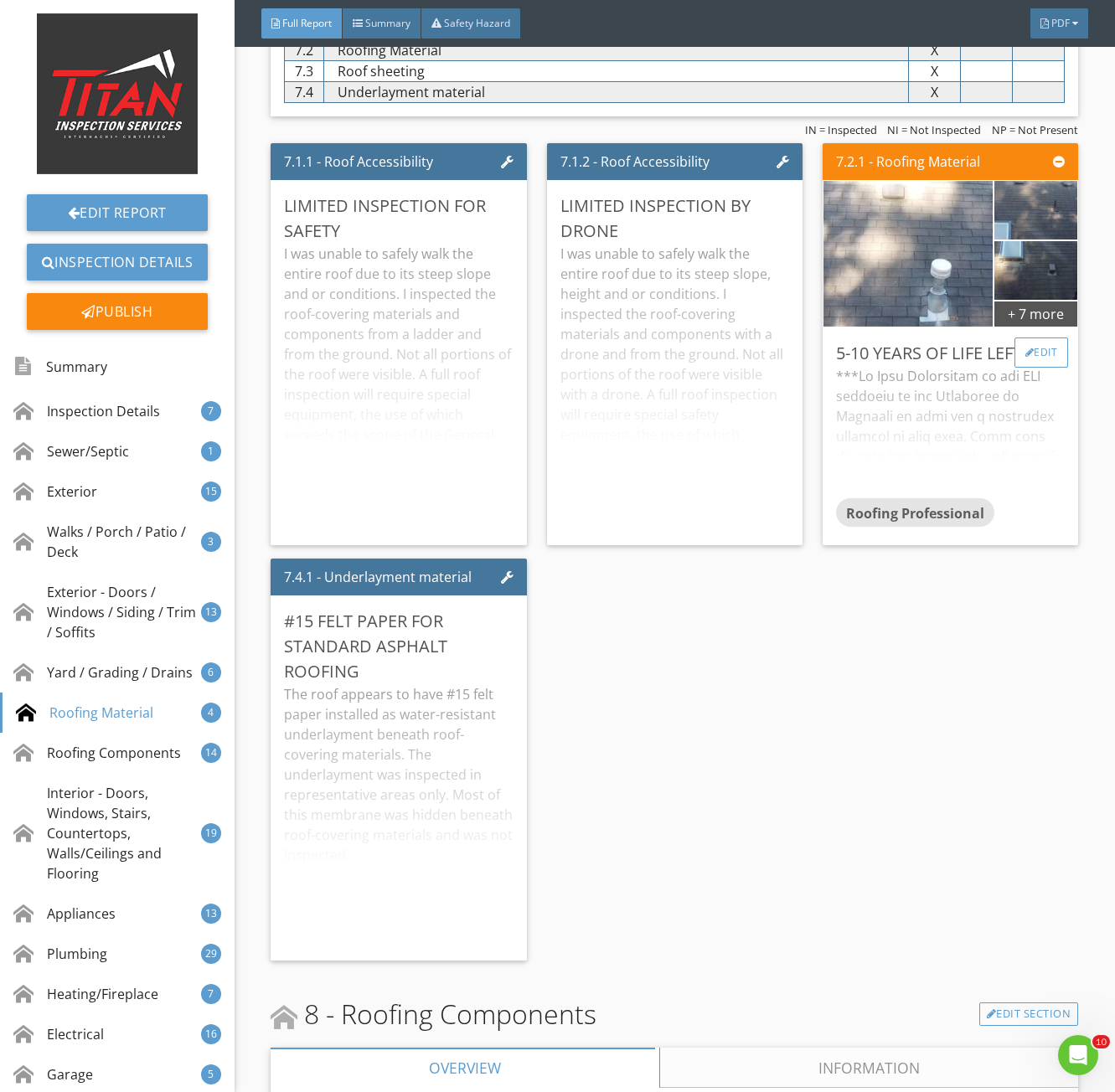 click on "Edit" at bounding box center [1041, 353] 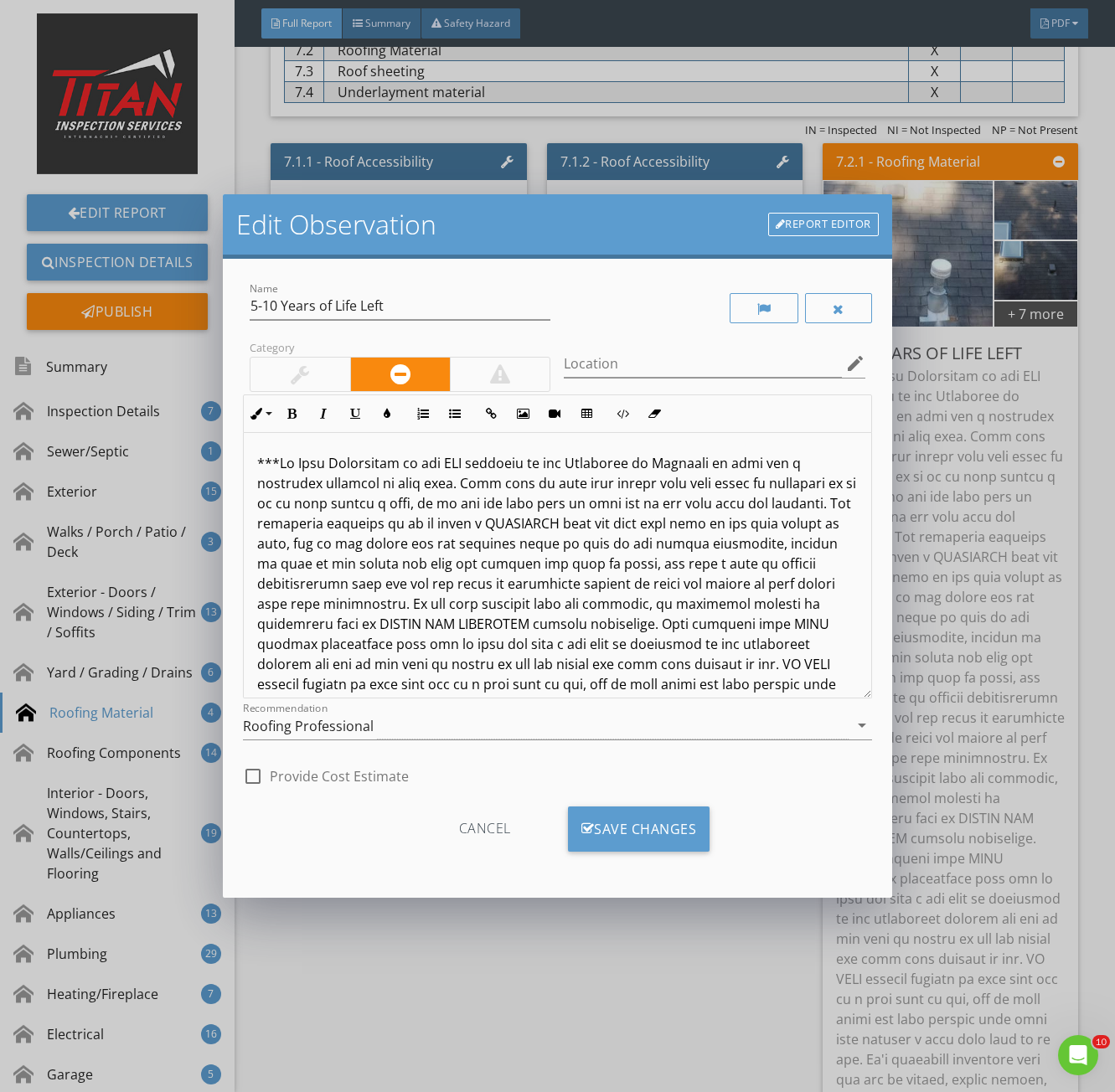 click on "We are seeing a significant increase in insurance companies saying they want you to replace your roof in order to get coverage. Insurance companies can basically do what they want when it comes to their coverage requirements. They want you to replace your roof so that they can be assured they won't have to pay for repairs or replacement during your policy. If they ask you to replace your roof that in no way means that it "needs" to be replaced due to materials or defects it just means they don't want to be bothered with paying for it. Just be aware this is happening in the industry and you may have a hard time finding insurance to cover a roof of this age.  *With proper care we feel that the roof has 5-10 years left on it. You can often times extend the life of your roof with proper care, clearing off the debris and making repairs when needed to get the full life out of it.  *We recommend blowing off the roof as needed to keep debris off the roof and to keep the gutters clean.   Click here for the link" at bounding box center (557, 1079) 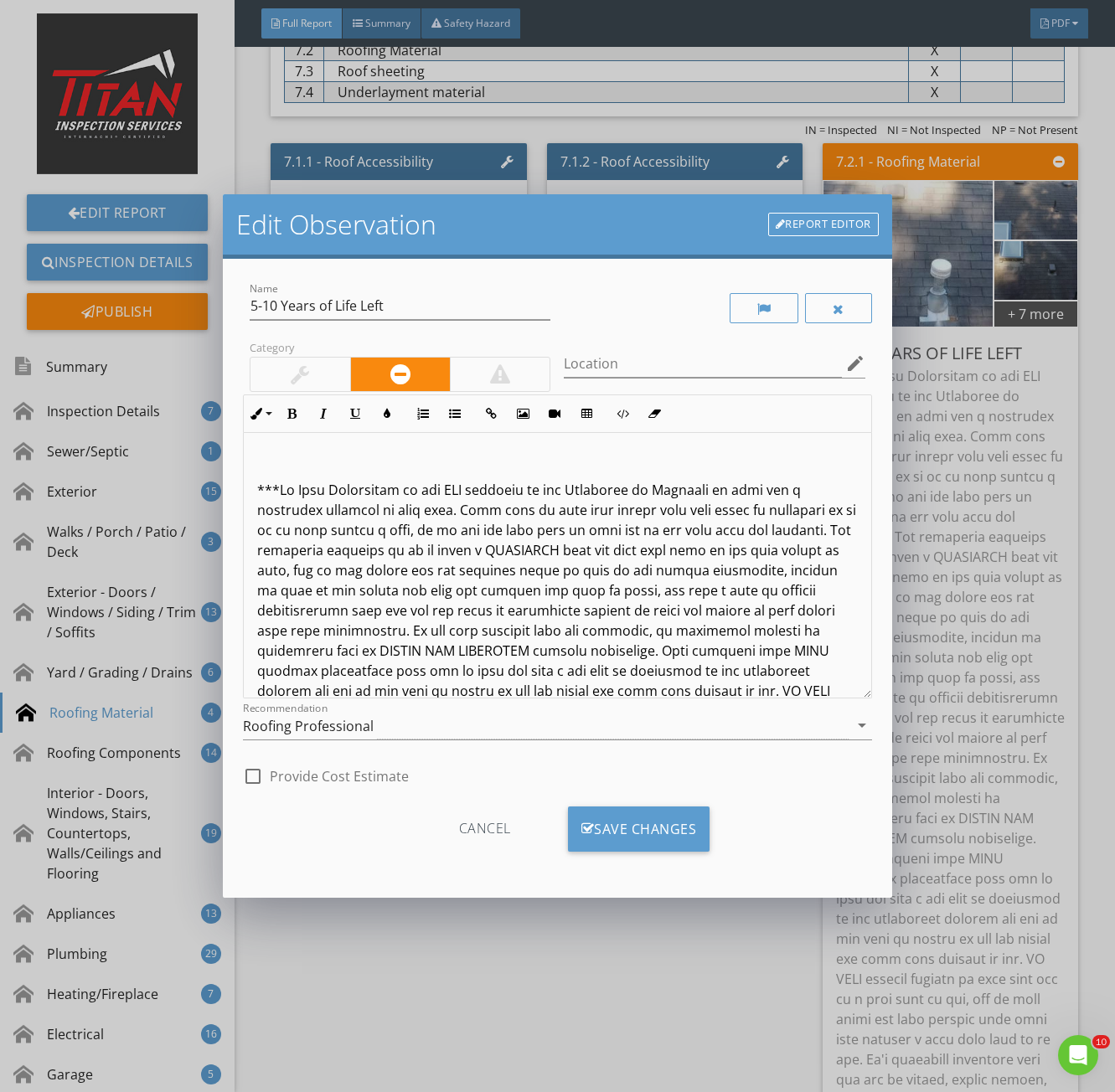 click on "We are seeing a significant increase in insurance companies saying they want you to replace your roof in order to get coverage. Insurance companies can basically do what they want when it comes to their coverage requirements. They want you to replace your roof so that they can be assured they won't have to pay for repairs or replacement during your policy. If they ask you to replace your roof that in no way means that it "needs" to be replaced due to materials or defects it just means they don't want to be bothered with paying for it. Just be aware this is happening in the industry and you may have a hard time finding insurance to cover a roof of this age.  *With proper care we feel that the roof has 5-10 years left on it. You can often times extend the life of your roof with proper care, clearing off the debris and making repairs when needed to get the full life out of it.  *We recommend blowing off the roof as needed to keep debris off the roof and to keep the gutters clean.   Click here for the link" at bounding box center (557, 1093) 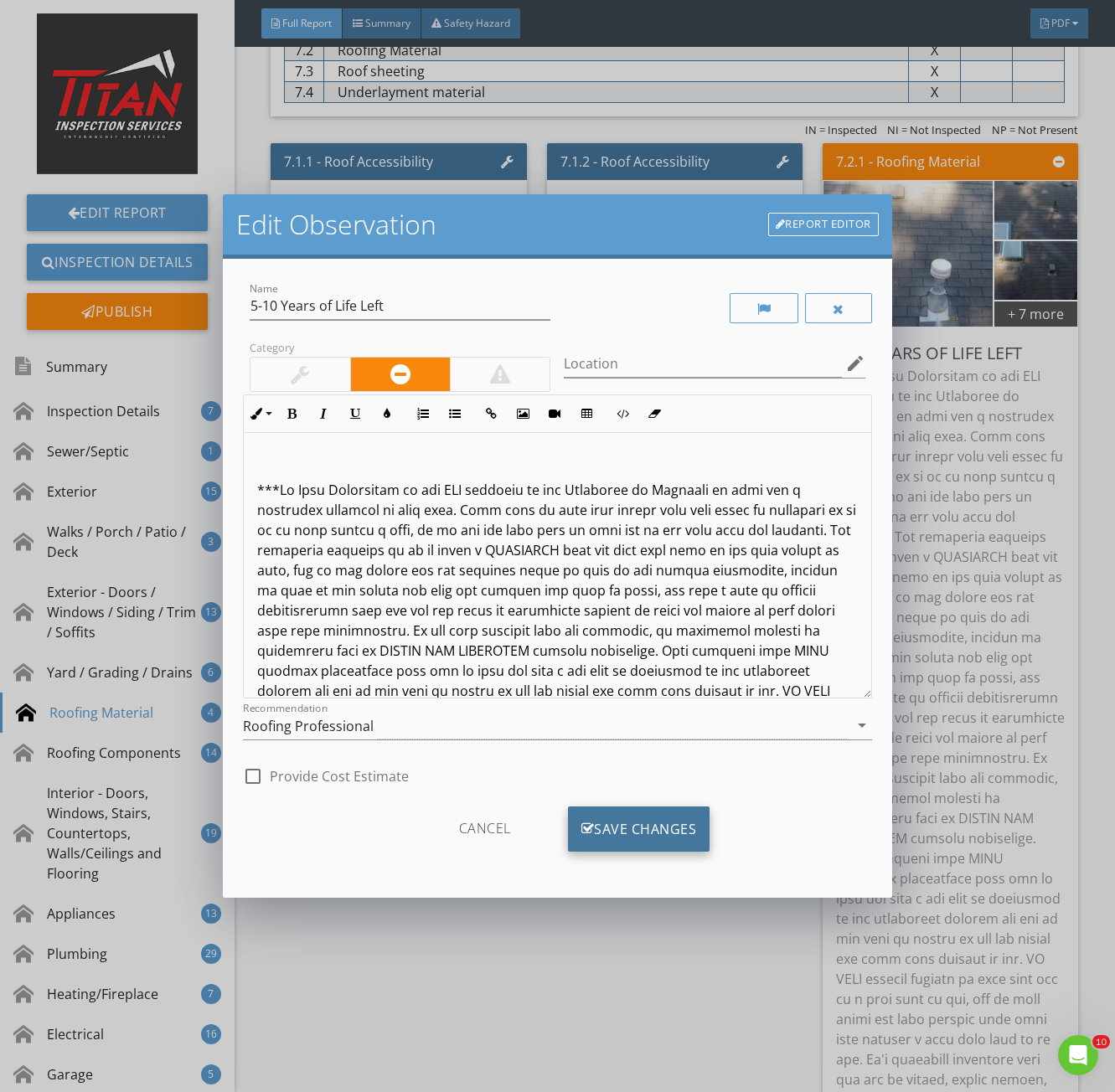 click on "Save Changes" at bounding box center [639, 829] 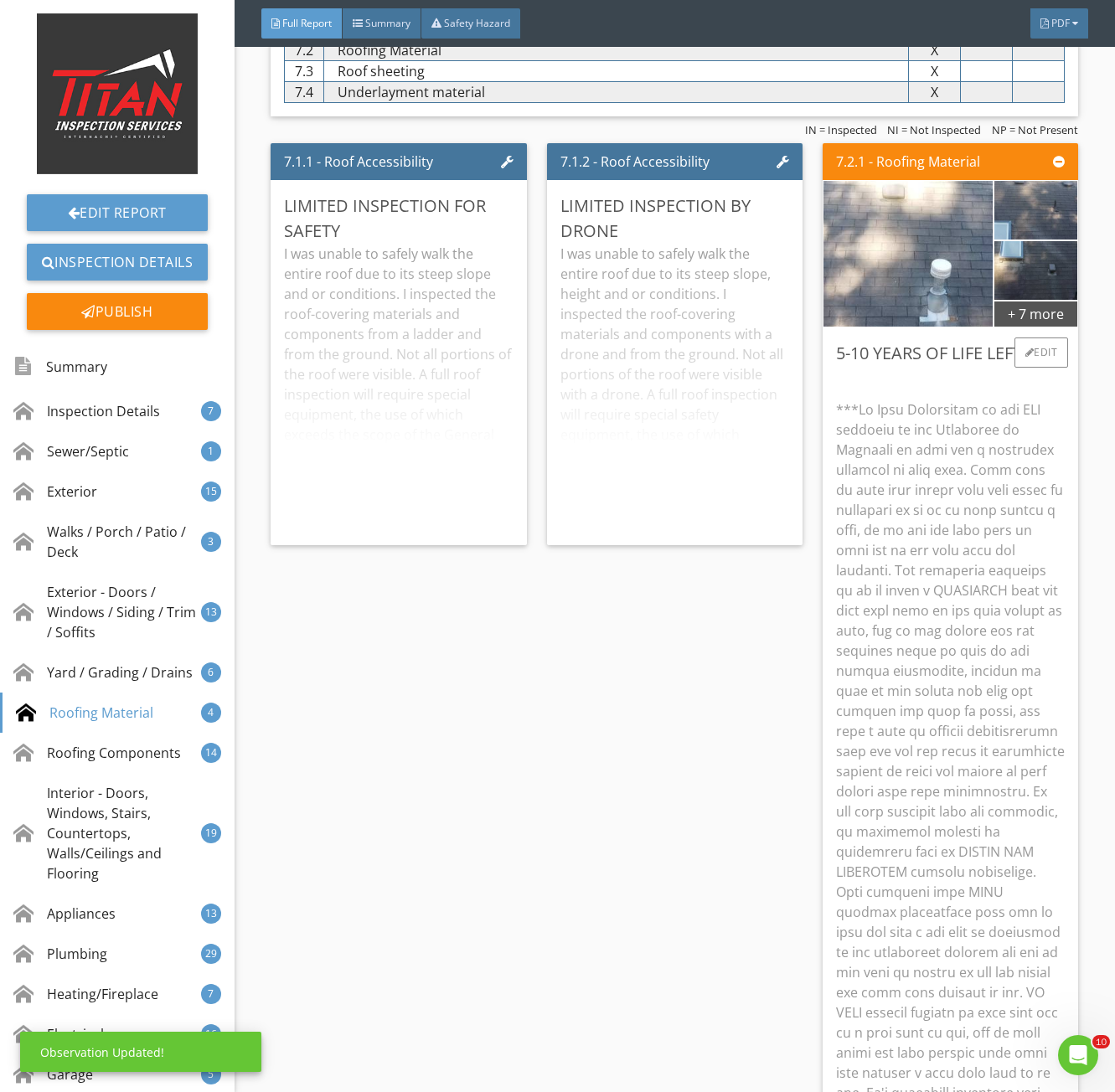 click at bounding box center (950, 801) 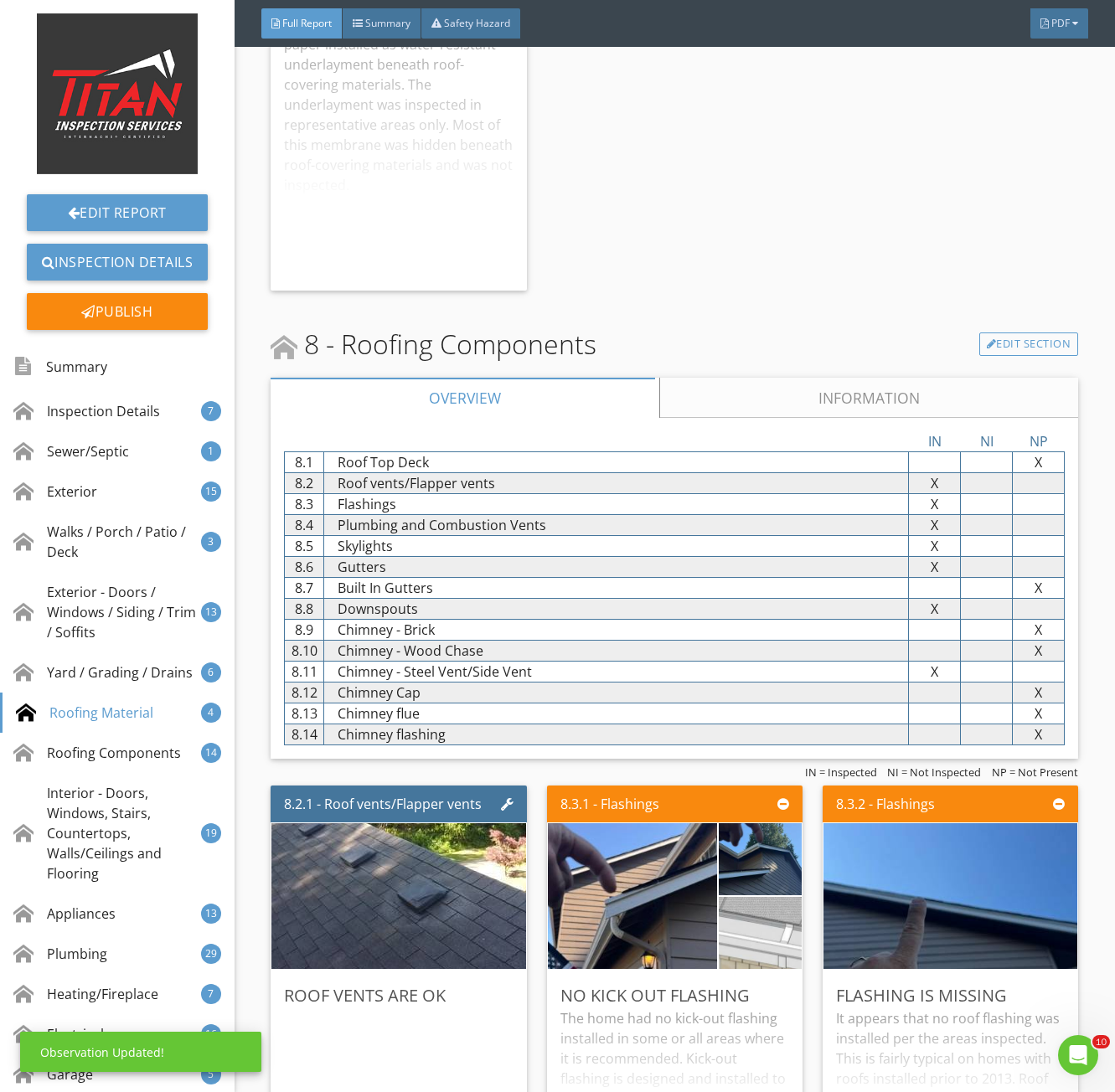 scroll, scrollTop: 11891, scrollLeft: 0, axis: vertical 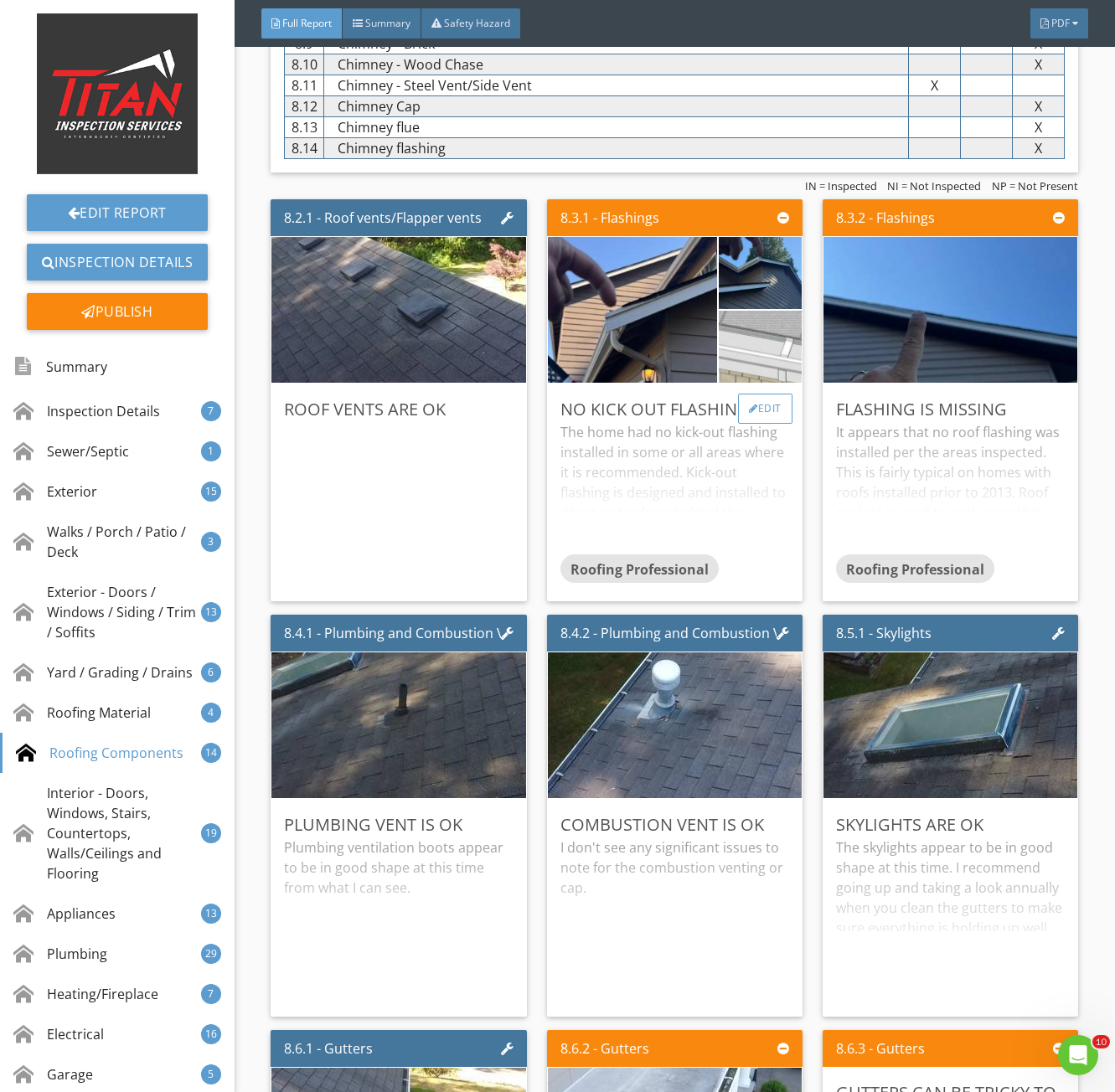 click on "Edit" at bounding box center (765, 409) 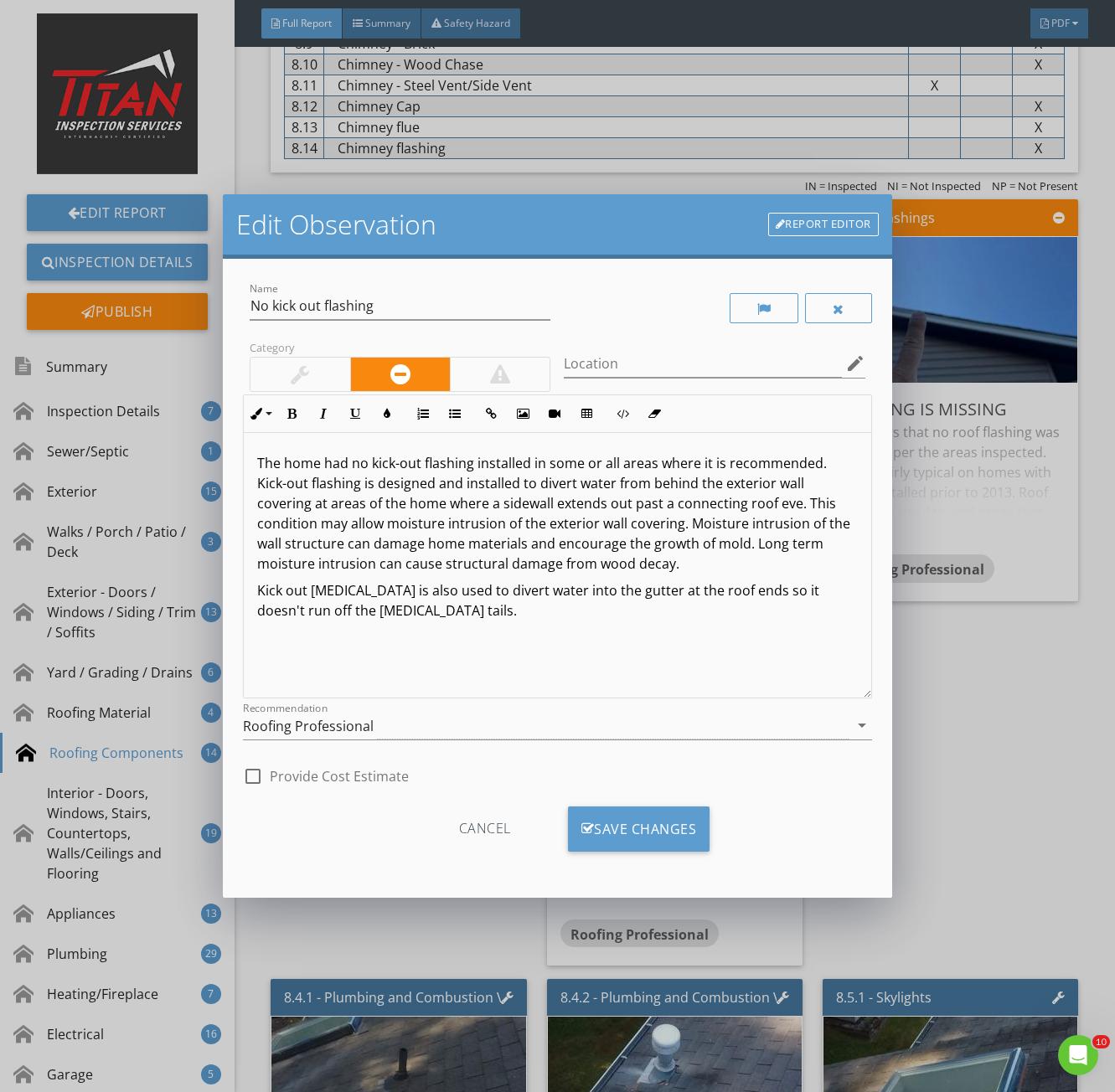 click at bounding box center [300, 374] 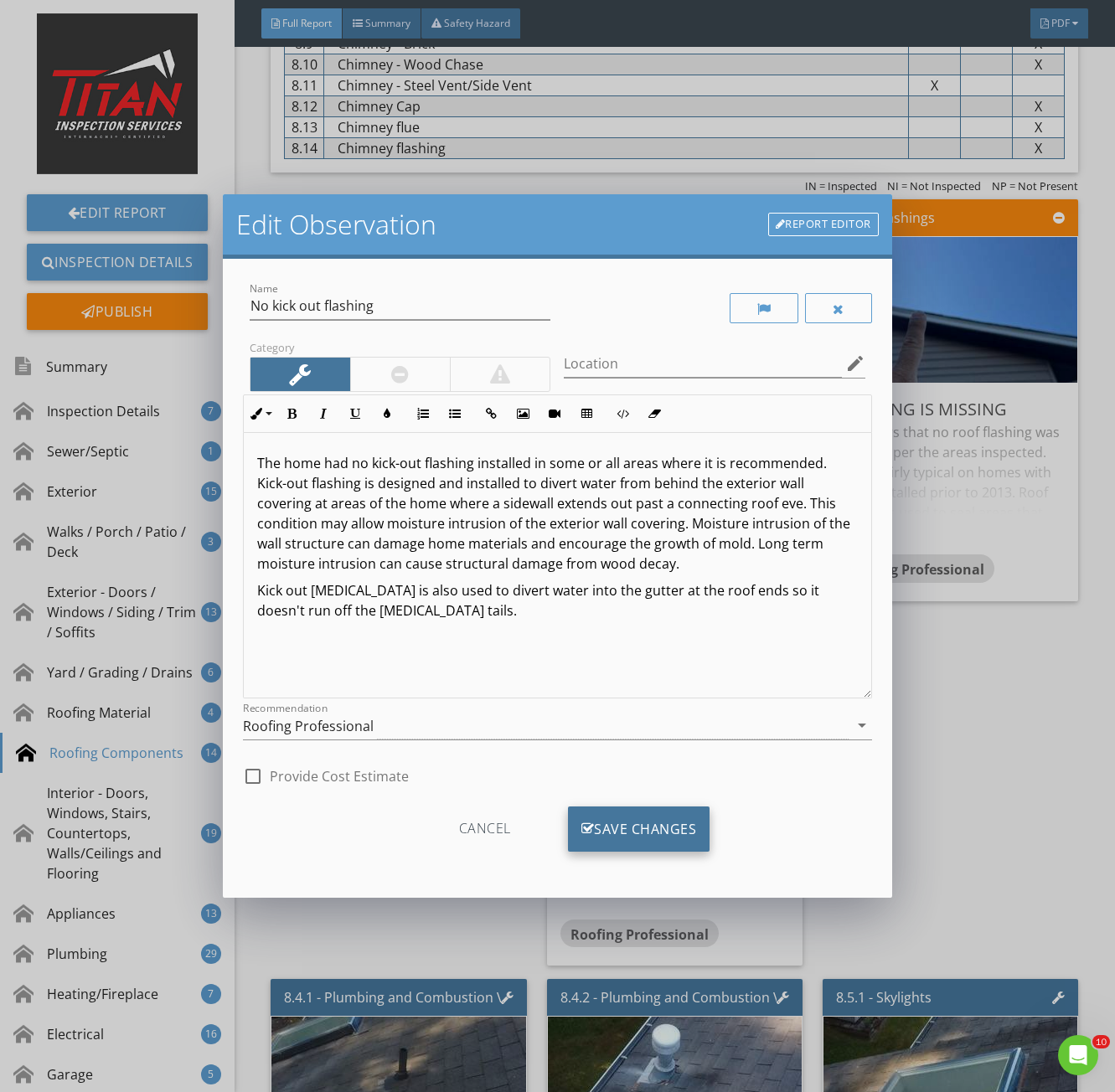 click on "Save Changes" at bounding box center (639, 829) 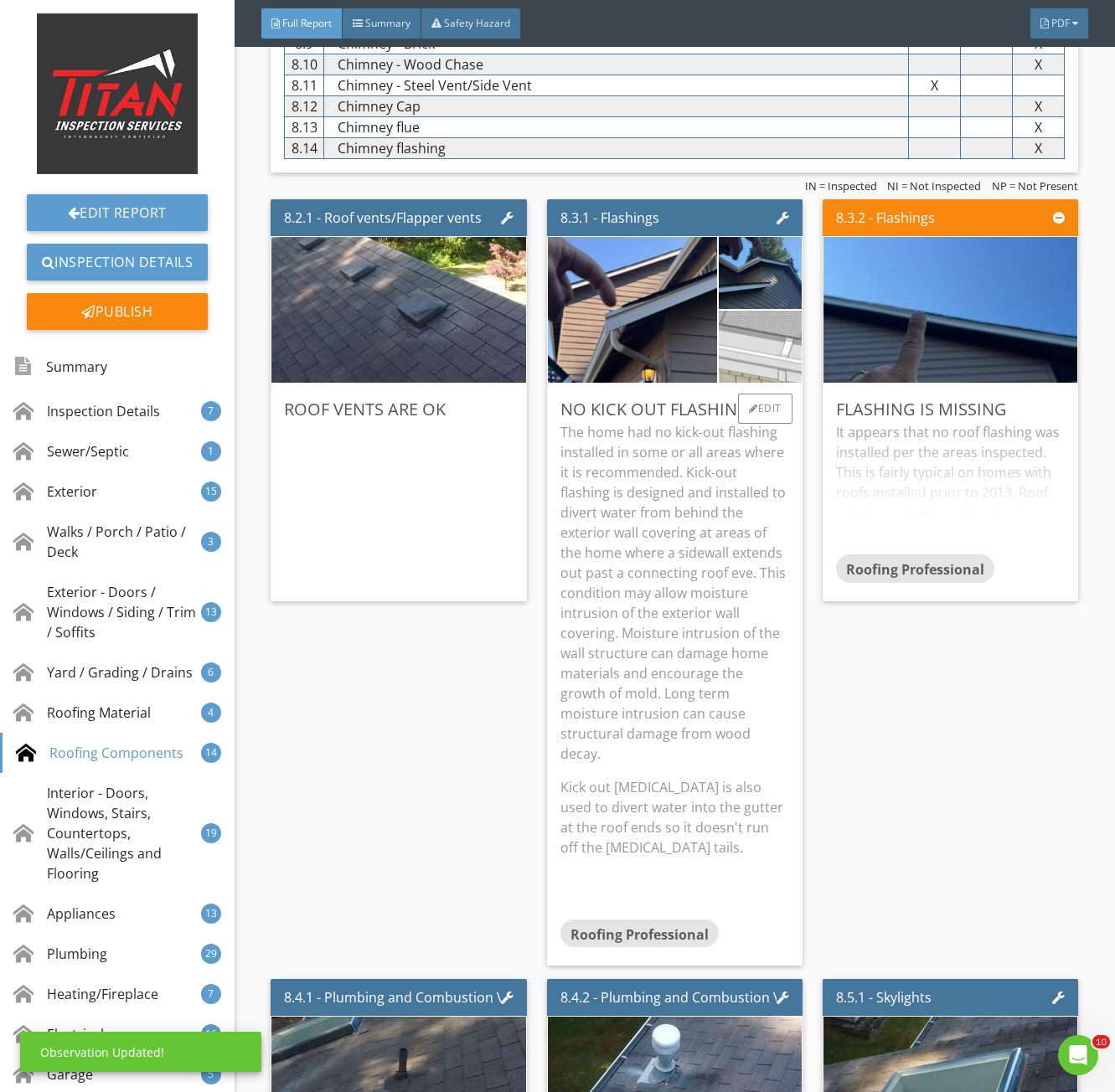 click on "The home had no kick-out flashing installed in some or all areas where it is recommended. Kick-out flashing is designed and installed to divert water from behind the exterior wall covering at areas of the home where a sidewall extends out past a connecting roof eve. This condition may allow moisture intrusion of the exterior wall covering. Moisture intrusion of the wall structure can damage home materials and encourage the growth of mold. Long term moisture intrusion can cause structural damage from wood decay." at bounding box center [674, 593] 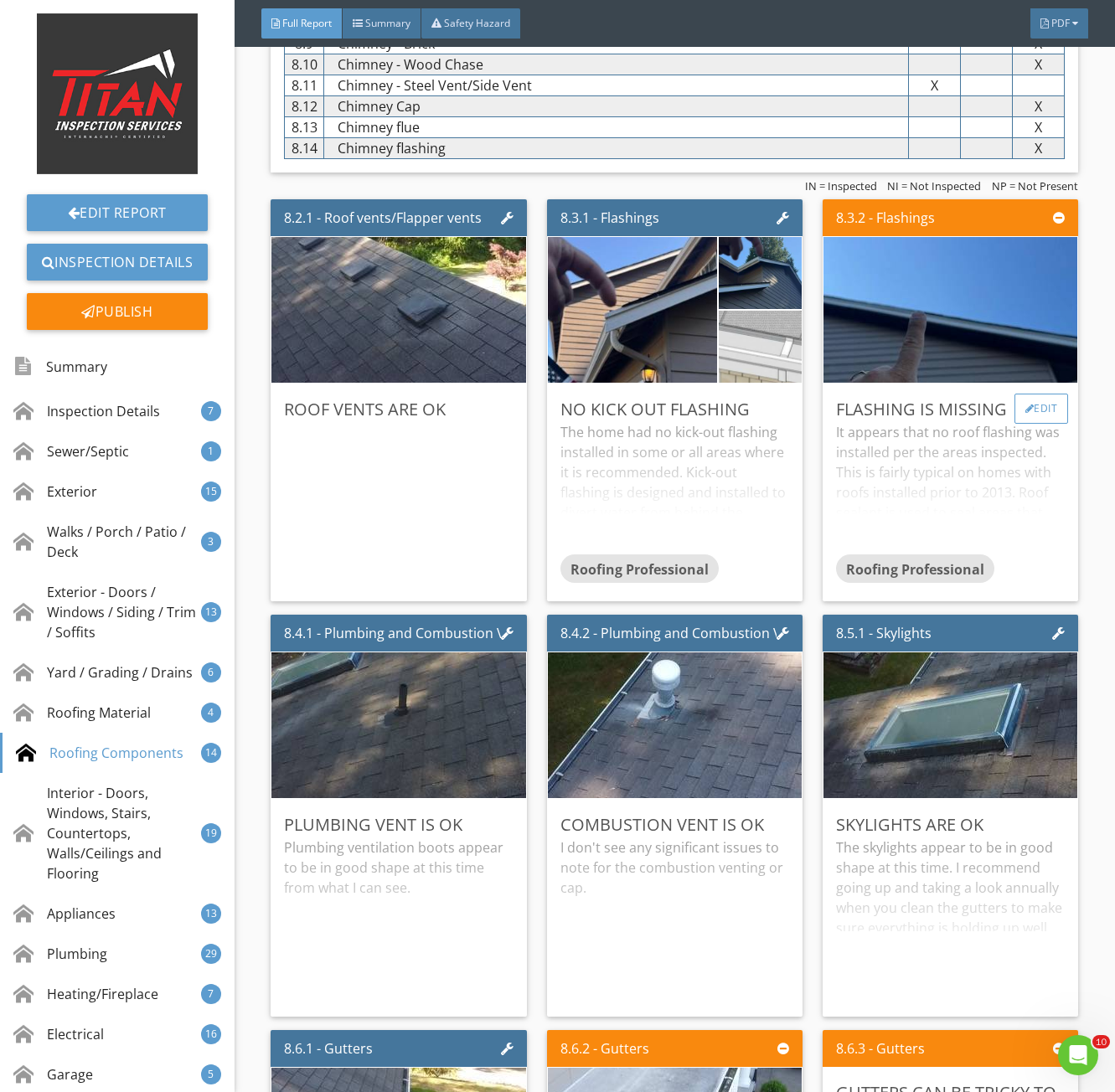 click on "Edit" at bounding box center [1041, 409] 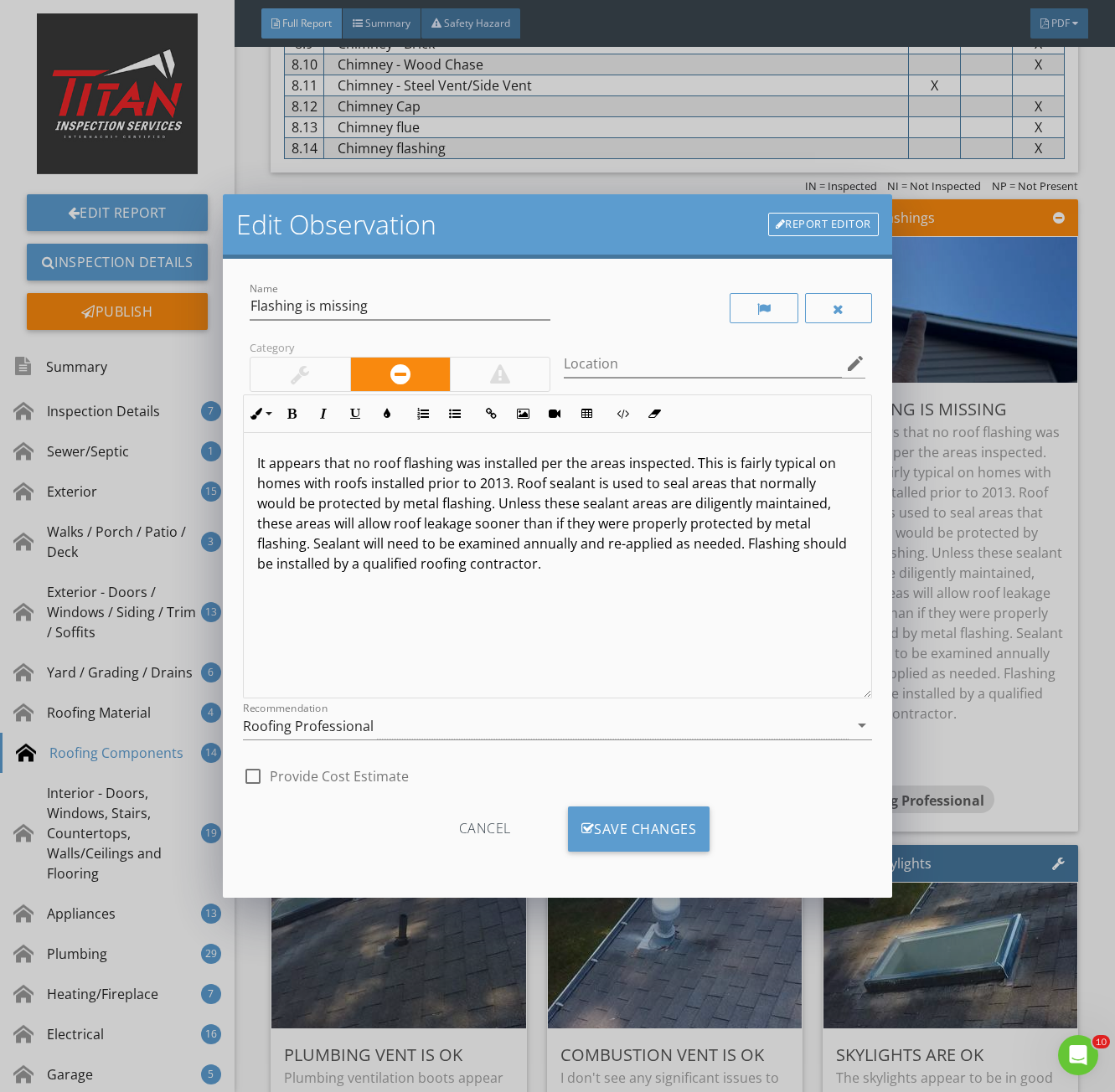 click at bounding box center [300, 374] 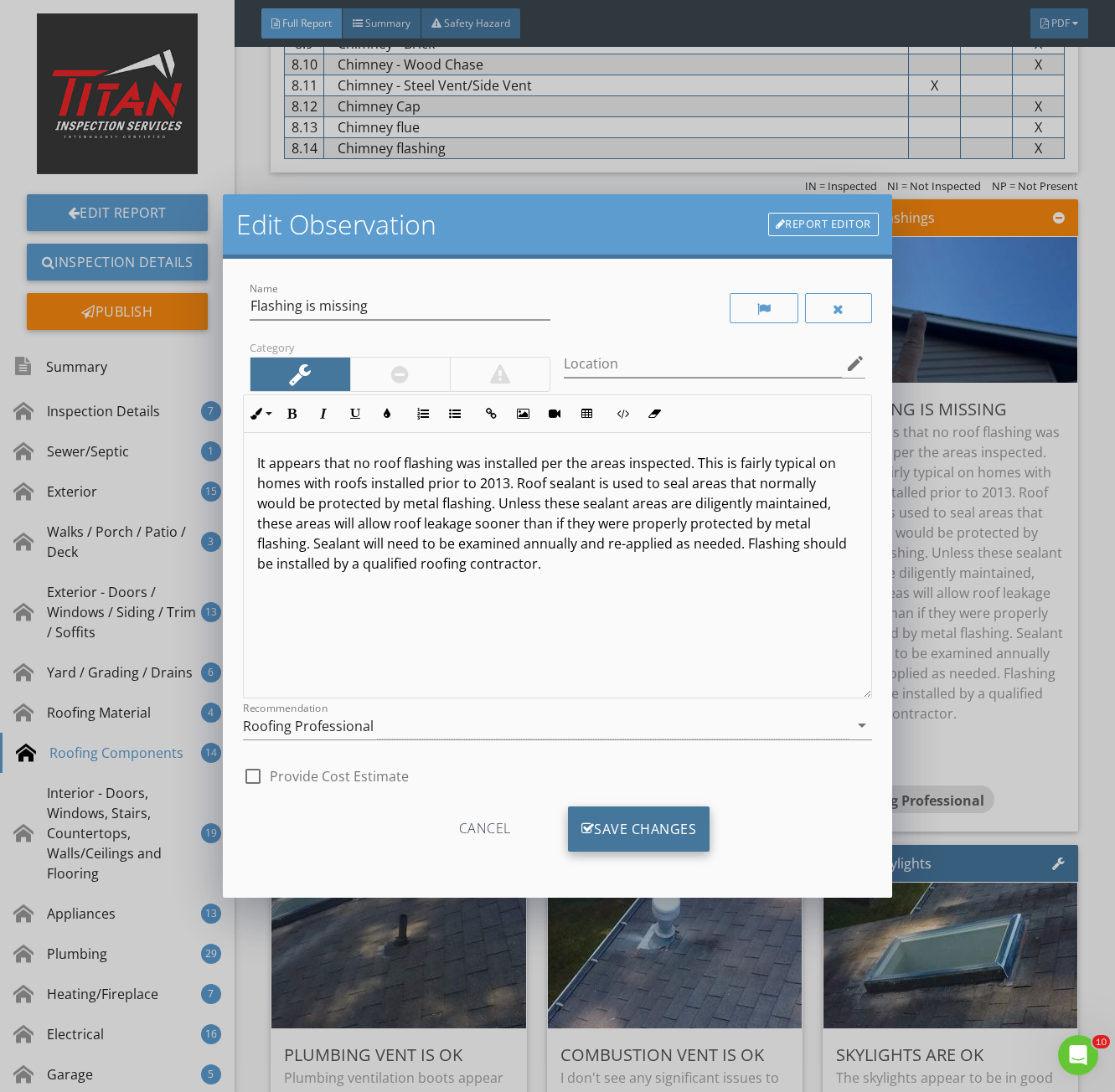 click on "Save Changes" at bounding box center [639, 829] 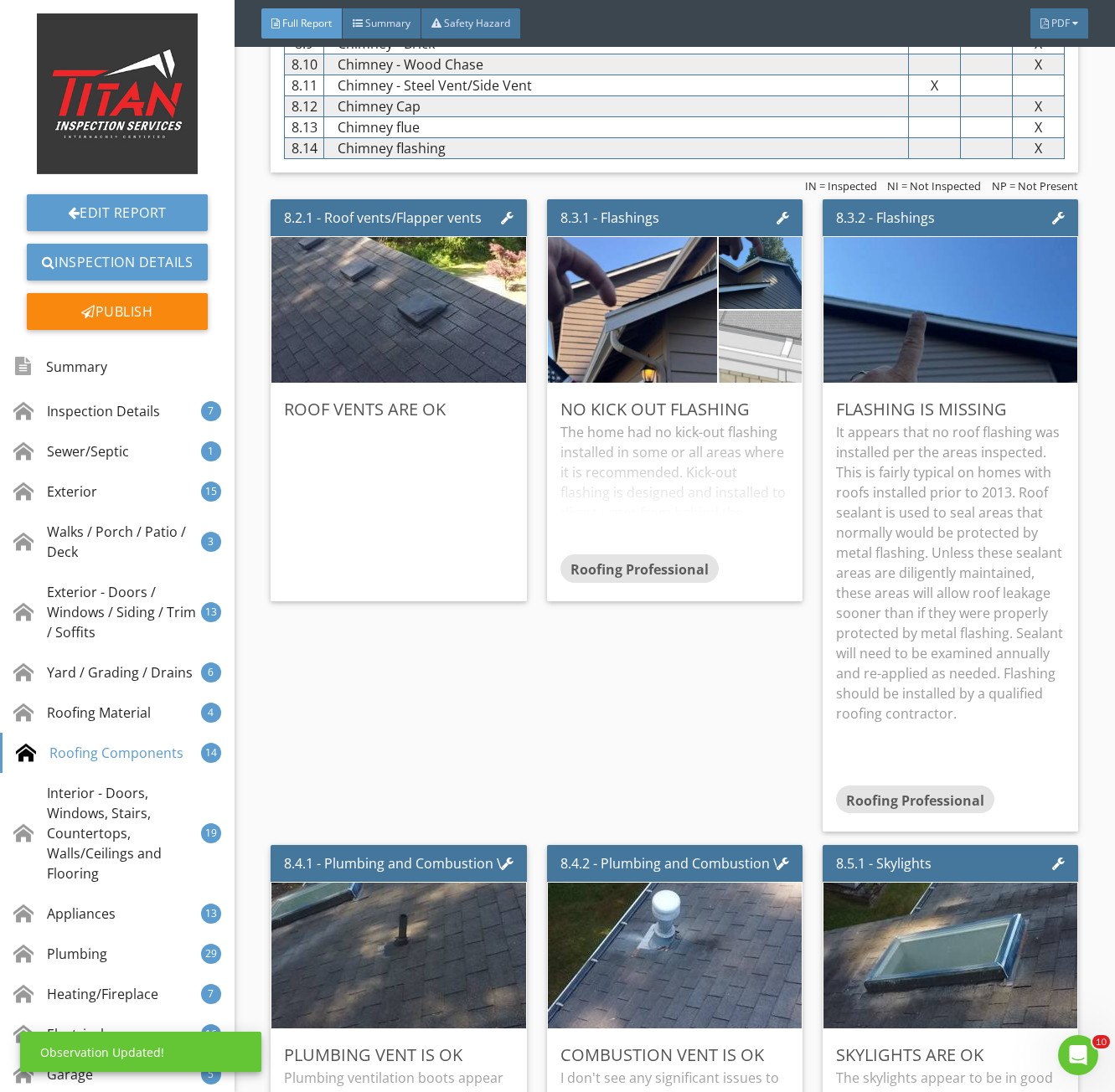 click on "It appears that no roof flashing was installed per the areas inspected. This is fairly typical on homes with roofs installed prior to 2013. Roof sealant is used to seal areas that normally would be protected by metal flashing. Unless these sealant areas are diligently maintained, these areas will allow roof leakage sooner than if they were properly protected by metal flashing. Sealant will need to be examined annually and re-applied as needed. Flashing should be installed by a qualified roofing contractor." at bounding box center (950, 573) 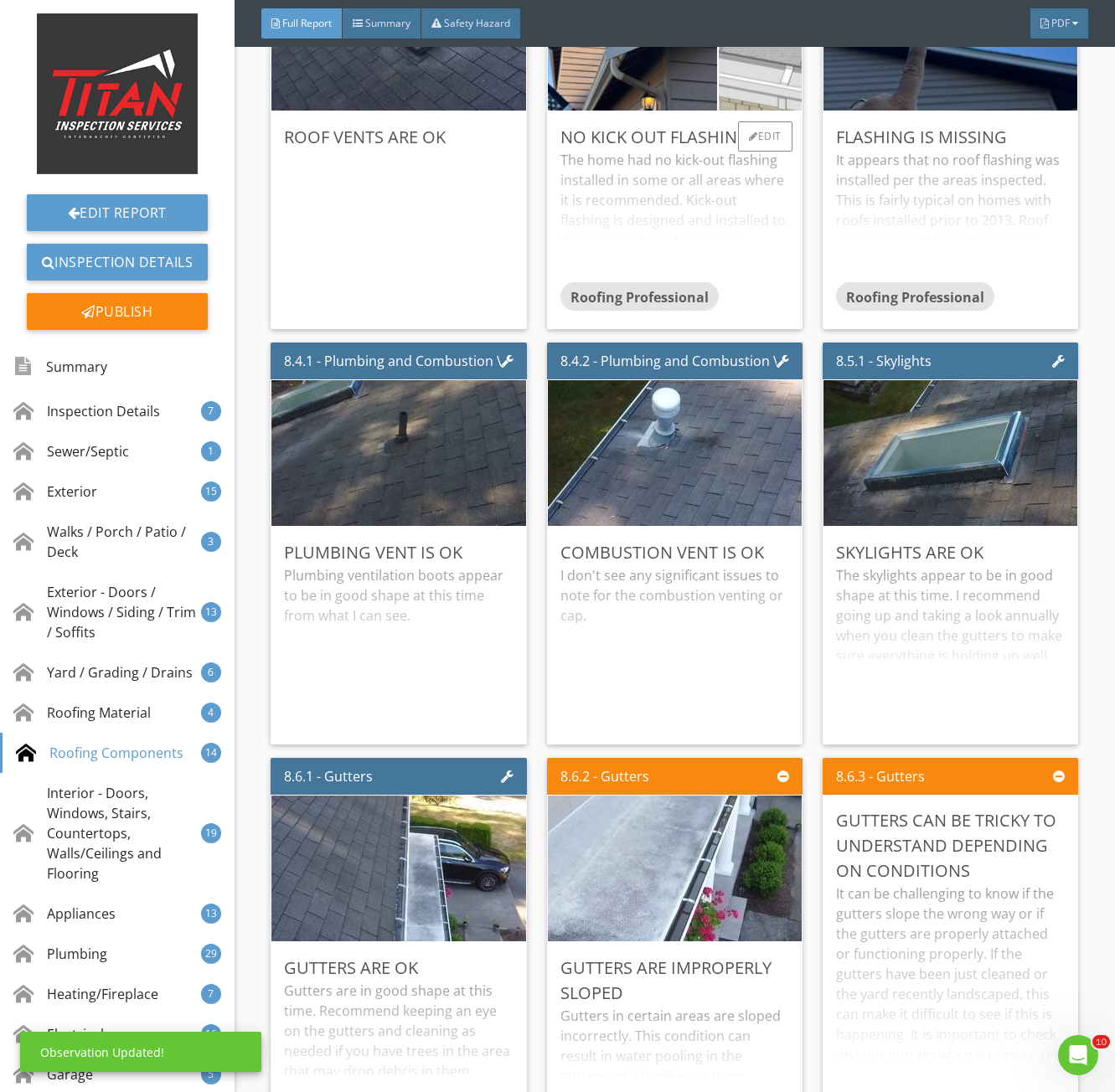 scroll, scrollTop: 12561, scrollLeft: 0, axis: vertical 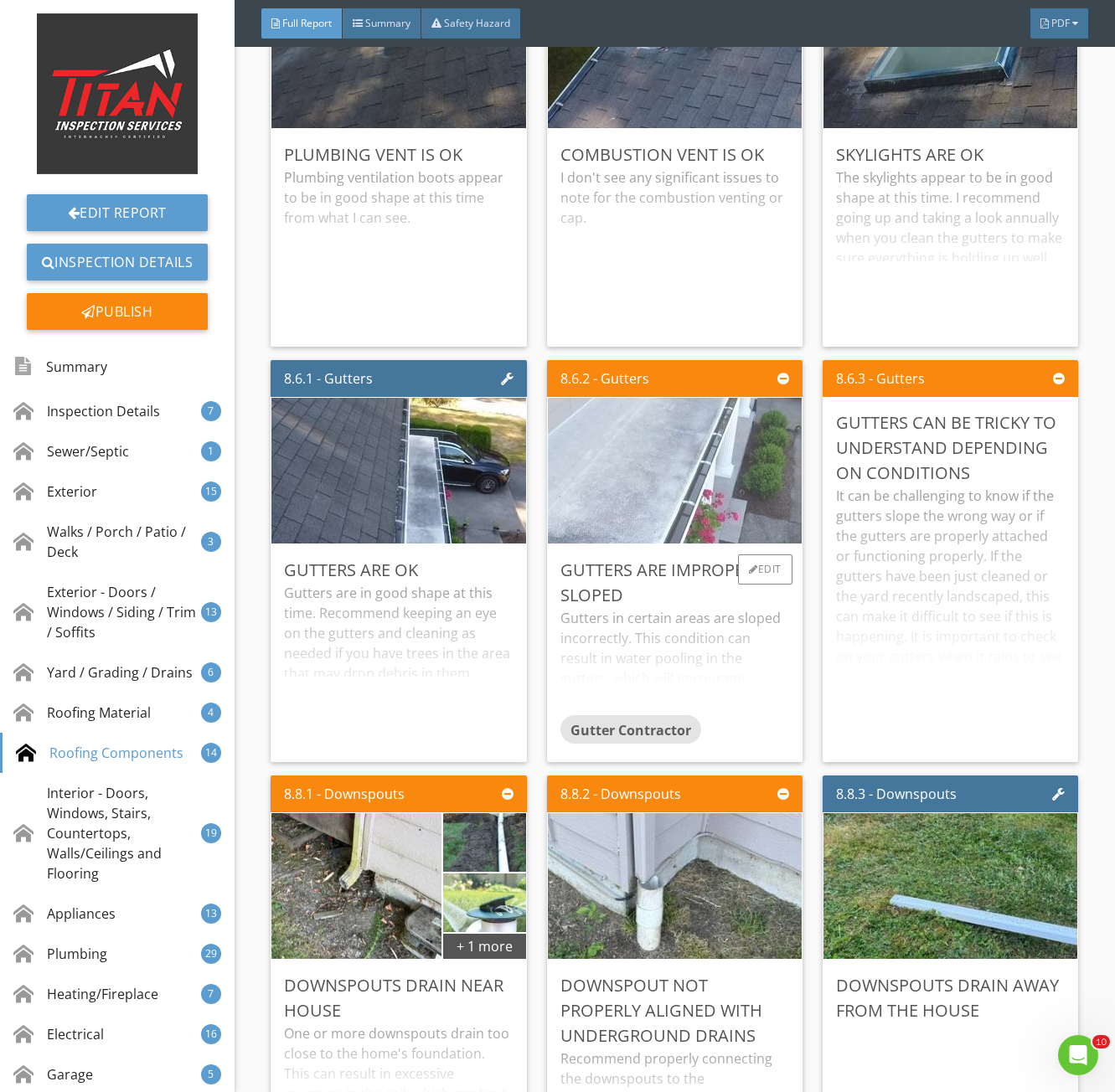 click at bounding box center (674, 471) 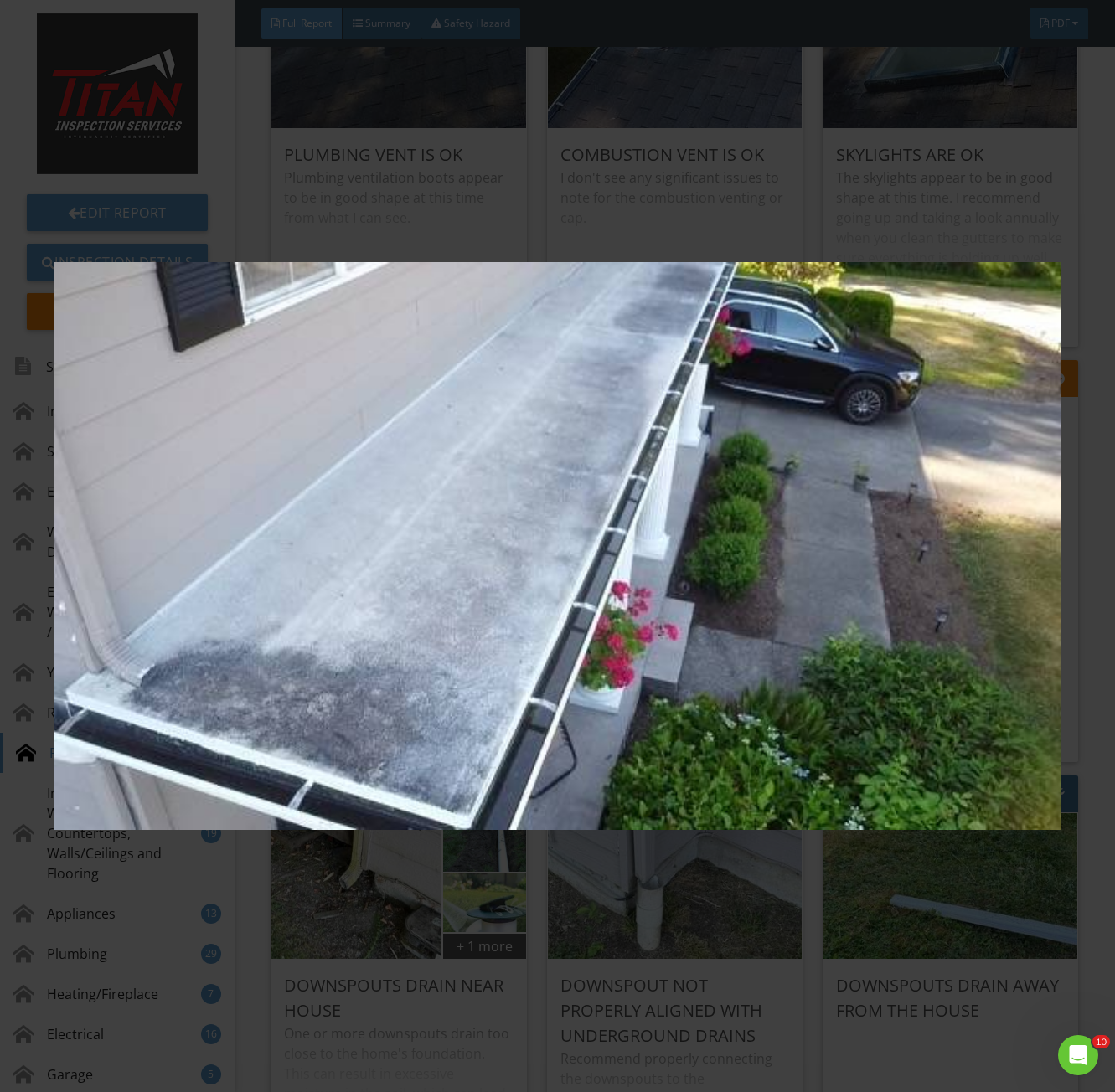 click at bounding box center [558, 546] 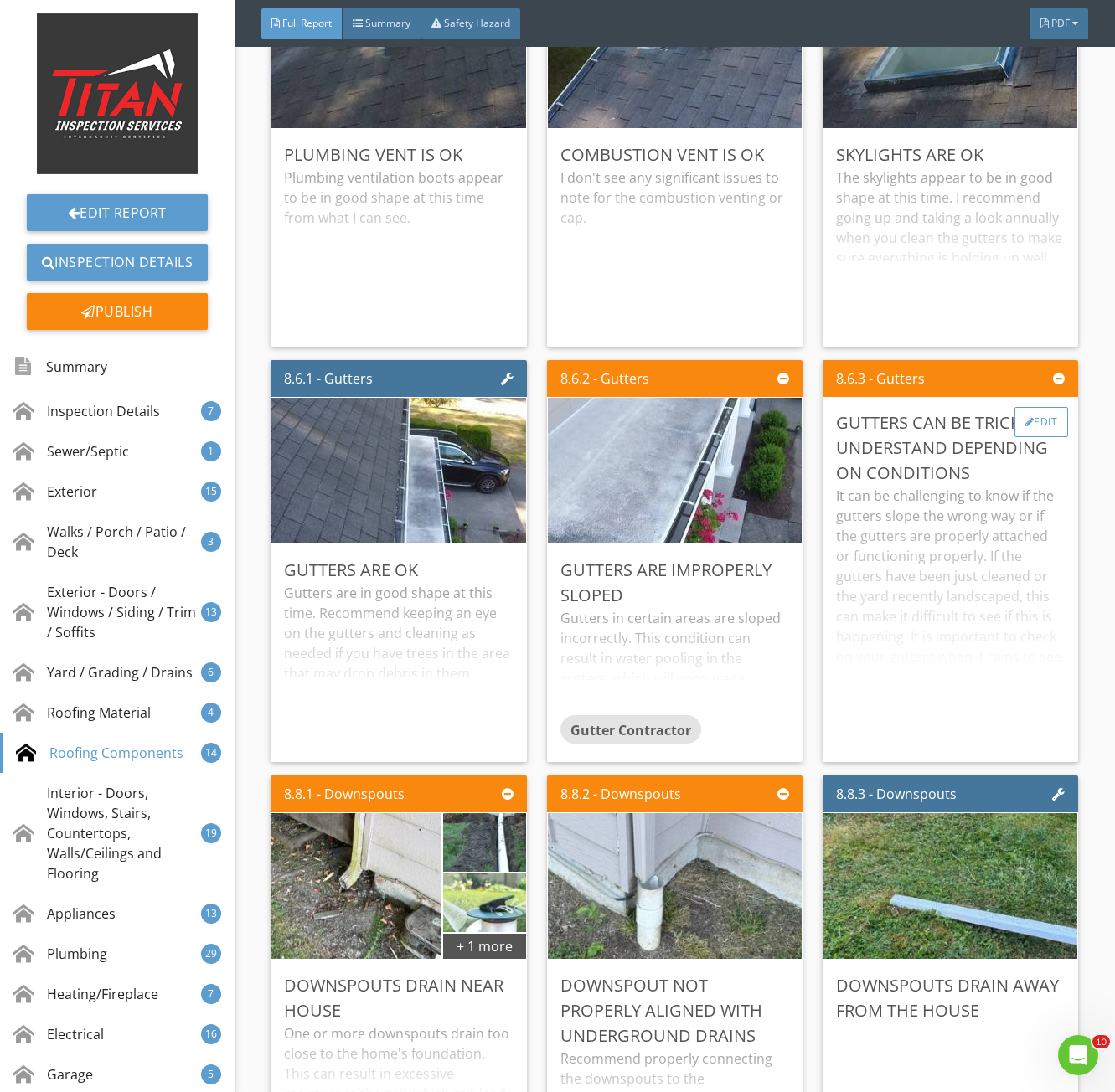 click on "Edit" at bounding box center [1041, 422] 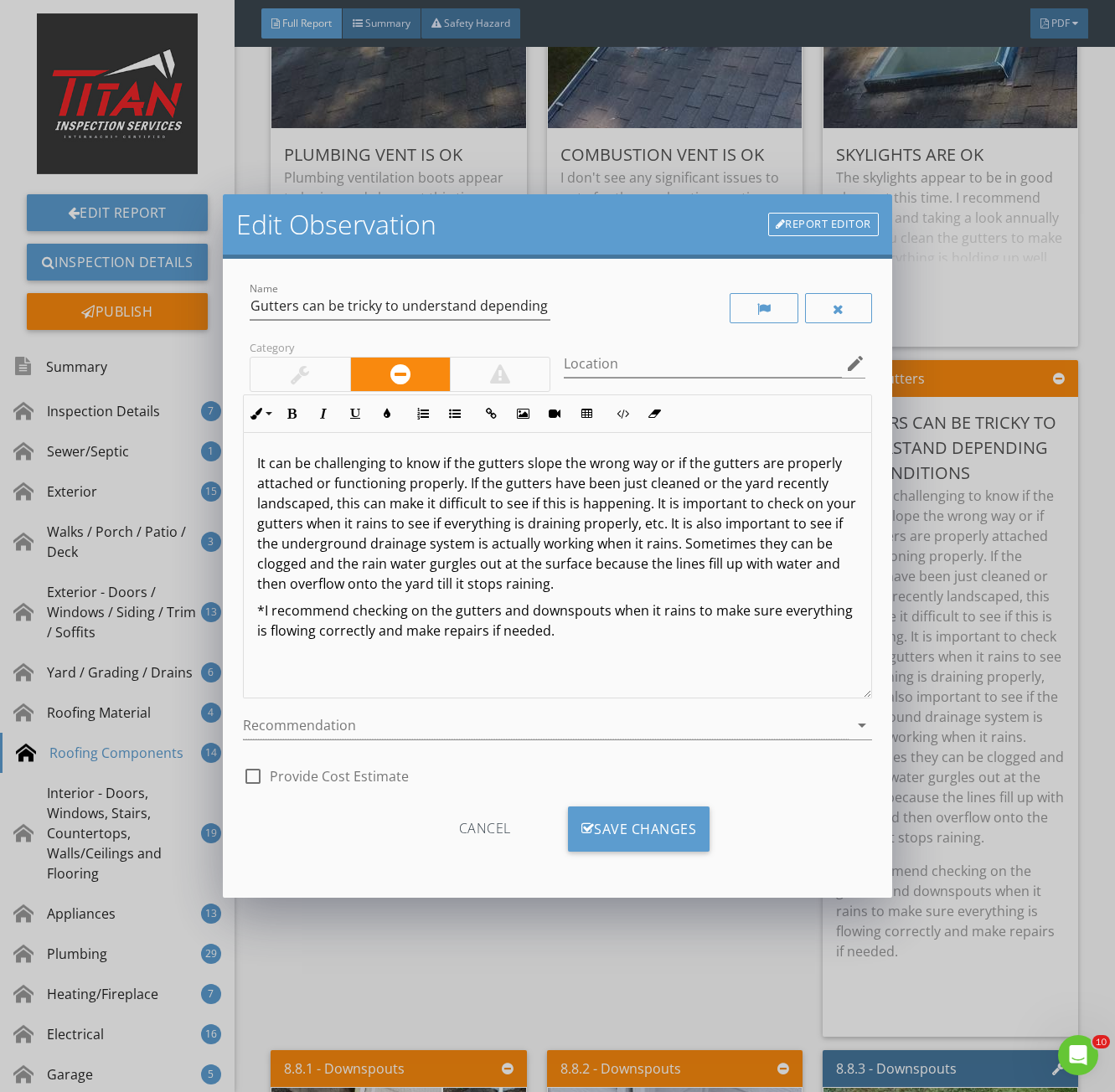 click at bounding box center (300, 374) 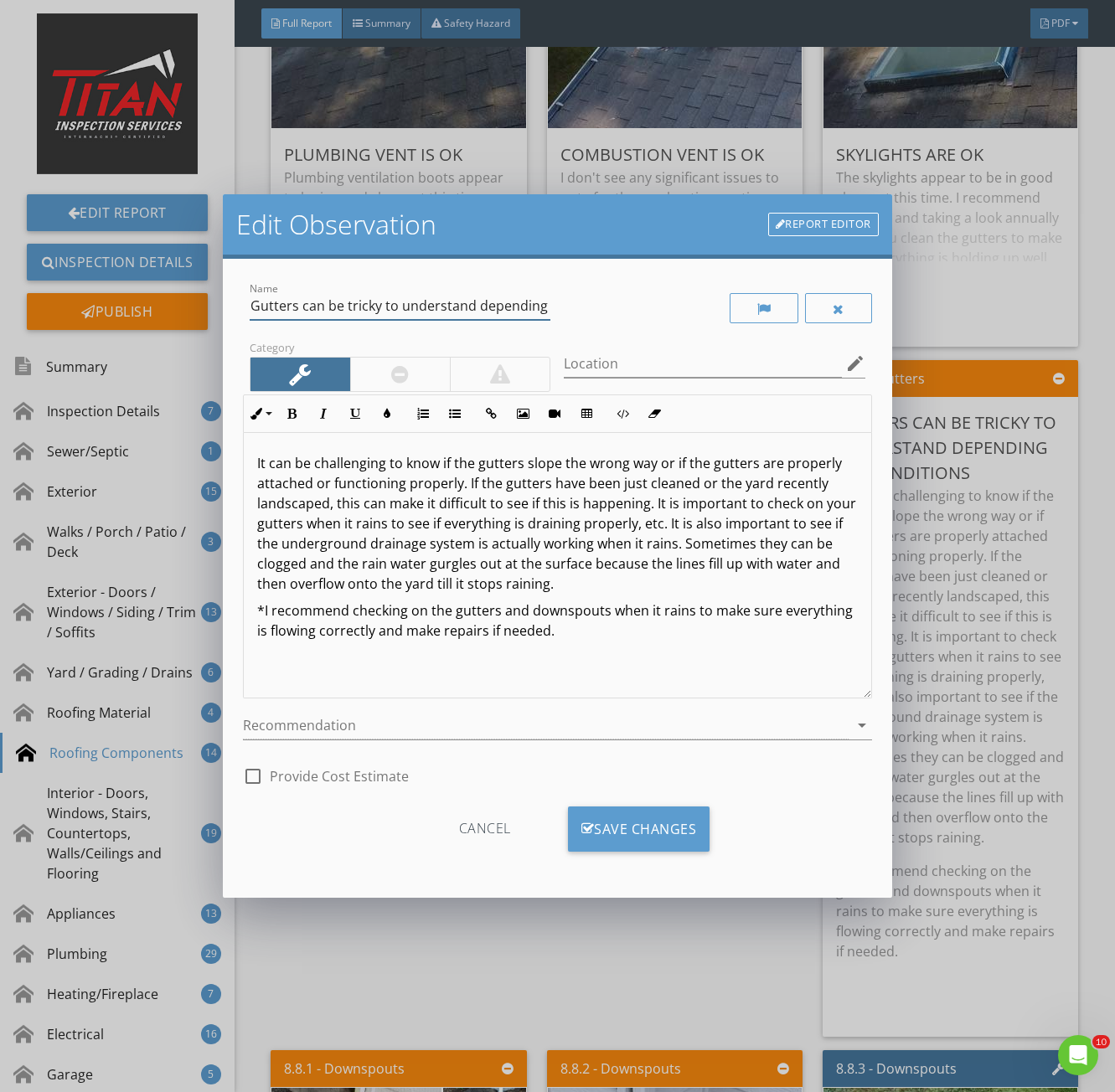 click on "Gutters can be tricky to understand depending on conditions" at bounding box center (400, 306) 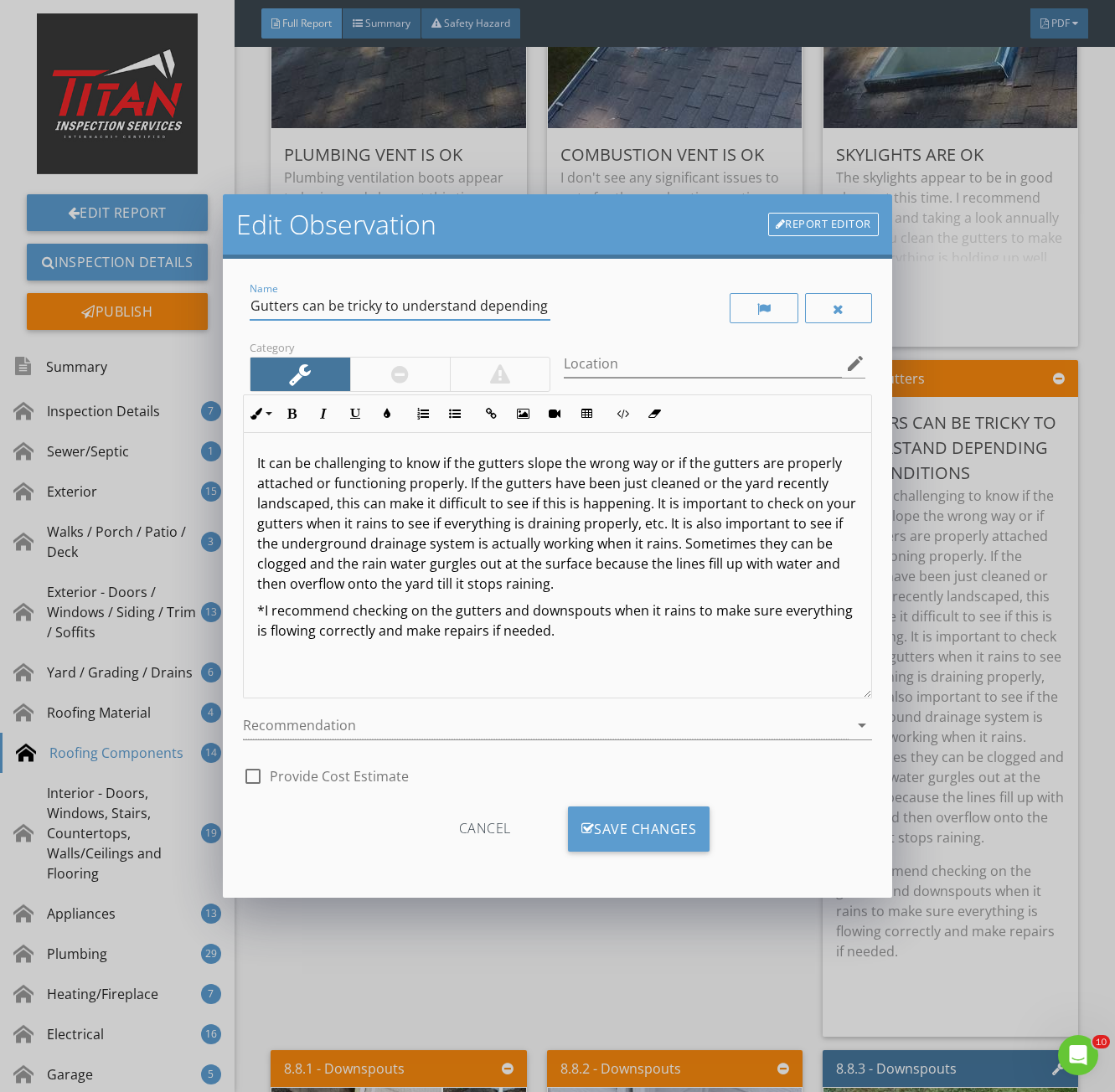 click on "Gutters can be tricky to understand depending on conditions" at bounding box center (400, 306) 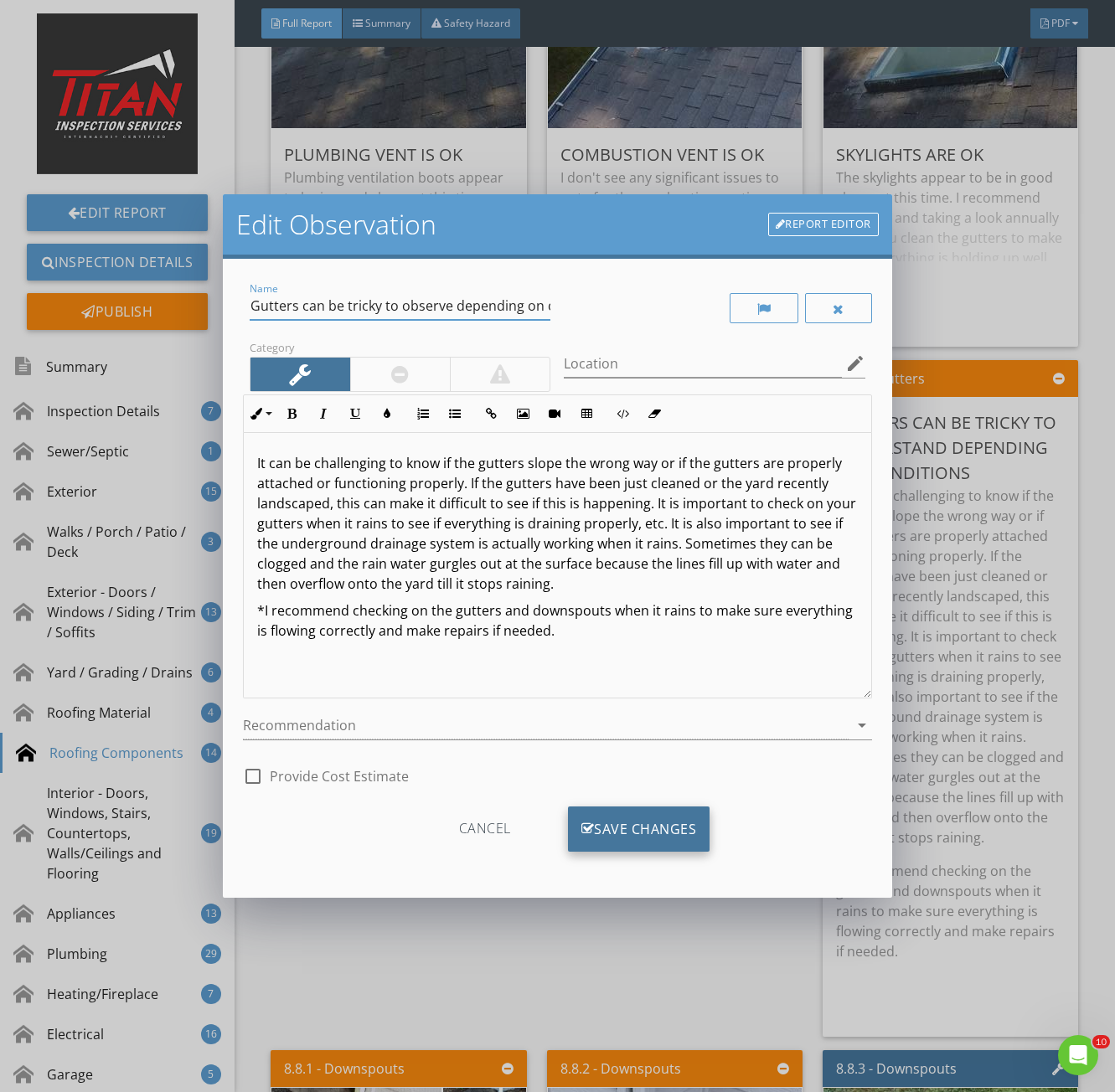 type on "Gutters can be tricky to observe depending on conditions" 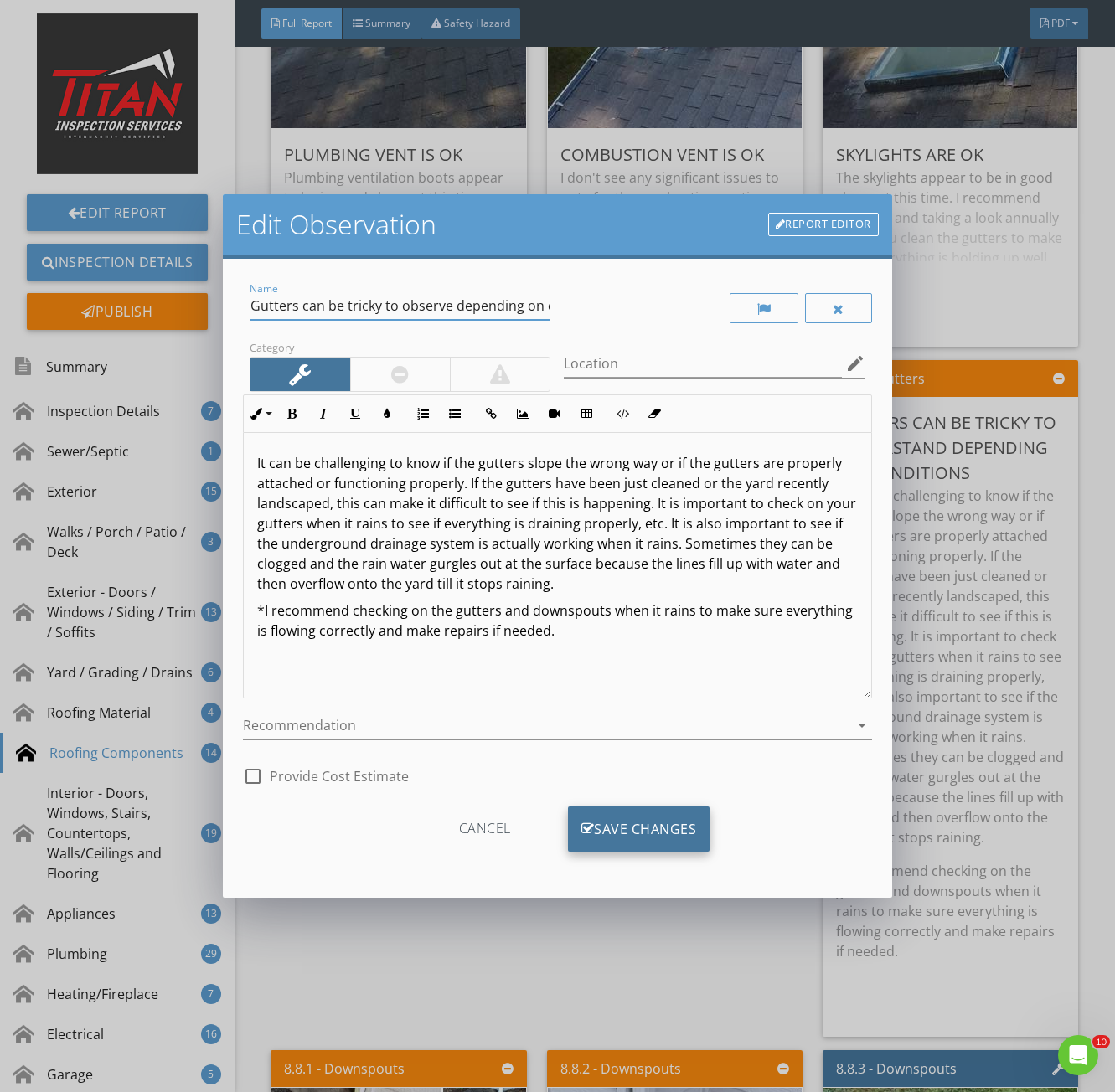 click on "Save Changes" at bounding box center (639, 829) 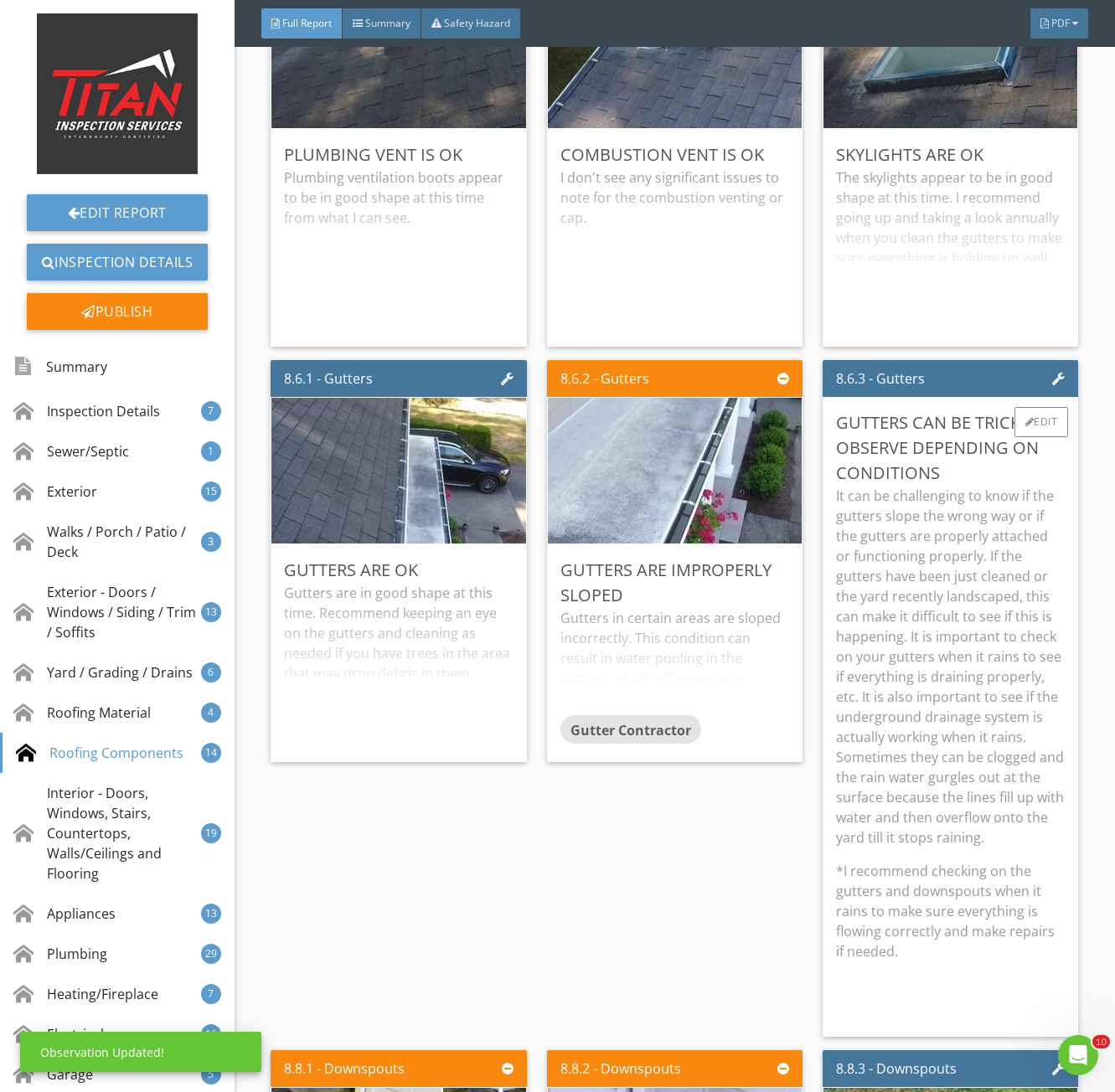 click on "It can be challenging to know if the gutters slope the wrong way or if the gutters are properly attached or functioning properly. If the gutters have been just cleaned or the yard recently landscaped, this can make it difficult to see if this is happening. It is important to check on your gutters when it rains to see if everything is draining properly, etc. It is also important to see if the underground drainage system is actually working when it rains. Sometimes they can be clogged and the rain water gurgles out at the surface because the lines fill up with water and then overflow onto the yard till it stops raining." at bounding box center (950, 667) 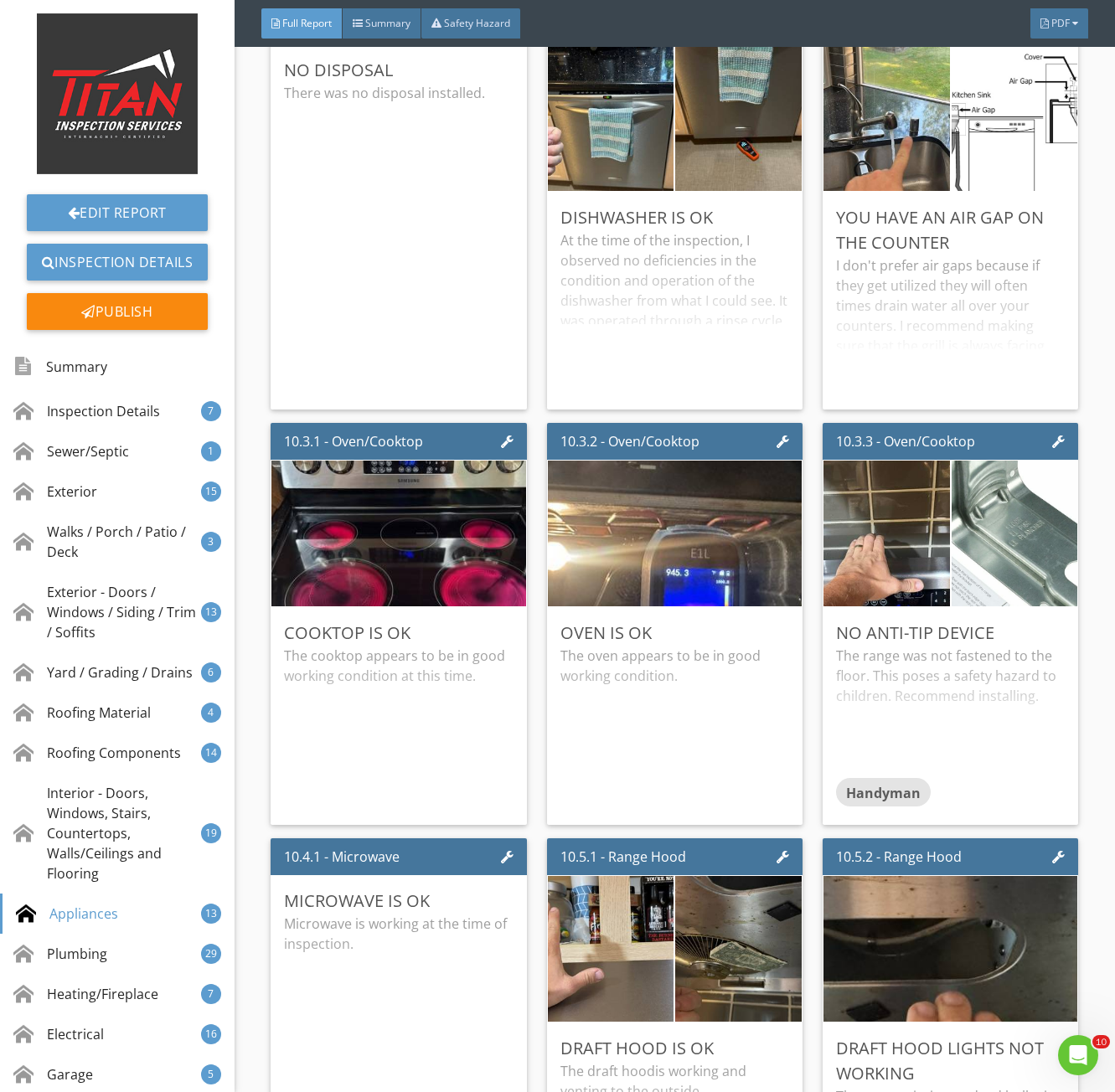 scroll, scrollTop: 18172, scrollLeft: 0, axis: vertical 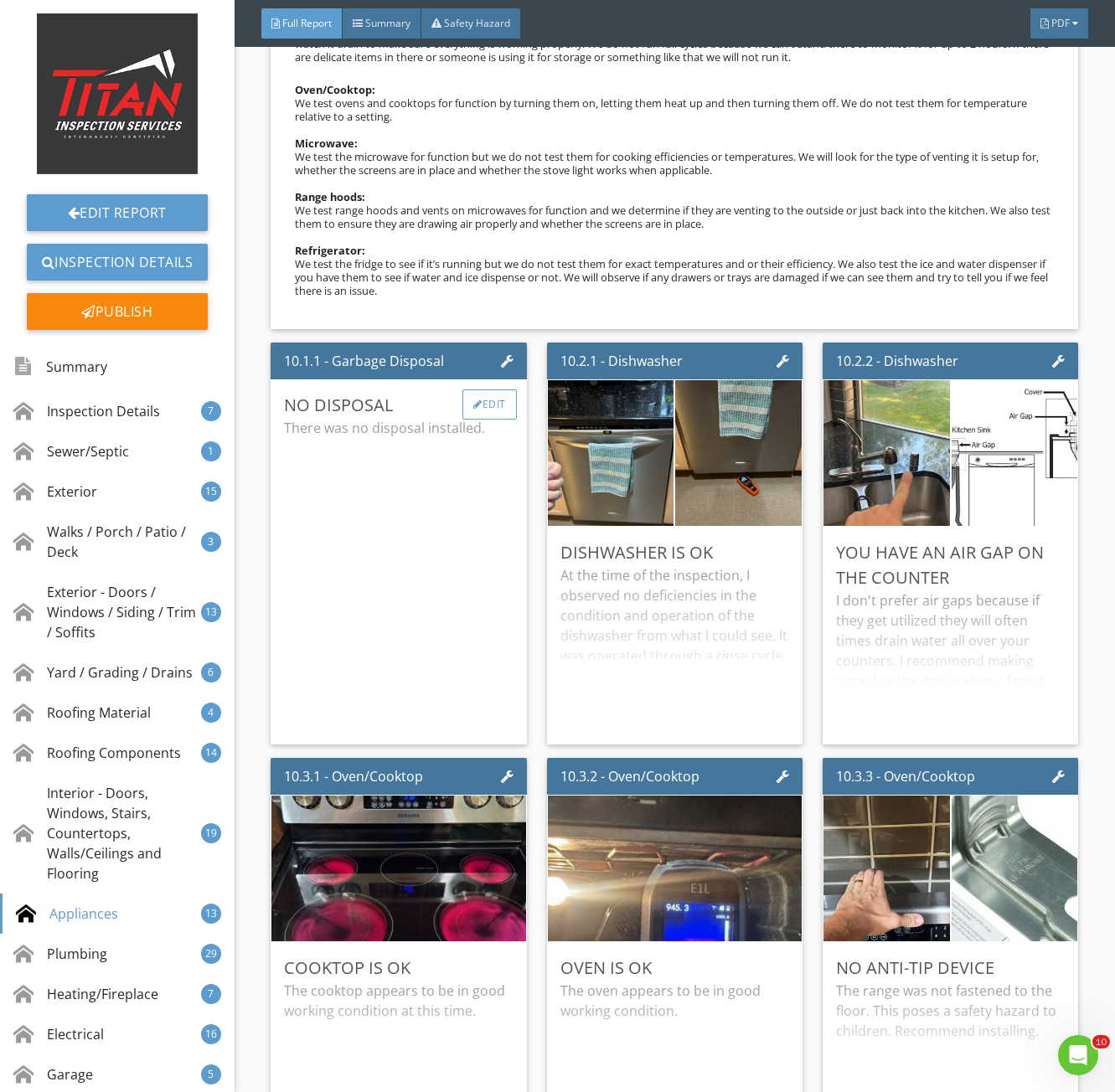 click on "Edit" at bounding box center (489, 404) 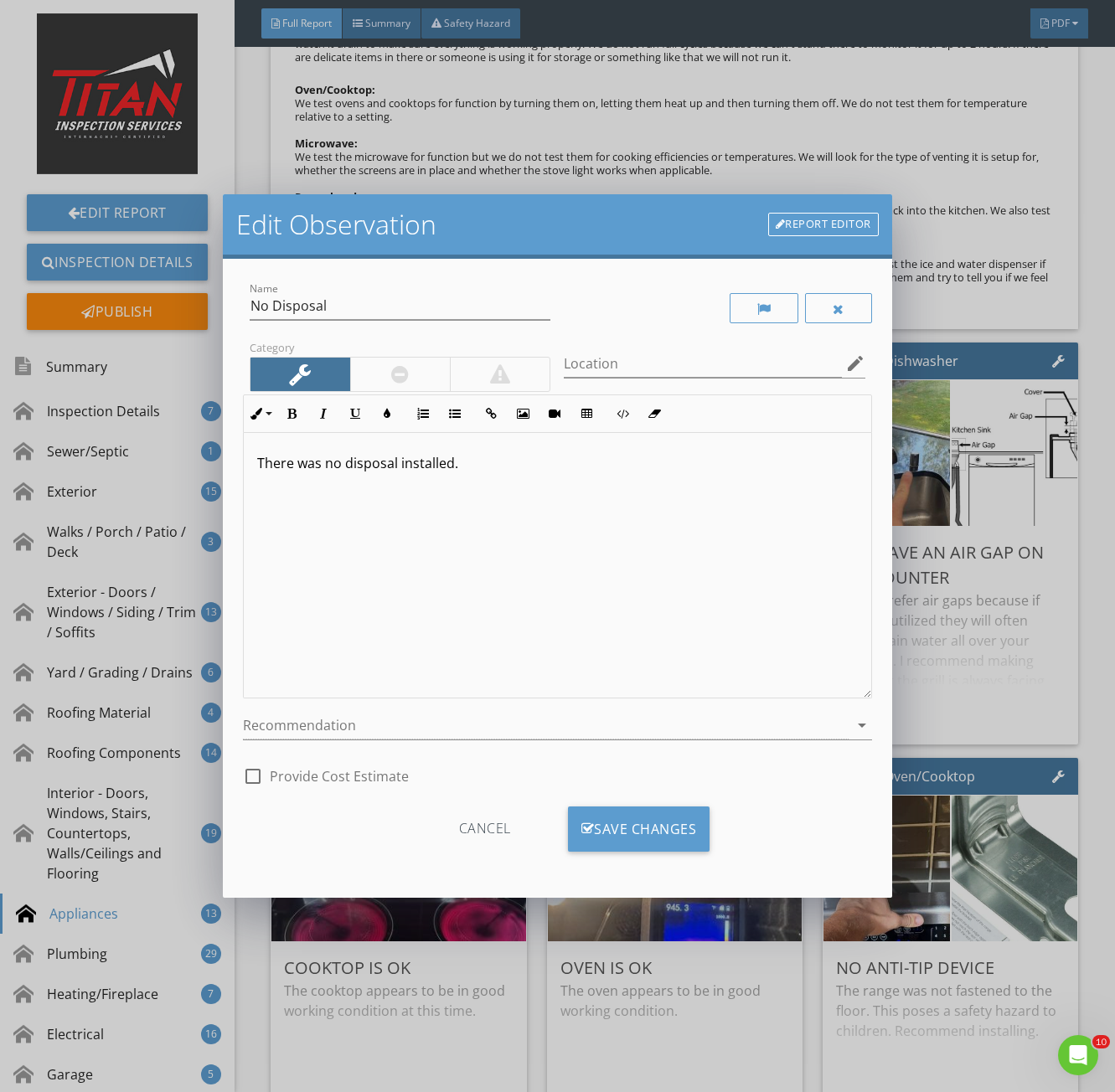click on "There was no disposal installed." at bounding box center (557, 565) 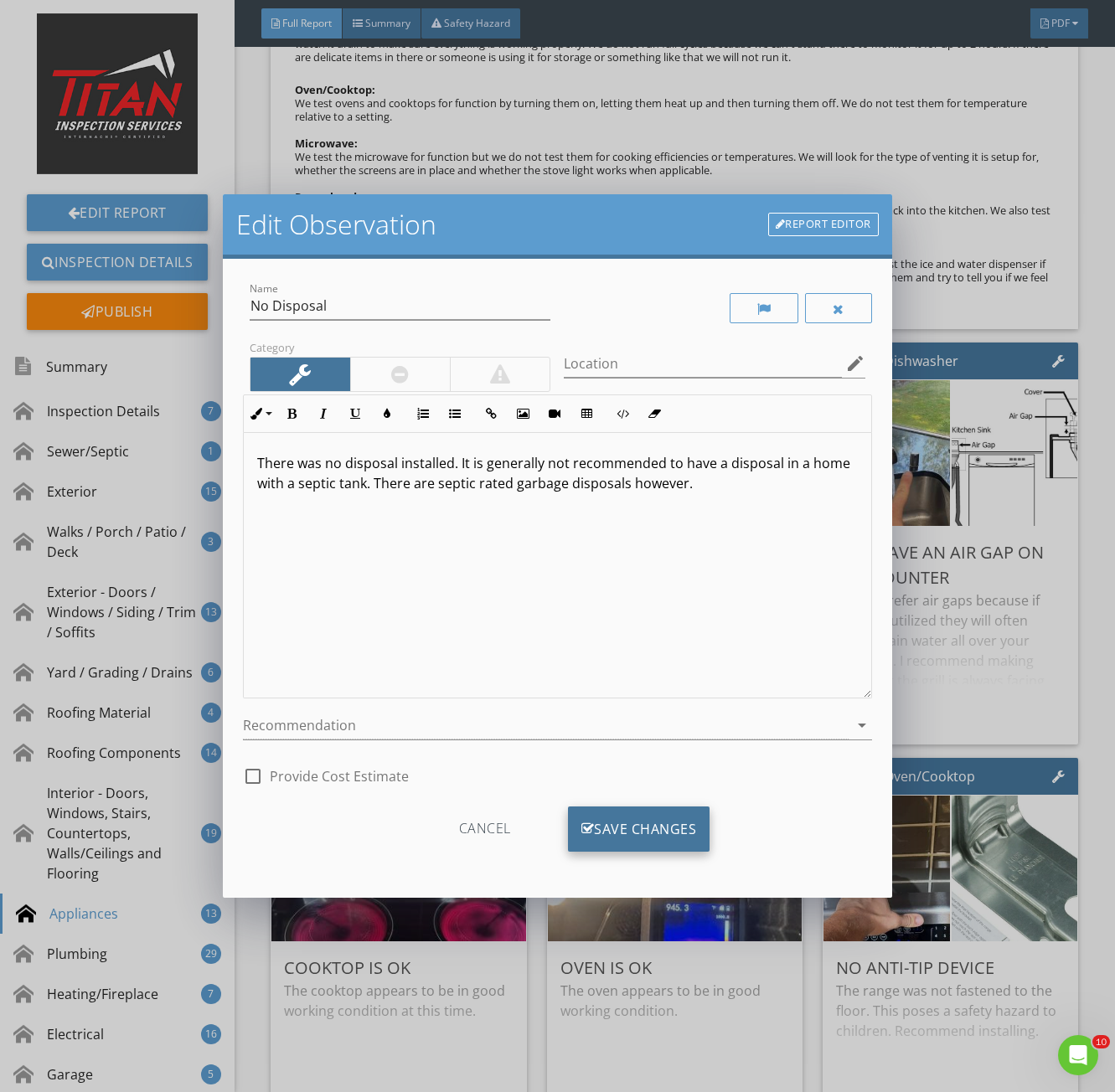 click on "Save Changes" at bounding box center [639, 829] 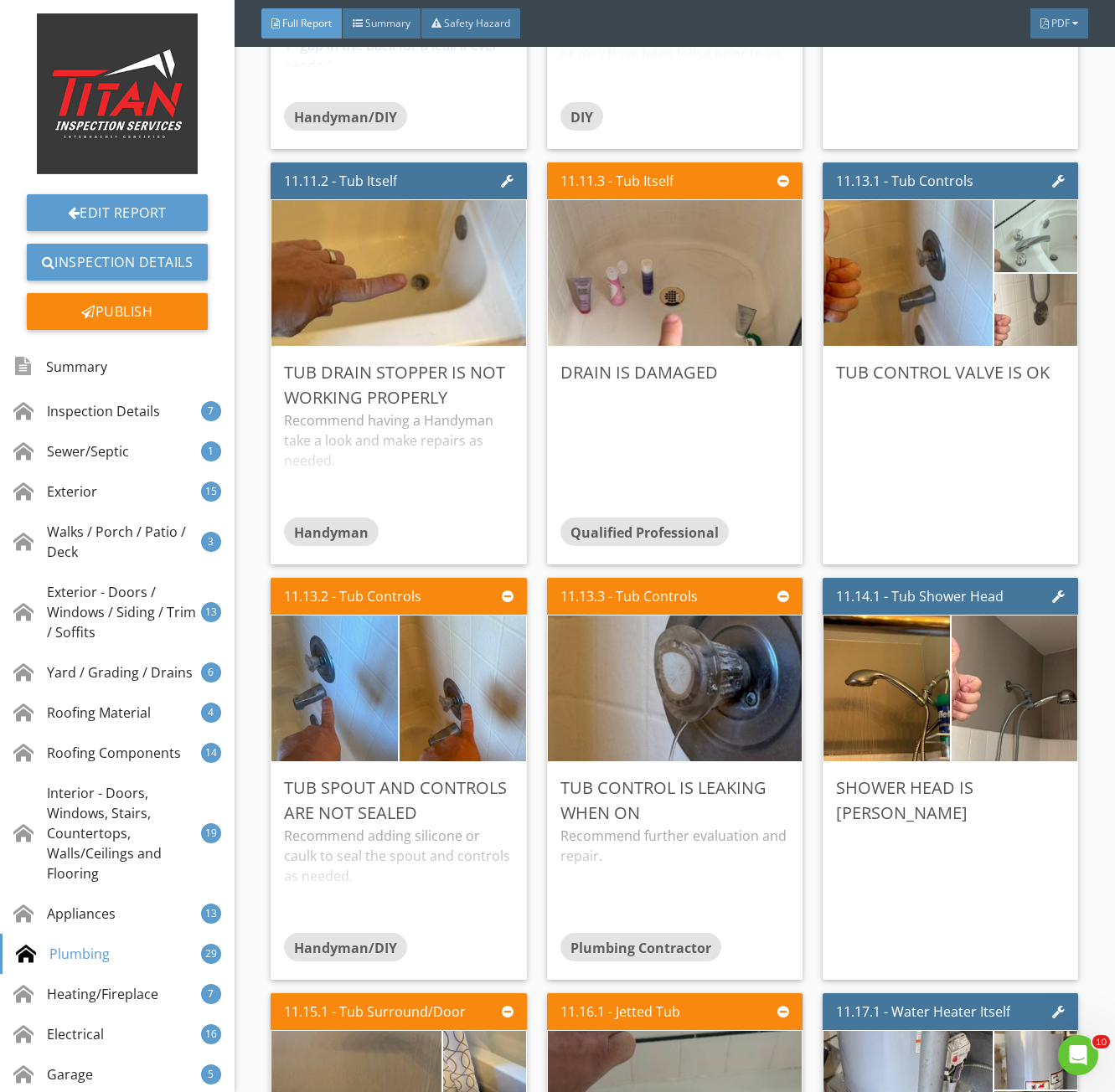 scroll, scrollTop: 23280, scrollLeft: 0, axis: vertical 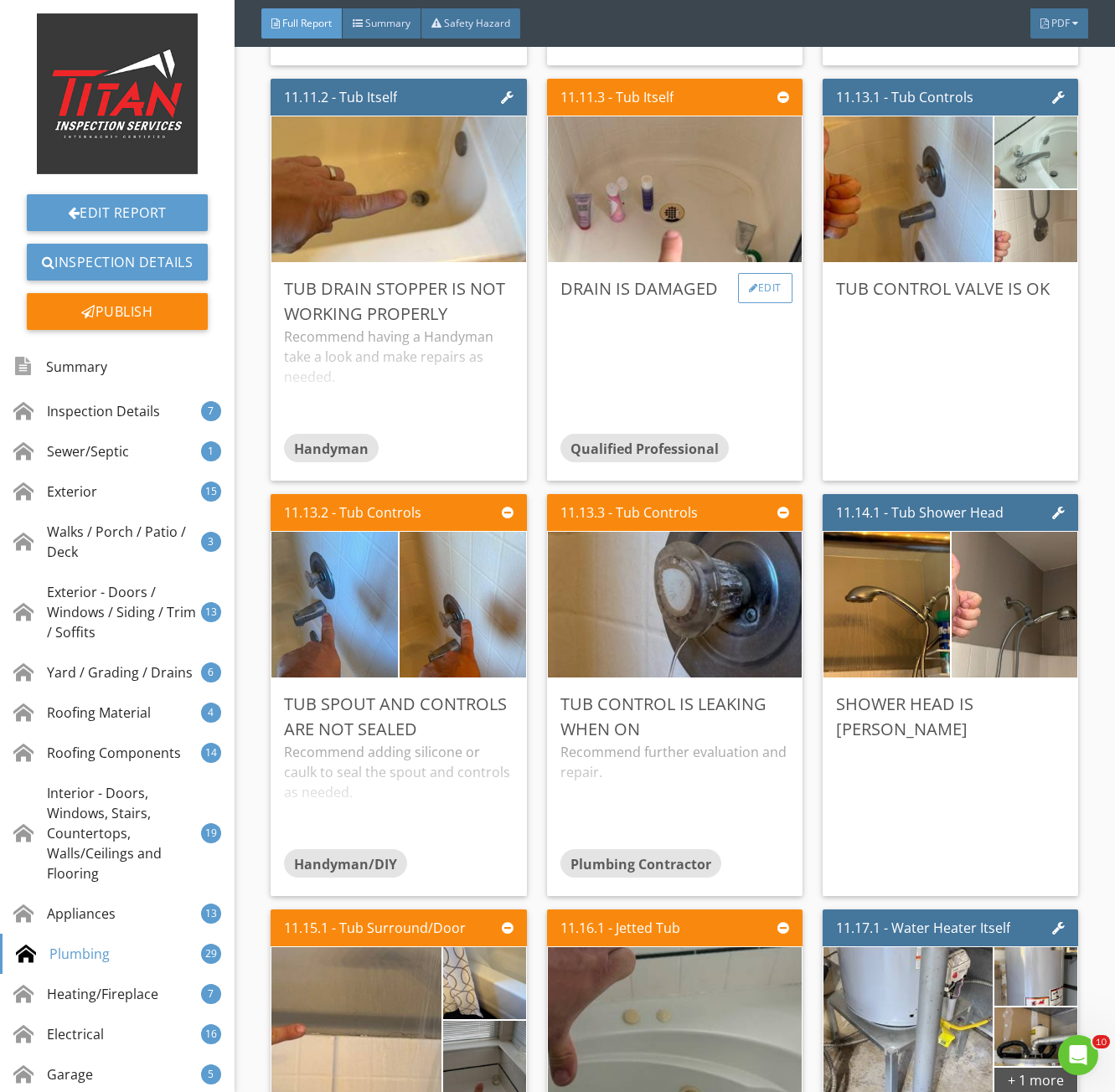 click on "Edit" at bounding box center (765, 288) 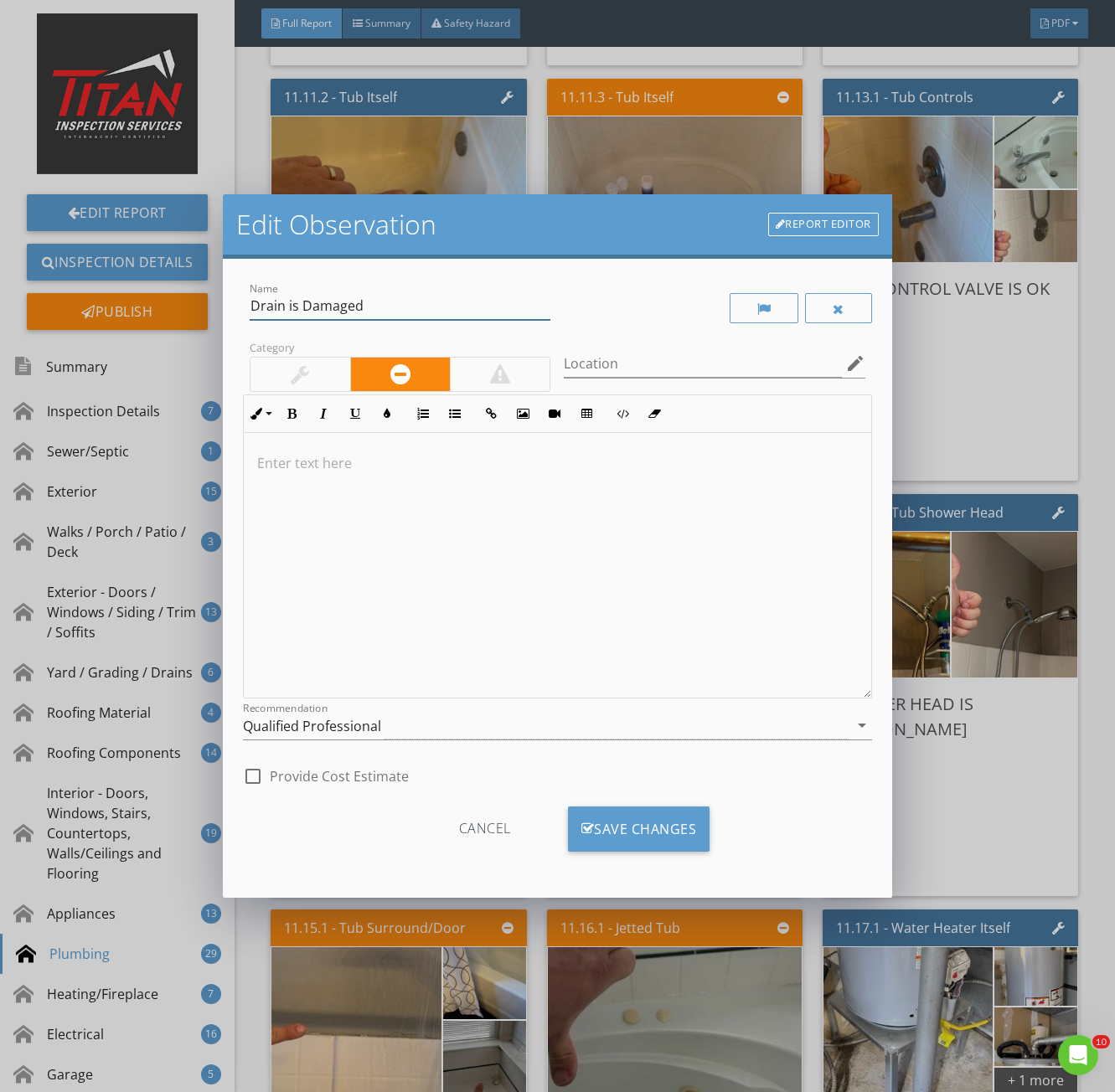 click on "Drain is Damaged" at bounding box center [400, 306] 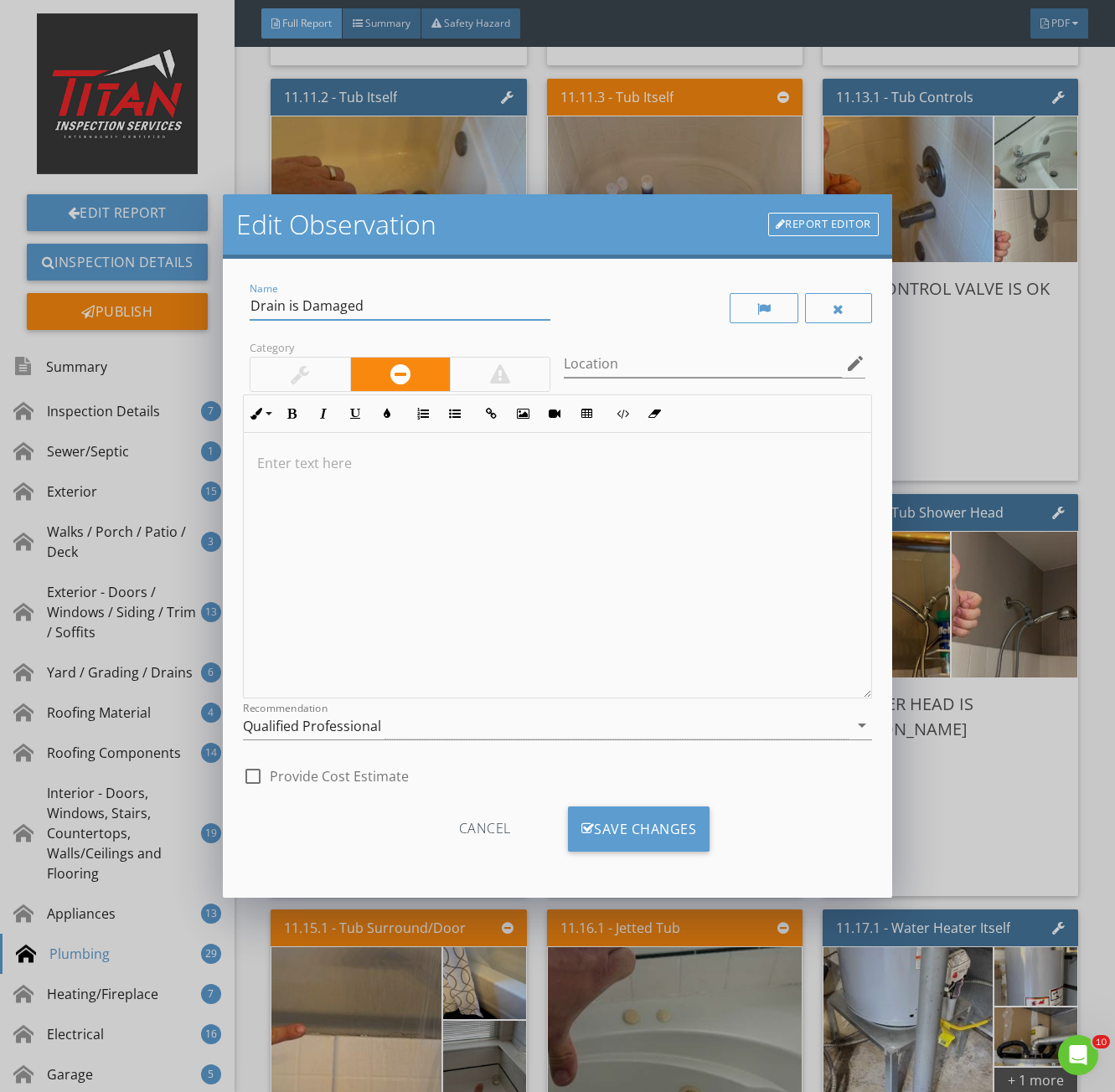 click on "Drain is Damaged" at bounding box center (400, 306) 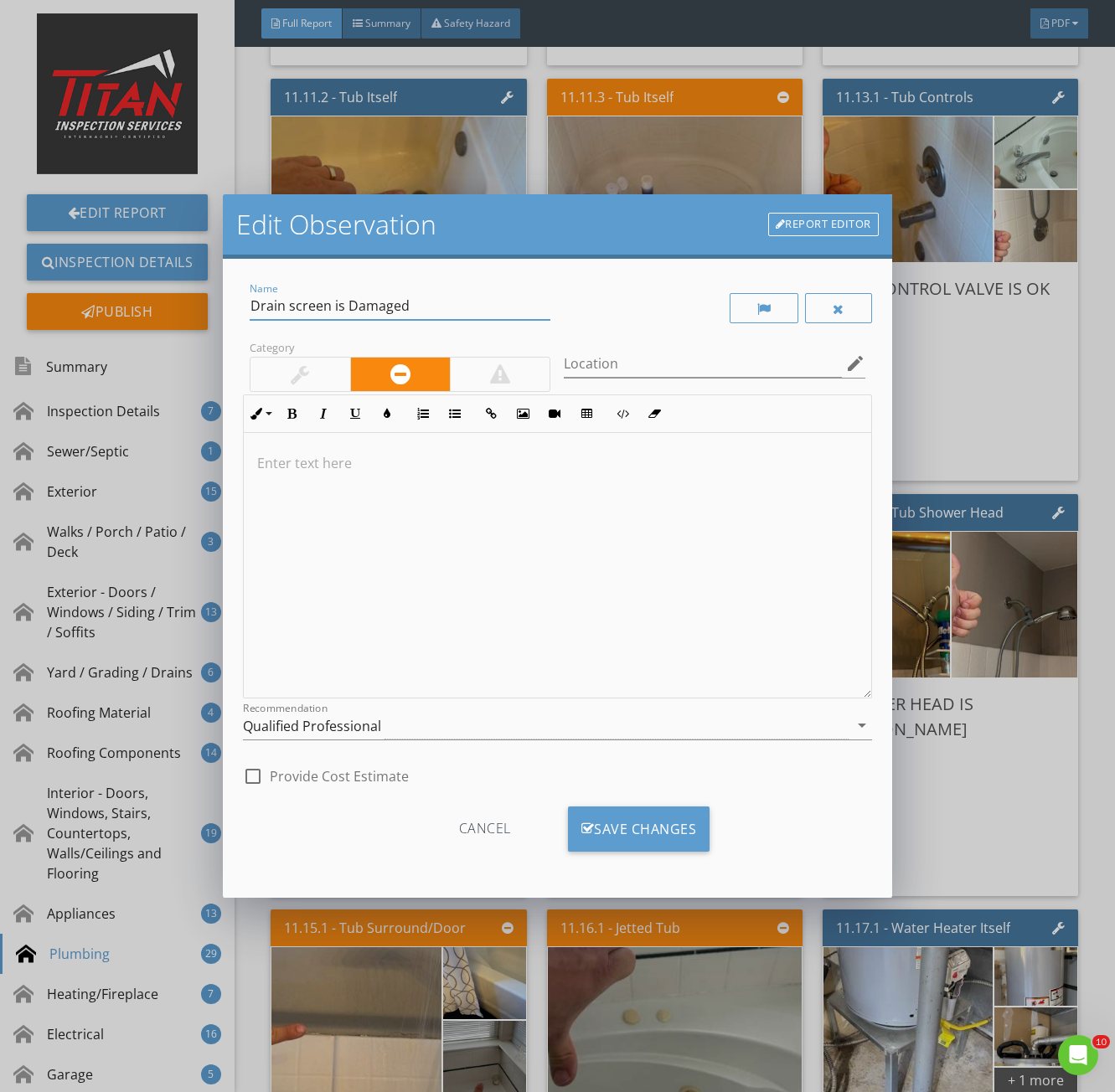 type on "Drain screen is Damaged" 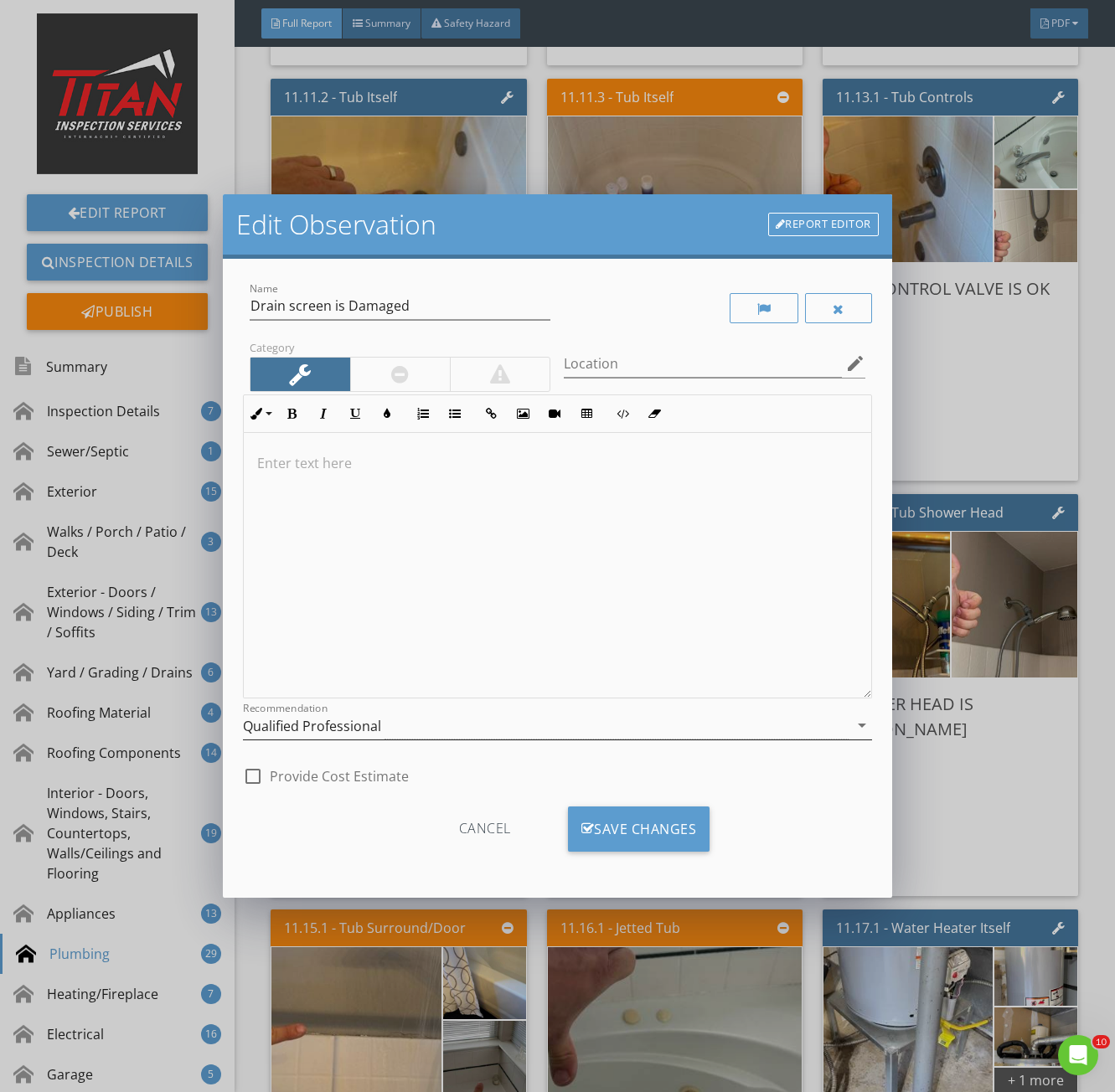 click on "Qualified Professional" at bounding box center (312, 726) 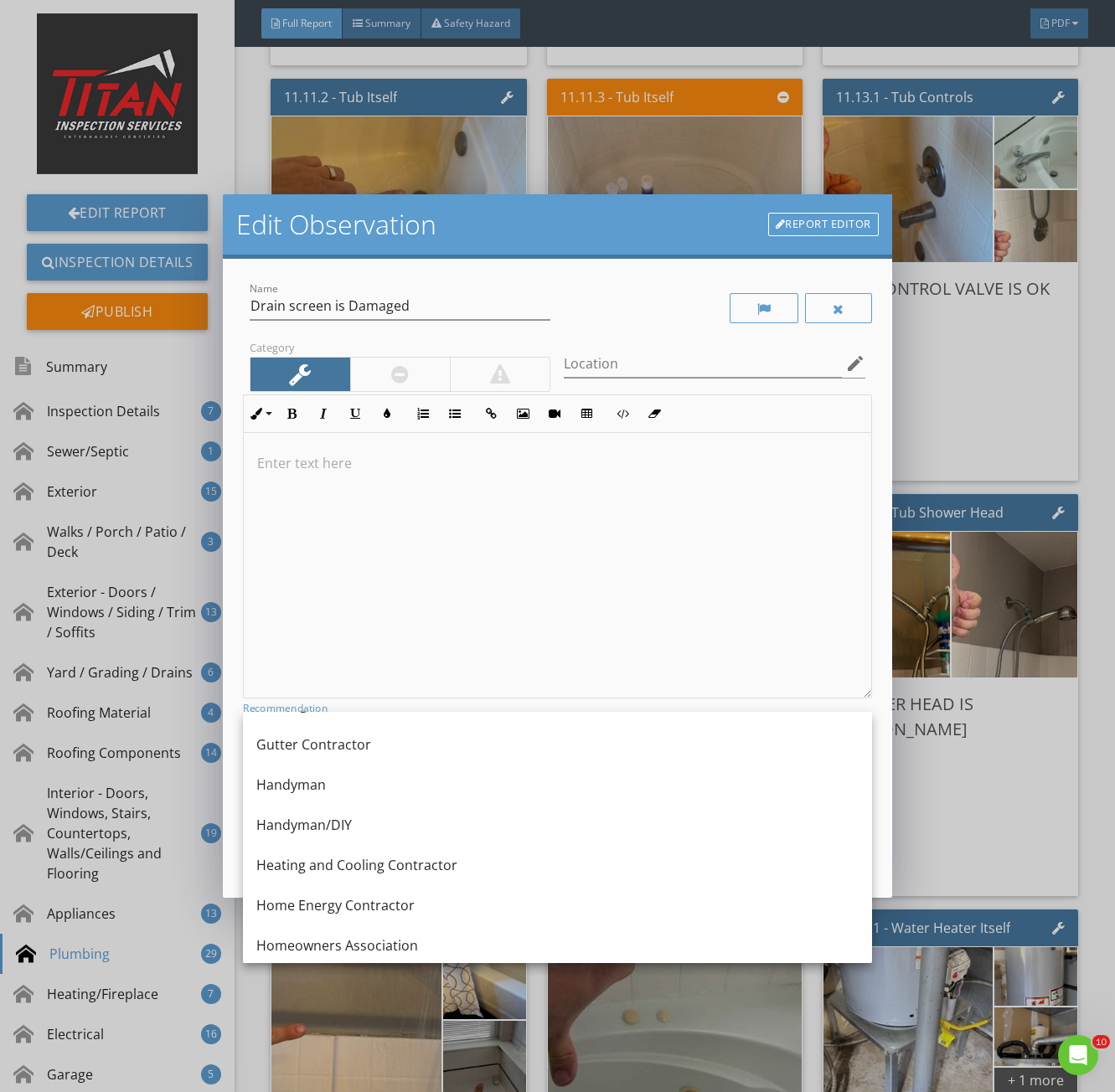 scroll, scrollTop: 995, scrollLeft: 0, axis: vertical 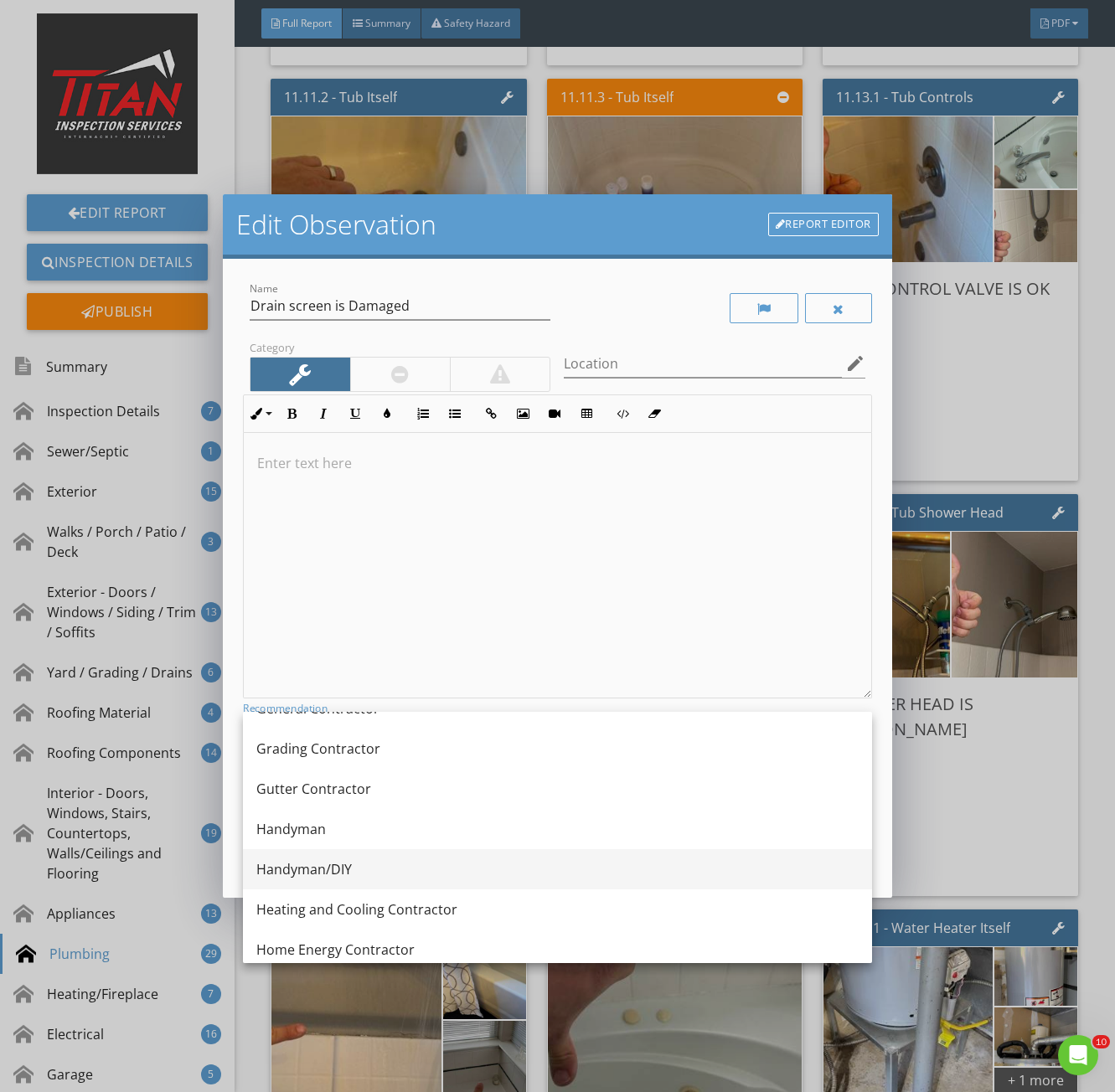 click on "Handyman/DIY" at bounding box center [557, 869] 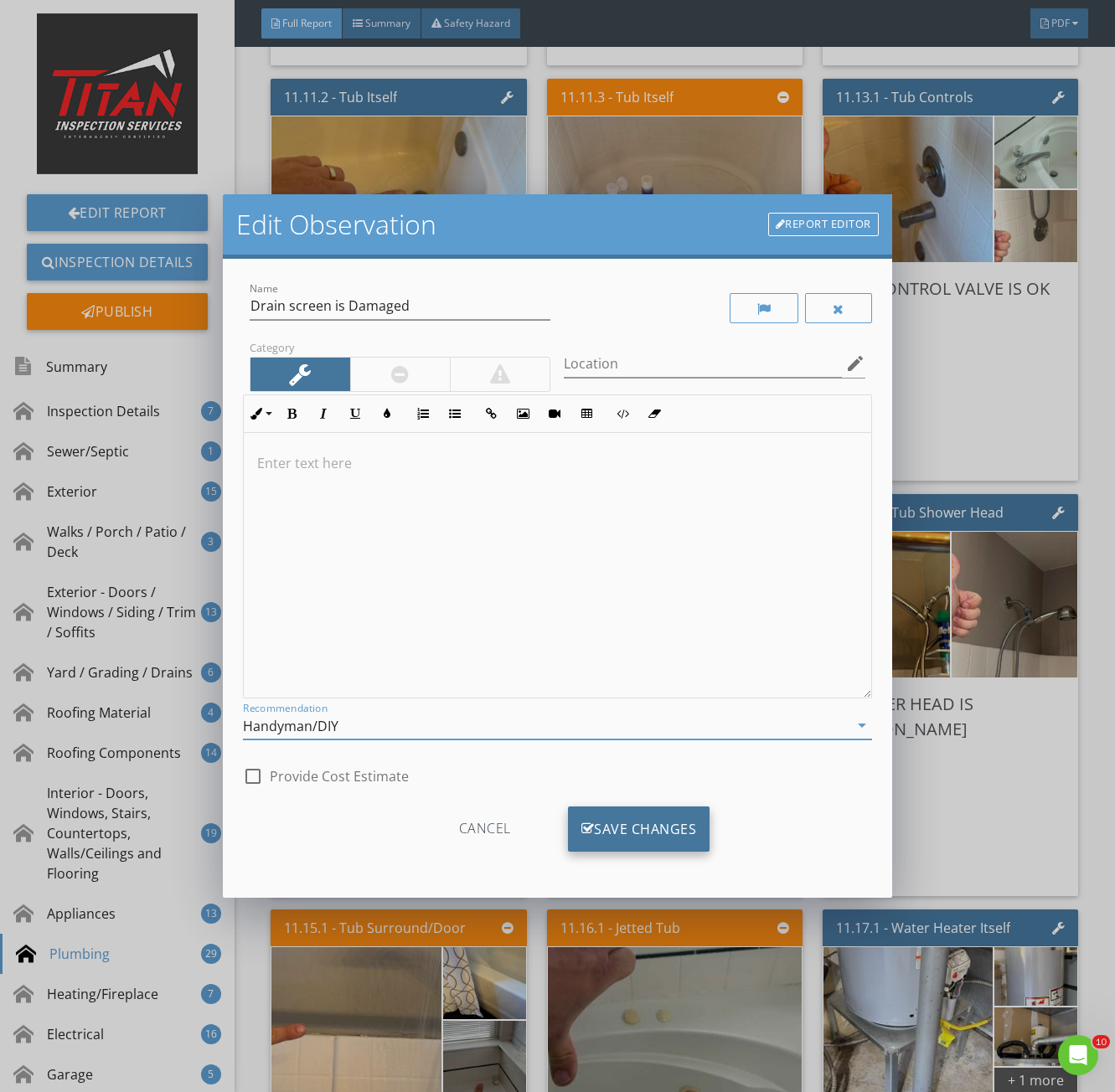 click on "Save Changes" at bounding box center [639, 829] 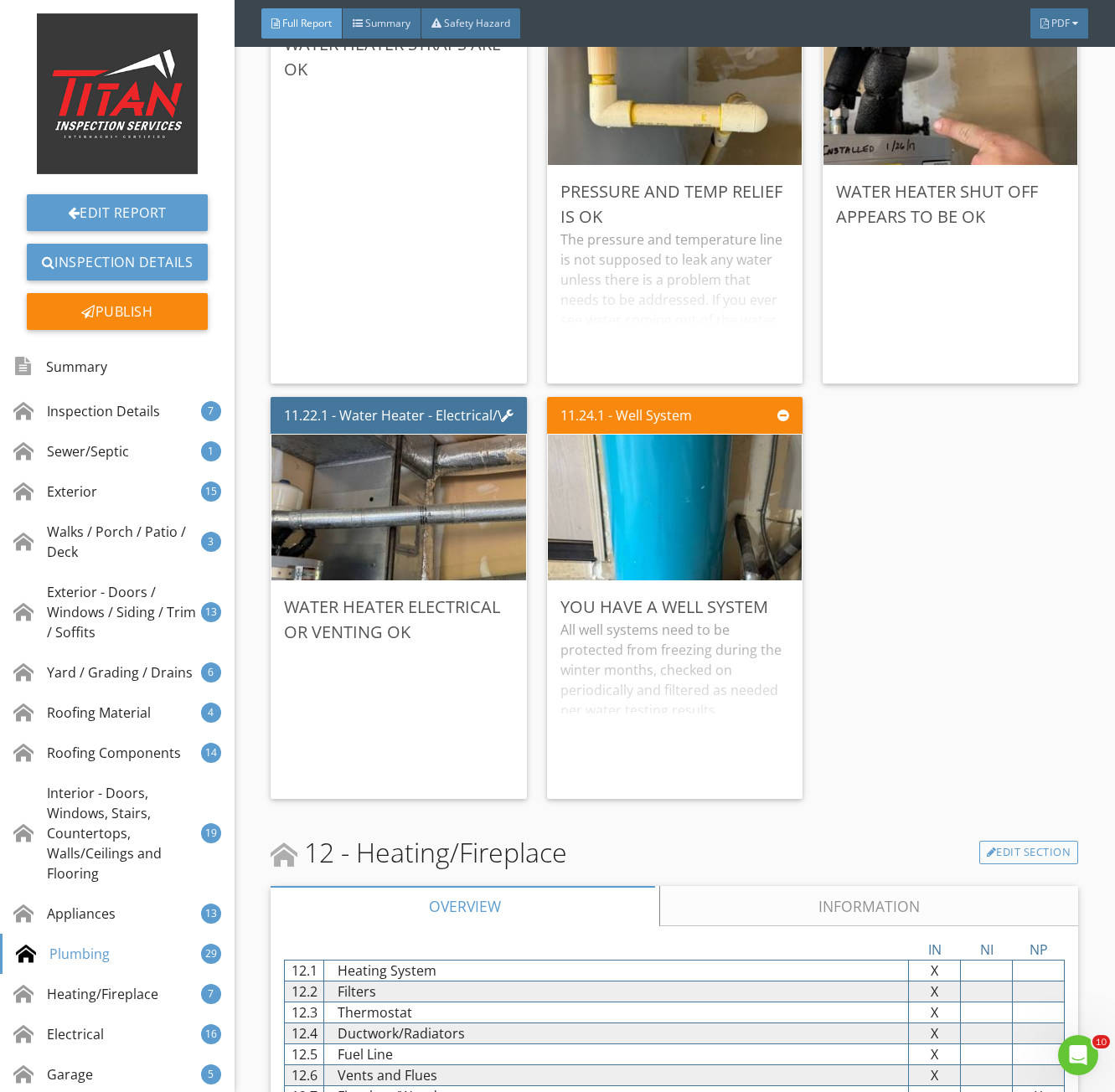 scroll, scrollTop: 24704, scrollLeft: 0, axis: vertical 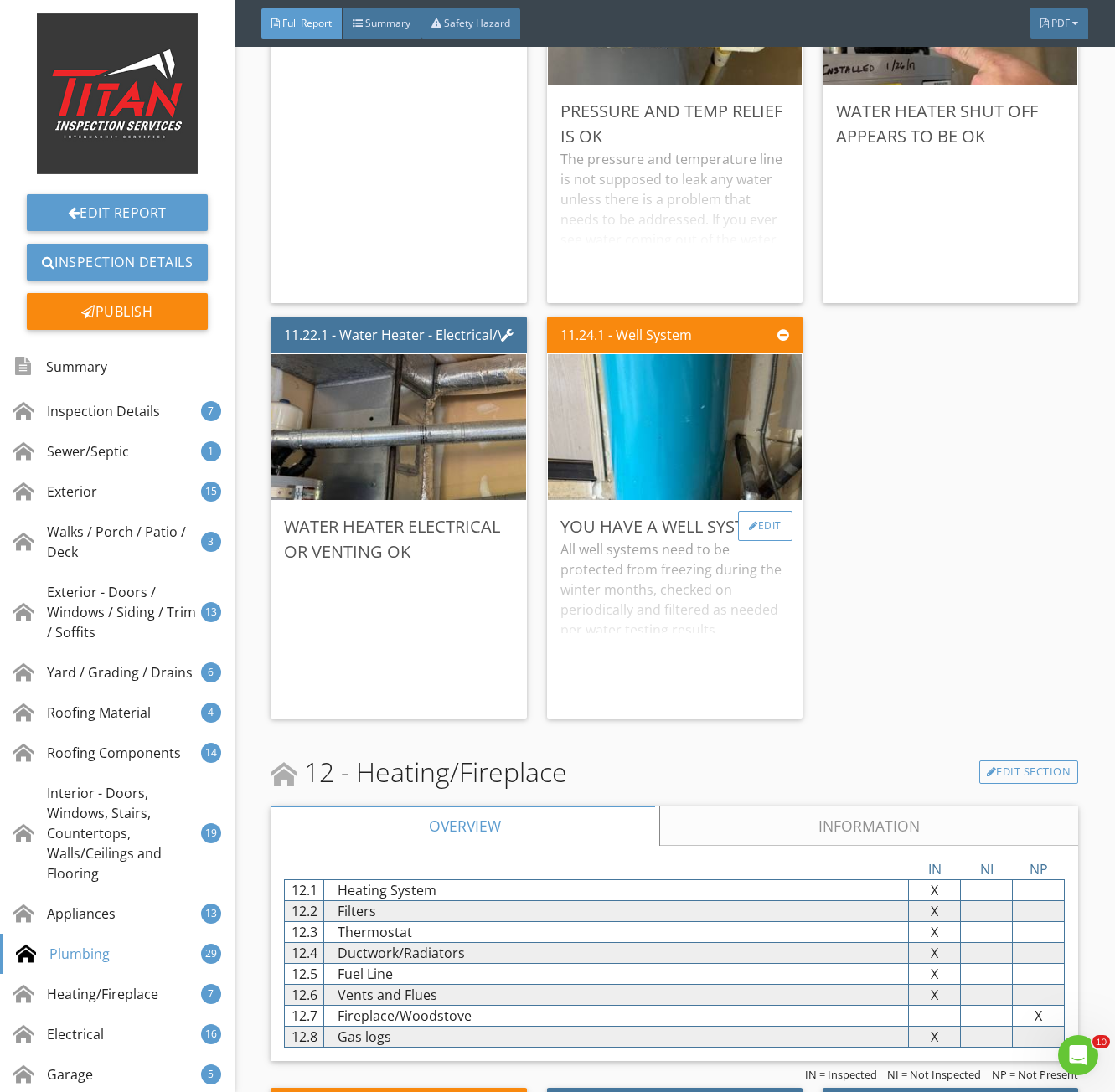 click on "Edit" at bounding box center (765, 526) 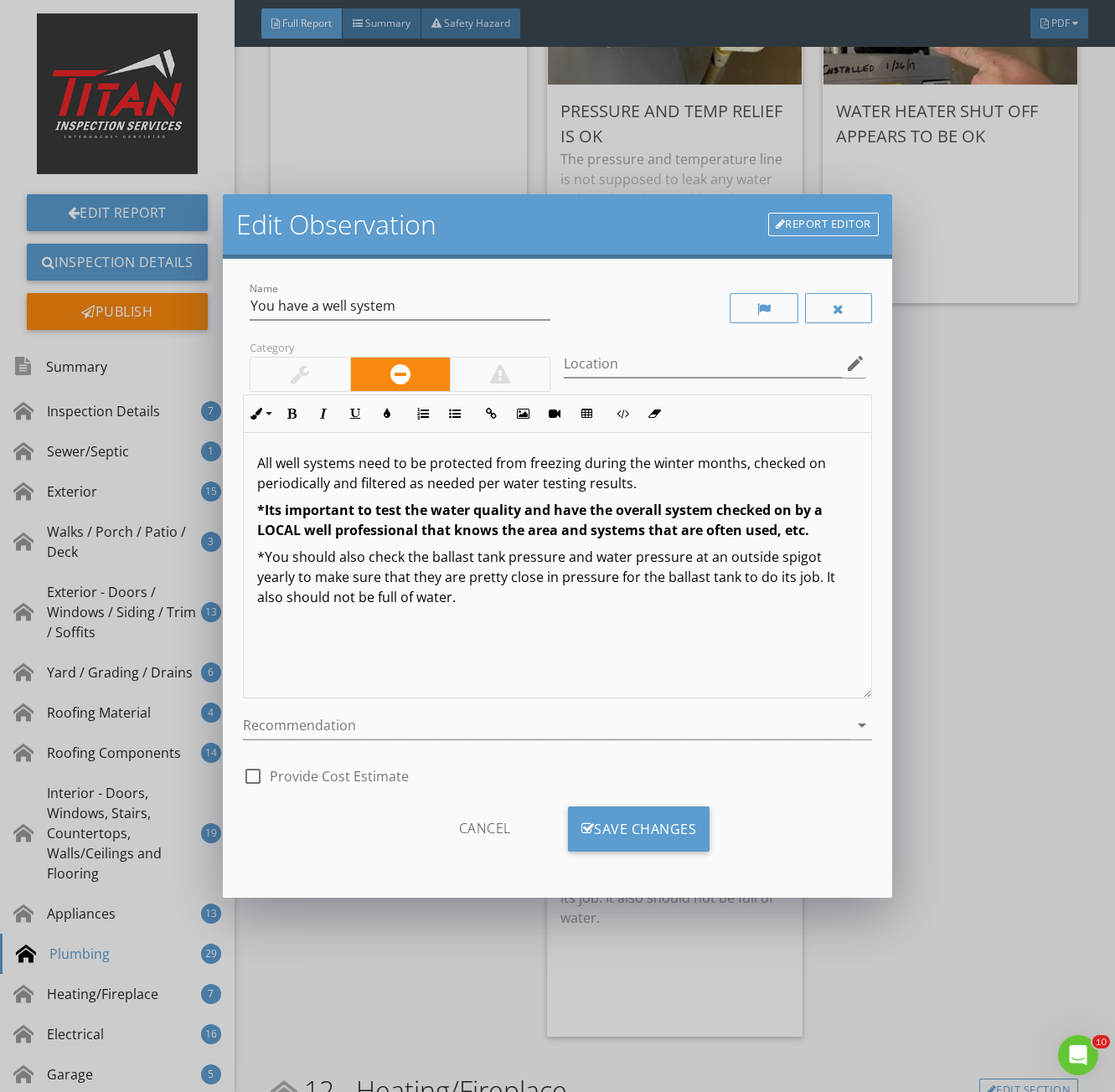 click at bounding box center [300, 374] 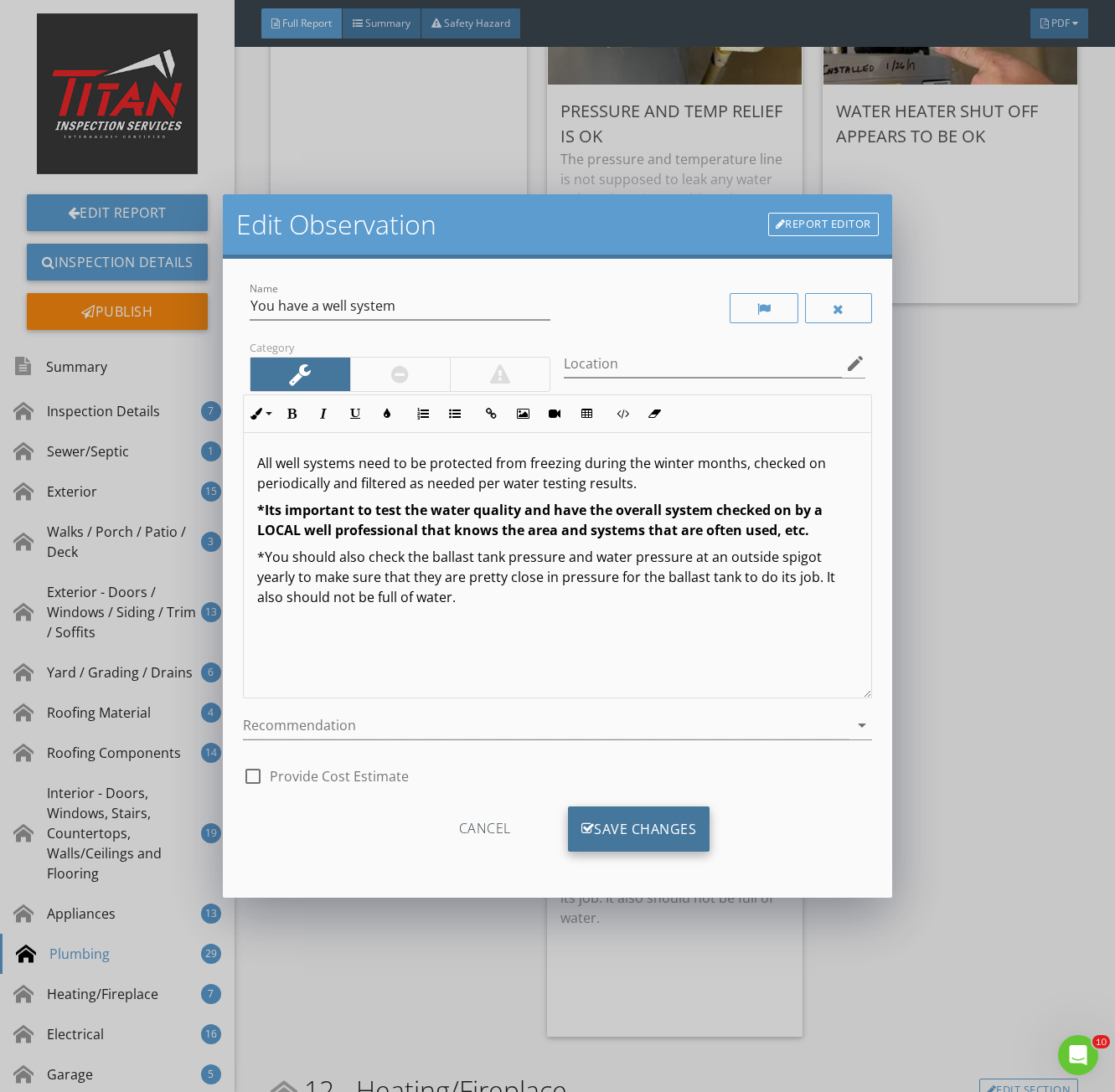 click on "Save Changes" at bounding box center (639, 829) 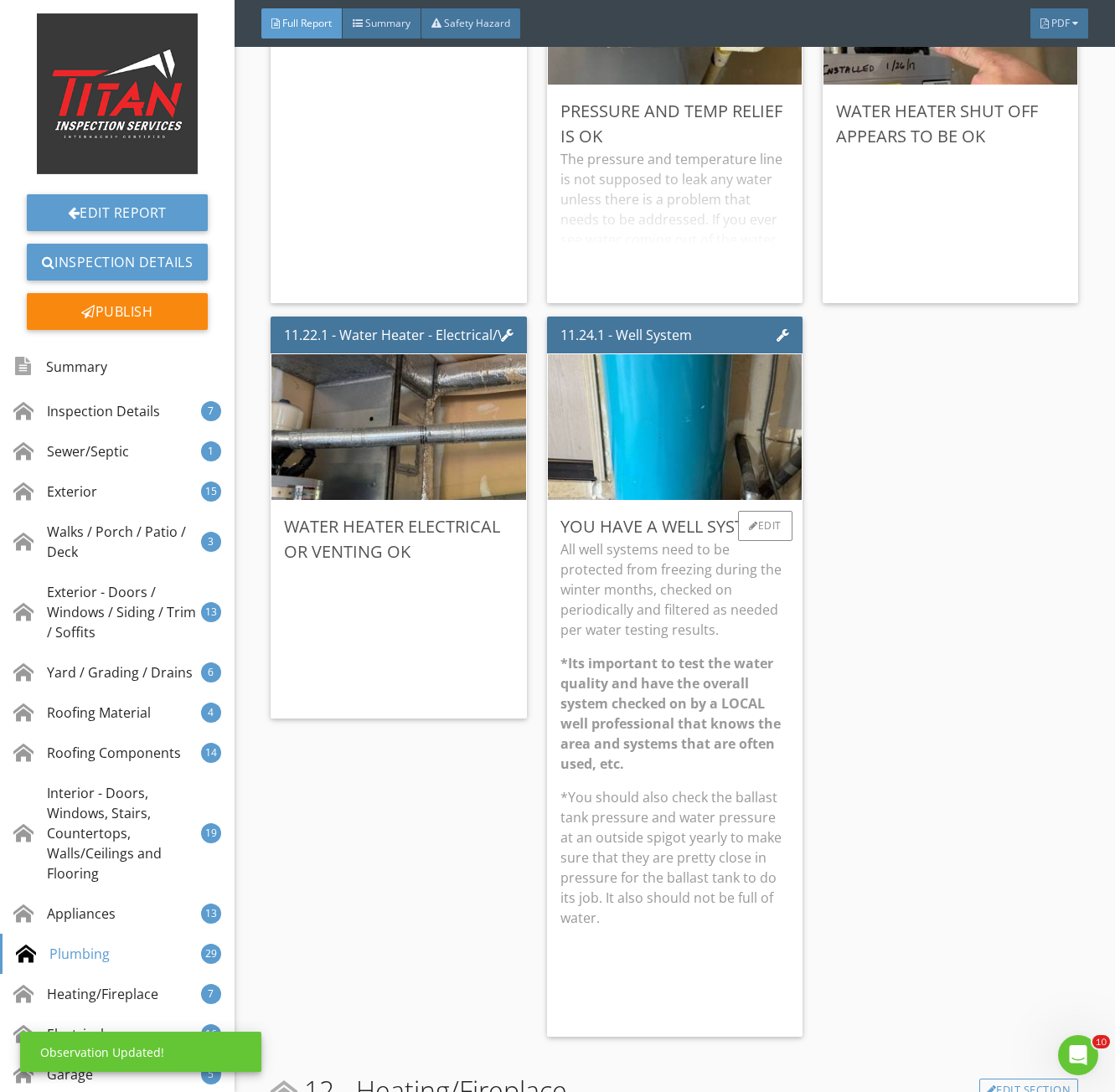 click on "All well systems need to be protected from freezing during the winter months, checked on periodically and filtered as needed per water testing results." at bounding box center [674, 590] 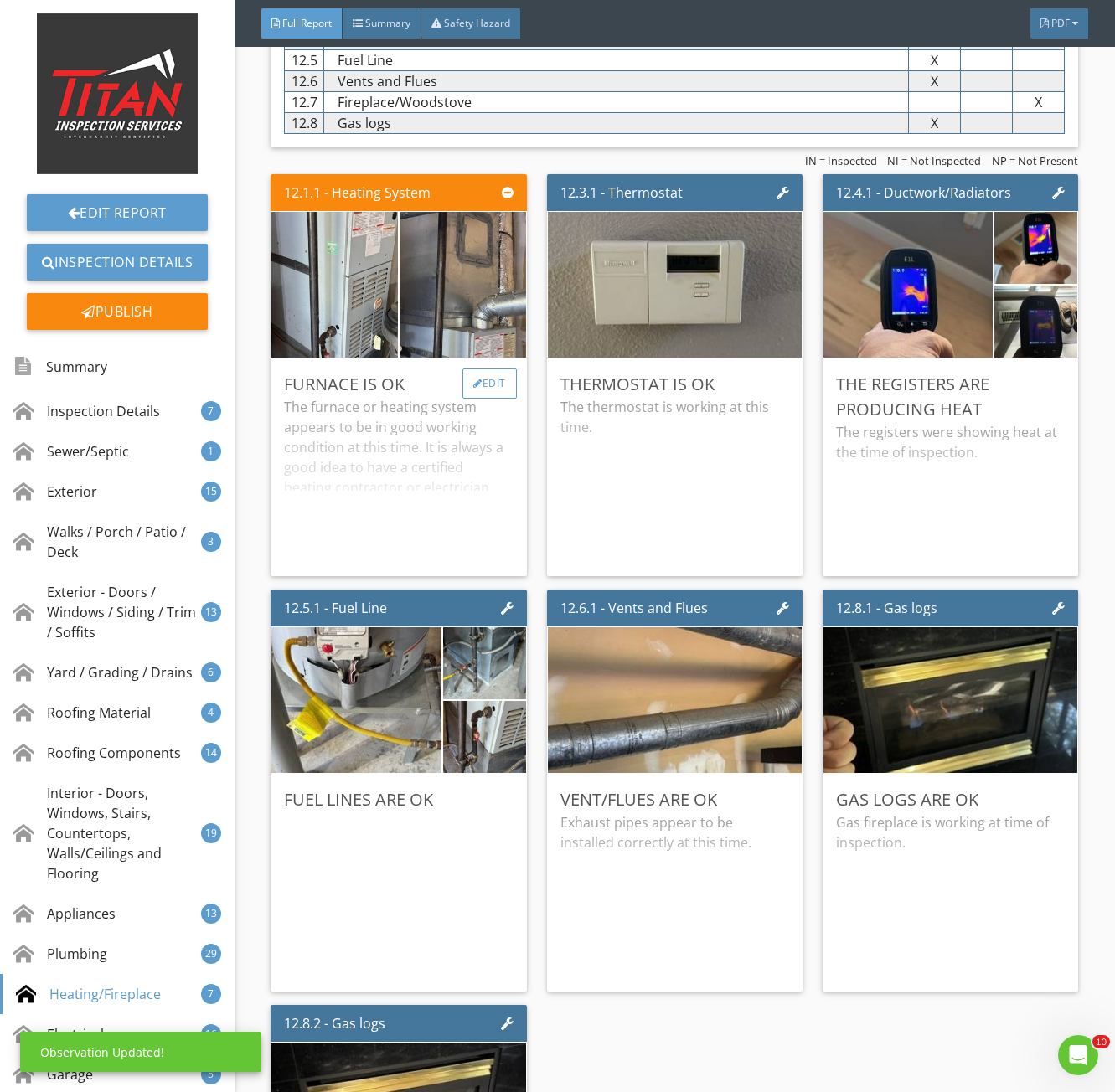 scroll, scrollTop: 25625, scrollLeft: 0, axis: vertical 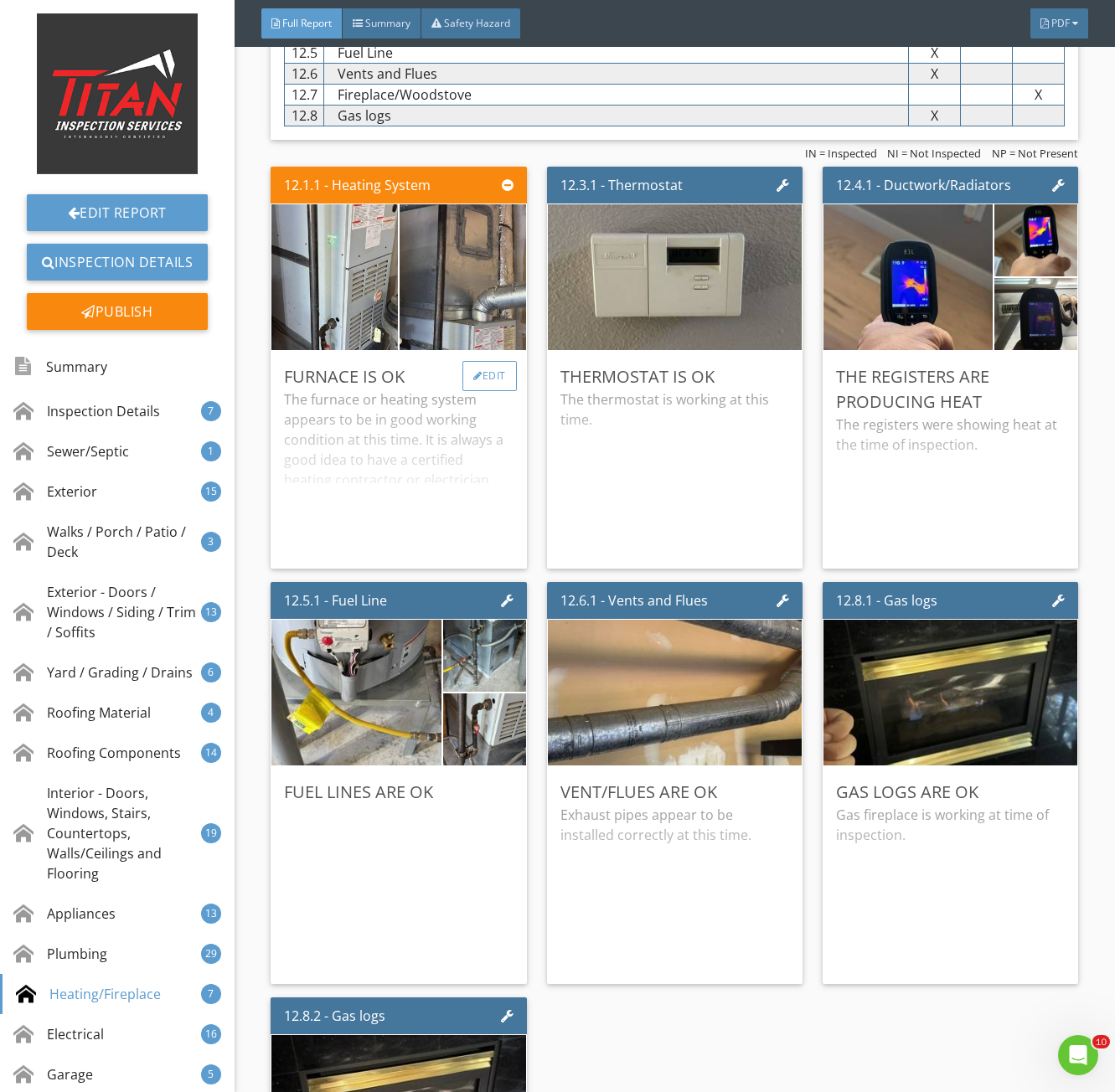 click on "Edit" at bounding box center [489, 376] 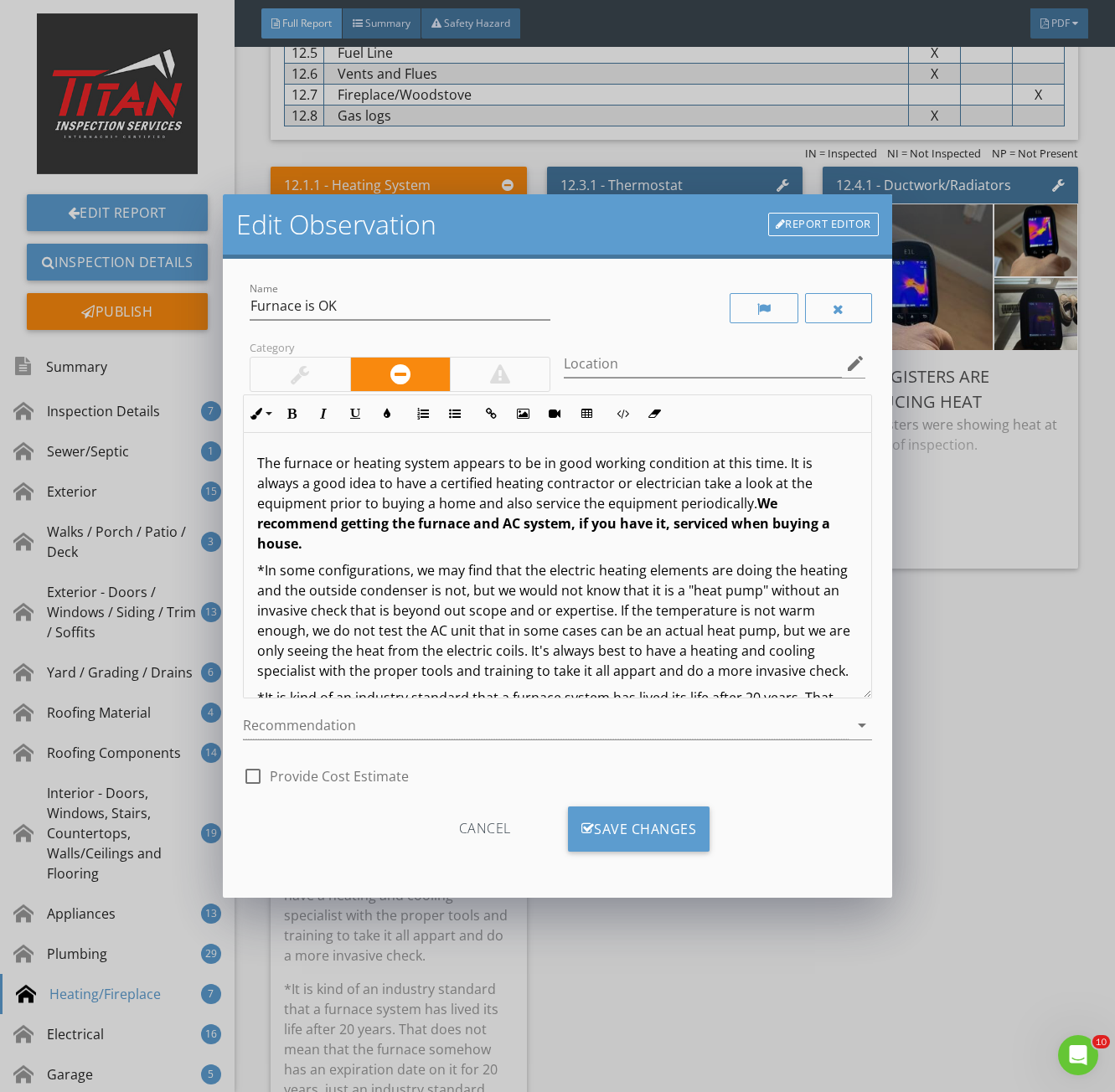 click at bounding box center [300, 374] 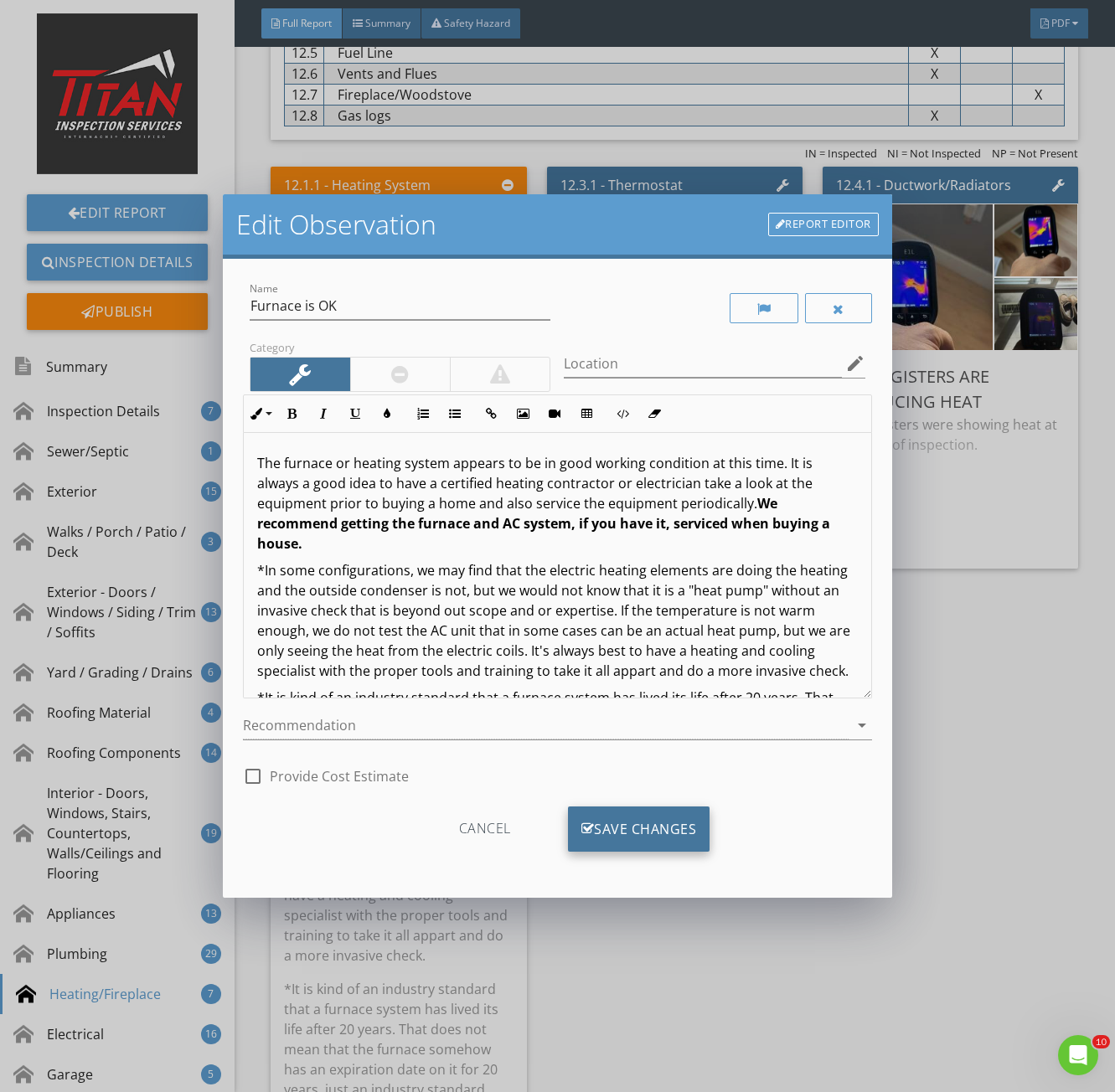 click on "Save Changes" at bounding box center (639, 829) 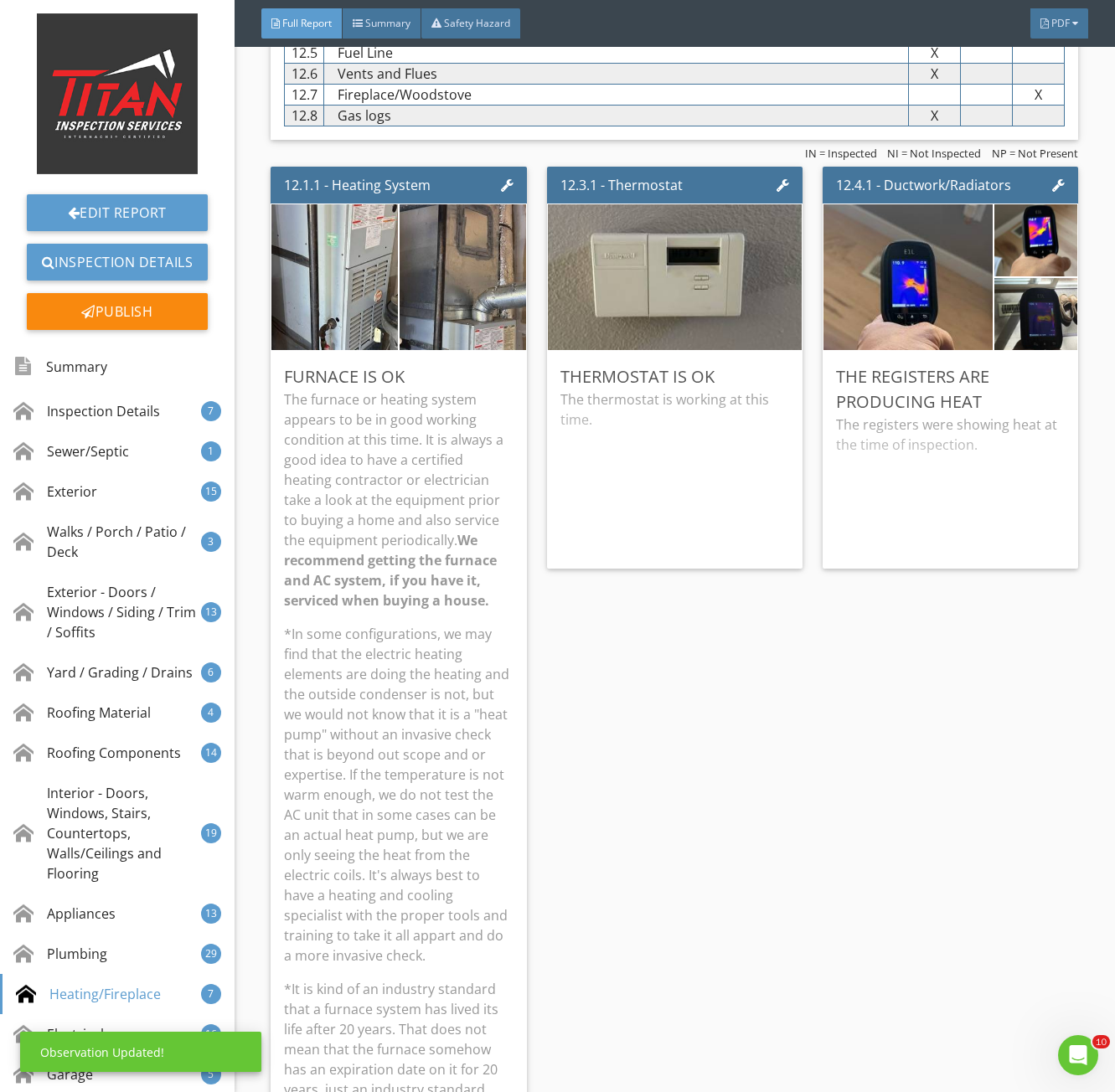 click on "The furnace or heating system appears to be in good working condition at this time. It is always a good idea to have a certified heating contractor or electrician take a look at the equipment prior to buying a home and also service the equipment periodically.  We recommend getting the furnace and AC system, if you have it, serviced when buying a house." at bounding box center (398, 500) 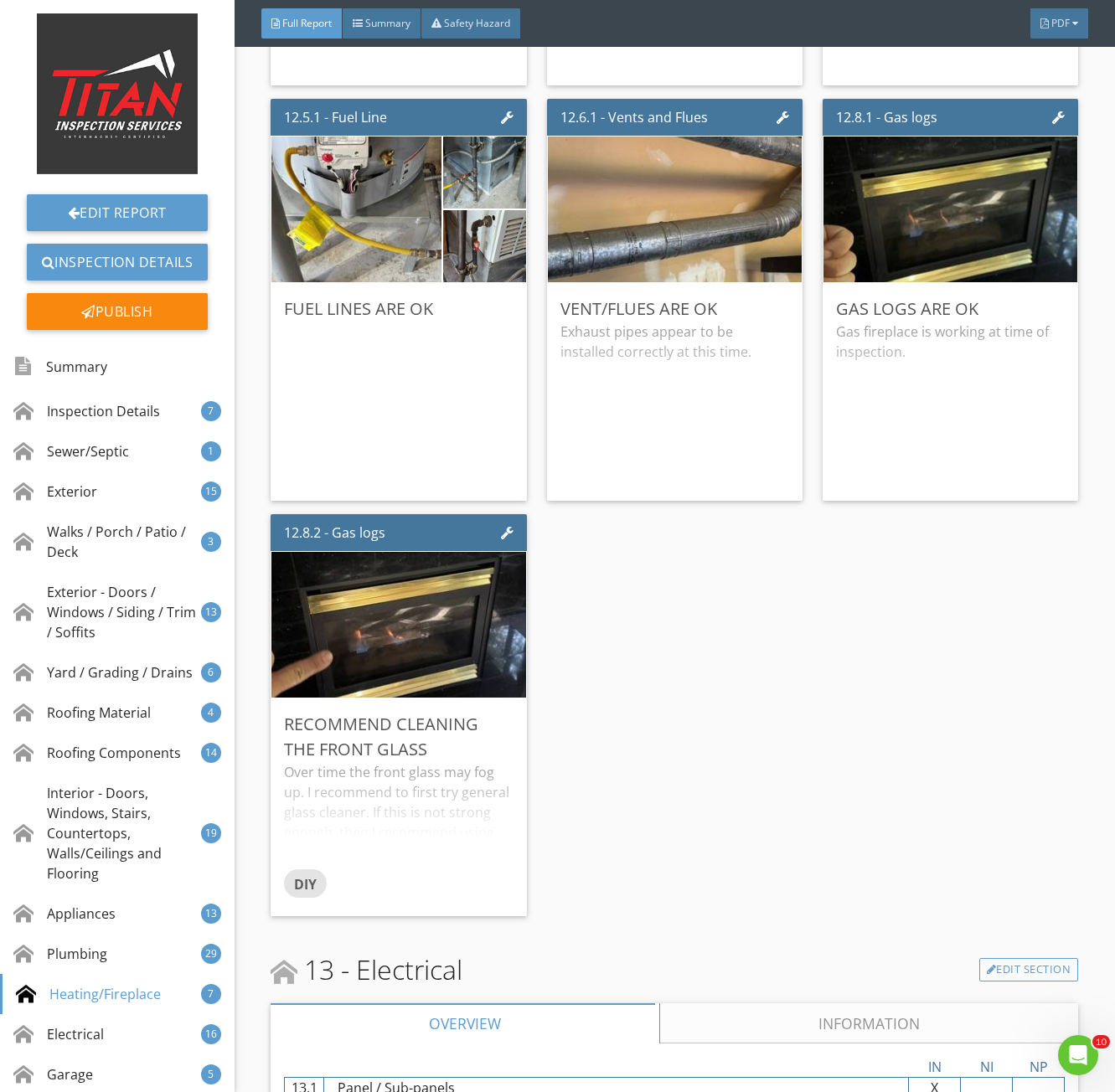 scroll, scrollTop: 25960, scrollLeft: 0, axis: vertical 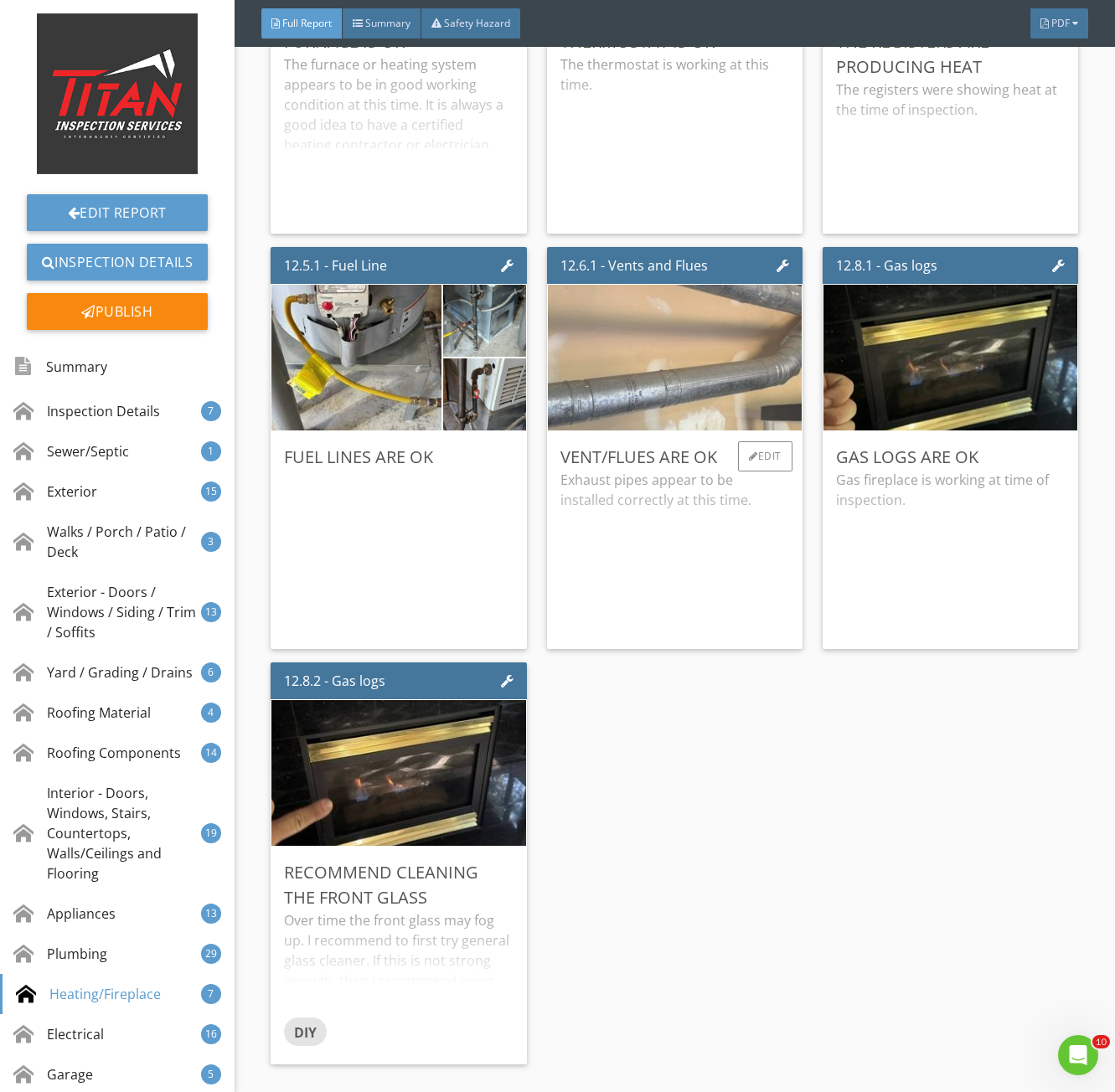 click at bounding box center [674, 358] 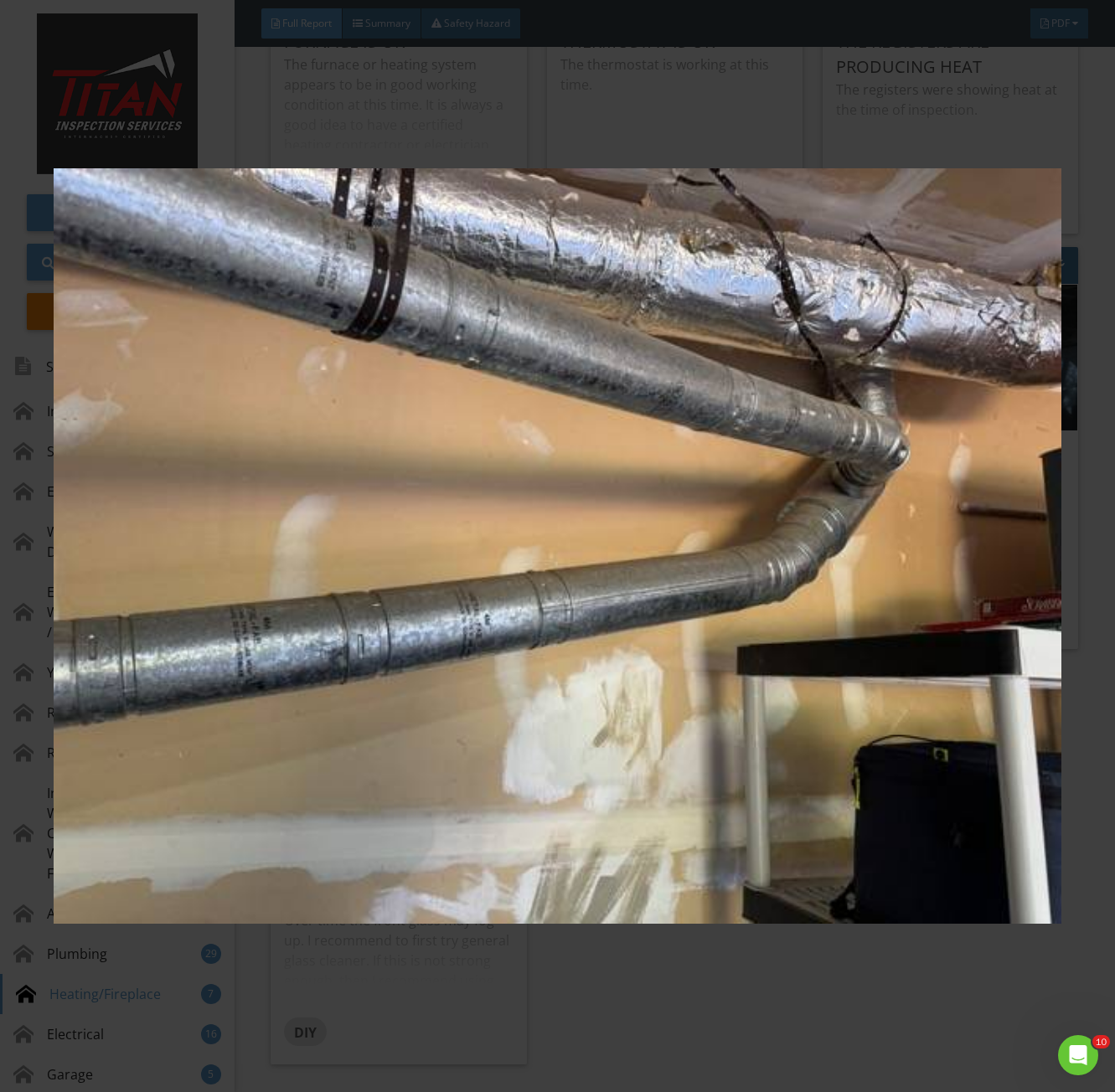 click at bounding box center (558, 546) 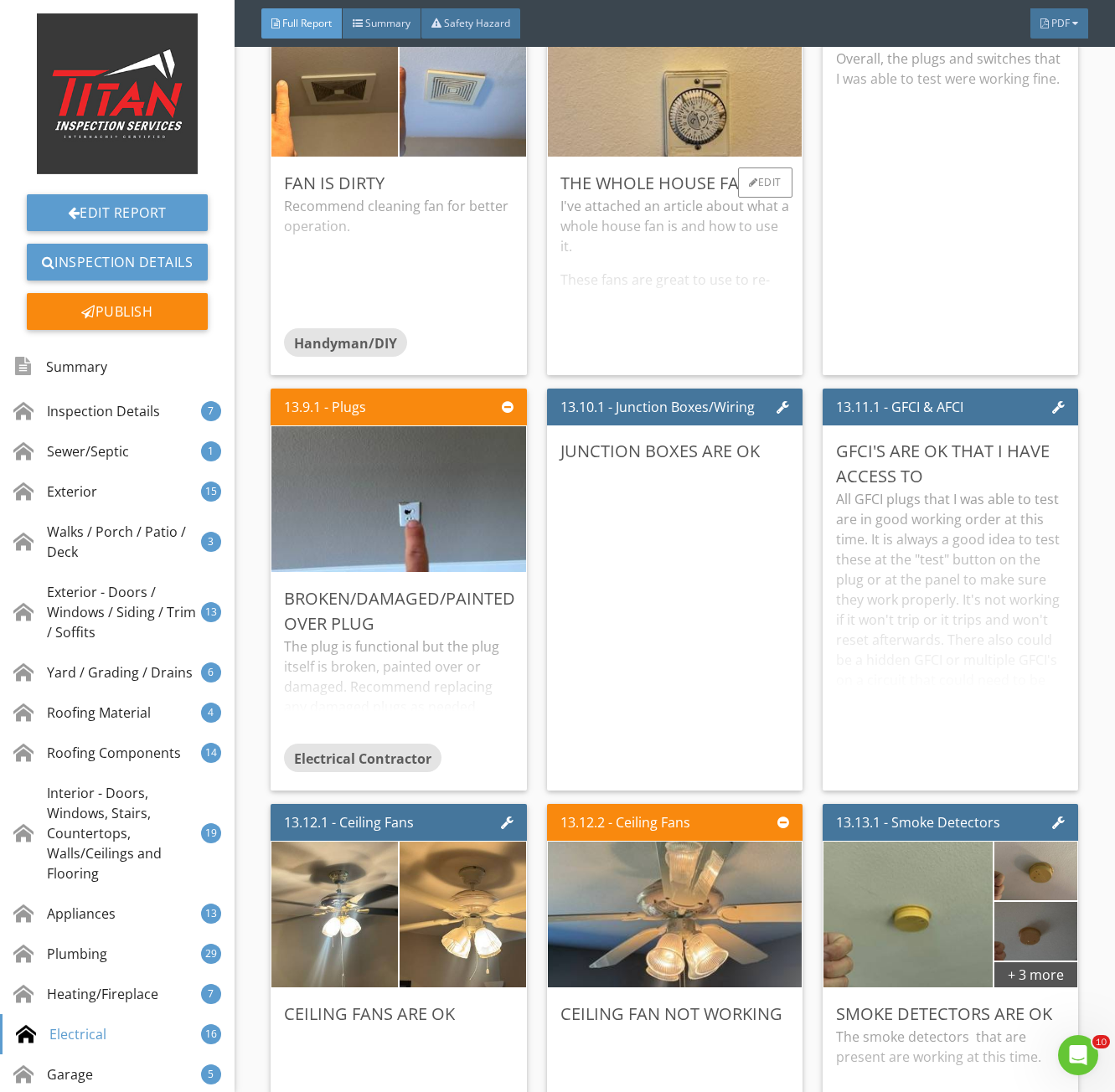 scroll, scrollTop: 28221, scrollLeft: 0, axis: vertical 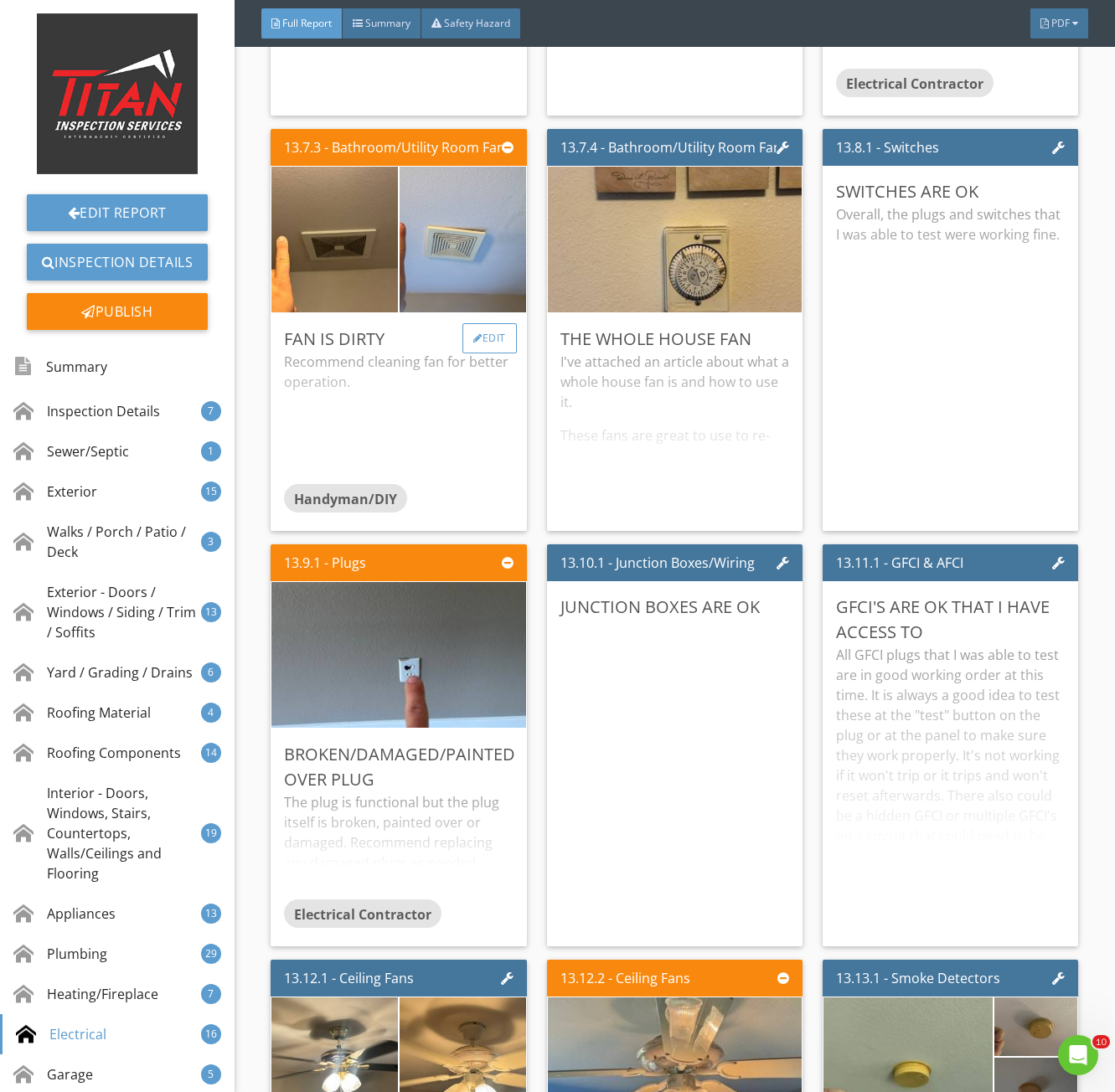click at bounding box center [477, 338] 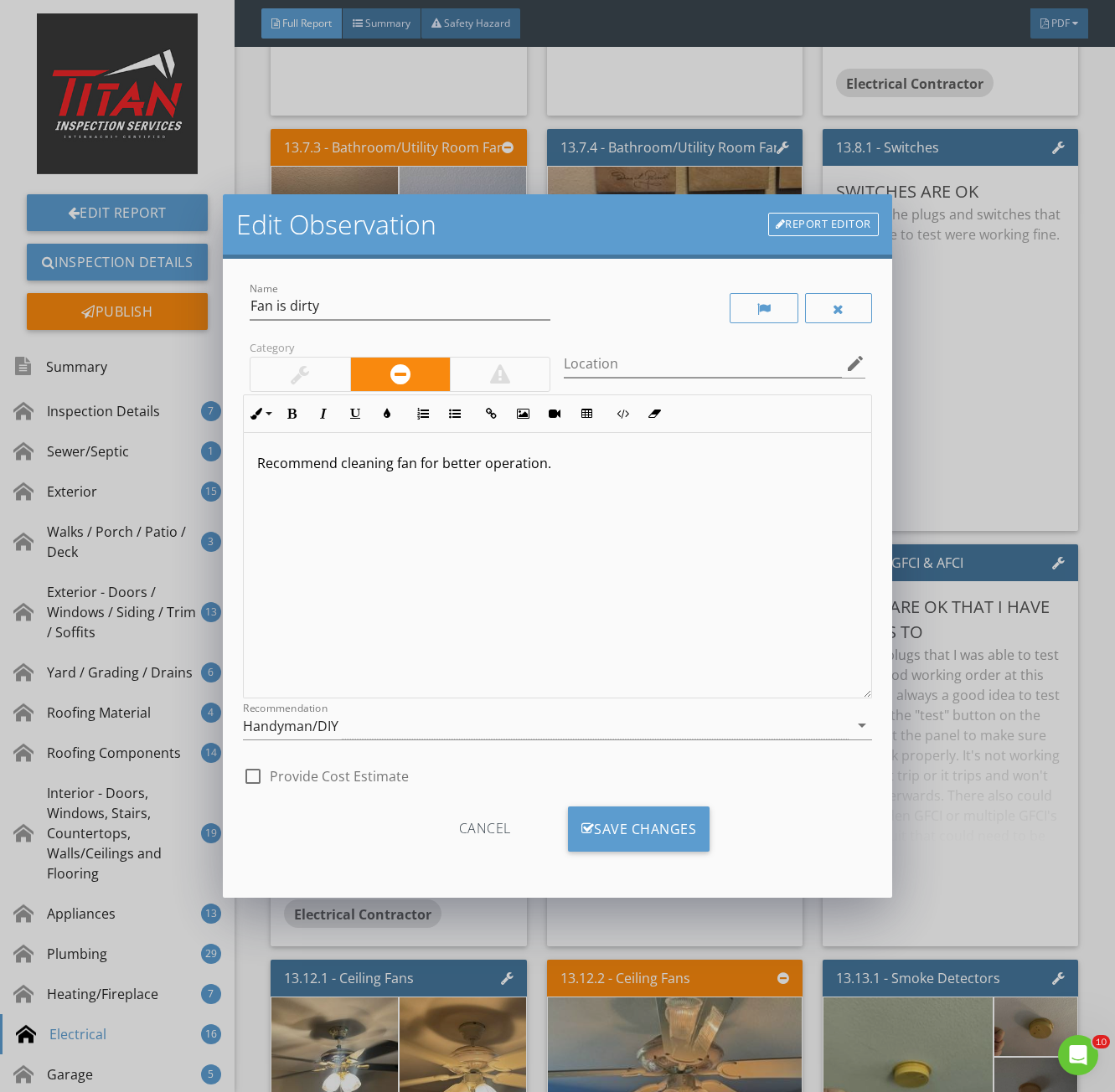 click at bounding box center (300, 374) 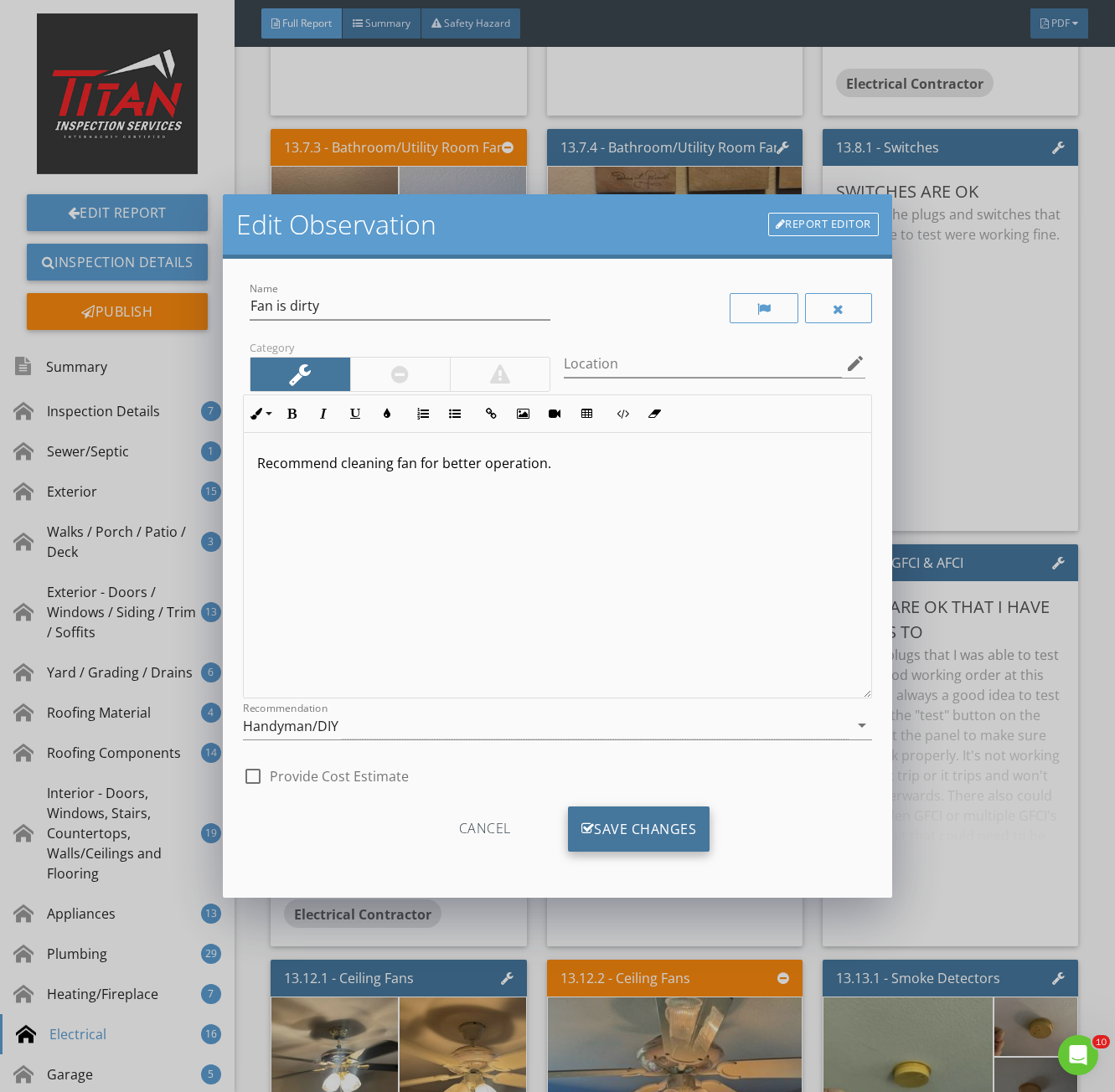 click on "Save Changes" at bounding box center [639, 829] 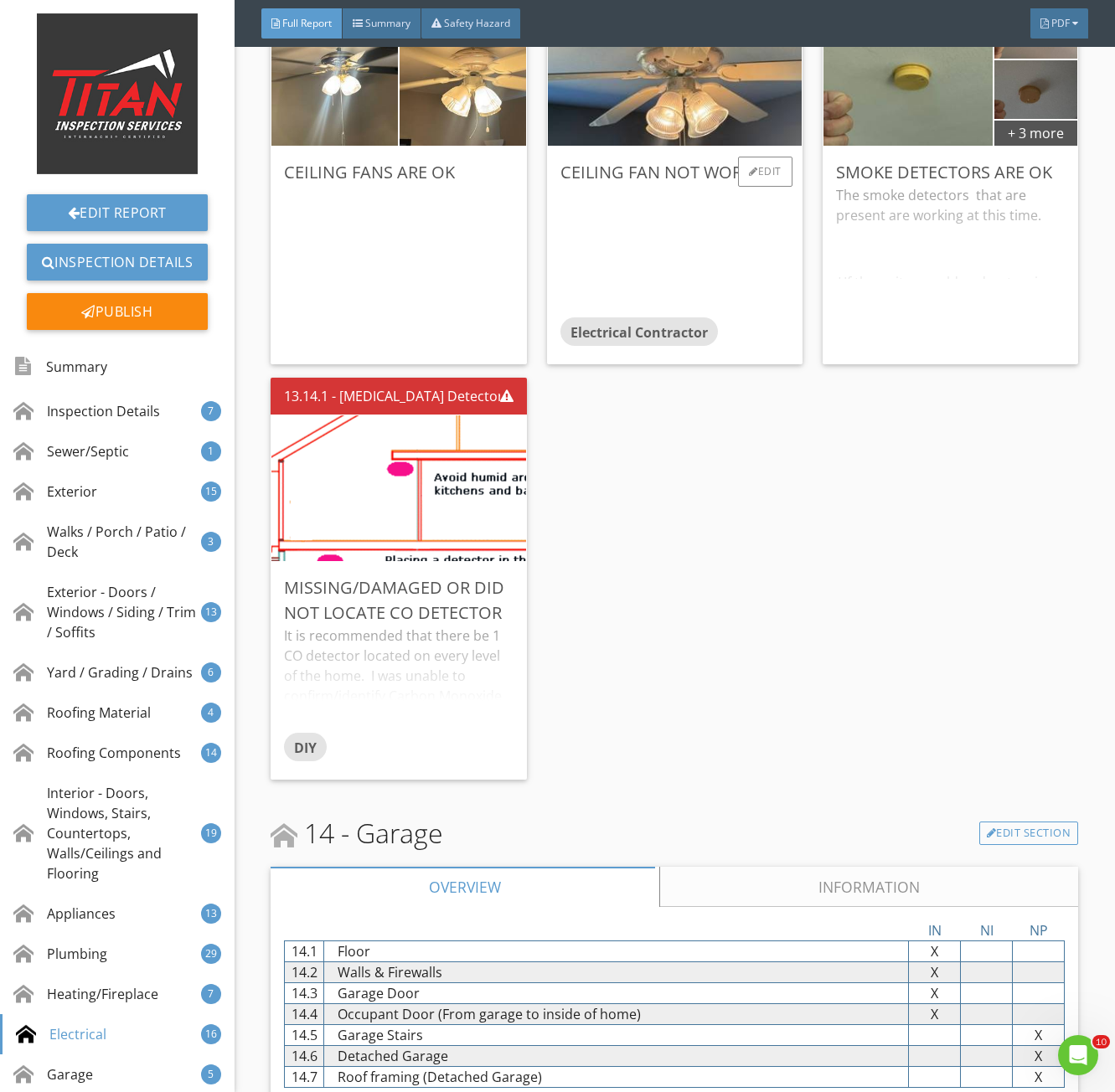 scroll, scrollTop: 29310, scrollLeft: 0, axis: vertical 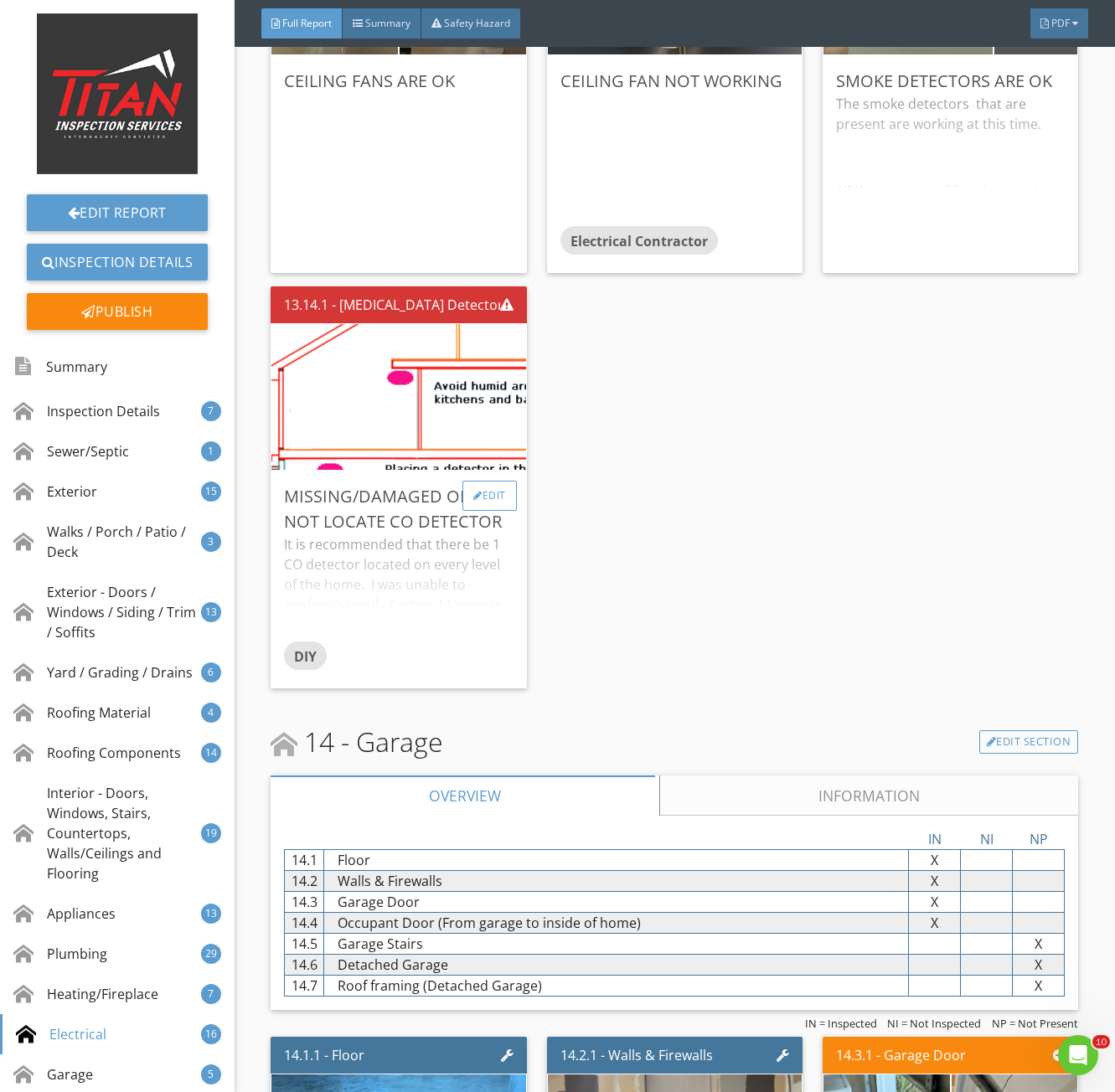 click on "Edit" at bounding box center [489, 496] 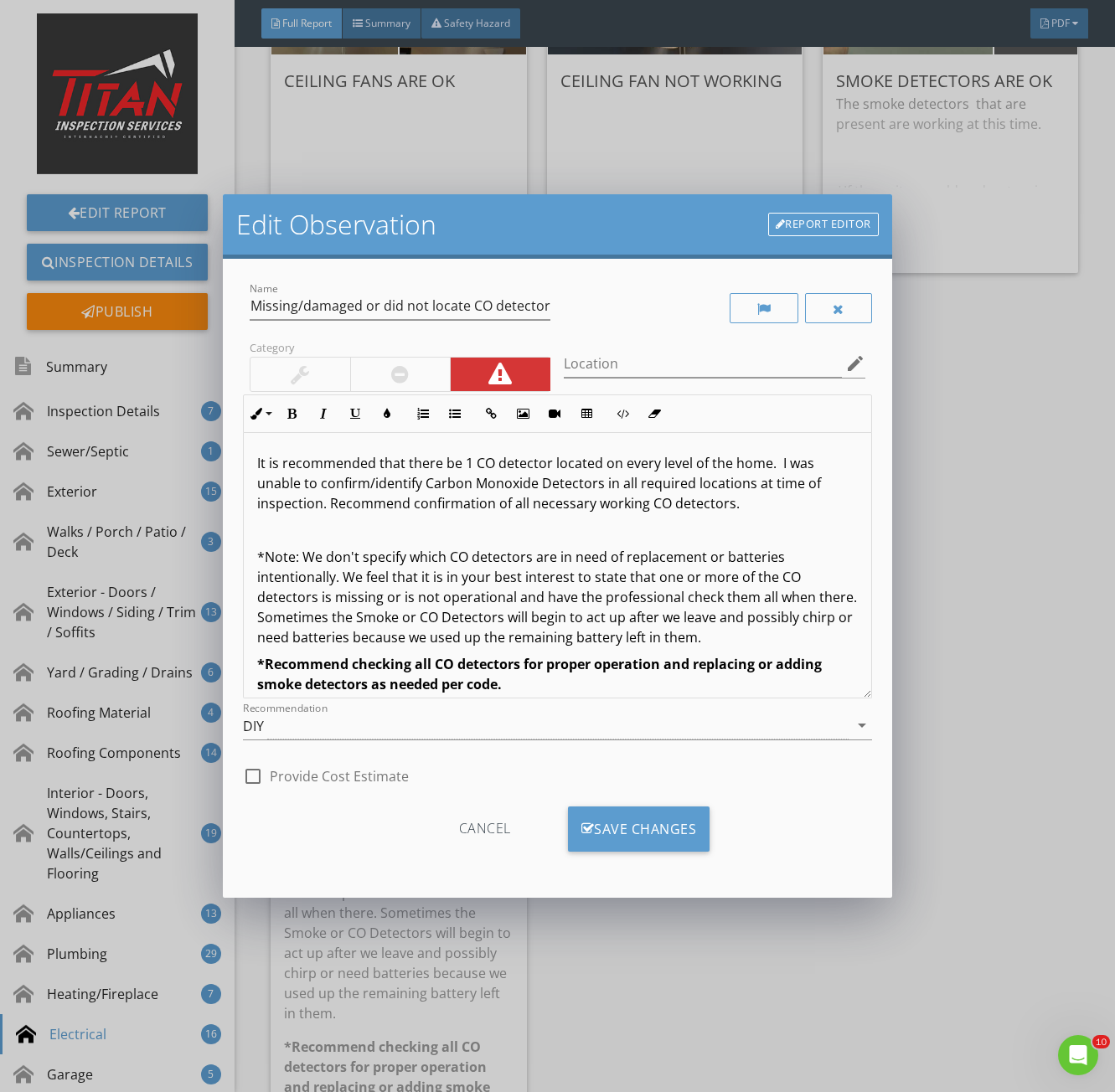 click at bounding box center (400, 374) 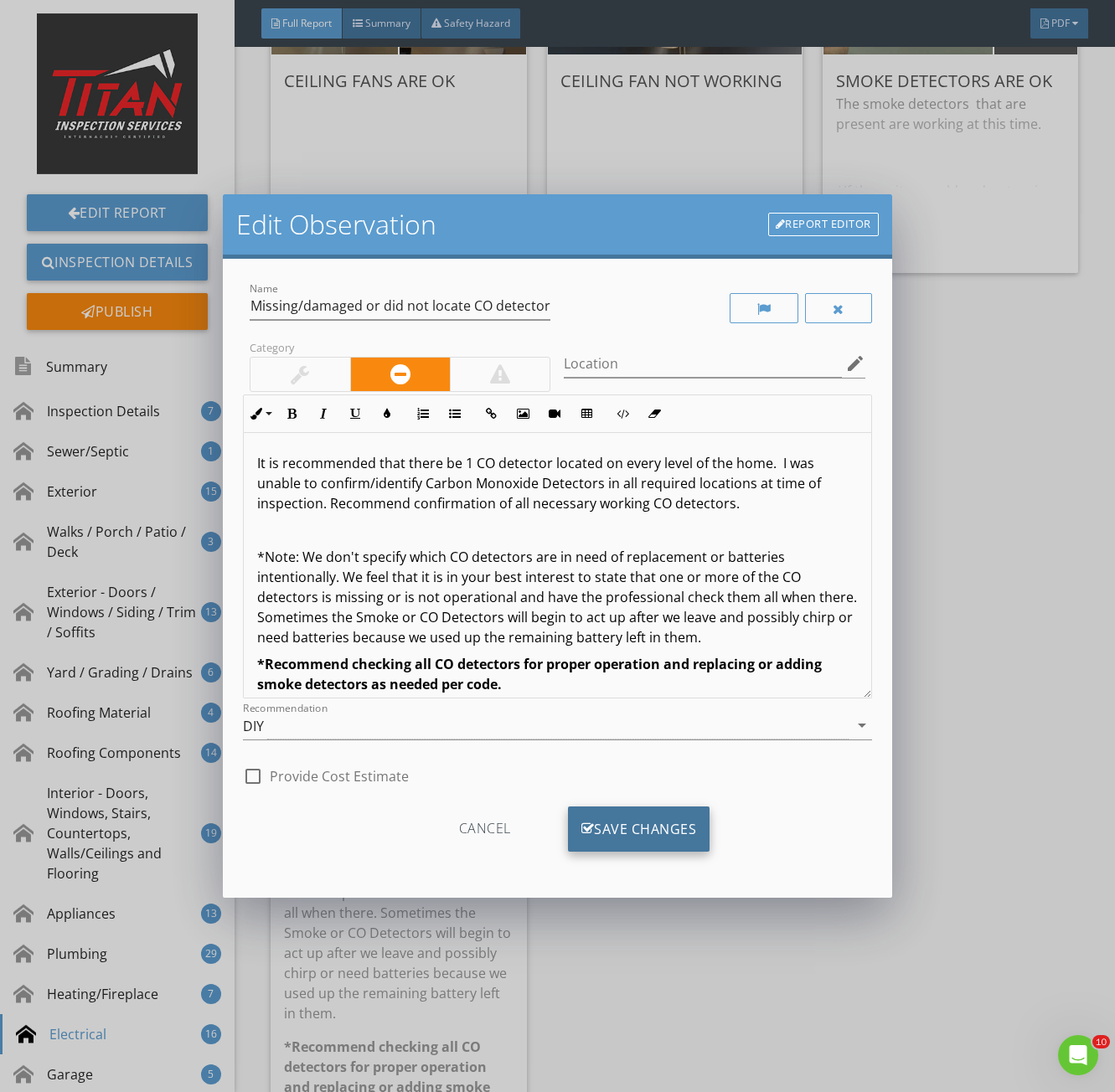 click on "Save Changes" at bounding box center (639, 829) 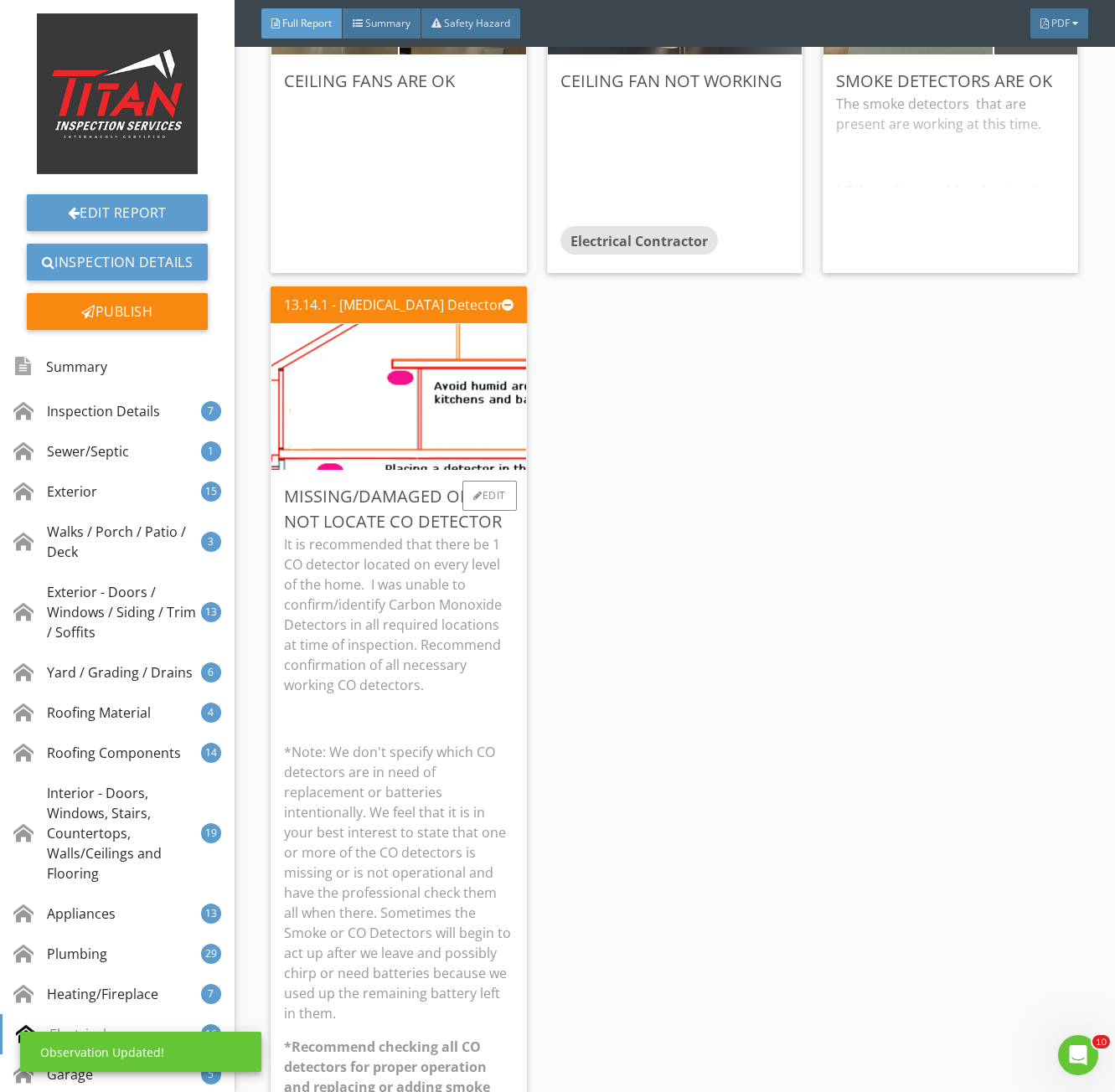 click on "Missing/damaged or did not locate CO detector" at bounding box center [398, 509] 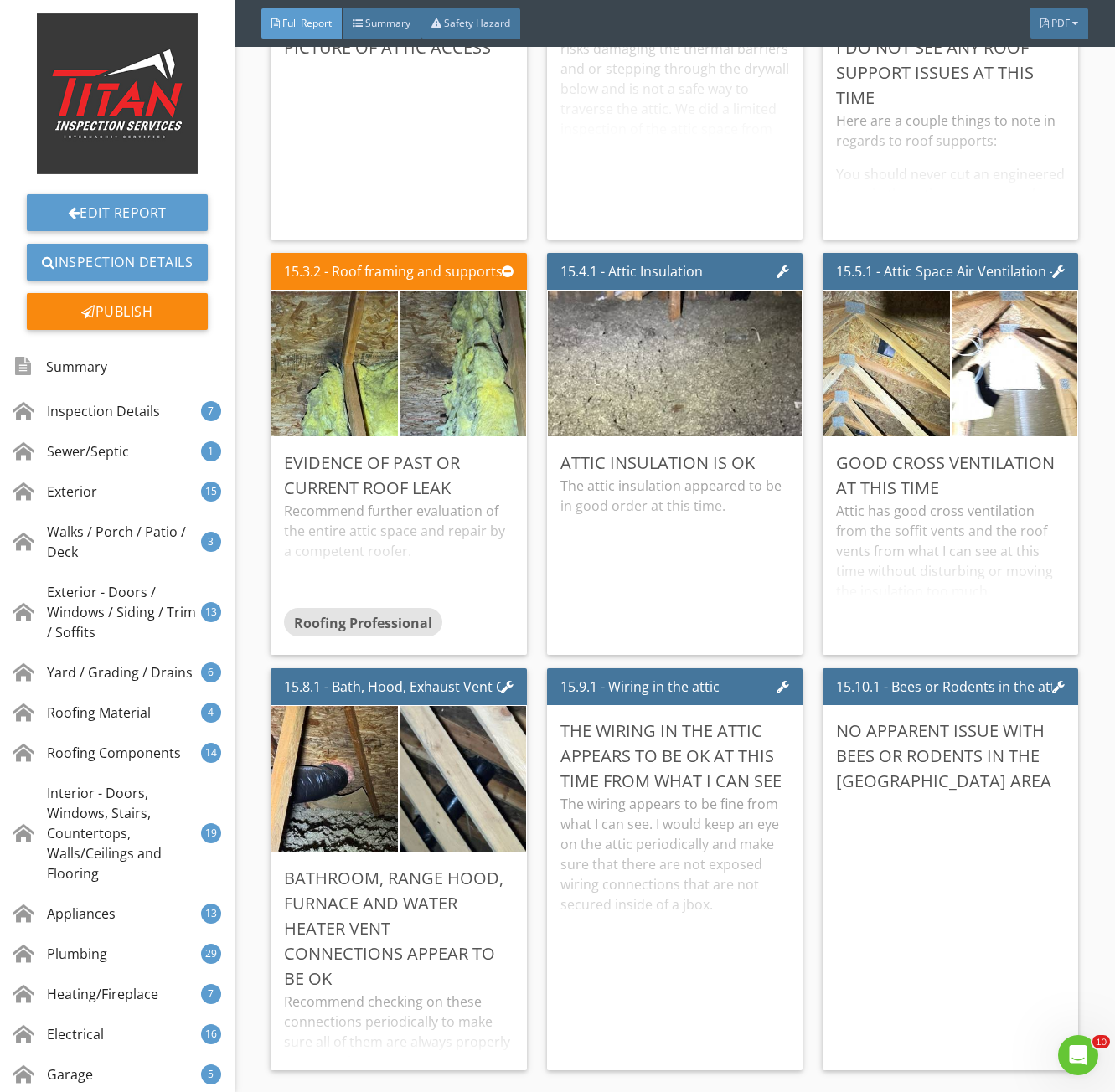 scroll, scrollTop: 31738, scrollLeft: 0, axis: vertical 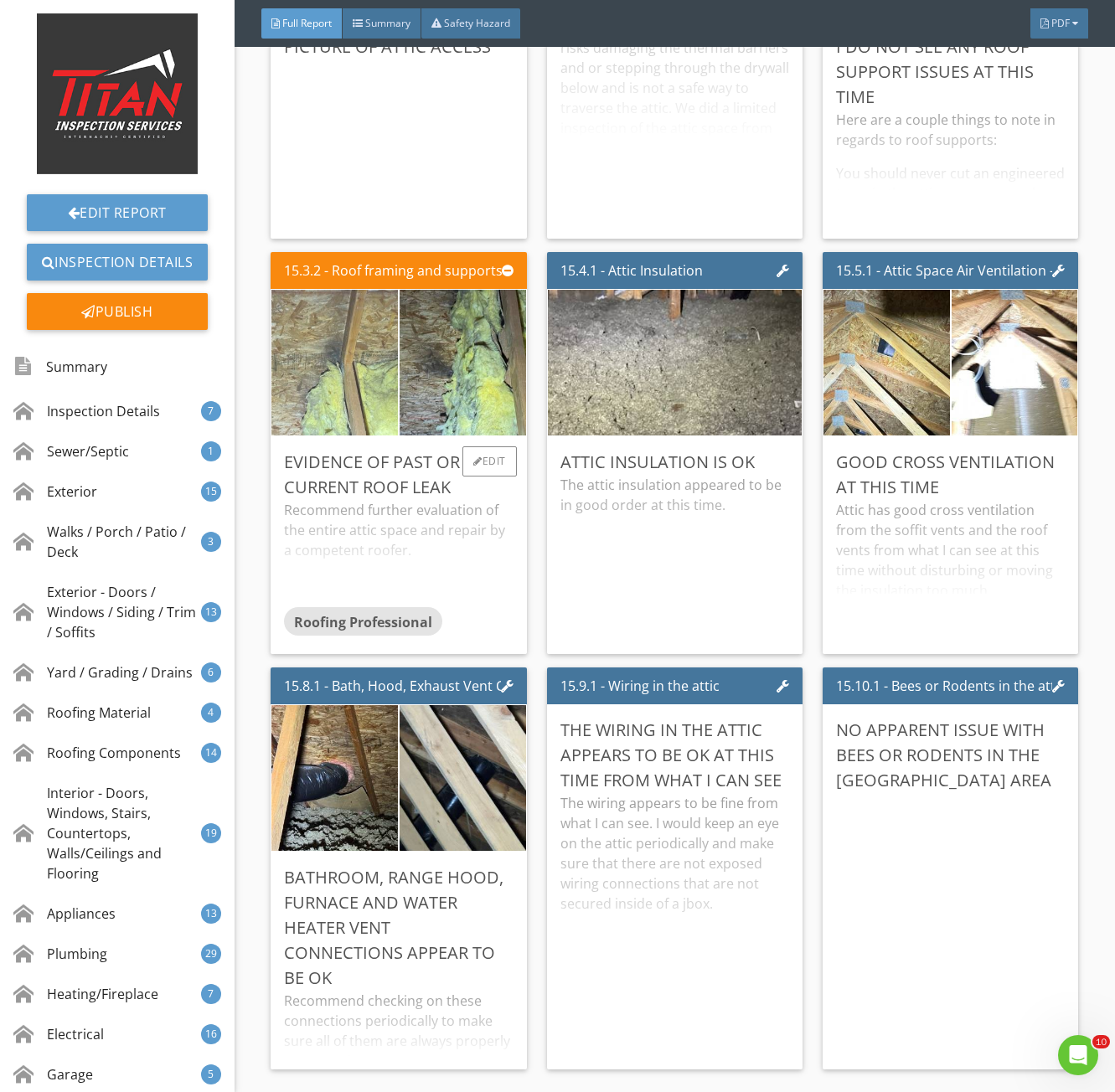 click at bounding box center (334, 363) 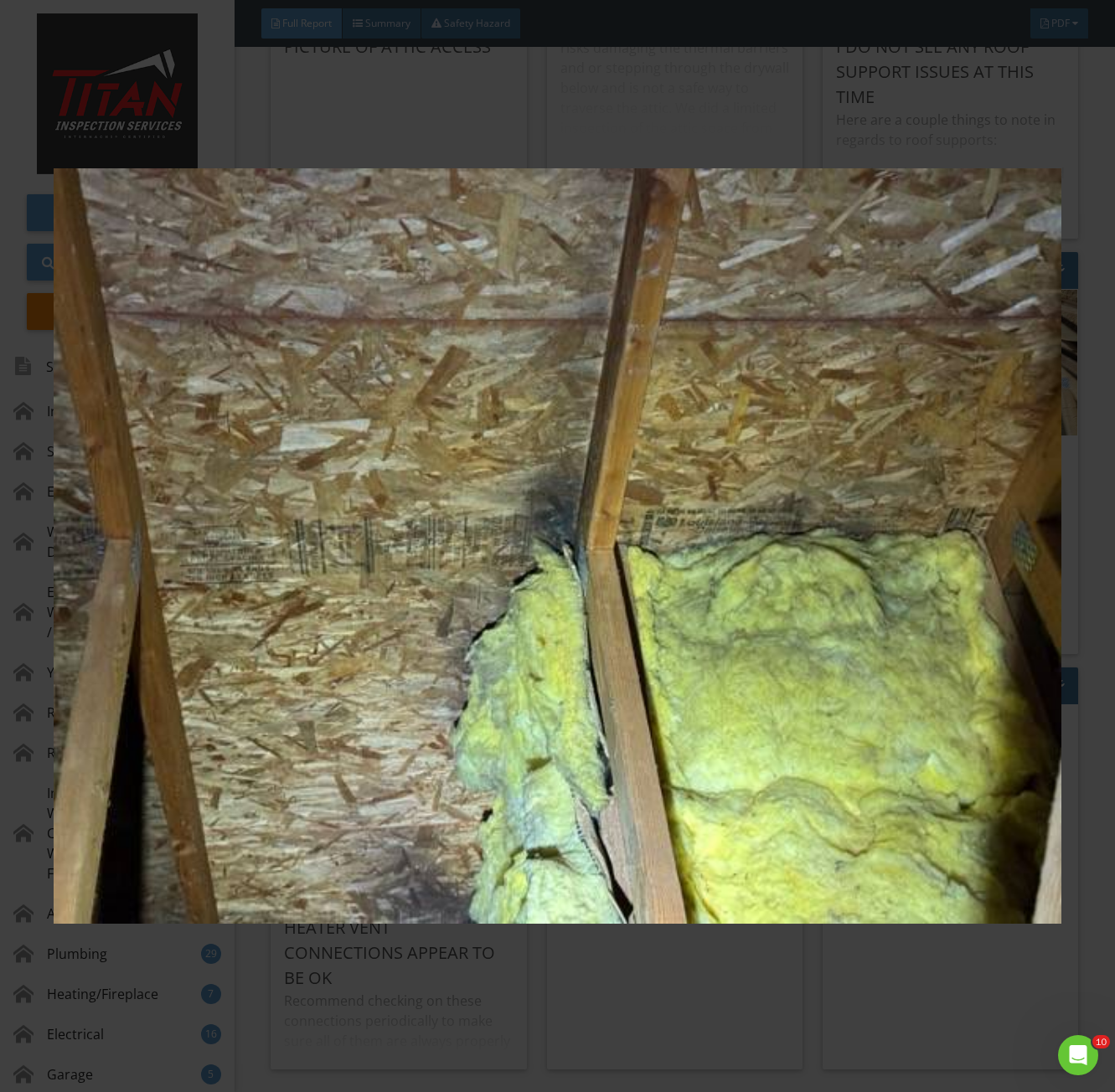 click at bounding box center (558, 546) 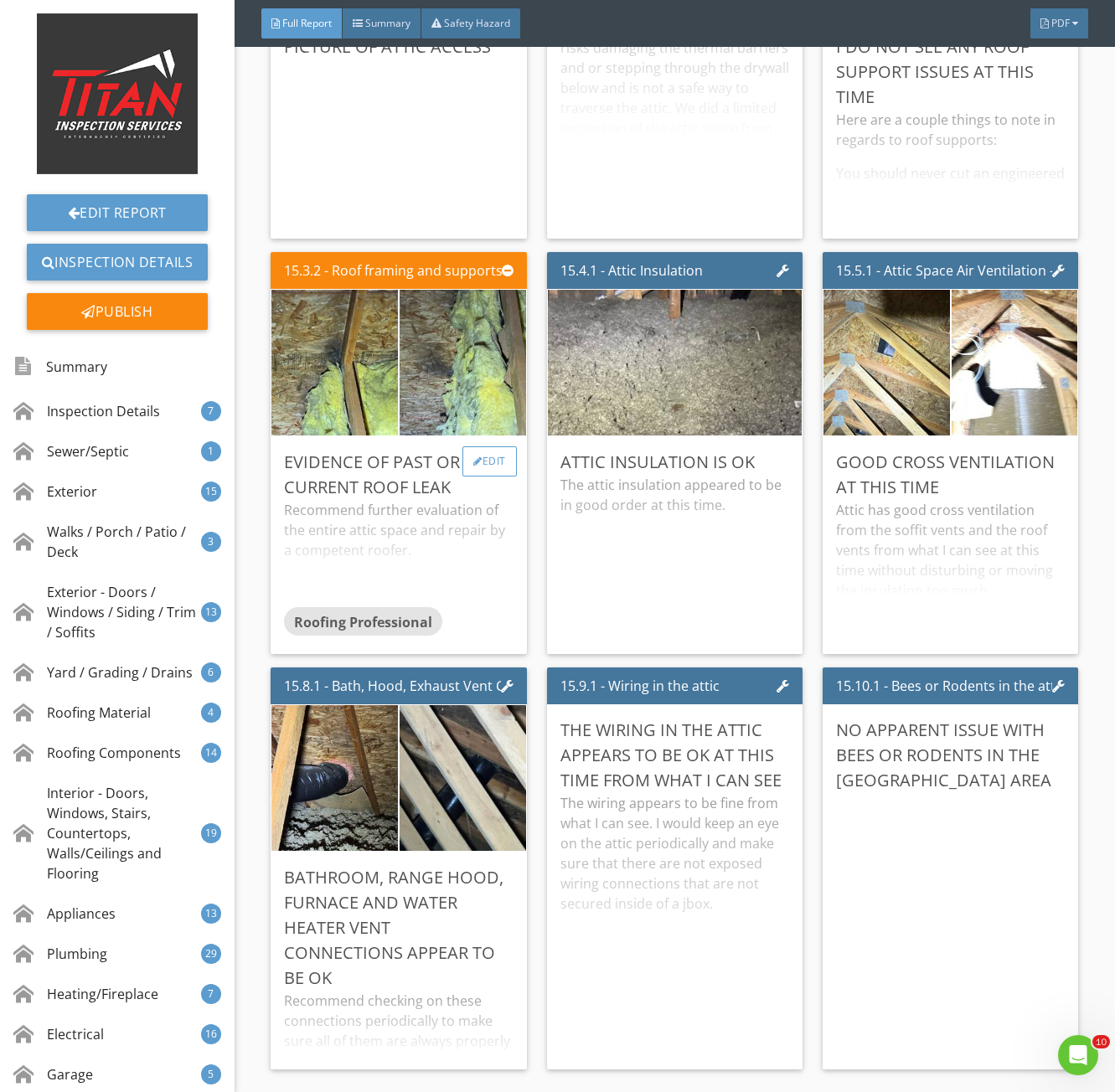click at bounding box center (477, 461) 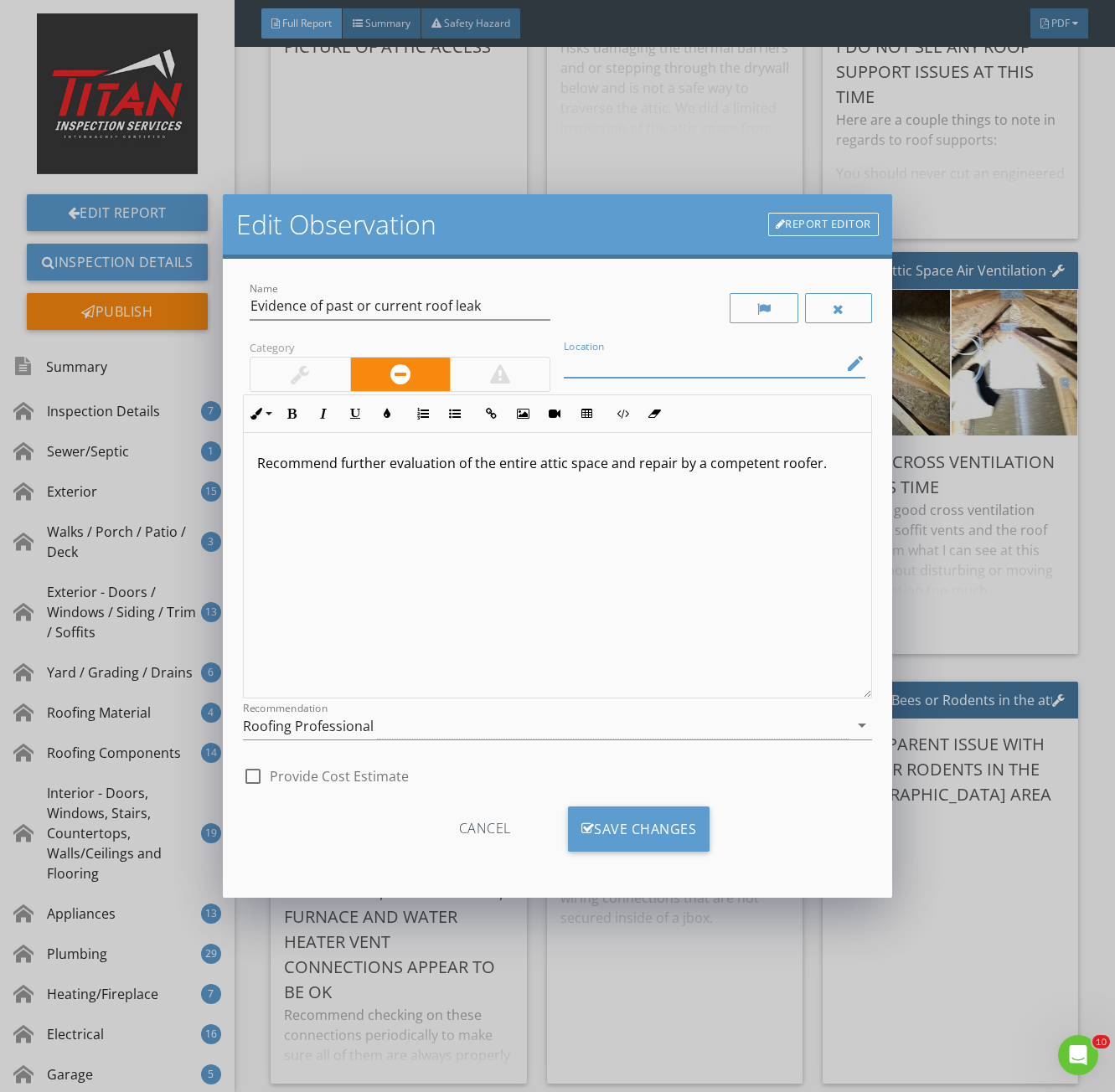click at bounding box center [702, 363] 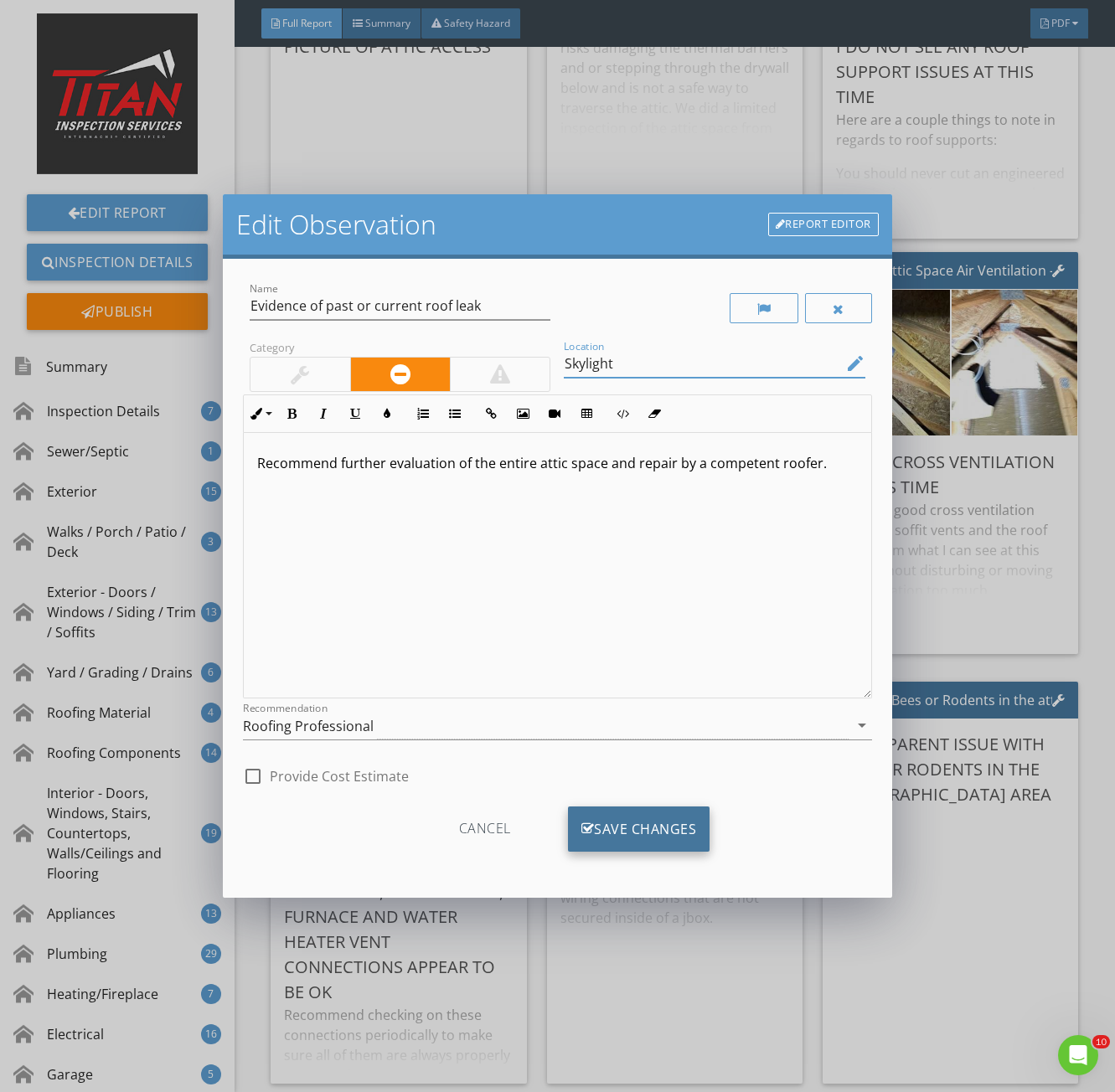 type on "Skylight" 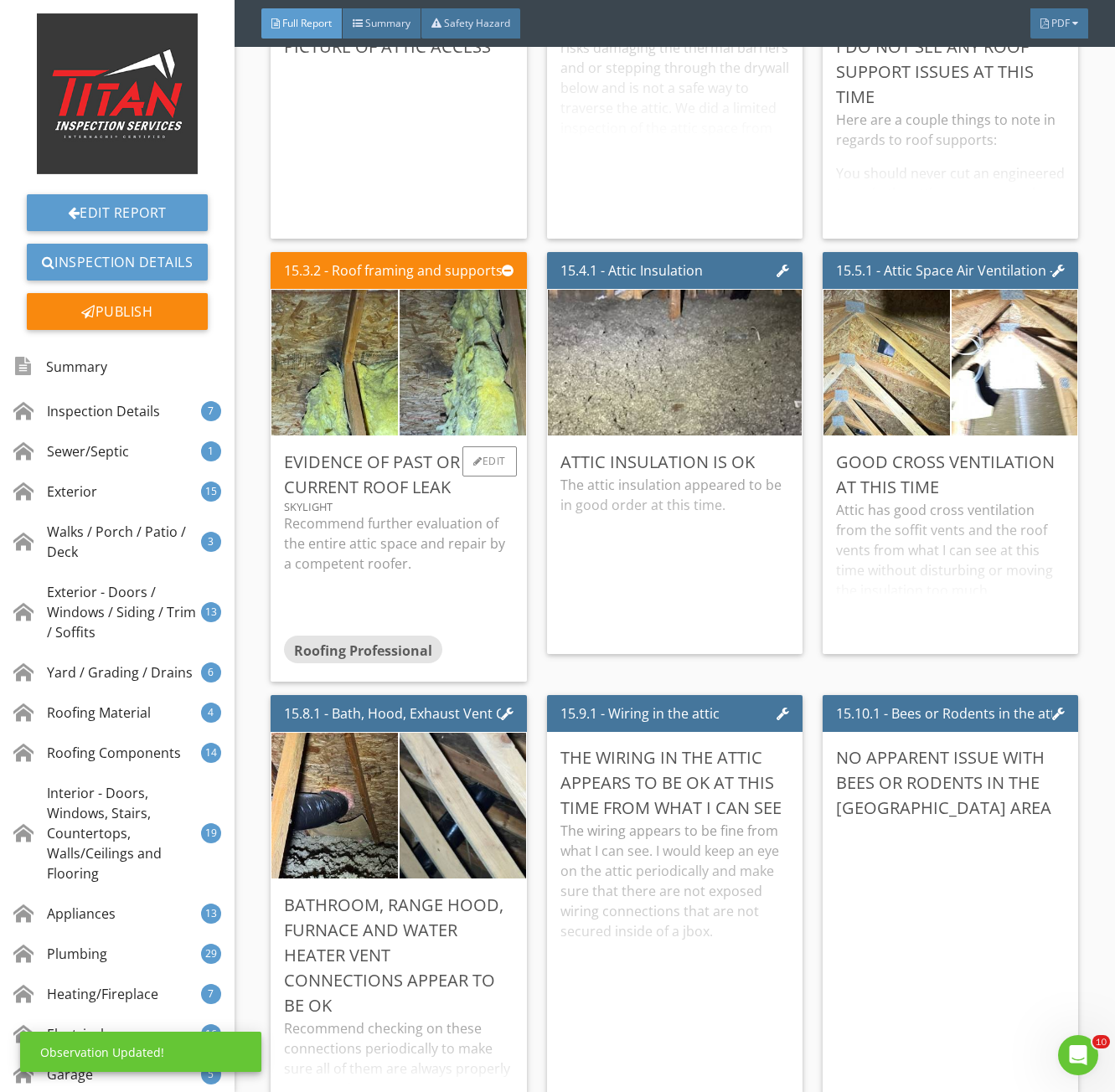 click on "Recommend further evaluation of the entire attic space and repair by a competent roofer." at bounding box center (398, 543) 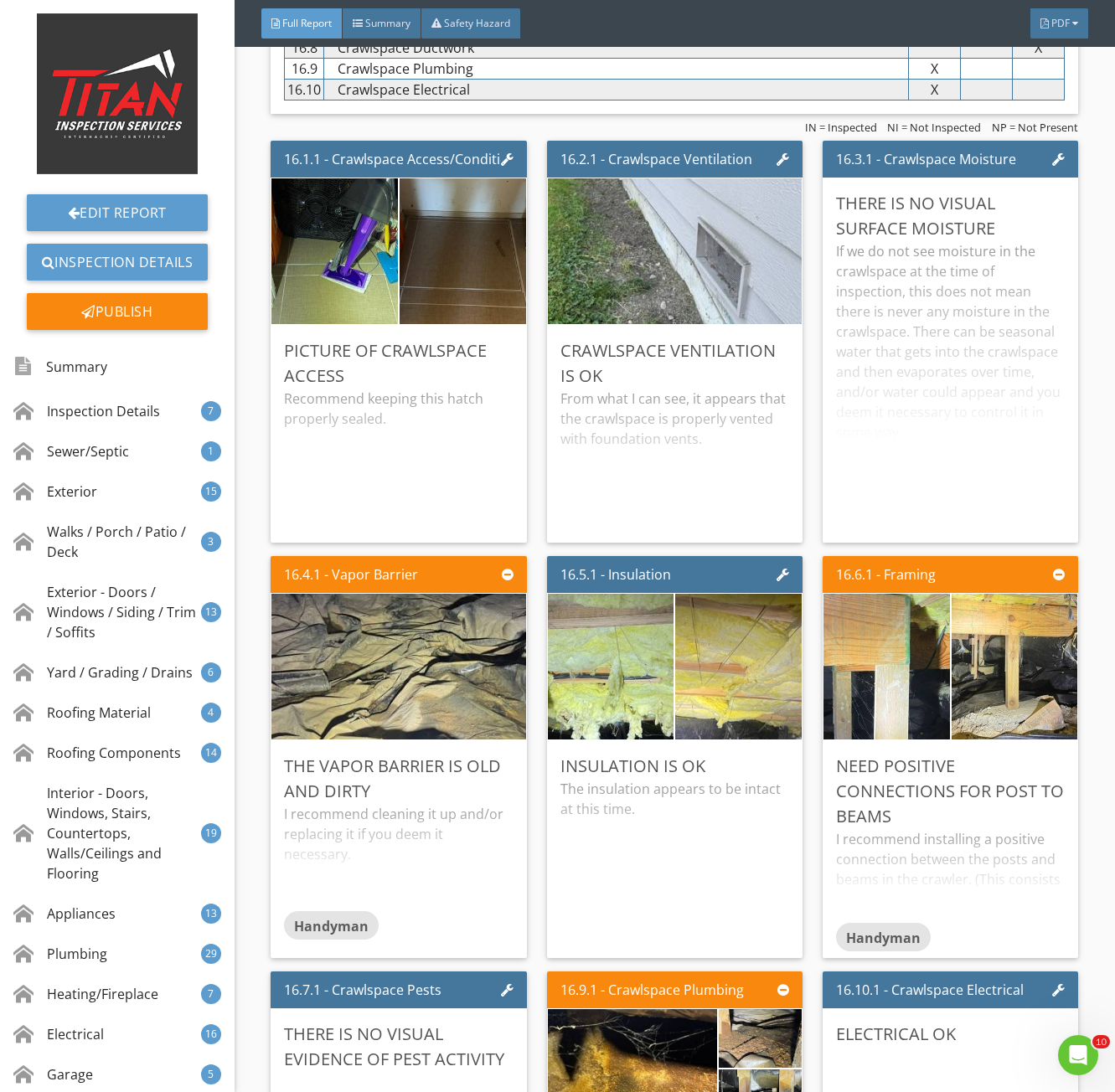 scroll, scrollTop: 33413, scrollLeft: 0, axis: vertical 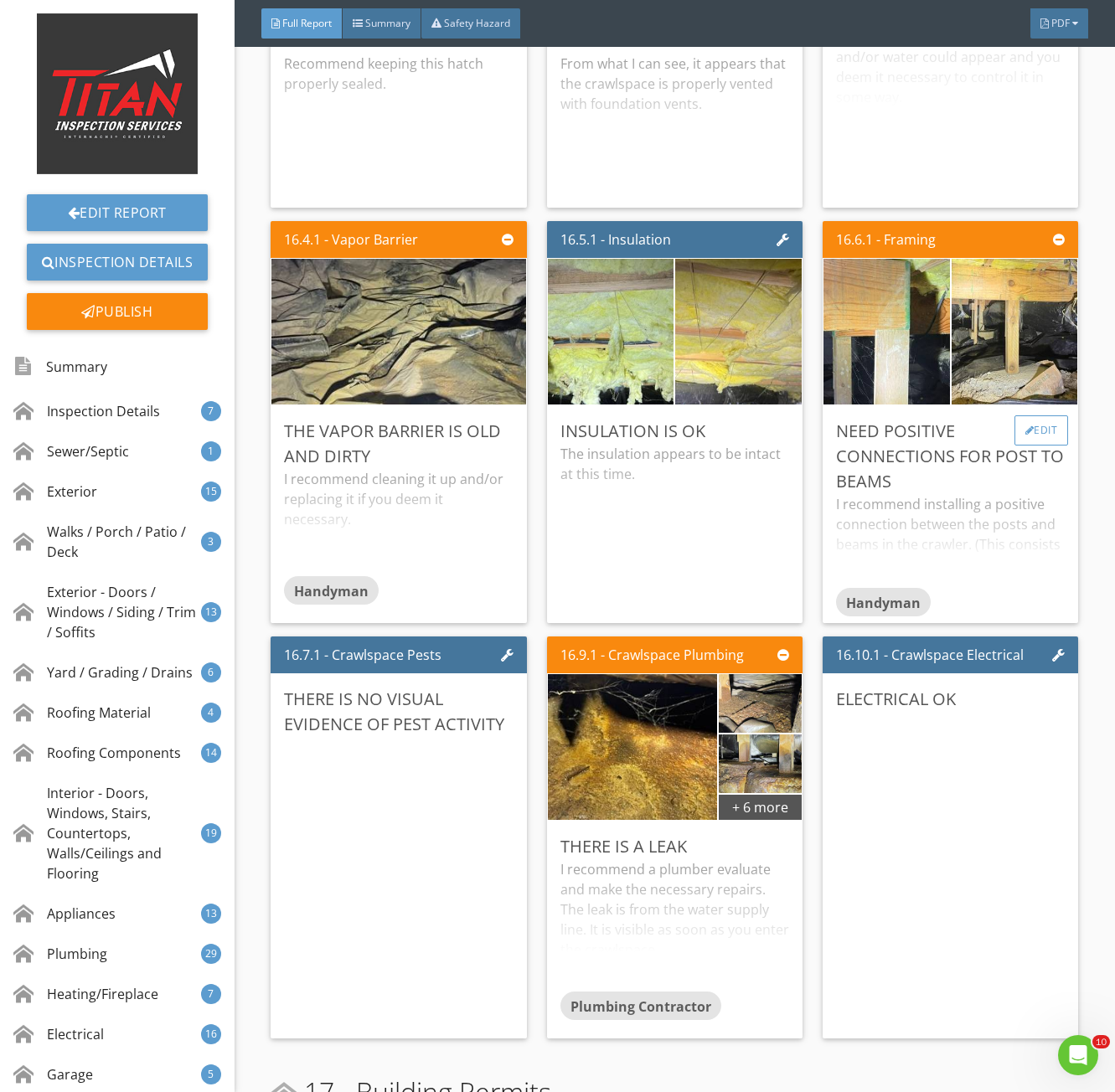 click on "Edit" at bounding box center [1041, 430] 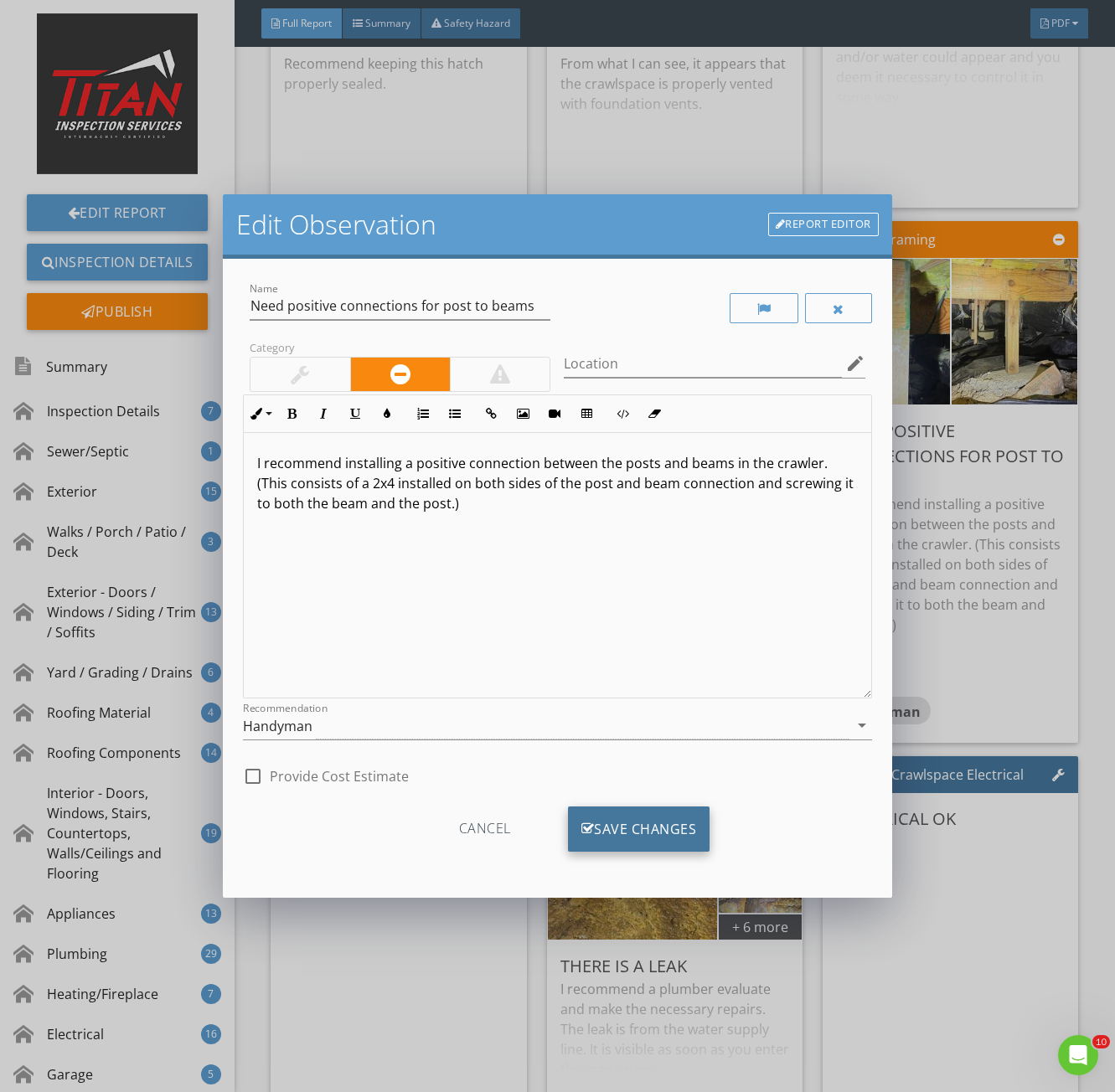 click on "Save Changes" at bounding box center [639, 829] 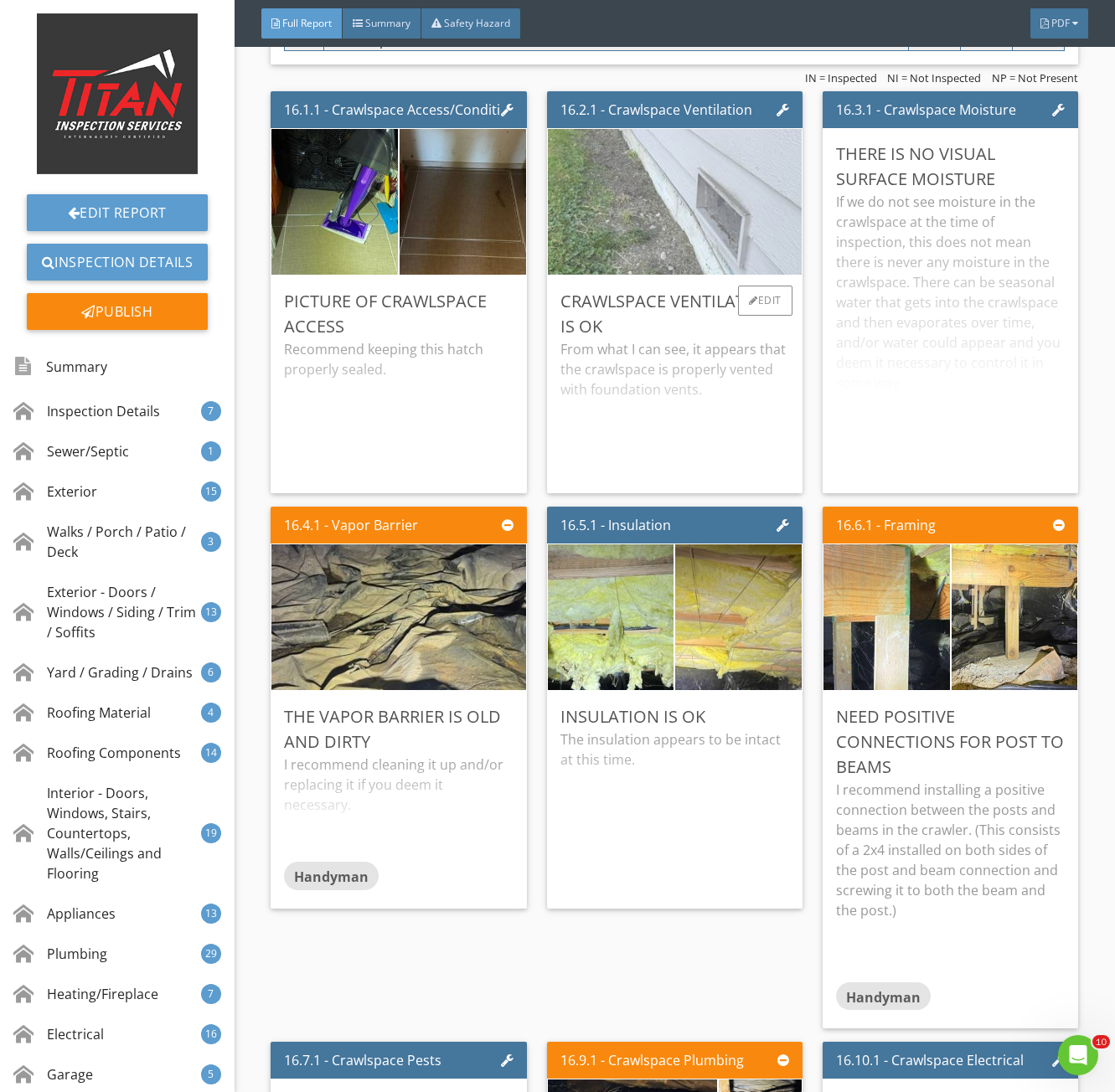scroll, scrollTop: 32839, scrollLeft: 0, axis: vertical 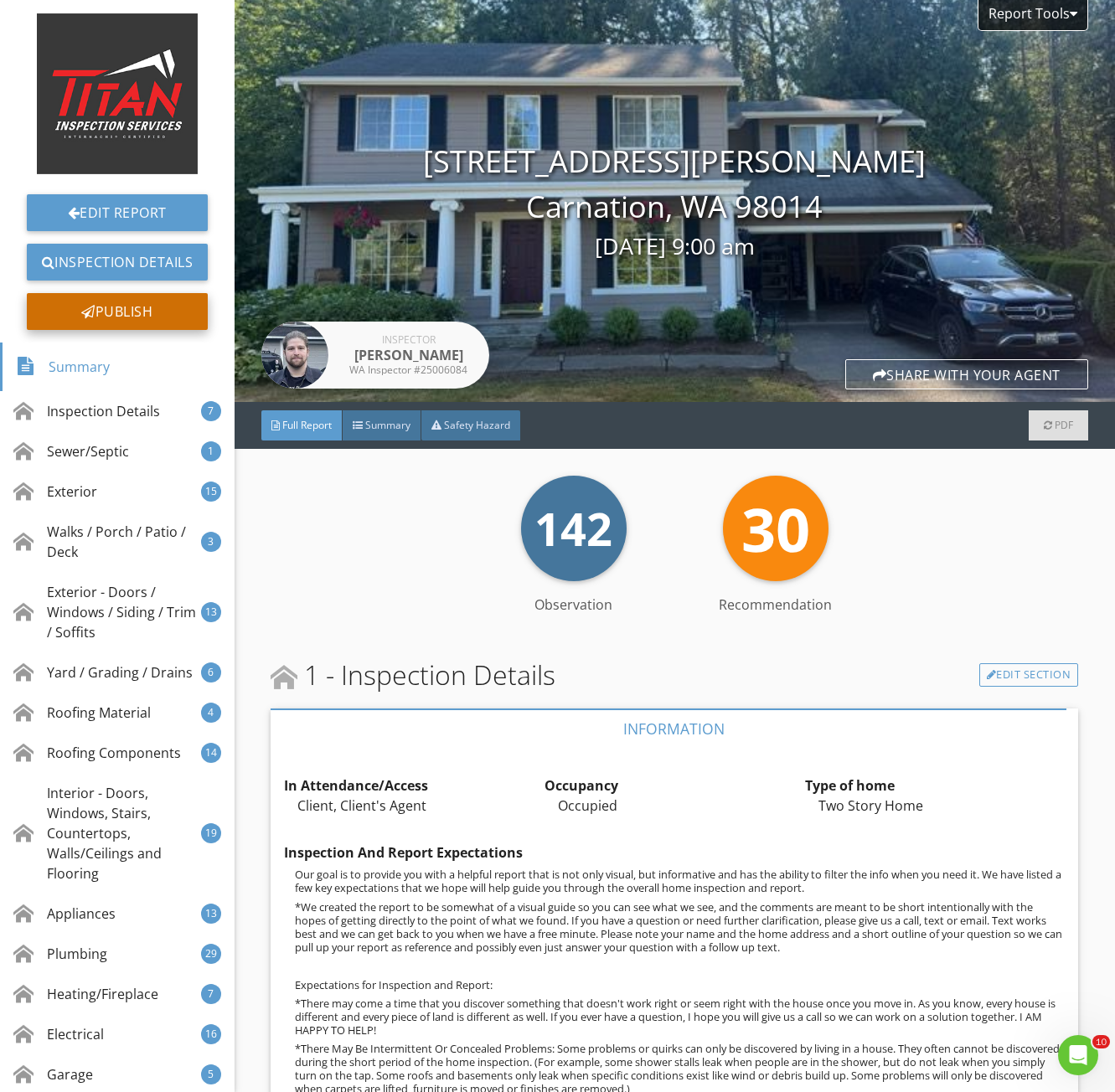 click on "Publish" at bounding box center [117, 312] 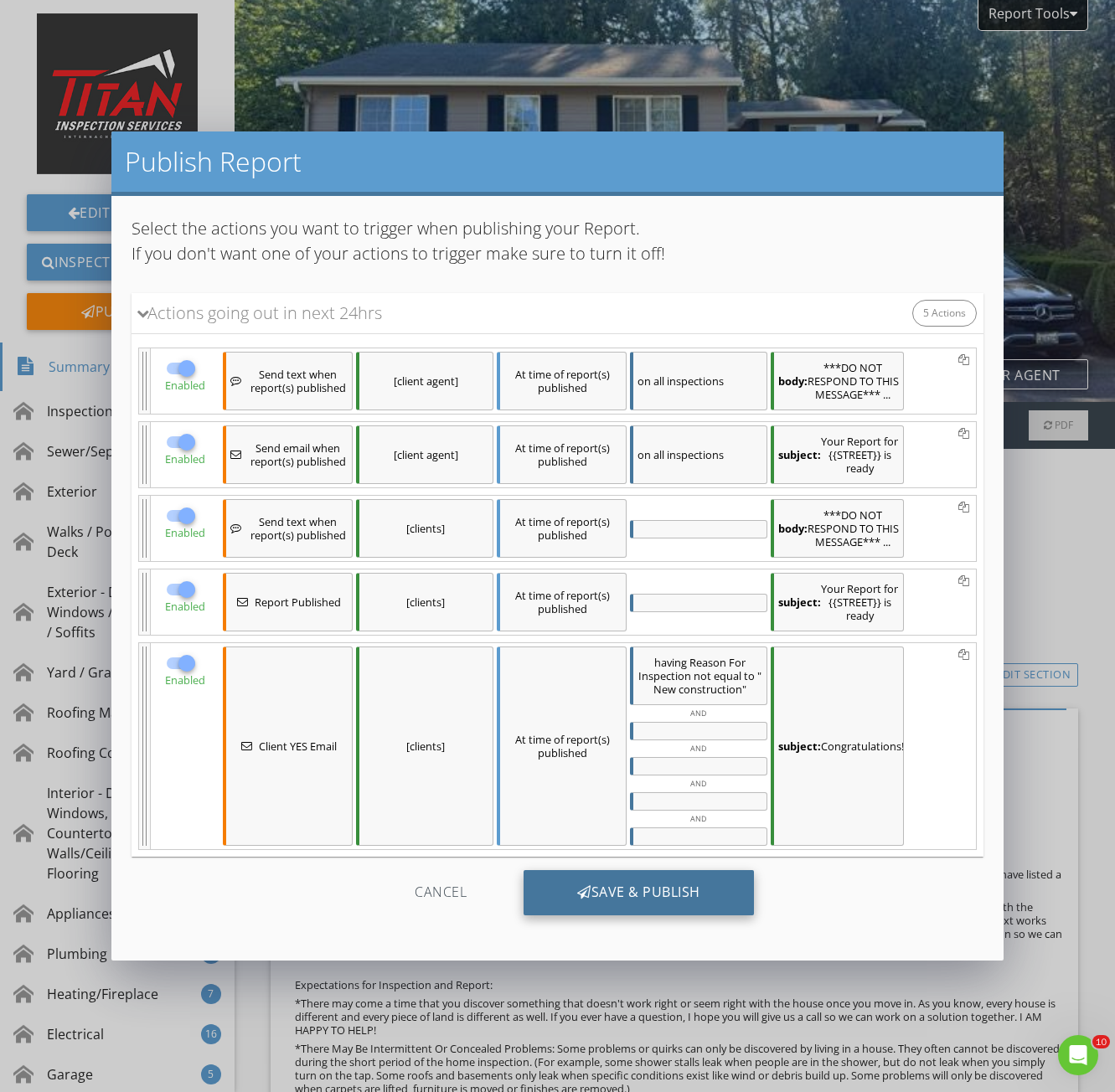 click on "Save & Publish" at bounding box center (638, 893) 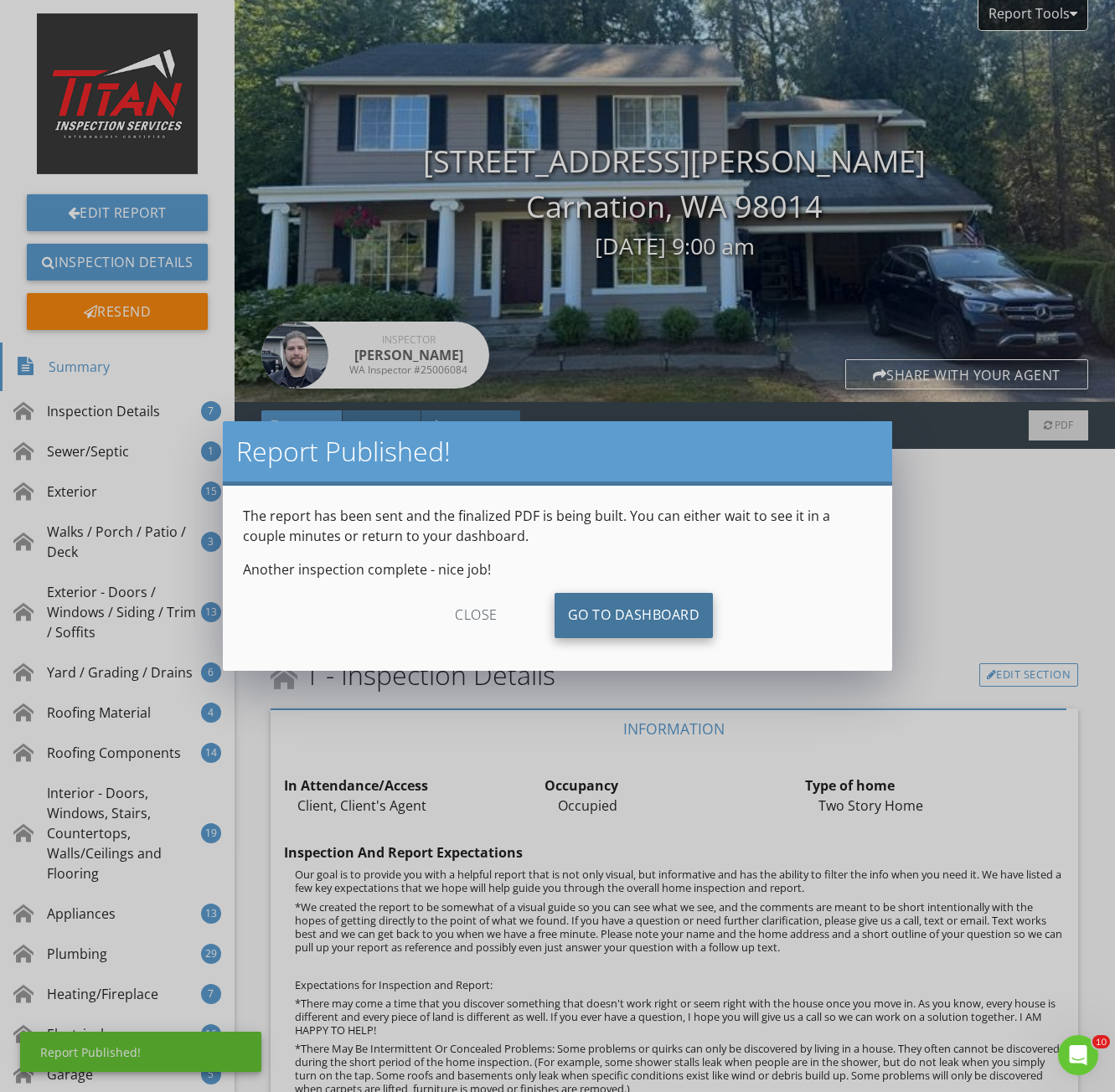 click on "Go To Dashboard" at bounding box center [634, 616] 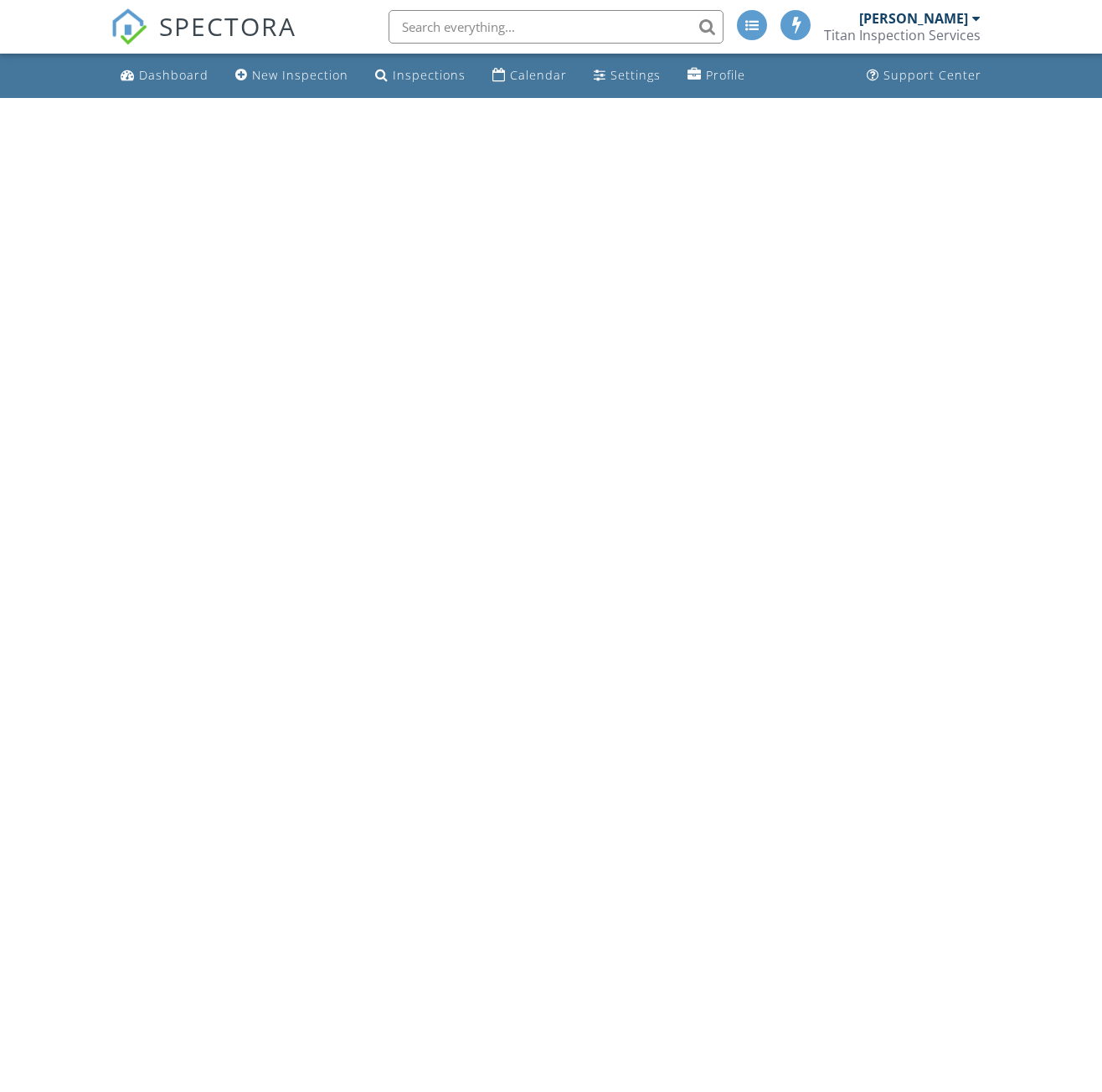 scroll, scrollTop: 0, scrollLeft: 0, axis: both 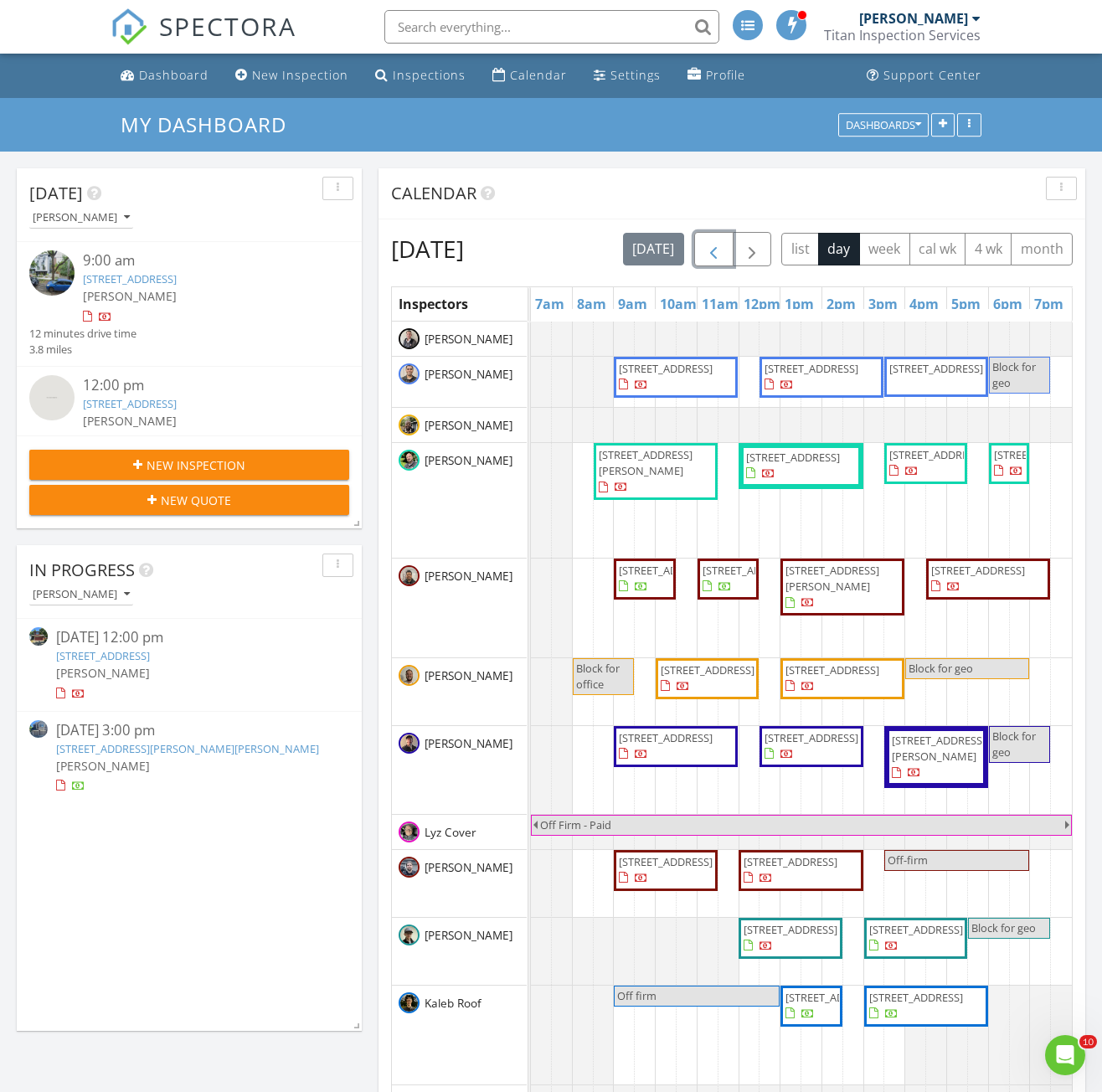 click at bounding box center (713, 250) 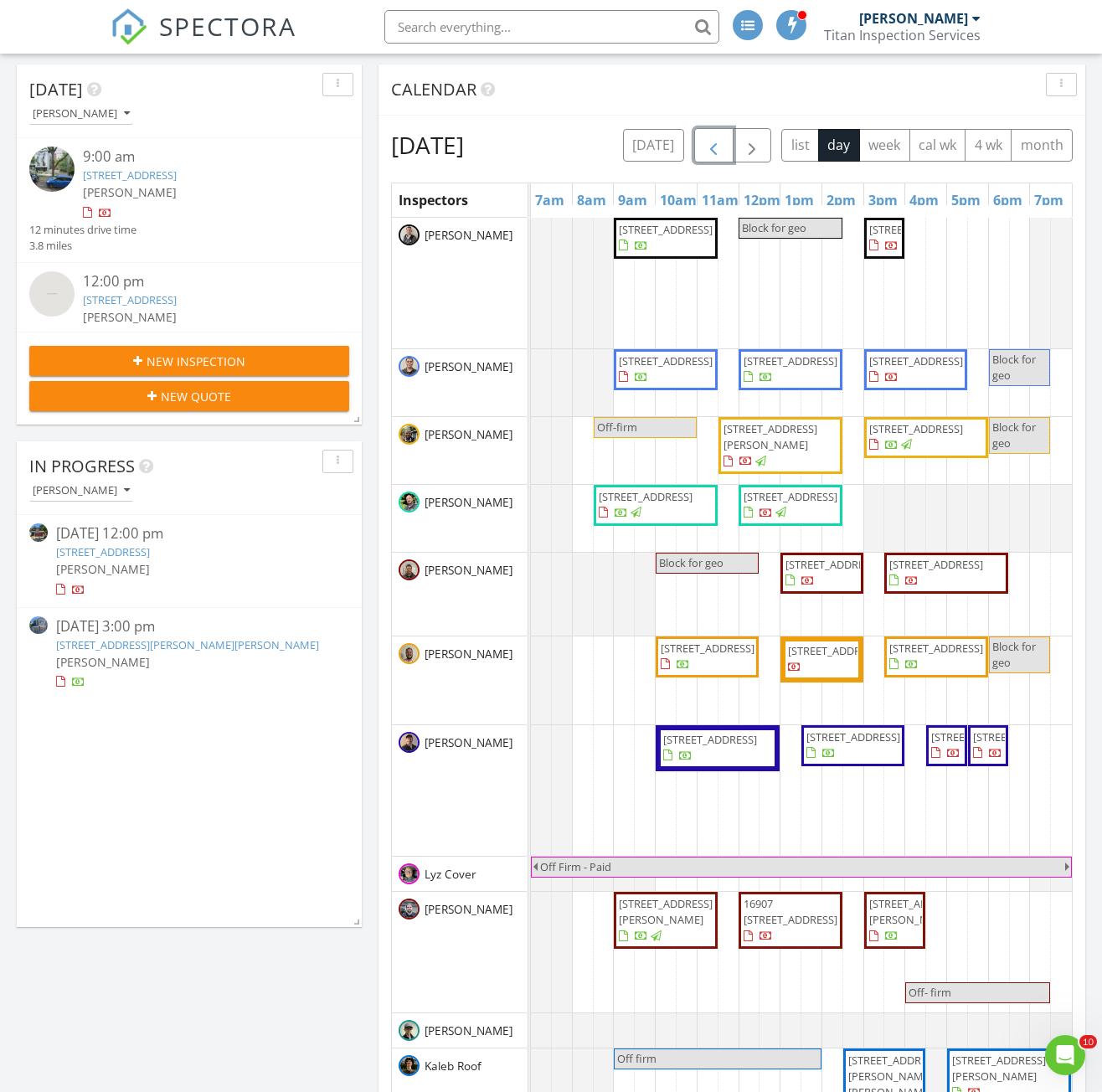 scroll, scrollTop: 251, scrollLeft: 0, axis: vertical 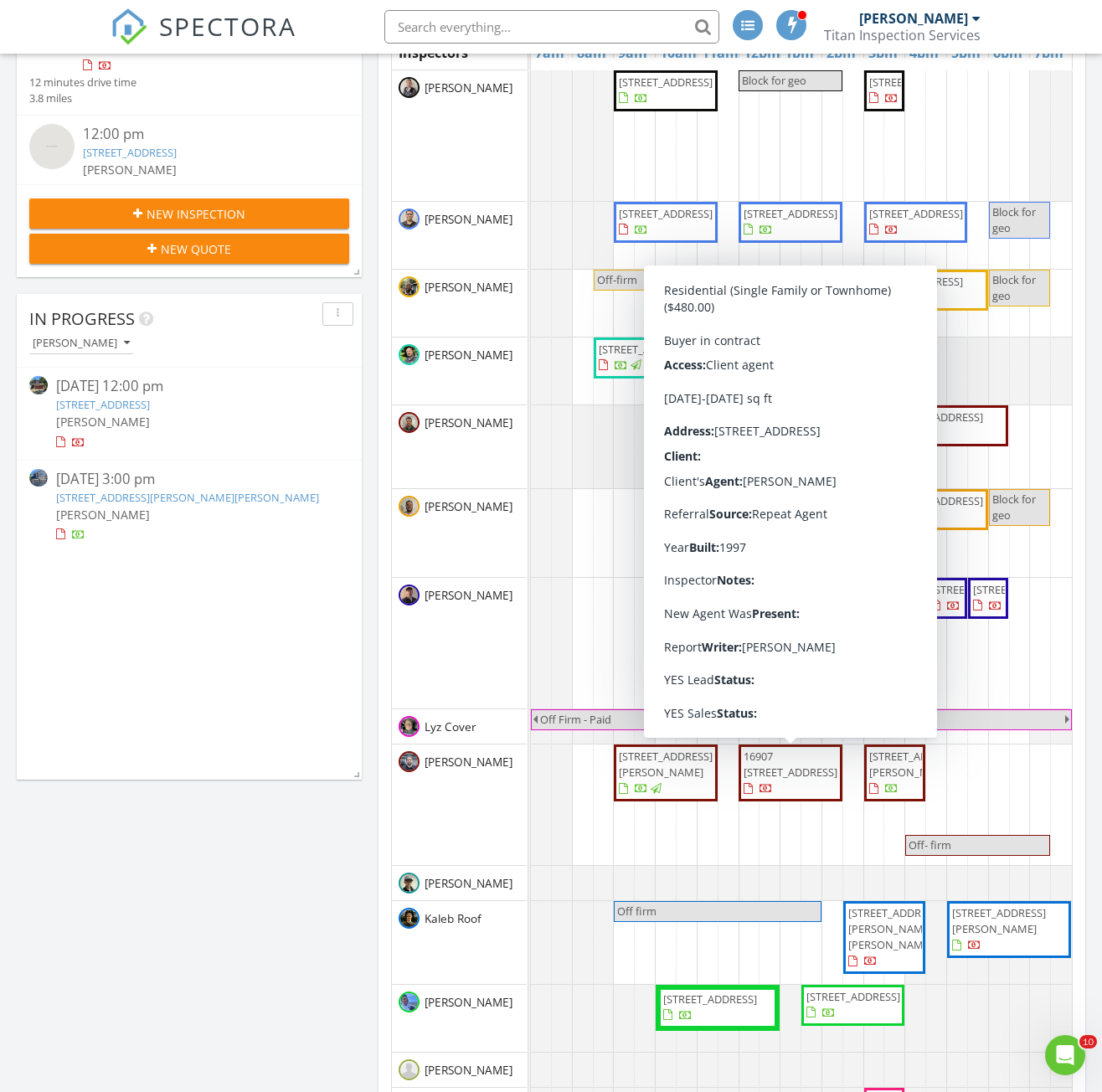 click on "16907 [STREET_ADDRESS]" at bounding box center (790, 764) 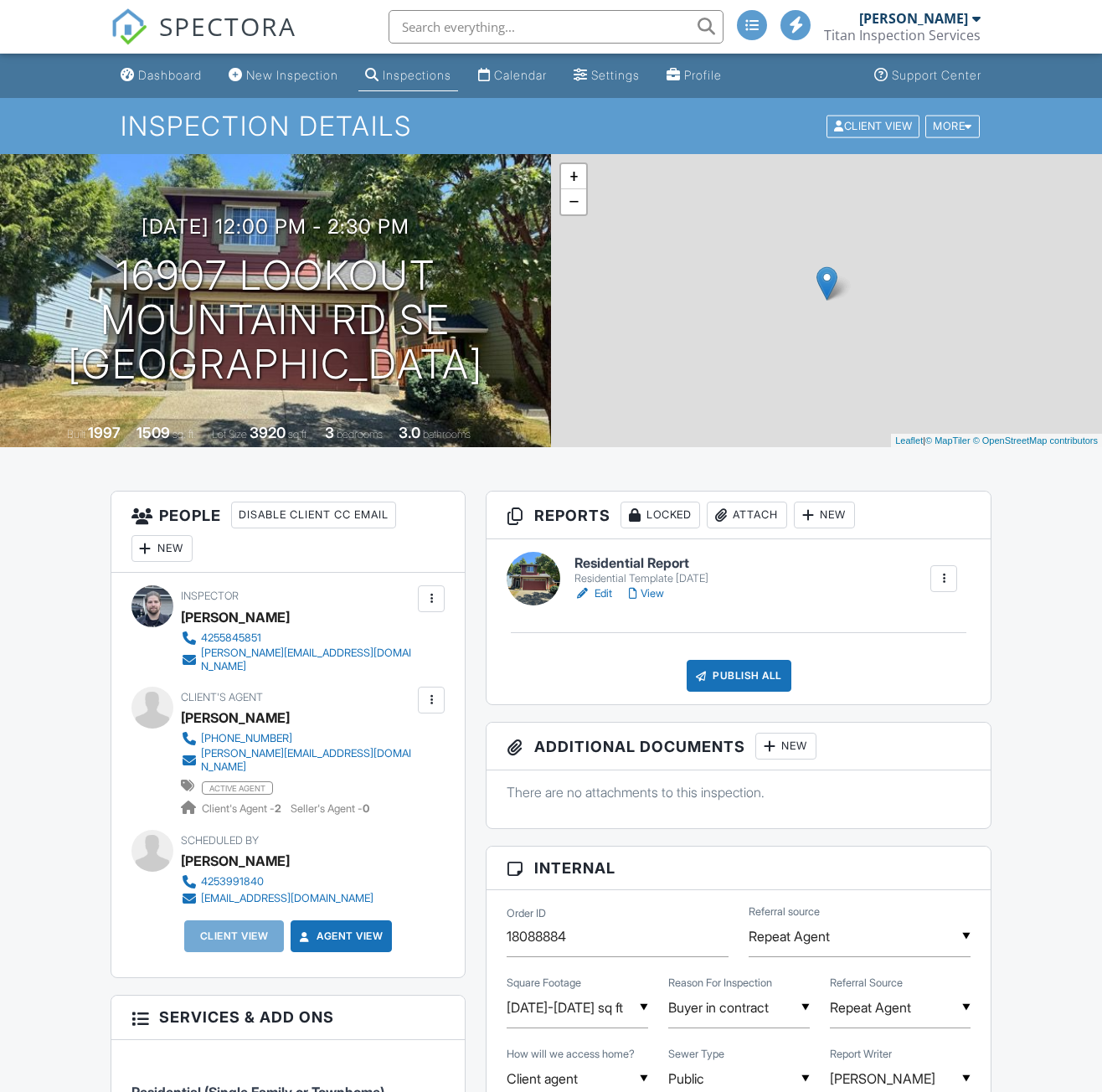 scroll, scrollTop: 0, scrollLeft: 0, axis: both 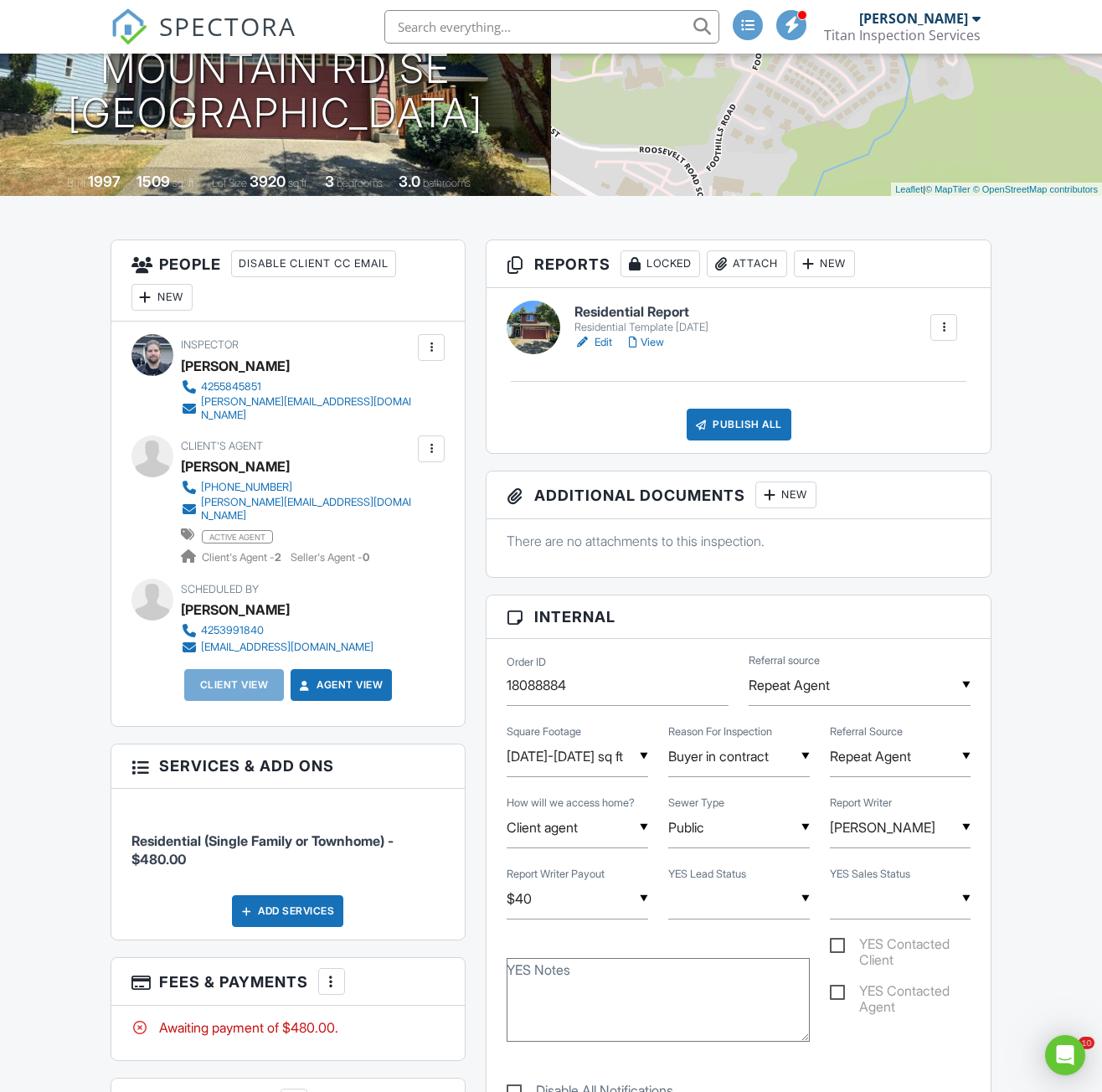 click on "Edit" at bounding box center (593, 343) 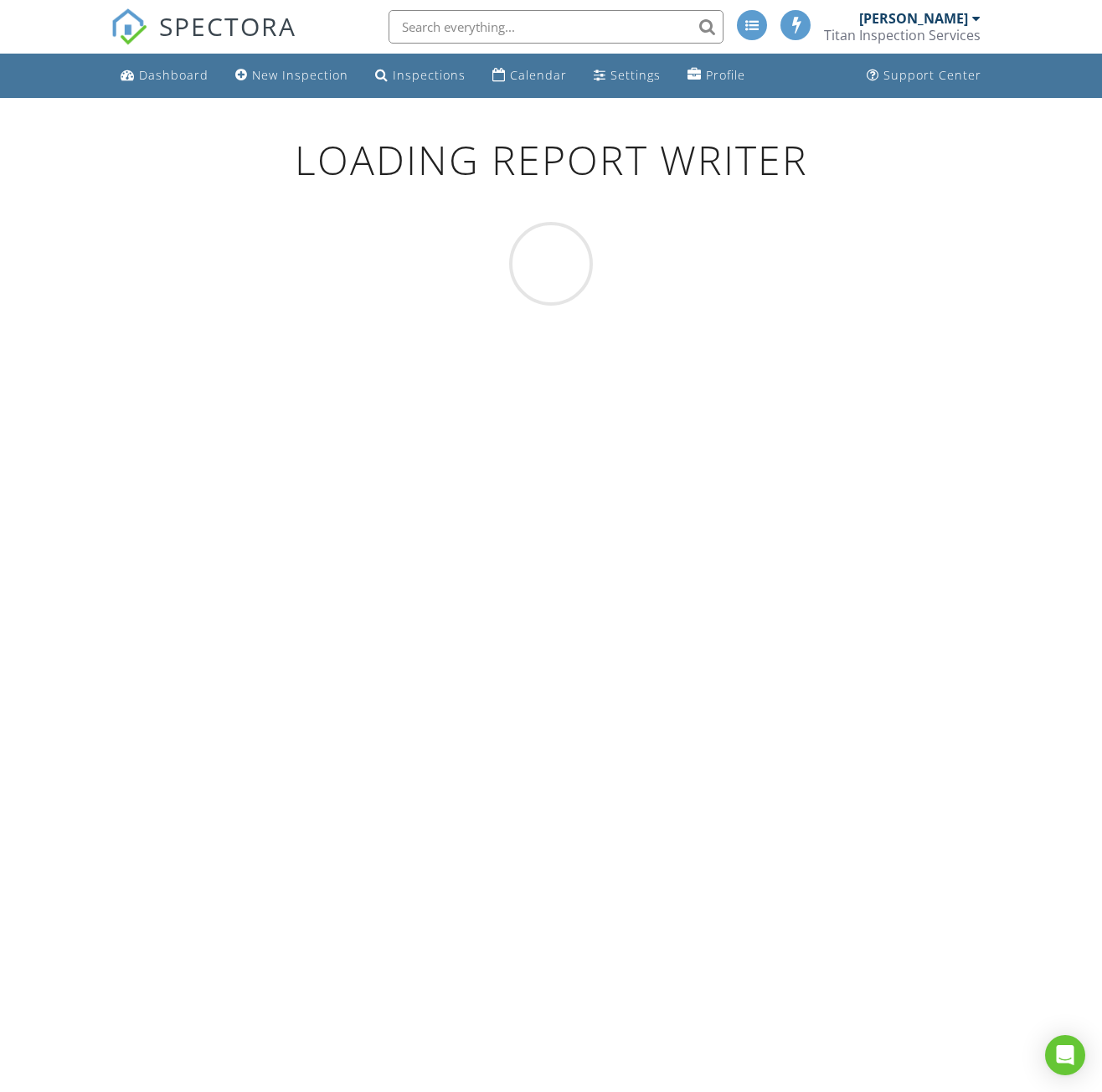 scroll, scrollTop: 0, scrollLeft: 0, axis: both 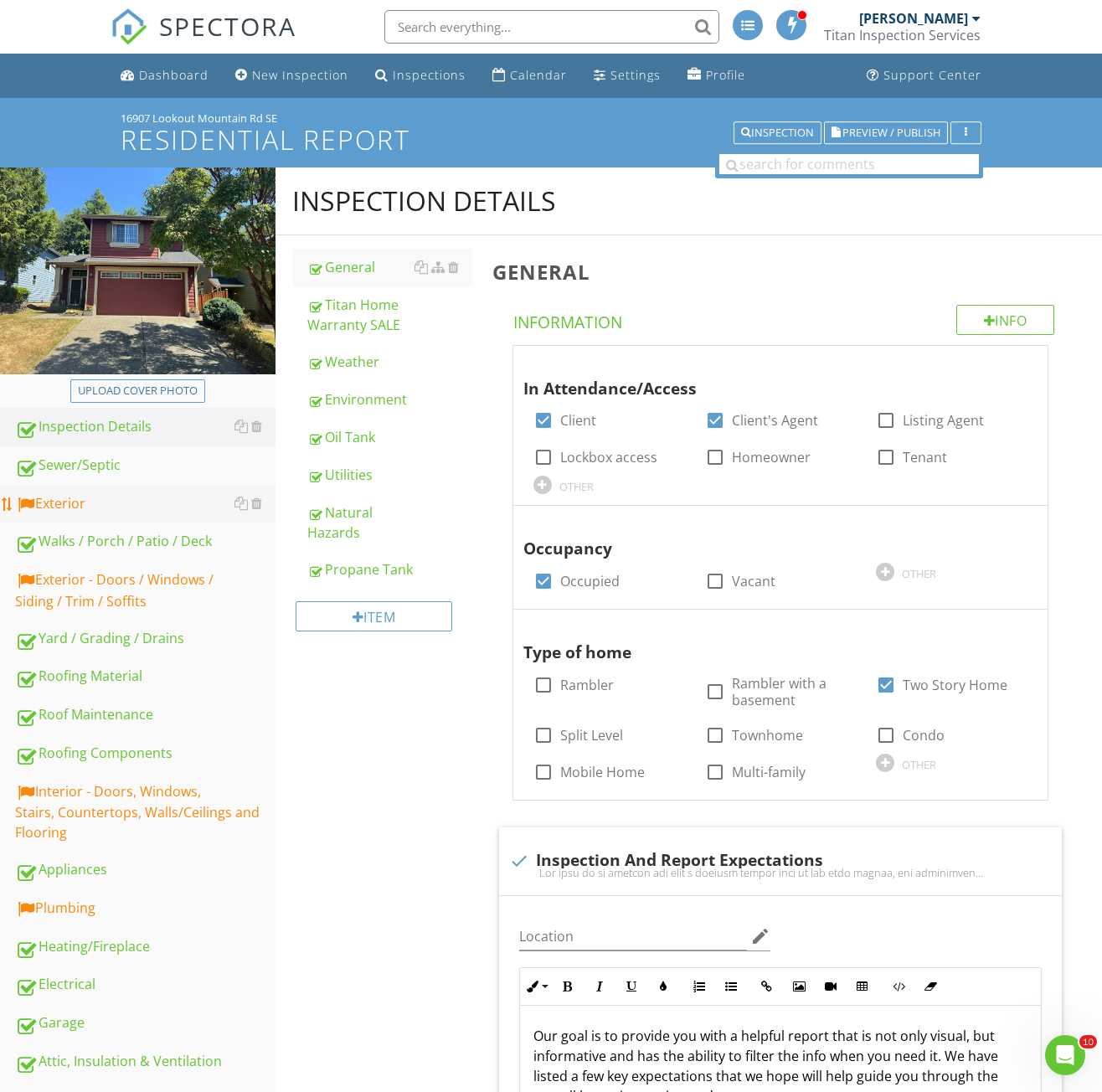 click on "Exterior" at bounding box center [145, 504] 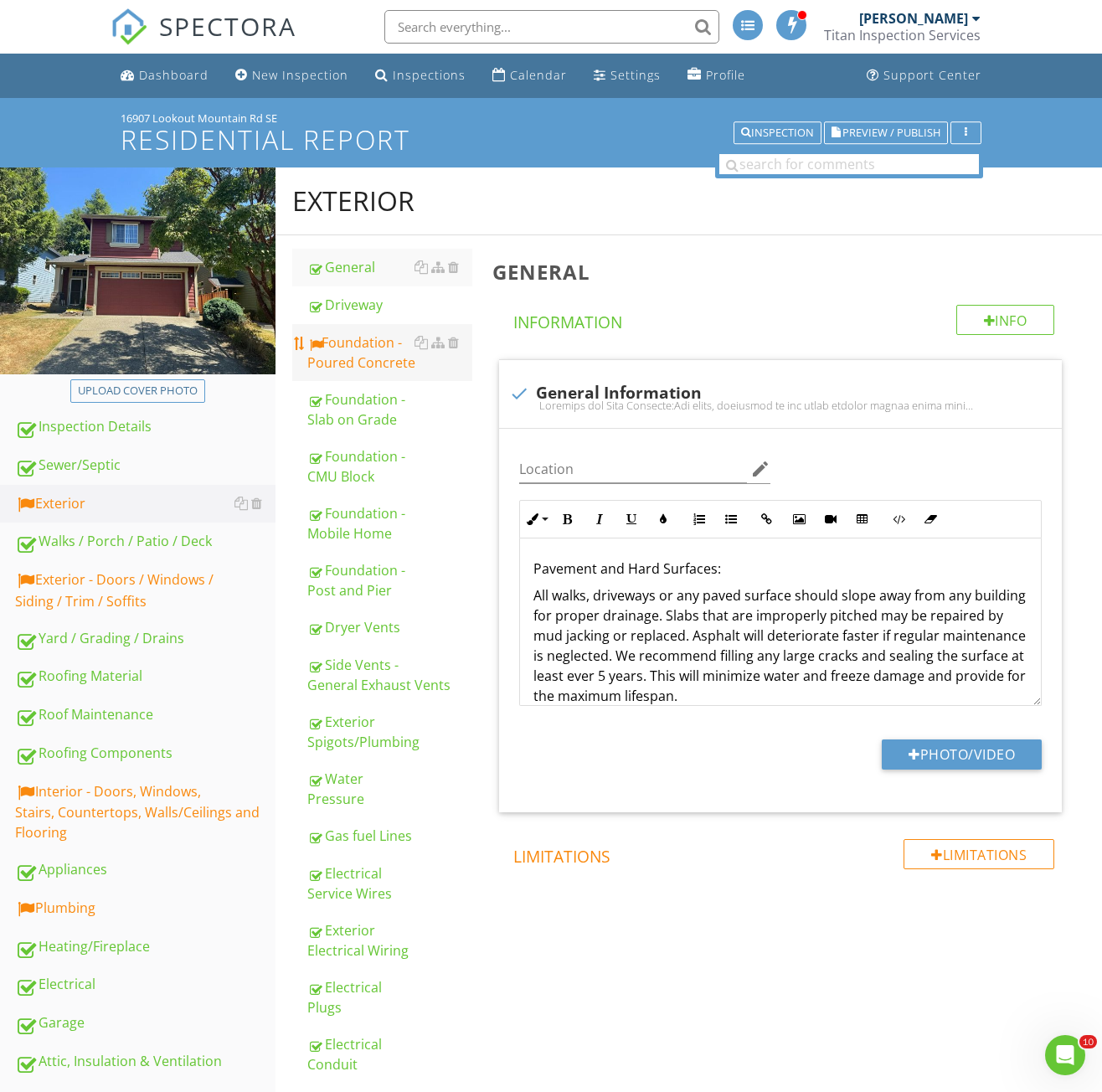click on "Foundation - Poured Concrete" at bounding box center (389, 353) 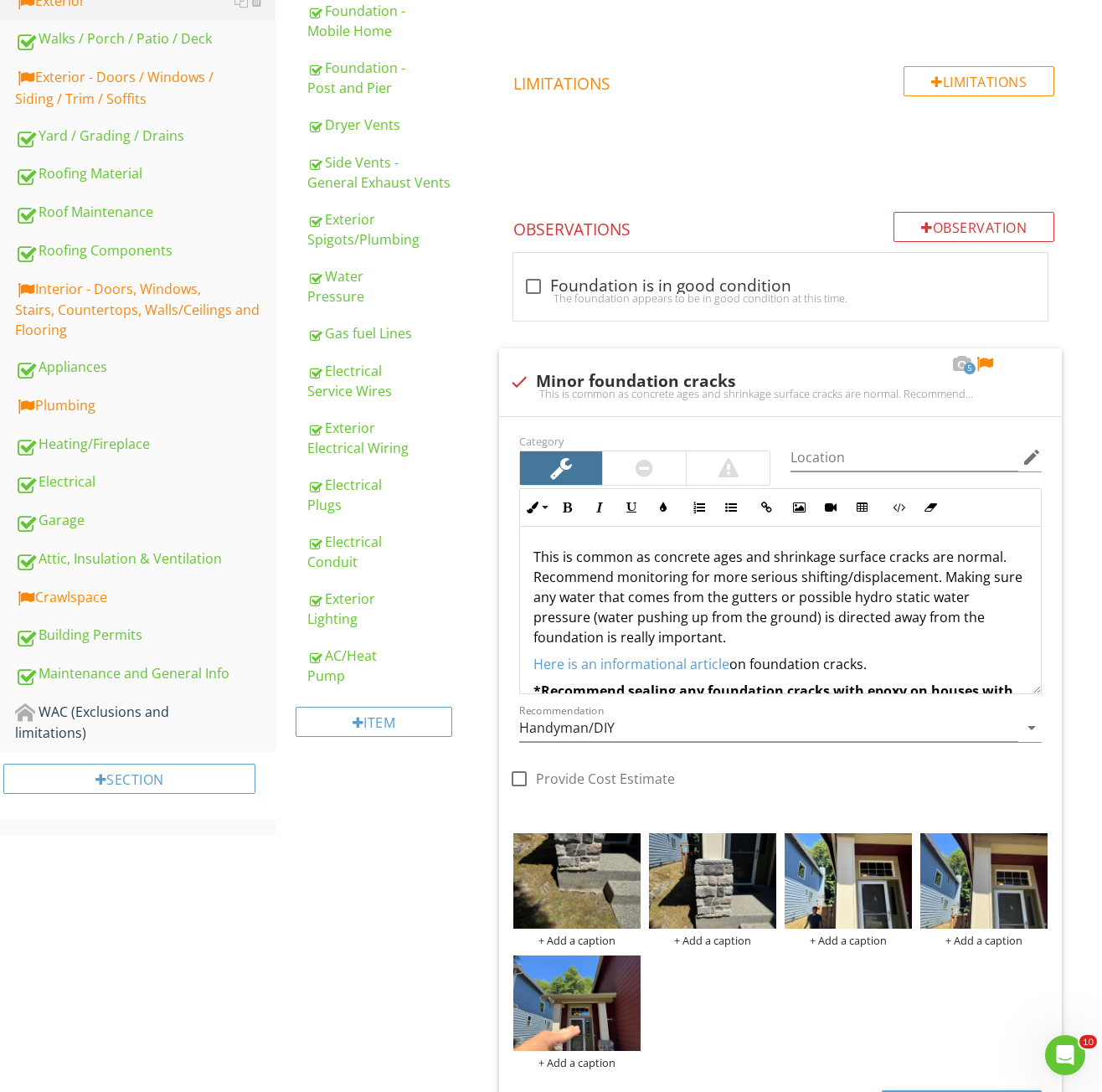 scroll, scrollTop: 586, scrollLeft: 0, axis: vertical 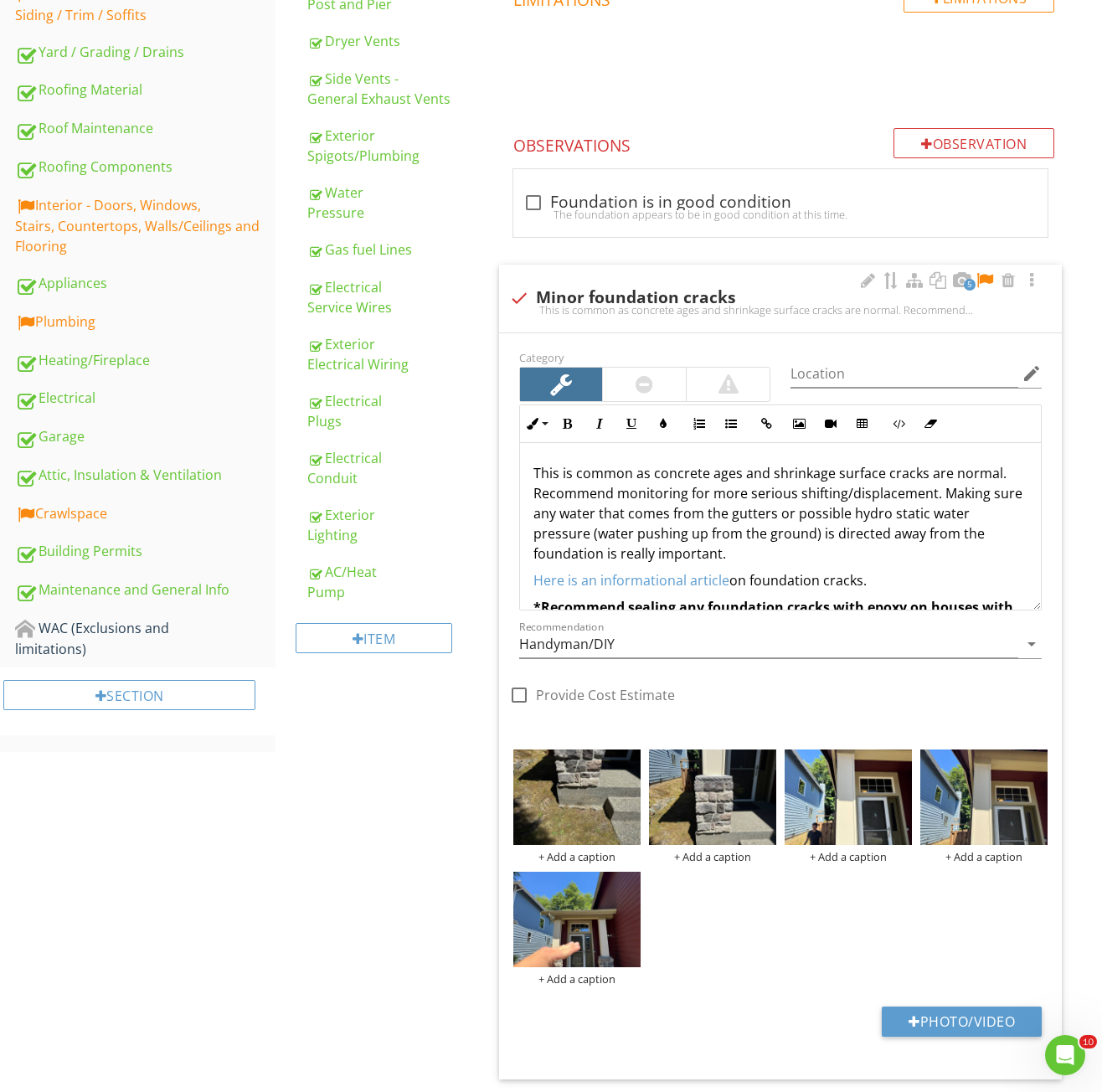 click at bounding box center [985, 281] 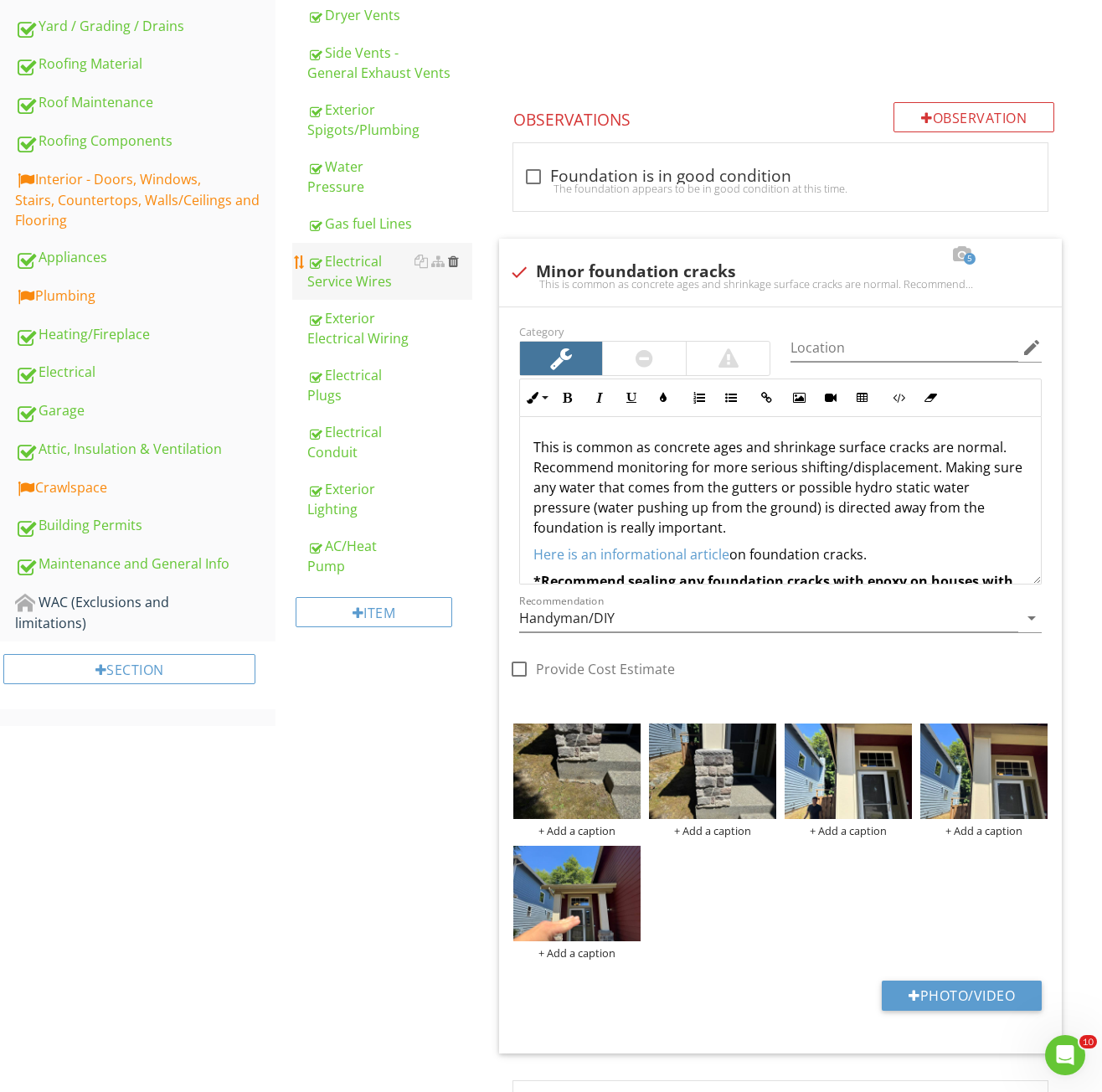scroll, scrollTop: 327, scrollLeft: 0, axis: vertical 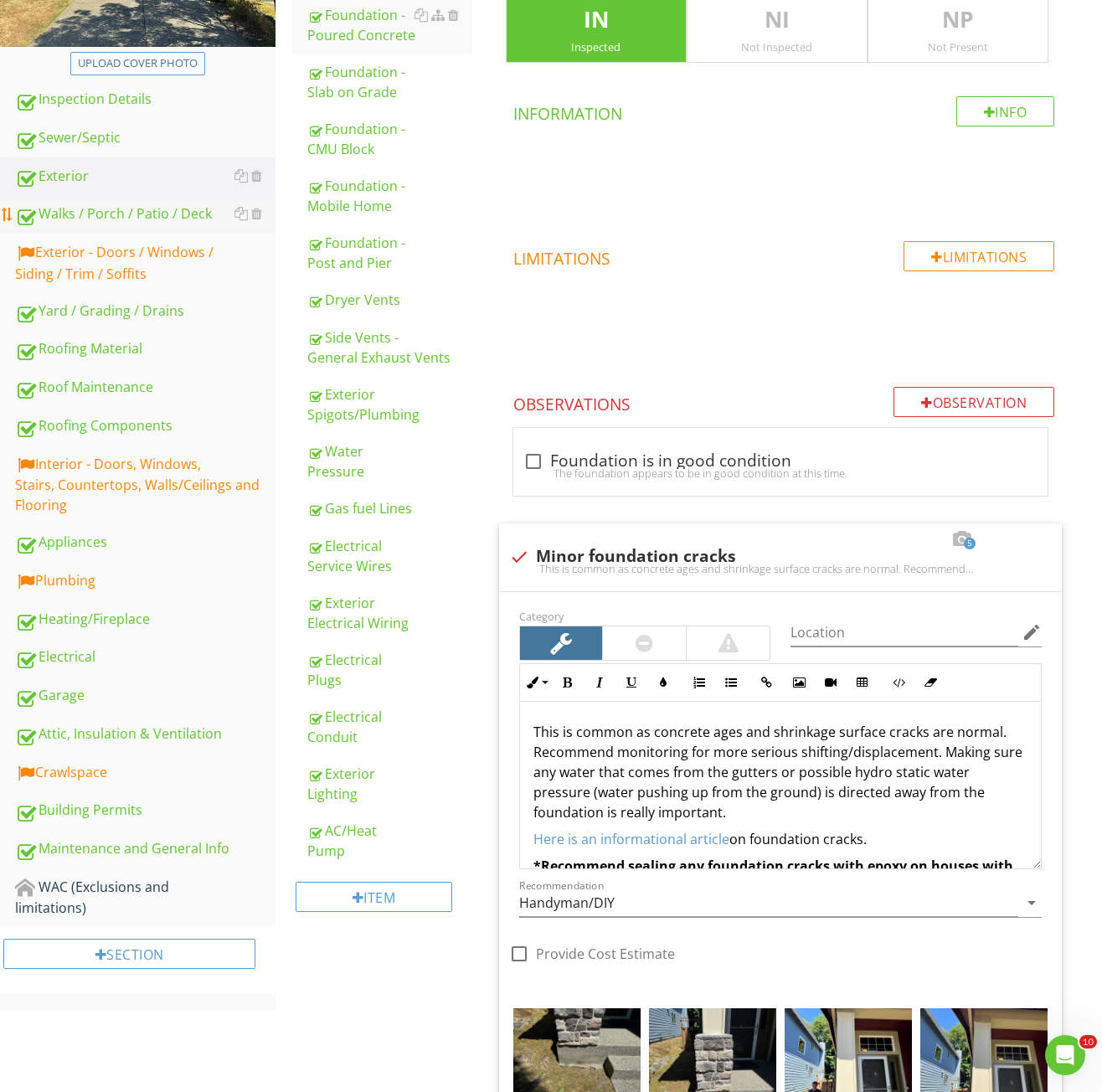 click on "Walks / Porch / Patio / Deck" at bounding box center [145, 214] 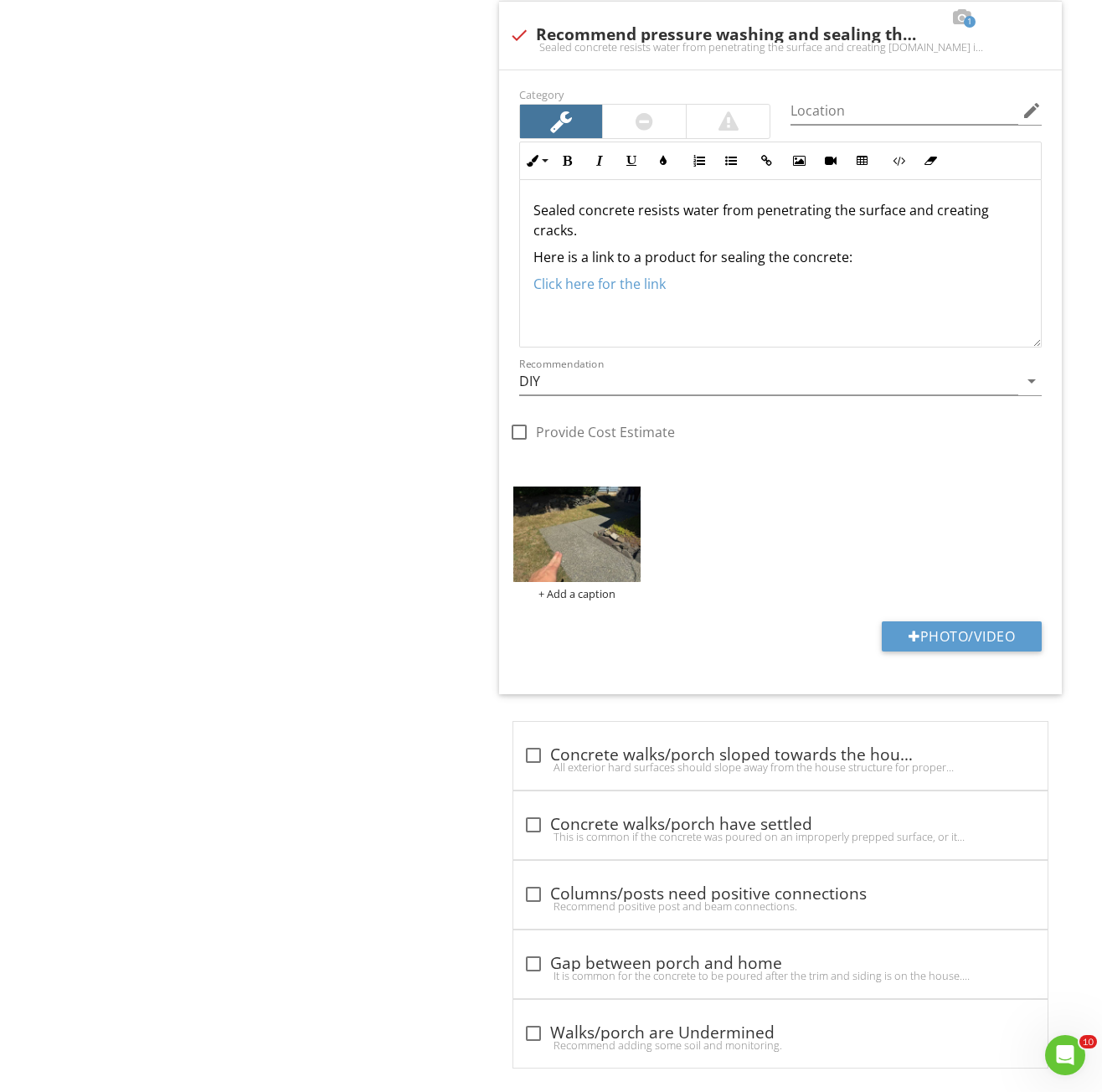 scroll, scrollTop: 2344, scrollLeft: 0, axis: vertical 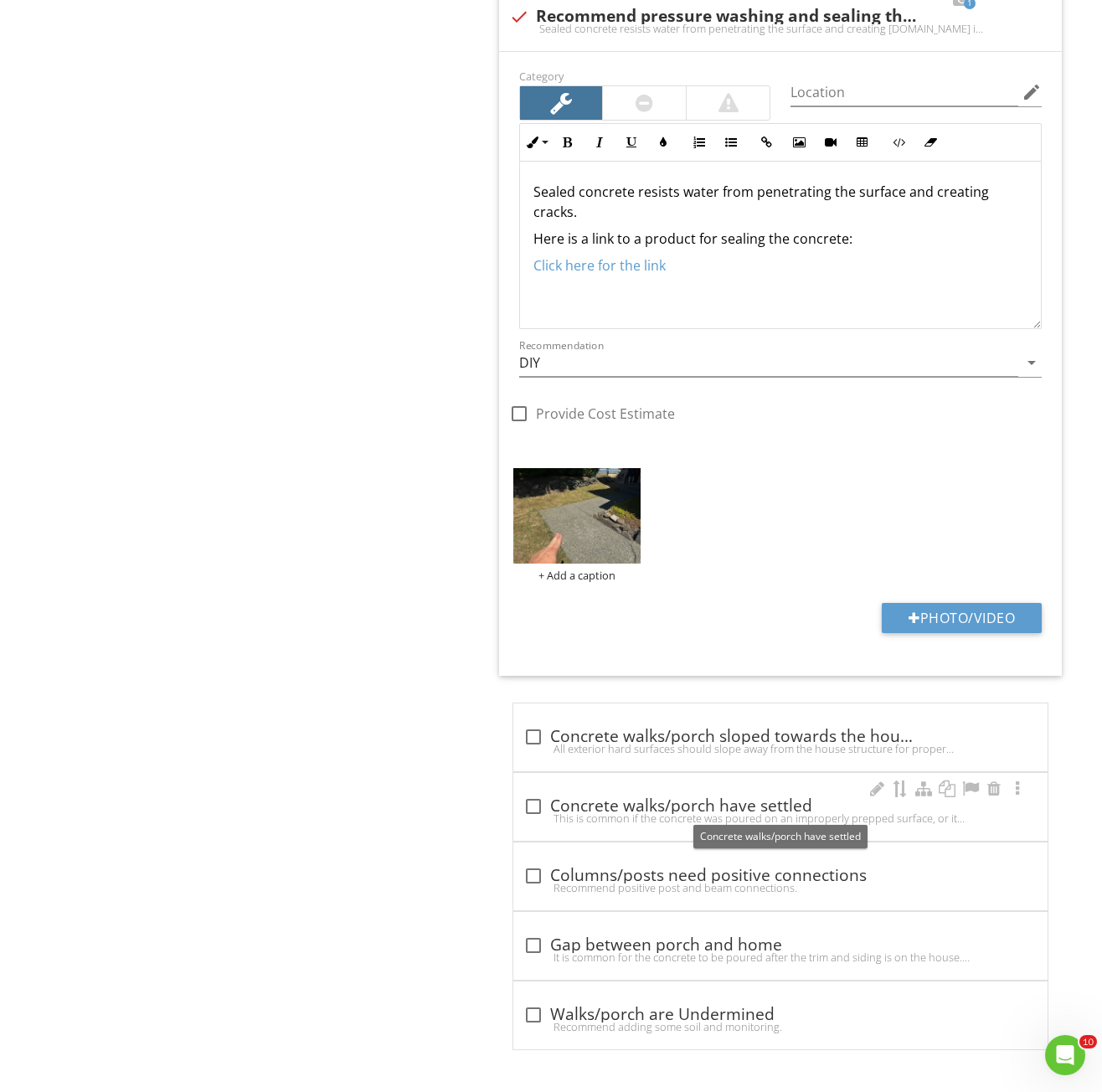 click on "check_box_outline_blank
Concrete walks/porch have settled" at bounding box center [780, 806] 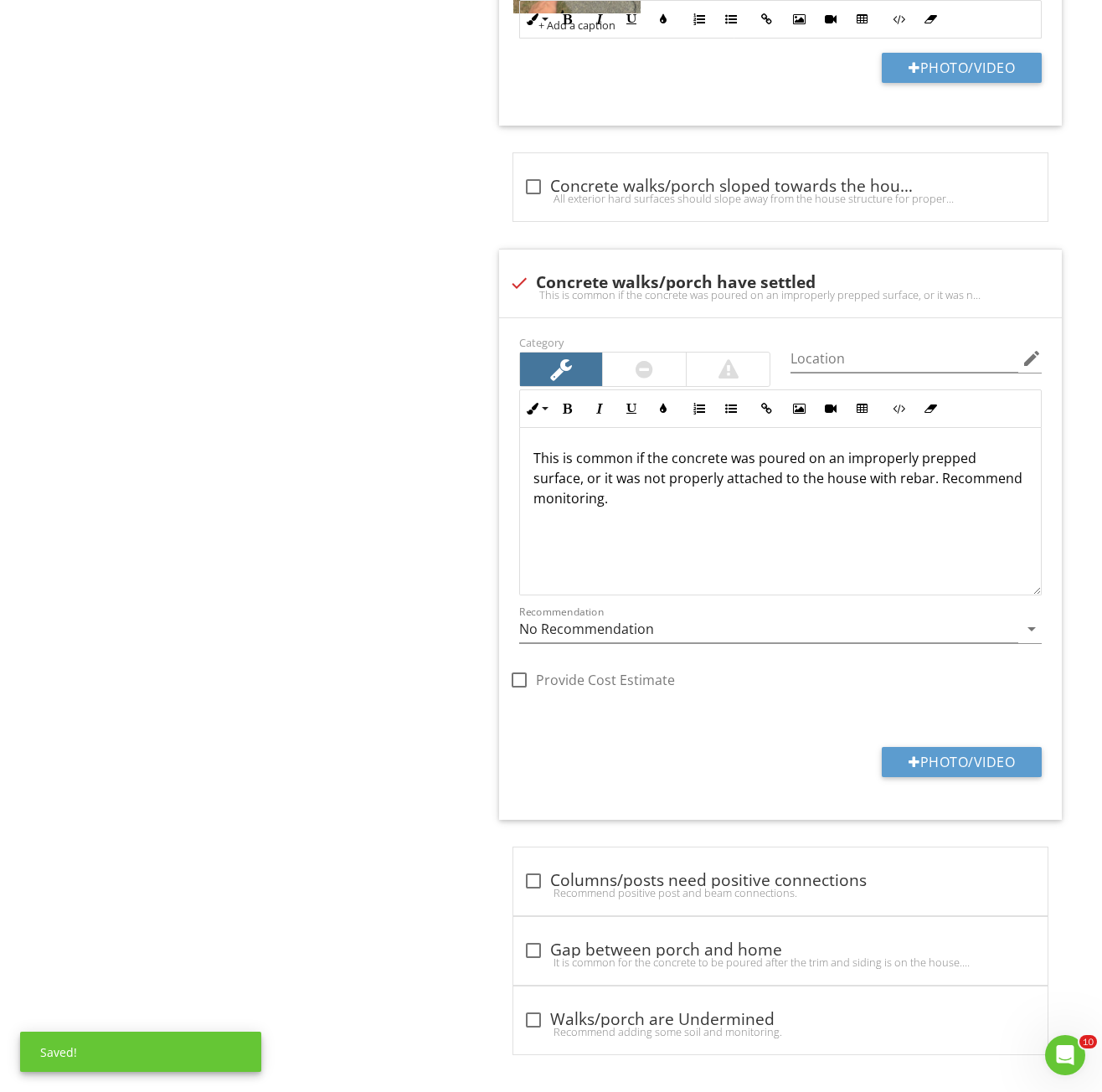 scroll, scrollTop: 2899, scrollLeft: 0, axis: vertical 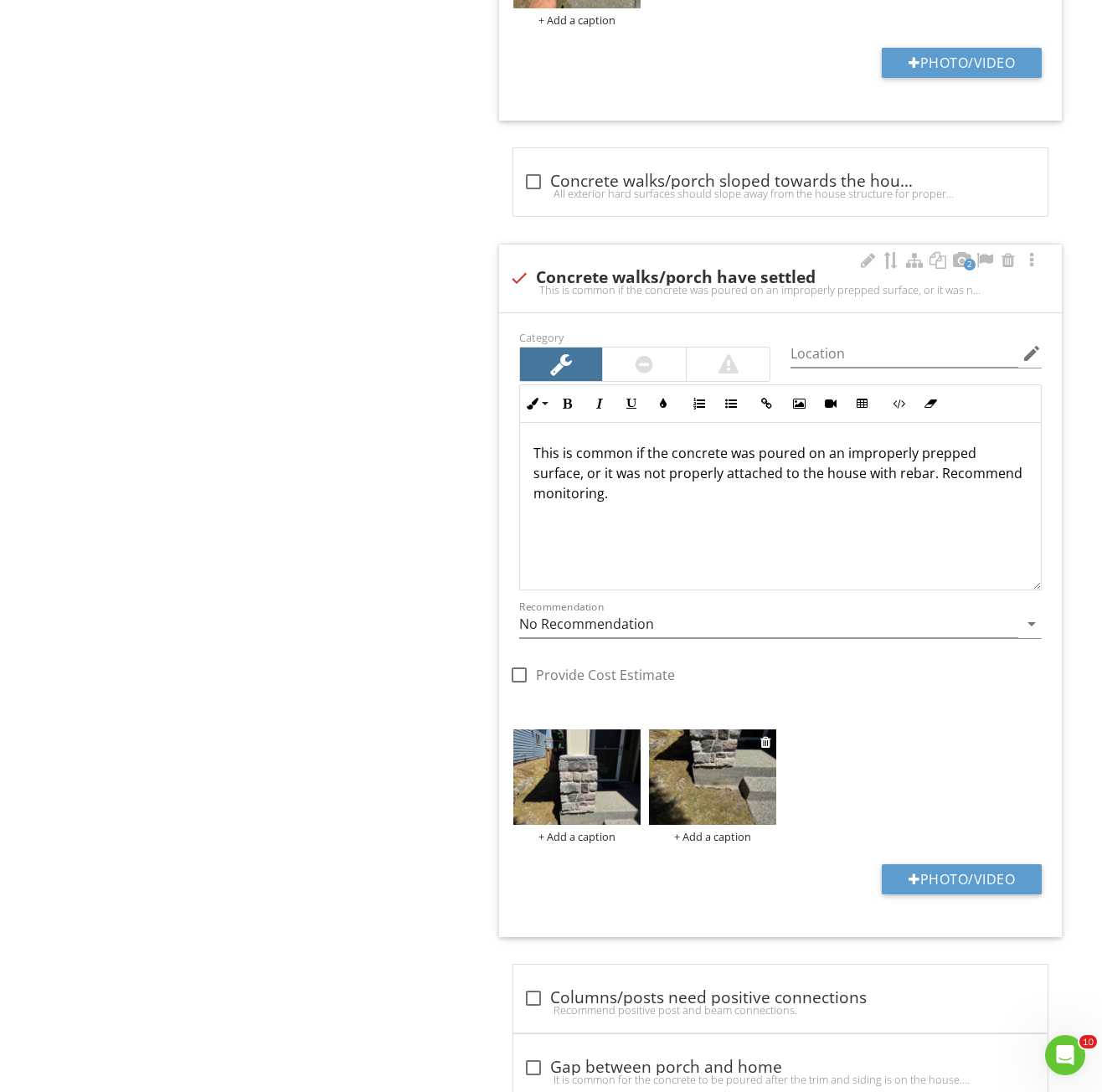 click at bounding box center (713, 777) 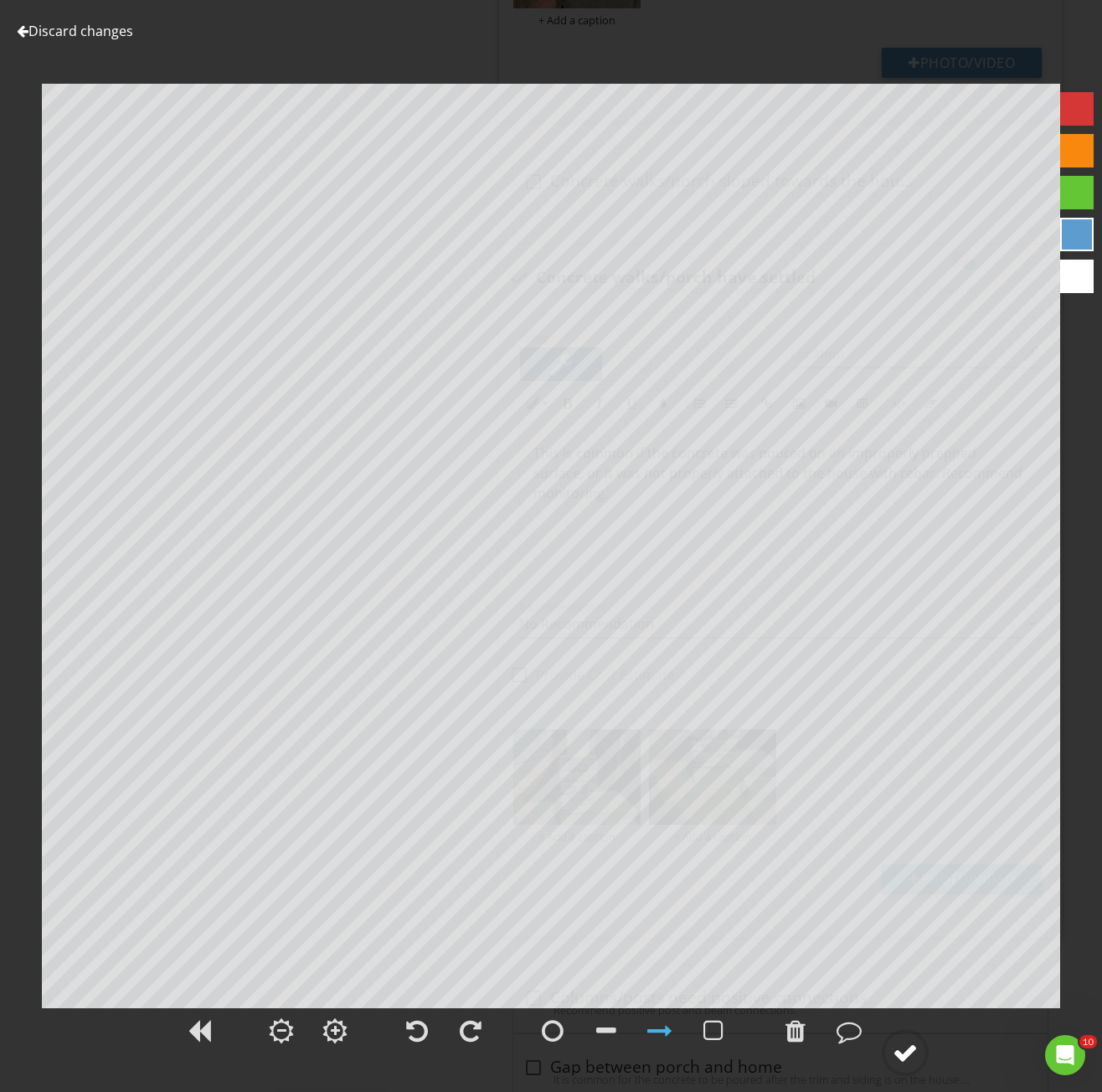 click at bounding box center [905, 1053] 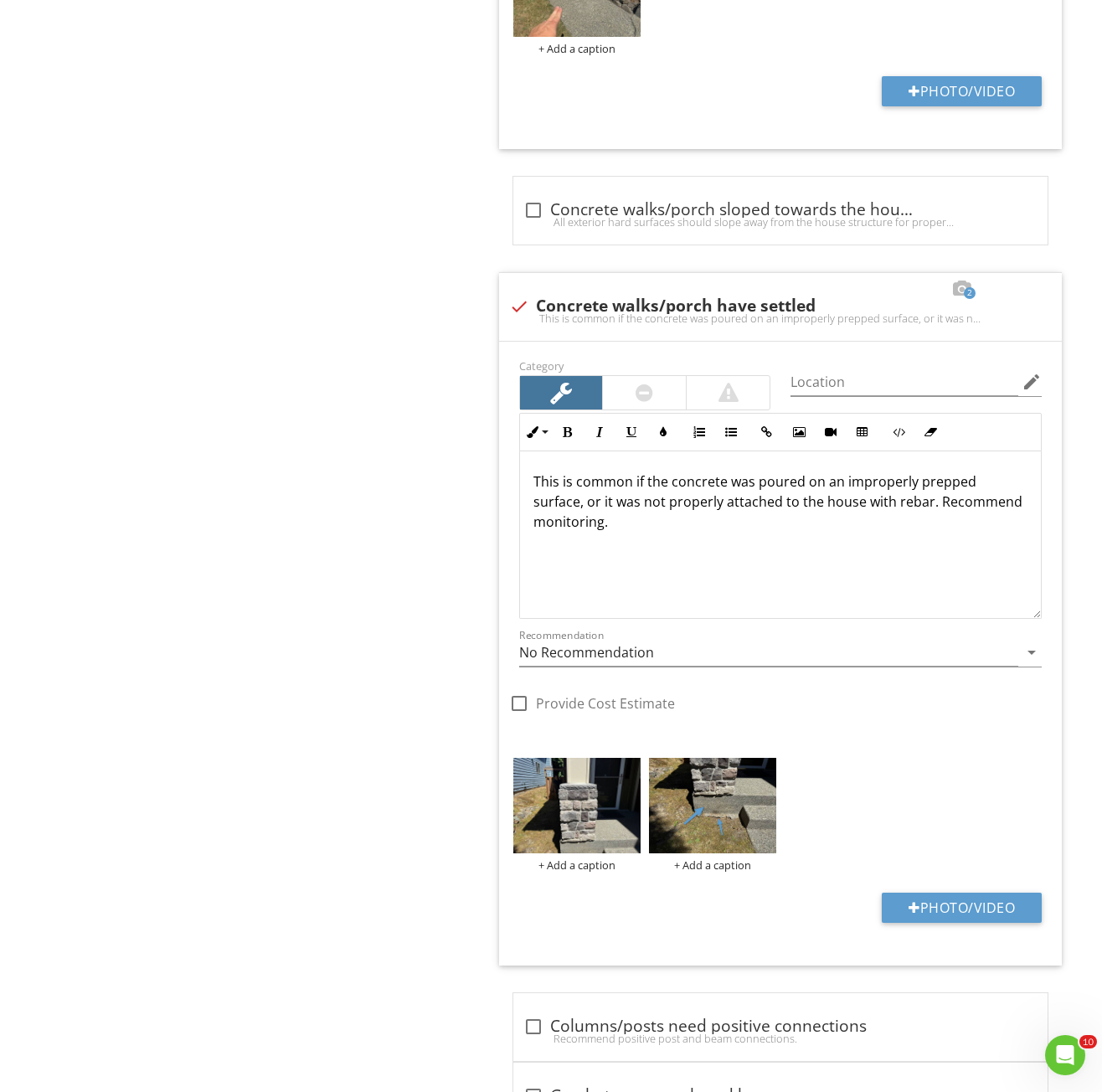 scroll, scrollTop: 3021, scrollLeft: 0, axis: vertical 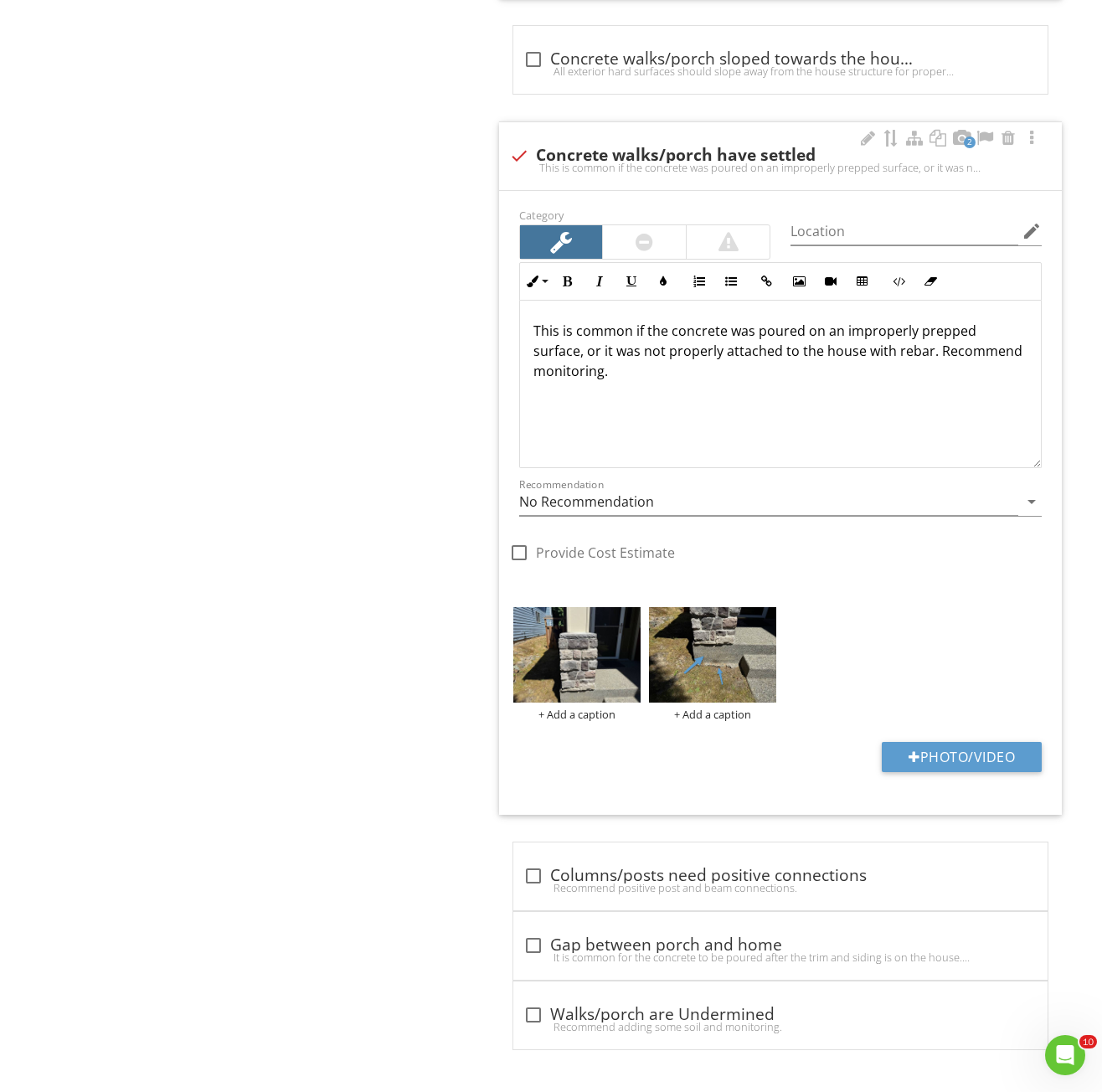 click on "This is common if the concrete was poured on an improperly prepped surface, or it was not properly attached to the house with rebar. Recommend monitoring." at bounding box center (780, 351) 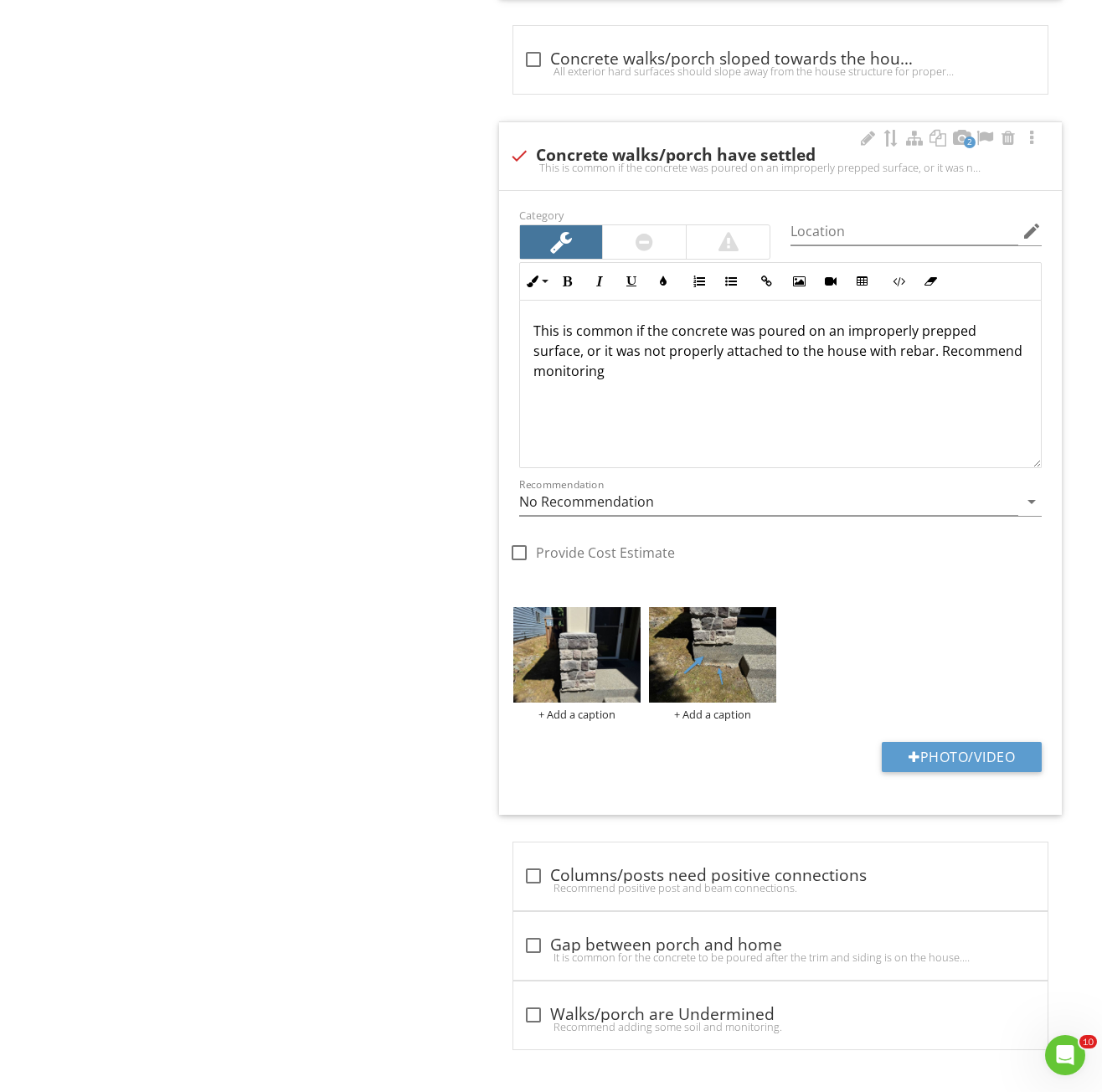type 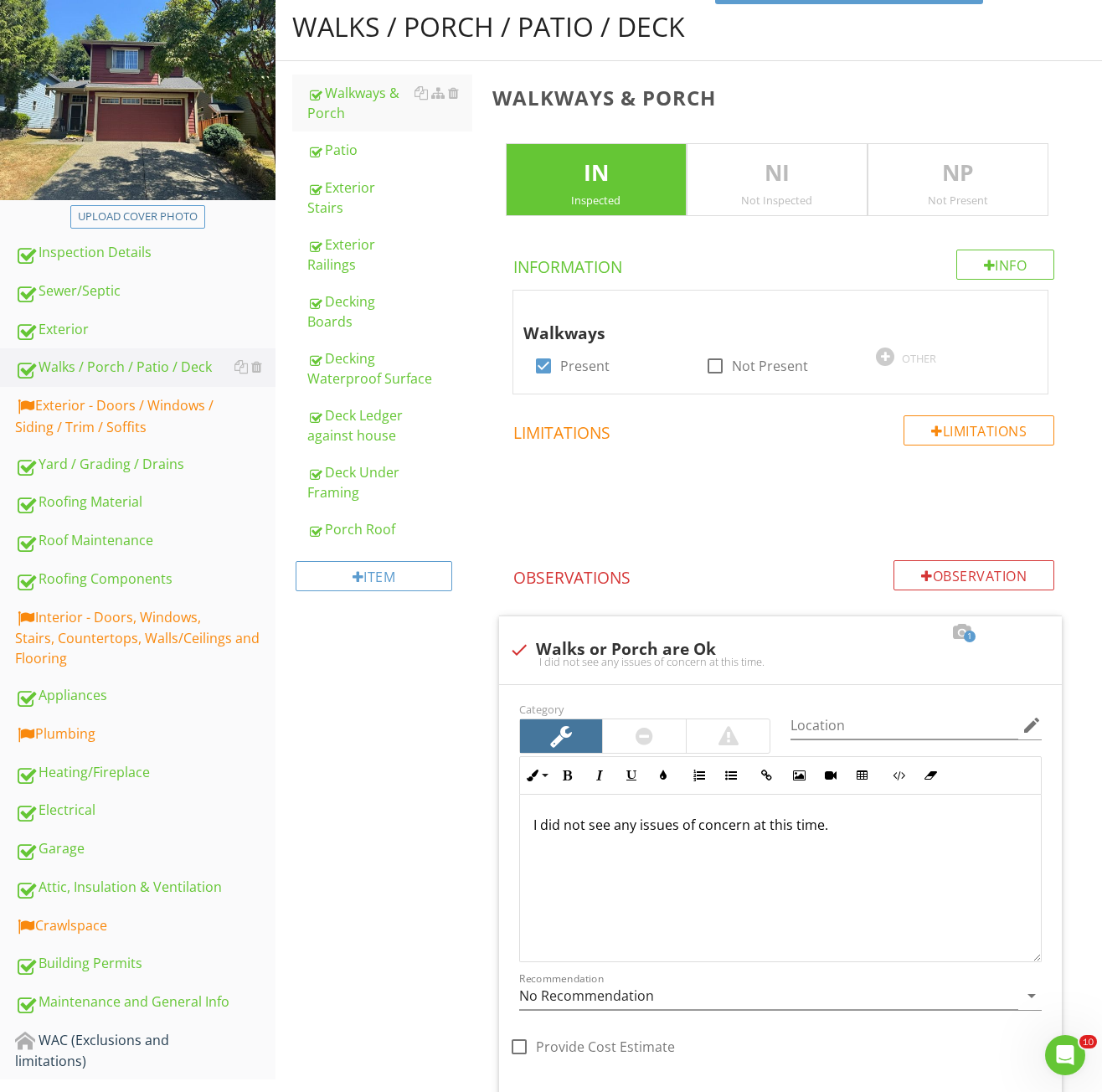 scroll, scrollTop: 258, scrollLeft: 0, axis: vertical 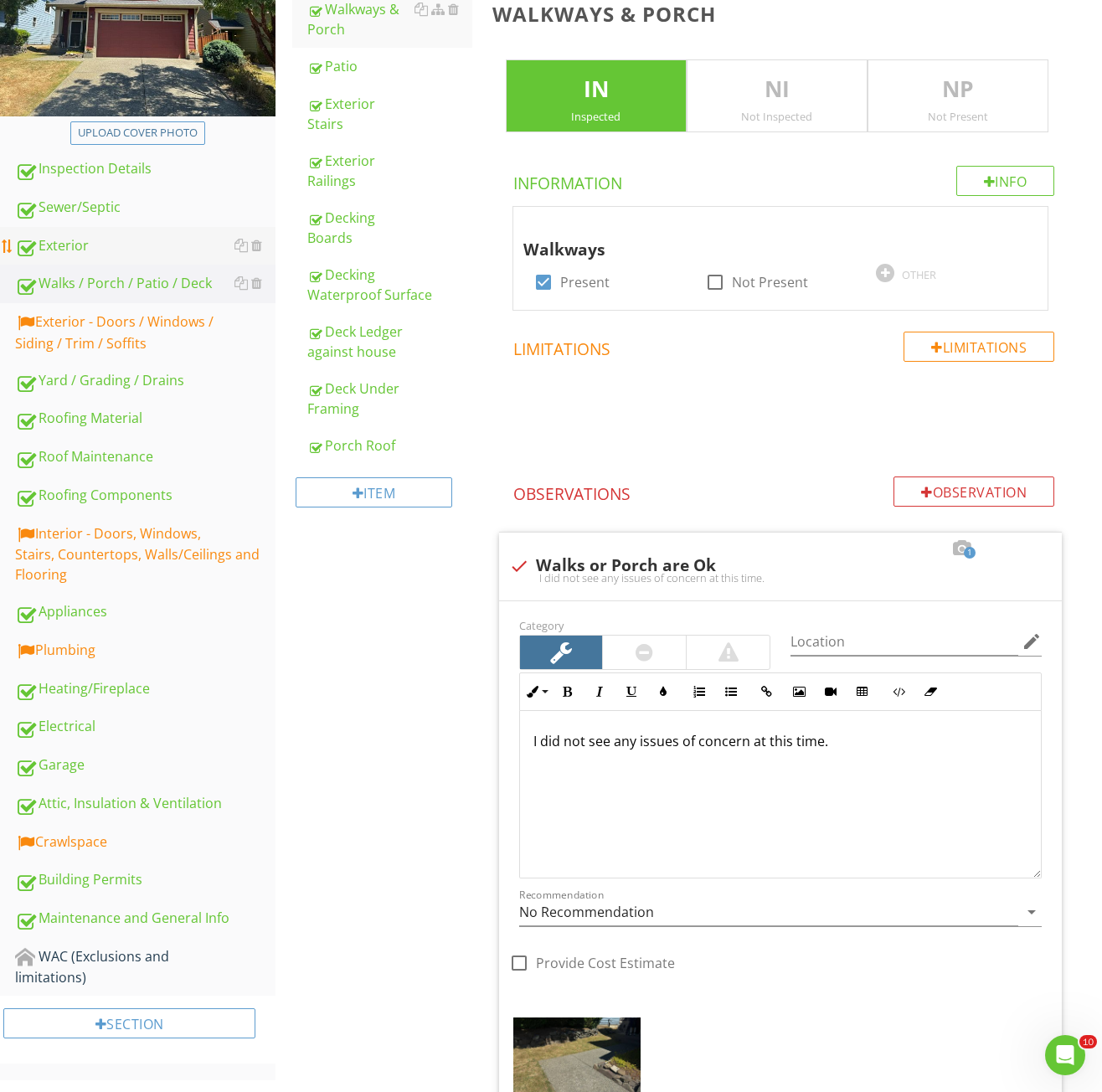 click on "Exterior" at bounding box center [145, 246] 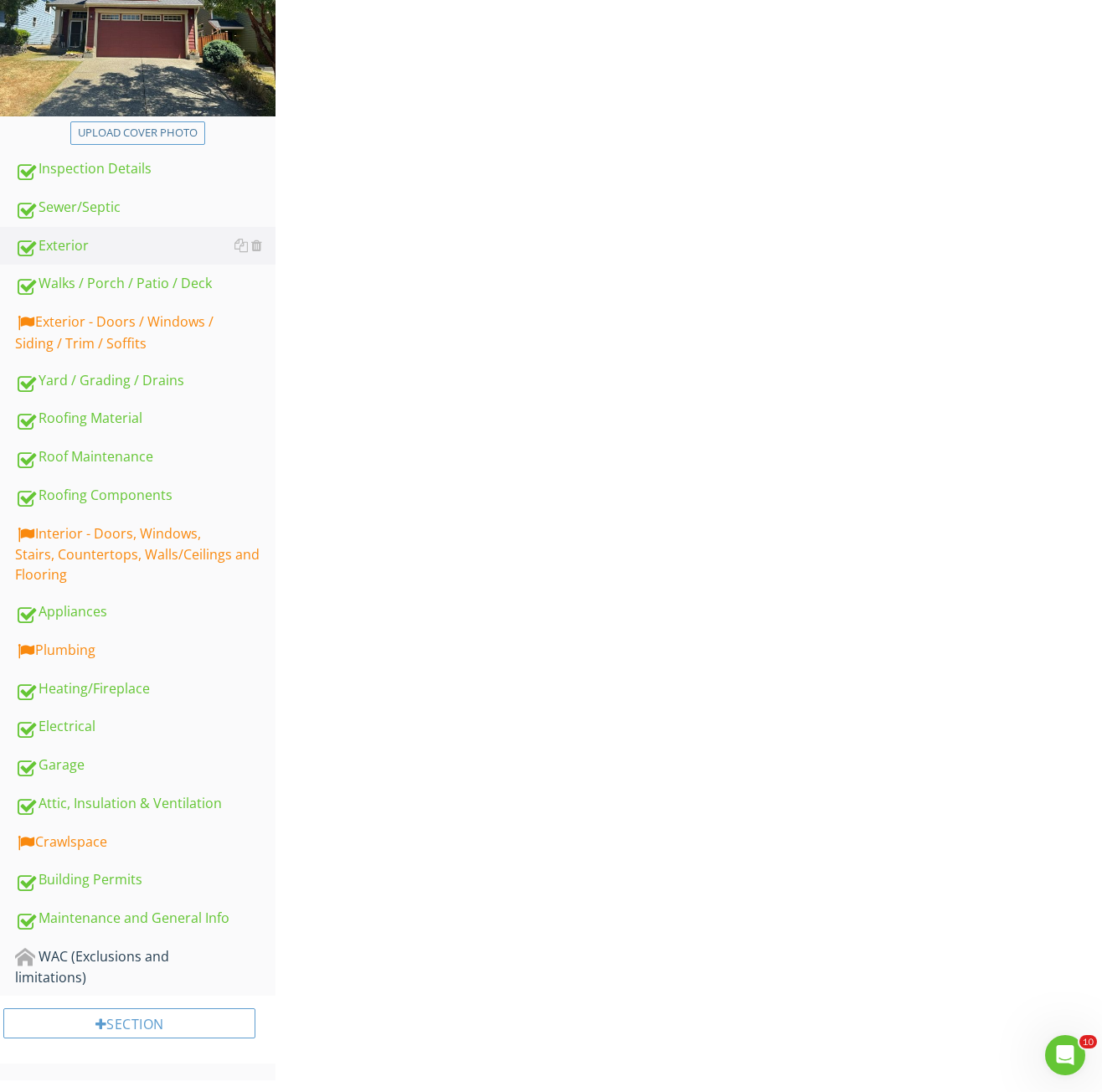 scroll, scrollTop: 246, scrollLeft: 0, axis: vertical 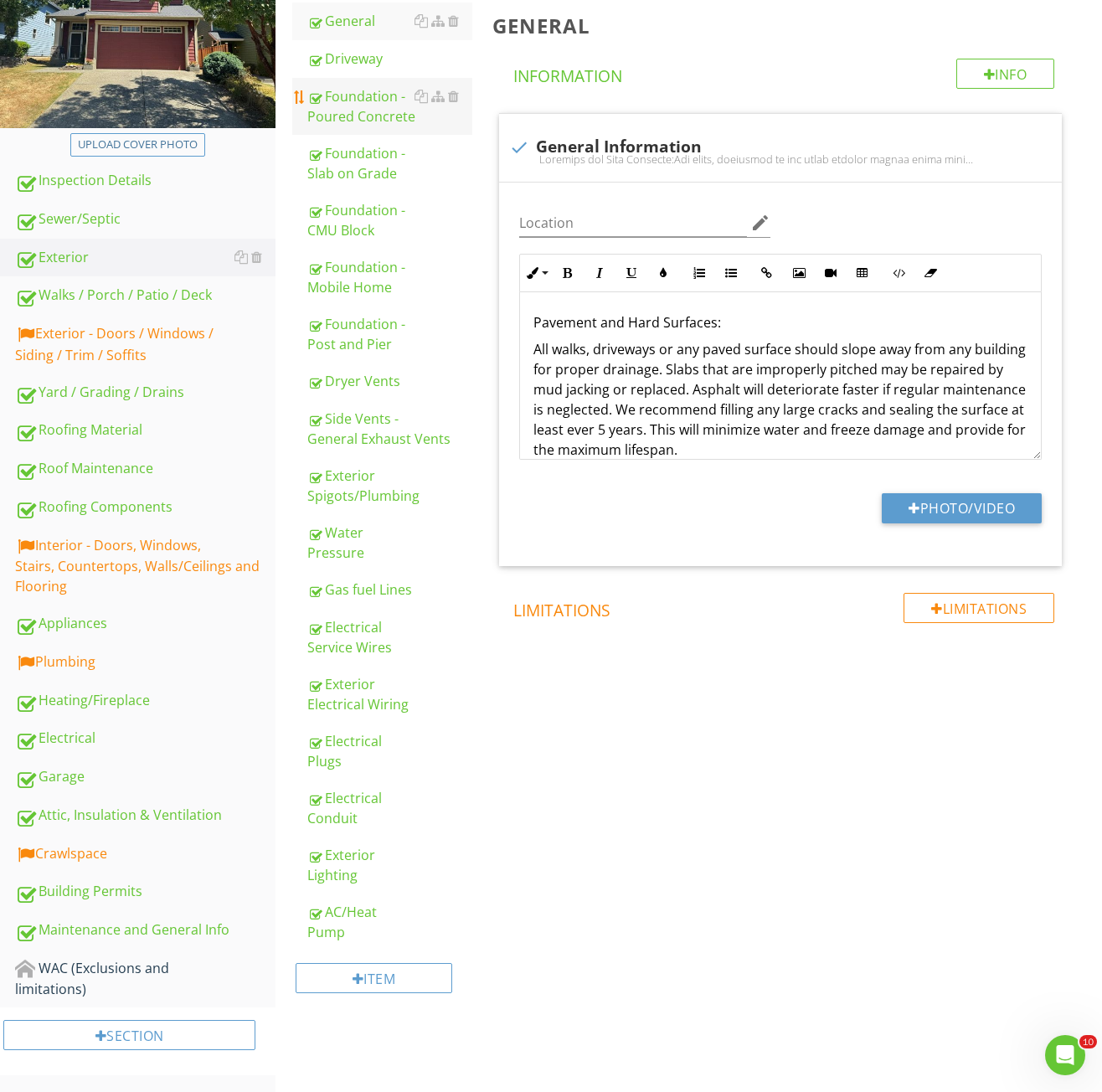 click on "Foundation - Poured Concrete" at bounding box center (389, 106) 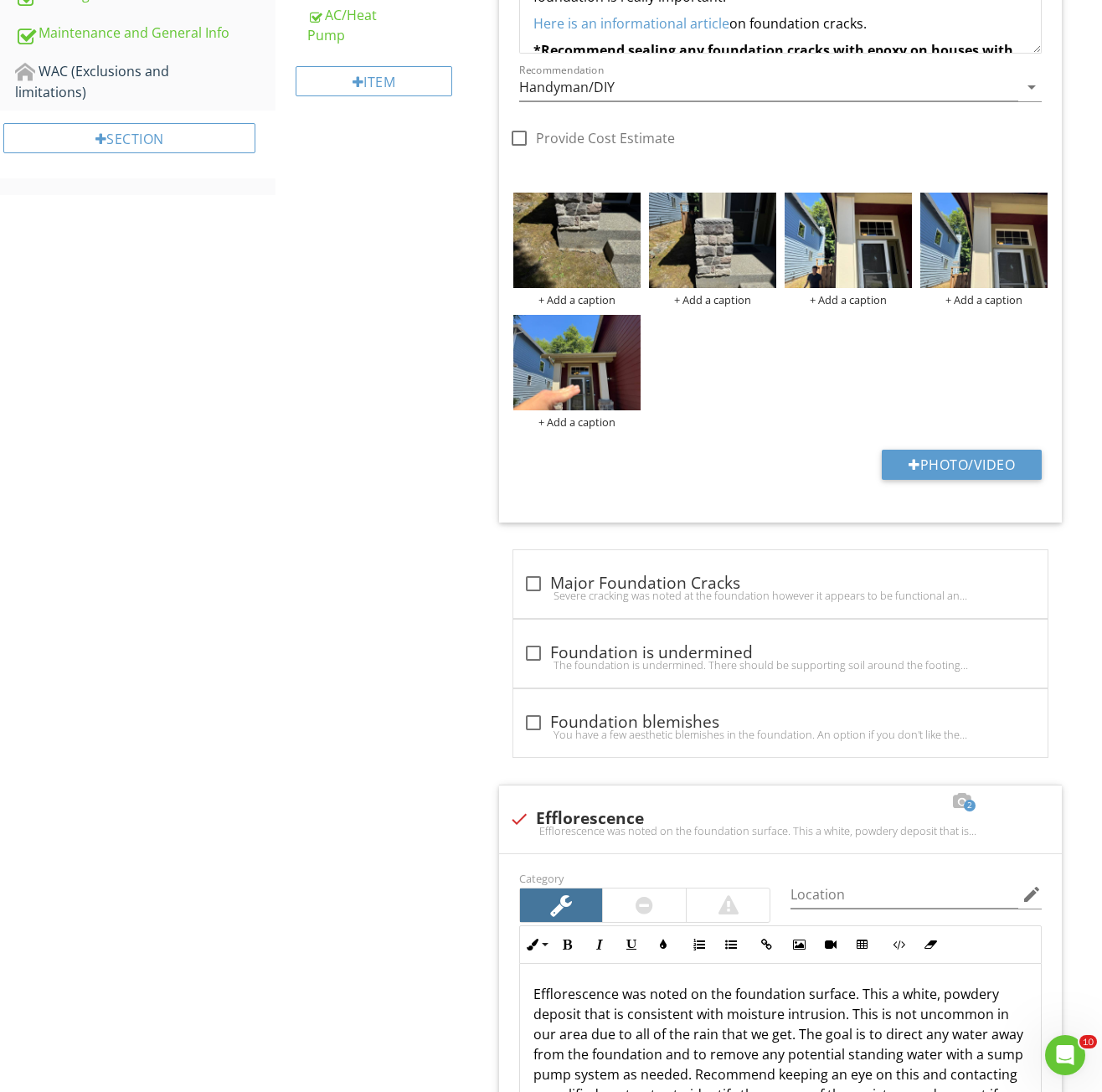 scroll, scrollTop: 509, scrollLeft: 0, axis: vertical 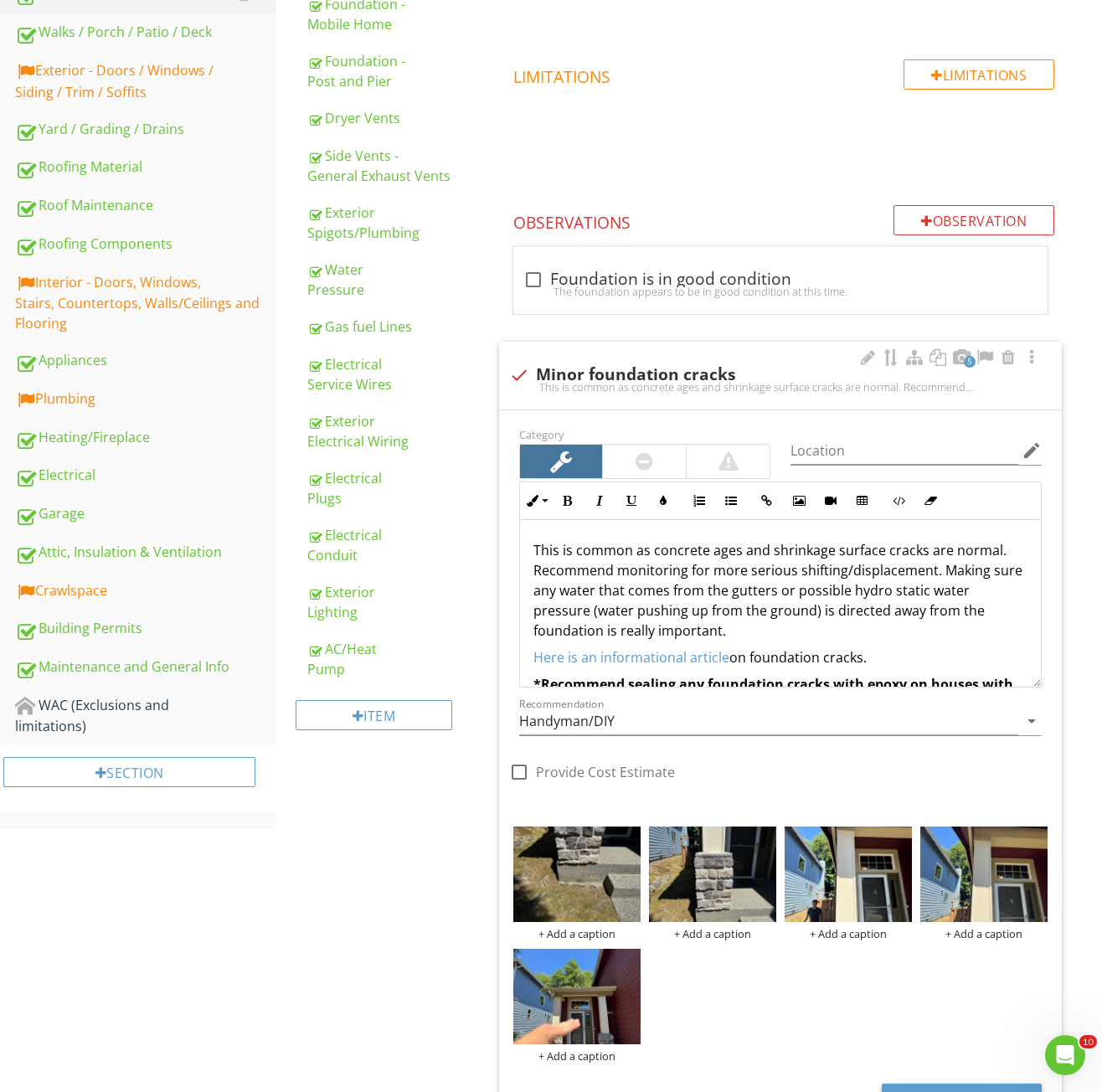 click on "5         check
Minor foundation cracks
This is common as concrete ages and shrinkage surface cracks are normal. Recommend monitoring for more serious shifting/displacement. Making sure any water that comes from the gutters or possible hydro static water pressure (water pushing up from the ground) is directed away from the foundation is really important.Here is an informational article on foundation cracks.*Recommend sealing any foundation cracks with epoxy on houses with finished basements. Sometimes basements get finished on the inside and the concrete walls are not properly sealed. It's always a good idea to seal any cracks to impede any water from getting in when it rains.*Here is a link for the type of epoxy to get: Click Here for the link" at bounding box center (780, 375) 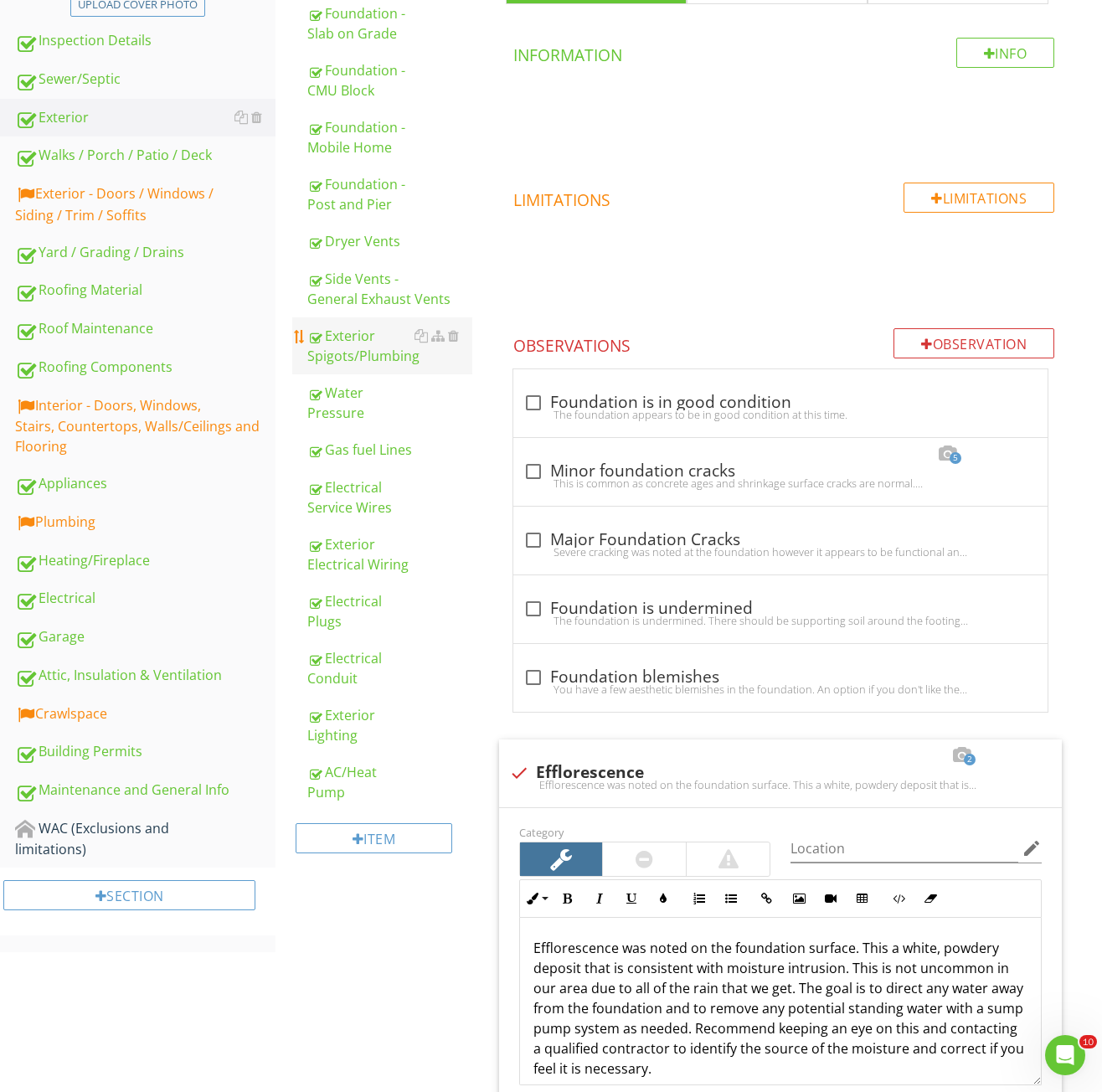 scroll, scrollTop: 174, scrollLeft: 0, axis: vertical 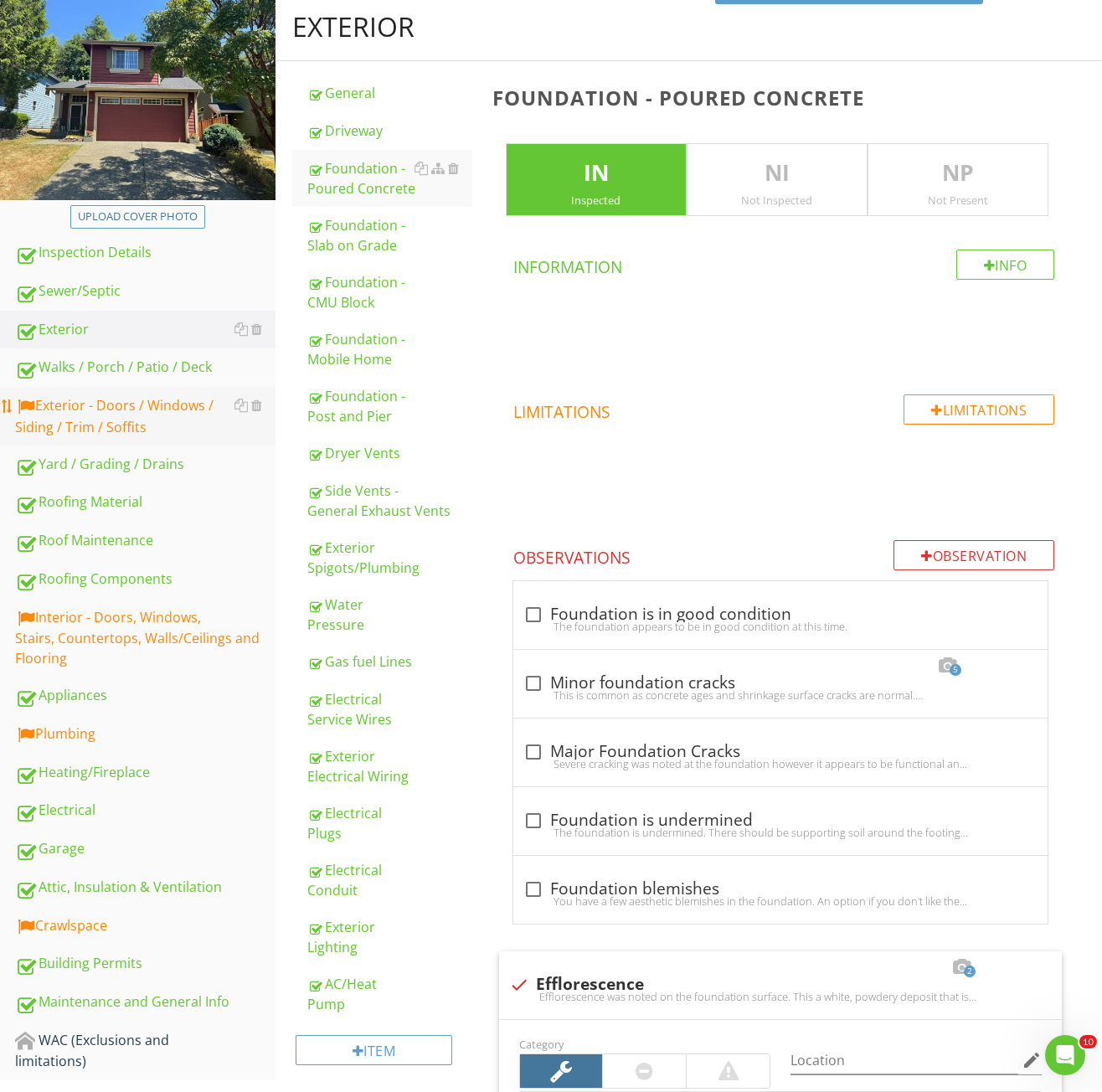 click on "Exterior - Doors / Windows / Siding / Trim / Soffits" at bounding box center [145, 416] 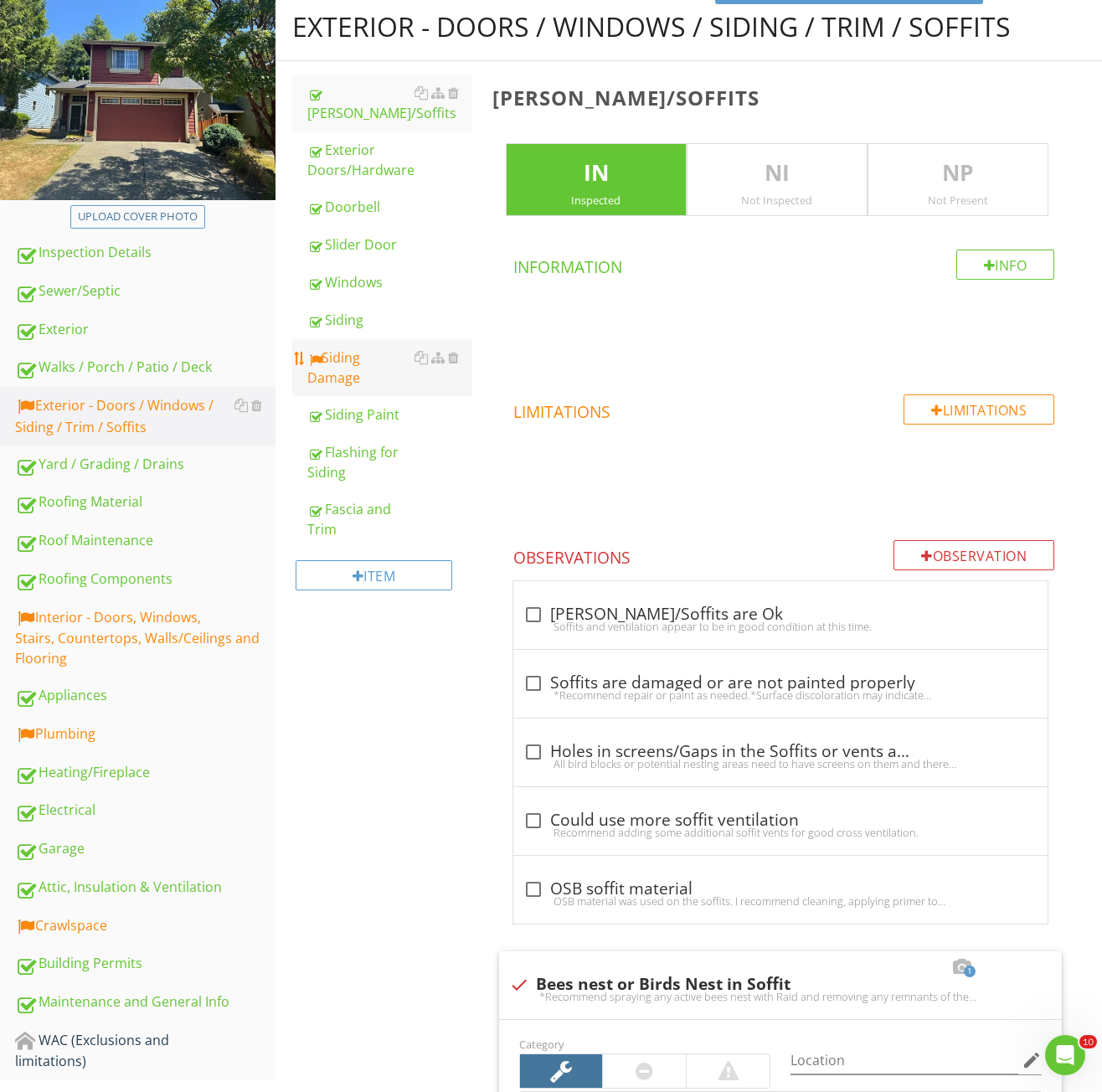 click on "Siding Damage" at bounding box center [389, 368] 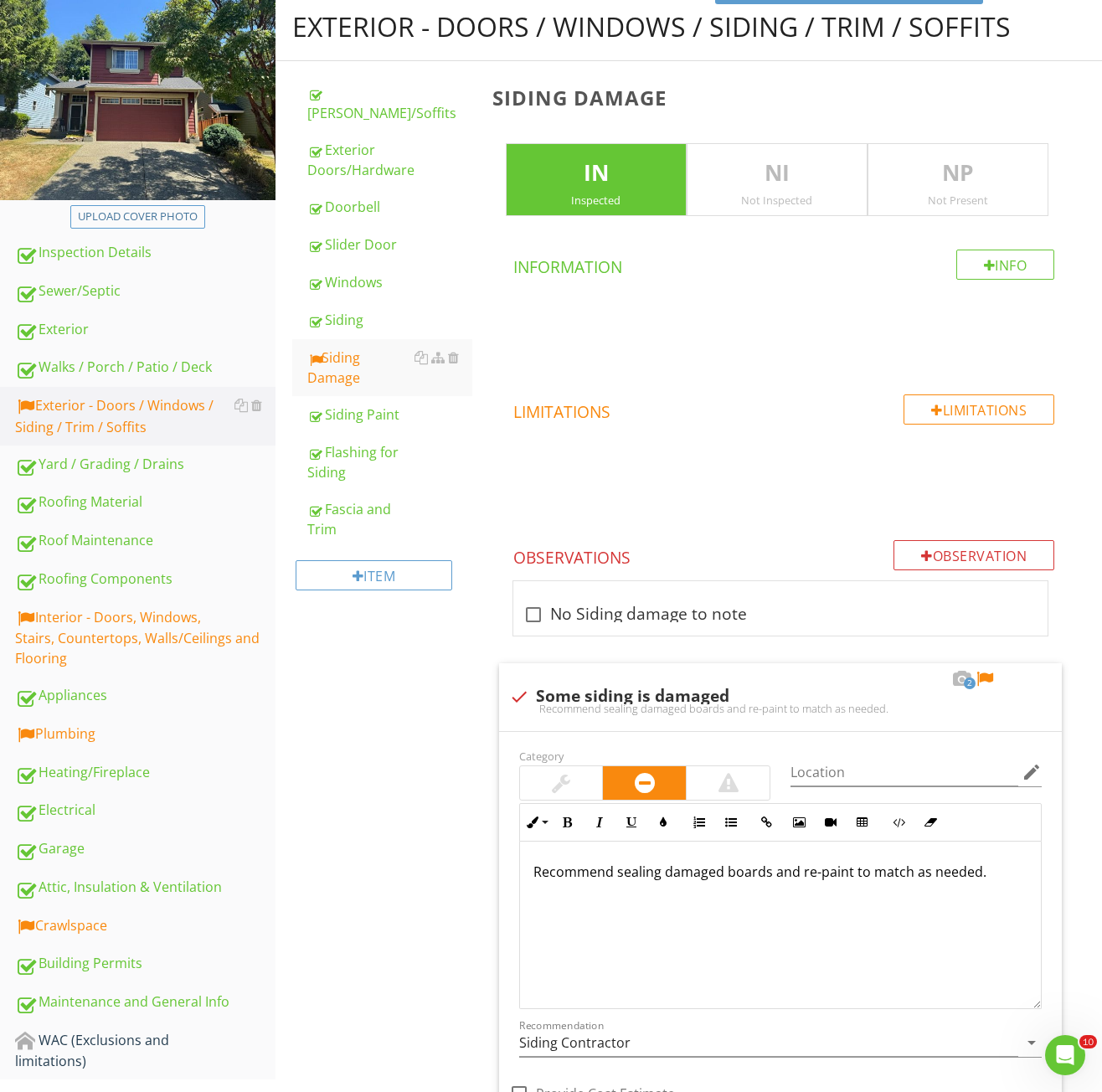 scroll, scrollTop: 760, scrollLeft: 0, axis: vertical 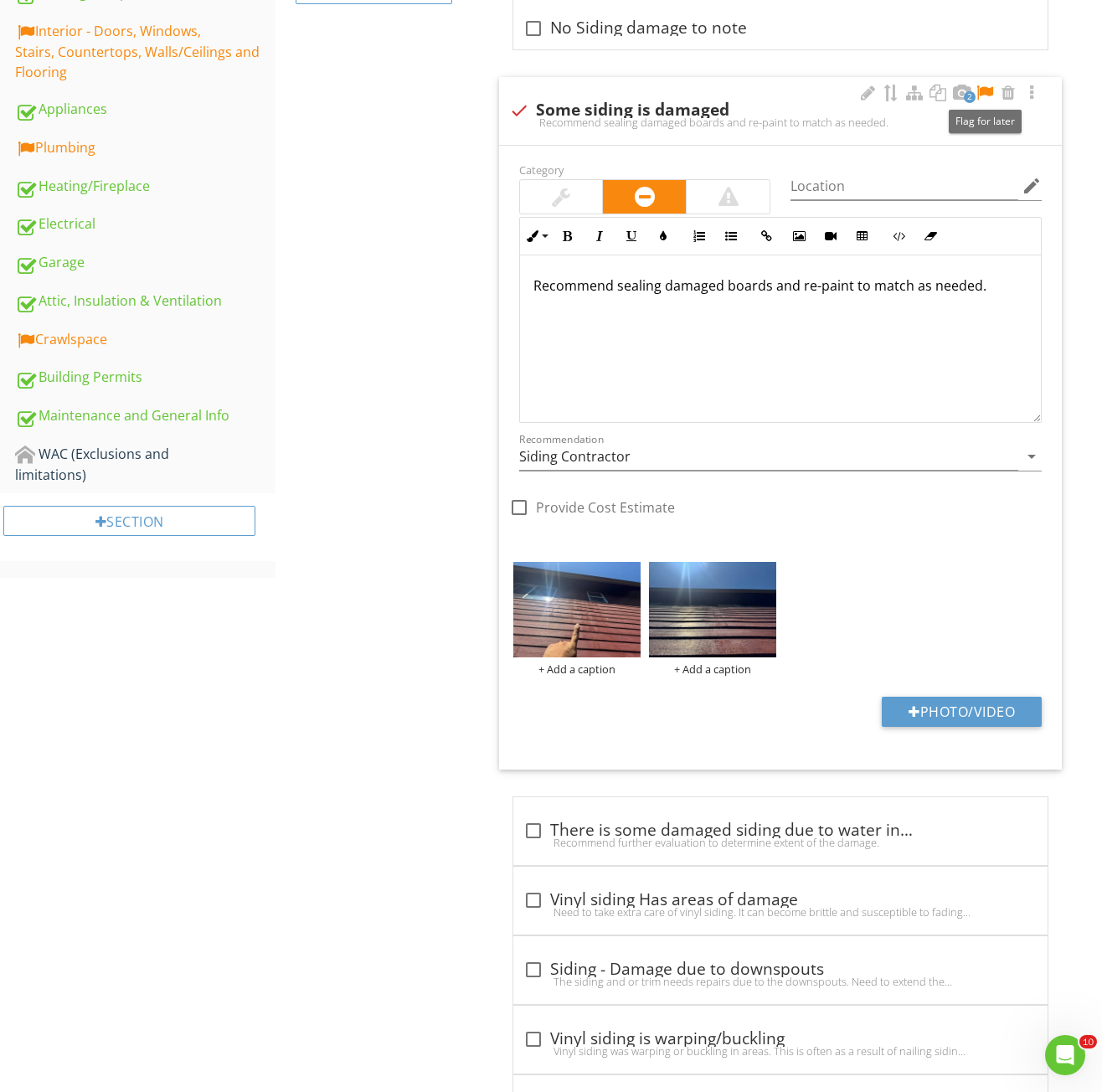 click at bounding box center [985, 93] 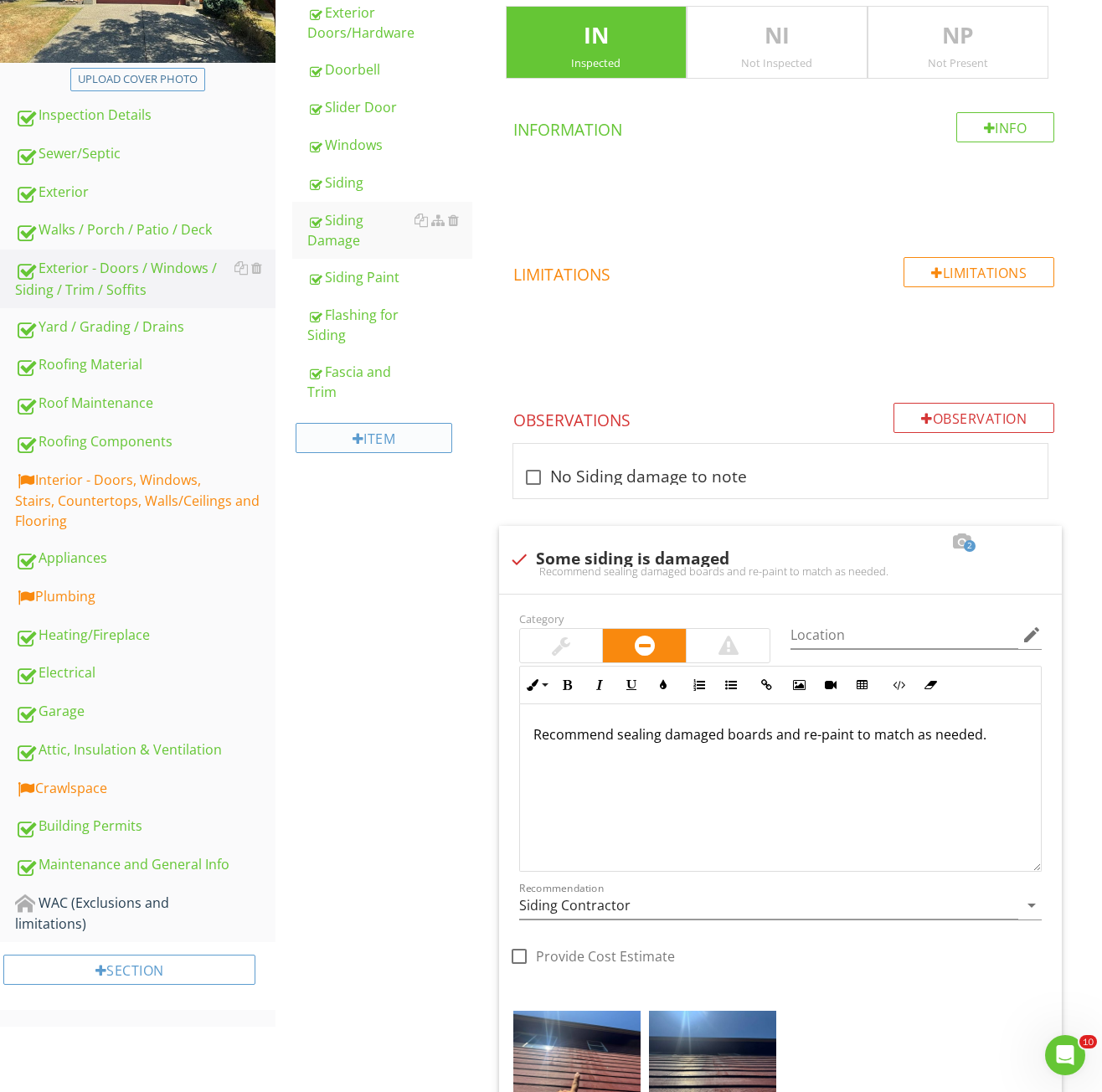 scroll, scrollTop: 342, scrollLeft: 0, axis: vertical 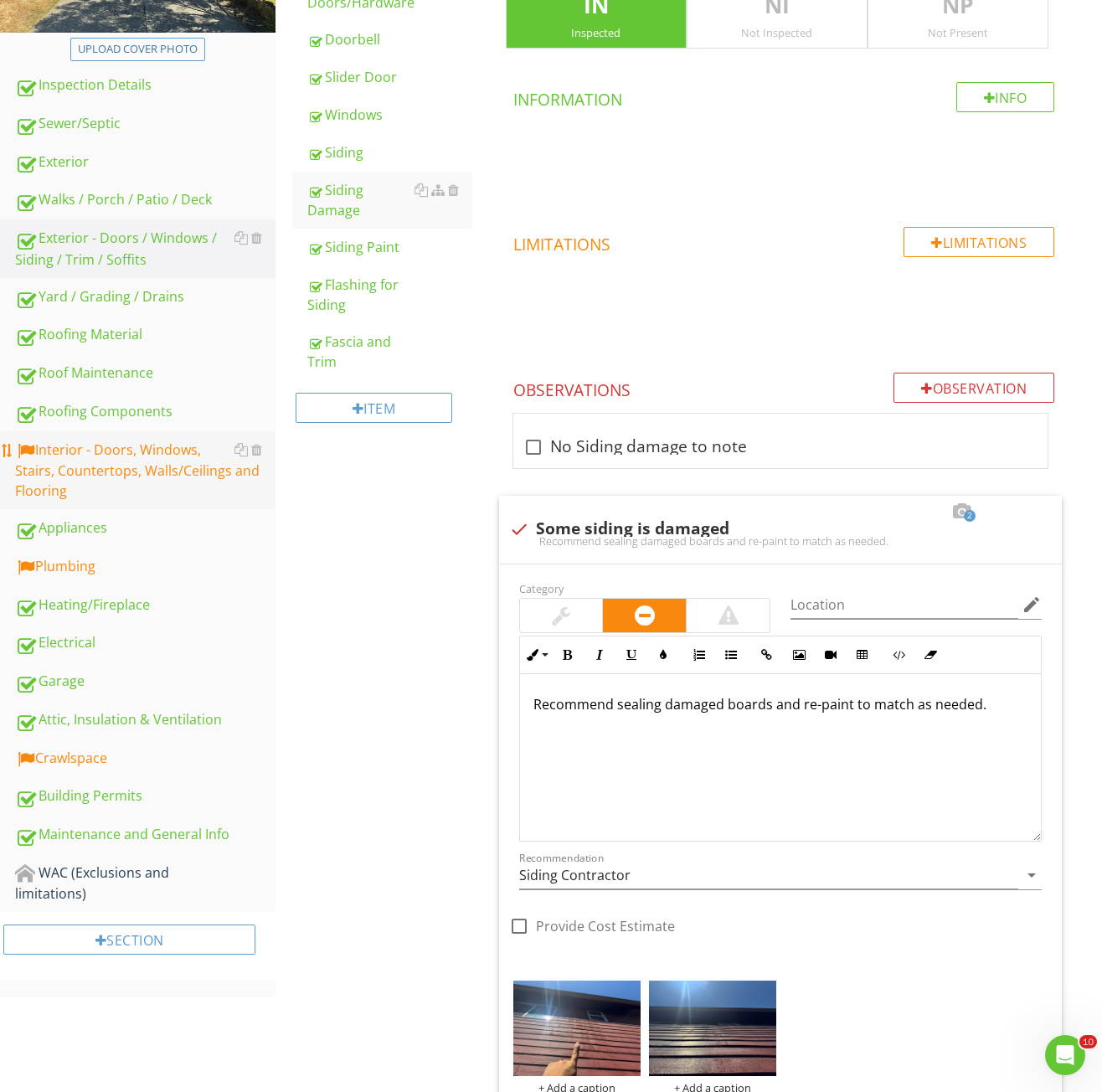 click on "Interior - Doors, Windows, Stairs, Countertops, Walls/Ceilings and Flooring" at bounding box center [145, 471] 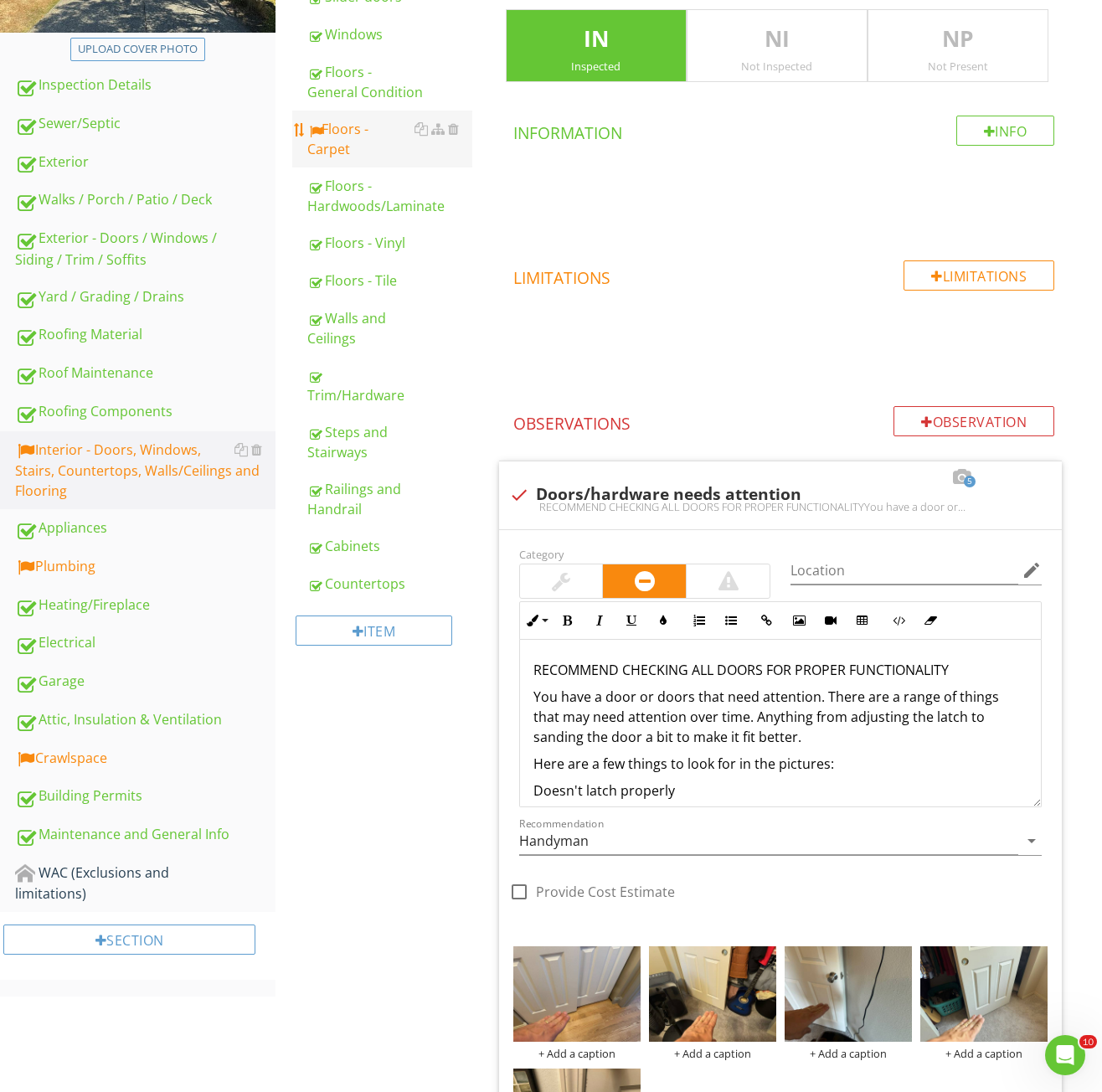 click on "Floors - Carpet" at bounding box center [389, 139] 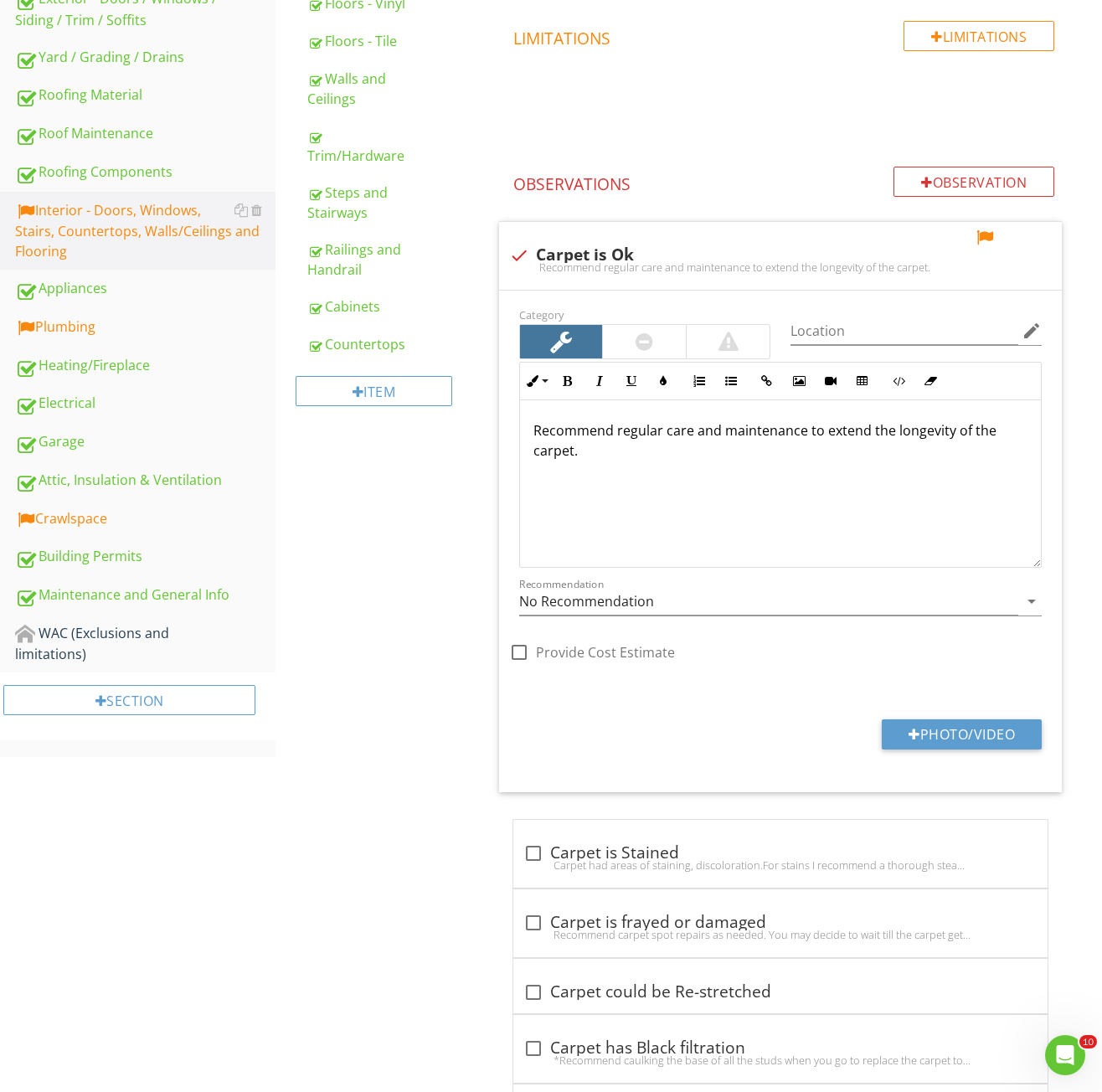 scroll, scrollTop: 586, scrollLeft: 0, axis: vertical 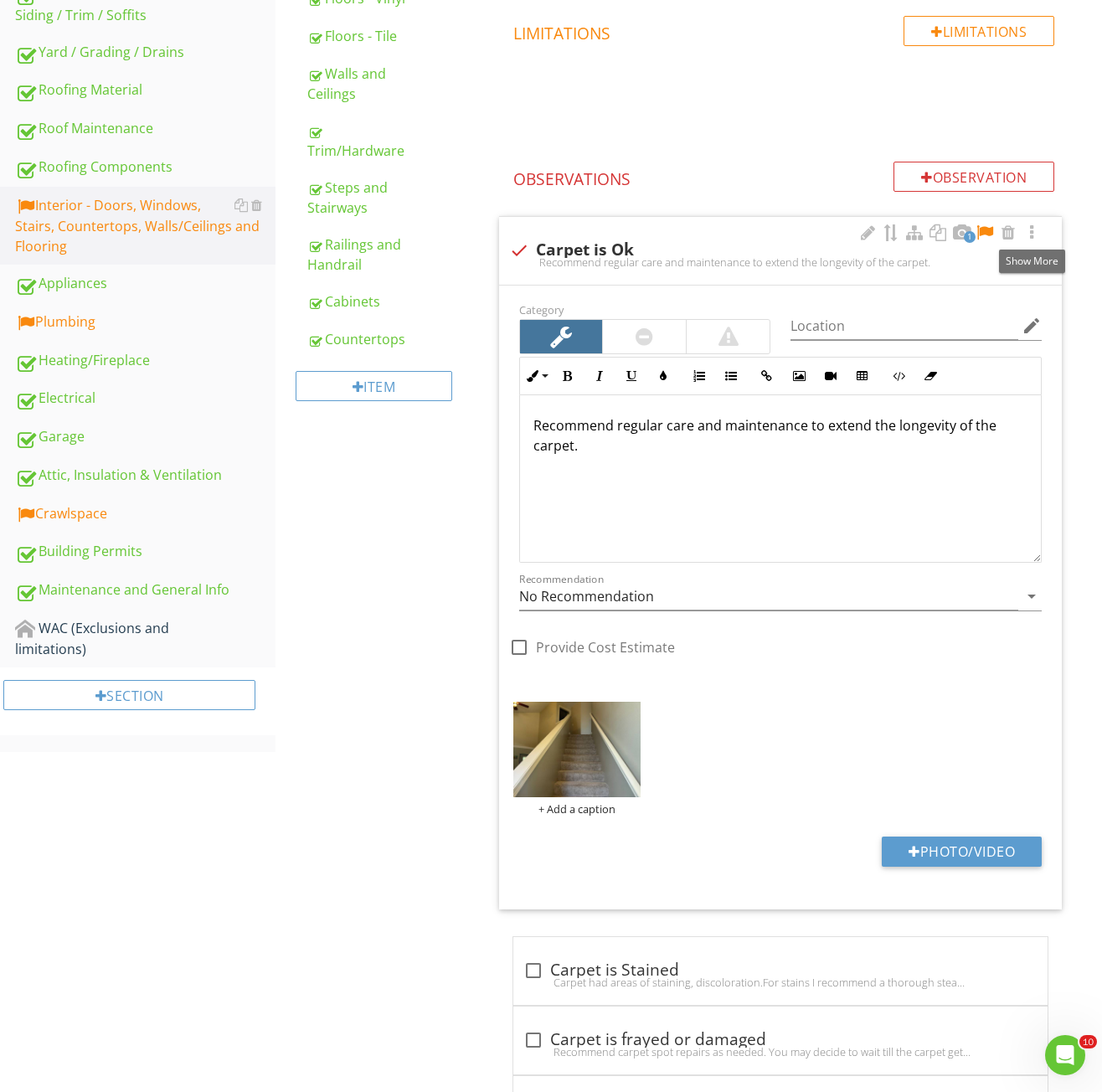click at bounding box center (985, 233) 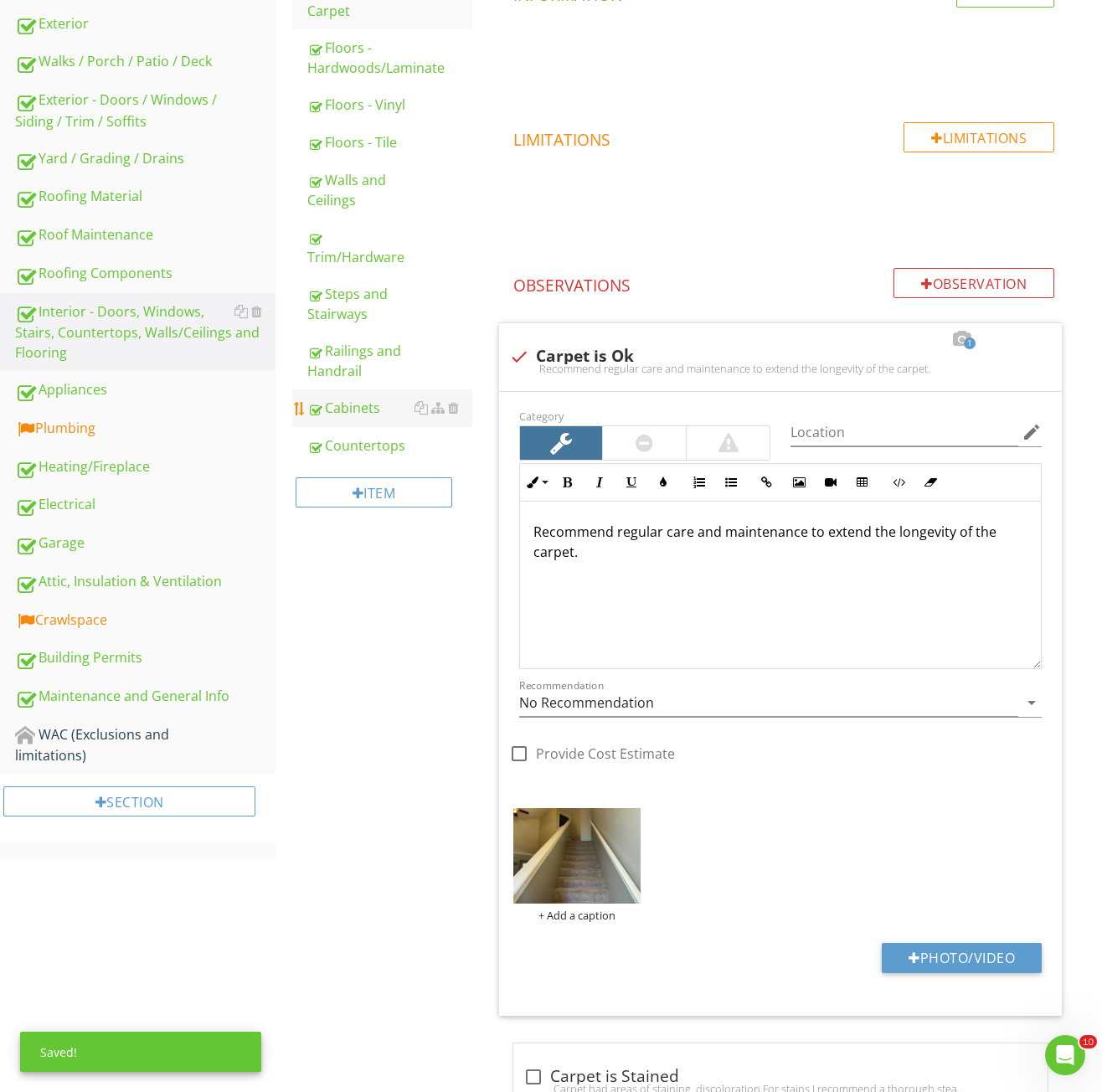 scroll, scrollTop: 335, scrollLeft: 0, axis: vertical 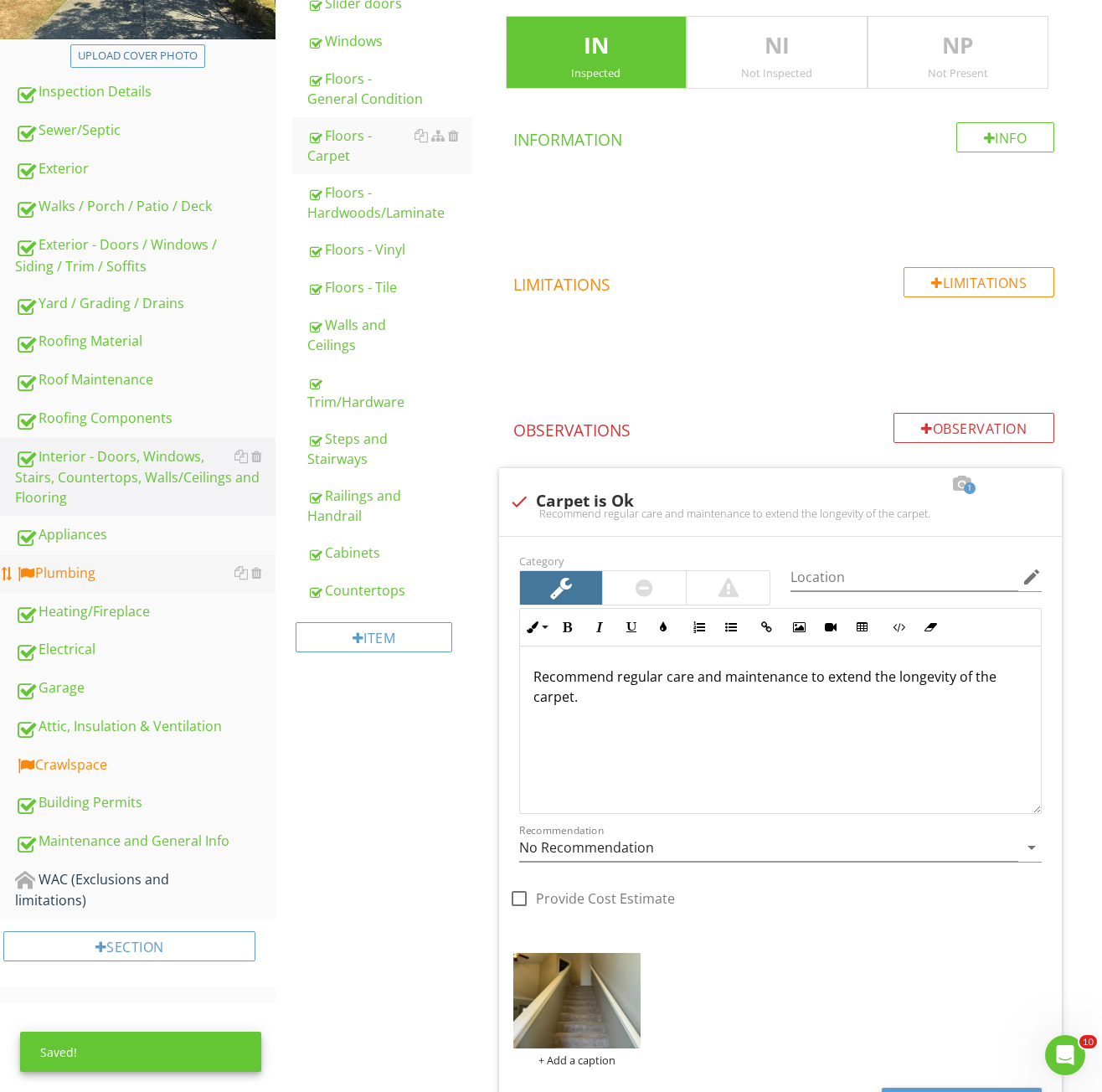 click on "Plumbing" at bounding box center [145, 574] 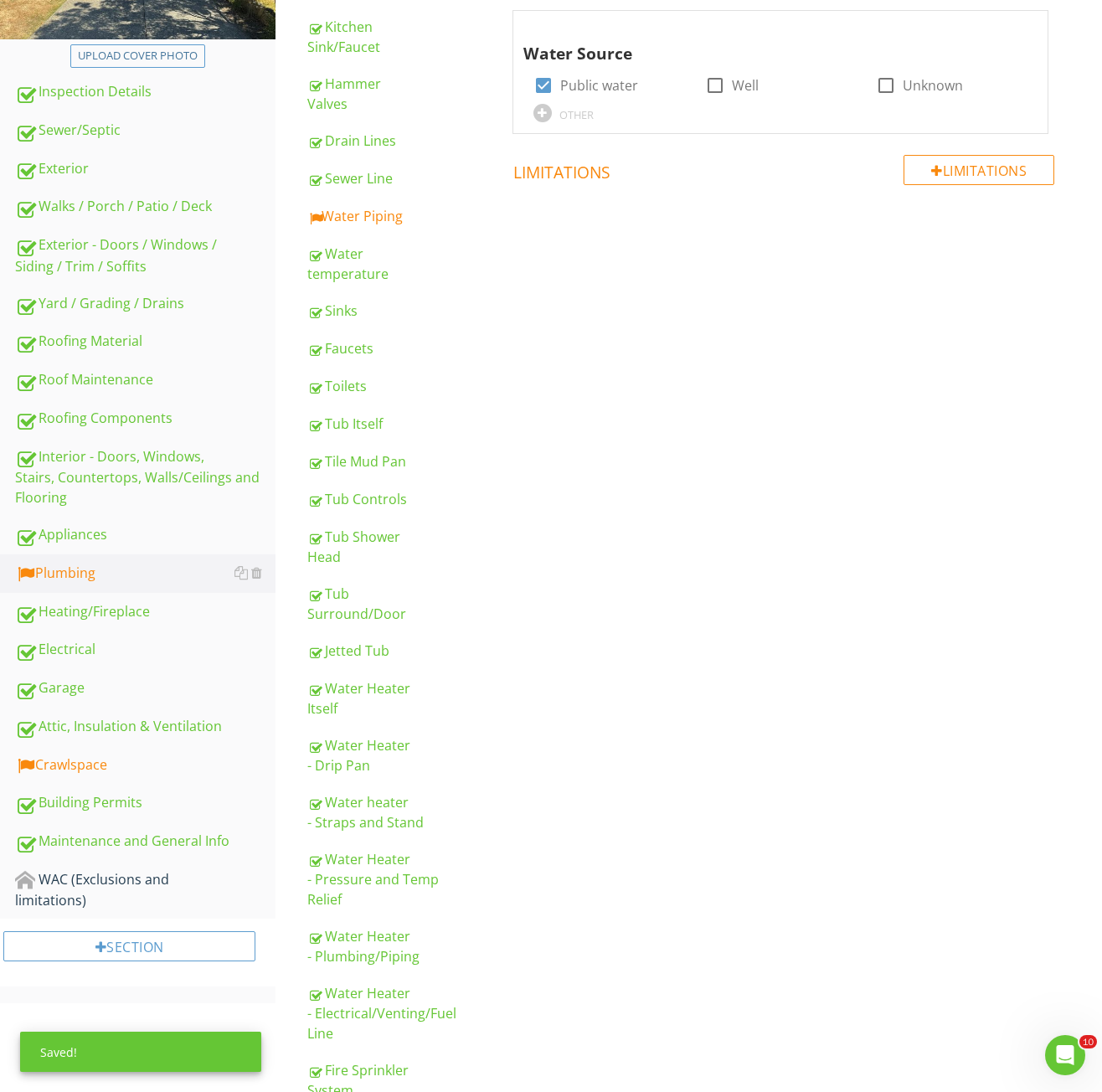 scroll, scrollTop: 251, scrollLeft: 0, axis: vertical 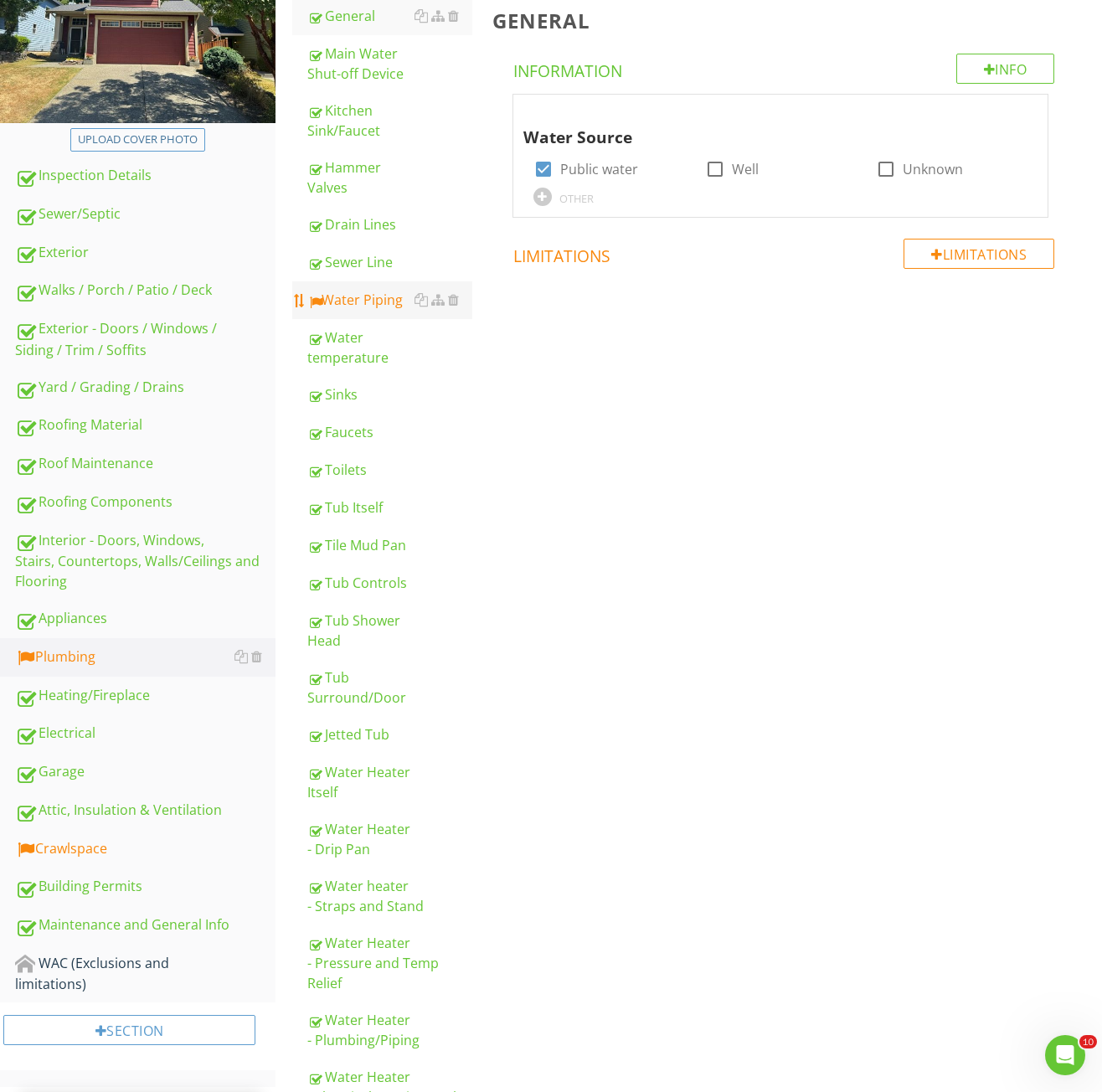 click on "Water Piping" at bounding box center (389, 300) 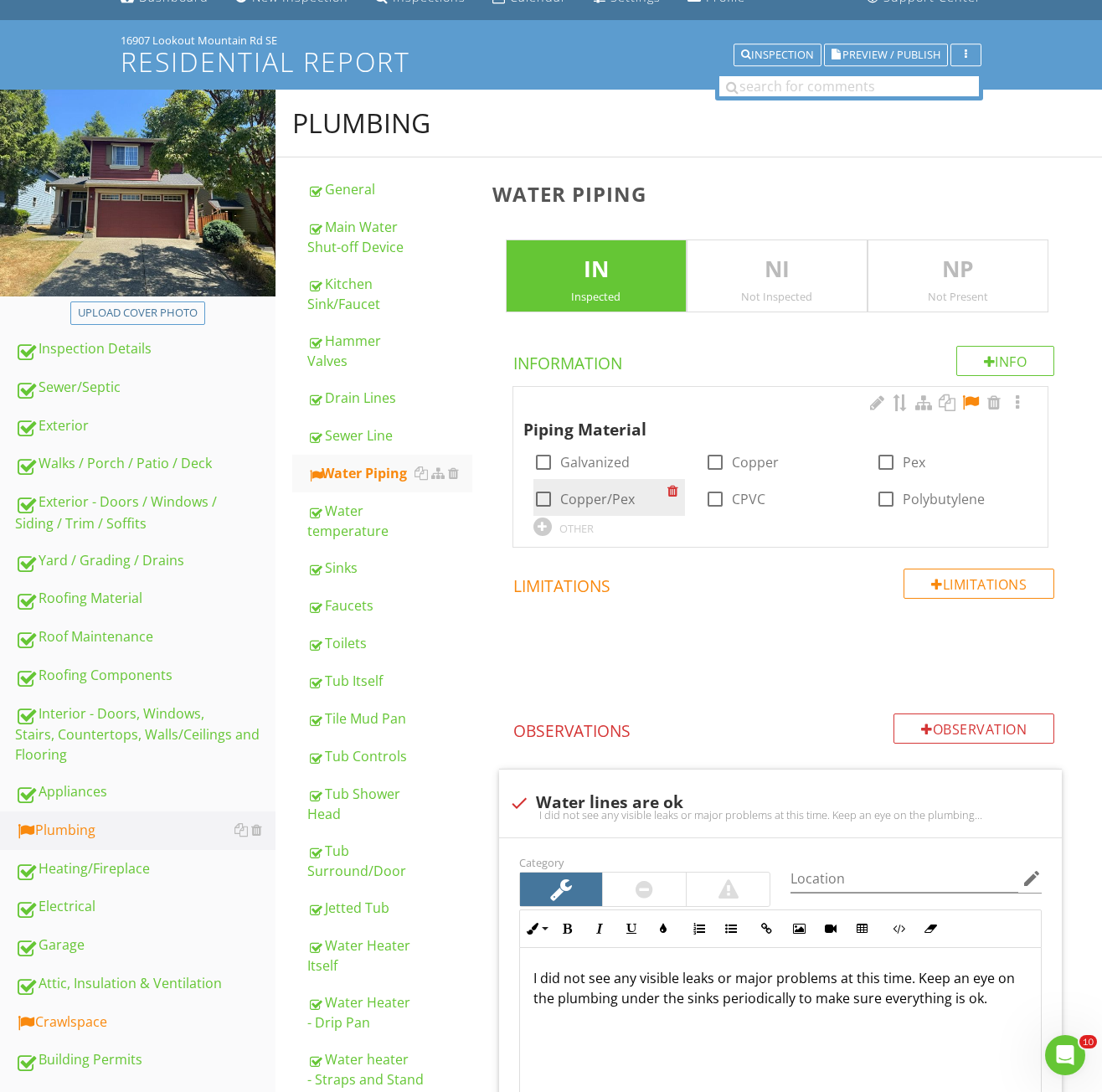 scroll, scrollTop: 167, scrollLeft: 0, axis: vertical 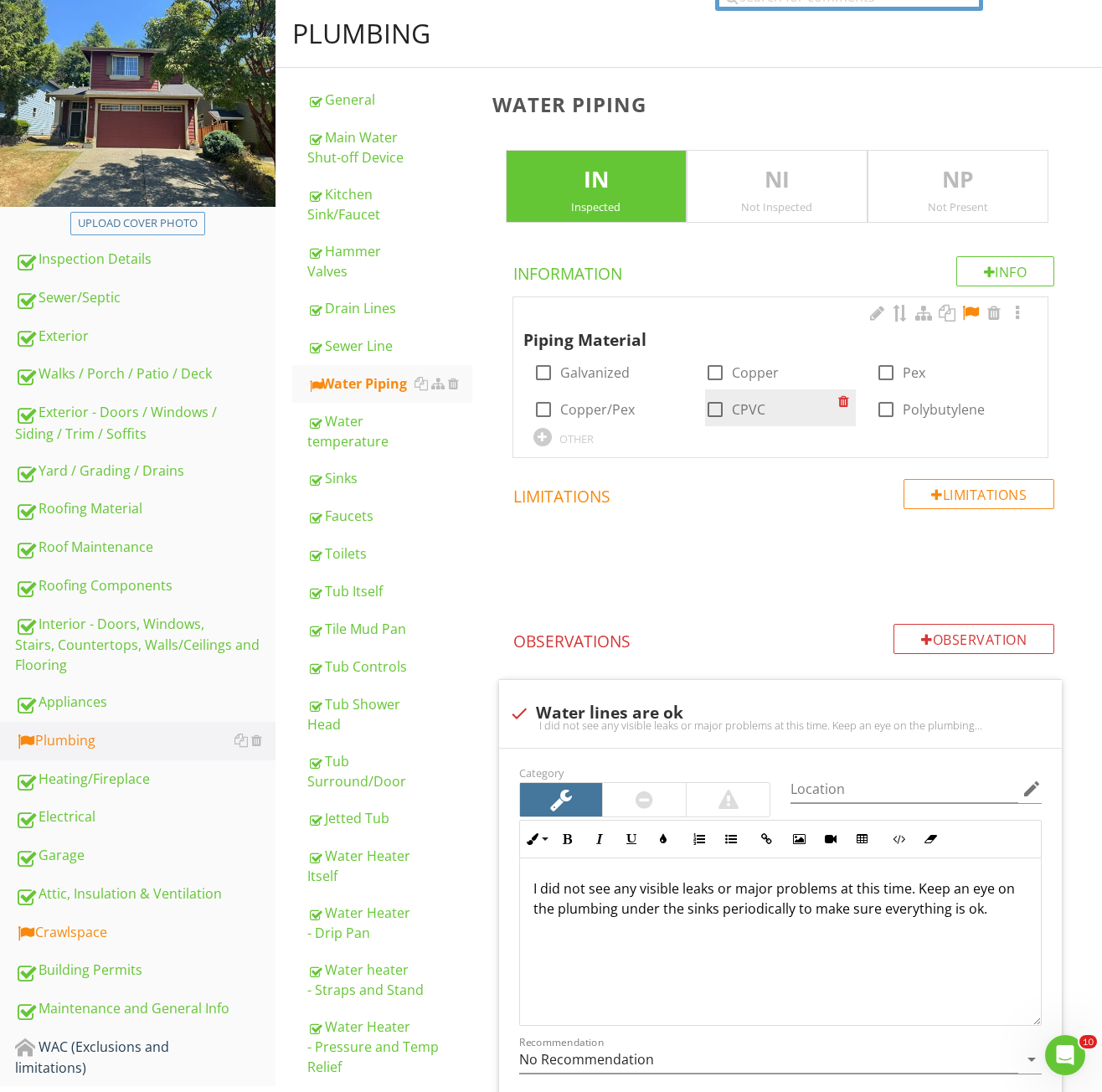click on "CPVC" at bounding box center (749, 410) 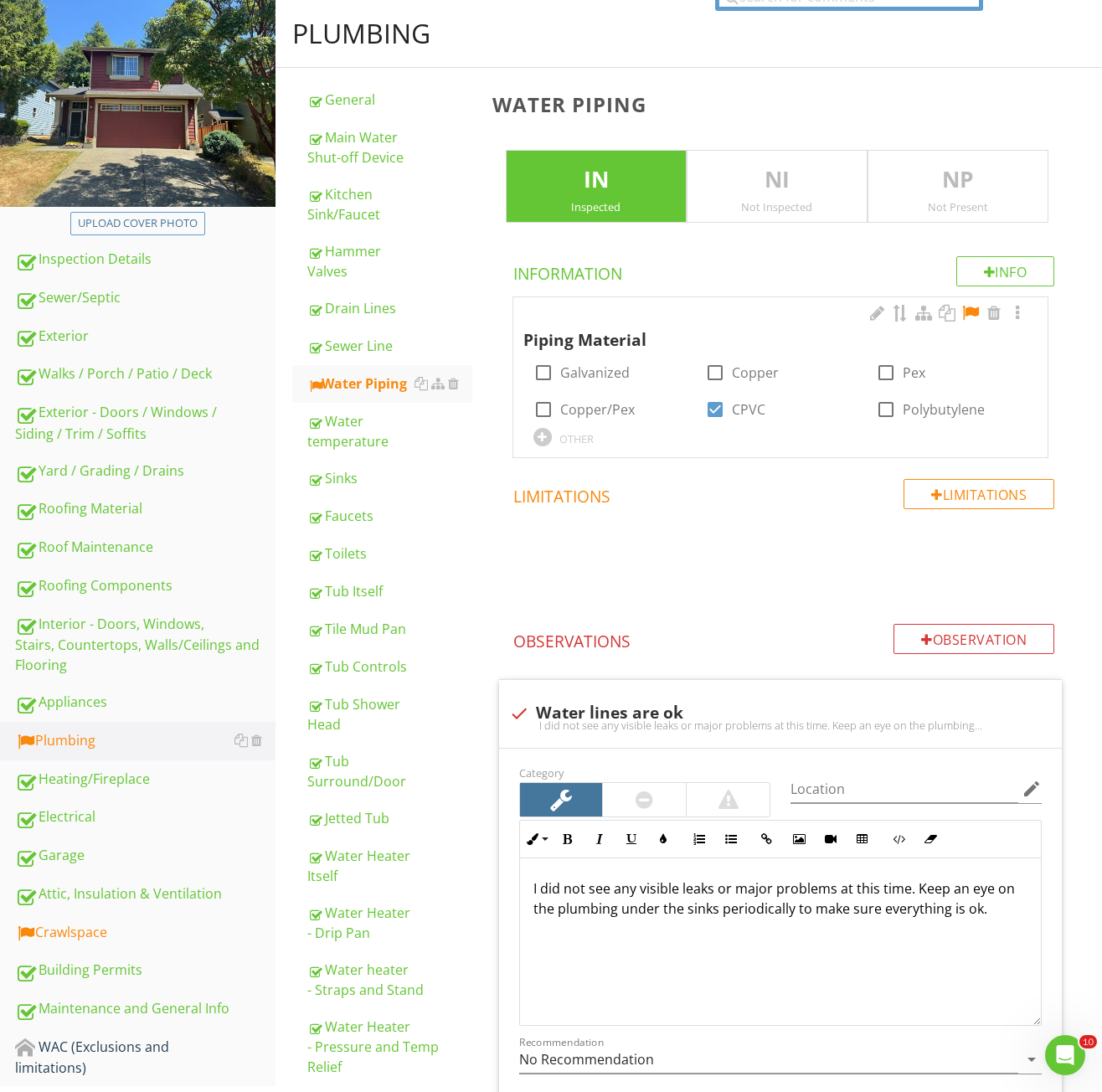 click at bounding box center (971, 313) 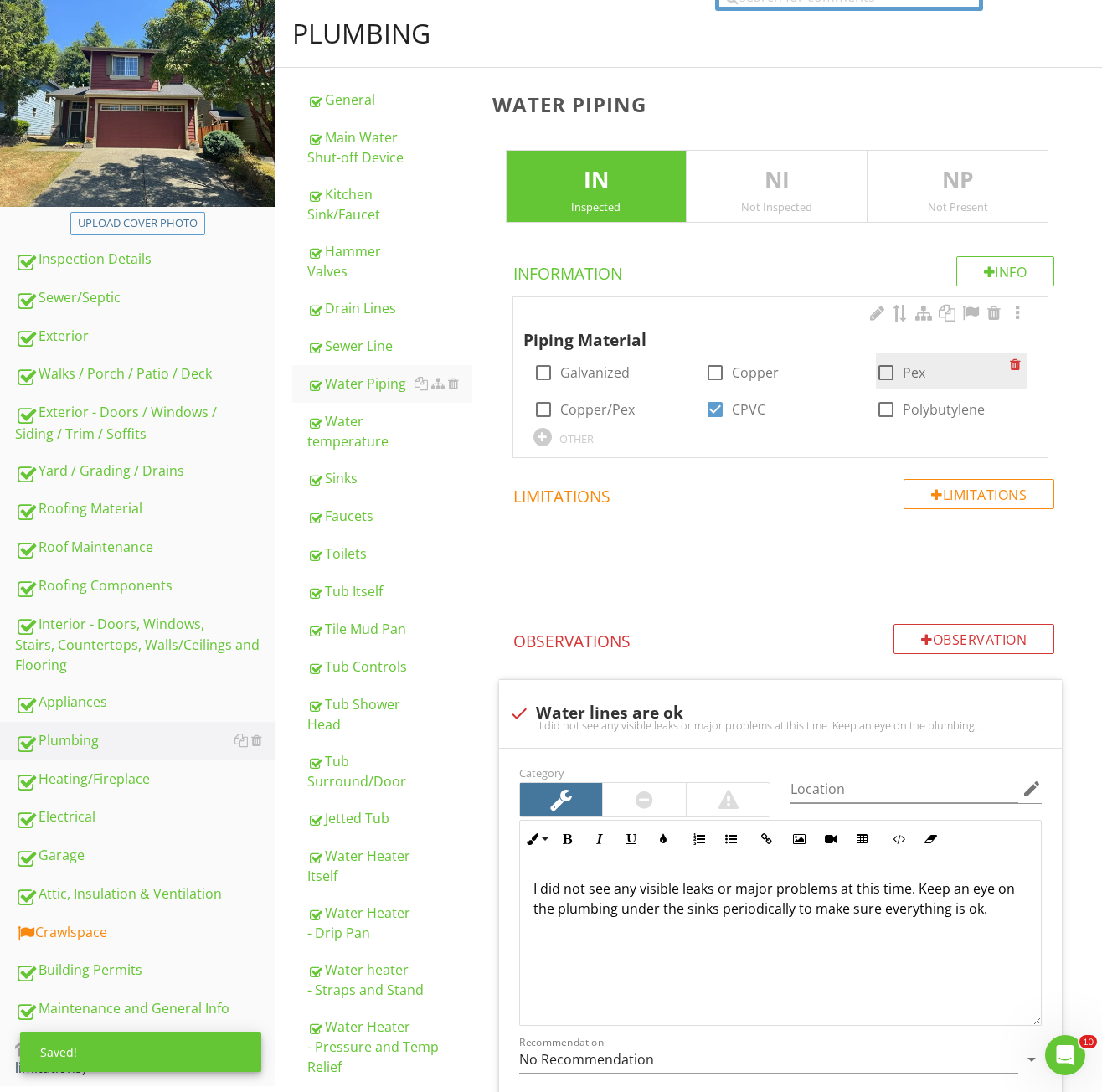 click at bounding box center [886, 373] 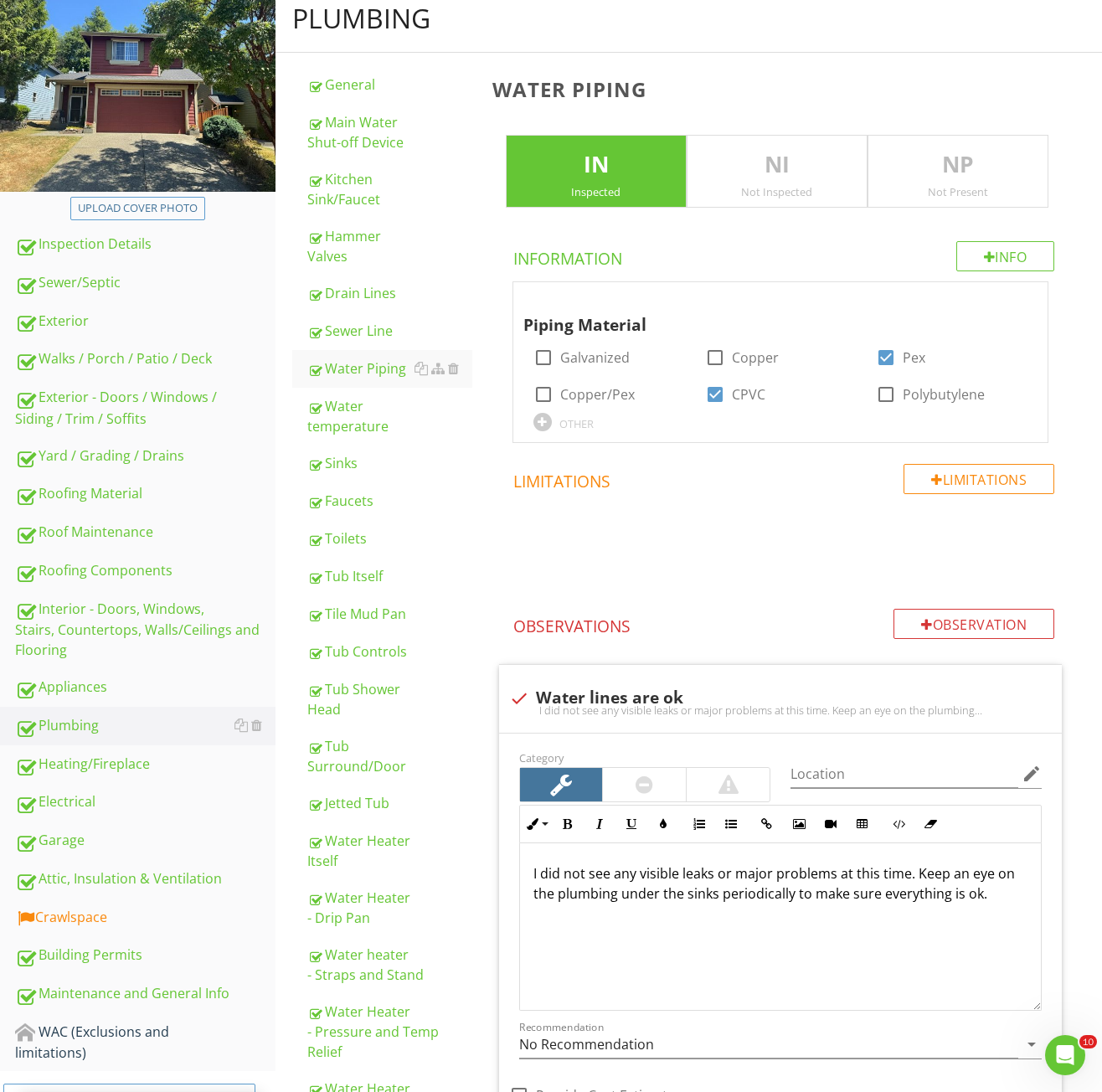 scroll, scrollTop: 266, scrollLeft: 0, axis: vertical 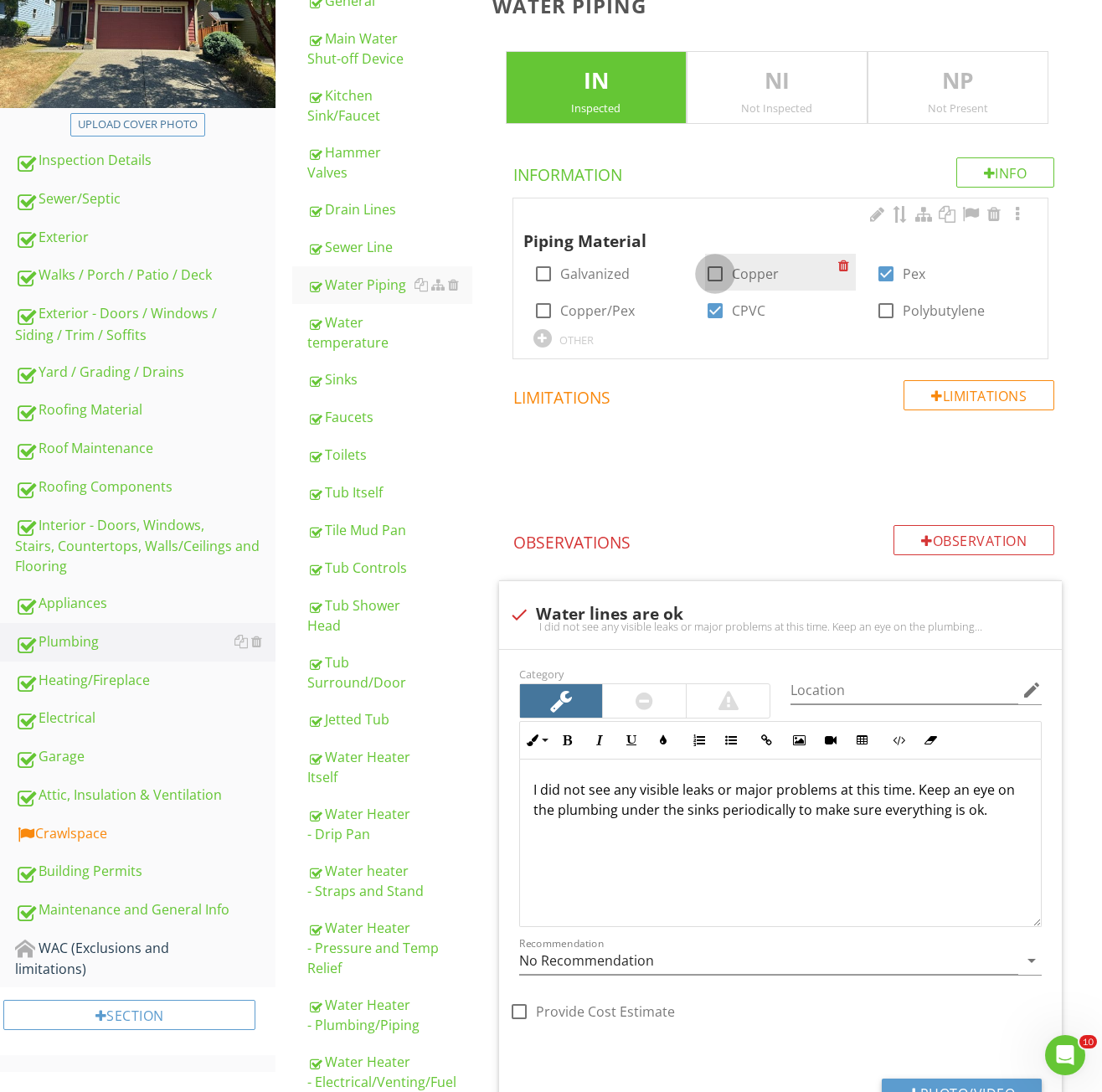 click at bounding box center [715, 274] 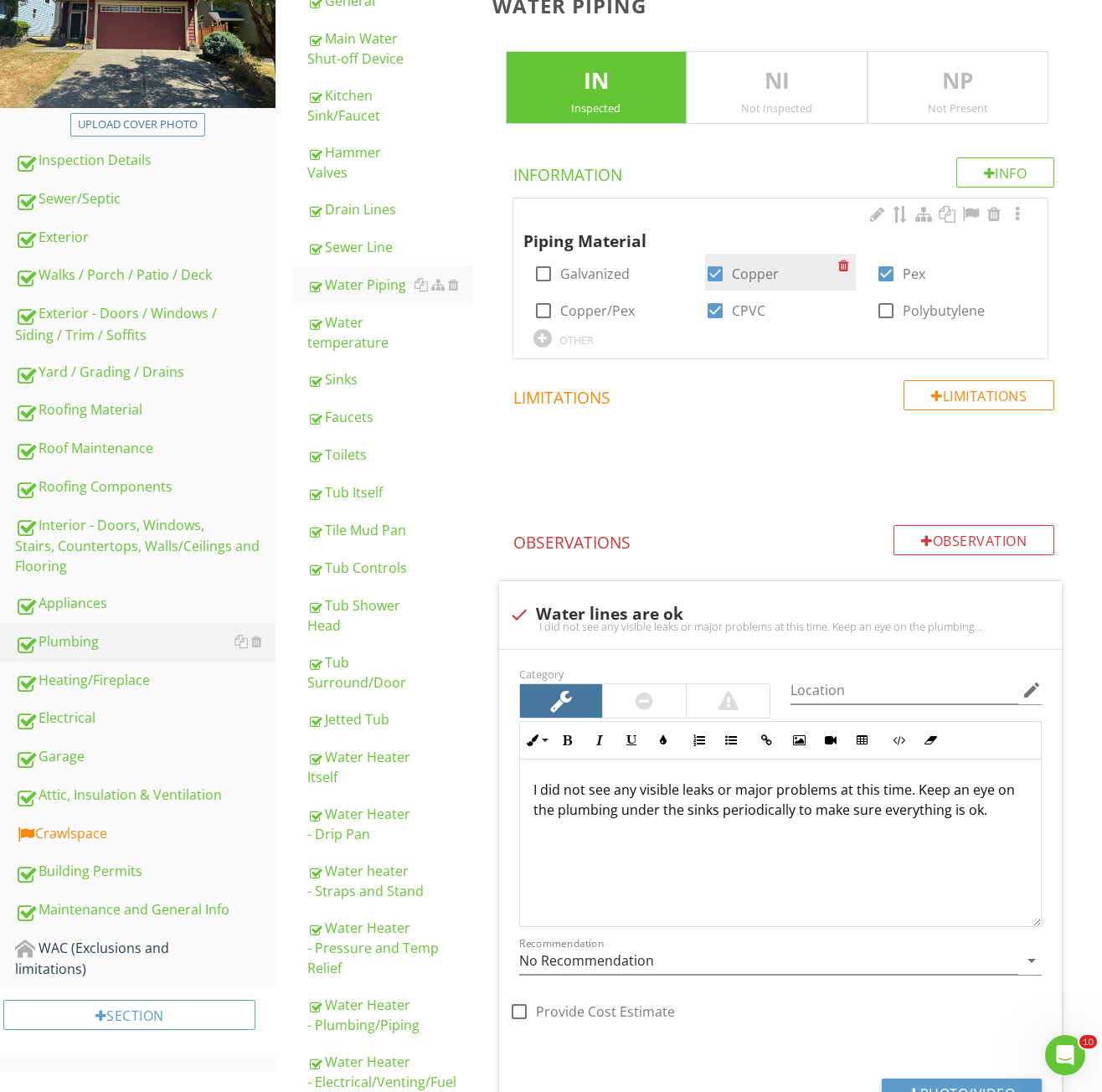 click at bounding box center [715, 274] 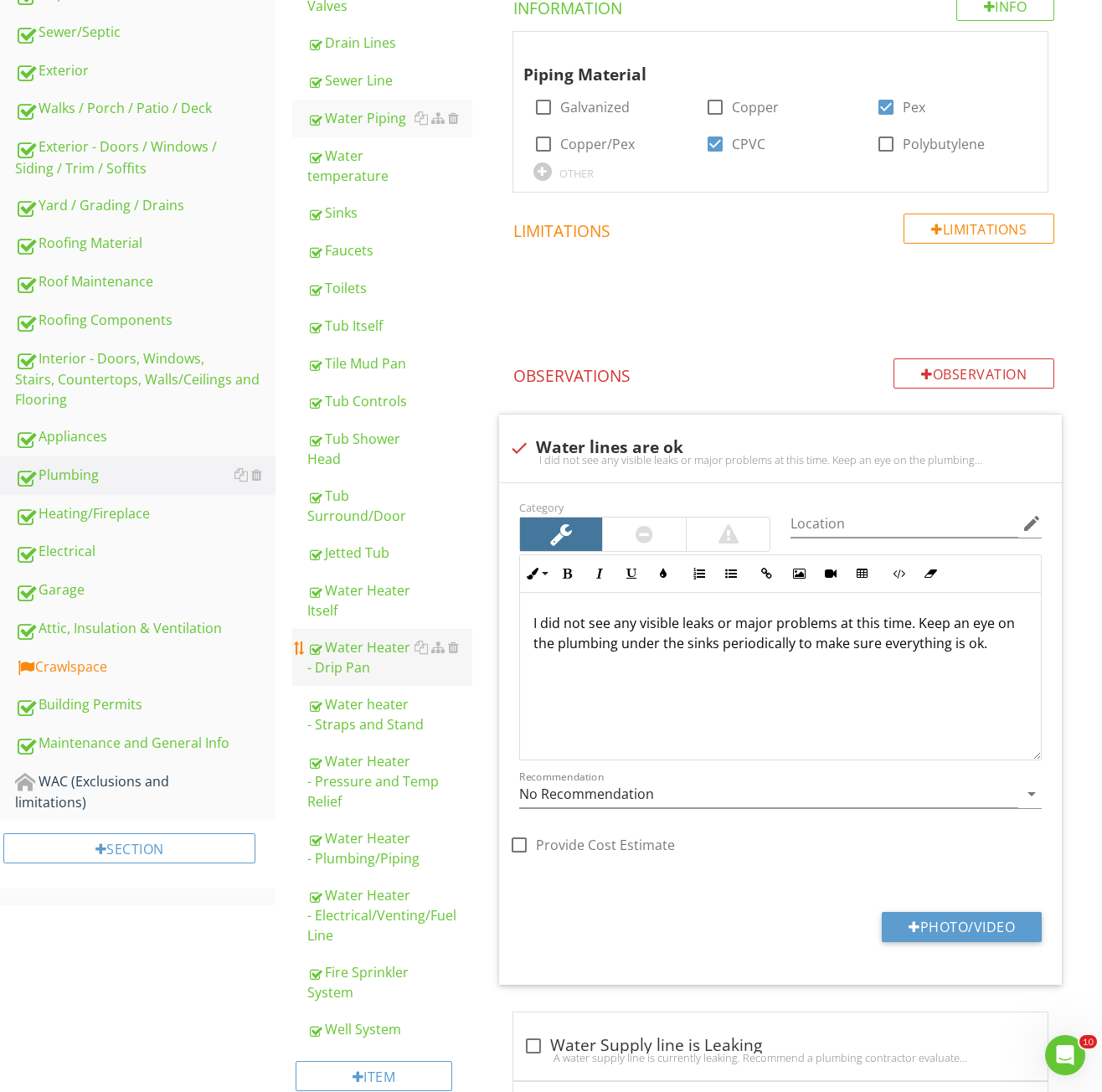 scroll, scrollTop: 434, scrollLeft: 0, axis: vertical 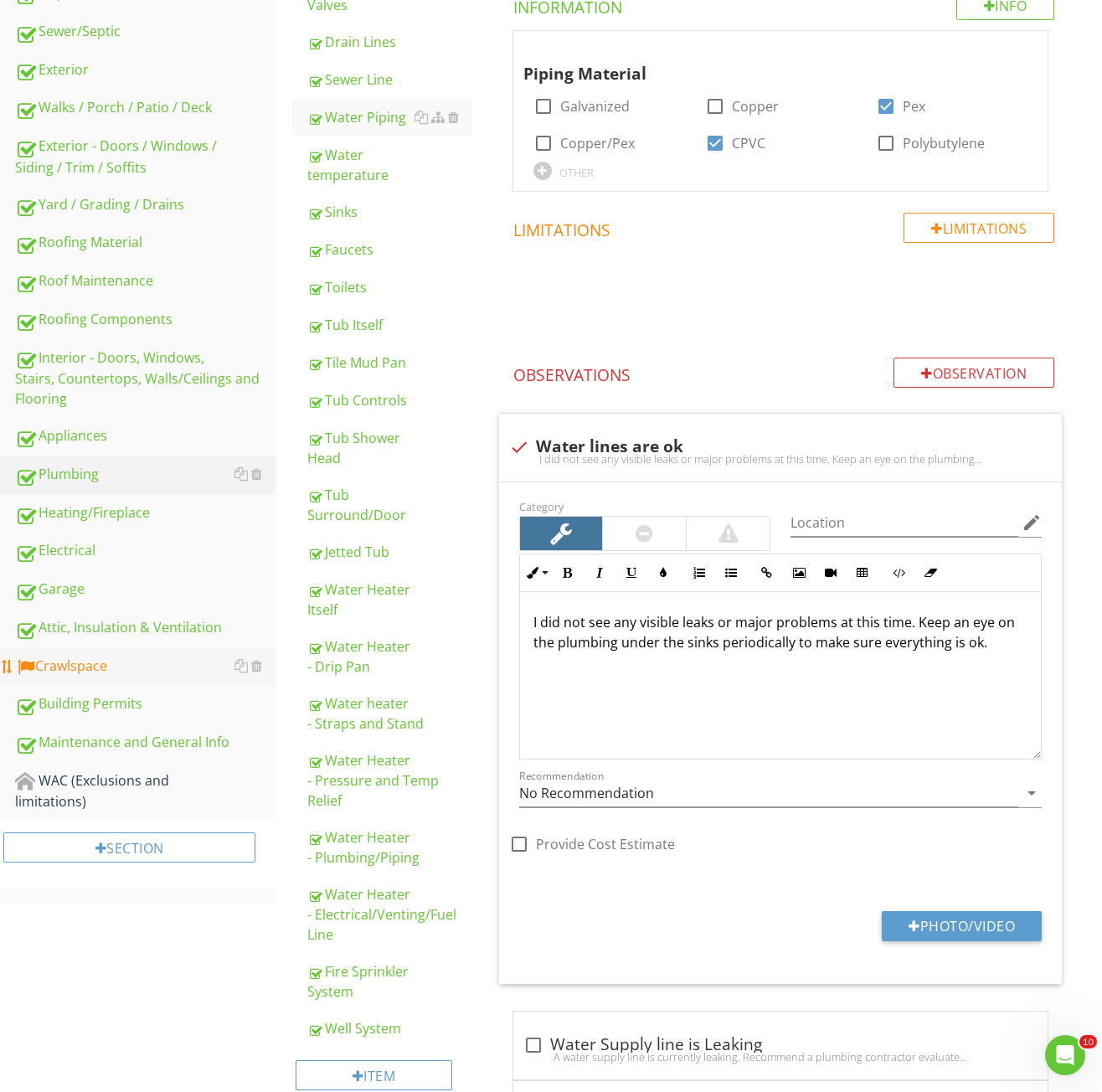 click on "Crawlspace" at bounding box center [145, 667] 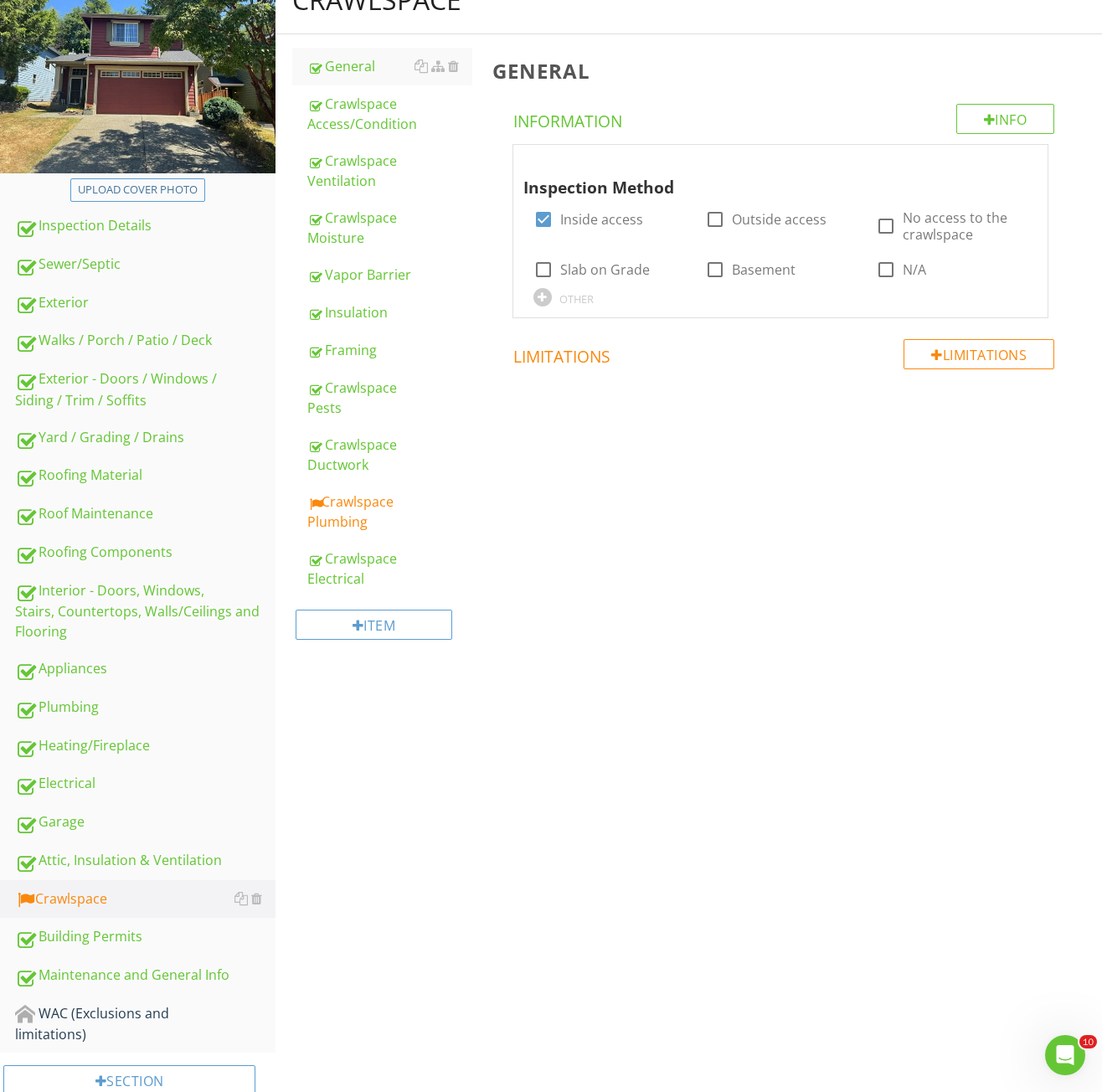 scroll, scrollTop: 162, scrollLeft: 0, axis: vertical 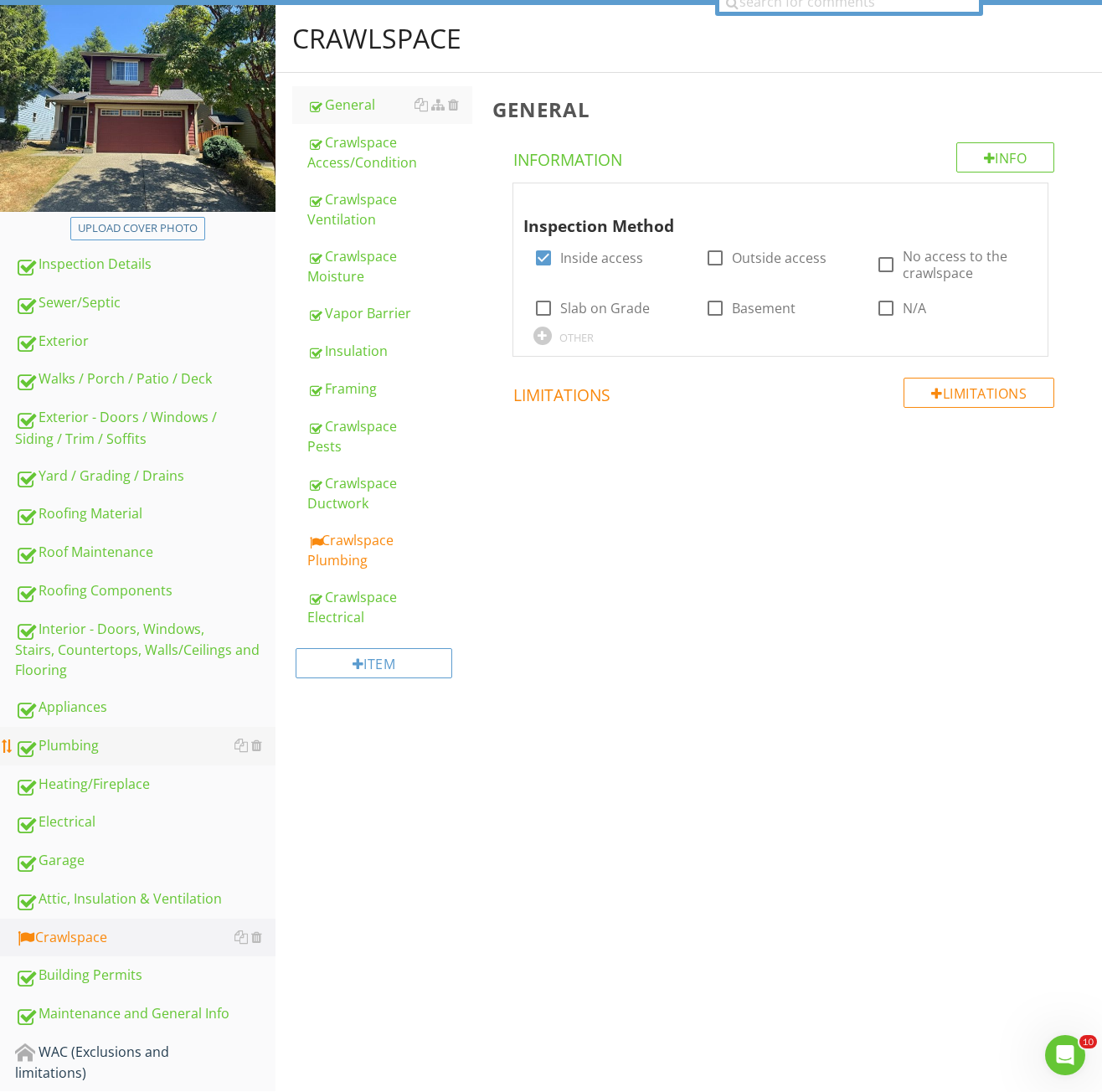 click on "Plumbing" at bounding box center [145, 746] 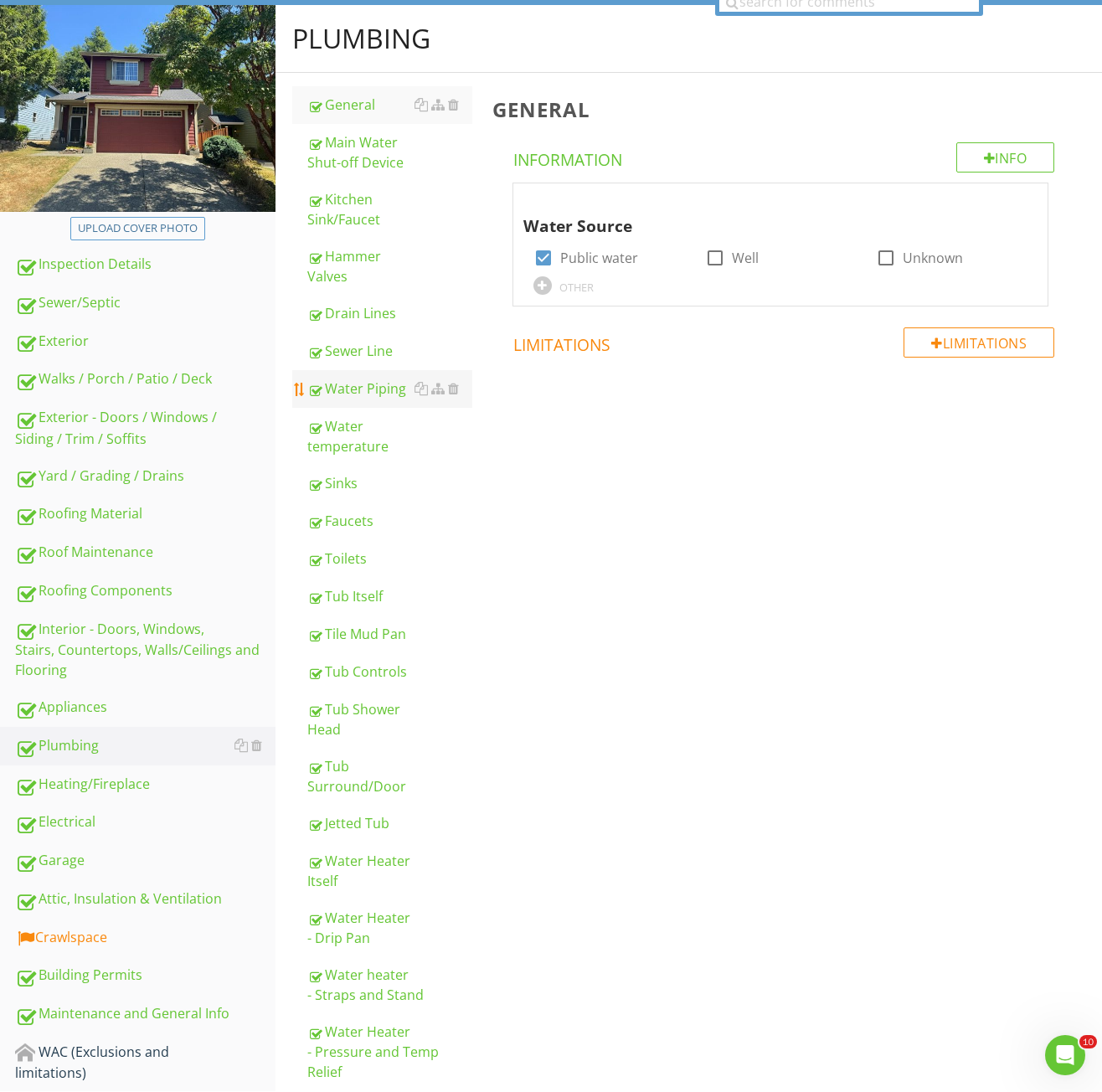 click on "Water Piping" at bounding box center (389, 389) 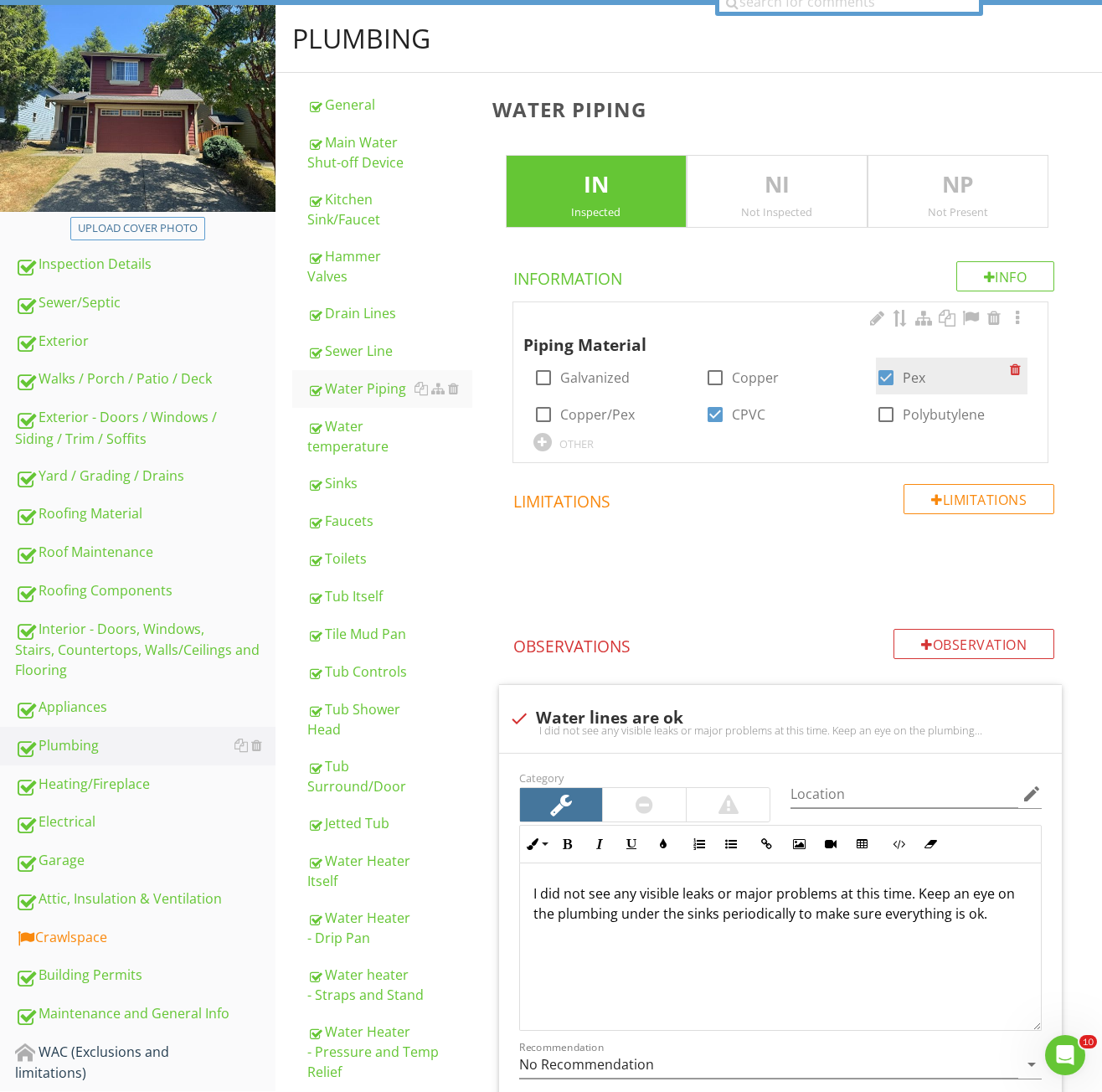 click at bounding box center [886, 378] 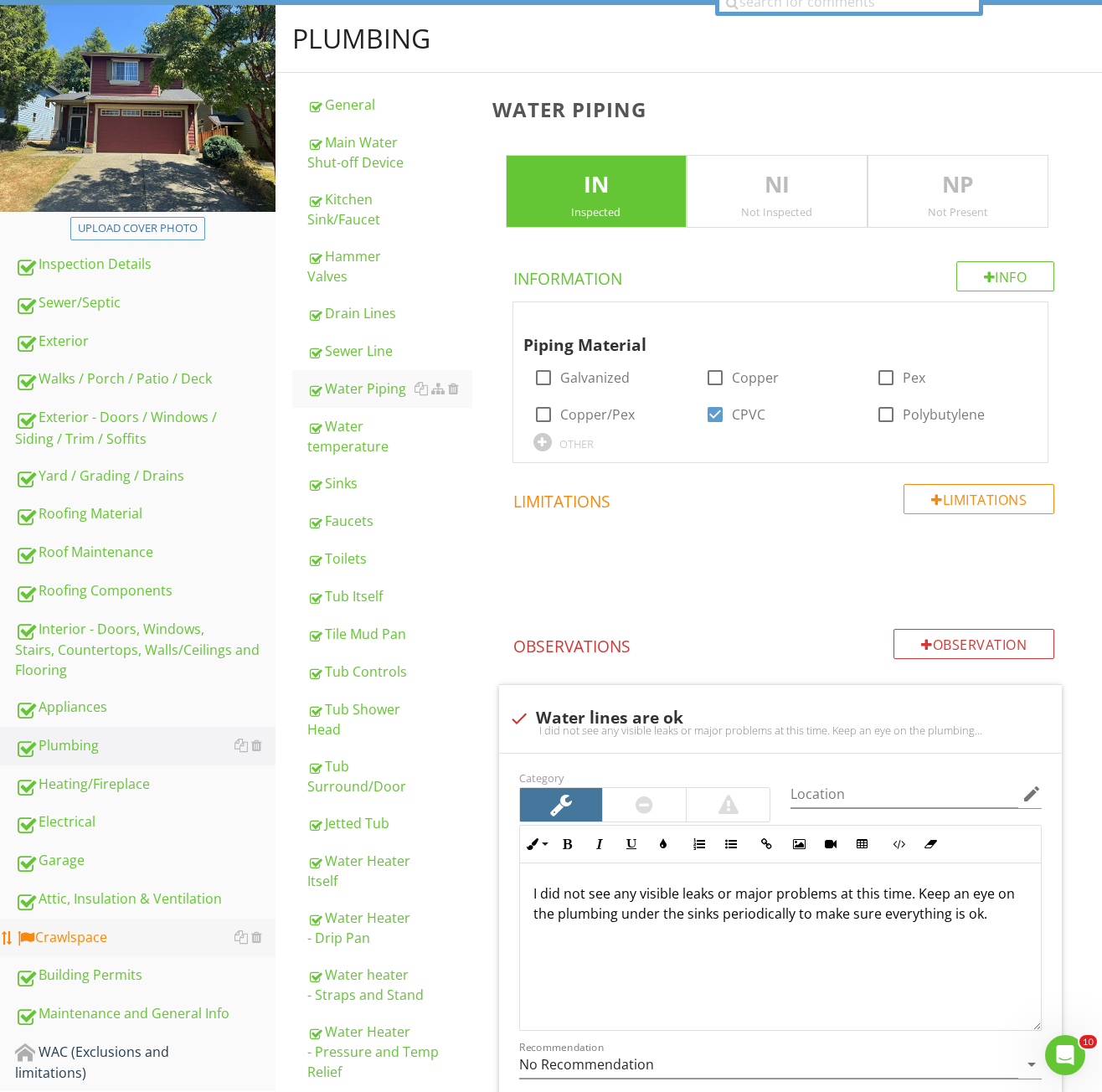 click on "Crawlspace" at bounding box center (145, 938) 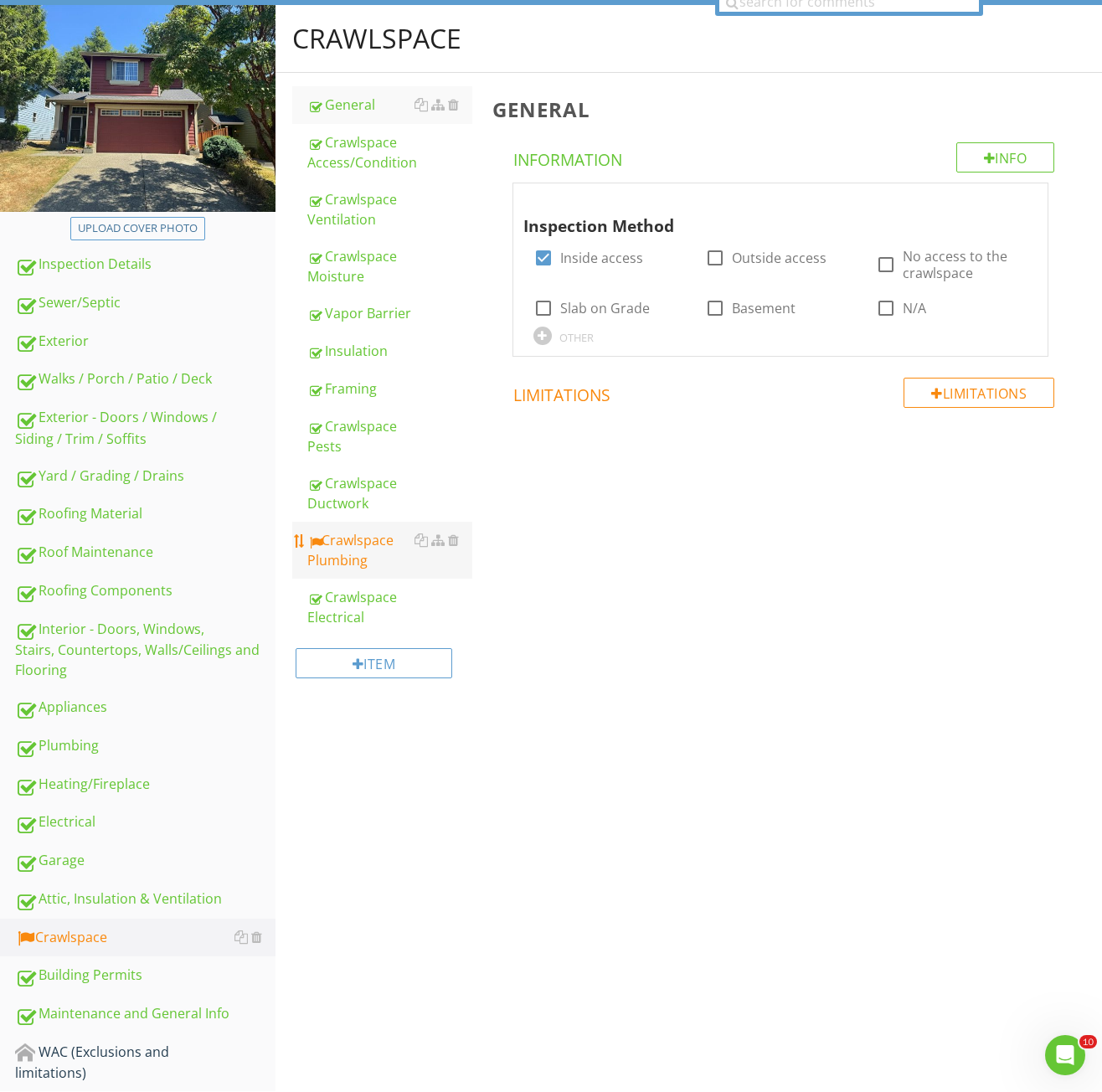 click on "Crawlspace Plumbing" at bounding box center [389, 550] 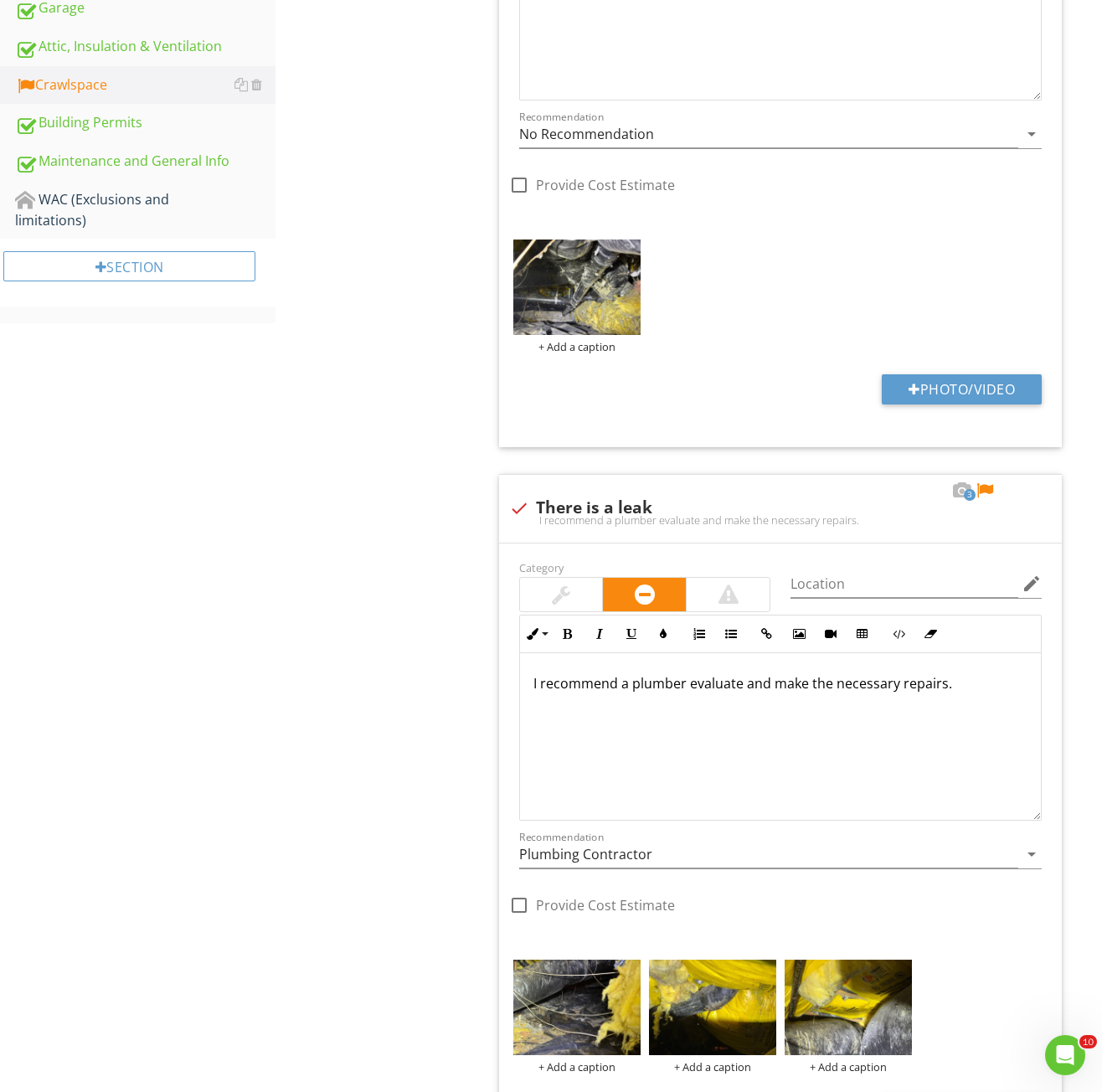 scroll, scrollTop: 1298, scrollLeft: 0, axis: vertical 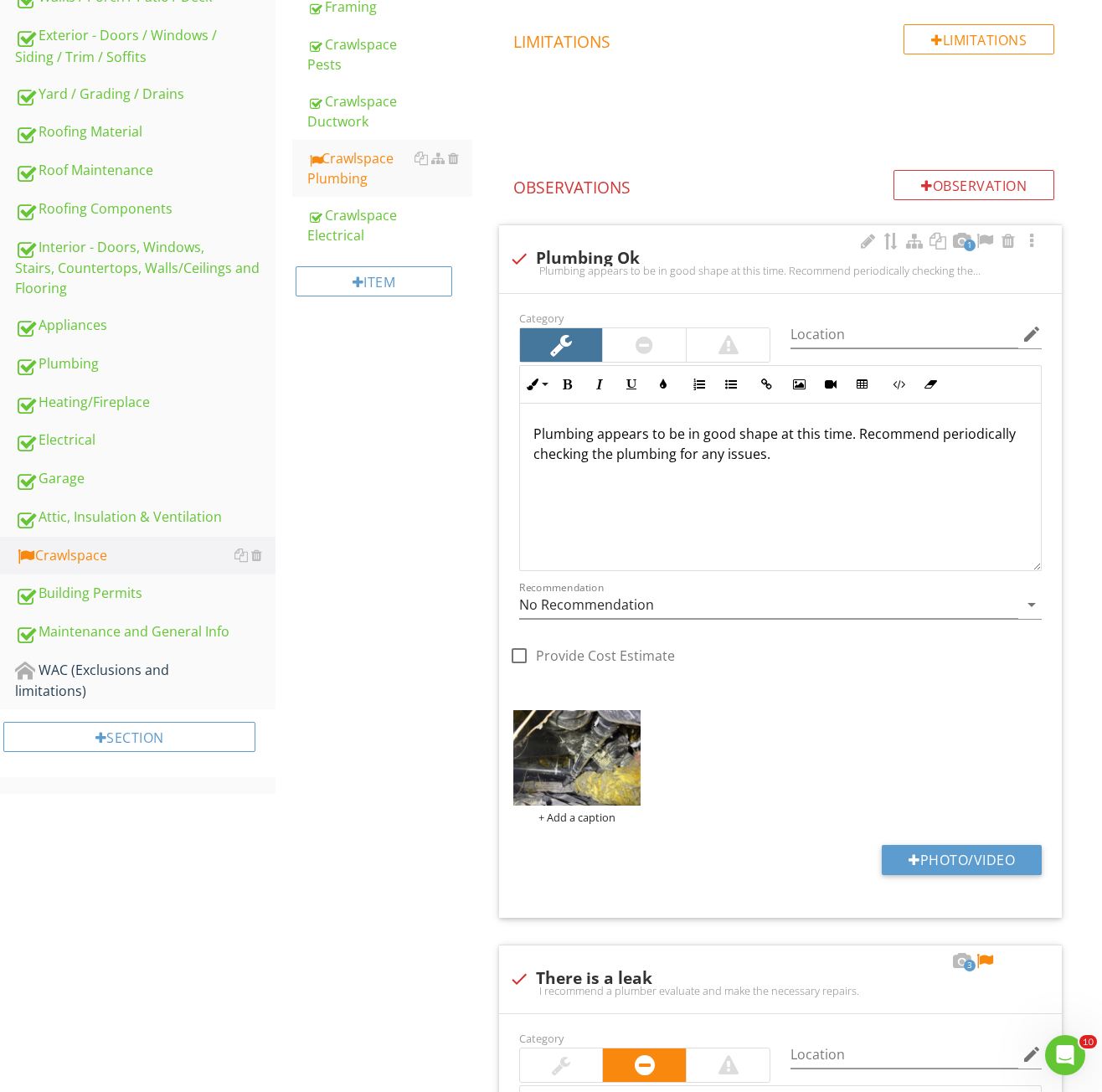 click on "1         check
Plumbing Ok
Plumbing appears to be in good shape at this time. Recommend periodically checking the plumbing for any issues." at bounding box center [780, 259] 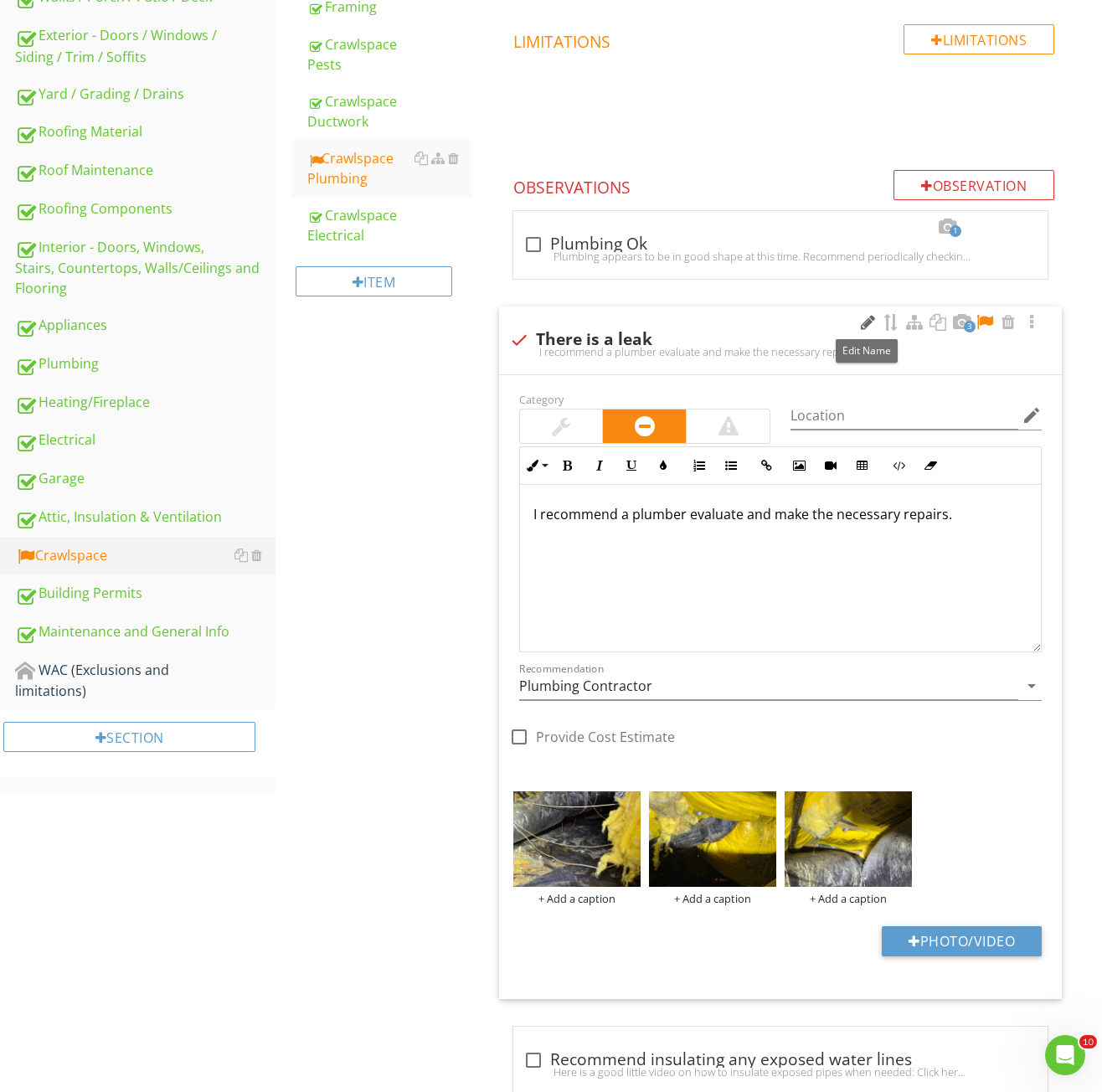 click at bounding box center [868, 322] 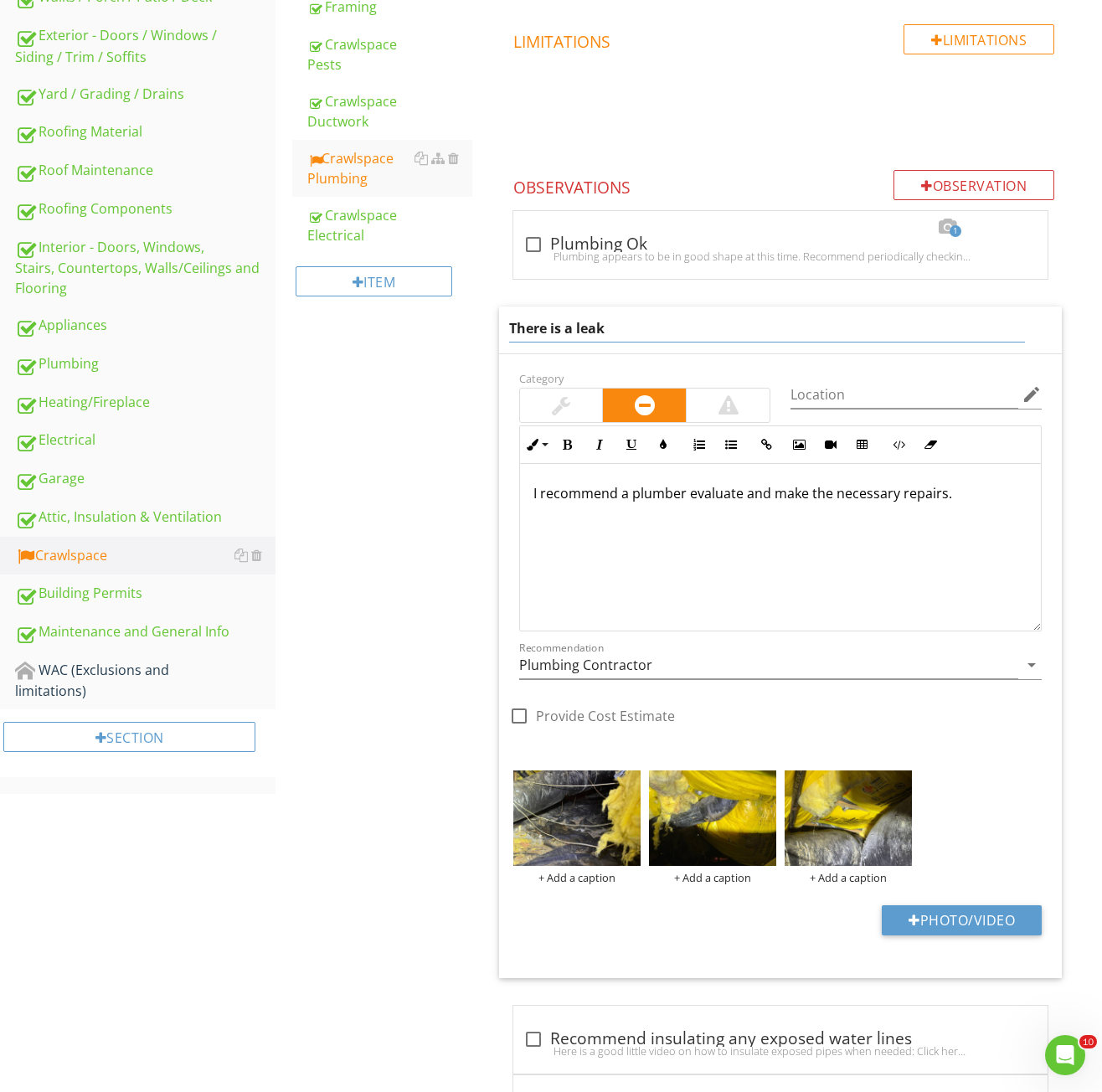 click on "There is a leak" at bounding box center [767, 328] 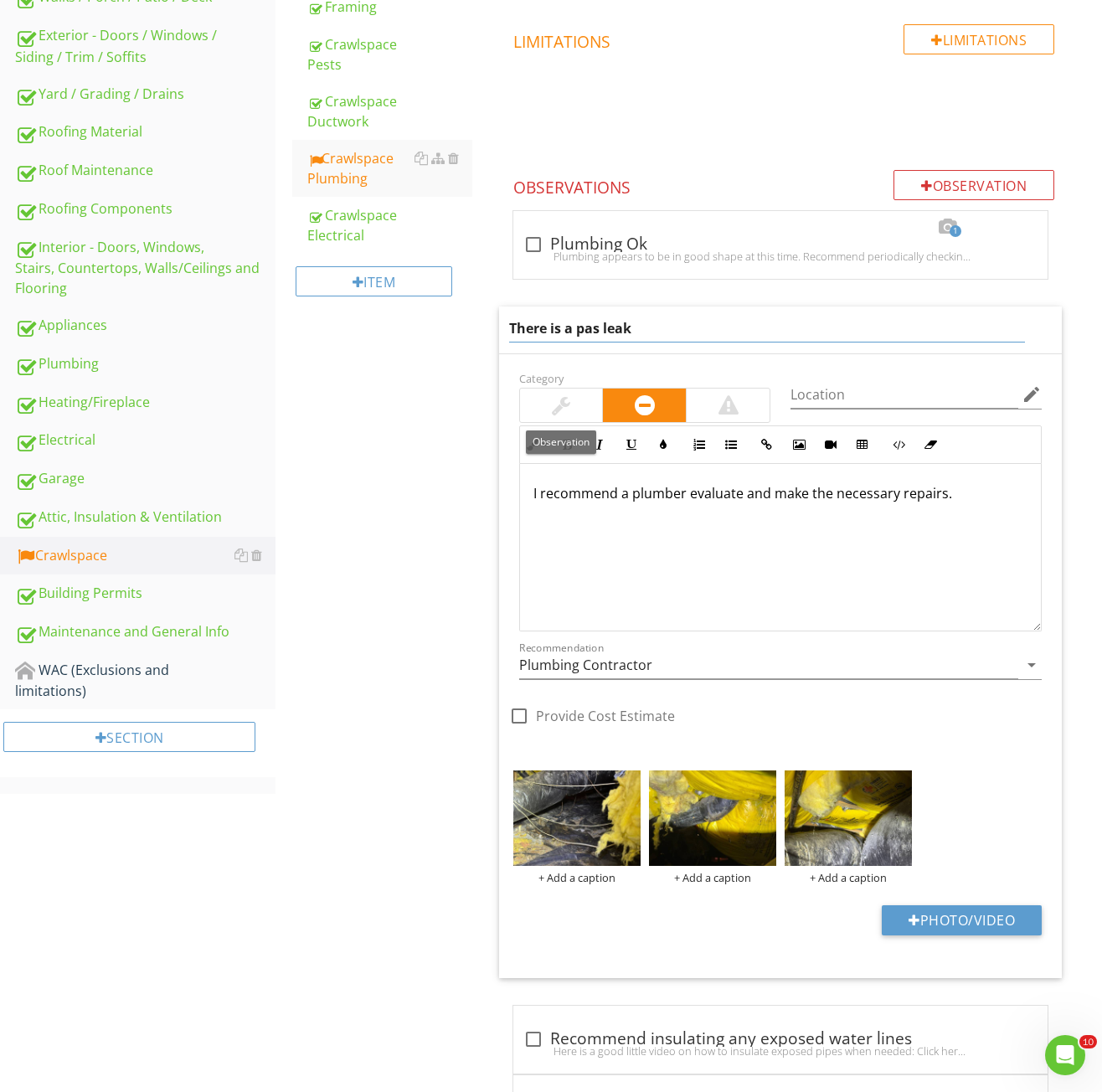 type on "There is a past leak" 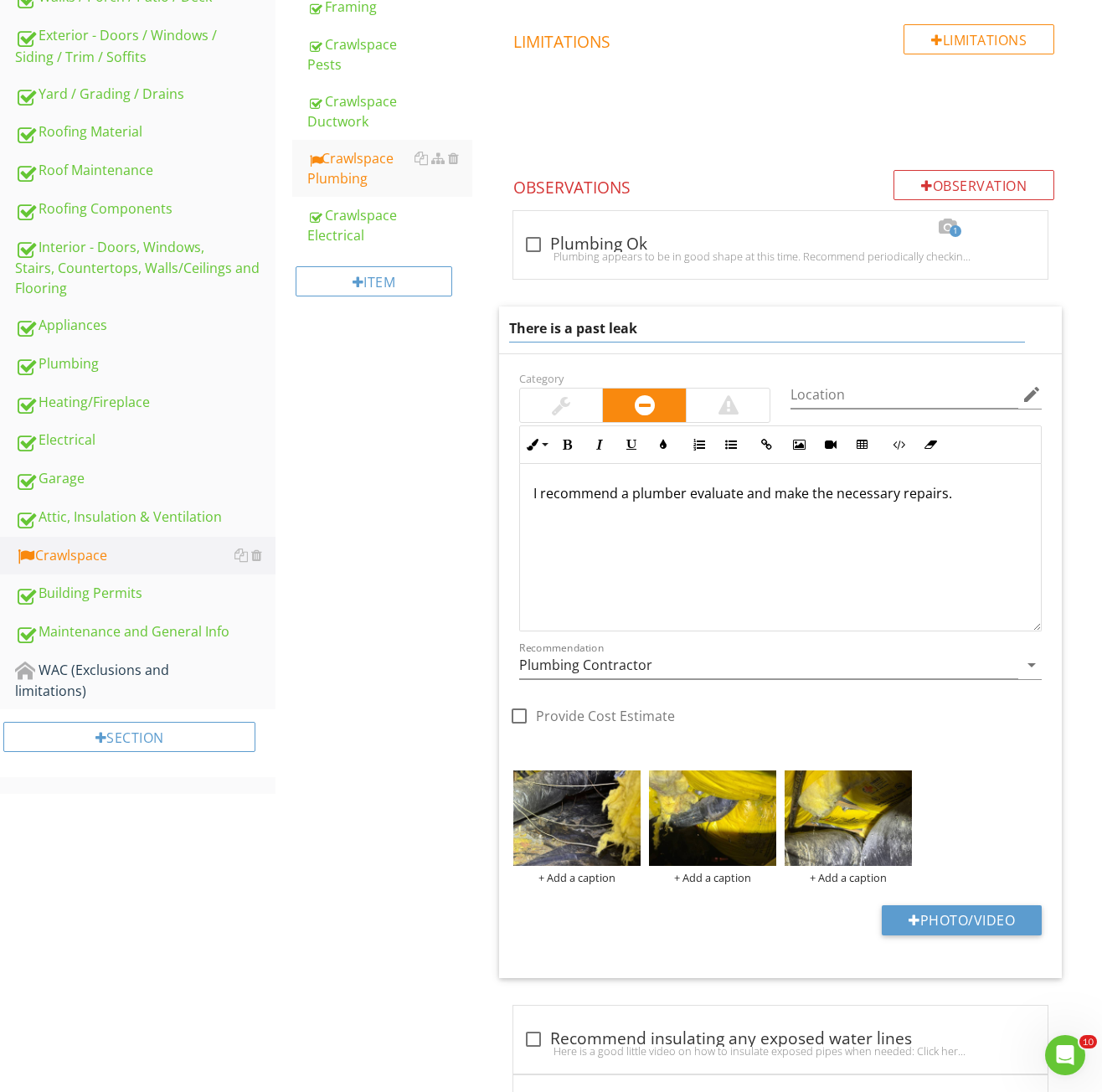 click on "I recommend a plumber evaluate and make the necessary repairs." at bounding box center (780, 547) 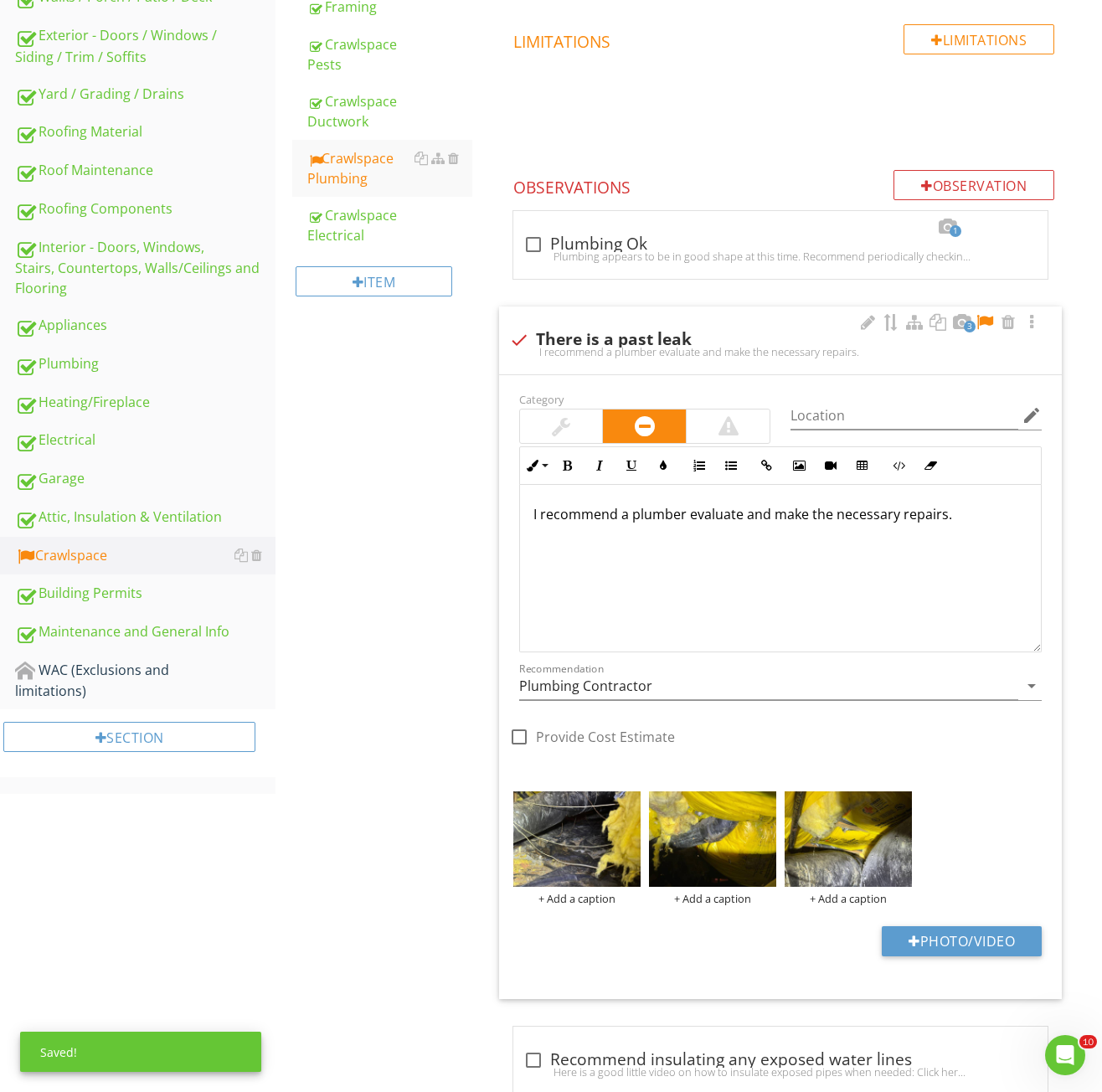 click on "I recommend a plumber evaluate and make the necessary repairs." at bounding box center [780, 514] 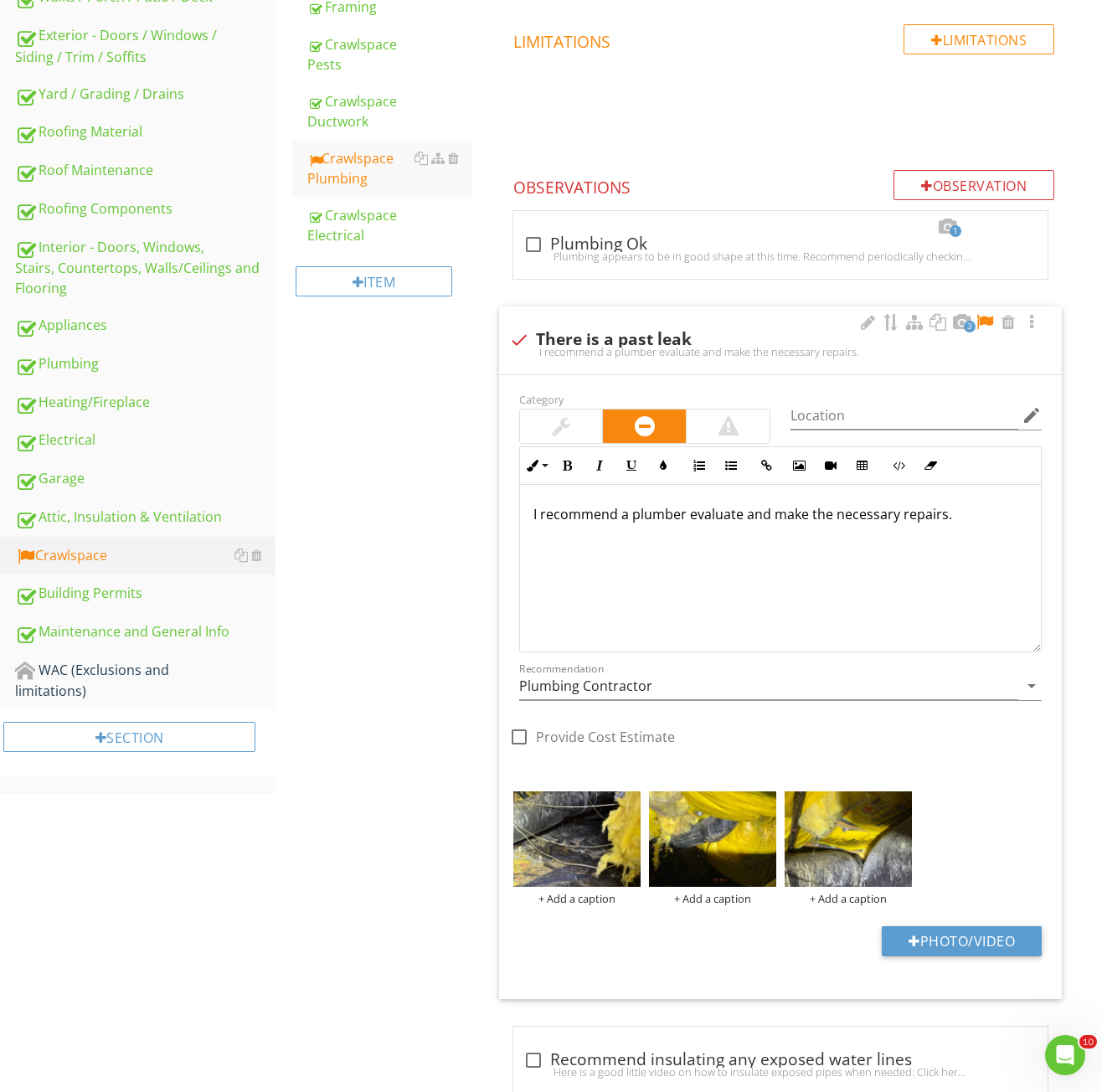 click at bounding box center [985, 322] 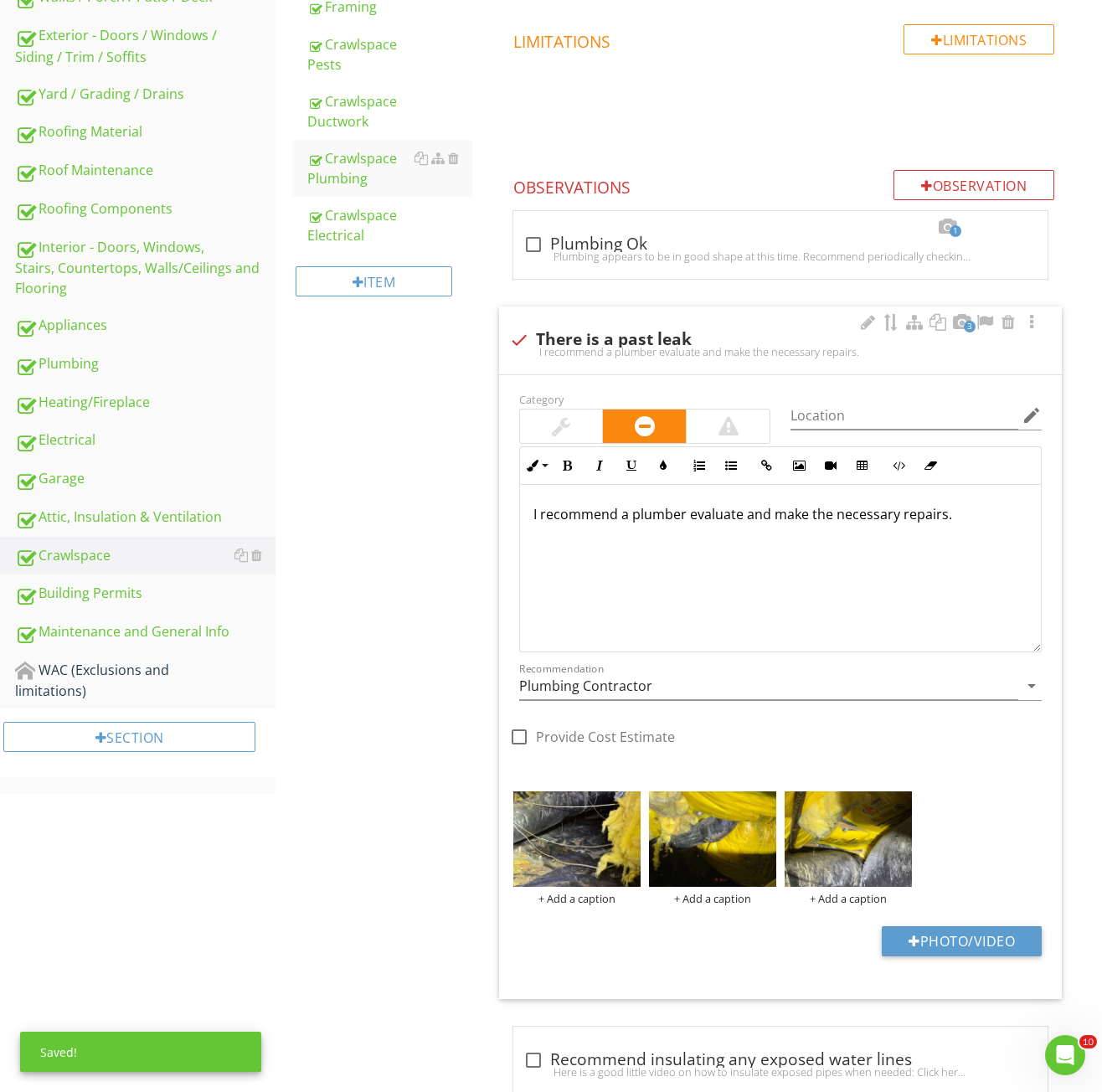 click on "I recommend a plumber evaluate and make the necessary repairs." at bounding box center (780, 514) 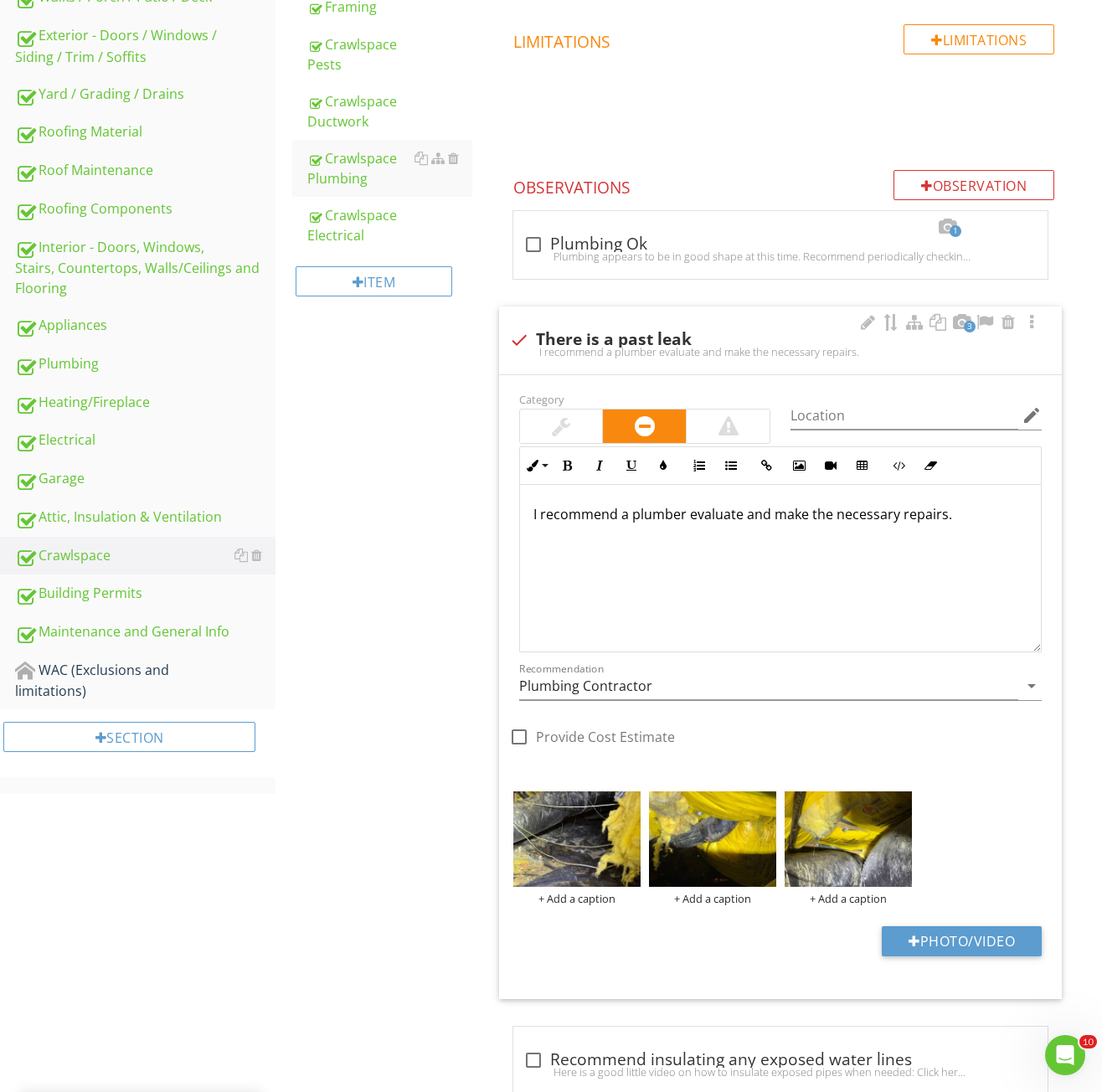type 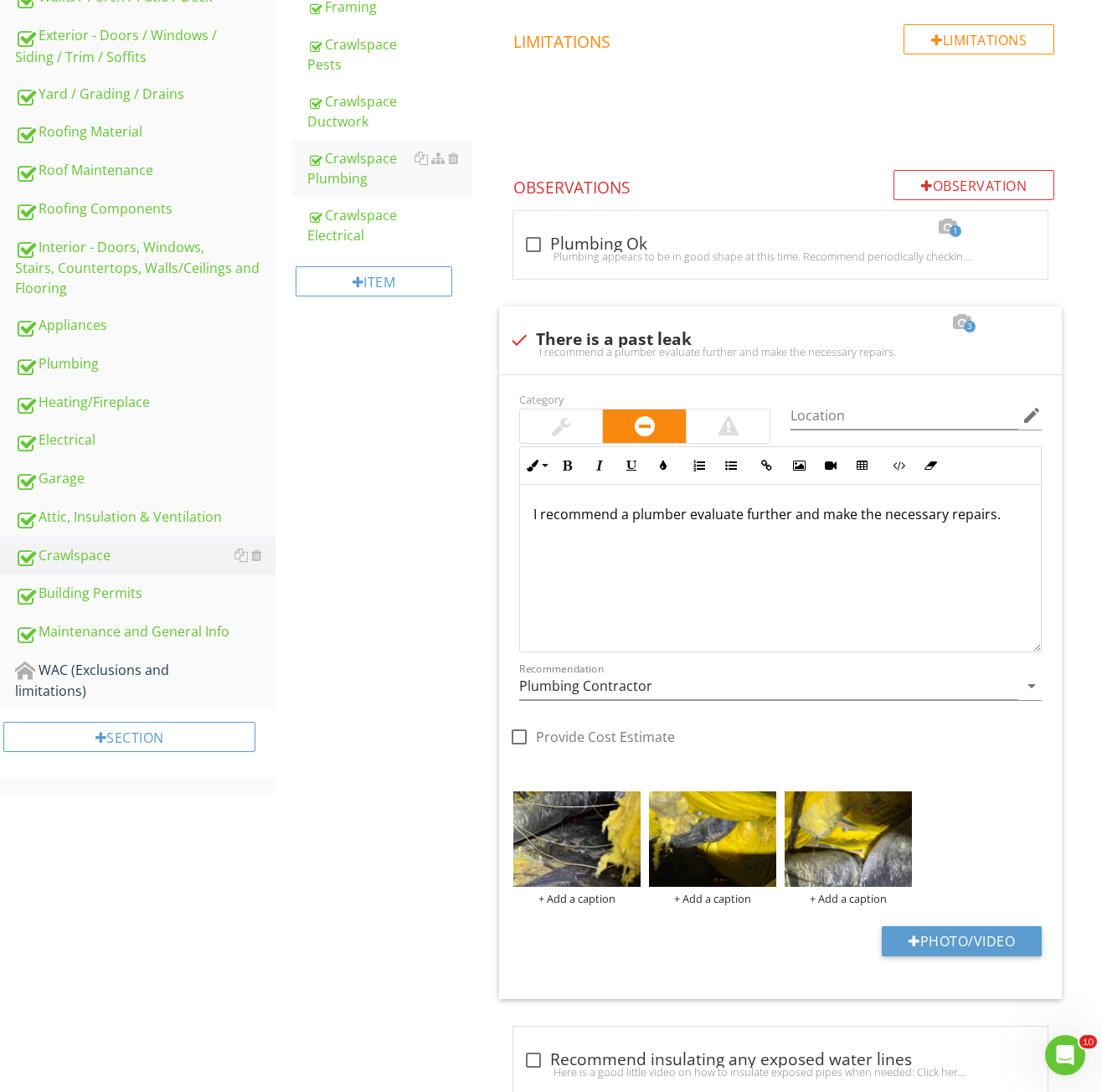 click on "Crawlspace
General
Crawlspace Access/Condition
Crawlspace Ventilation
Crawlspace Moisture
Vapor Barrier
Insulation
Framing
Crawlspace Pests
Crawlspace Ductwork
Crawlspace Plumbing
Crawlspace Electrical
Item
Crawlspace Plumbing
IN   Inspected NI   Not Inspected NP   Not Present
Info
Information
Limitations
Limitations
Observation
Observations
1         check_box_outline_blank                     3" at bounding box center (688, 415) 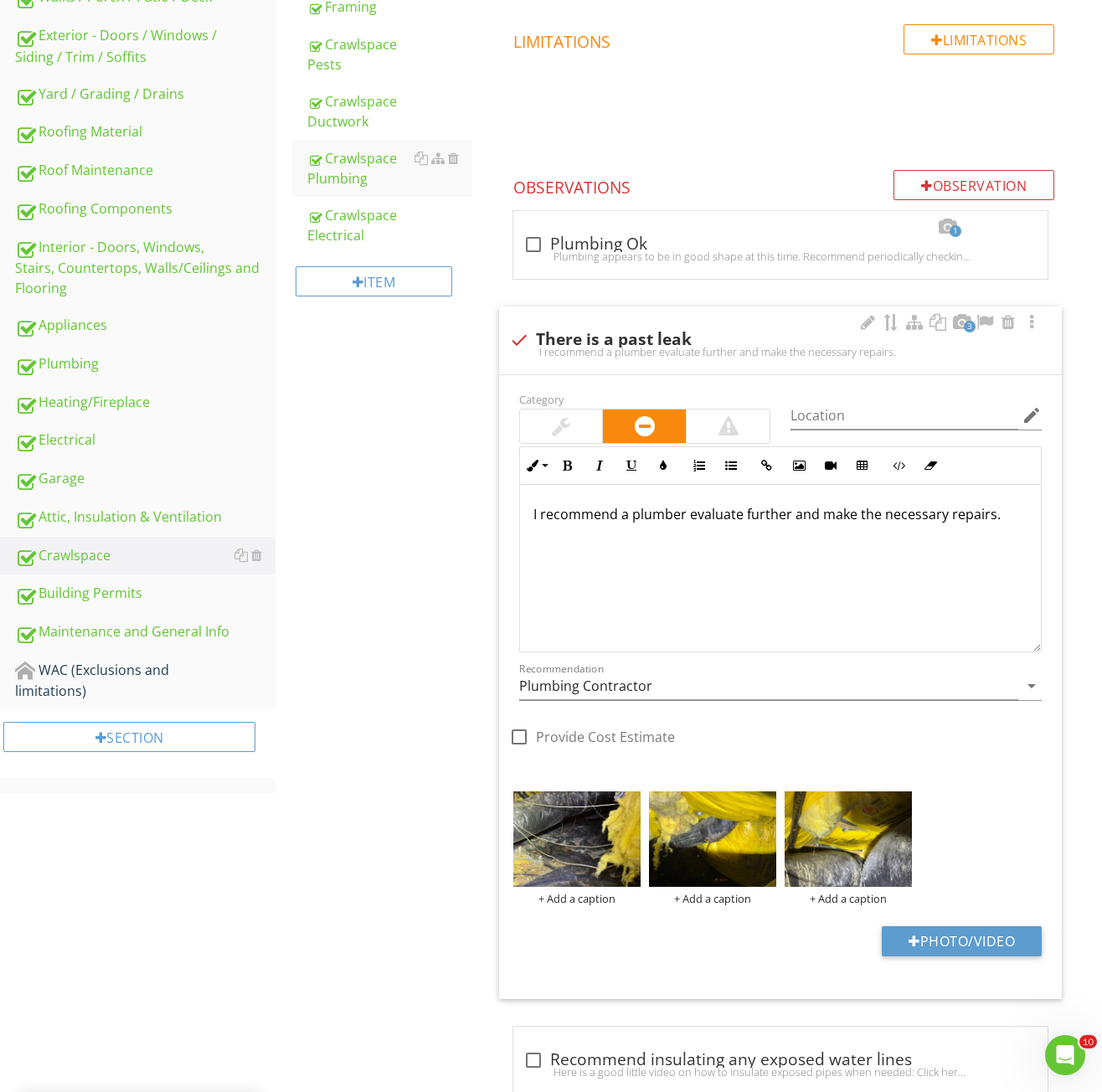 scroll, scrollTop: 0, scrollLeft: 0, axis: both 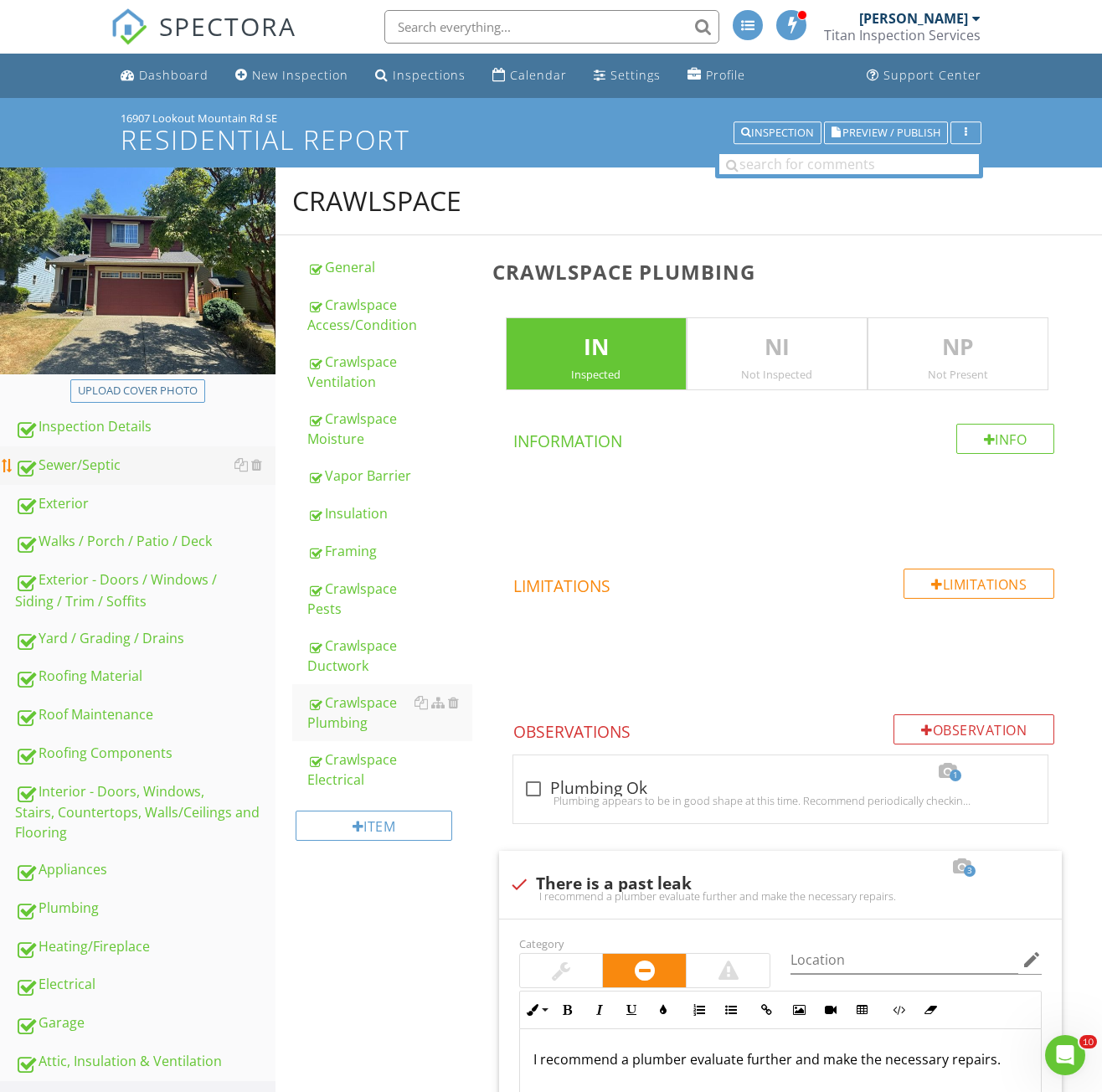click on "Sewer/Septic" at bounding box center [145, 466] 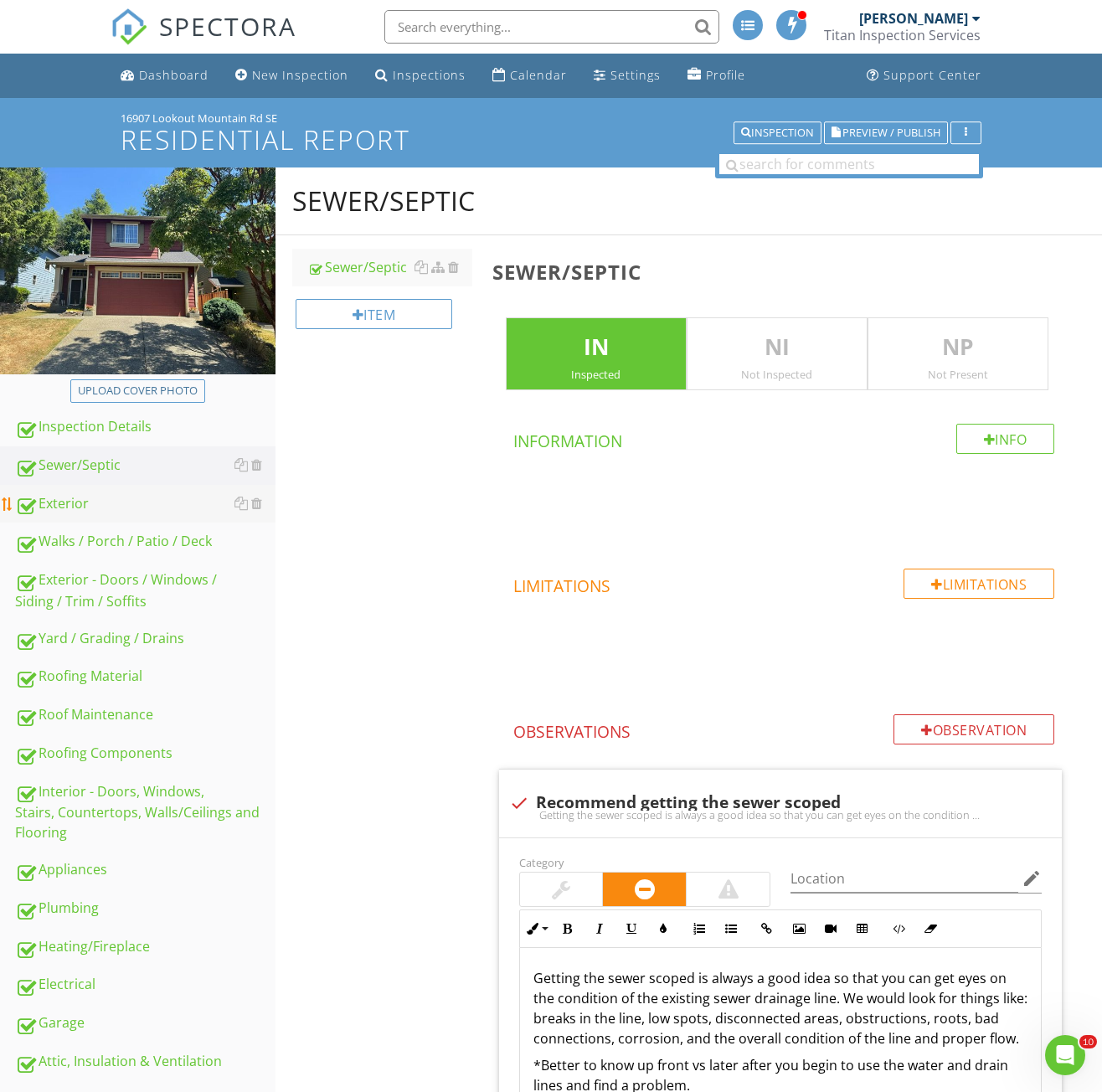 click on "Exterior" at bounding box center [145, 504] 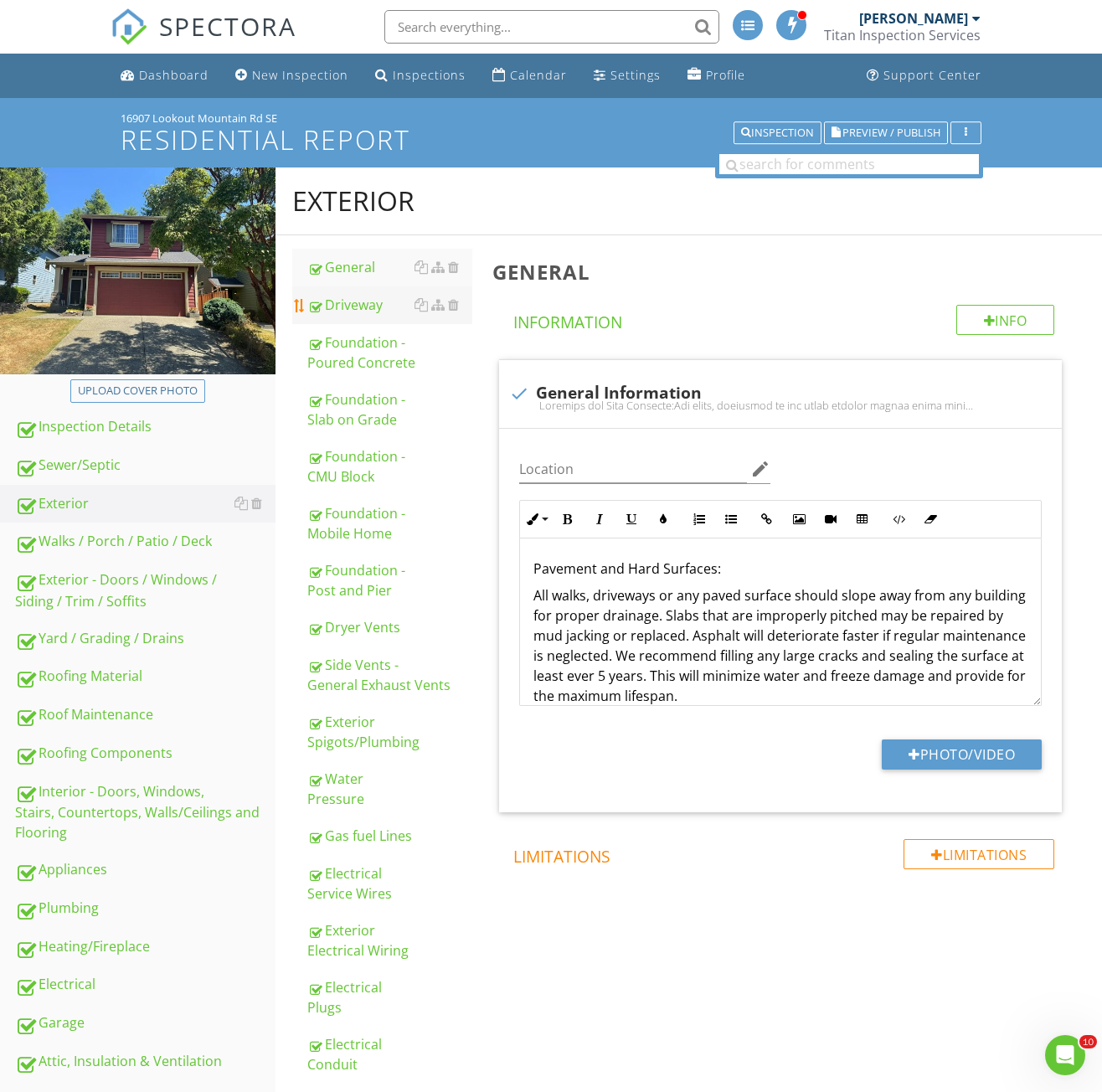 click on "Driveway" at bounding box center (389, 305) 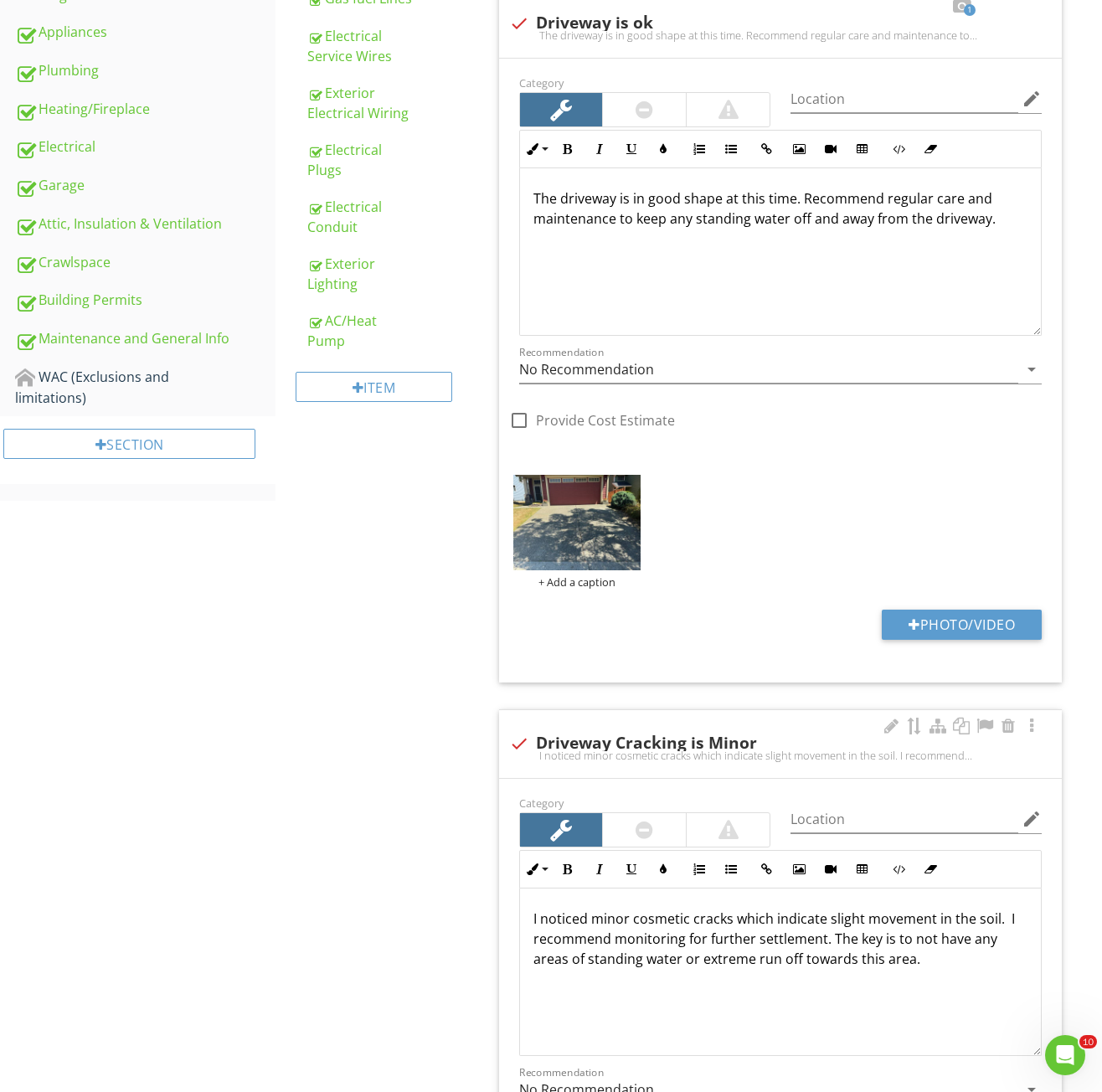 click on "I noticed minor cosmetic cracks which indicate slight movement in the soil. I recommend monitoring for further settlement. The key is to not have any areas of standing water or extreme run off towards this area." at bounding box center (780, 755) 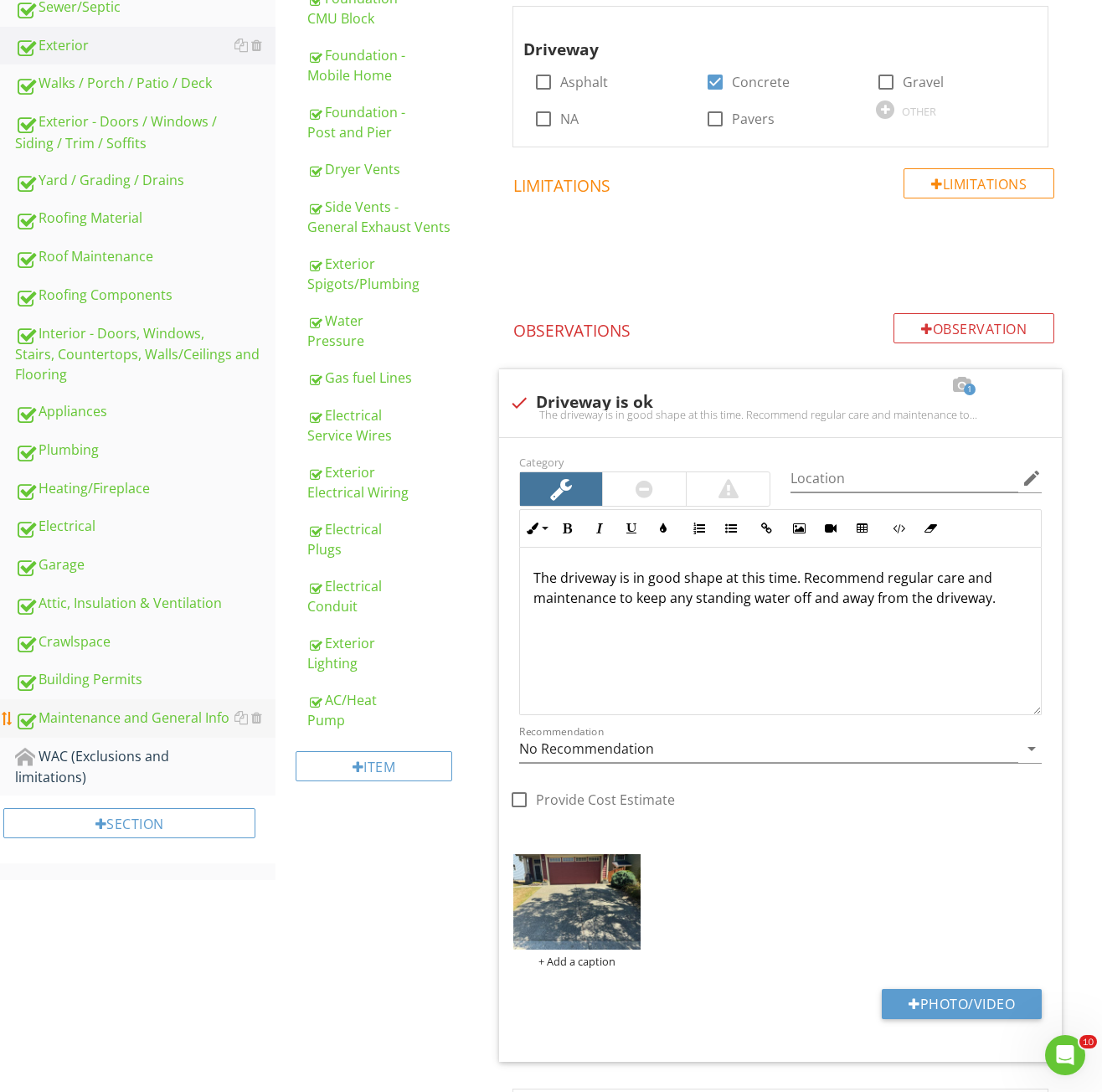 scroll, scrollTop: 586, scrollLeft: 0, axis: vertical 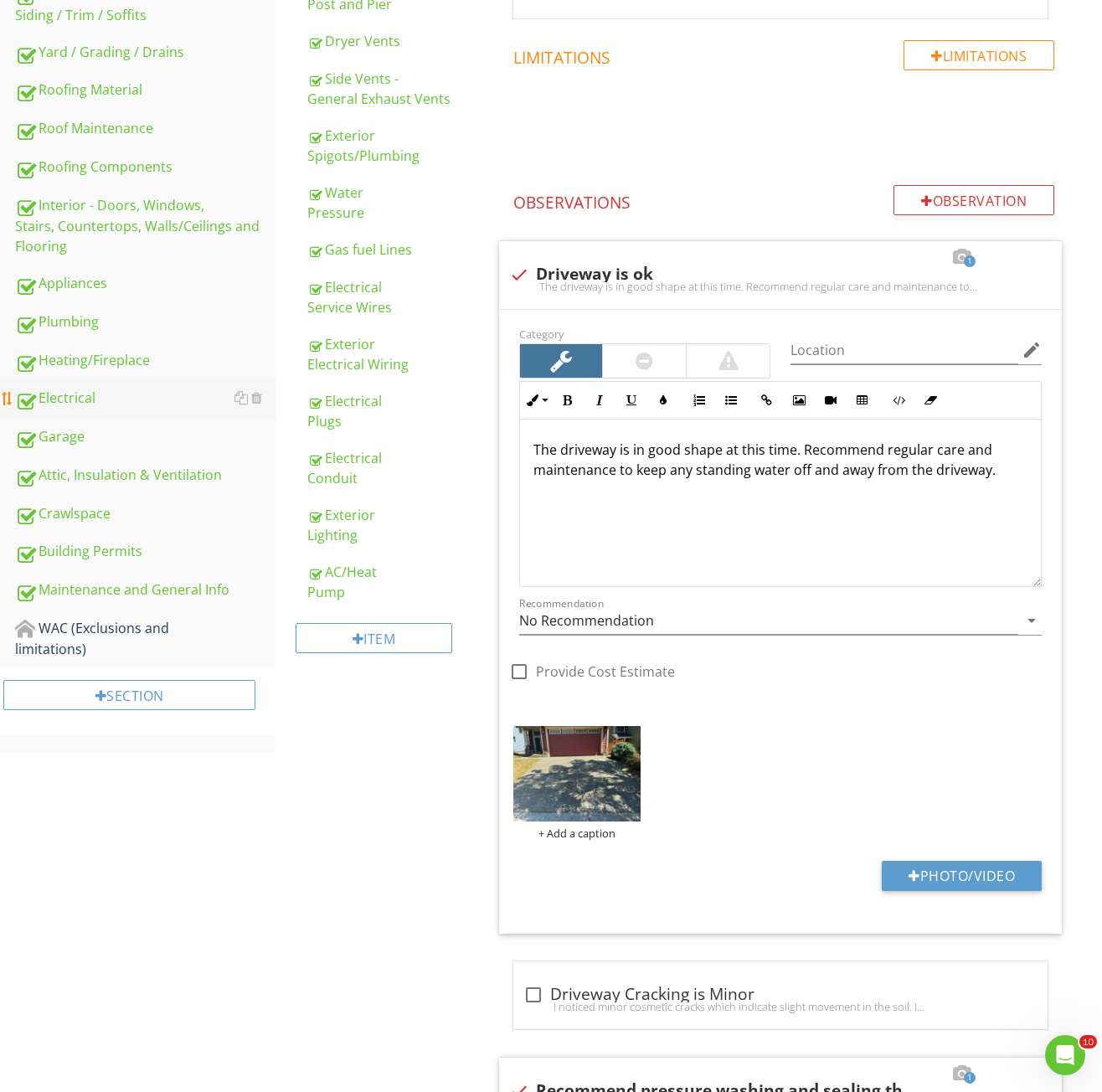 click on "Electrical" at bounding box center (145, 399) 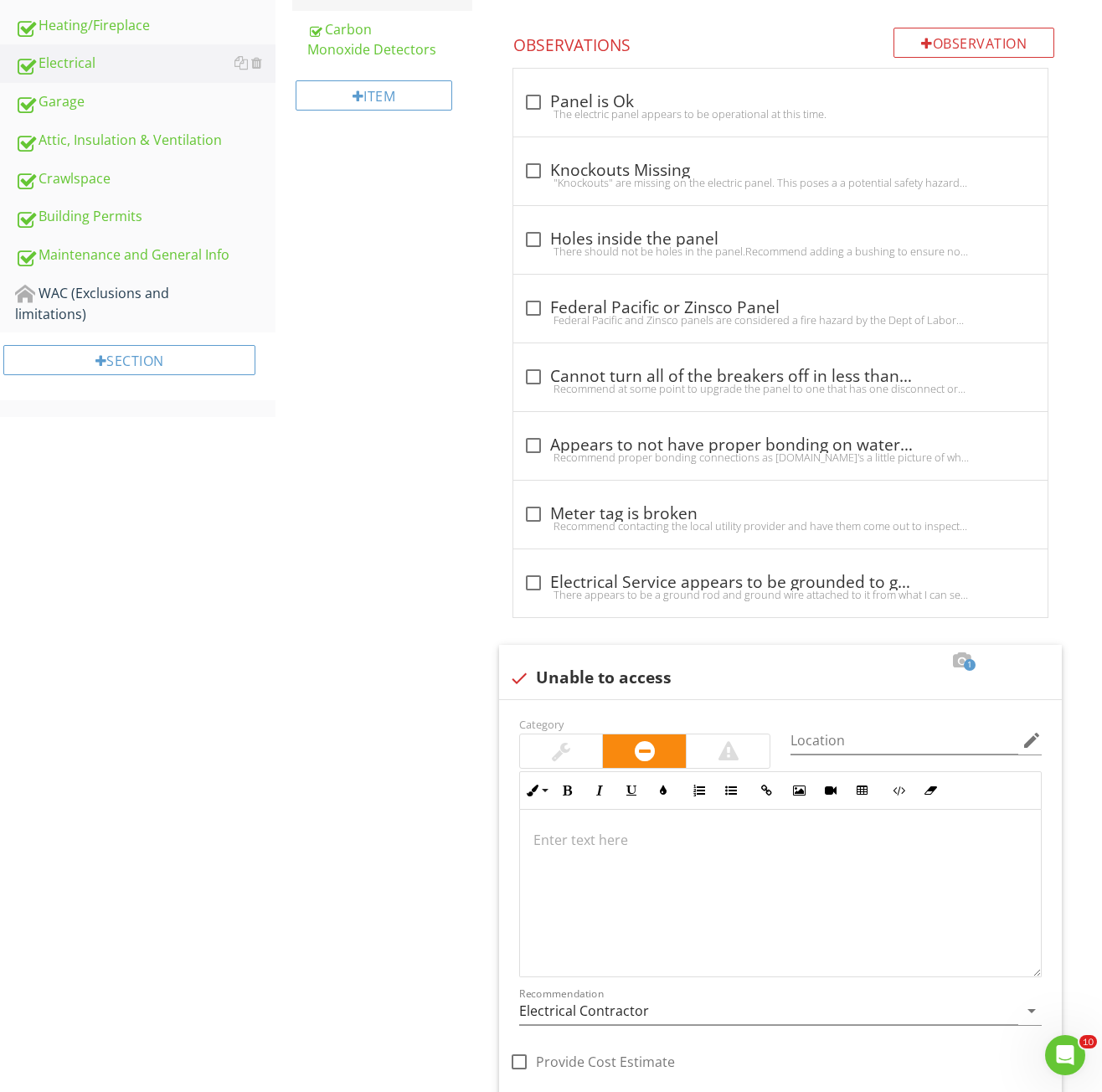 scroll, scrollTop: 1089, scrollLeft: 0, axis: vertical 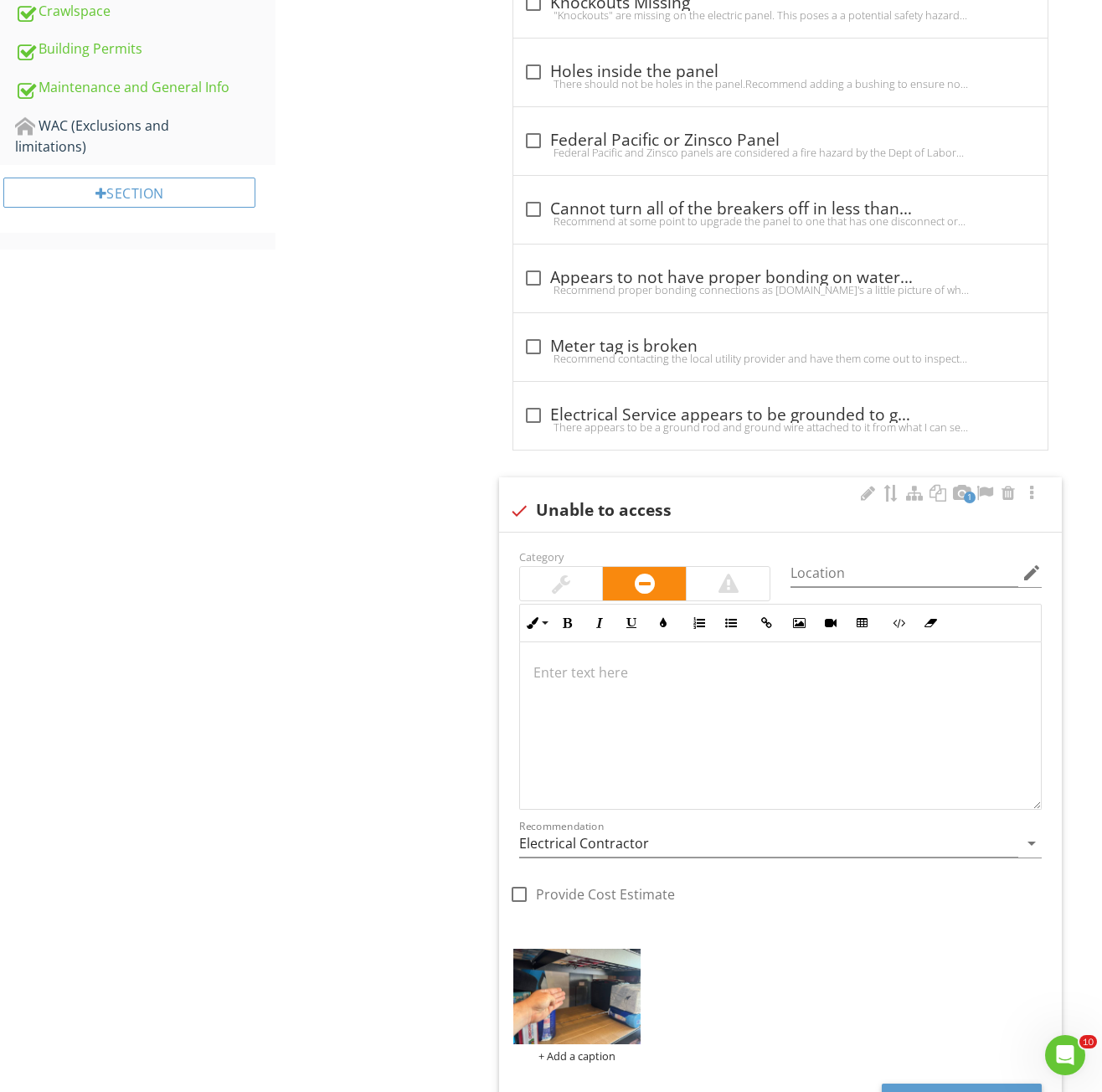 click on "check
Unable to access" at bounding box center [780, 511] 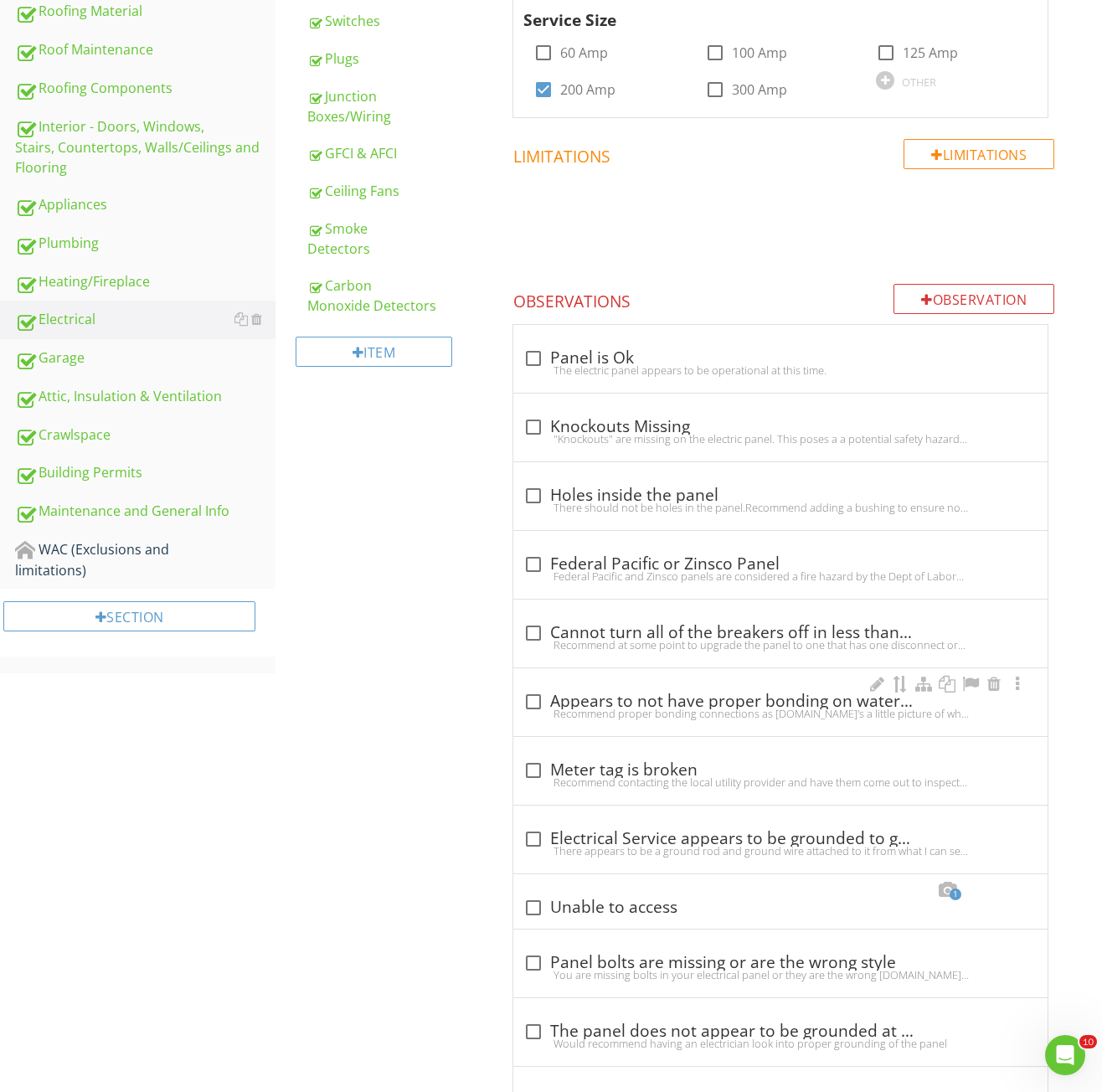 scroll, scrollTop: 750, scrollLeft: 0, axis: vertical 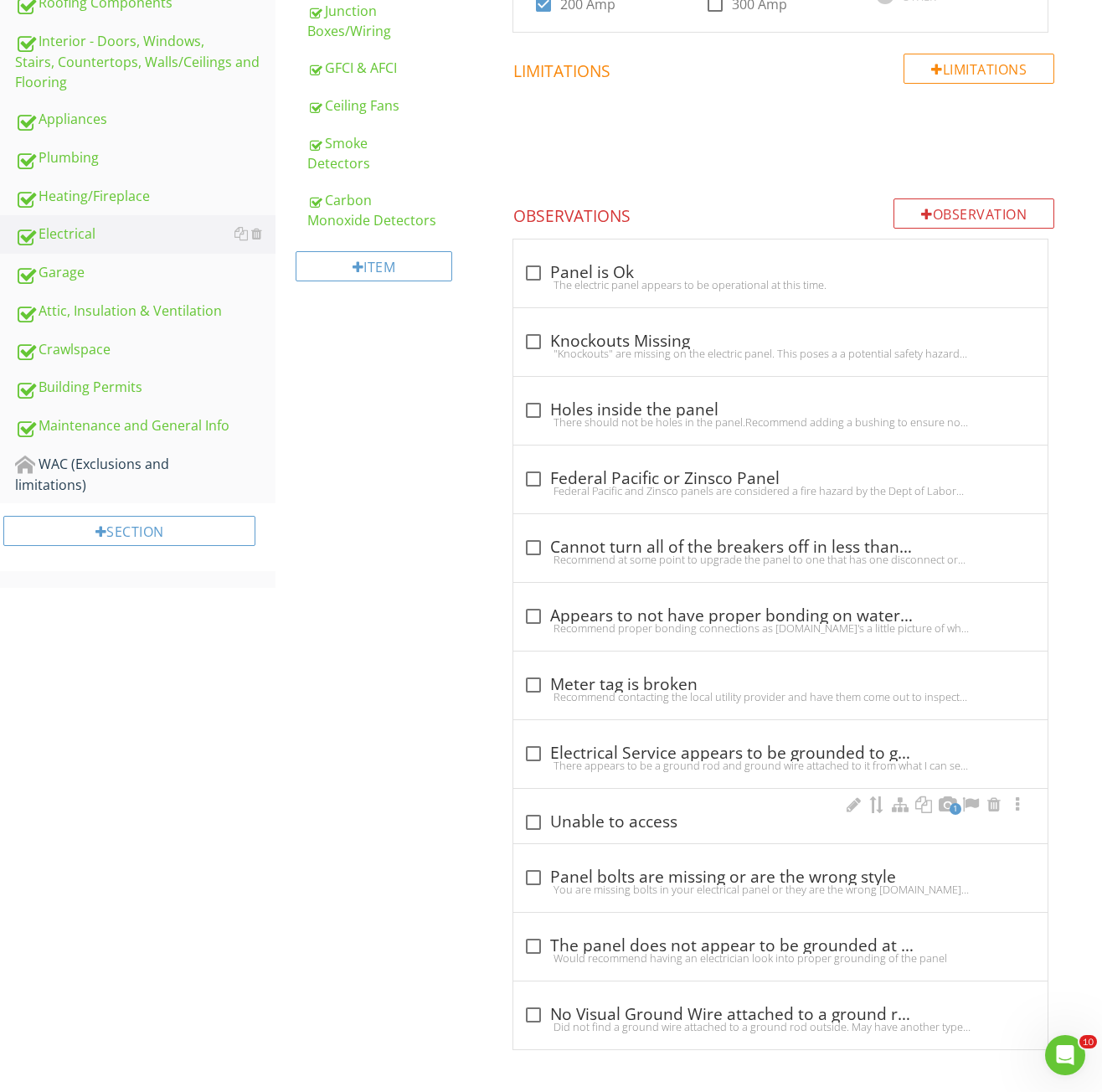 click on "check_box_outline_blank
Unable to access" at bounding box center (780, 822) 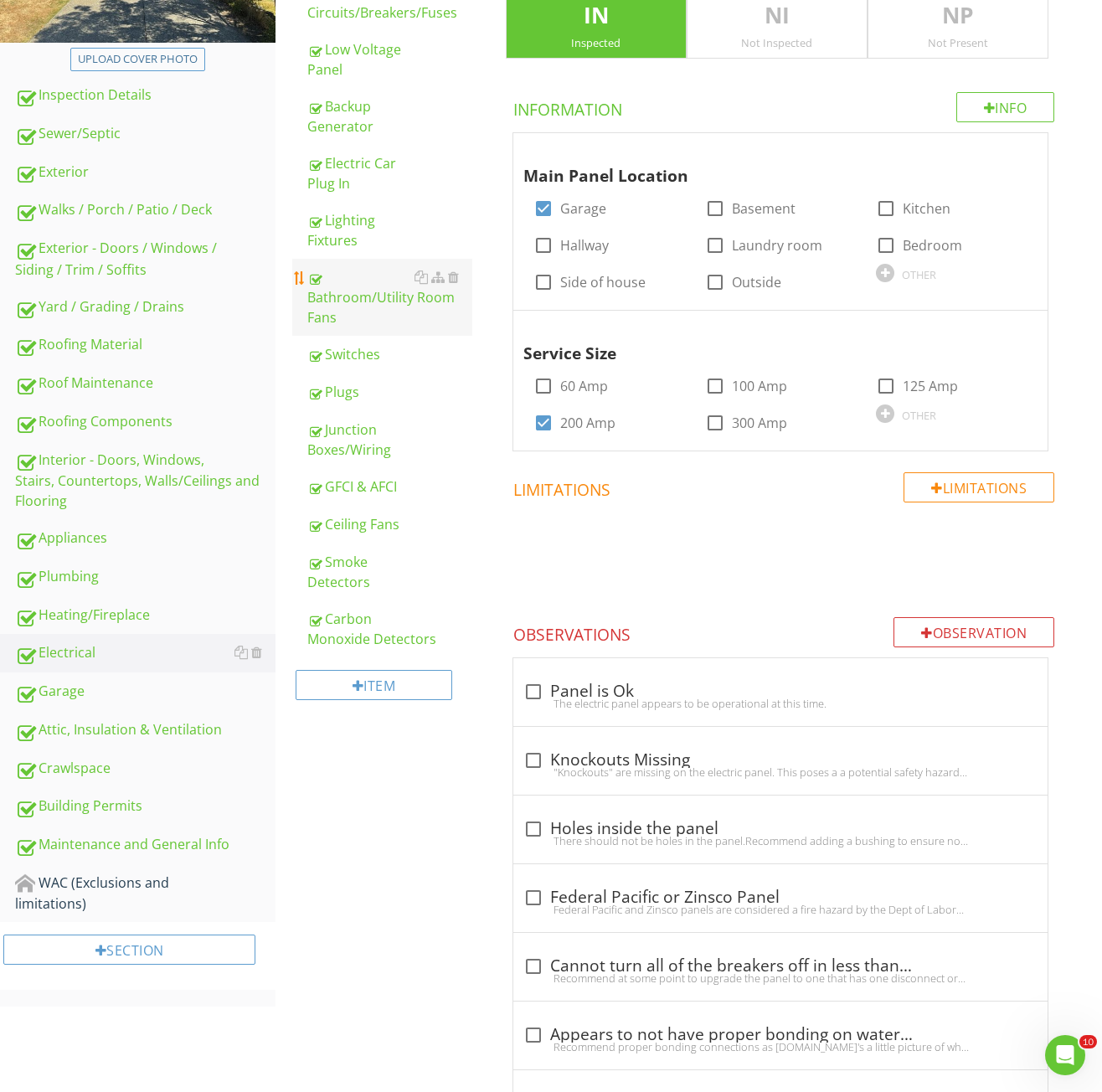 scroll, scrollTop: 80, scrollLeft: 0, axis: vertical 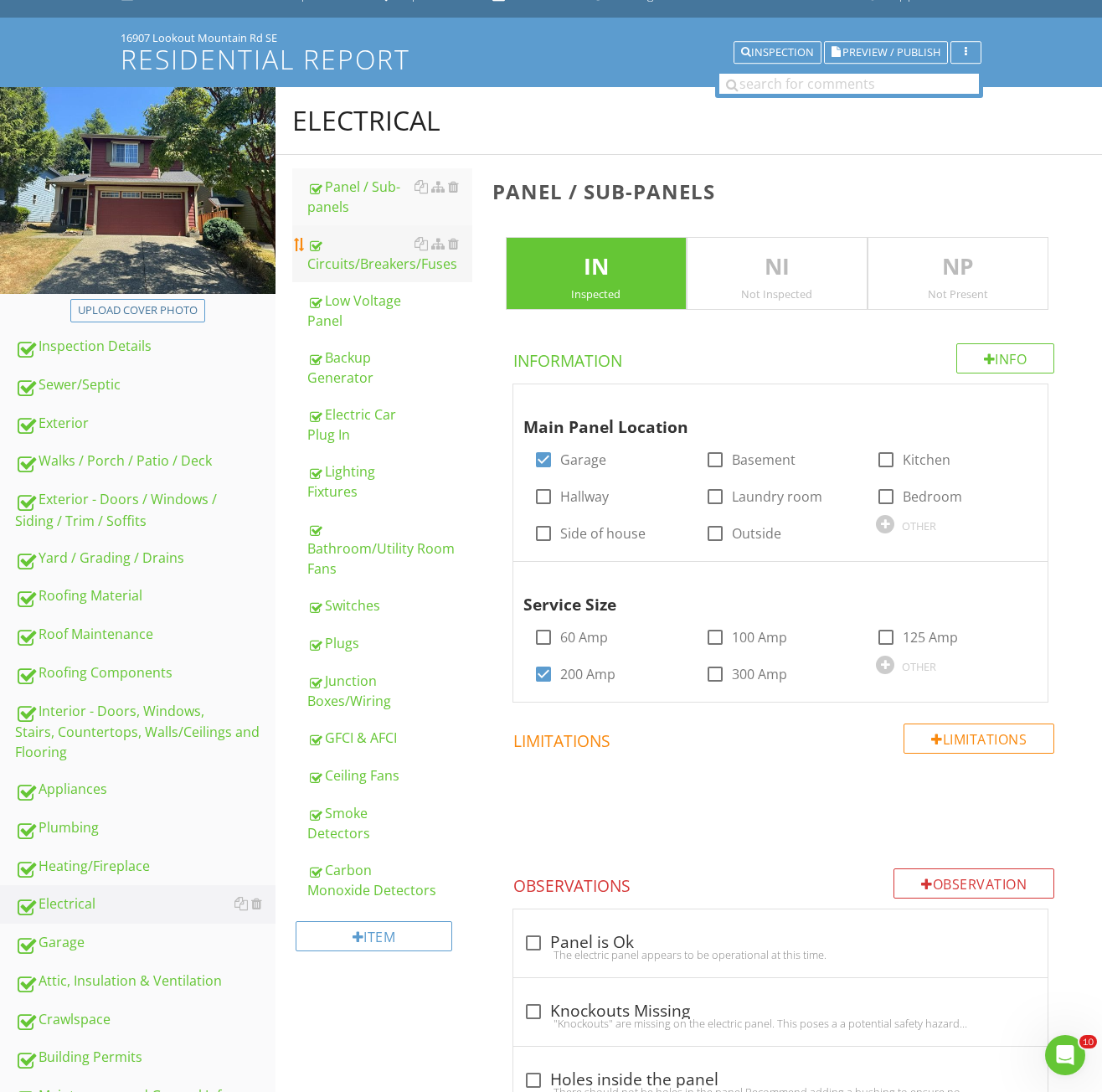 click on "Circuits/Breakers/Fuses" at bounding box center [389, 254] 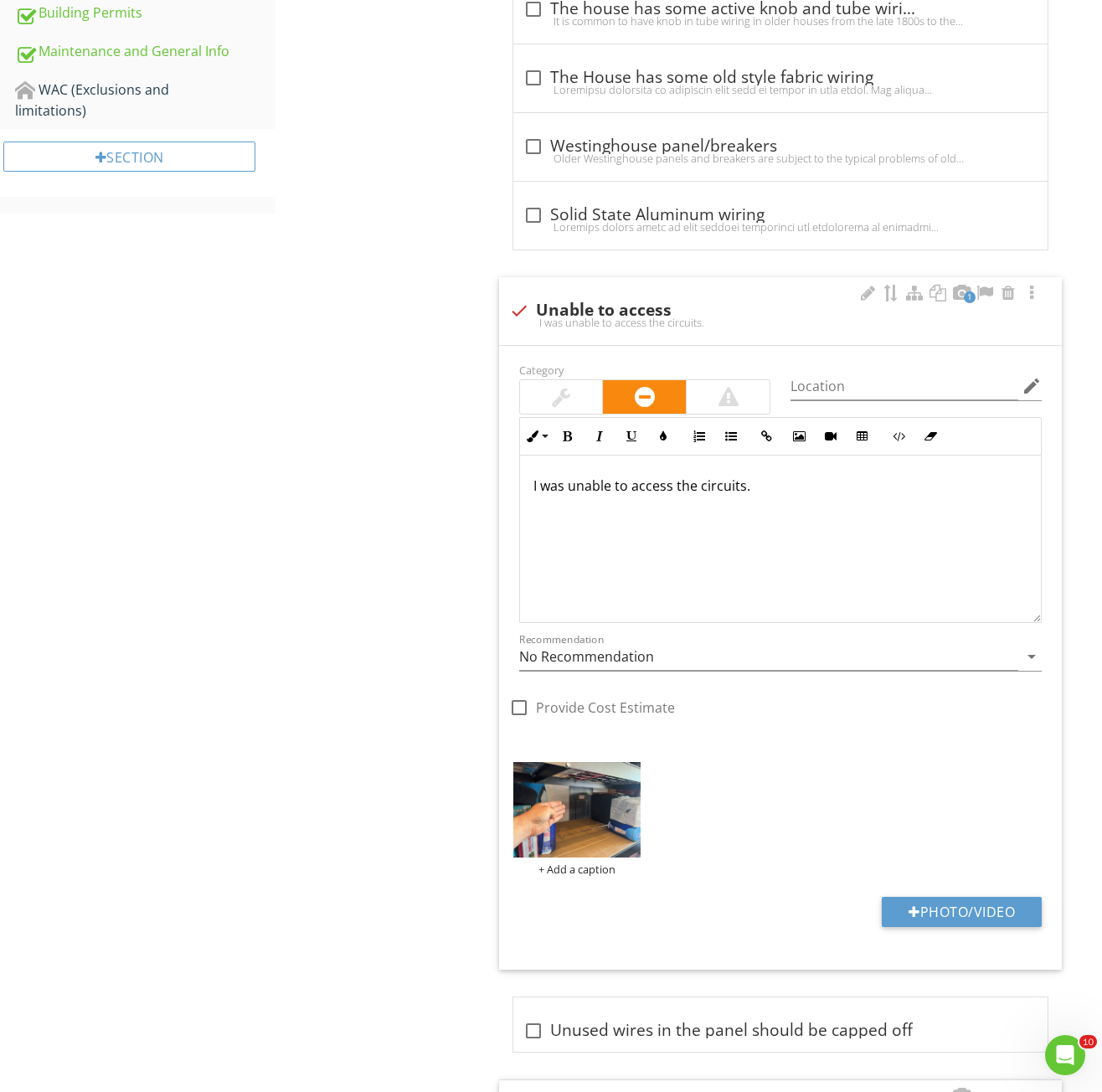 scroll, scrollTop: 1120, scrollLeft: 0, axis: vertical 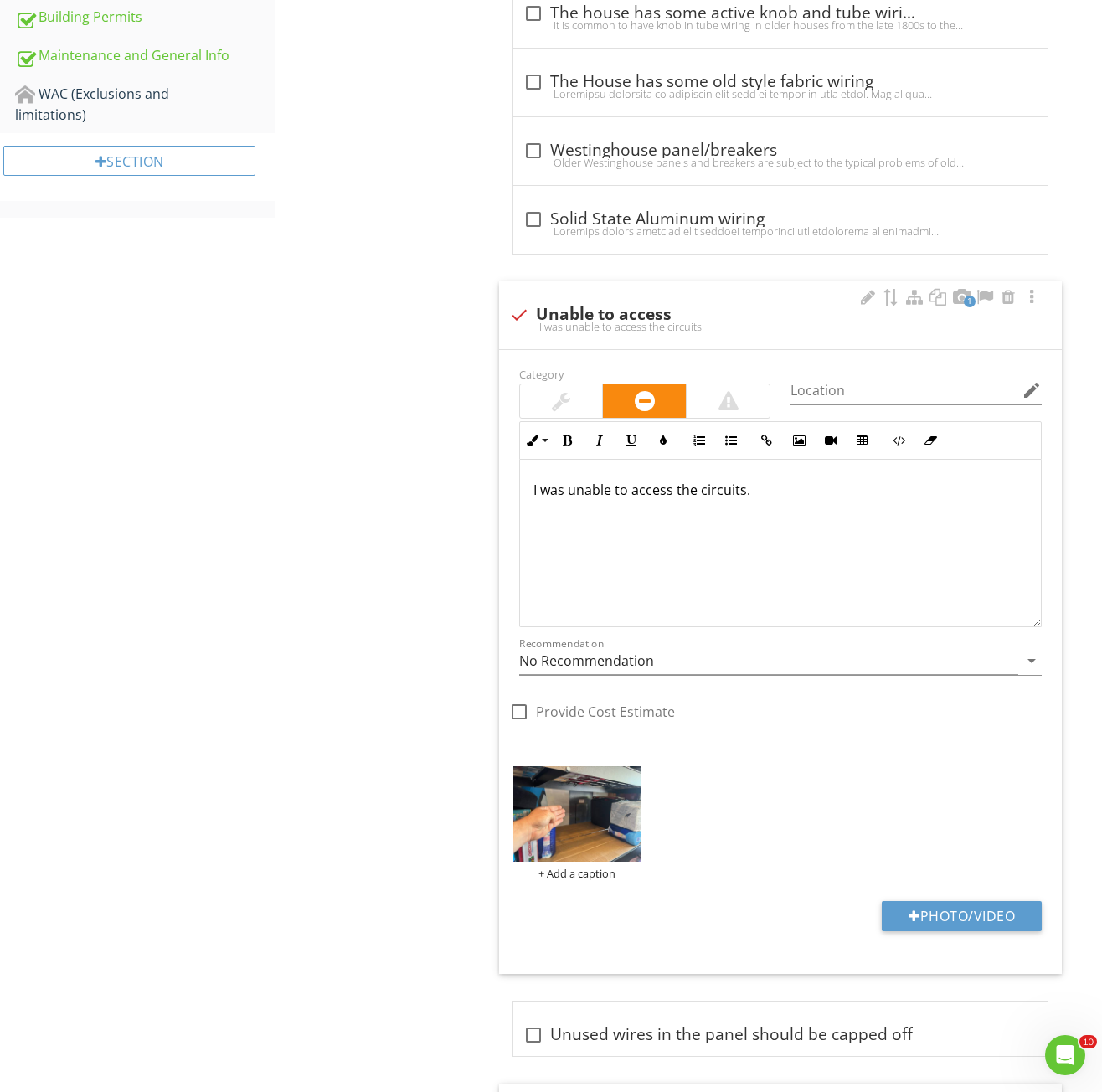 click on "check
Unable to access" at bounding box center (780, 315) 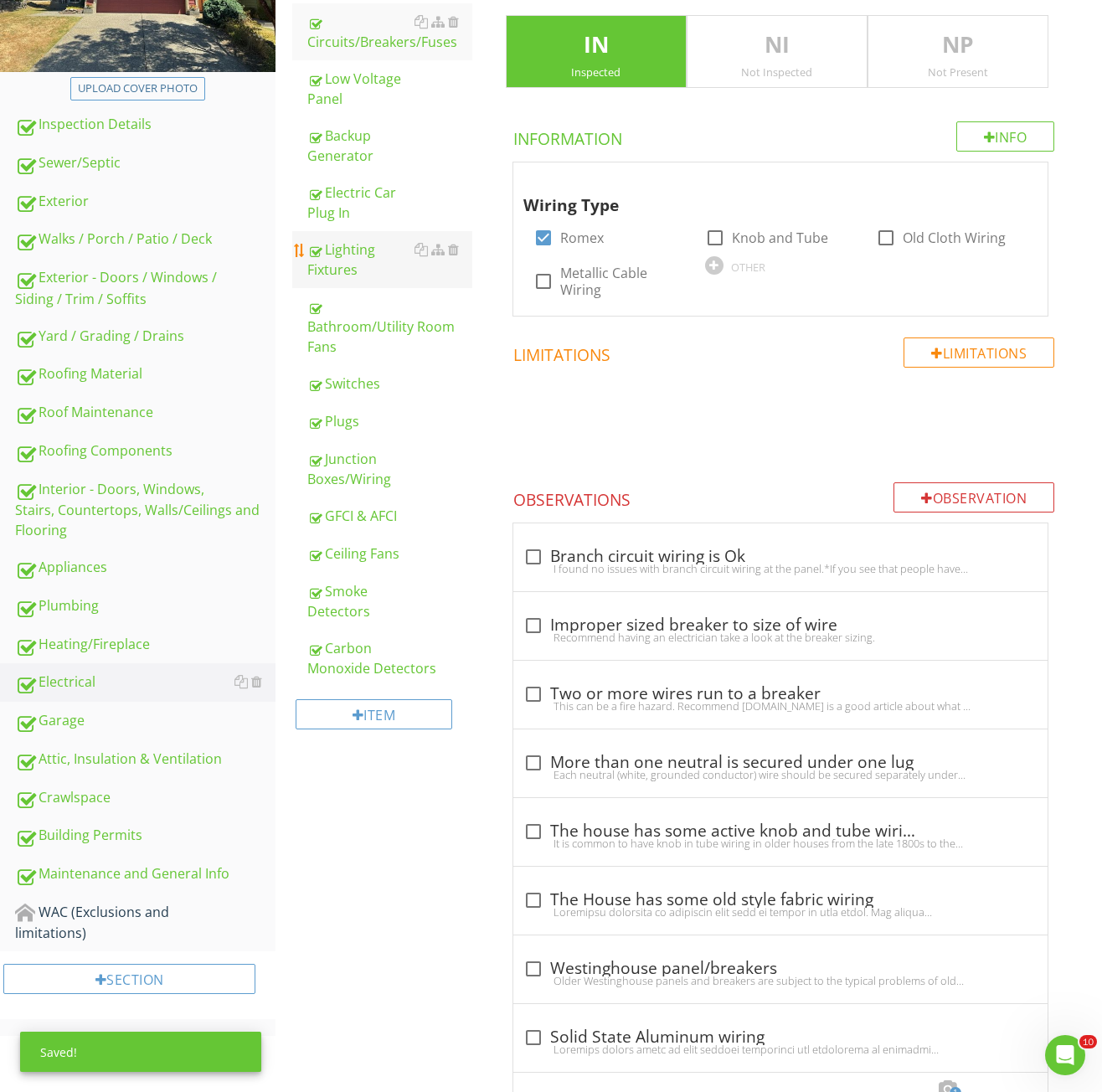 scroll, scrollTop: 283, scrollLeft: 0, axis: vertical 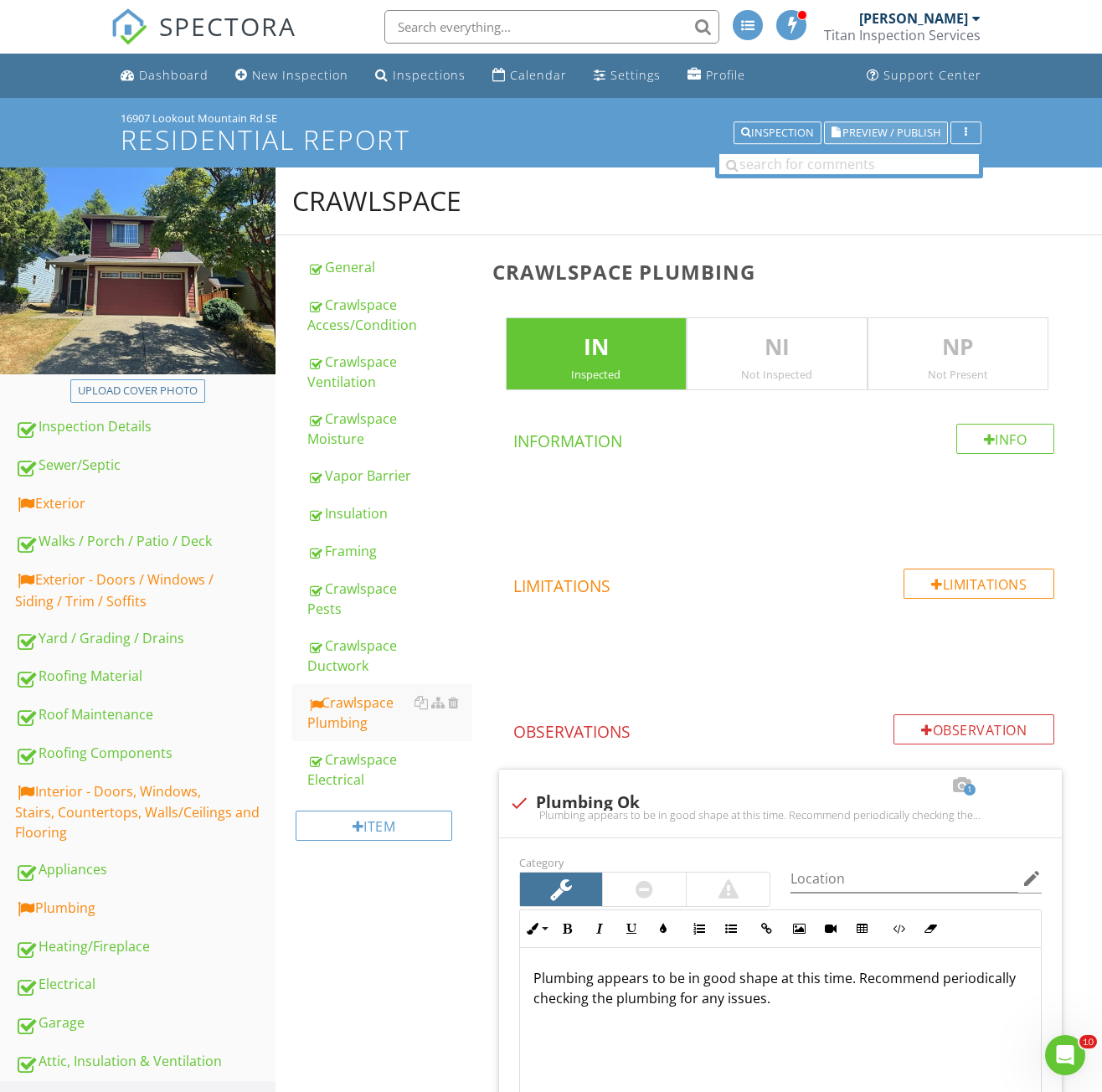 click on "Preview / Publish" at bounding box center (886, 133) 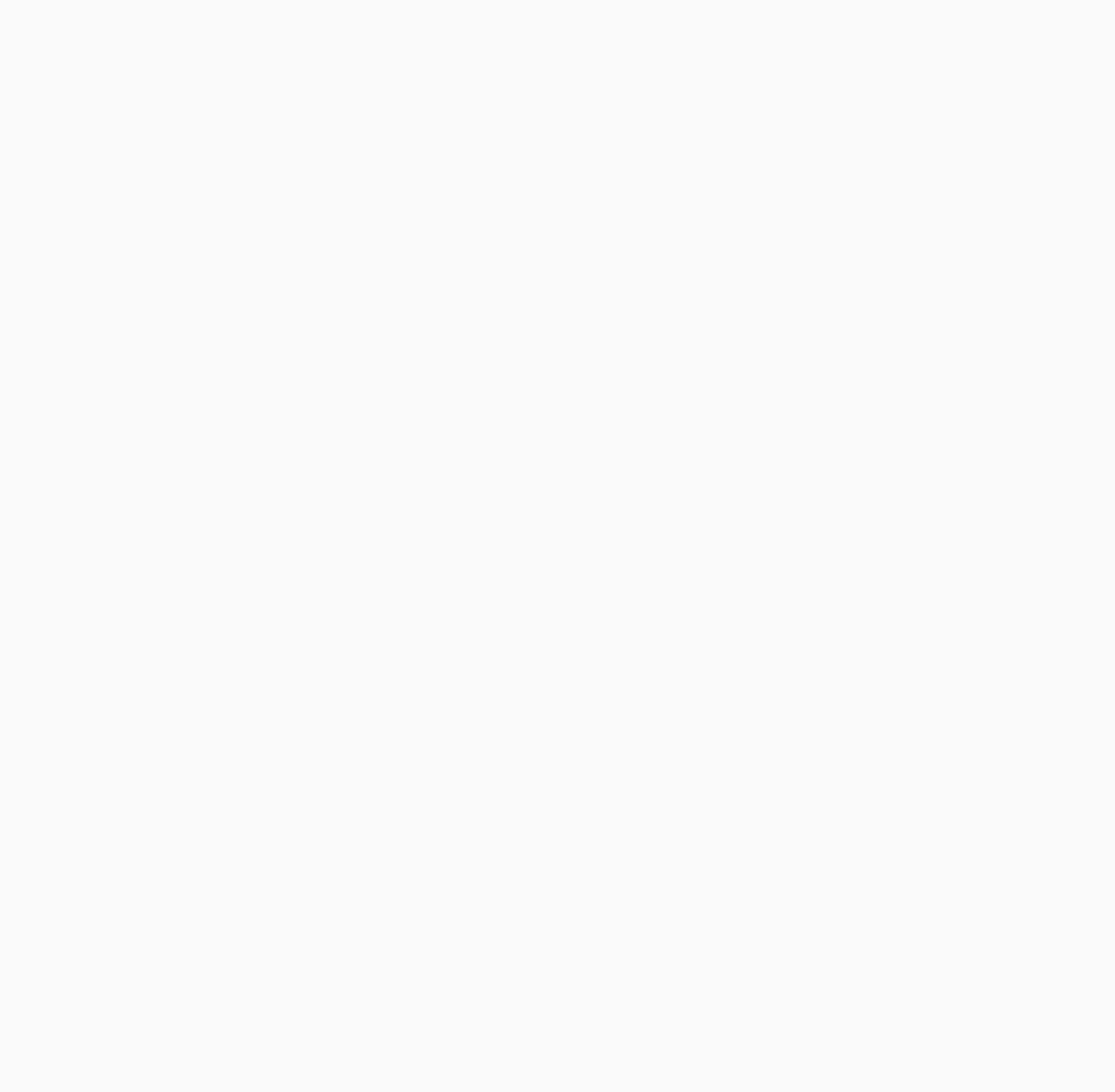 scroll, scrollTop: 0, scrollLeft: 0, axis: both 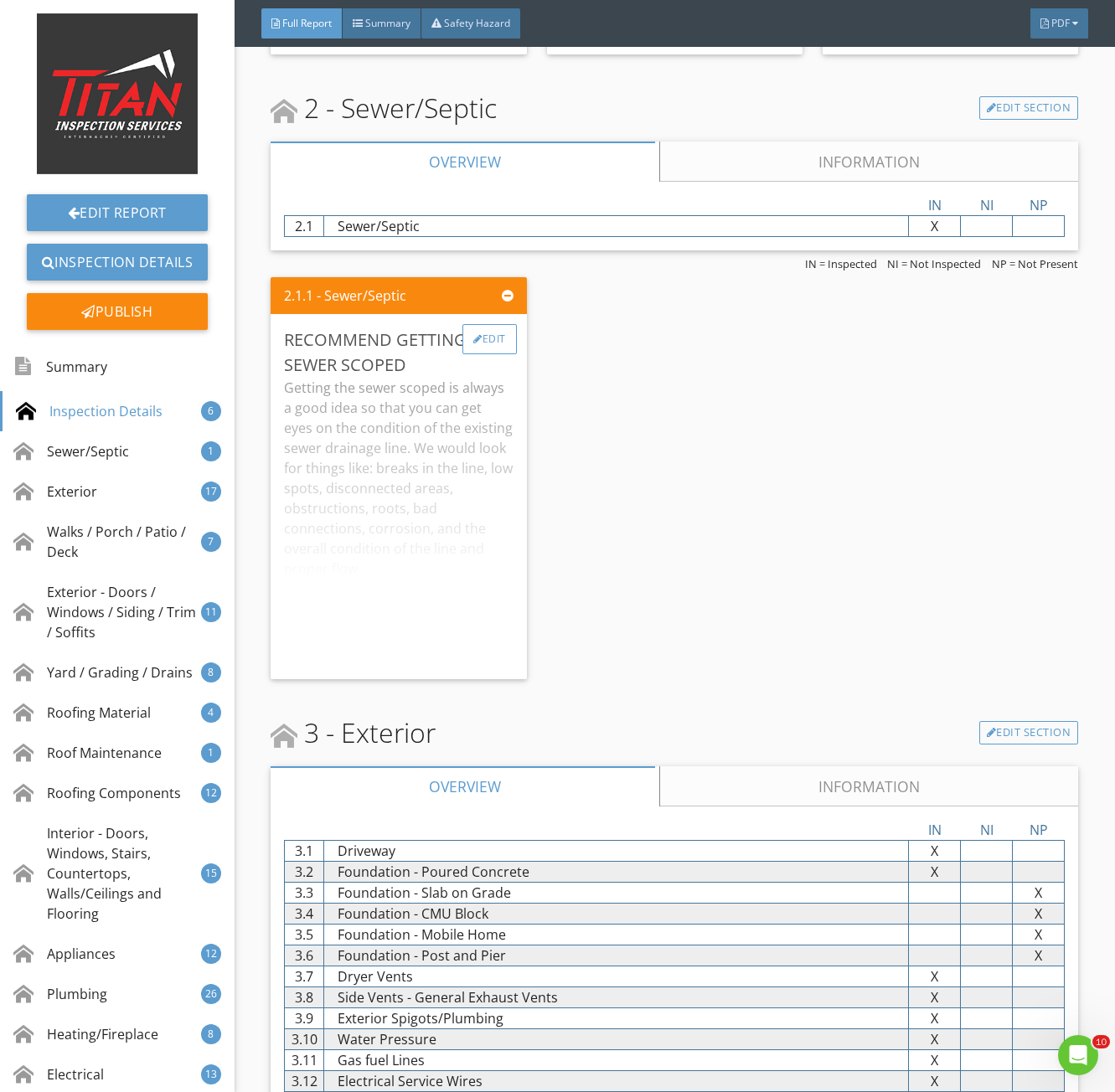 click on "Edit" at bounding box center (489, 339) 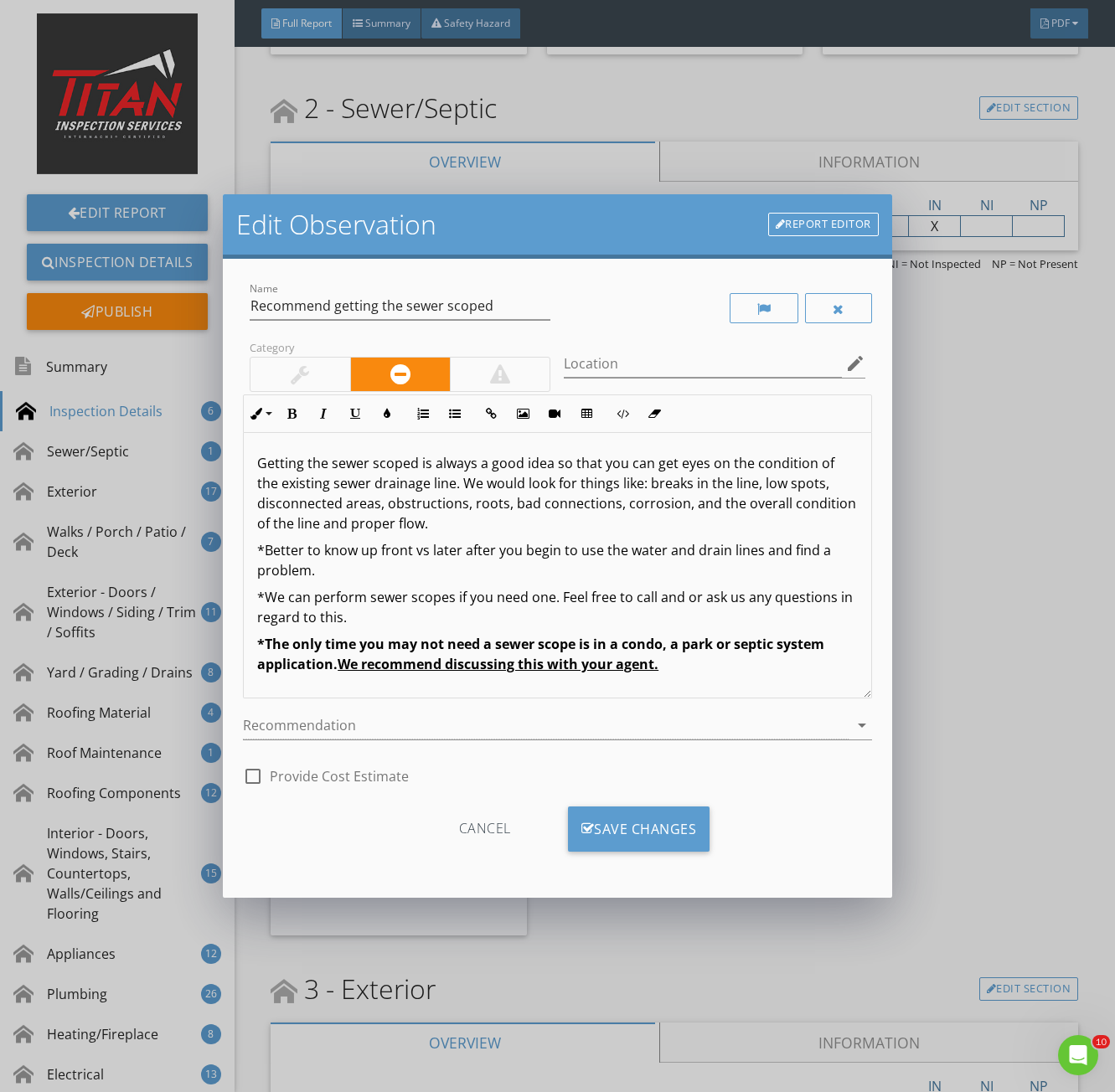click at bounding box center (300, 374) 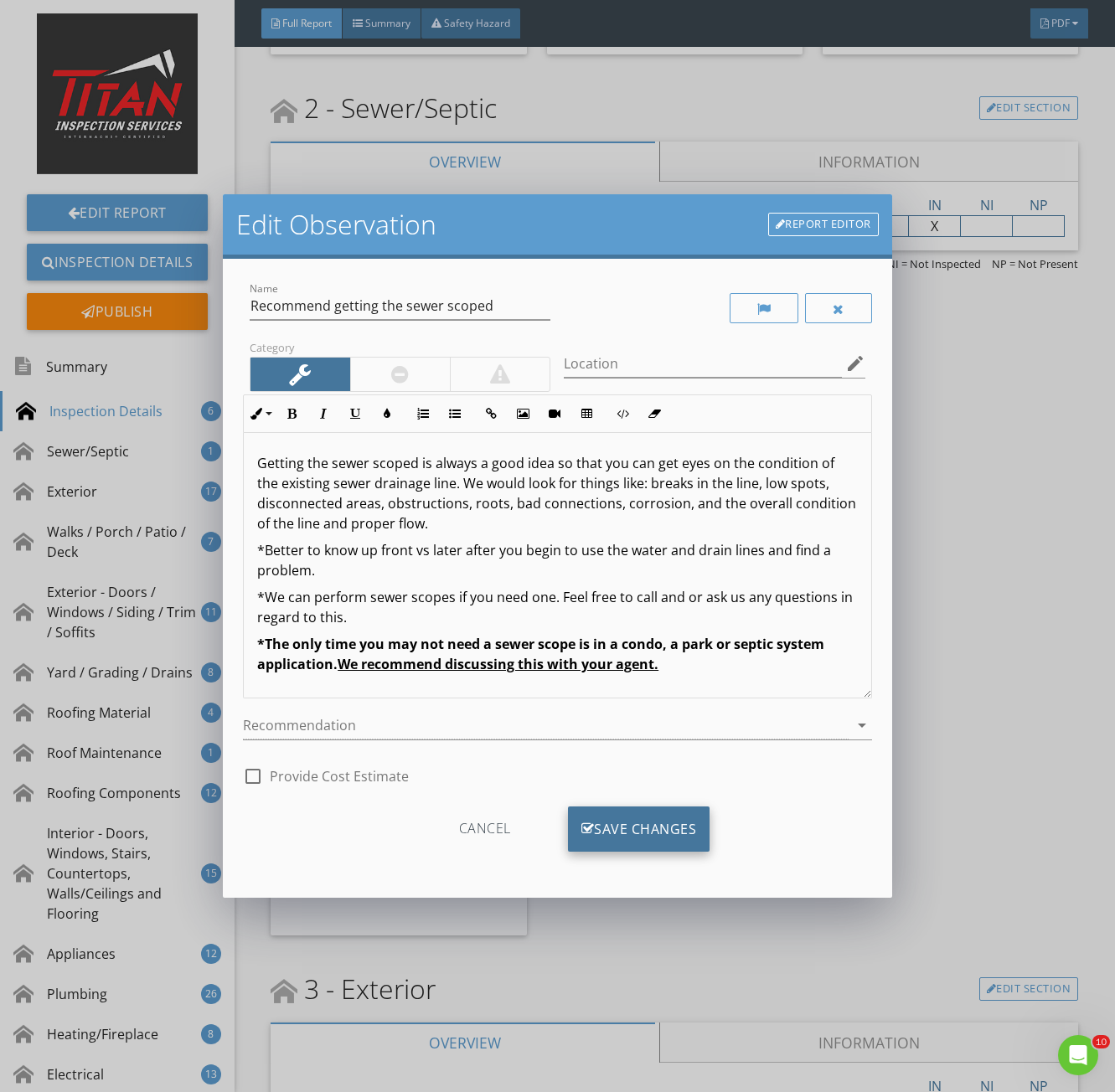 click on "Save Changes" at bounding box center (639, 829) 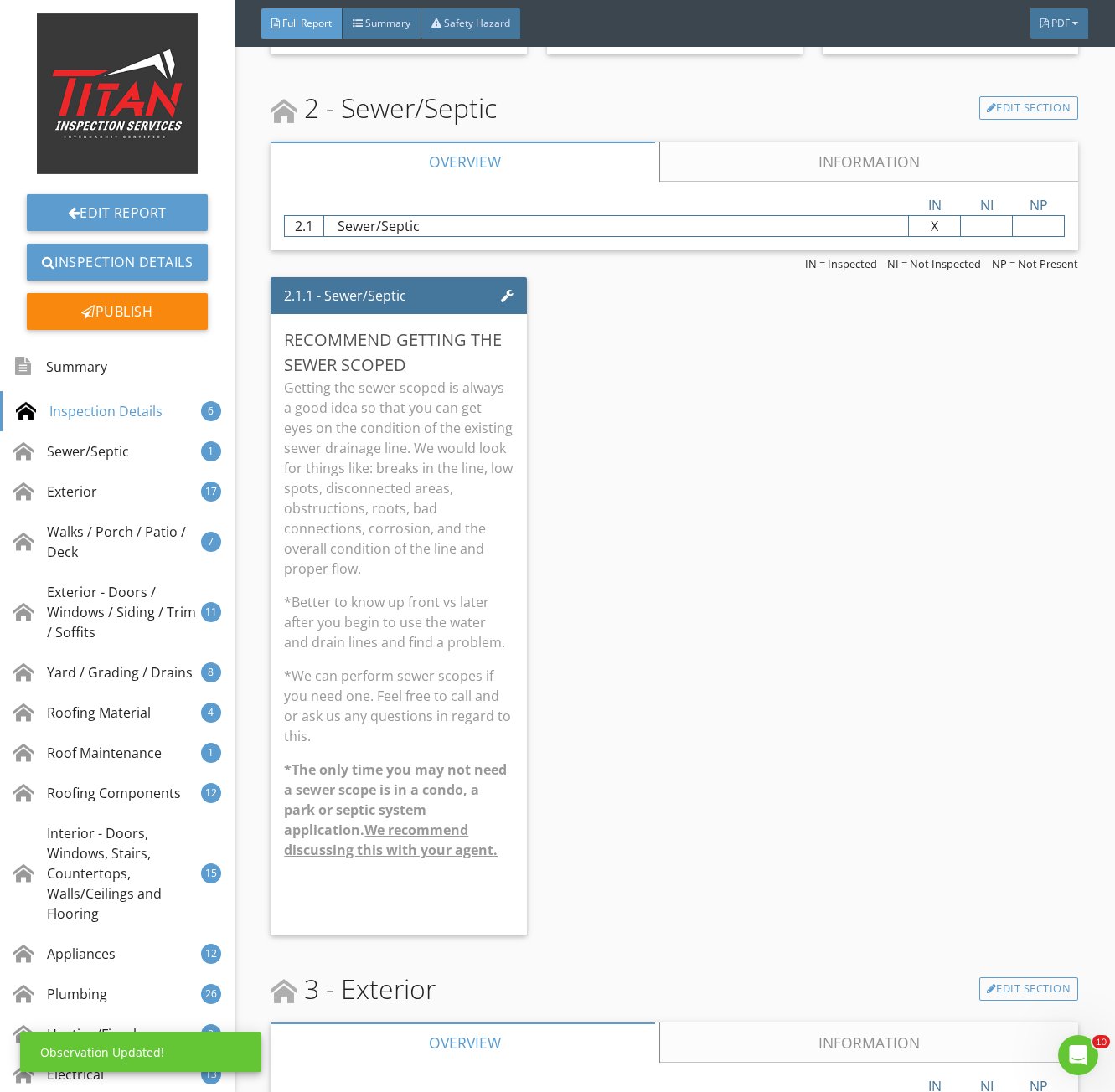 click on "Getting the sewer scoped is always a good idea so that you can get eyes on the condition of the existing sewer drainage line. We would look for things like: breaks in the line, low spots, disconnected areas, obstructions, roots, bad connections, corrosion, and the overall condition of the line and proper flow." at bounding box center (398, 478) 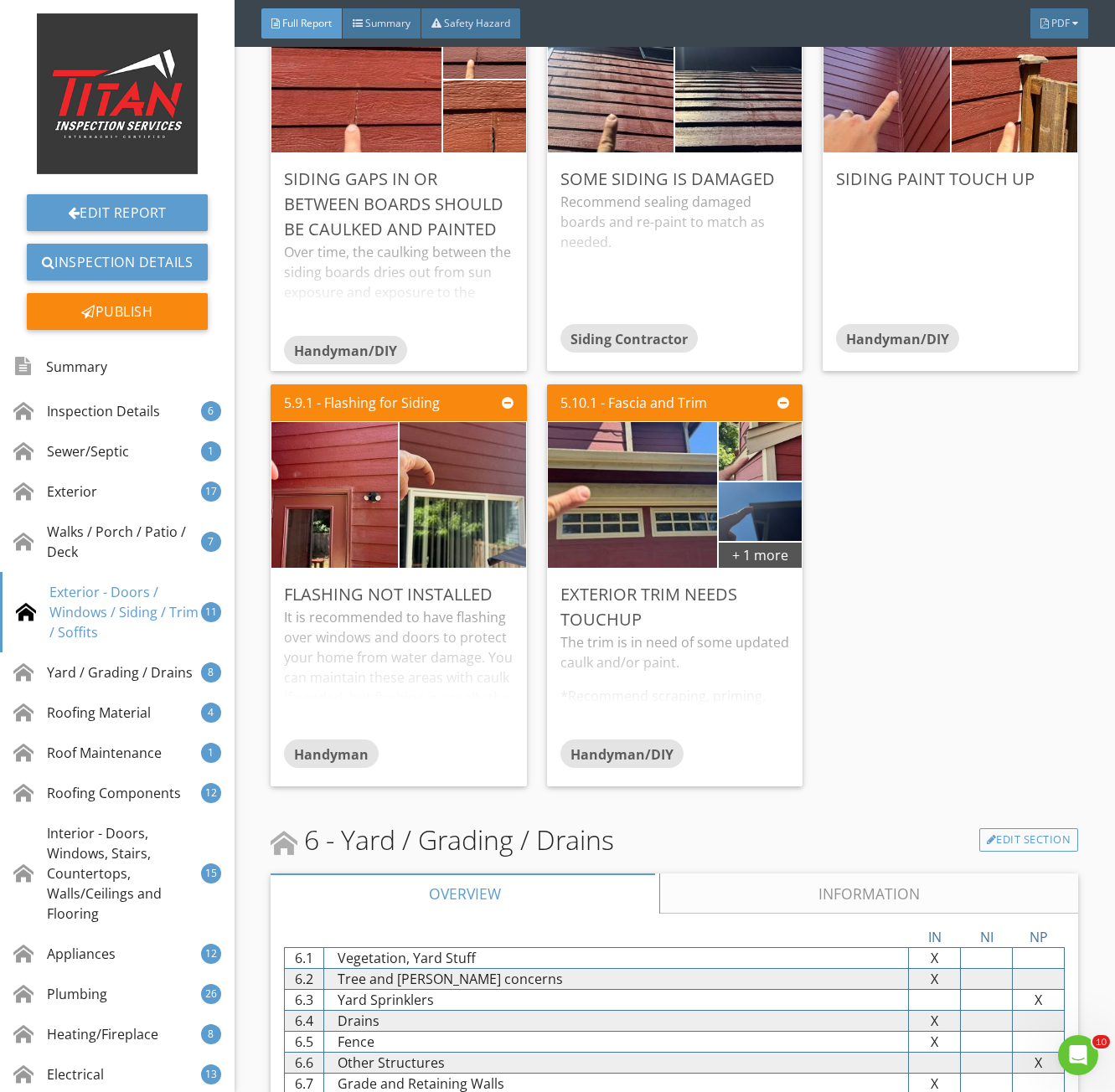scroll, scrollTop: 9044, scrollLeft: 0, axis: vertical 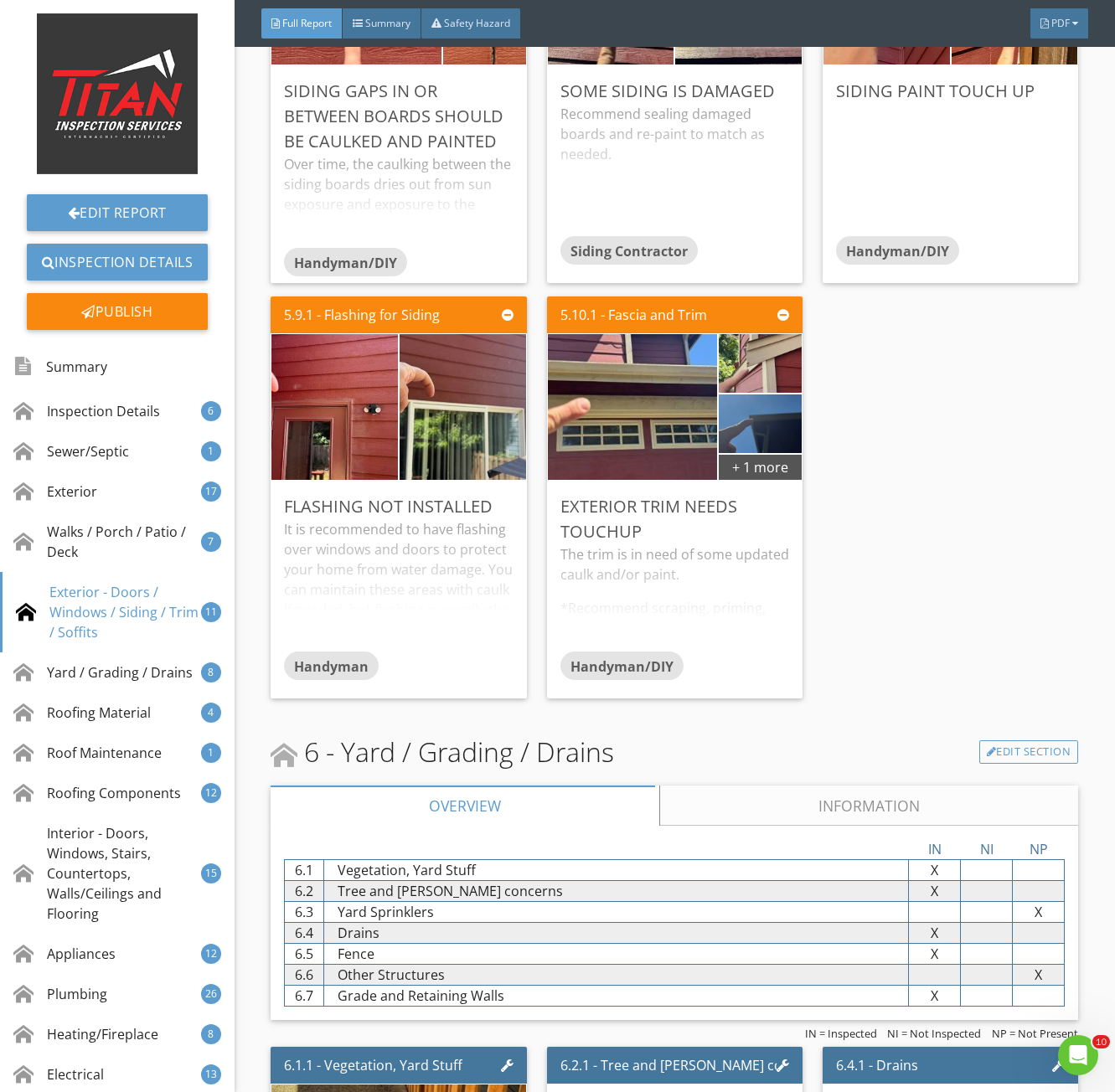 click on "The trim is in need of some updated caulk and/or paint. *Recommend scraping, priming, caulking where needed and painting with a good quality paint. *Here is a link for a good quality caulk: Click here for the link" at bounding box center (674, 598) 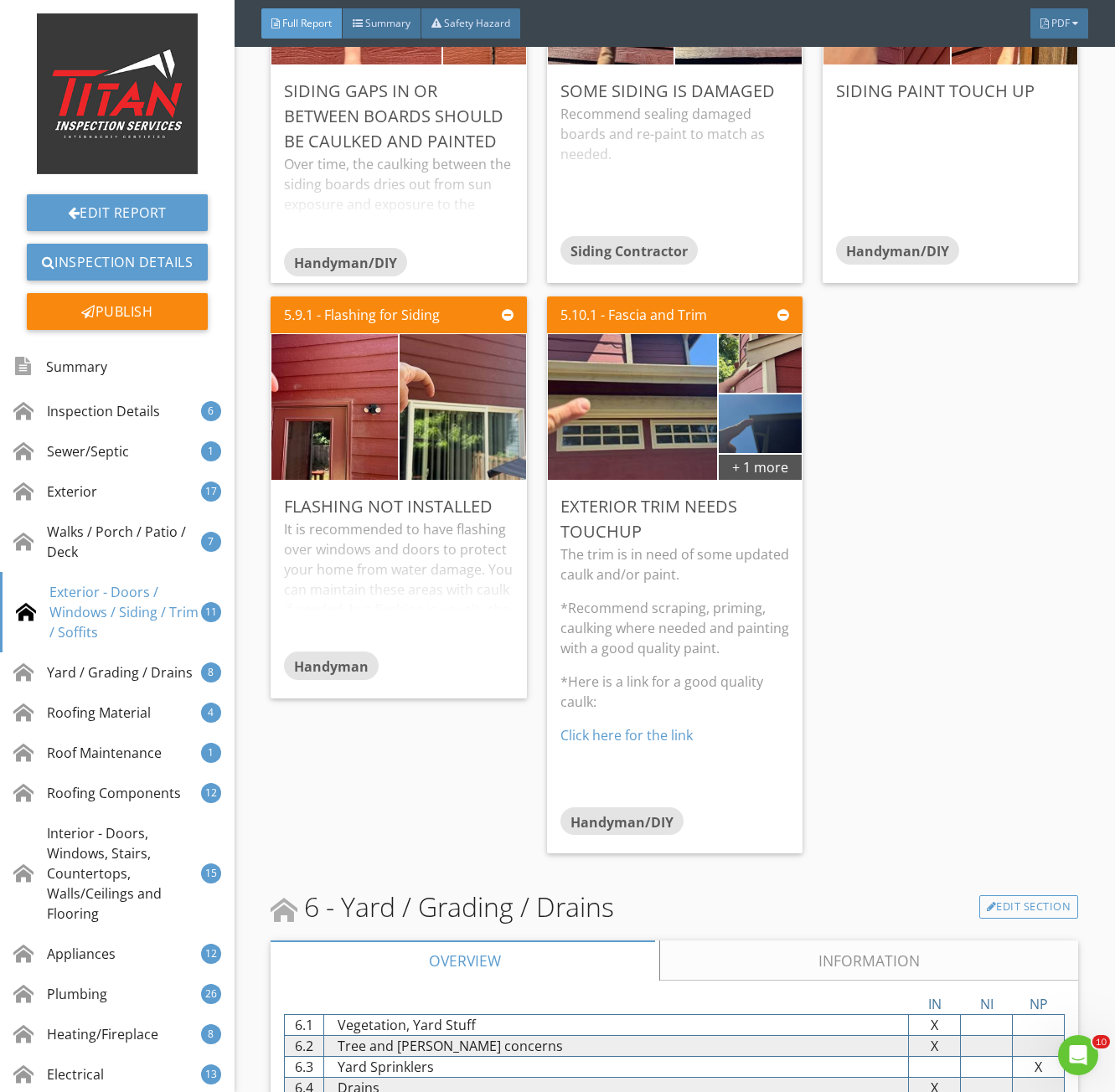 click on "The trim is in need of some updated caulk and/or paint." at bounding box center [674, 564] 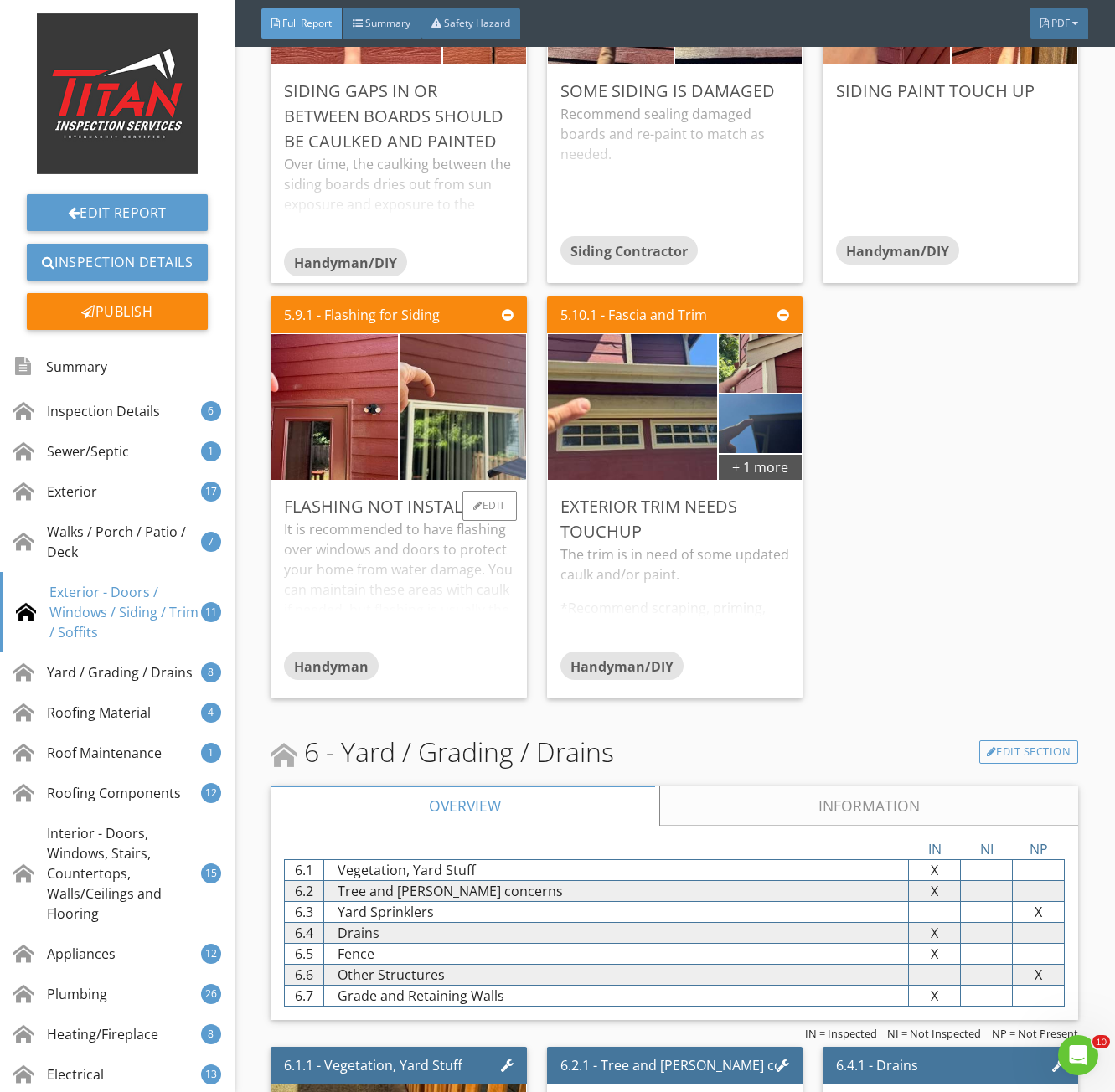 click on "It is recommended to have flashing over windows and doors to protect your home from water damage. You can maintain these areas with caulk if needed, but flashing is usually the best option. Older homes don't usually have it over the windows and doors because they didn't use it back then.  *The key is keeping everything sealed up to protect the home from water intrusion.  *Here is a link to some good caulk (Quad Caulk):  Link to Quad Caulk   *Here is a link to the type of flashing that is now used over windows and doors: Link to Z-Flashing" at bounding box center [398, 585] 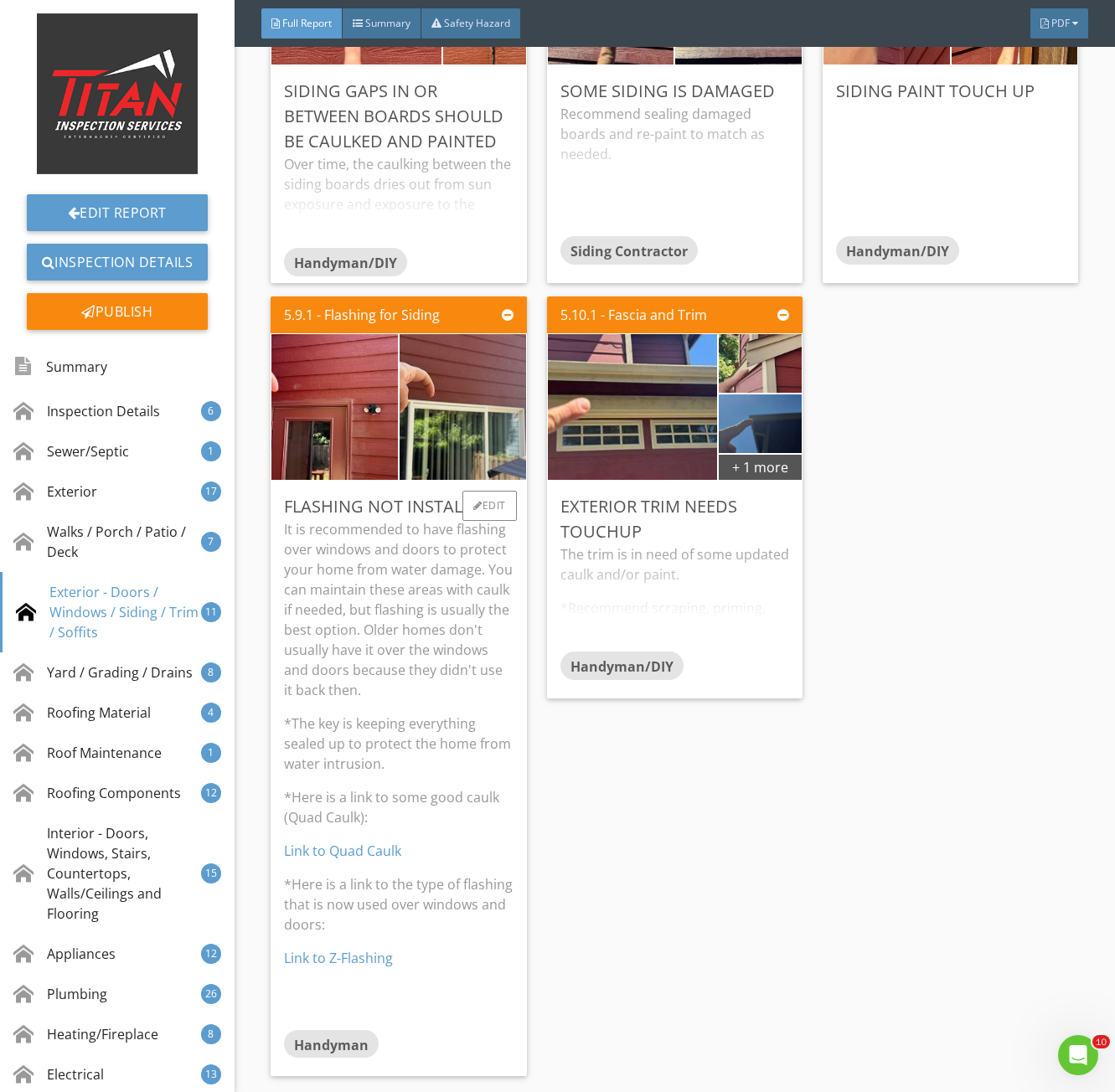 click on "It is recommended to have flashing over windows and doors to protect your home from water damage. You can maintain these areas with caulk if needed, but flashing is usually the best option. Older homes don't usually have it over the windows and doors because they didn't use it back then." at bounding box center [398, 610] 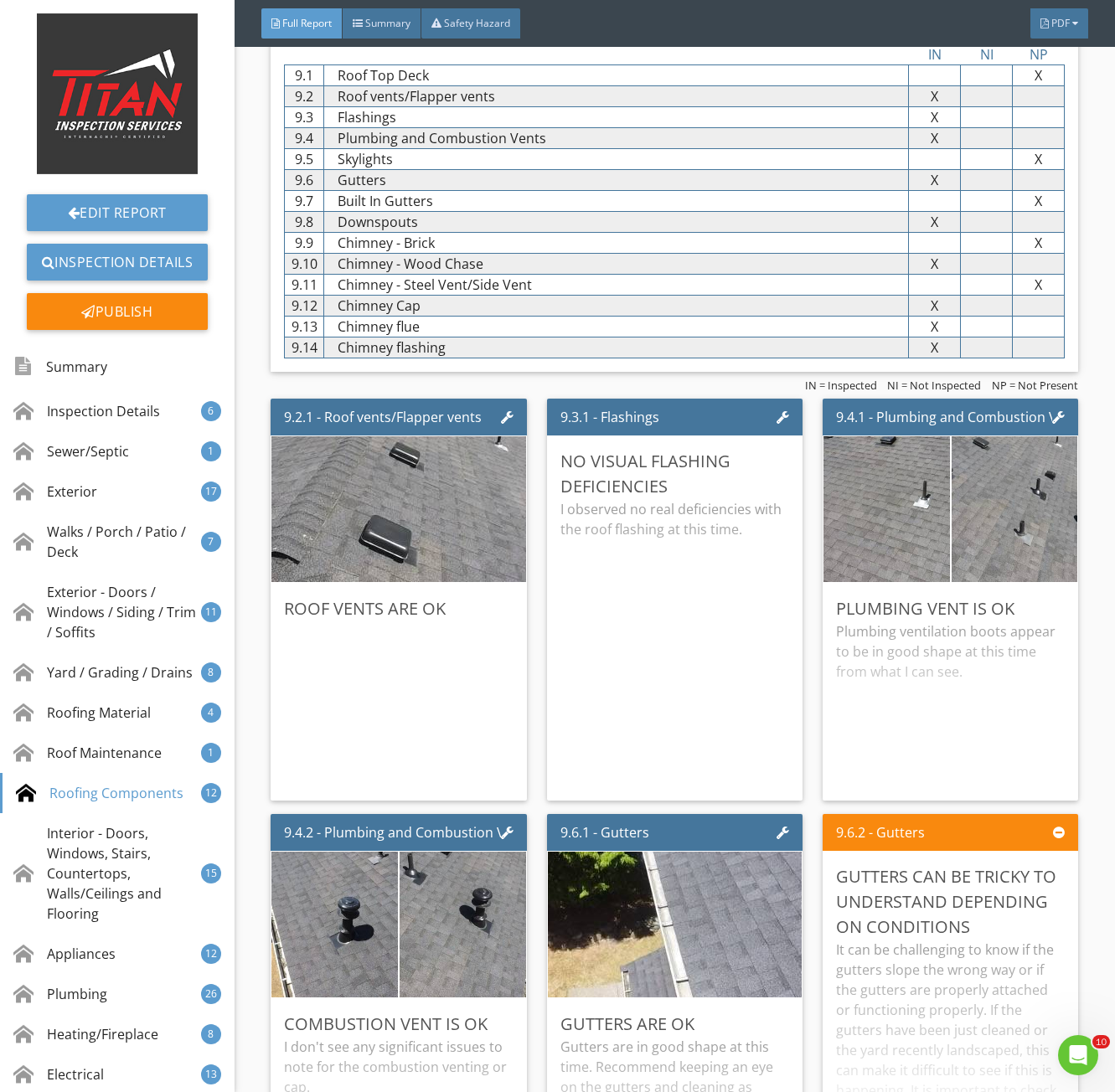 scroll, scrollTop: 13483, scrollLeft: 0, axis: vertical 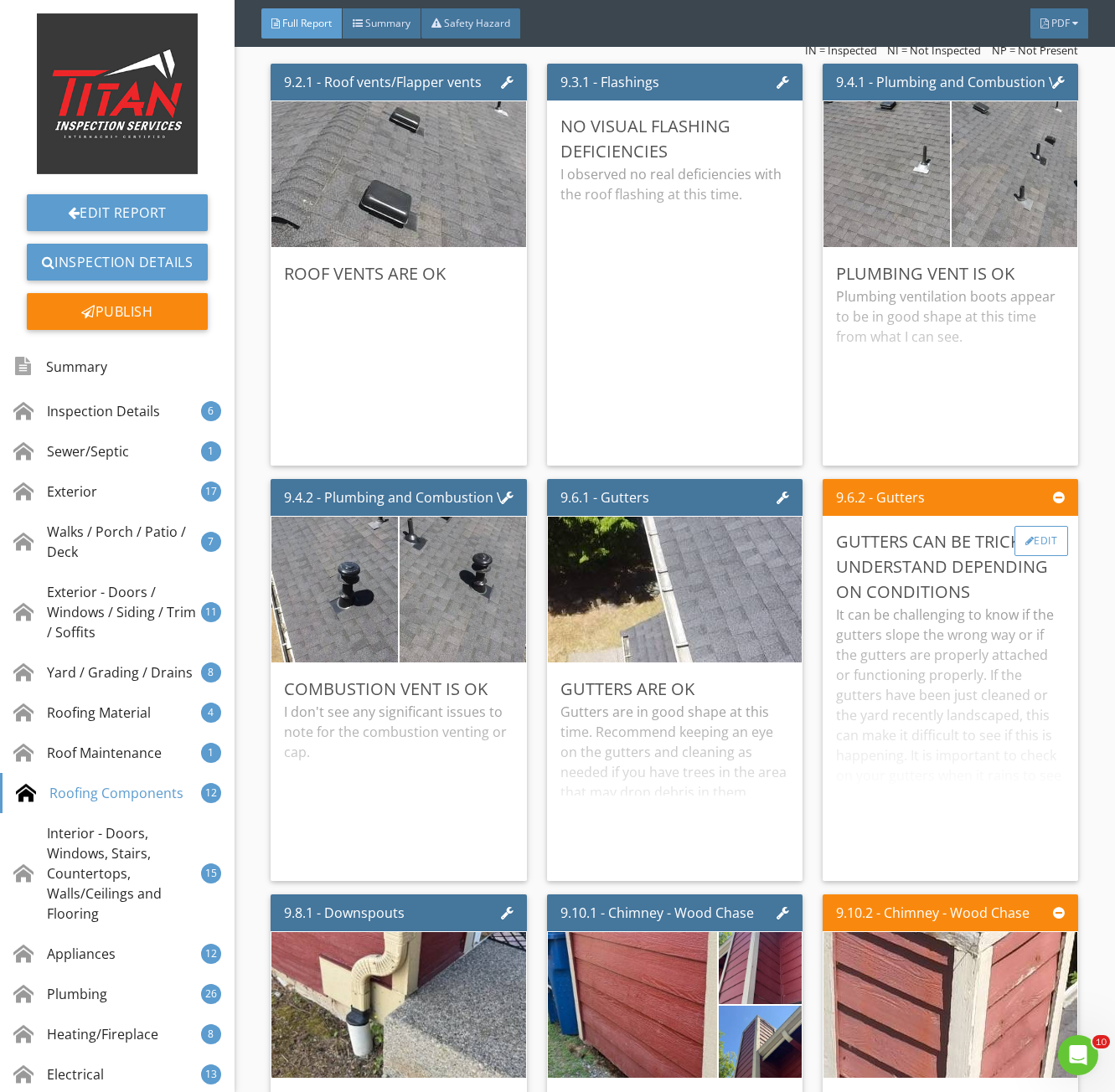 click on "Edit" at bounding box center [1041, 541] 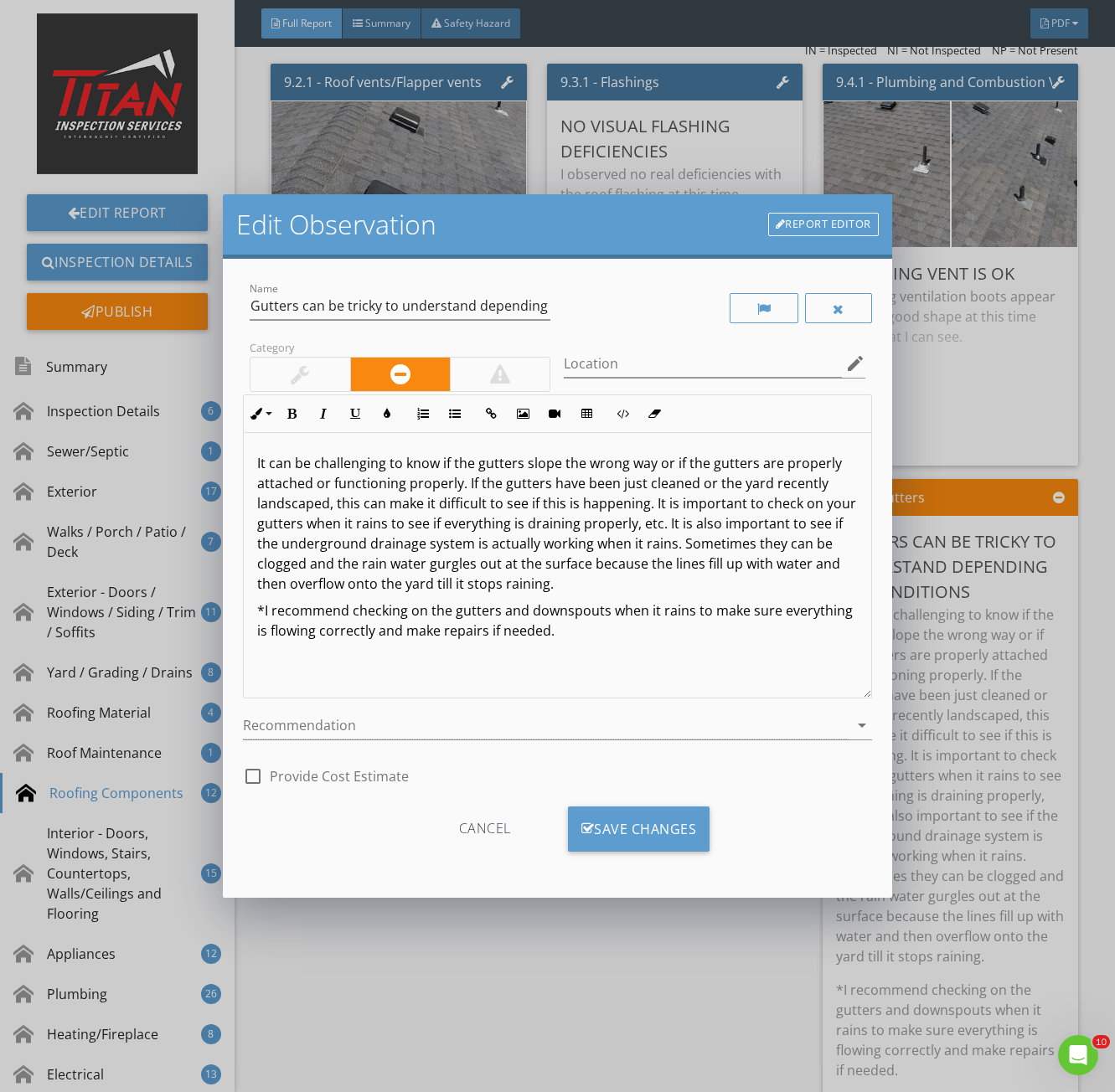 click at bounding box center (300, 374) 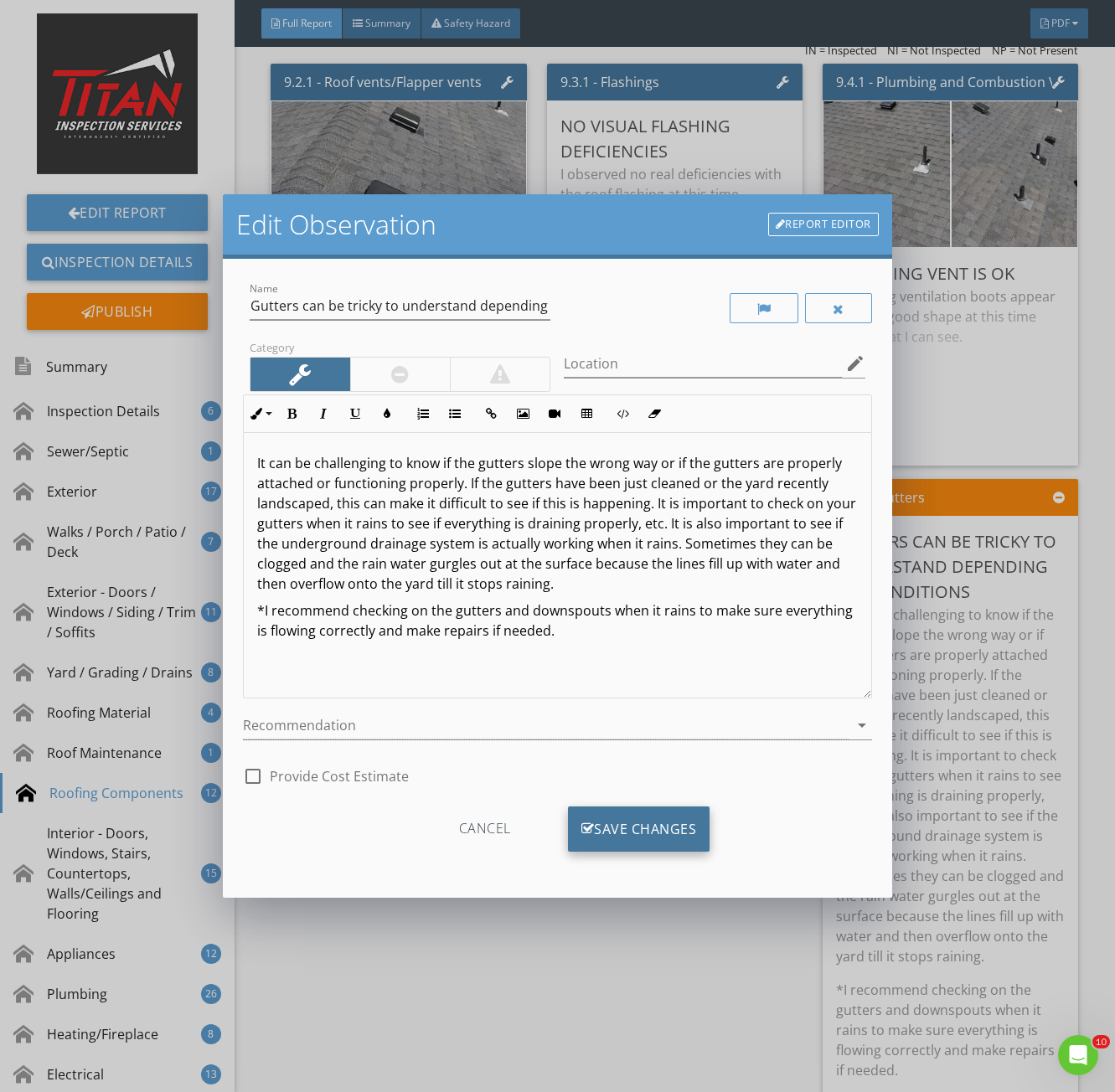 click on "Save Changes" at bounding box center [639, 829] 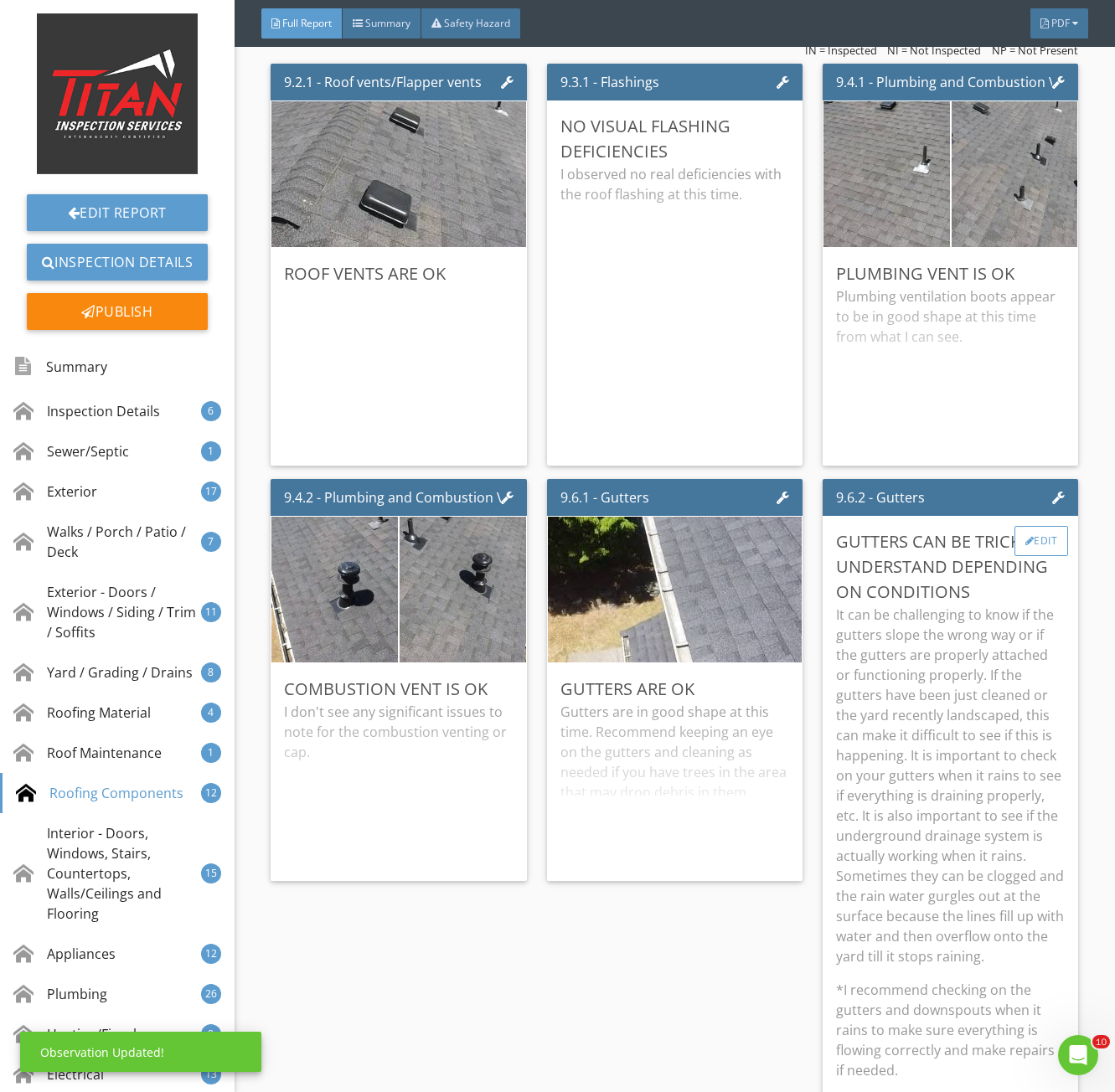 click on "Gutters can be tricky to understand depending on conditions
It can be challenging to know if the gutters slope the wrong way or if the gutters are properly attached or functioning properly. If the gutters have been just cleaned or the yard recently landscaped, this can make it difficult to see if this is happening. It is important to check on your gutters when it rains to see if everything is draining properly, etc. It is also important to see if the underground drainage system is actually working when it rains. Sometimes they can be clogged and the rain water gurgles out at the surface because the lines fill up with water and then overflow onto the yard till it stops raining.  *I recommend checking on the gutters and downspouts when it rains to make sure everything is flowing correctly and make repairs if needed.
Edit" at bounding box center [950, 836] 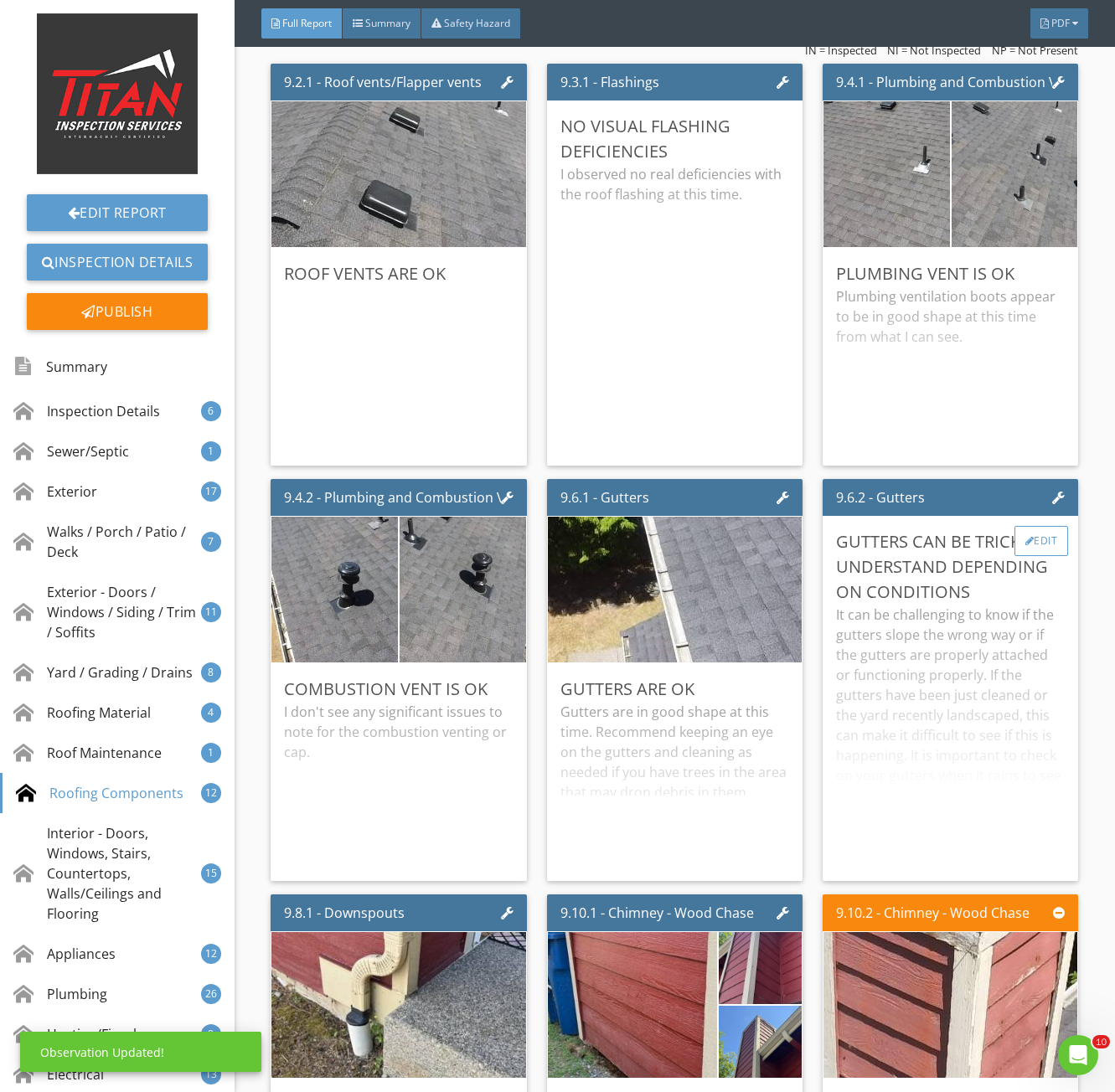 click on "Edit" at bounding box center (1041, 541) 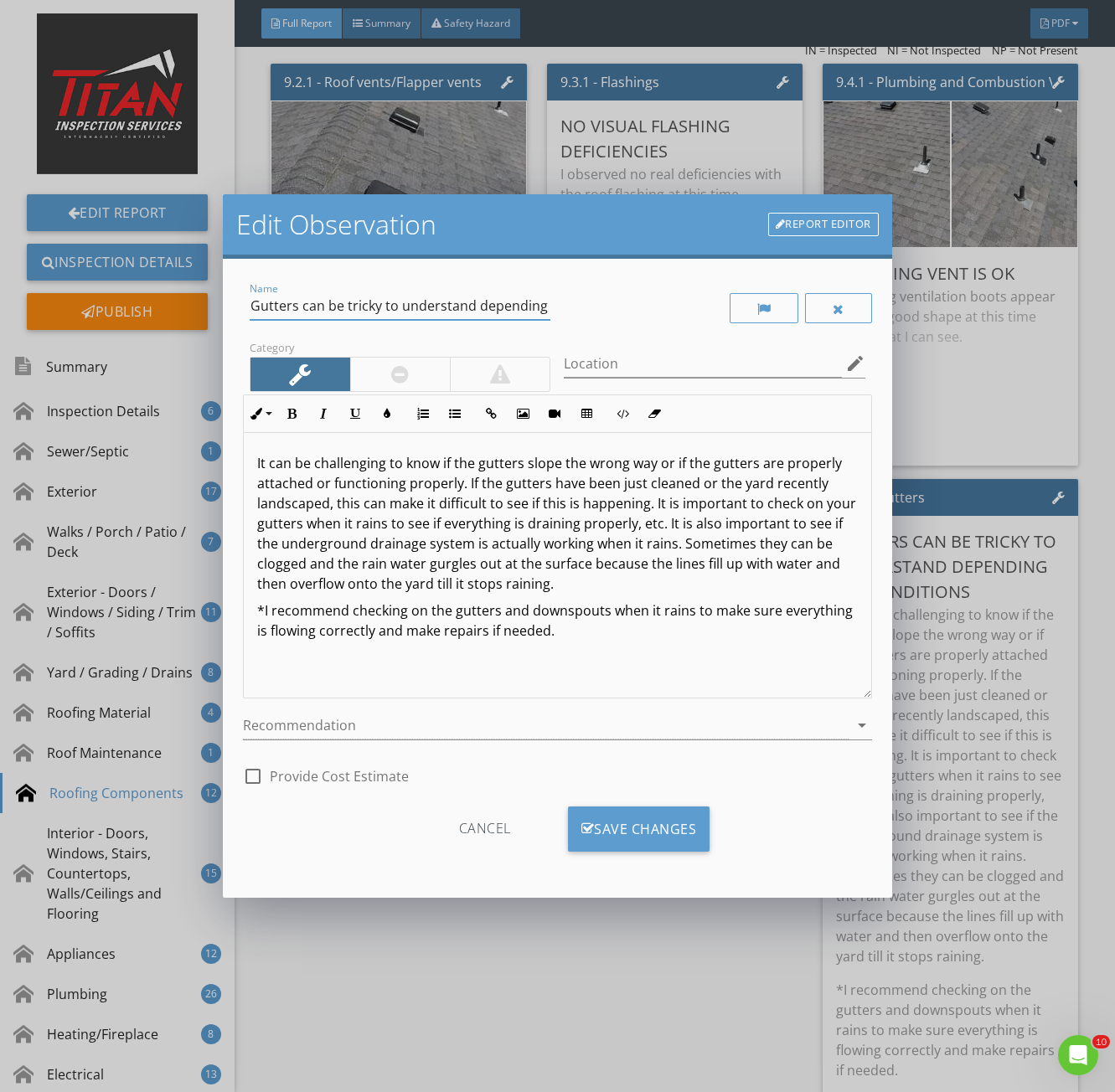 click on "Gutters can be tricky to understand depending on conditions" at bounding box center (400, 306) 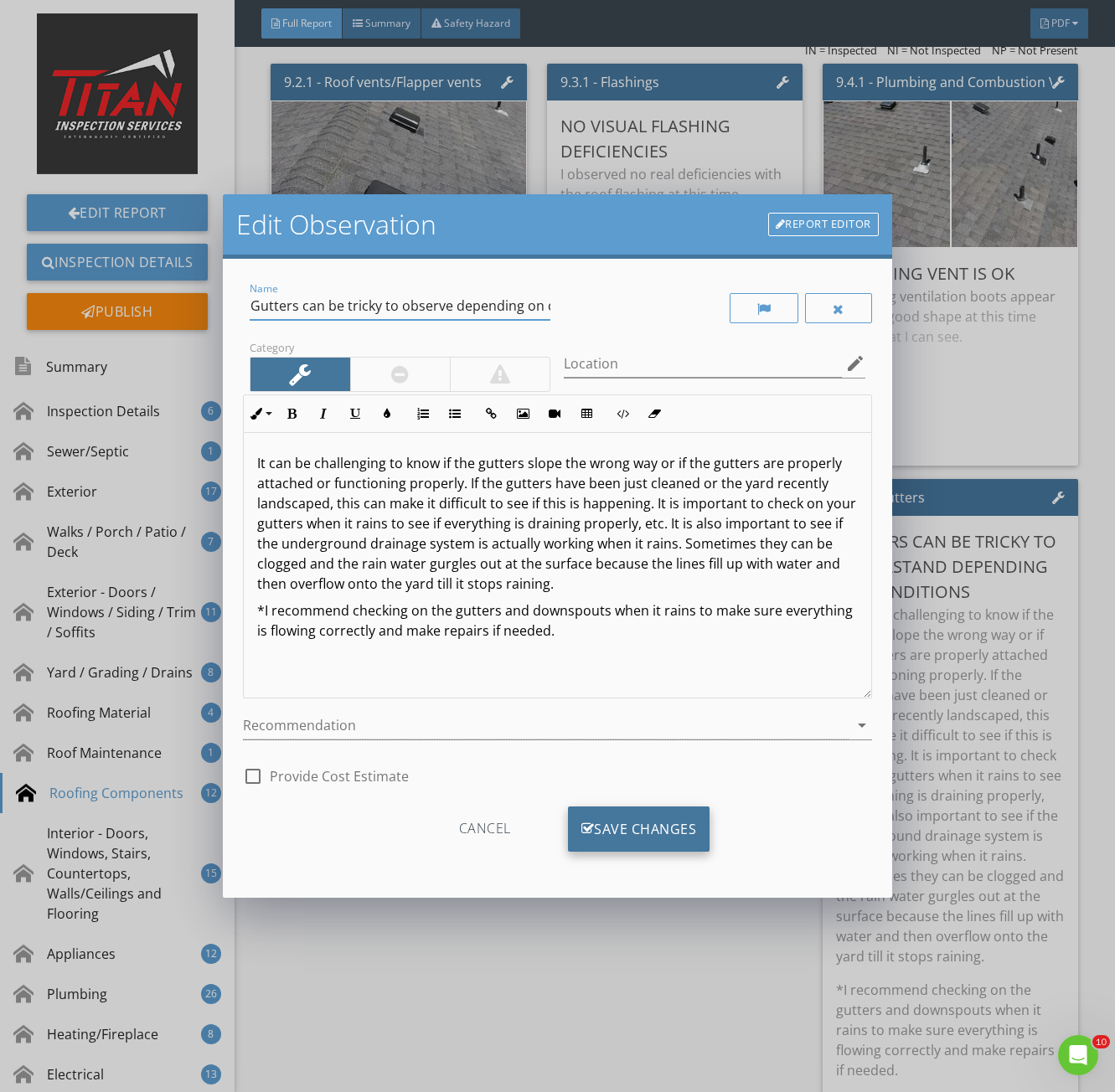 type on "Gutters can be tricky to observe depending on conditions" 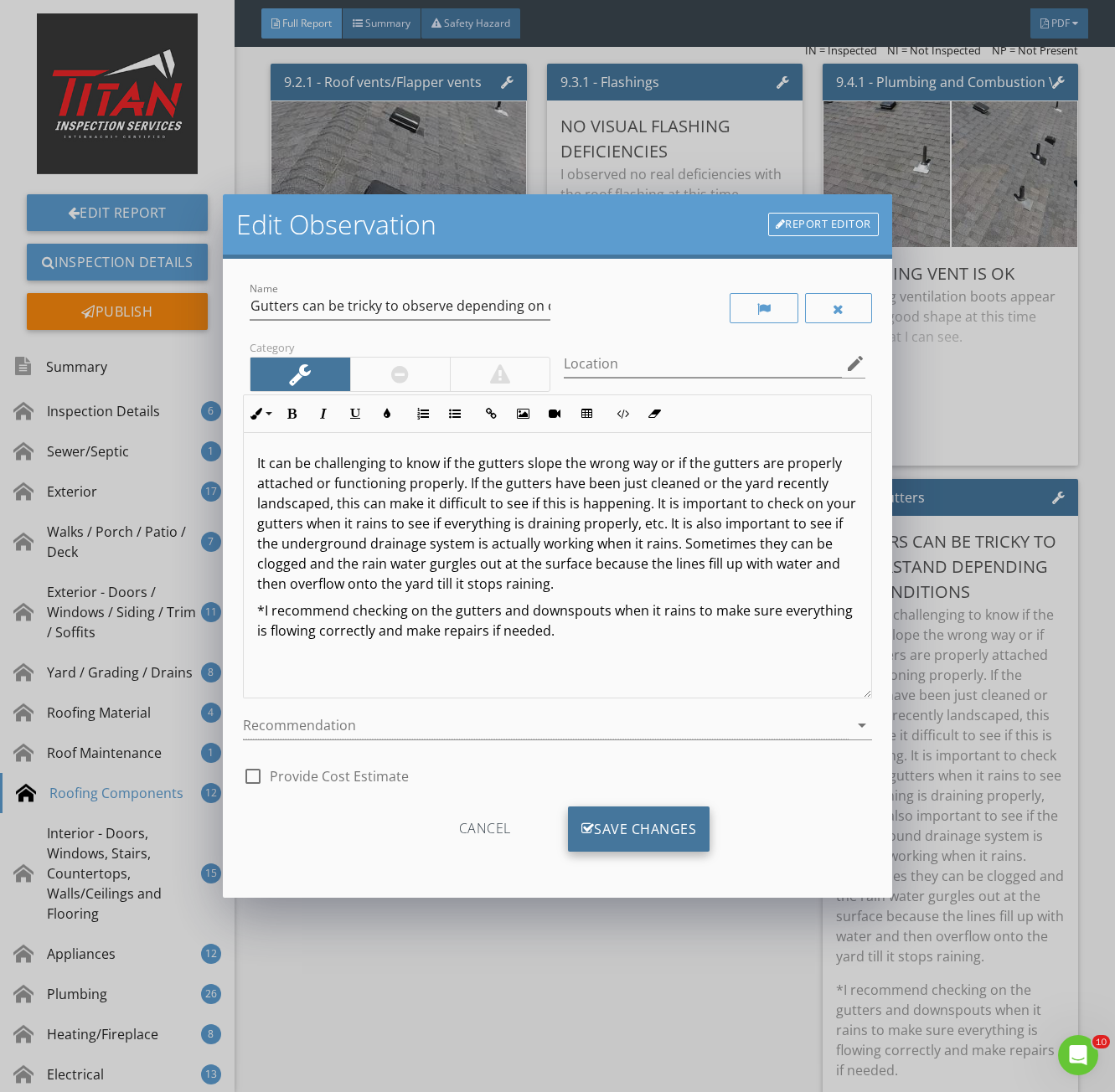 click on "Save Changes" at bounding box center (639, 829) 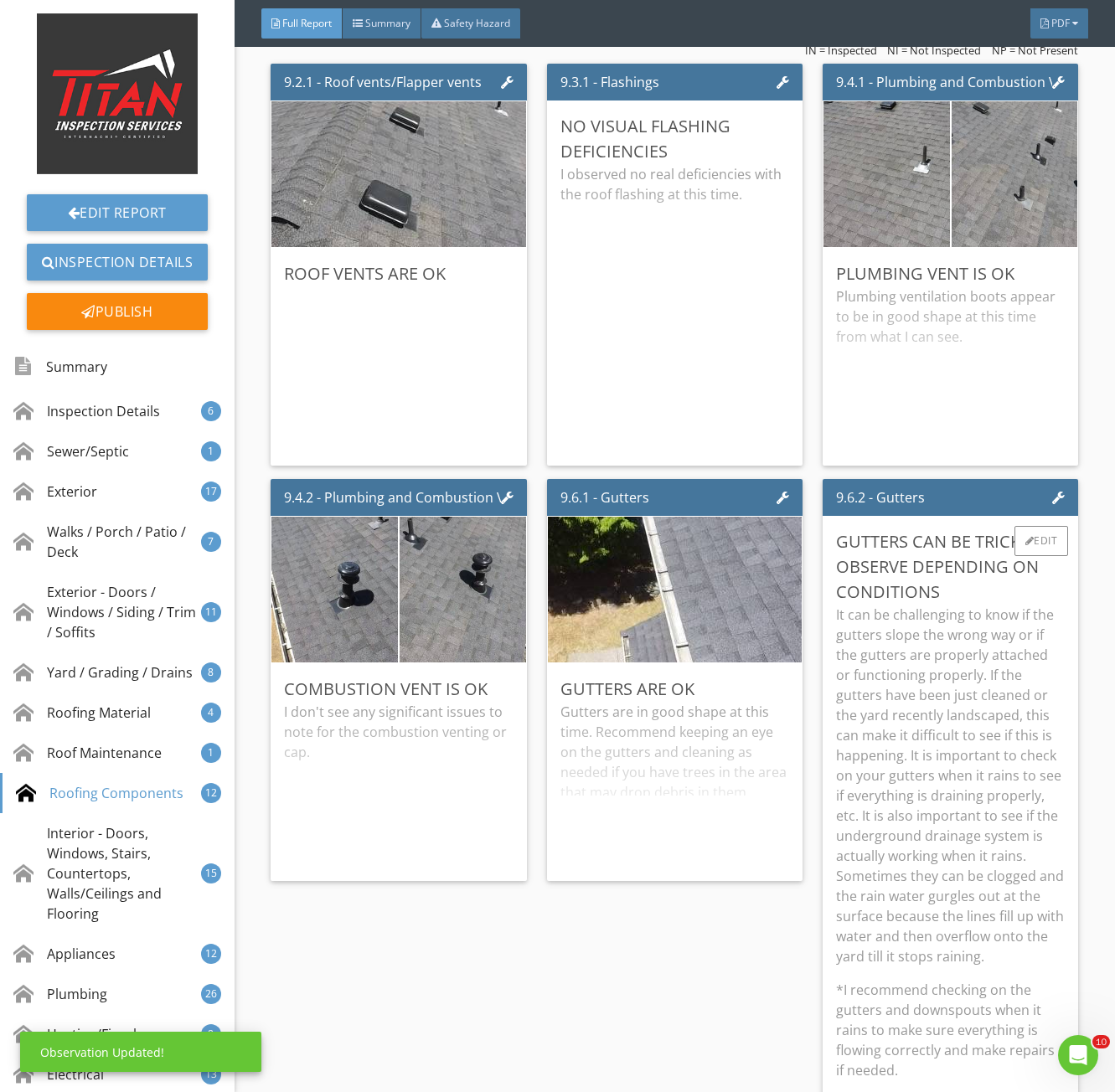 click on "It can be challenging to know if the gutters slope the wrong way or if the gutters are properly attached or functioning properly. If the gutters have been just cleaned or the yard recently landscaped, this can make it difficult to see if this is happening. It is important to check on your gutters when it rains to see if everything is draining properly, etc. It is also important to see if the underground drainage system is actually working when it rains. Sometimes they can be clogged and the rain water gurgles out at the surface because the lines fill up with water and then overflow onto the yard till it stops raining." at bounding box center [950, 786] 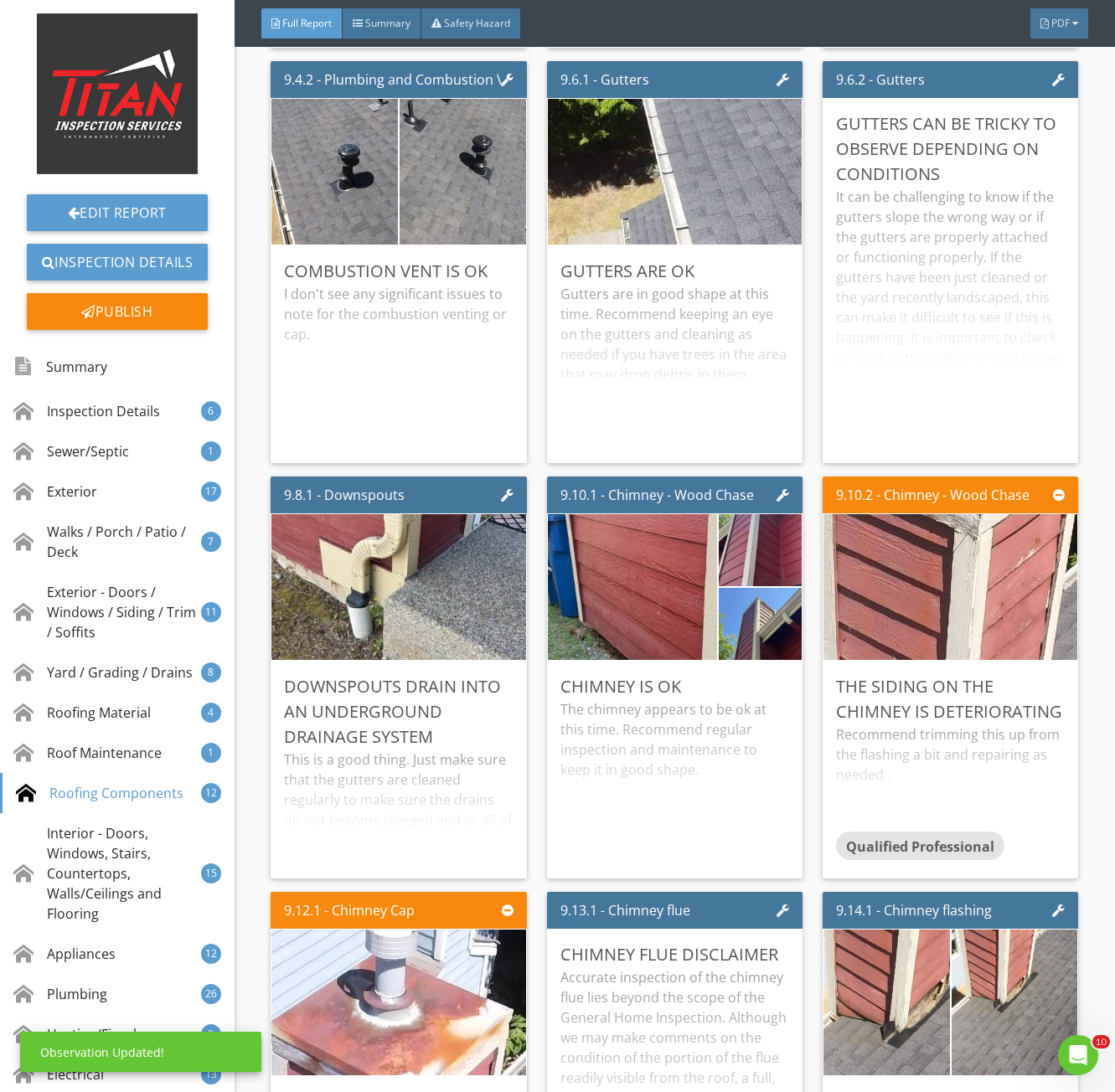 scroll, scrollTop: 14236, scrollLeft: 0, axis: vertical 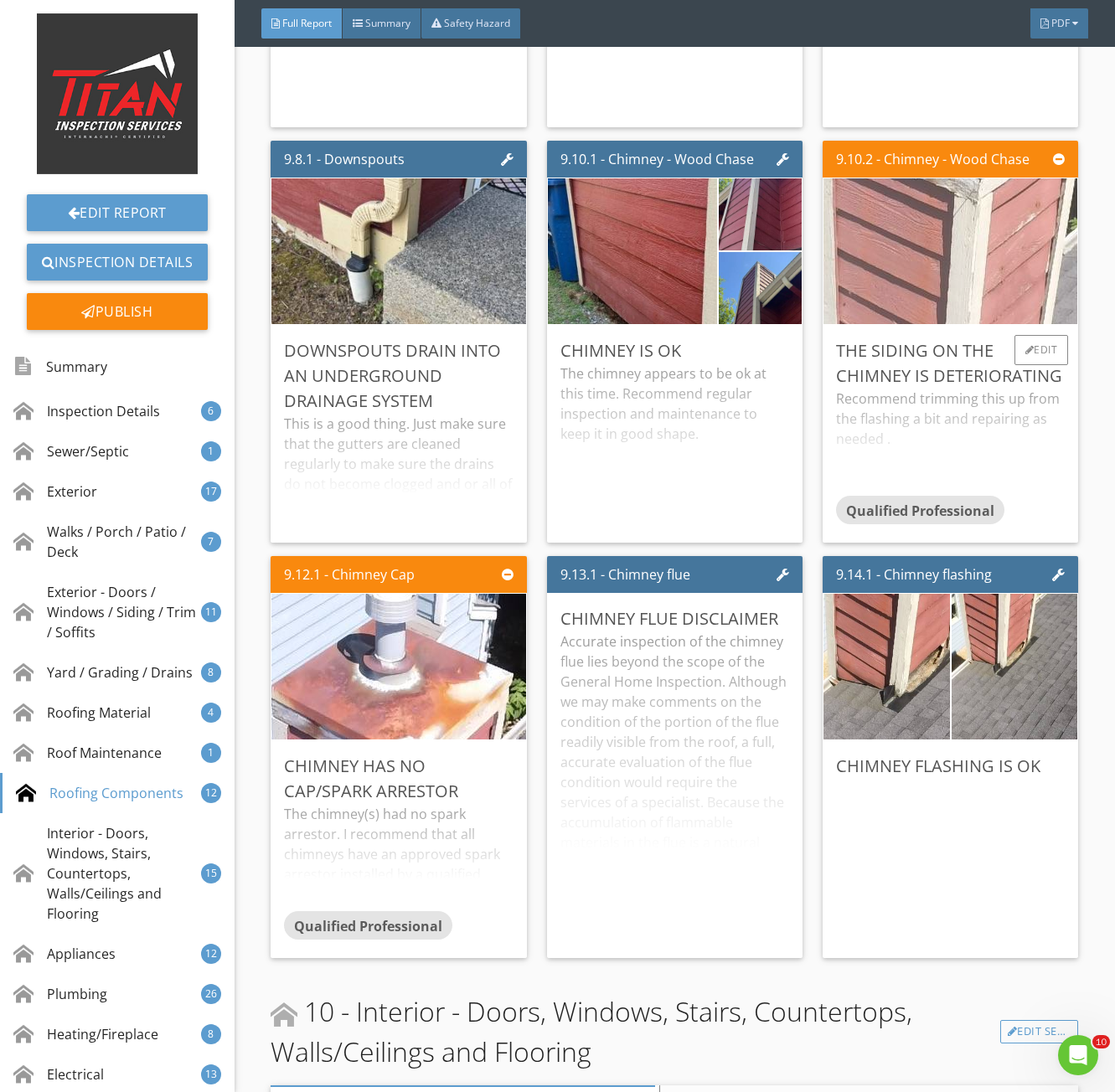click at bounding box center (951, 251) 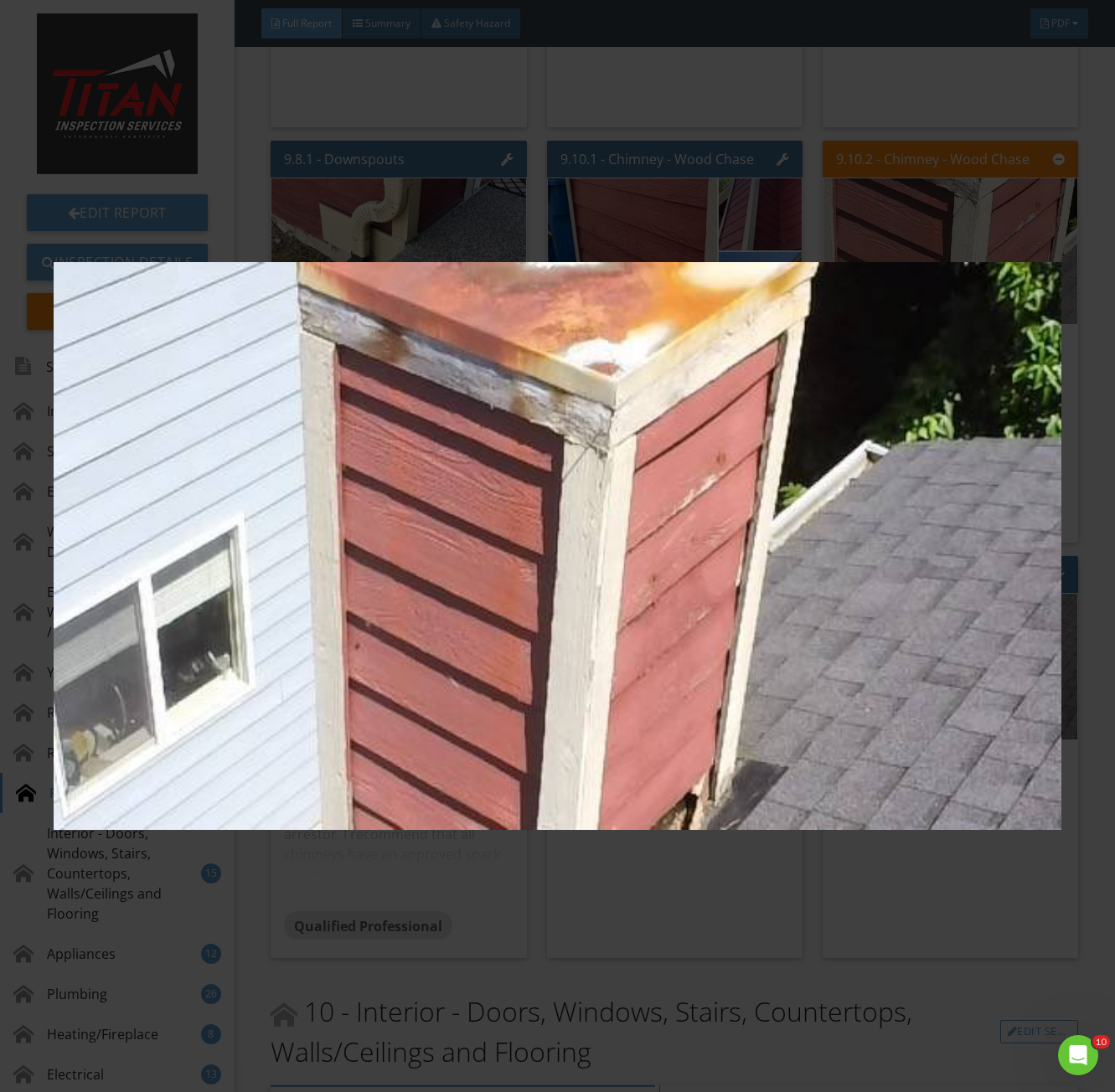 click at bounding box center [558, 546] 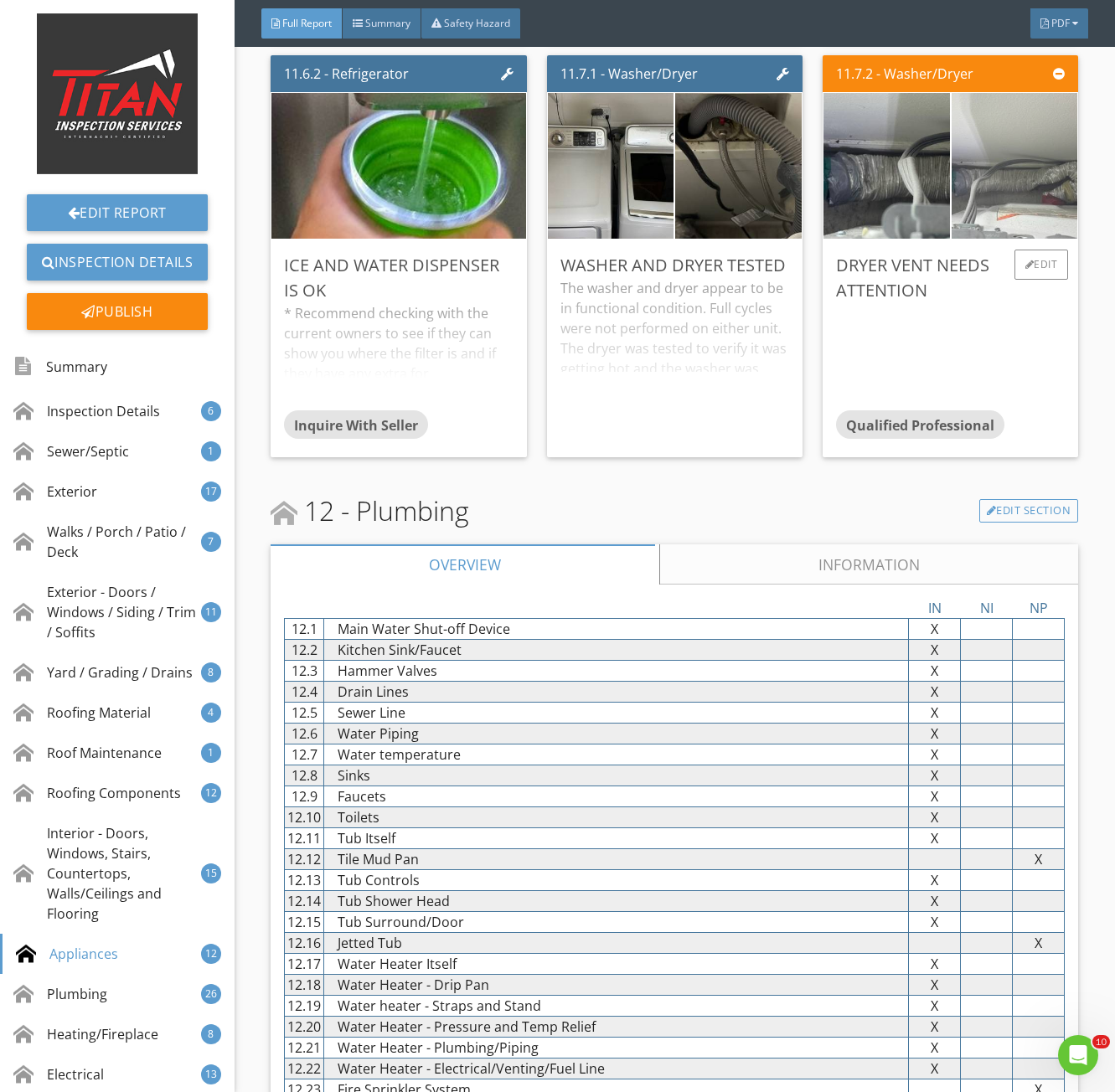 scroll, scrollTop: 19763, scrollLeft: 0, axis: vertical 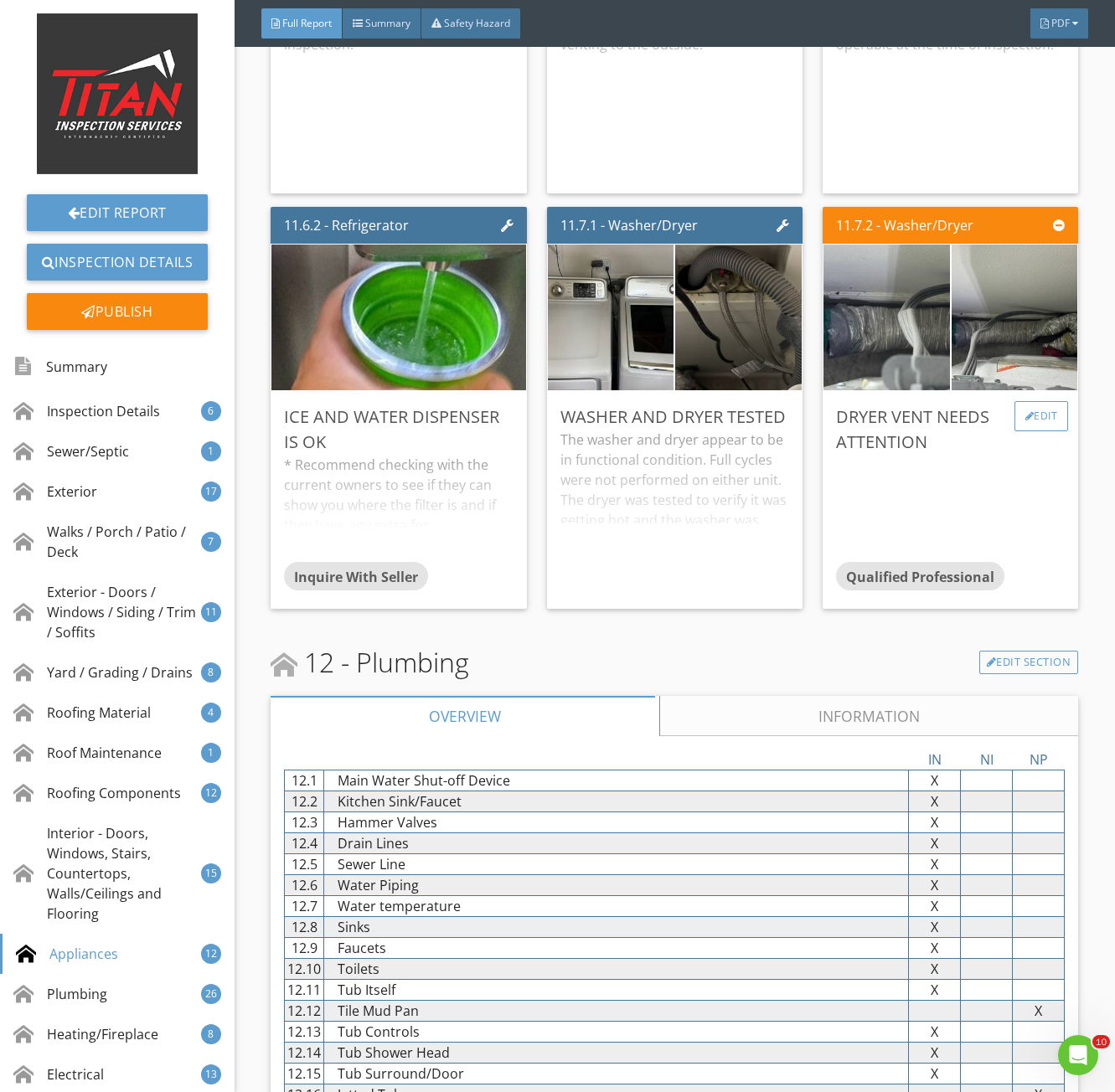 click on "Edit" at bounding box center (1041, 416) 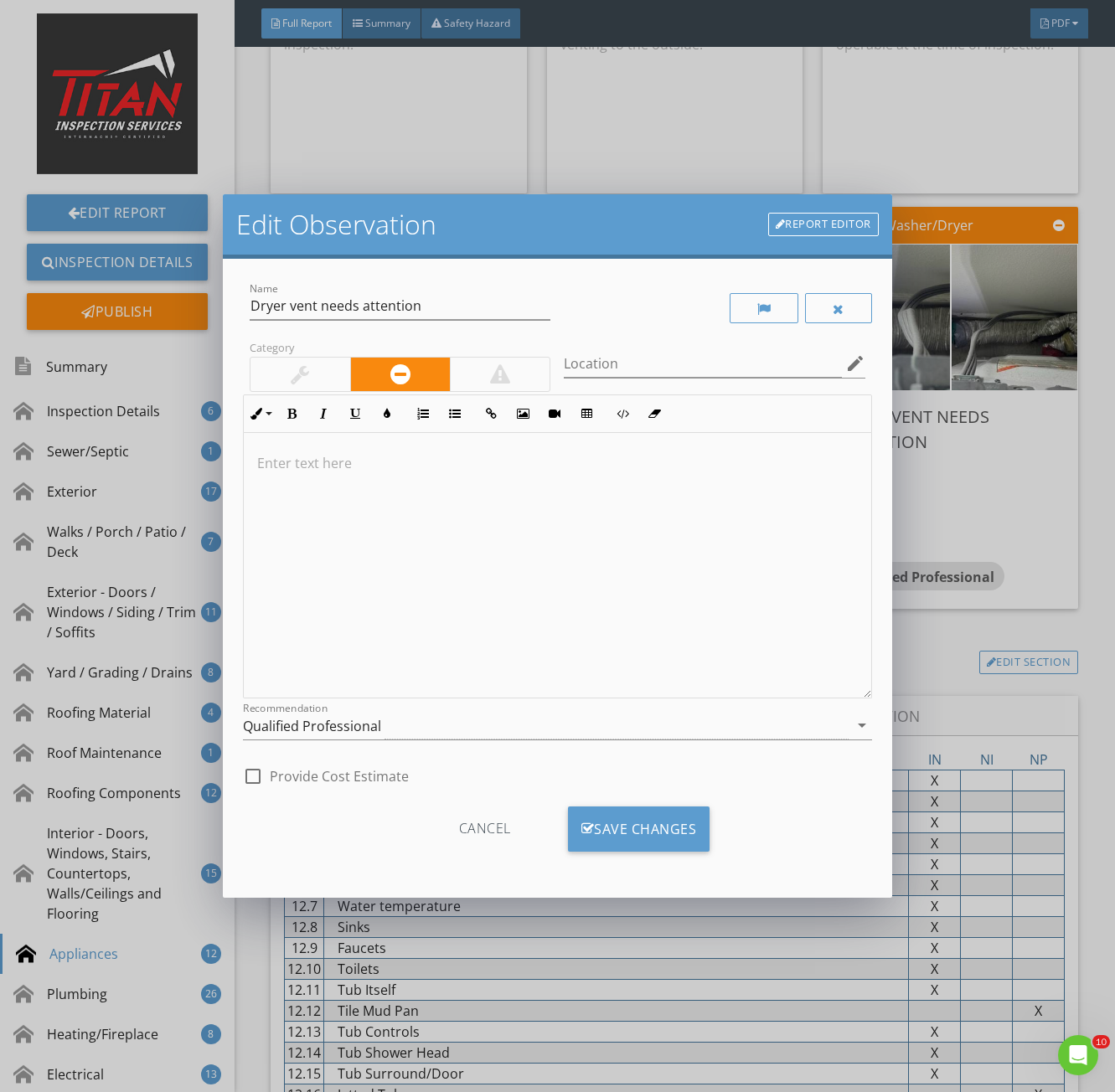click at bounding box center [557, 565] 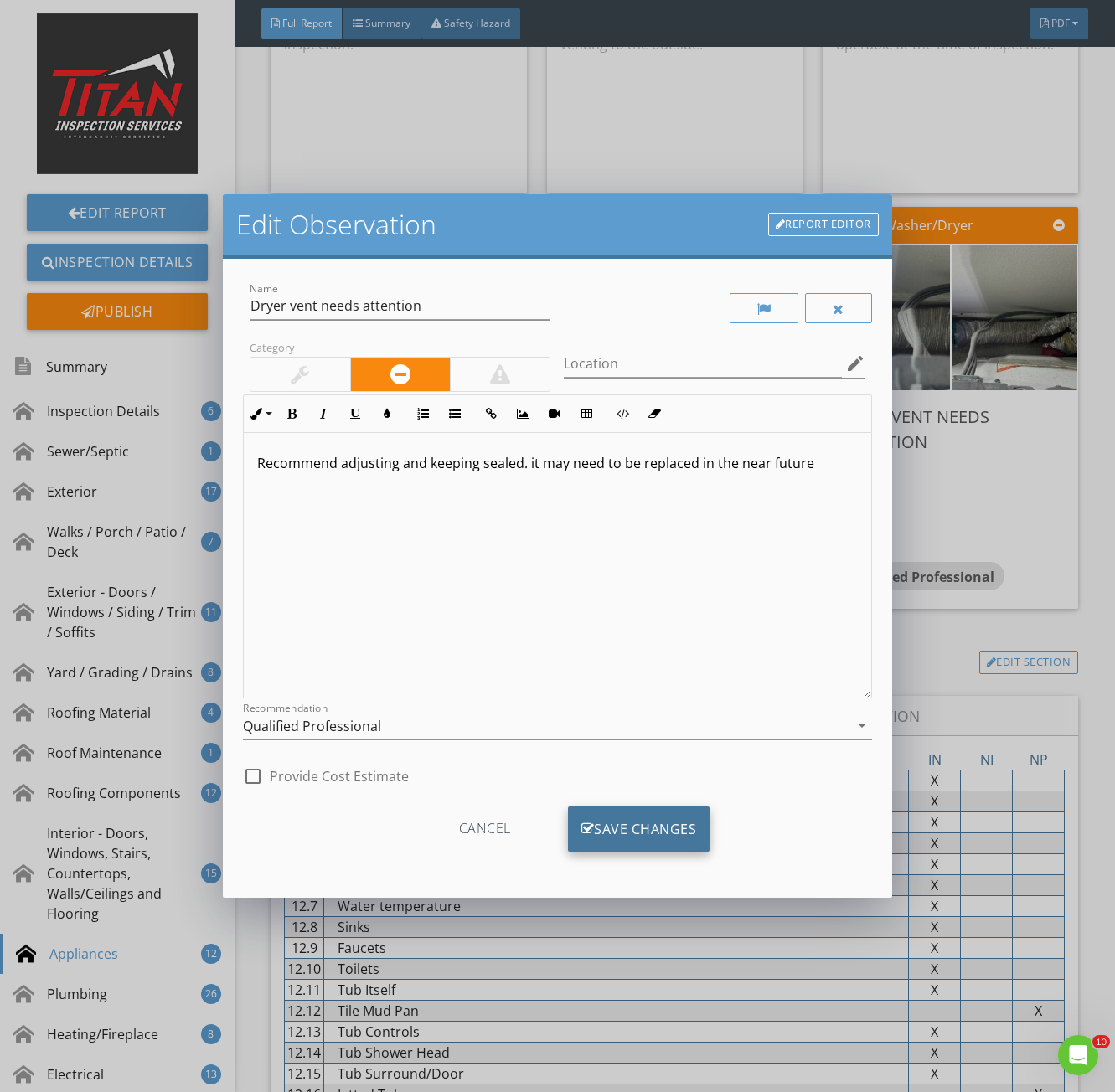 click on "Save Changes" at bounding box center (639, 829) 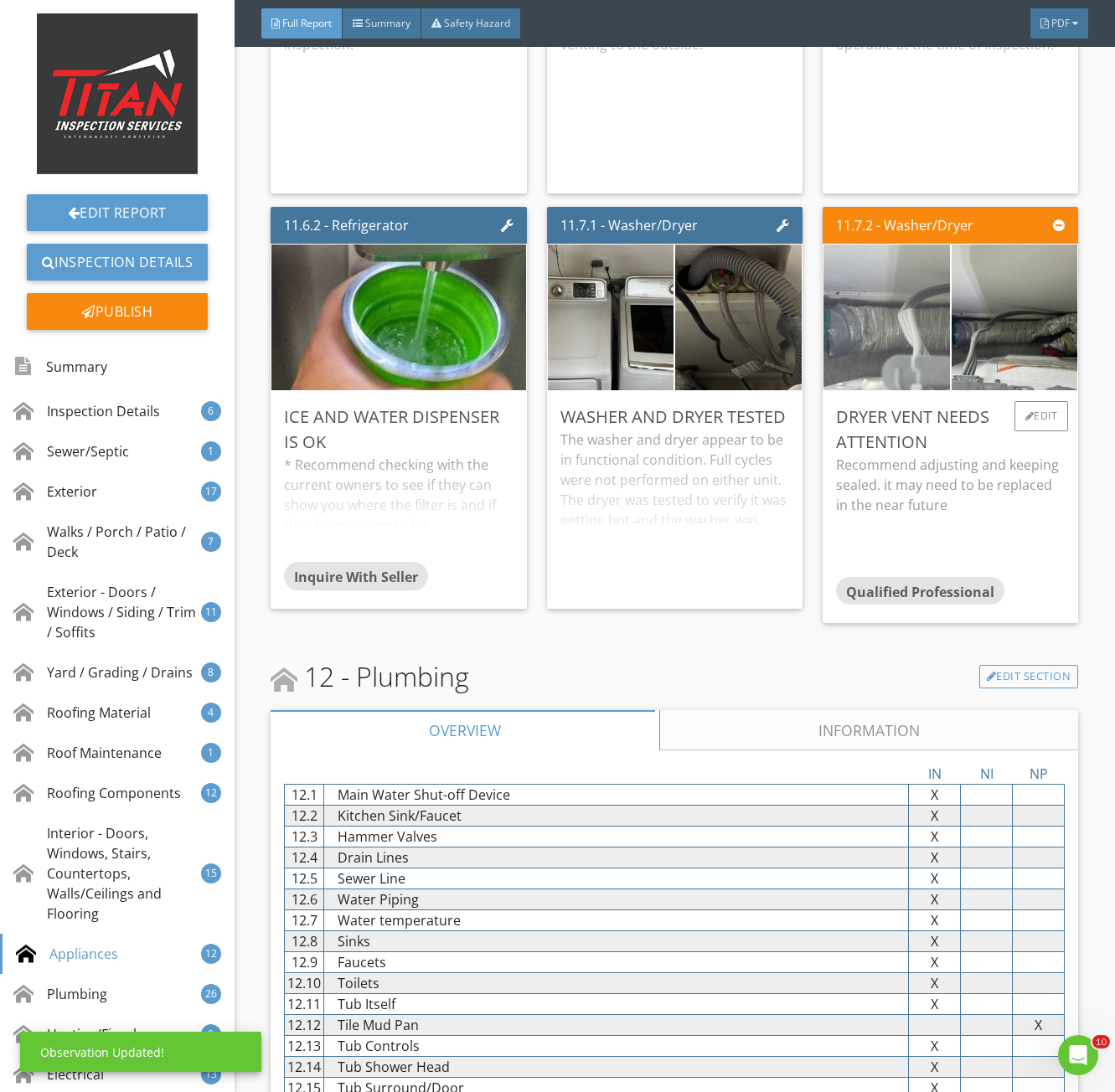 click at bounding box center (886, 317) 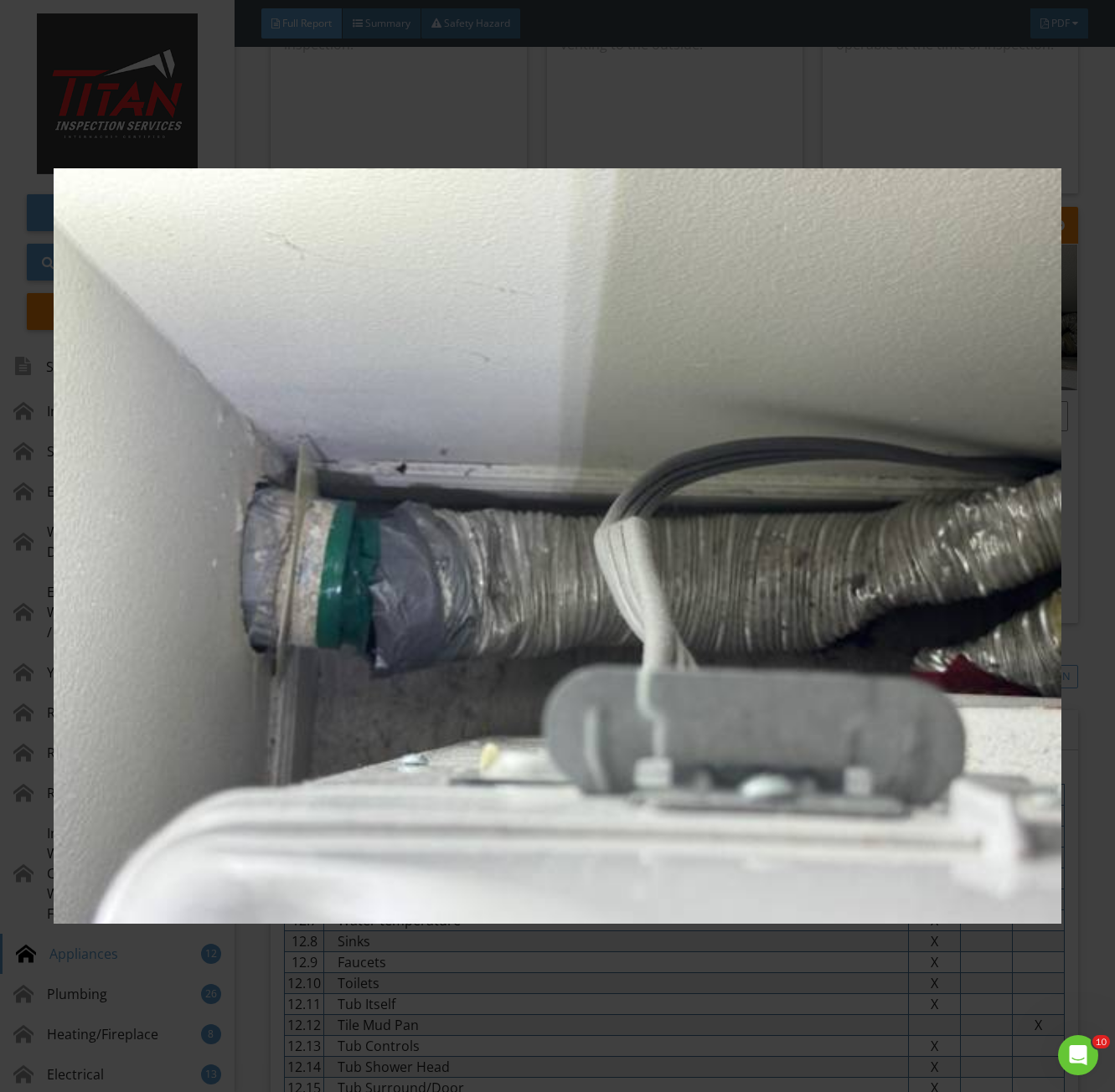 click at bounding box center [558, 546] 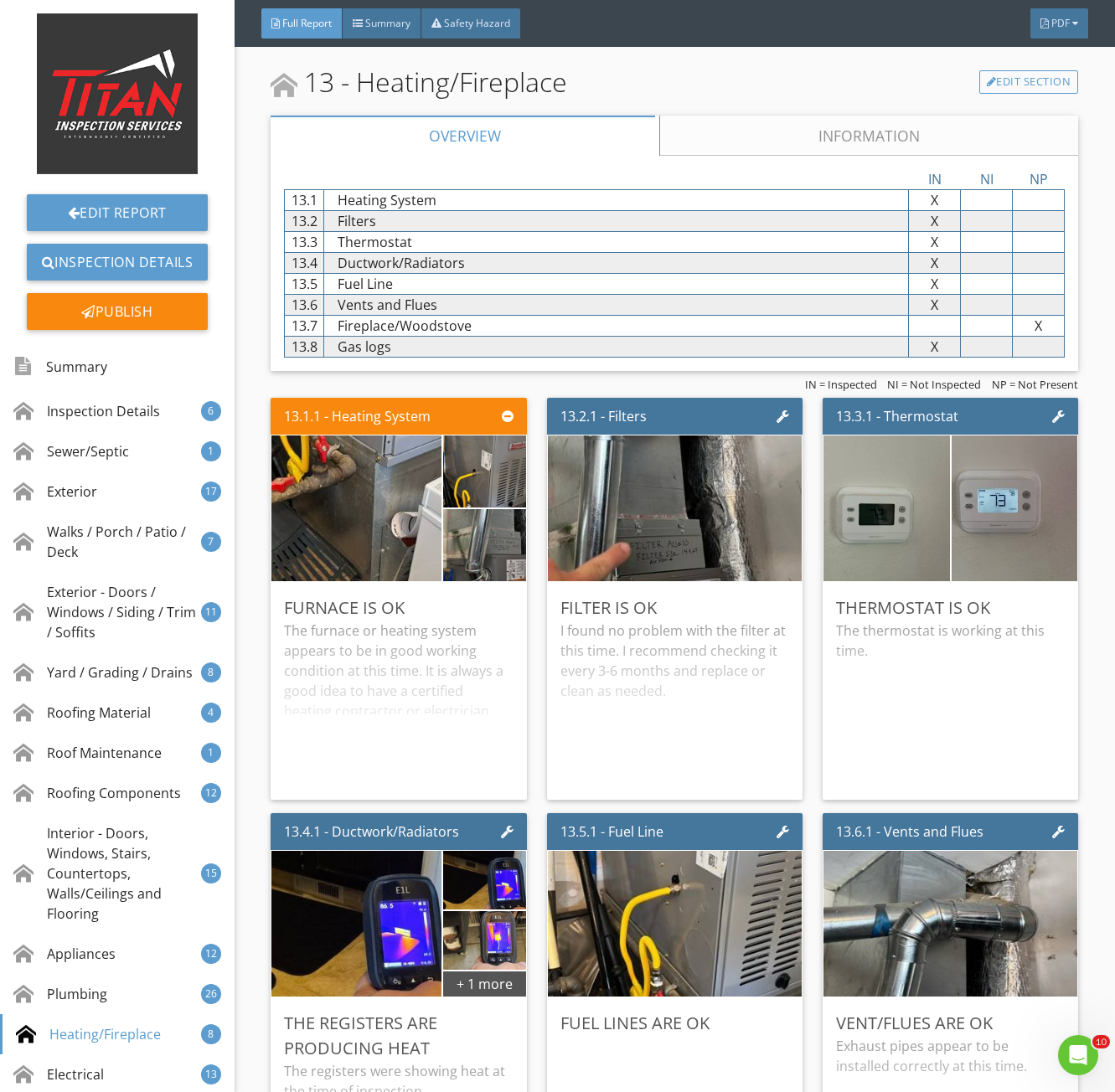 scroll, scrollTop: 25123, scrollLeft: 0, axis: vertical 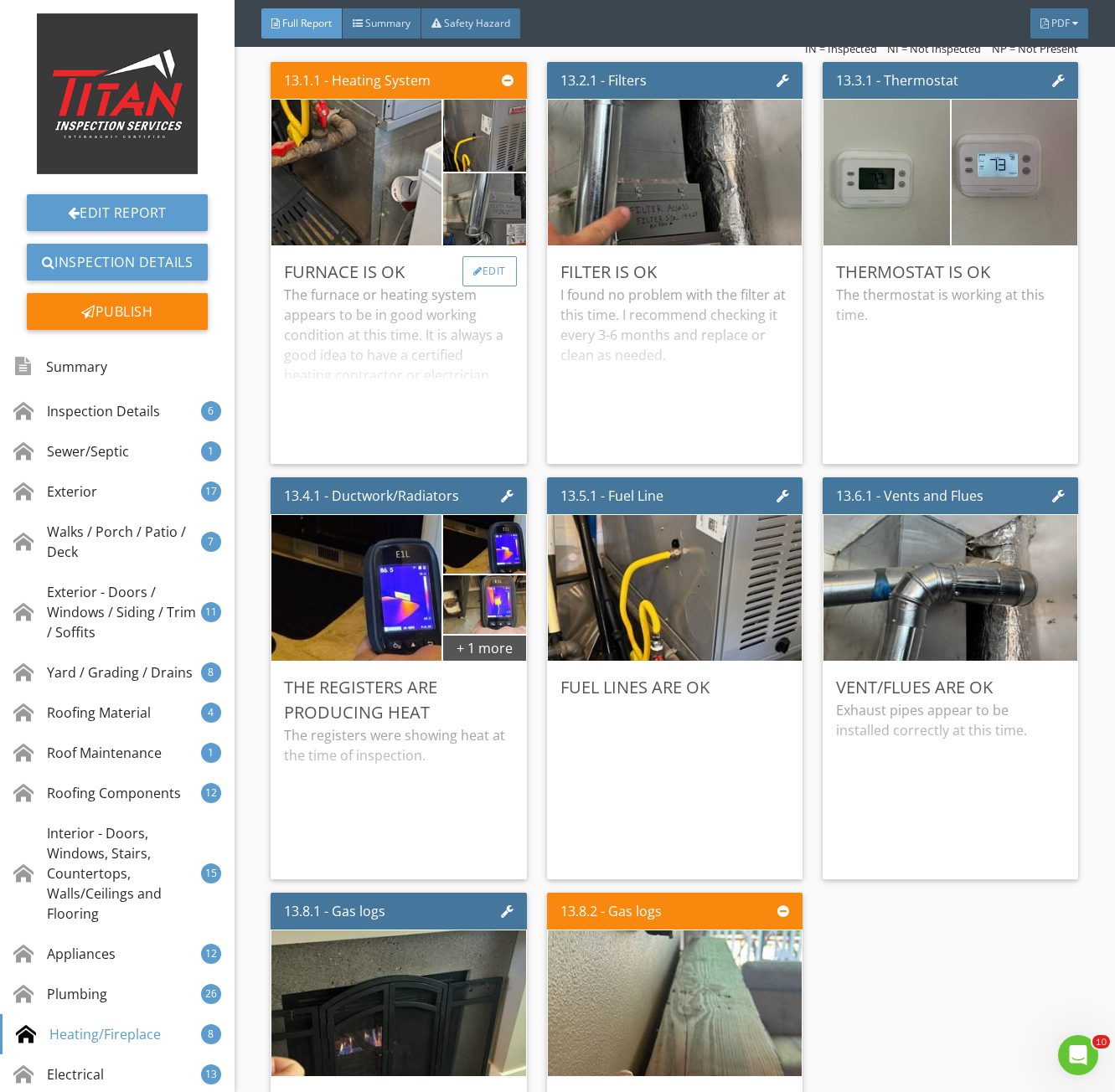 click on "Edit" at bounding box center [489, 271] 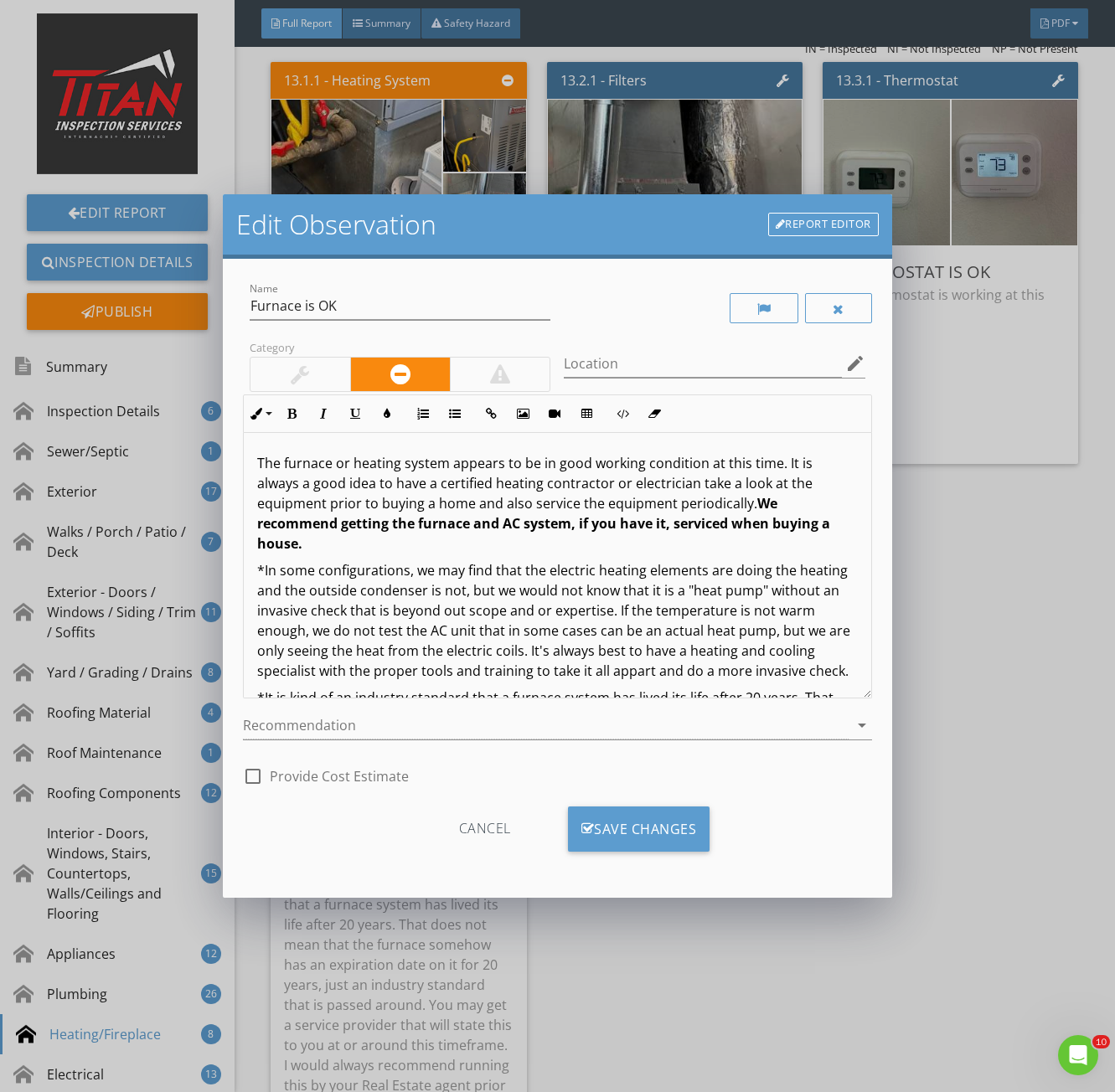 click at bounding box center [300, 374] 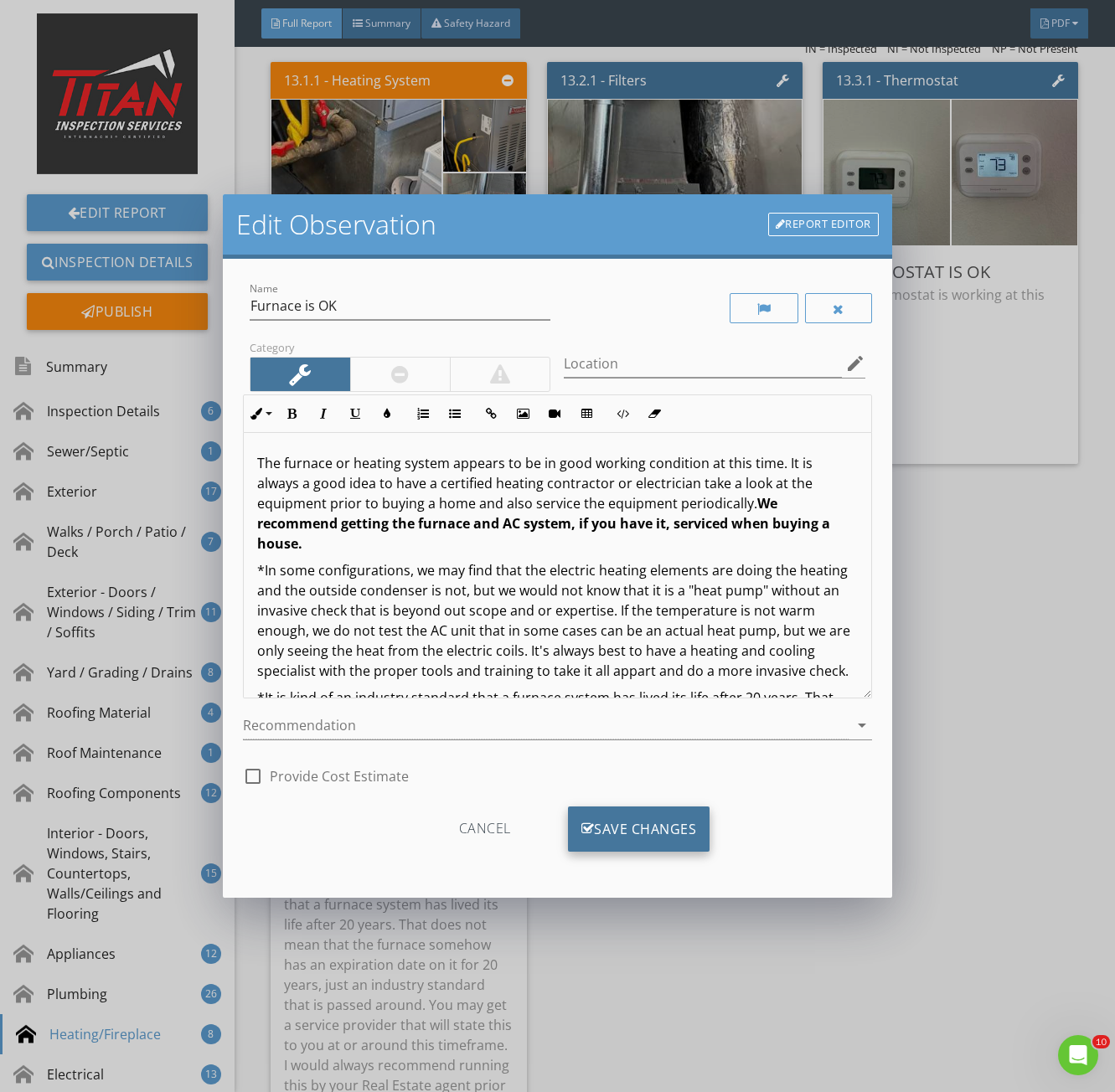 click on "Save Changes" at bounding box center [639, 829] 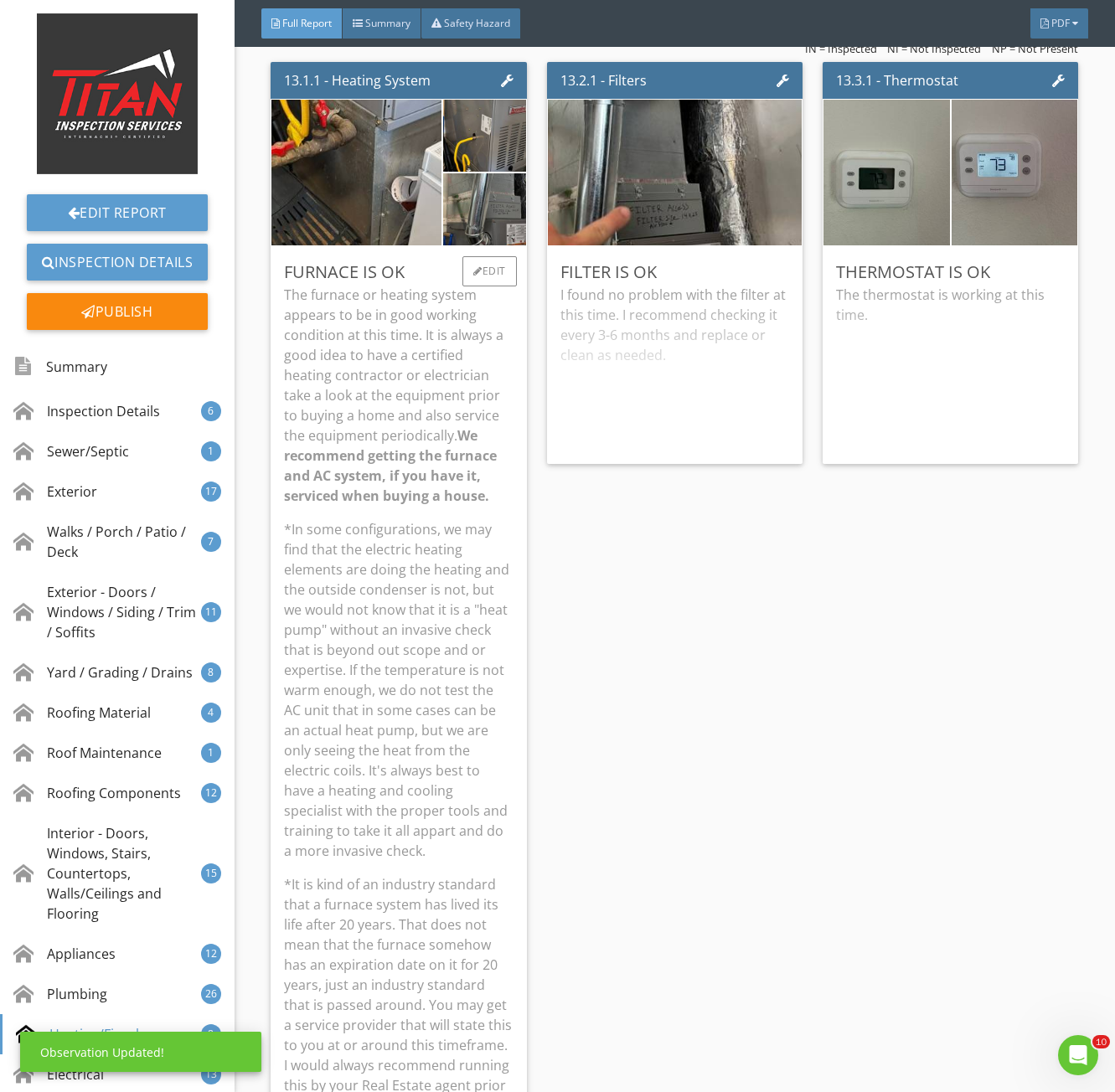 click on "The furnace or heating system appears to be in good working condition at this time. It is always a good idea to have a certified heating contractor or electrician take a look at the equipment prior to buying a home and also service the equipment periodically.  We recommend getting the furnace and AC system, if you have it, serviced when buying a house." at bounding box center [398, 395] 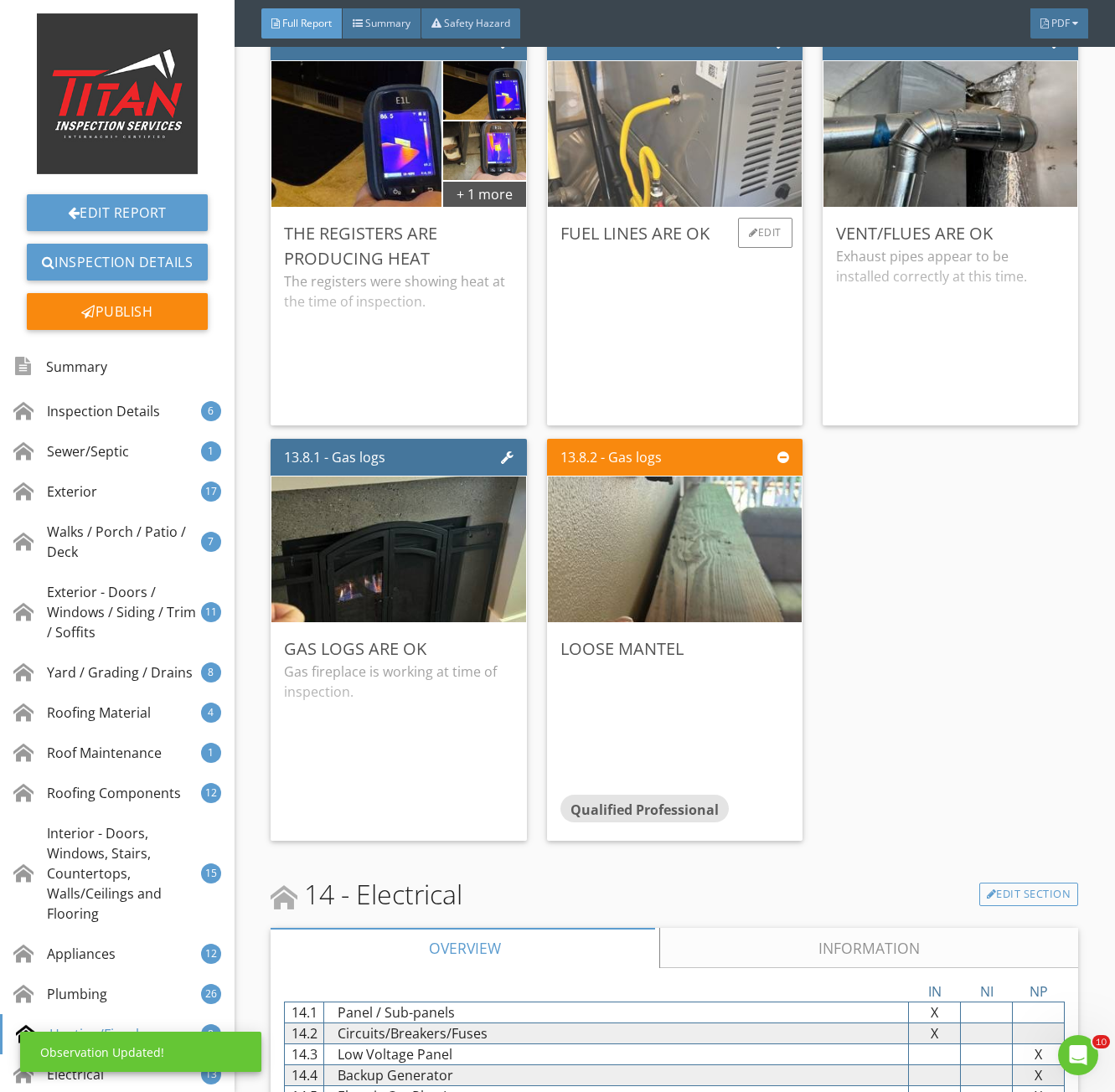 scroll, scrollTop: 25876, scrollLeft: 0, axis: vertical 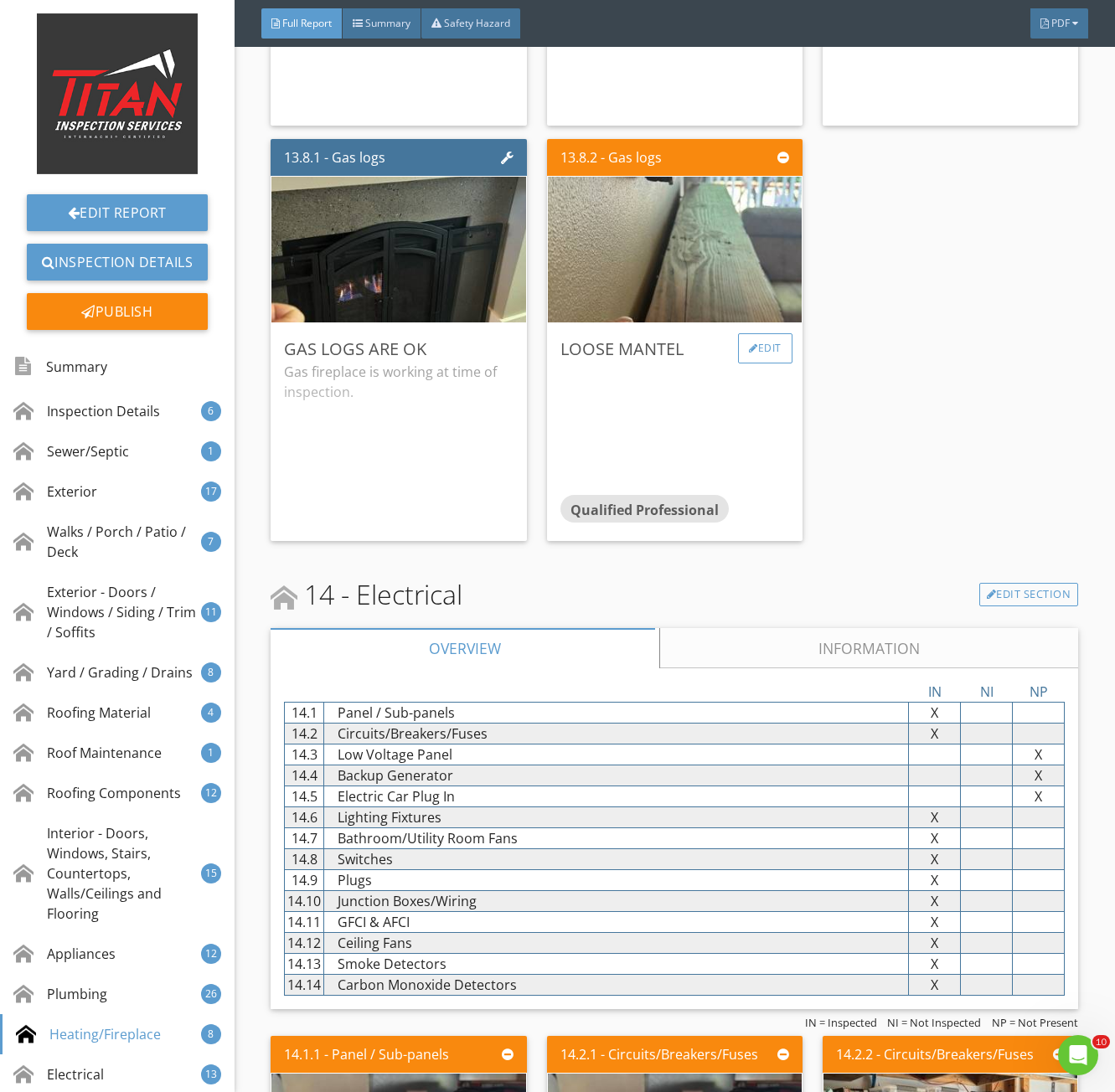 click on "Edit" at bounding box center (765, 348) 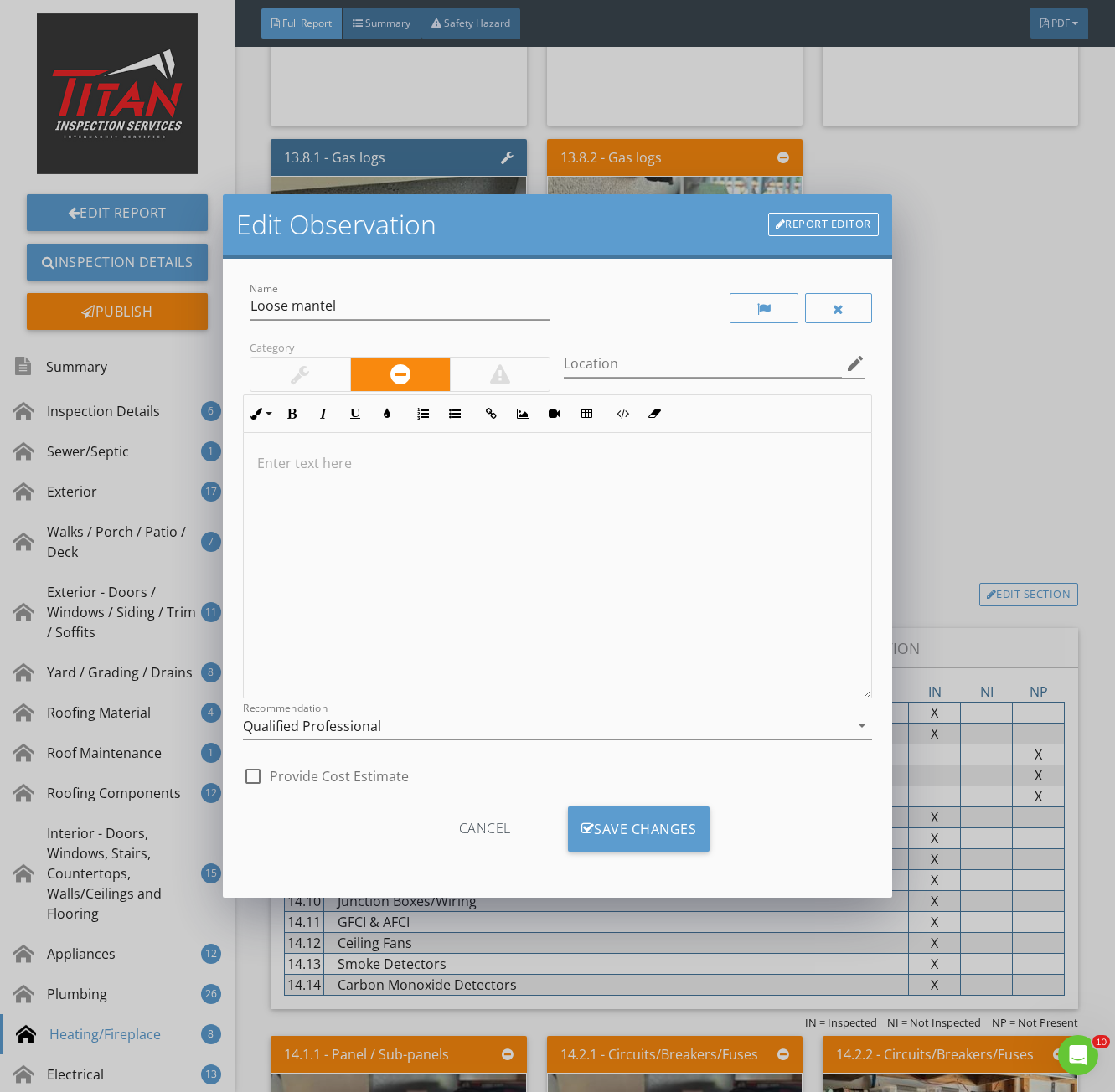 click at bounding box center [557, 565] 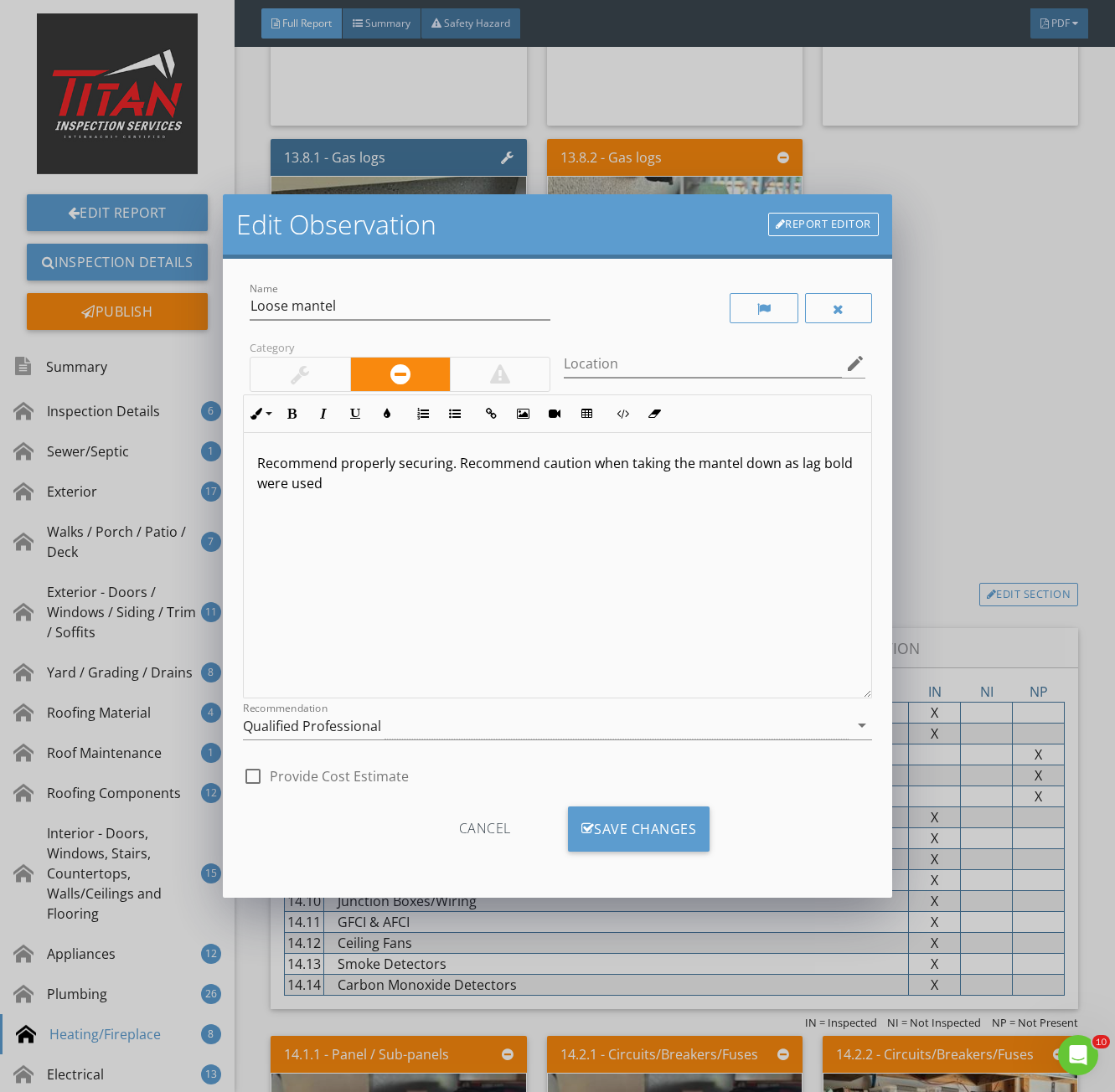 click on "Recommend properly securing. Recommend caution when taking the mantel down as lag bold were used" at bounding box center [557, 473] 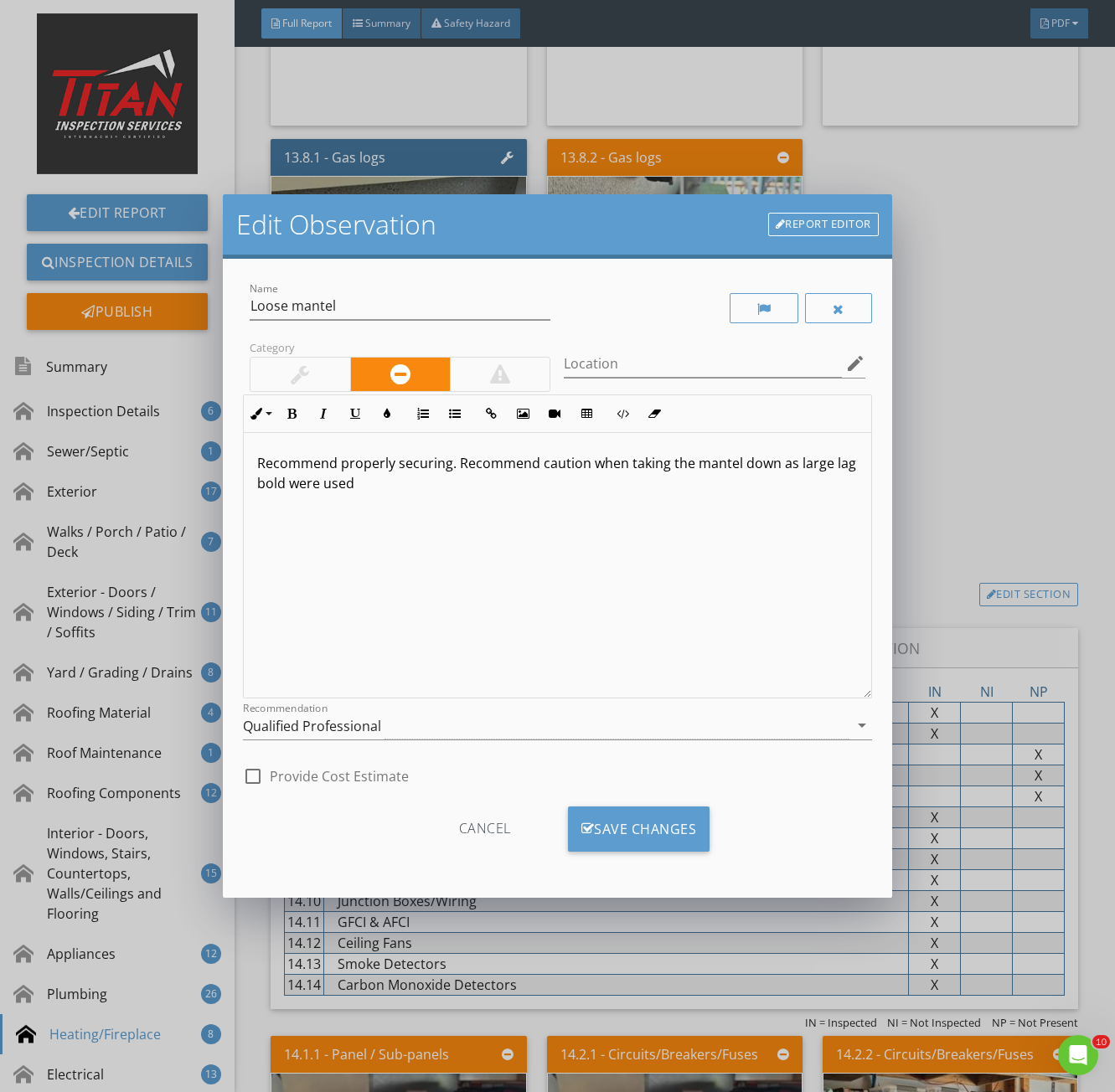 click on "Recommend properly securing. Recommend caution when taking the mantel down as large lag bold were used" at bounding box center [557, 473] 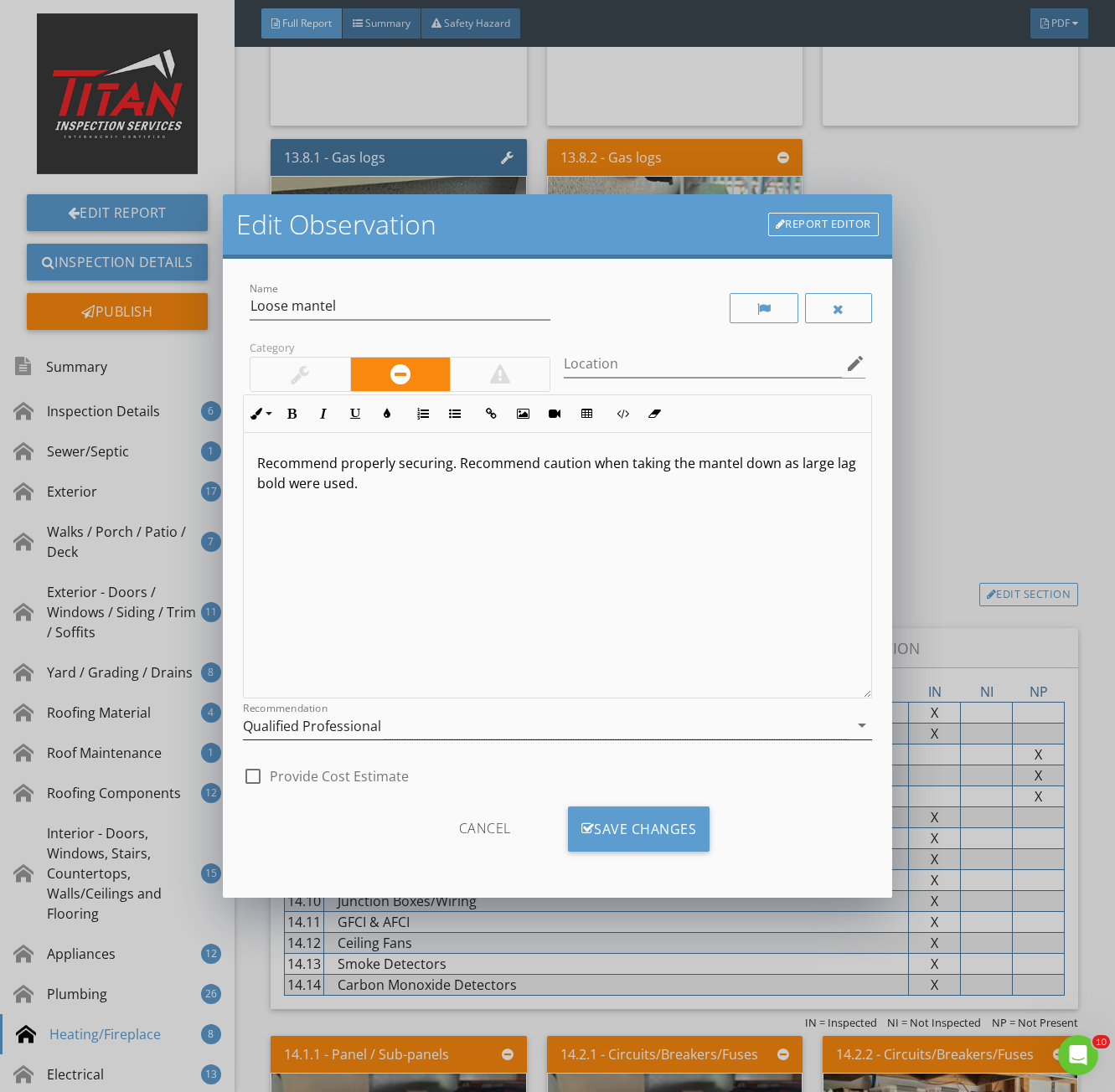 click on "Qualified Professional" at bounding box center [545, 725] 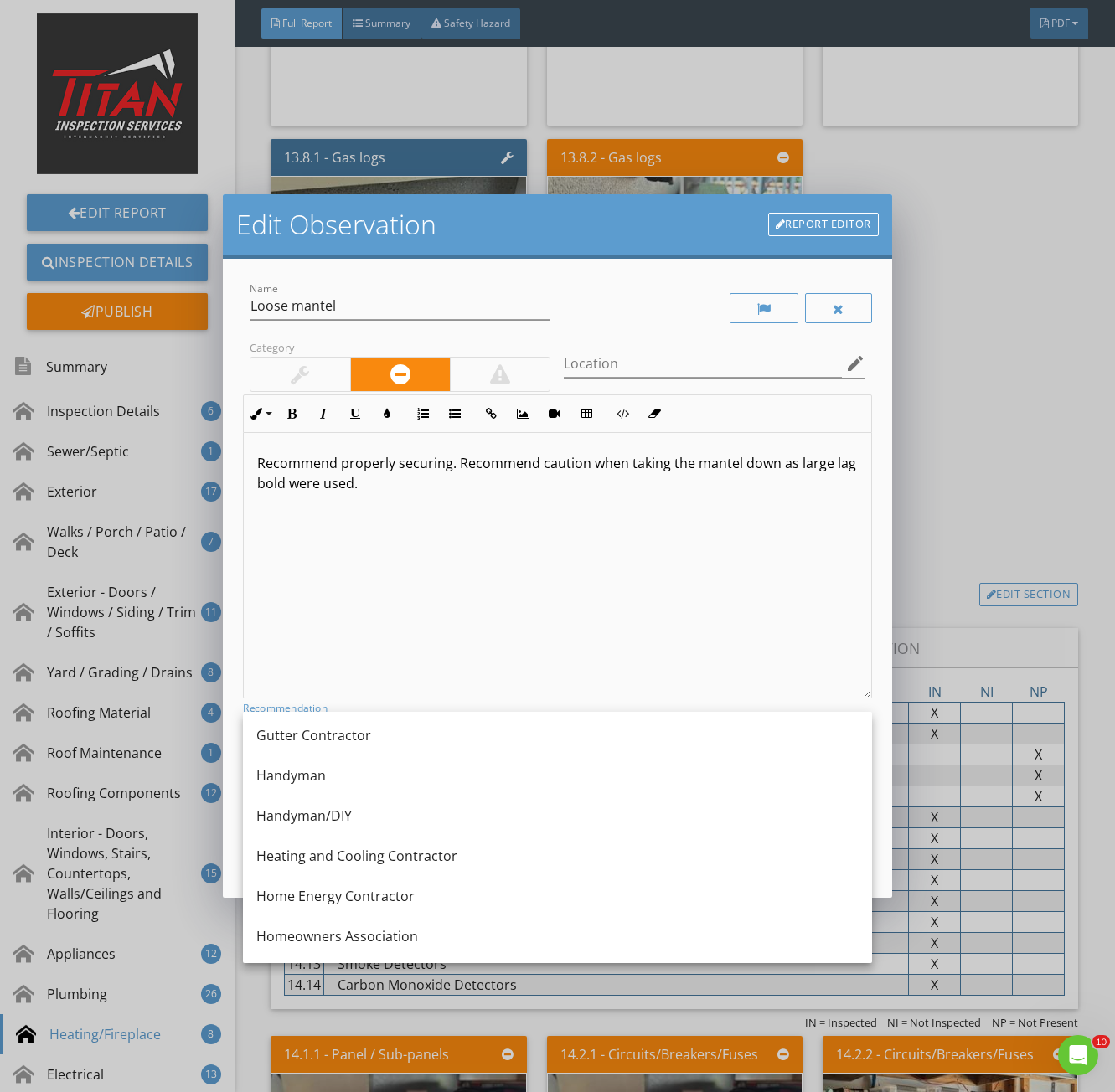 scroll, scrollTop: 1005, scrollLeft: 0, axis: vertical 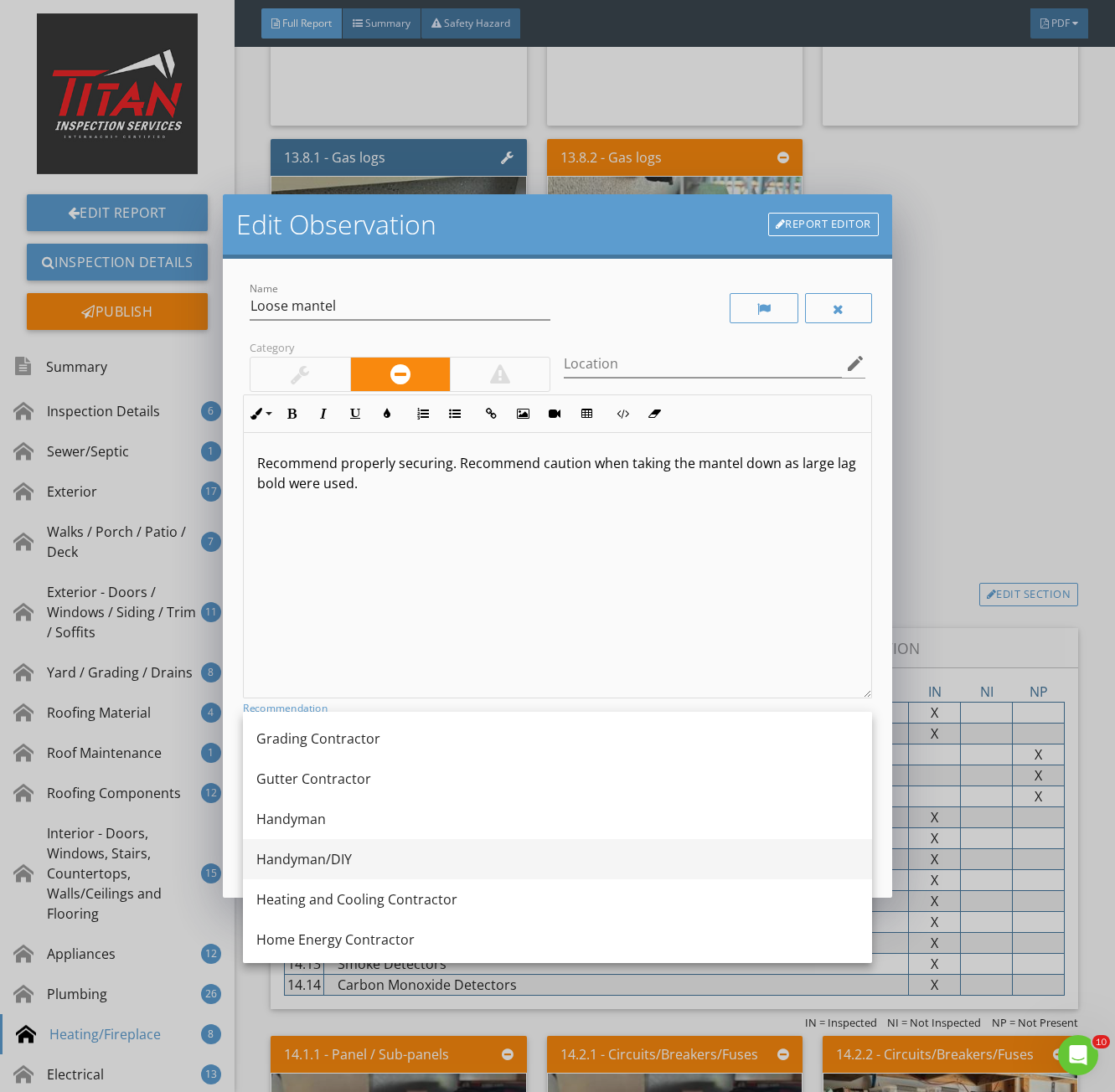 click on "Handyman/DIY" at bounding box center (557, 859) 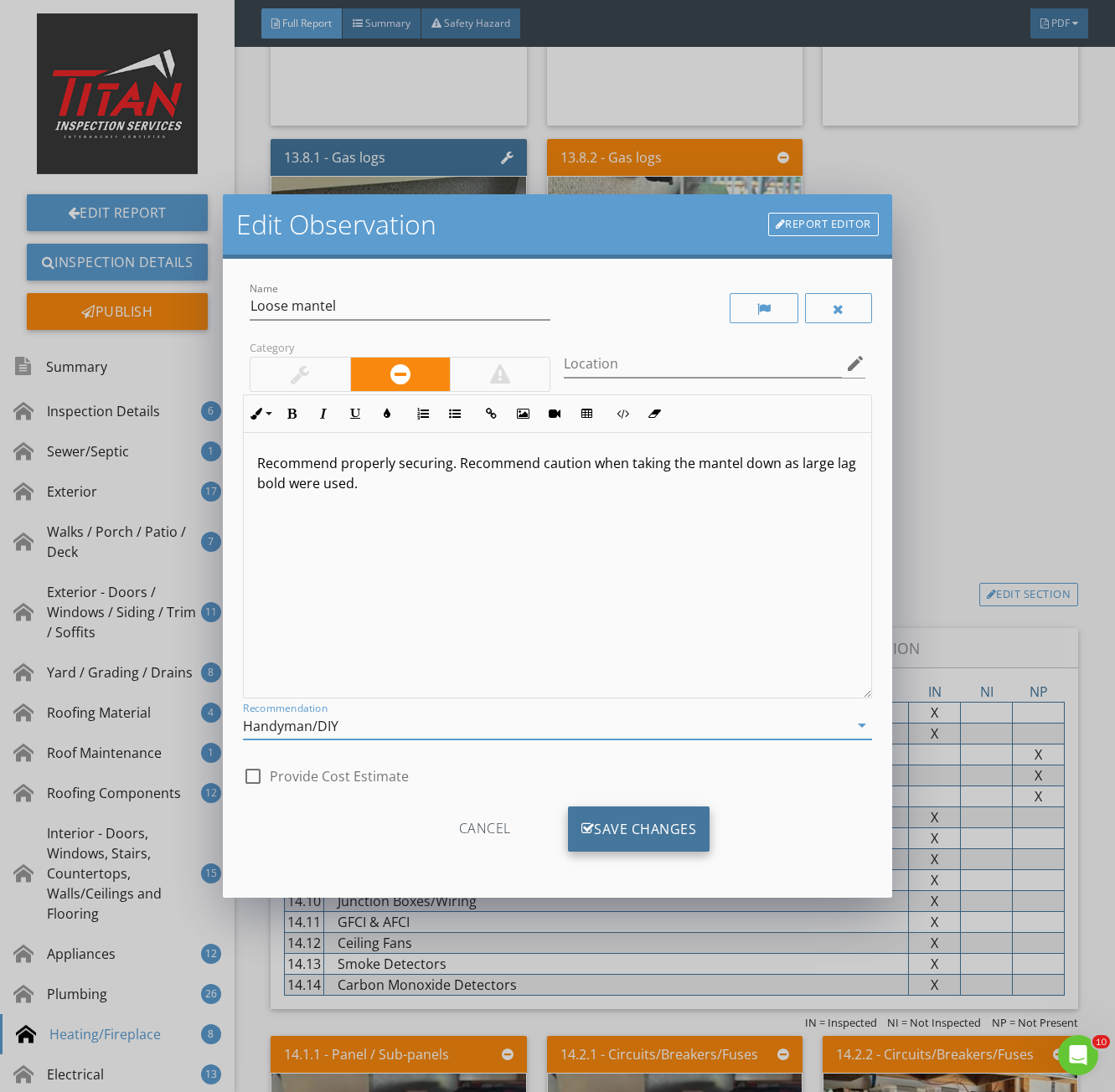 click on "Save Changes" at bounding box center [639, 829] 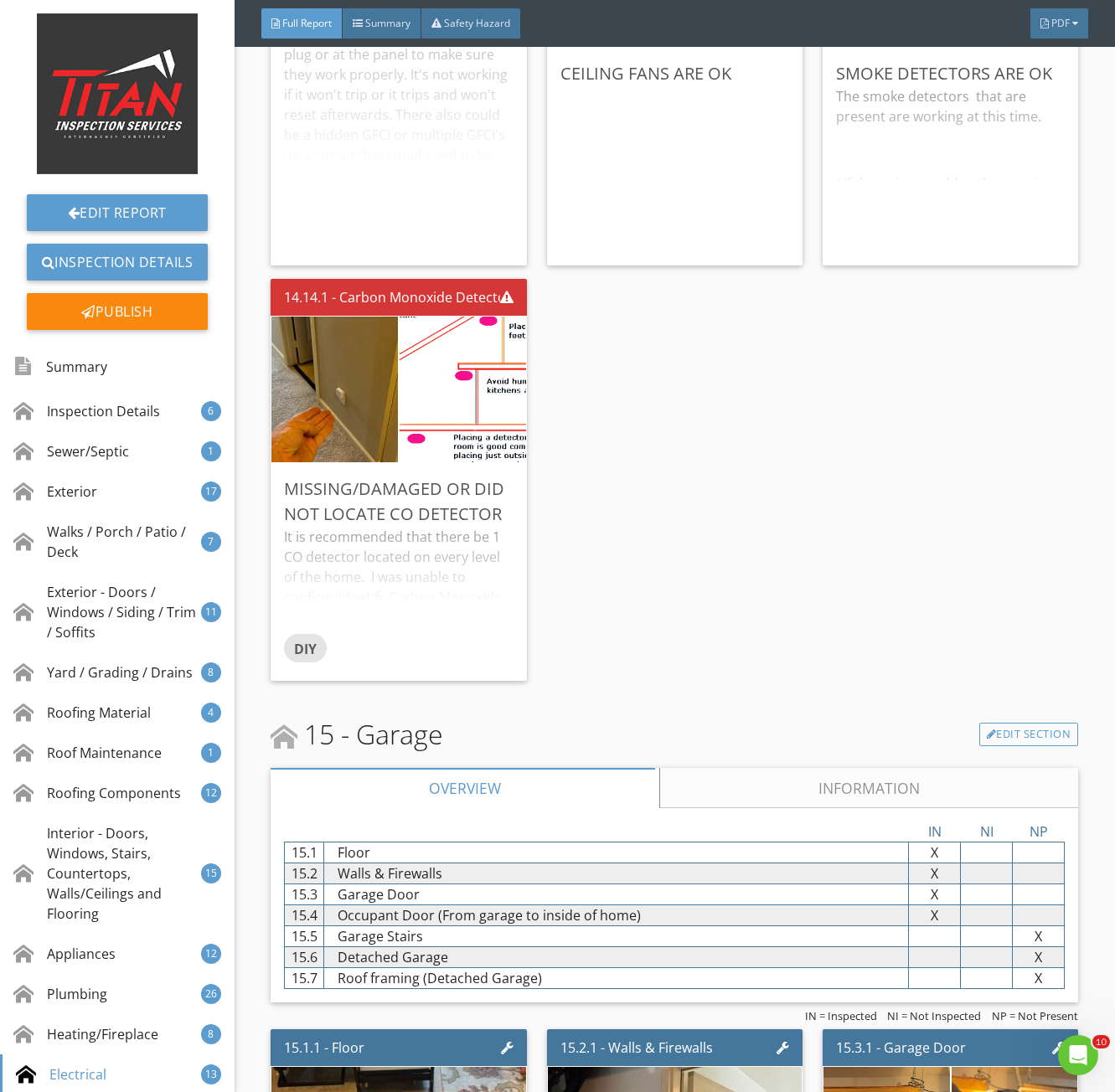 scroll, scrollTop: 28556, scrollLeft: 0, axis: vertical 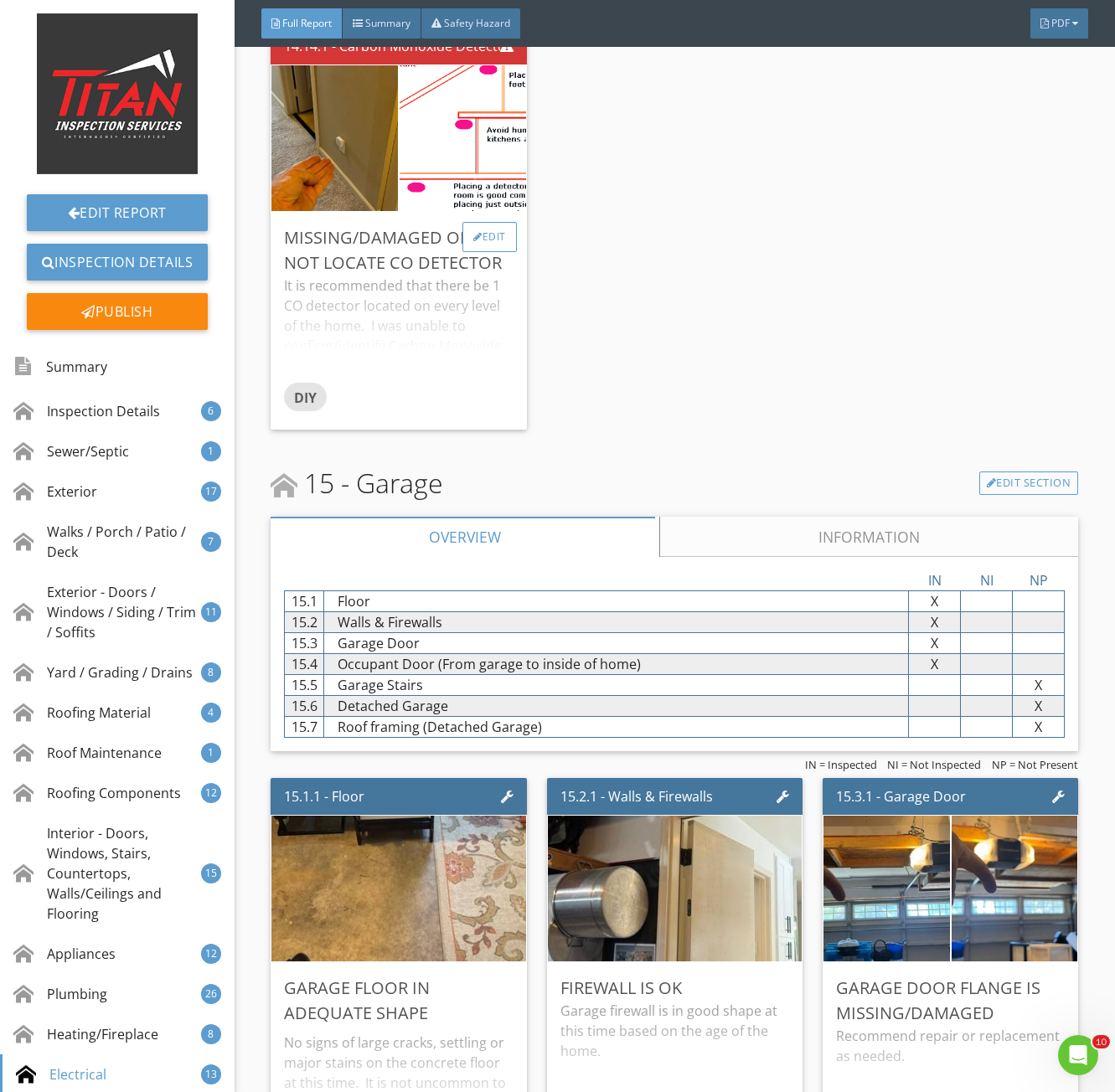 click on "Edit" at bounding box center (489, 237) 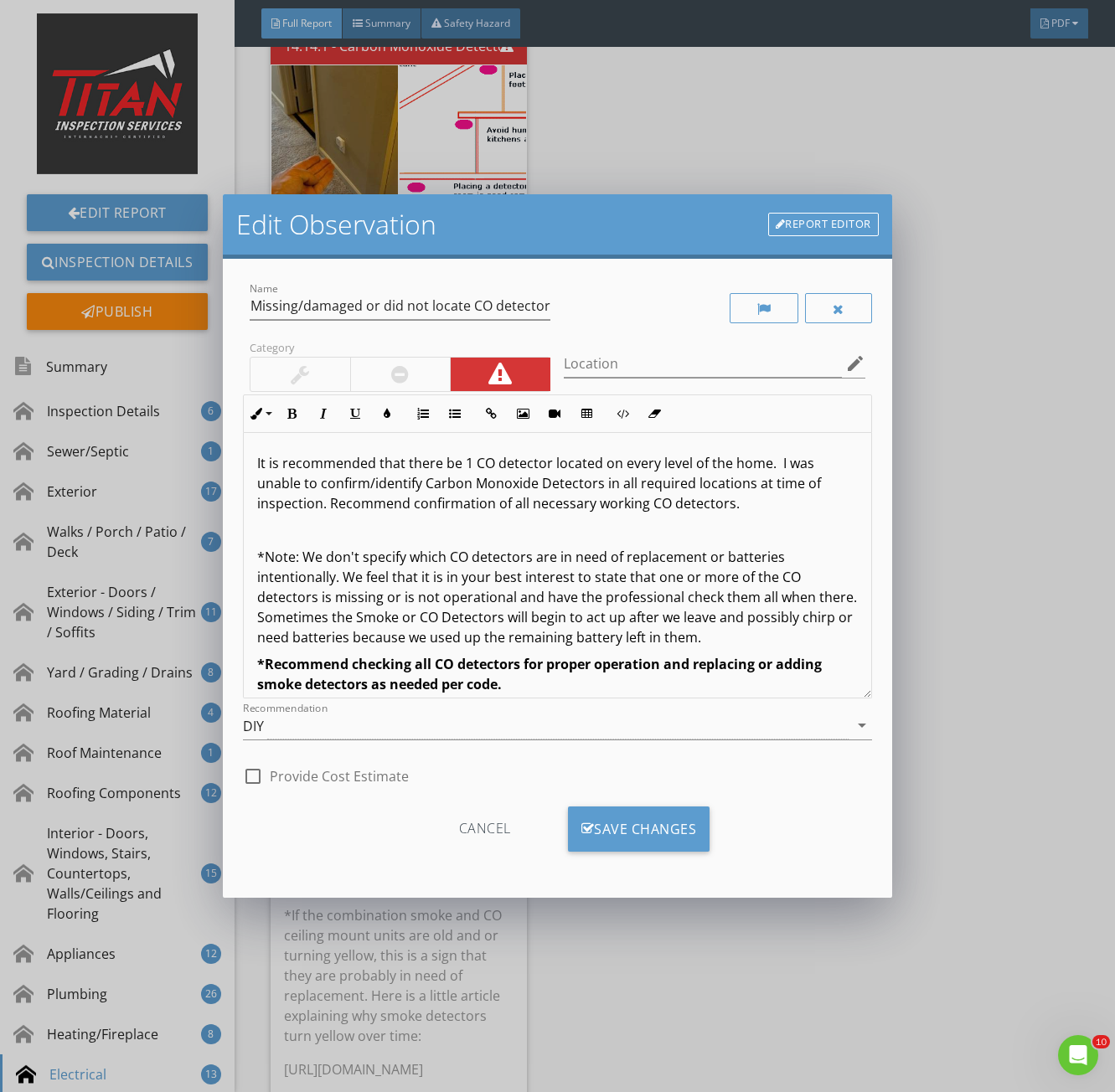 click at bounding box center [400, 374] 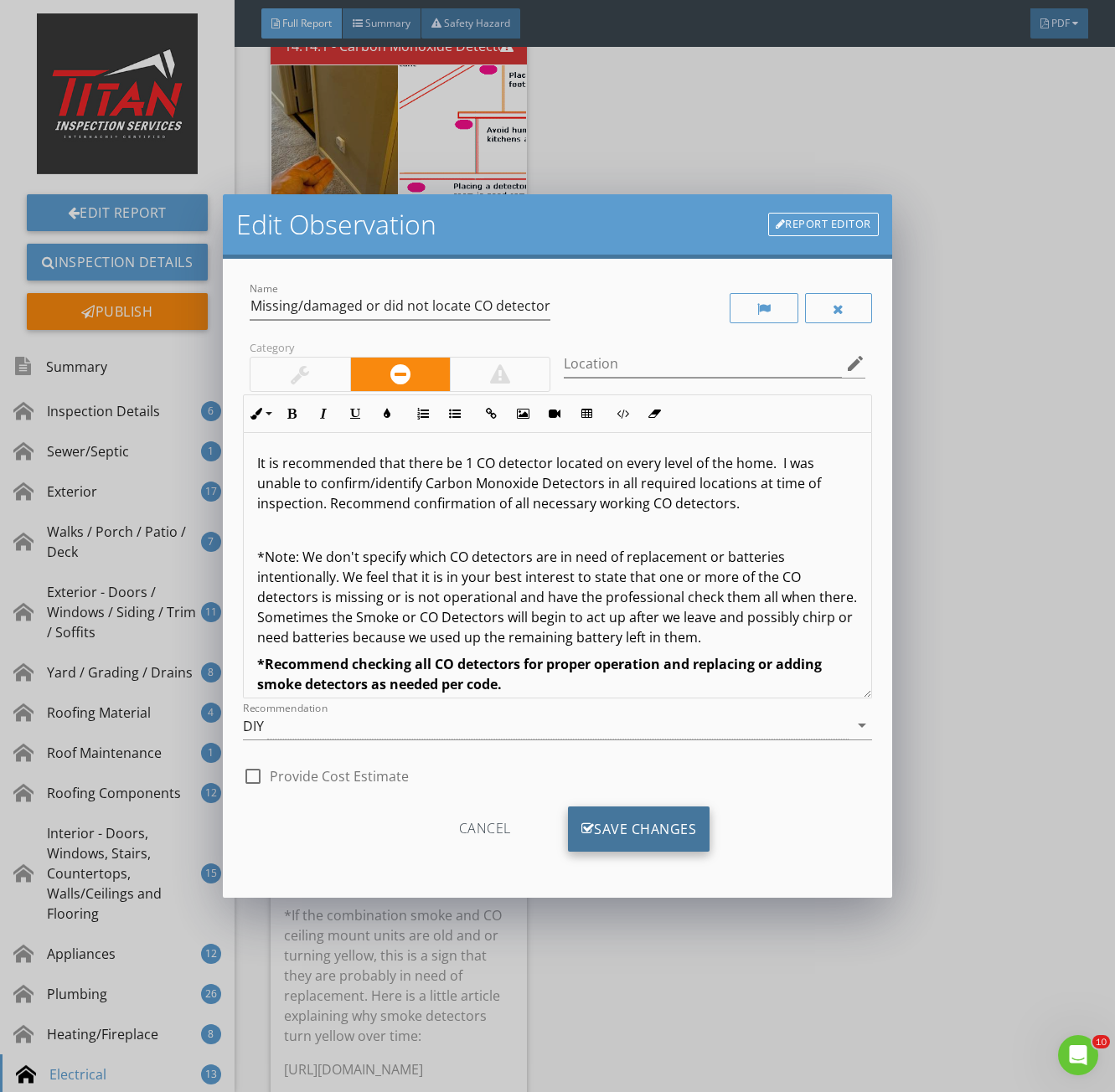 click on "Save Changes" at bounding box center [639, 829] 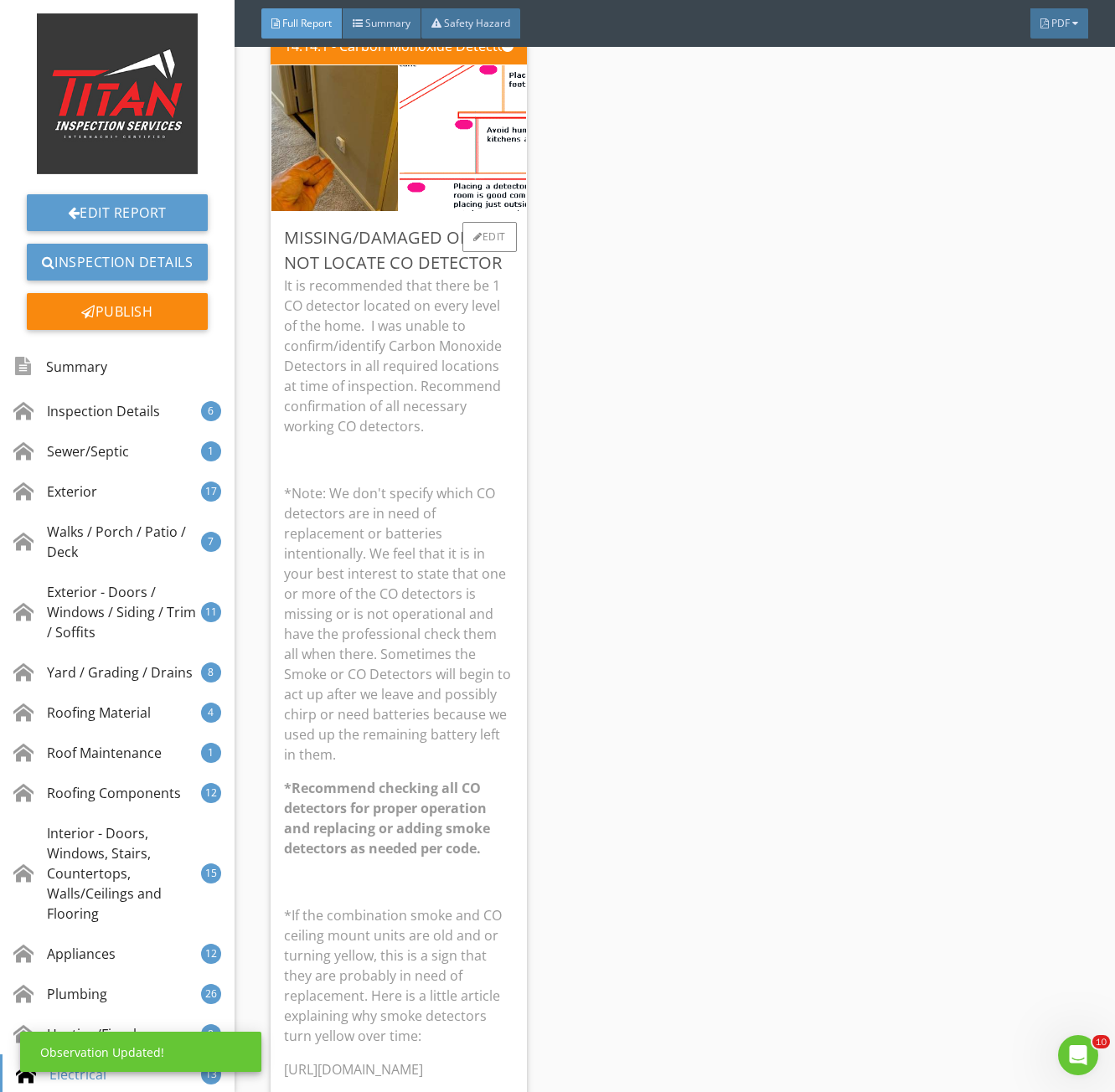 click on "*Note: We don't specify which CO detectors are in need of replacement or batteries intentionally. We feel that it is in your best interest to state that one or more of the CO detectors is missing or is not operational and have the professional check them all when there. Sometimes the Smoke or CO Detectors will begin to act up after we leave and possibly chirp or need batteries because we used up the remaining battery left in them." at bounding box center [398, 624] 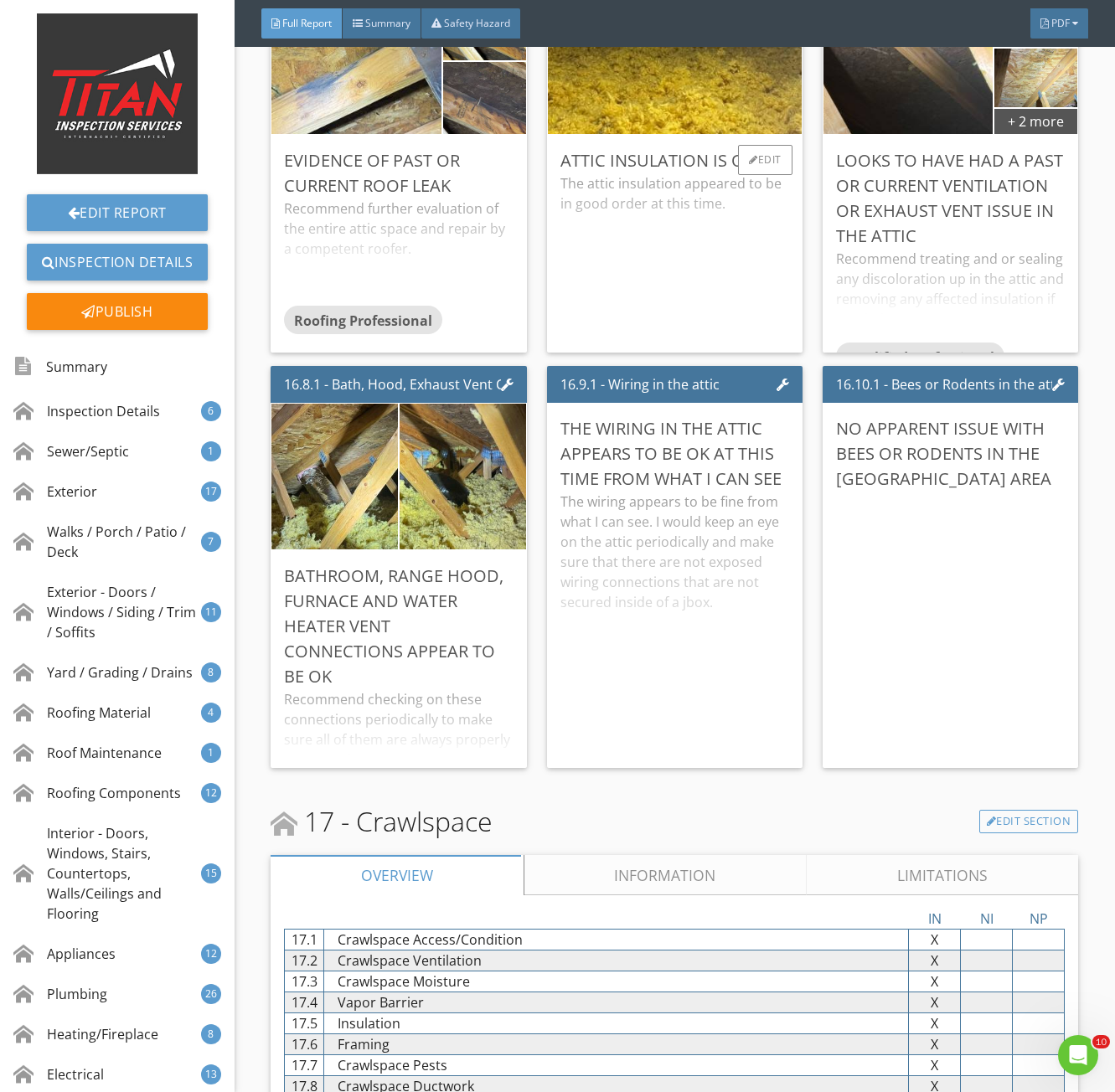 scroll, scrollTop: 30901, scrollLeft: 0, axis: vertical 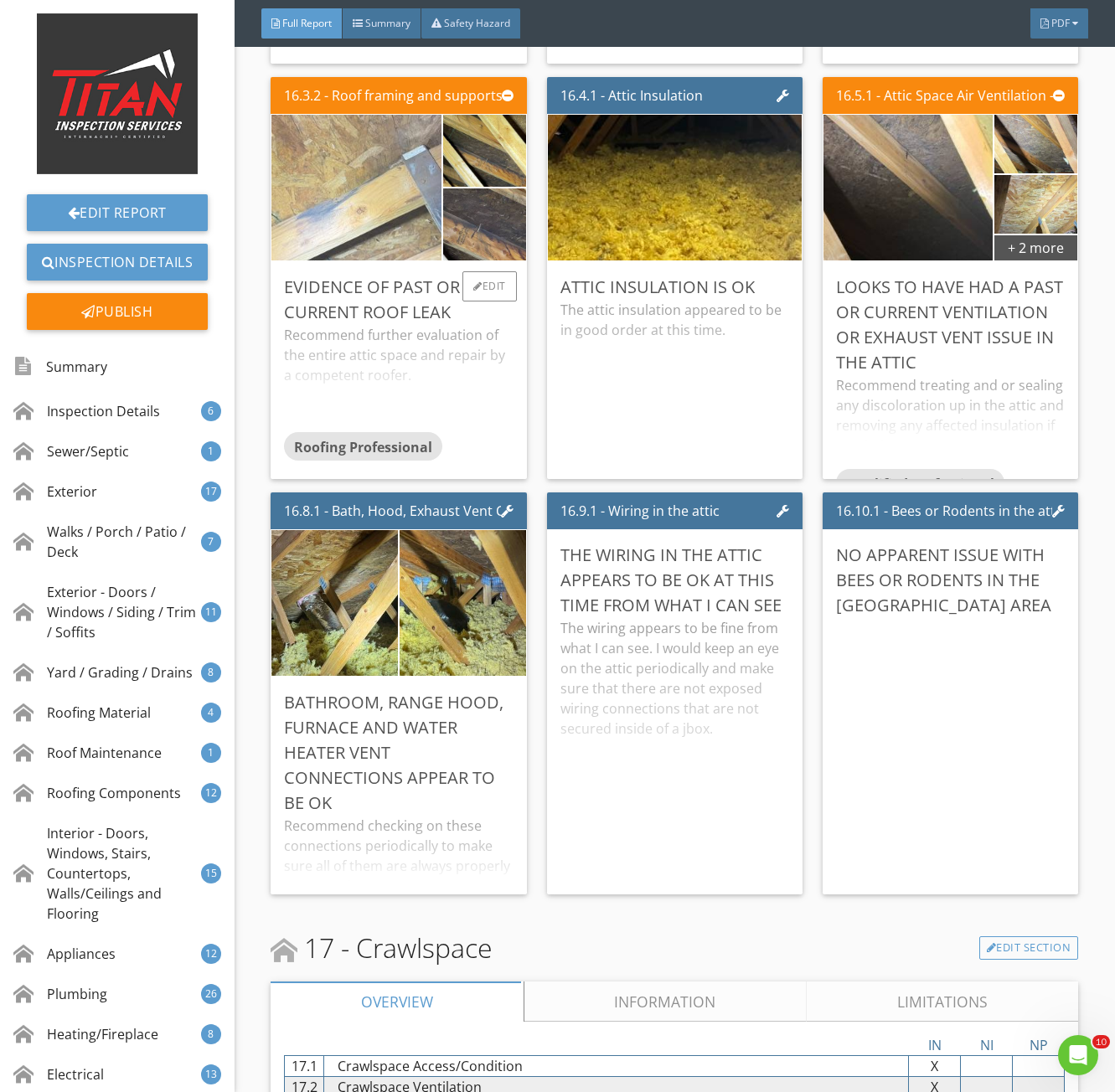 click at bounding box center [356, 187] 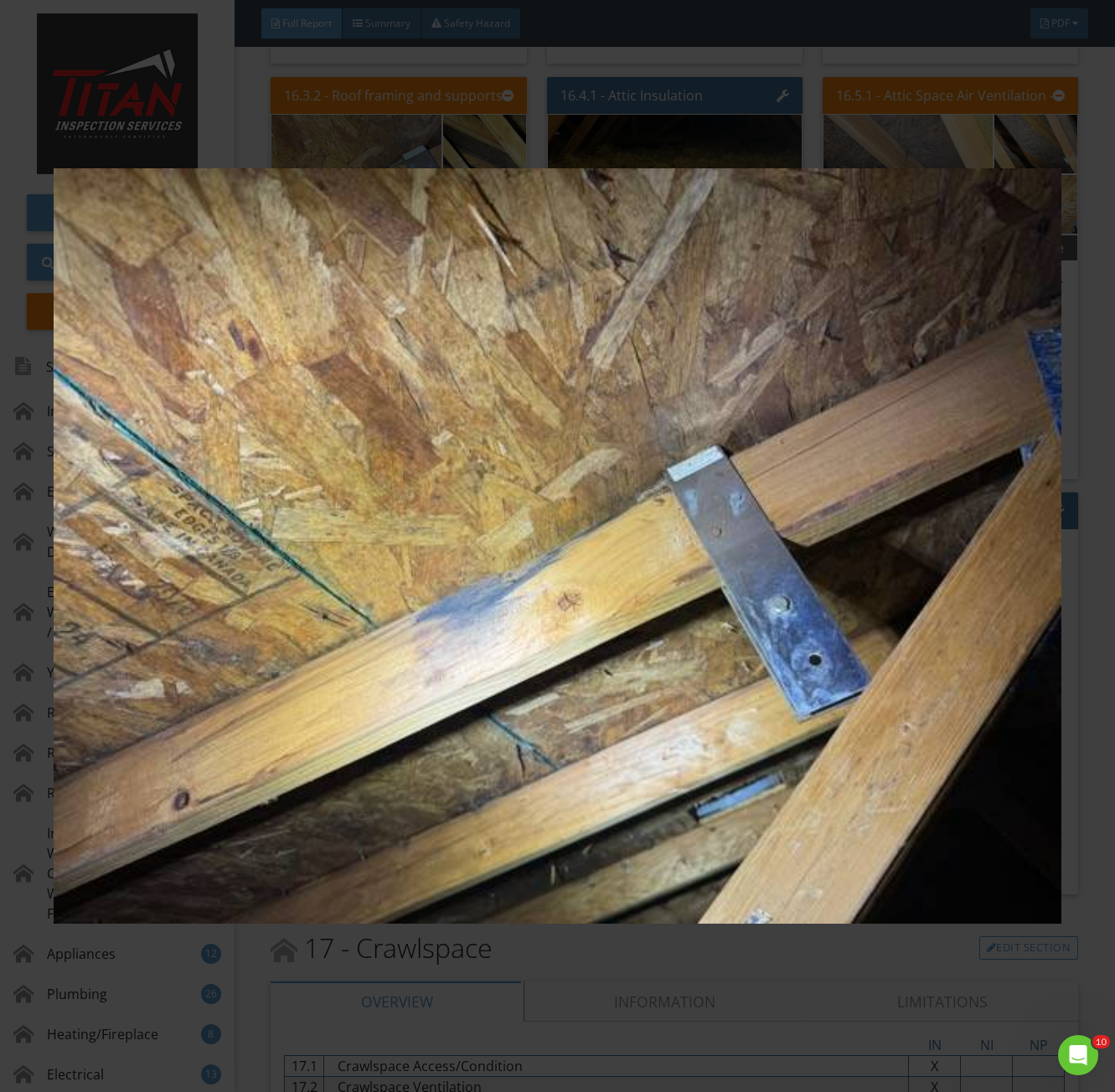 click at bounding box center (558, 546) 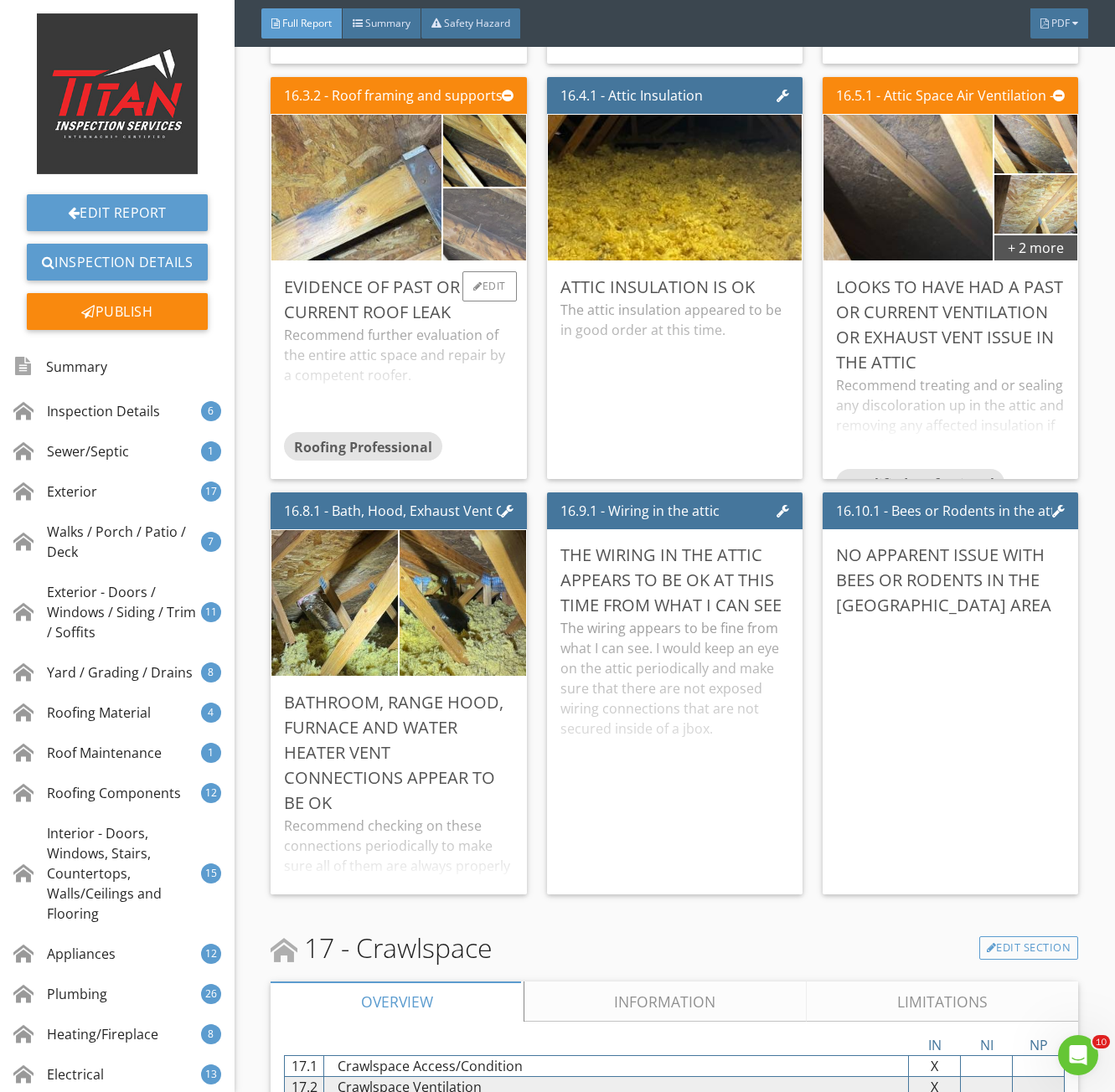 click at bounding box center (484, 224) 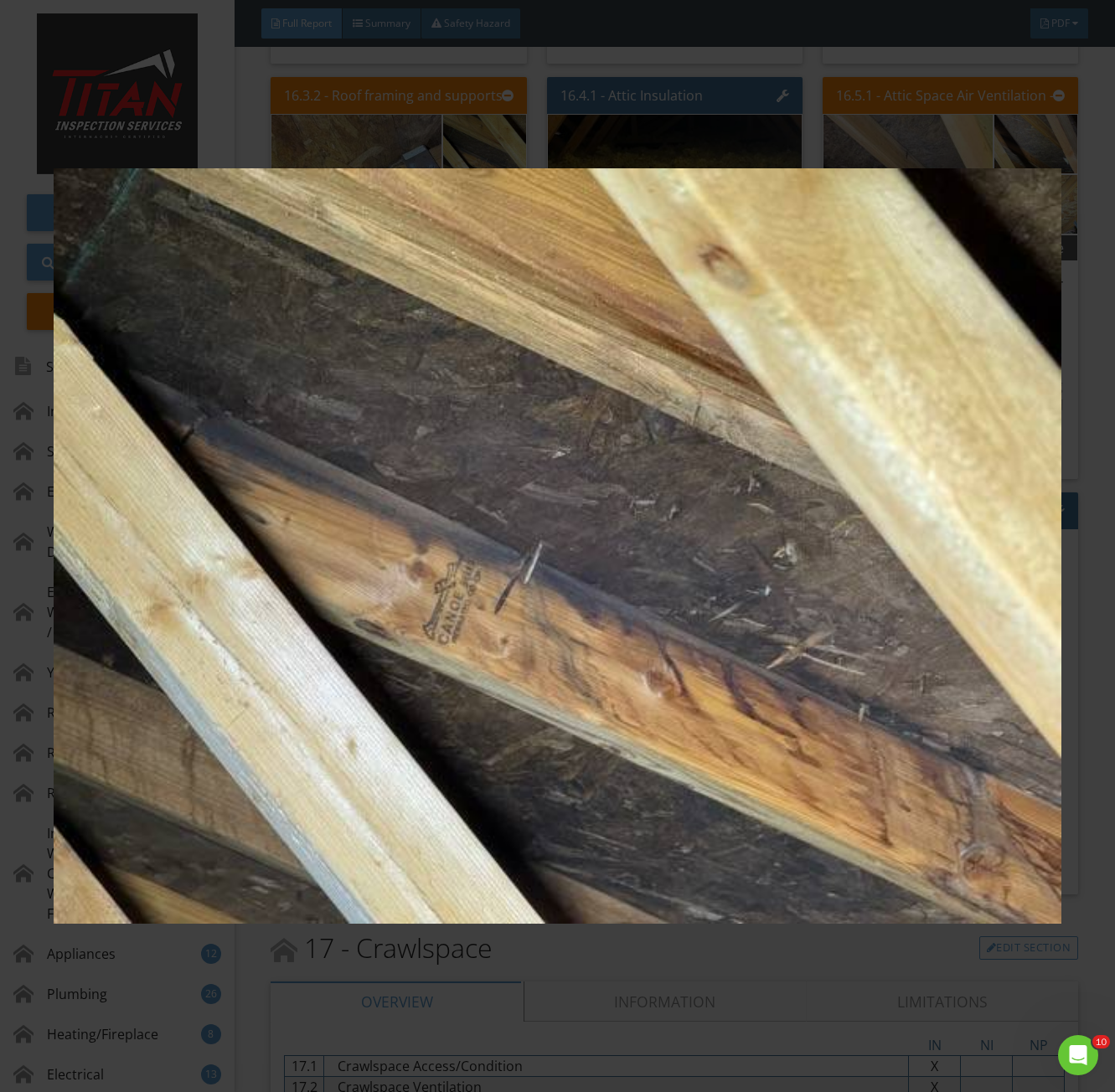 click at bounding box center [558, 546] 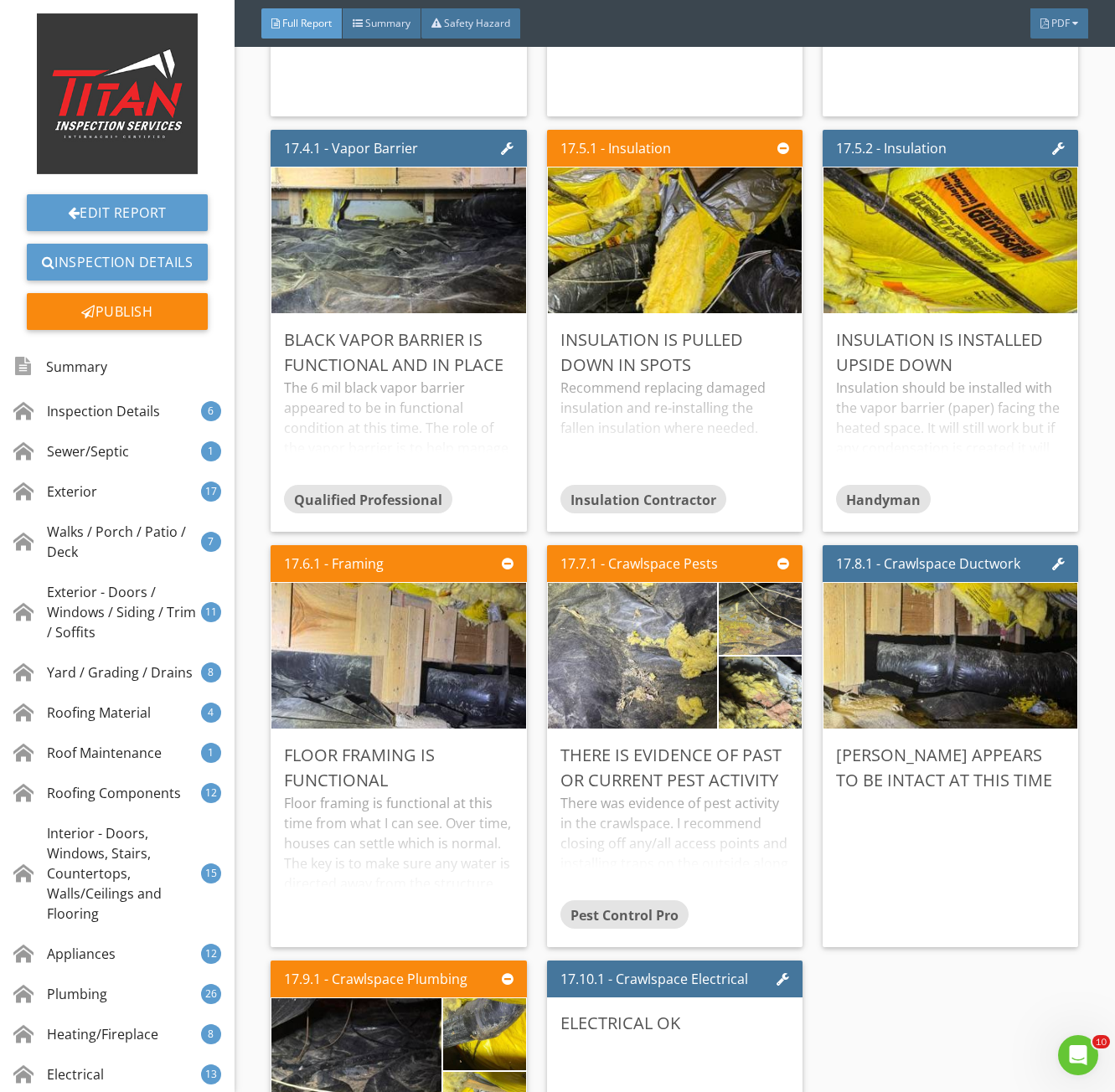 scroll, scrollTop: 32911, scrollLeft: 0, axis: vertical 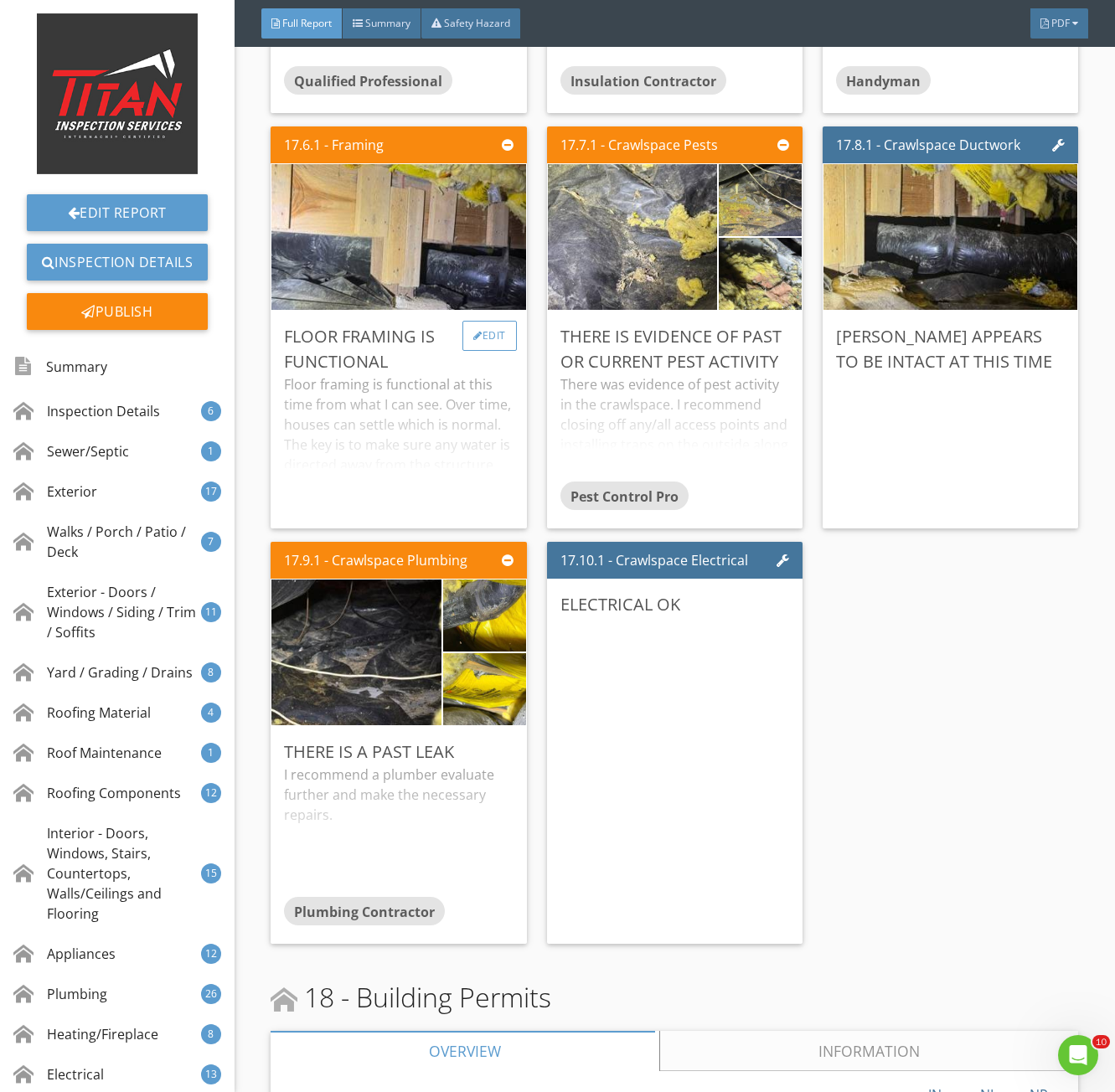 click on "Edit" at bounding box center (489, 336) 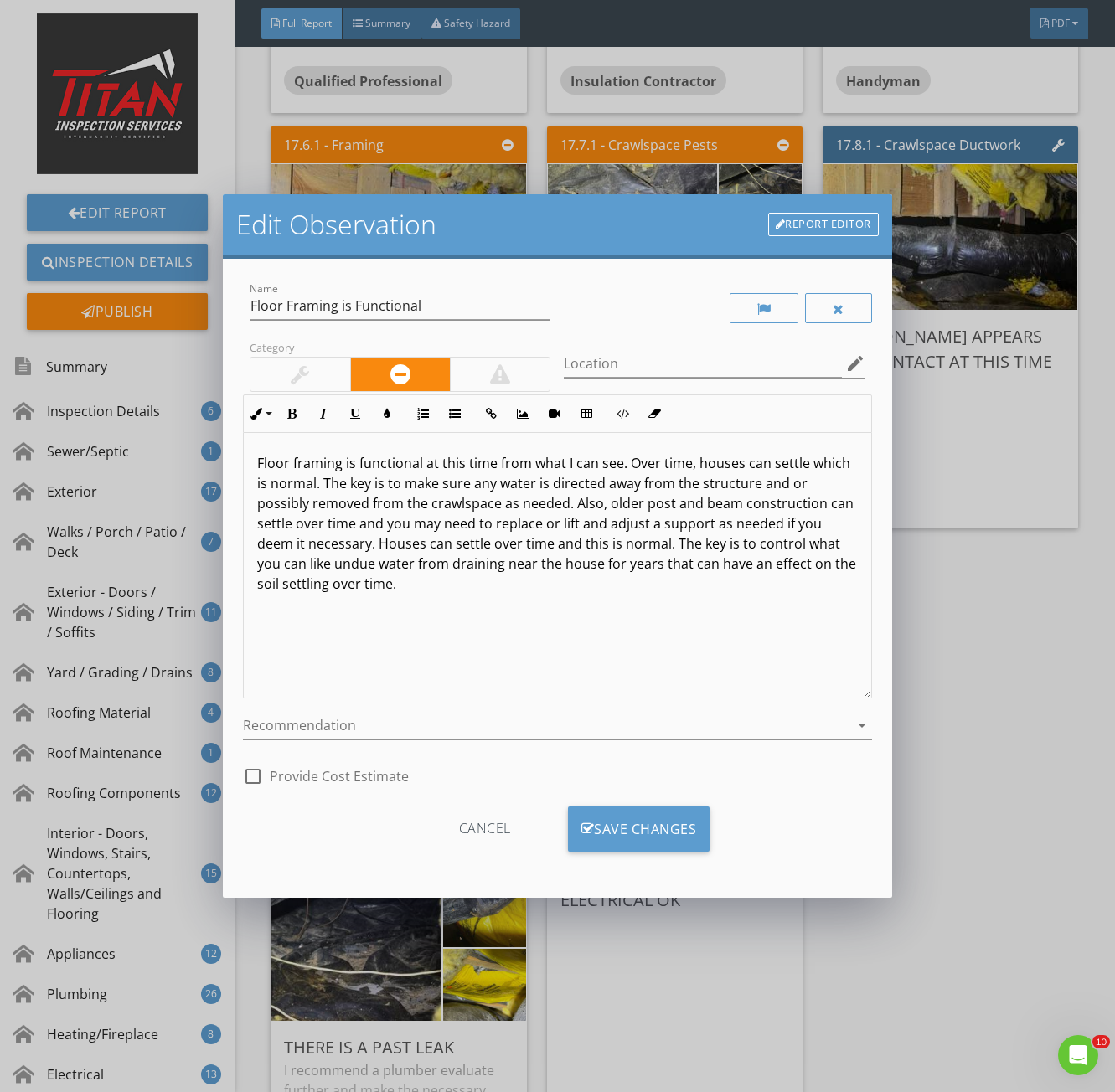 click at bounding box center [300, 374] 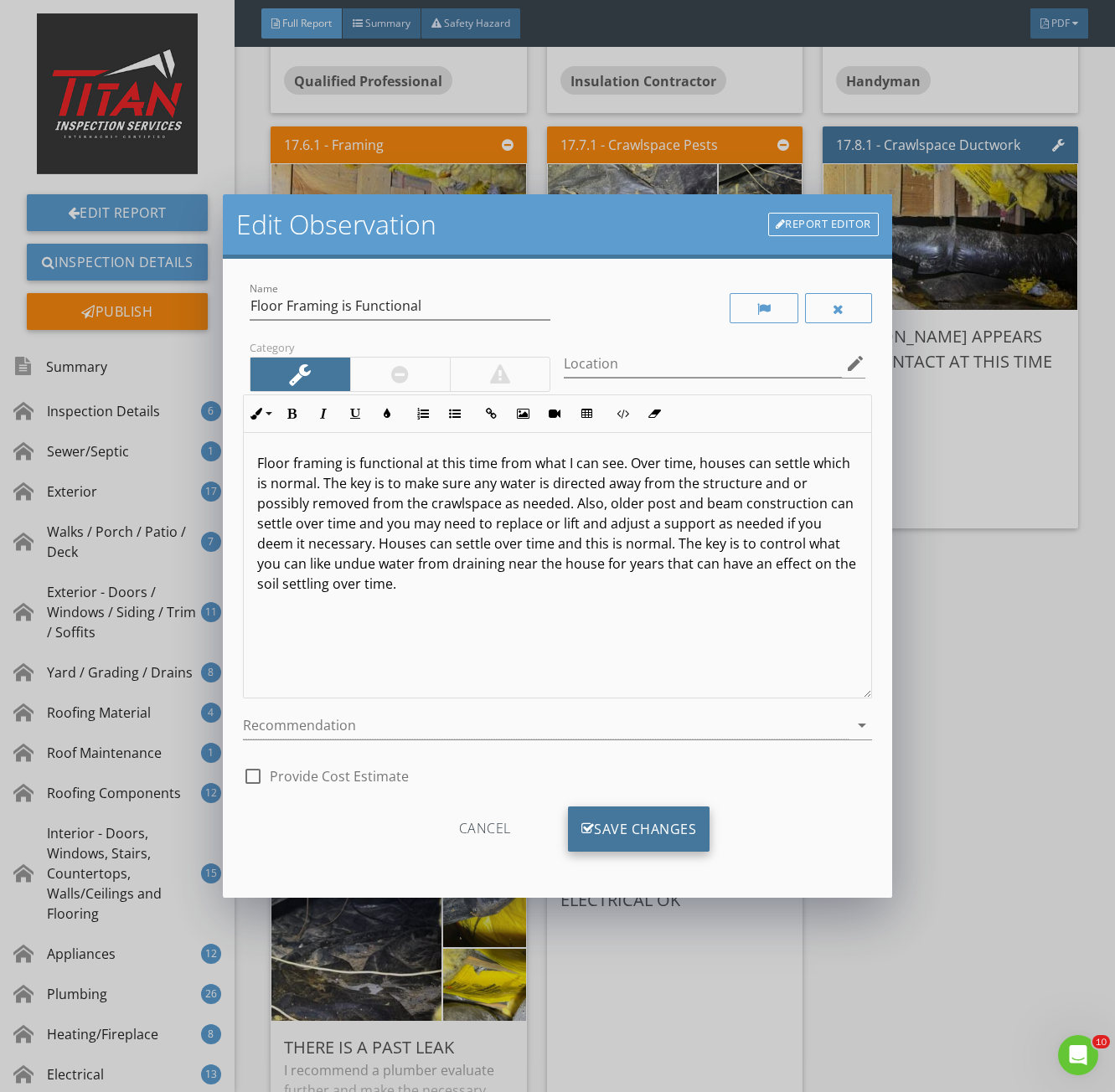 click on "Save Changes" at bounding box center [639, 829] 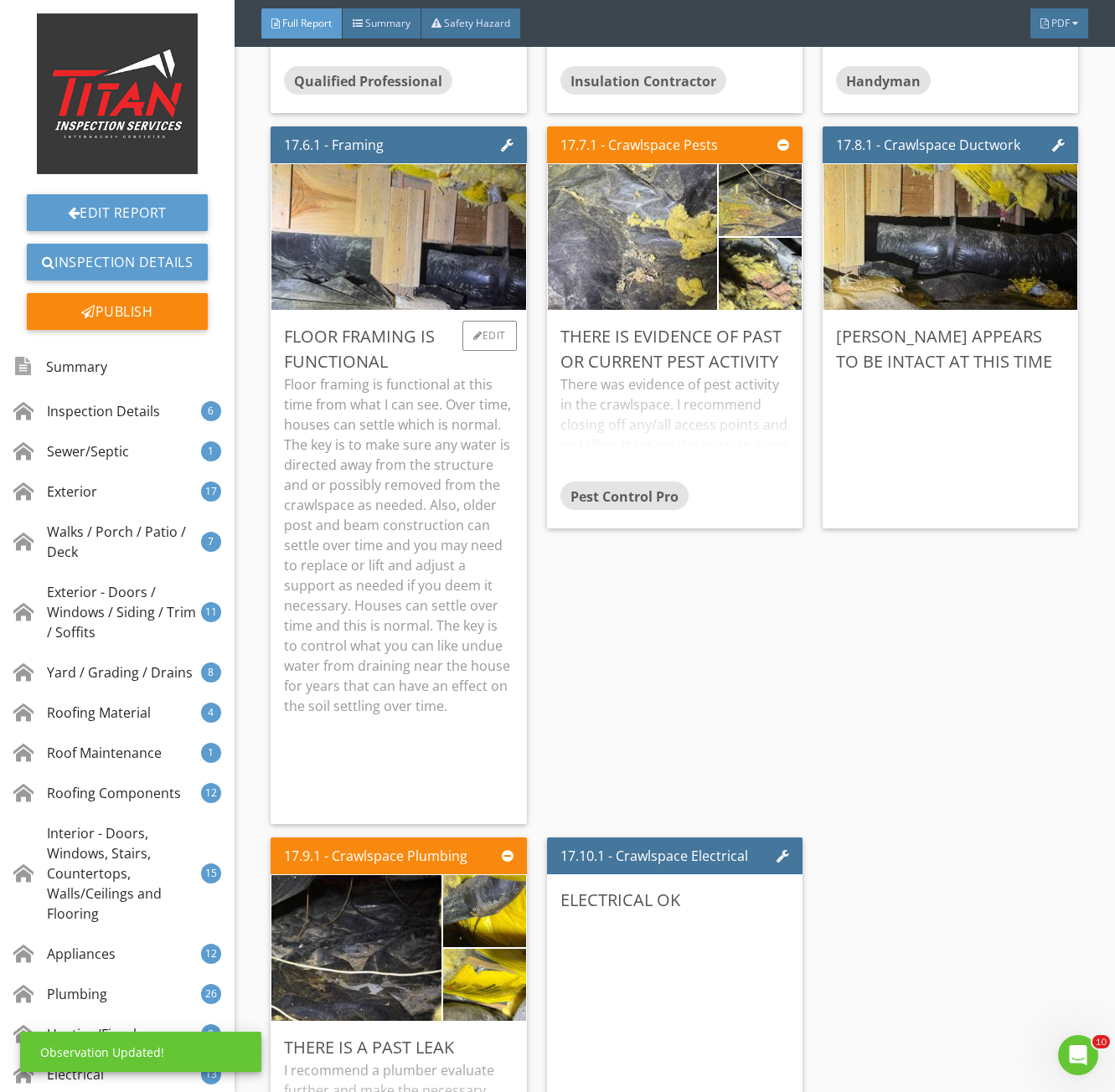 click on "Floor framing is functional at this time from what I can see. Over time, houses can settle which is normal. The key is to make sure any water is directed away from the structure and or possibly removed from the crawlspace as needed. Also, older post and beam construction can settle over time and you may need to replace or lift and adjust a support as needed if you deem it necessary. Houses can settle over time and this is normal. The key is to control what you can like undue water from draining near the house for years that can have an effect on the soil settling over time." at bounding box center [398, 545] 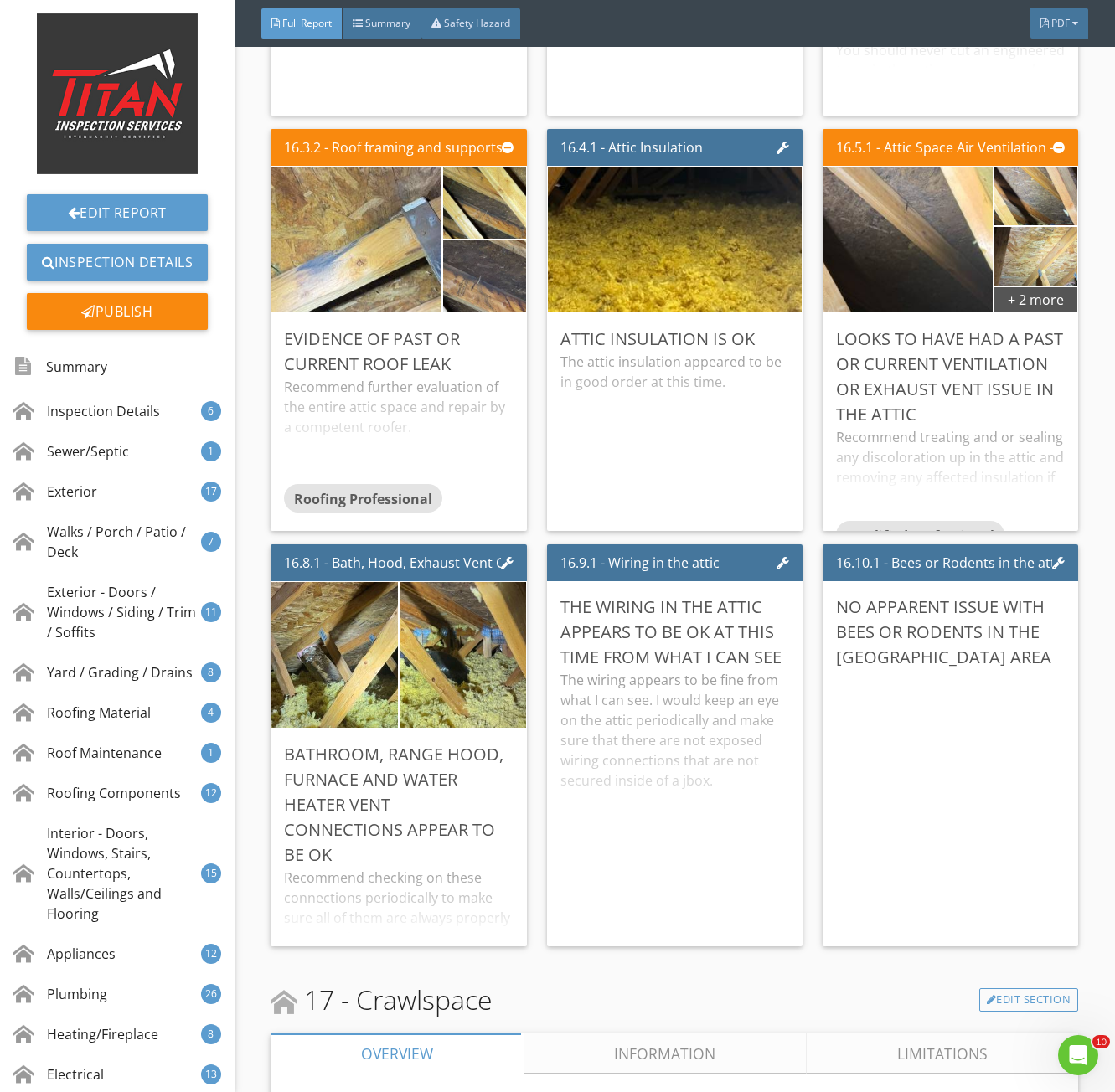 scroll, scrollTop: 30363, scrollLeft: 0, axis: vertical 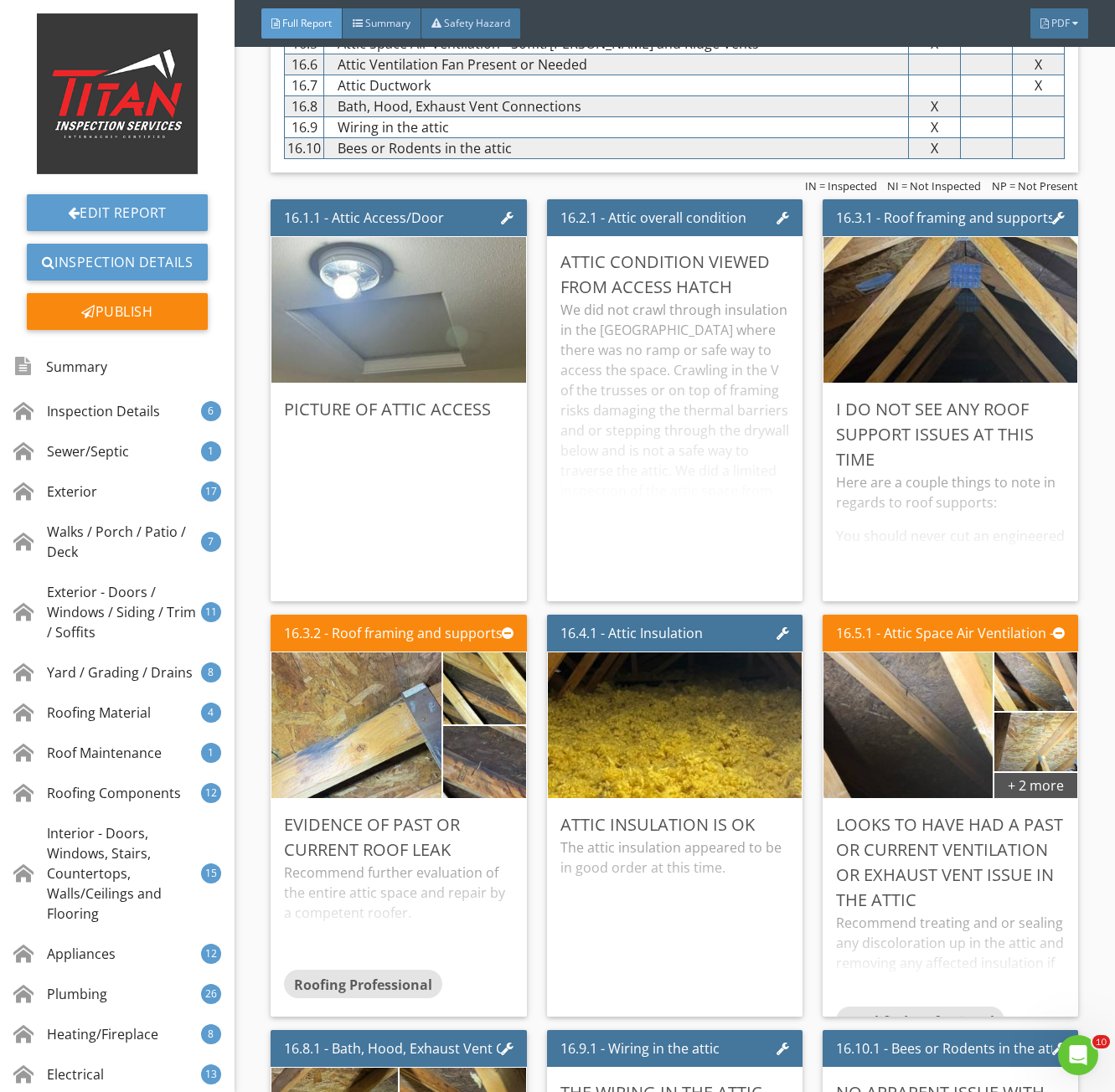 click on "Edit Report
Inspection Details
Publish" at bounding box center [117, 178] 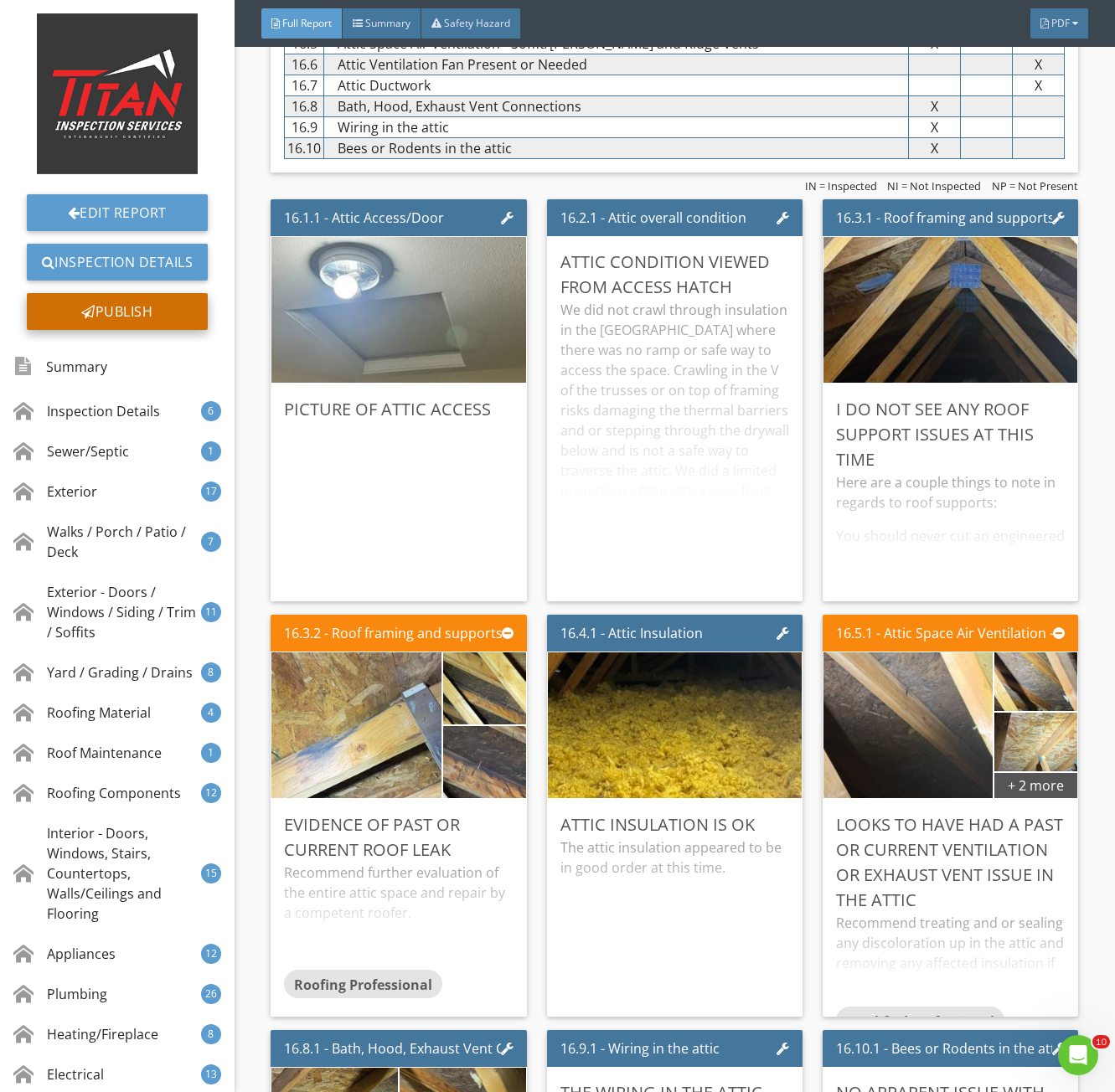 click on "Publish" at bounding box center [117, 312] 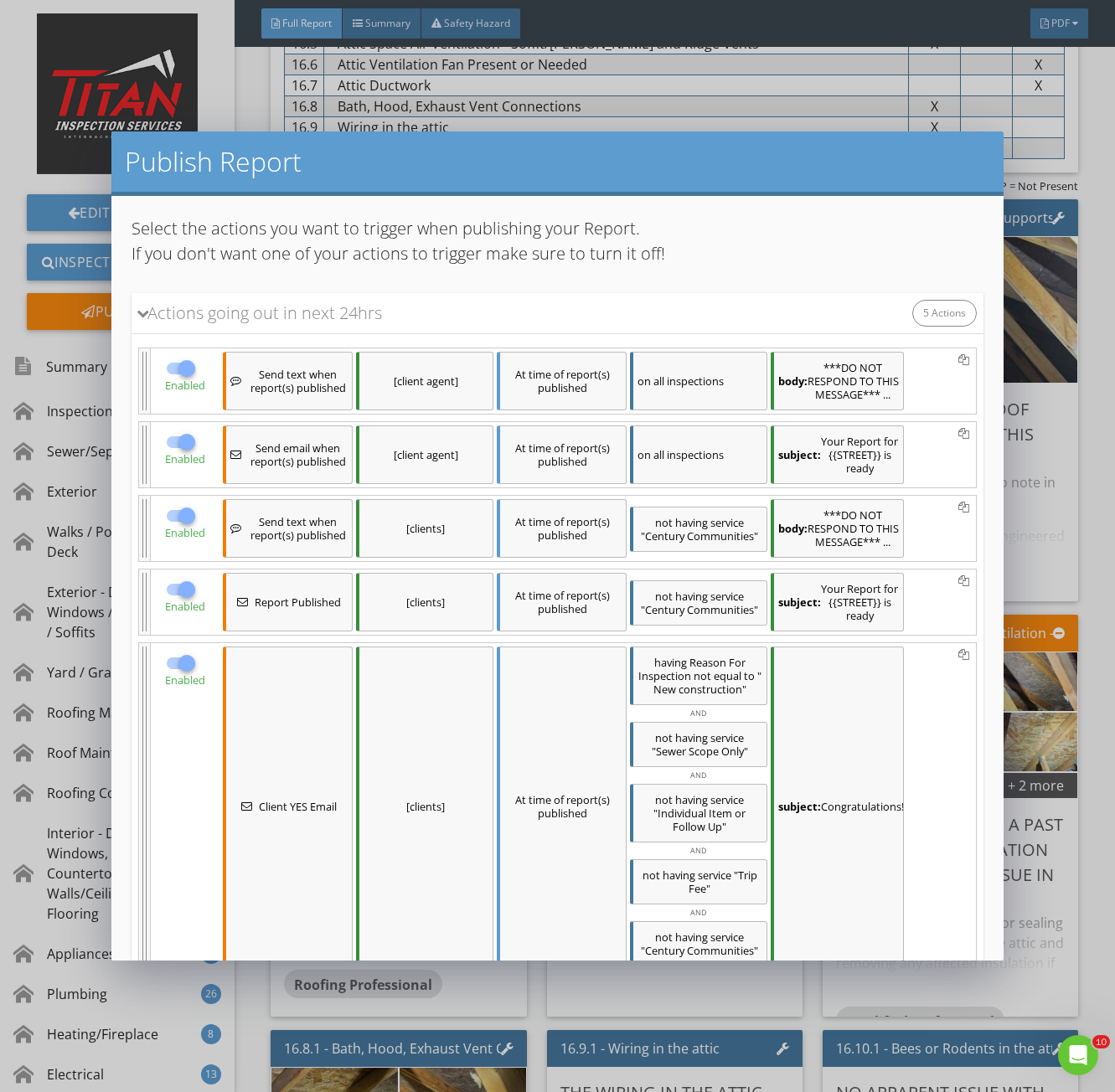 scroll, scrollTop: 148, scrollLeft: 0, axis: vertical 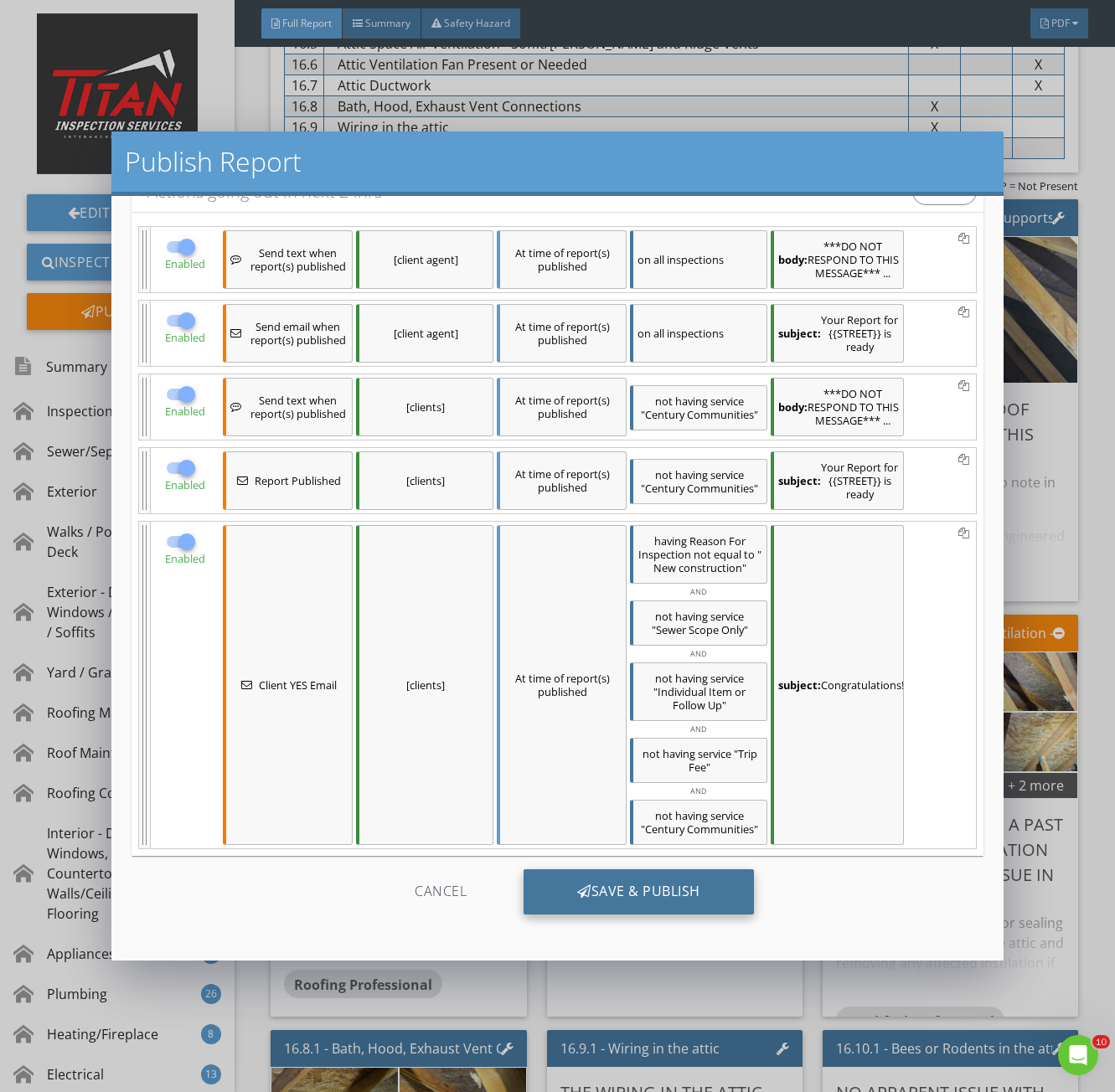 click at bounding box center [584, 891] 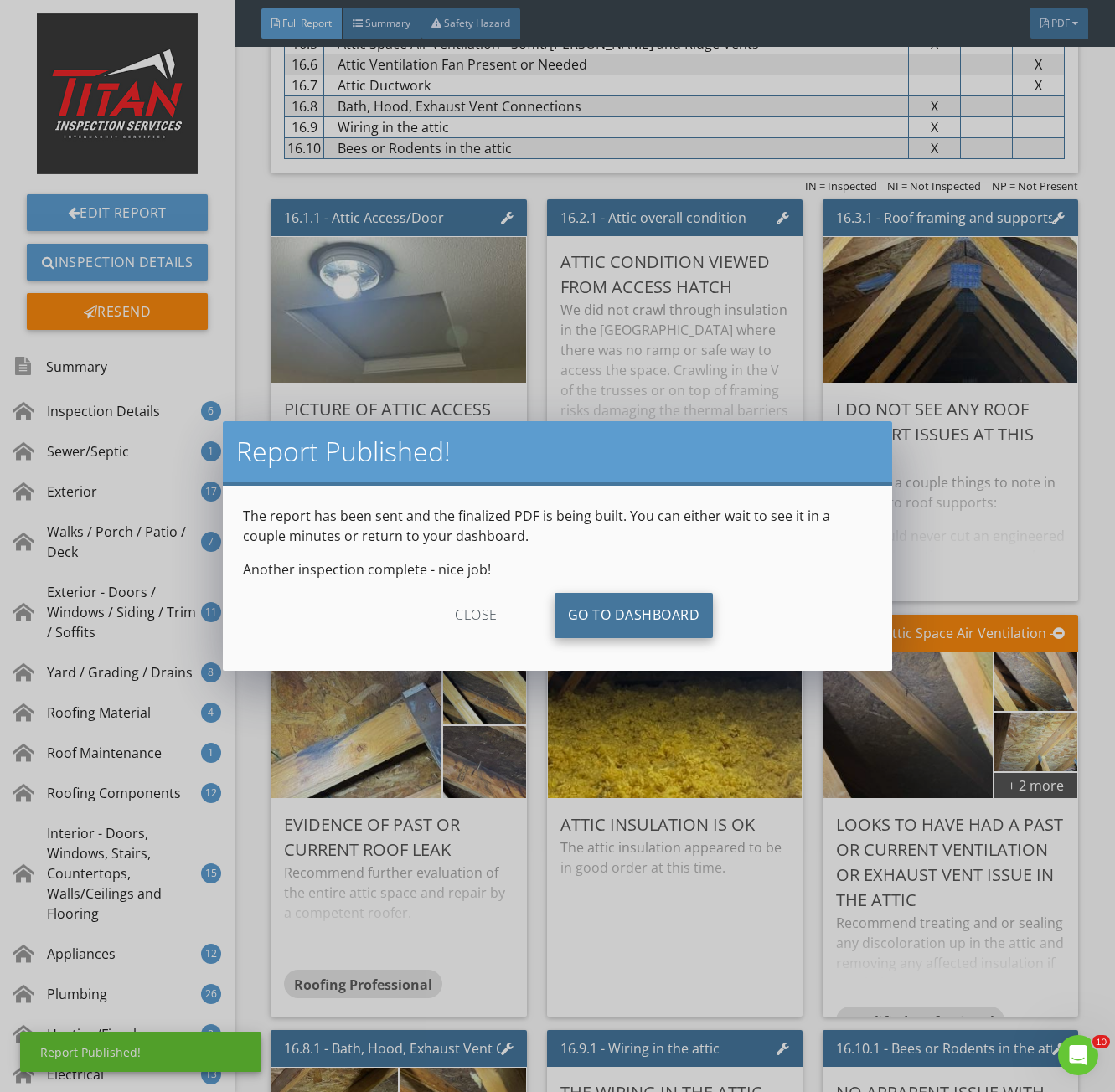 click on "Go To Dashboard" at bounding box center (634, 616) 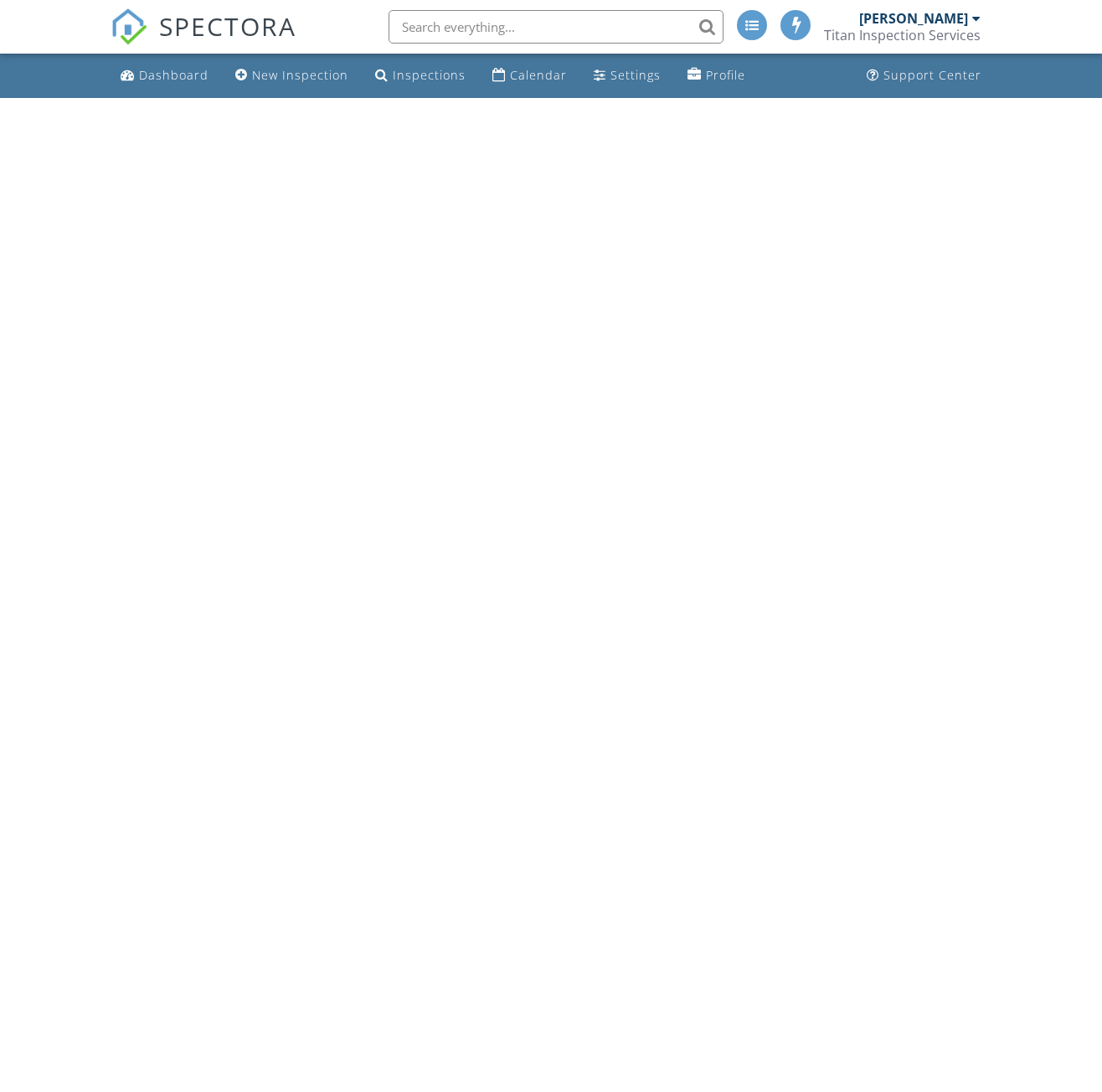 scroll, scrollTop: 0, scrollLeft: 0, axis: both 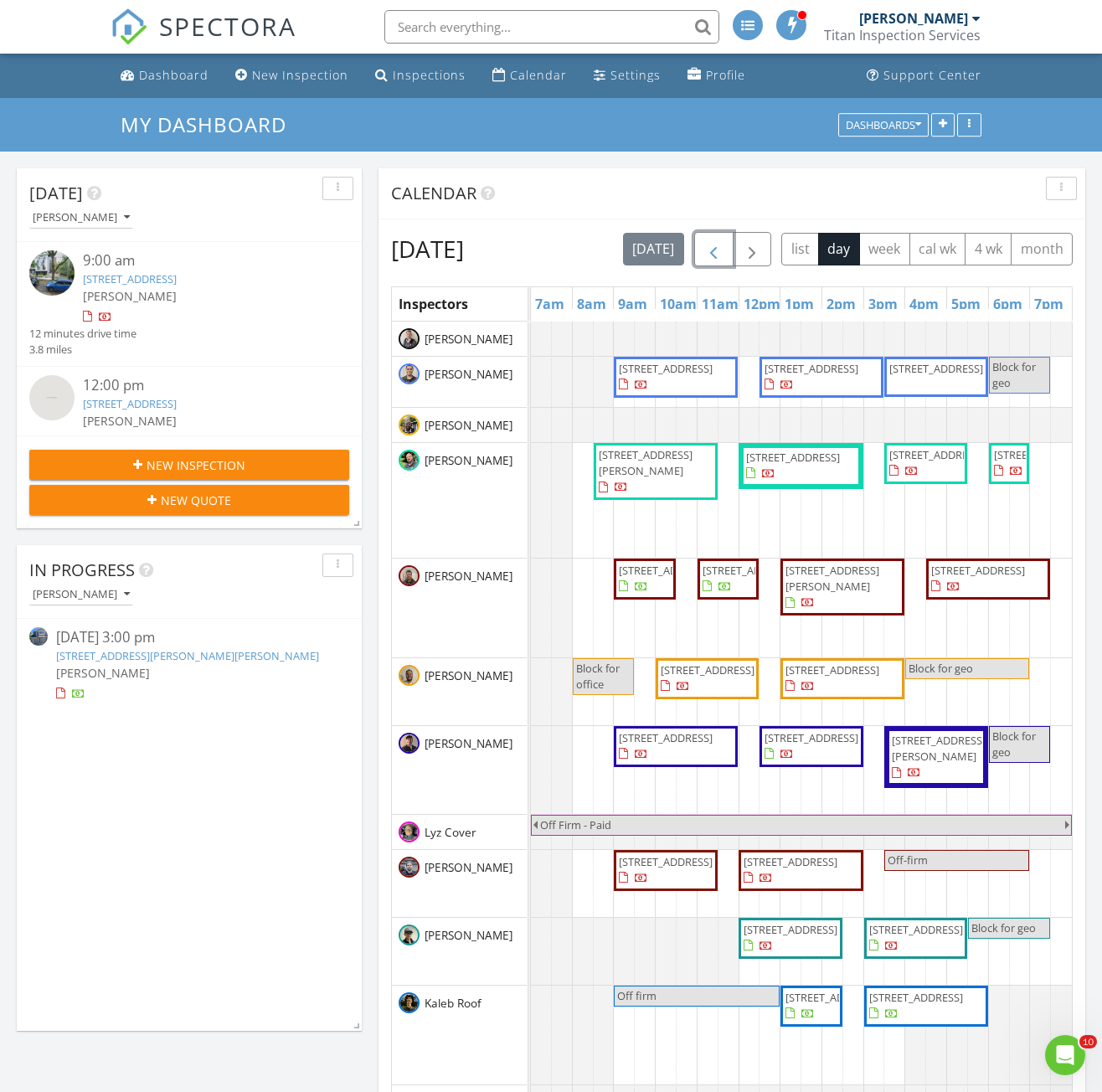 click at bounding box center (713, 249) 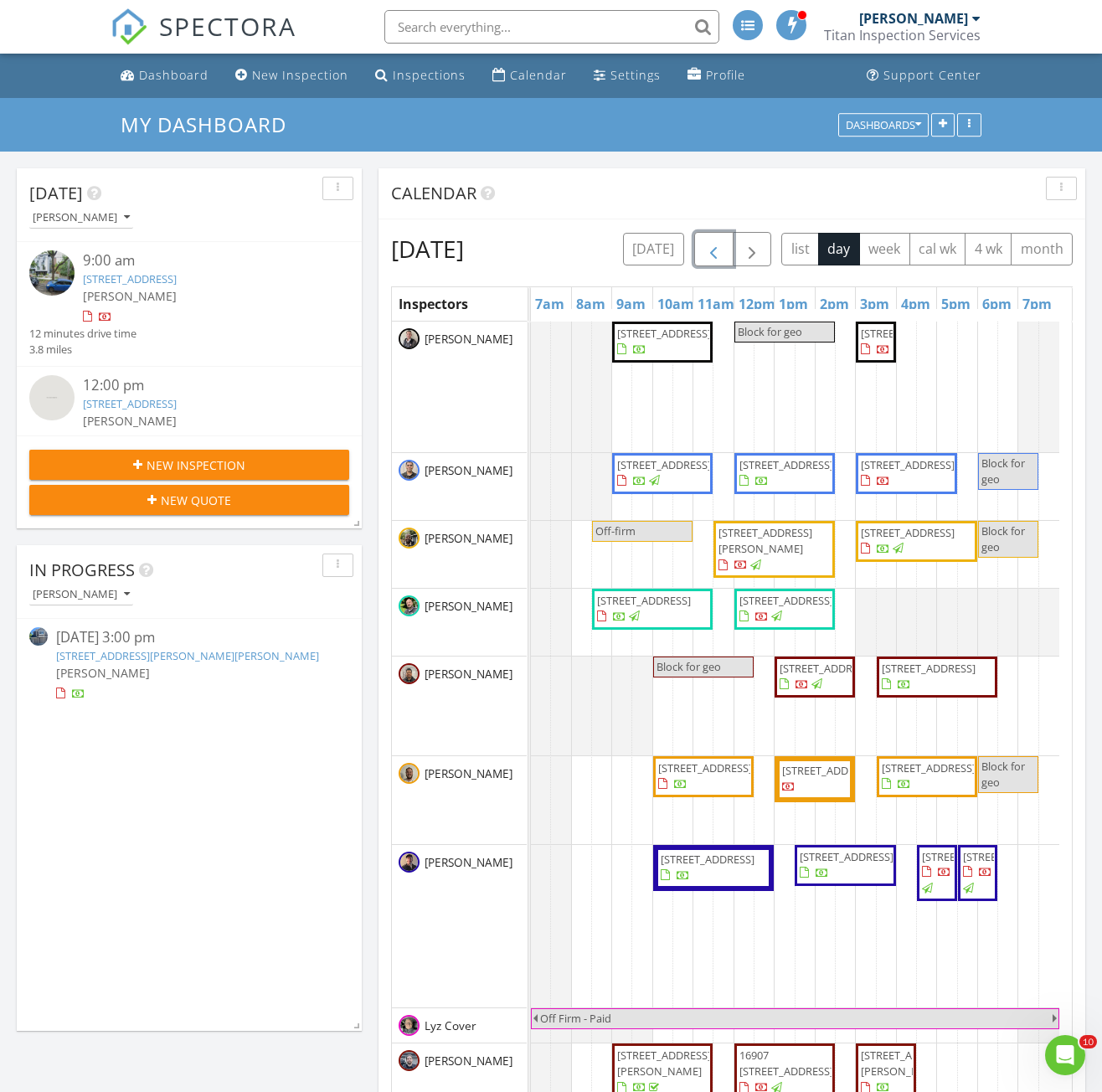 scroll, scrollTop: 22, scrollLeft: 0, axis: vertical 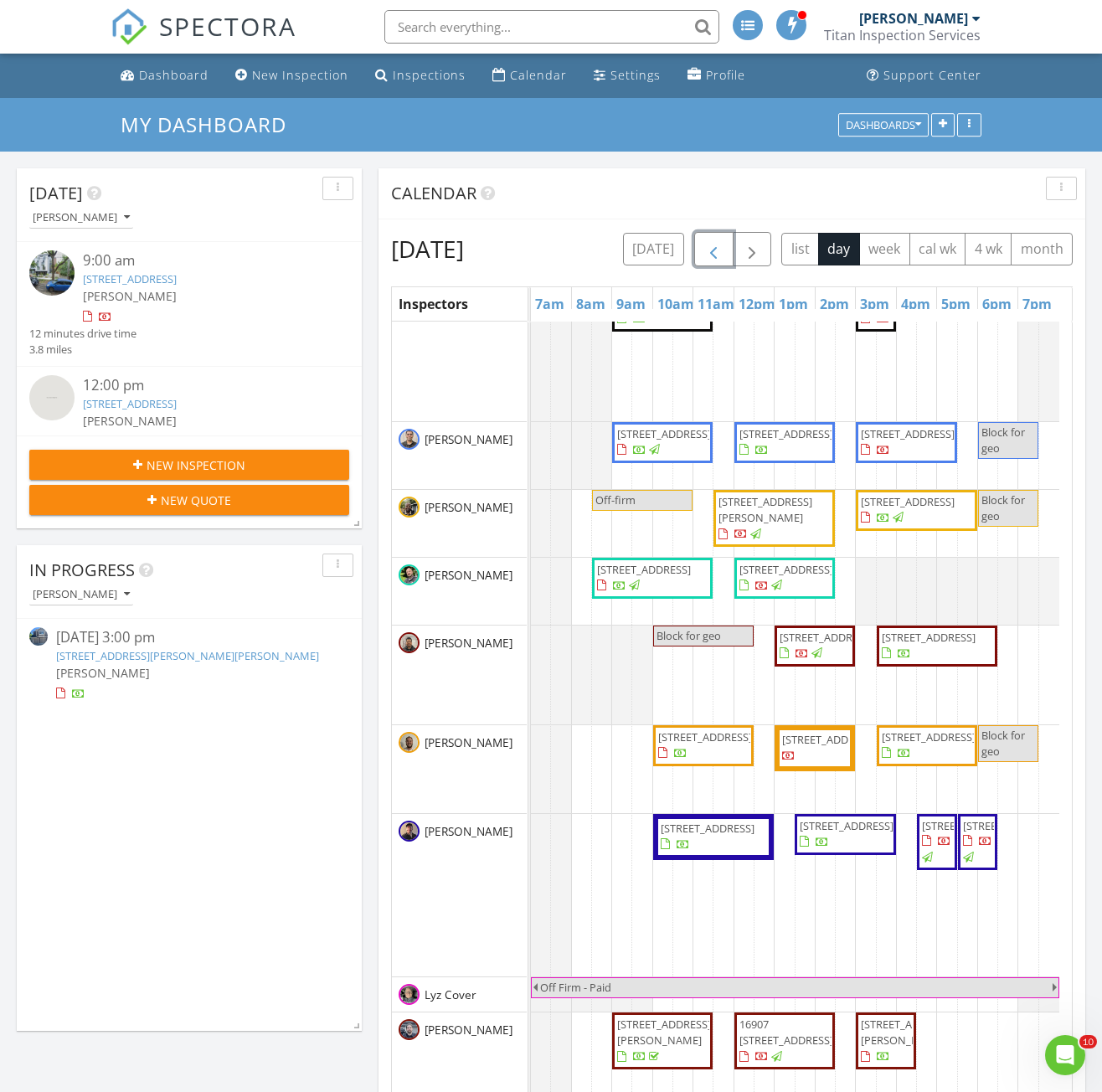 click on "[STREET_ADDRESS][PERSON_NAME]" at bounding box center (908, 1032) 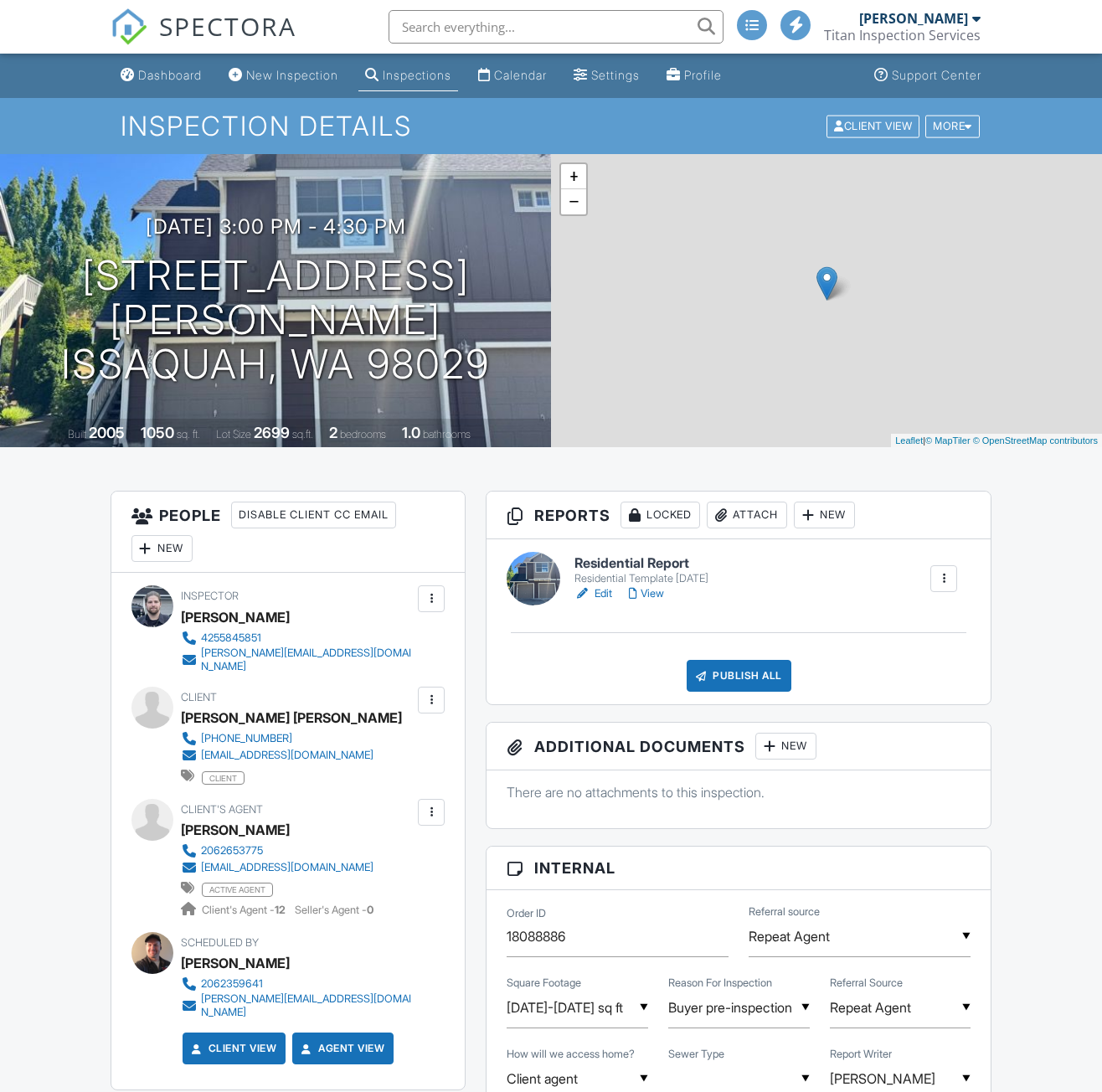 scroll, scrollTop: 0, scrollLeft: 0, axis: both 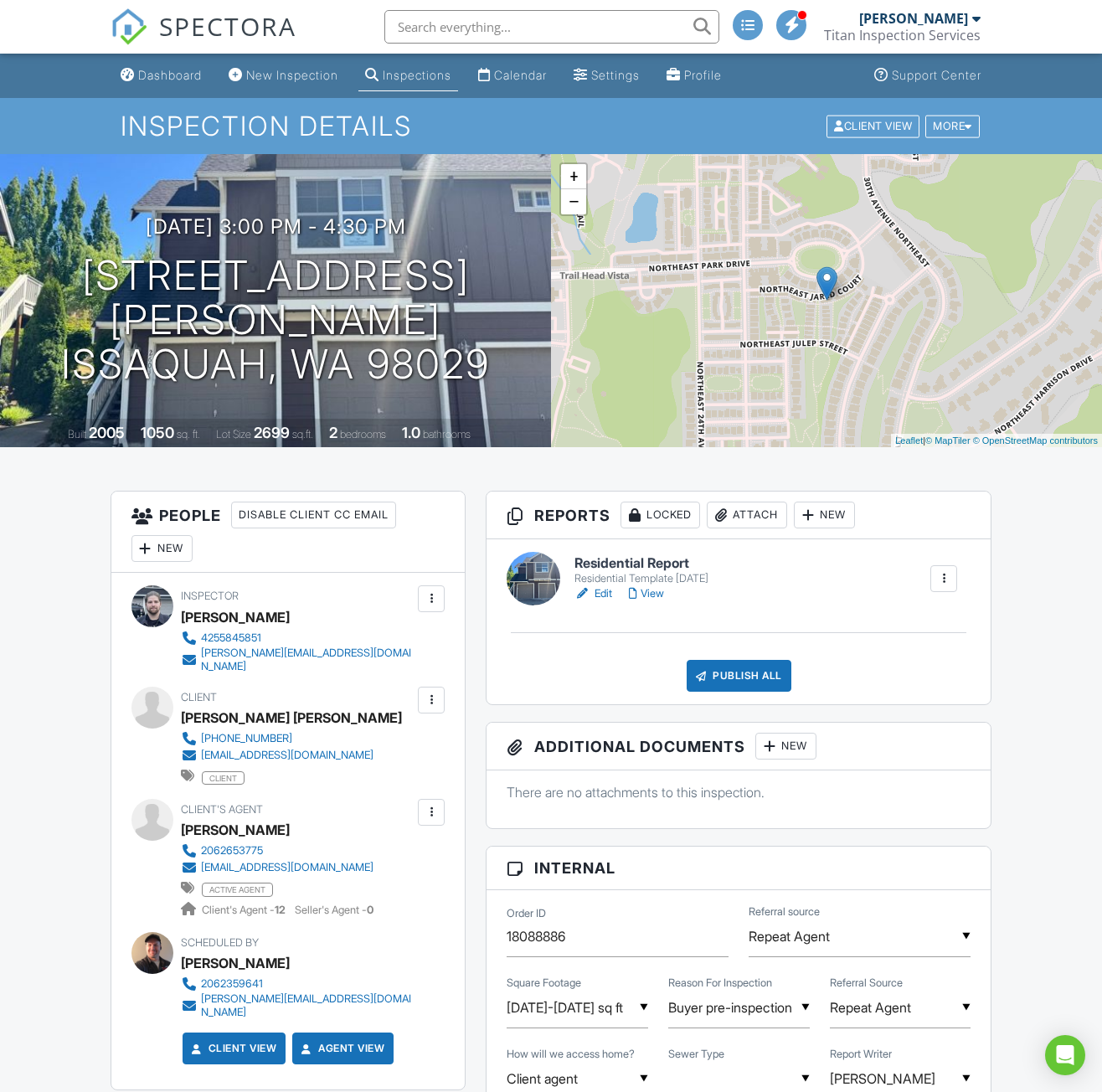 click on "Edit" at bounding box center [593, 594] 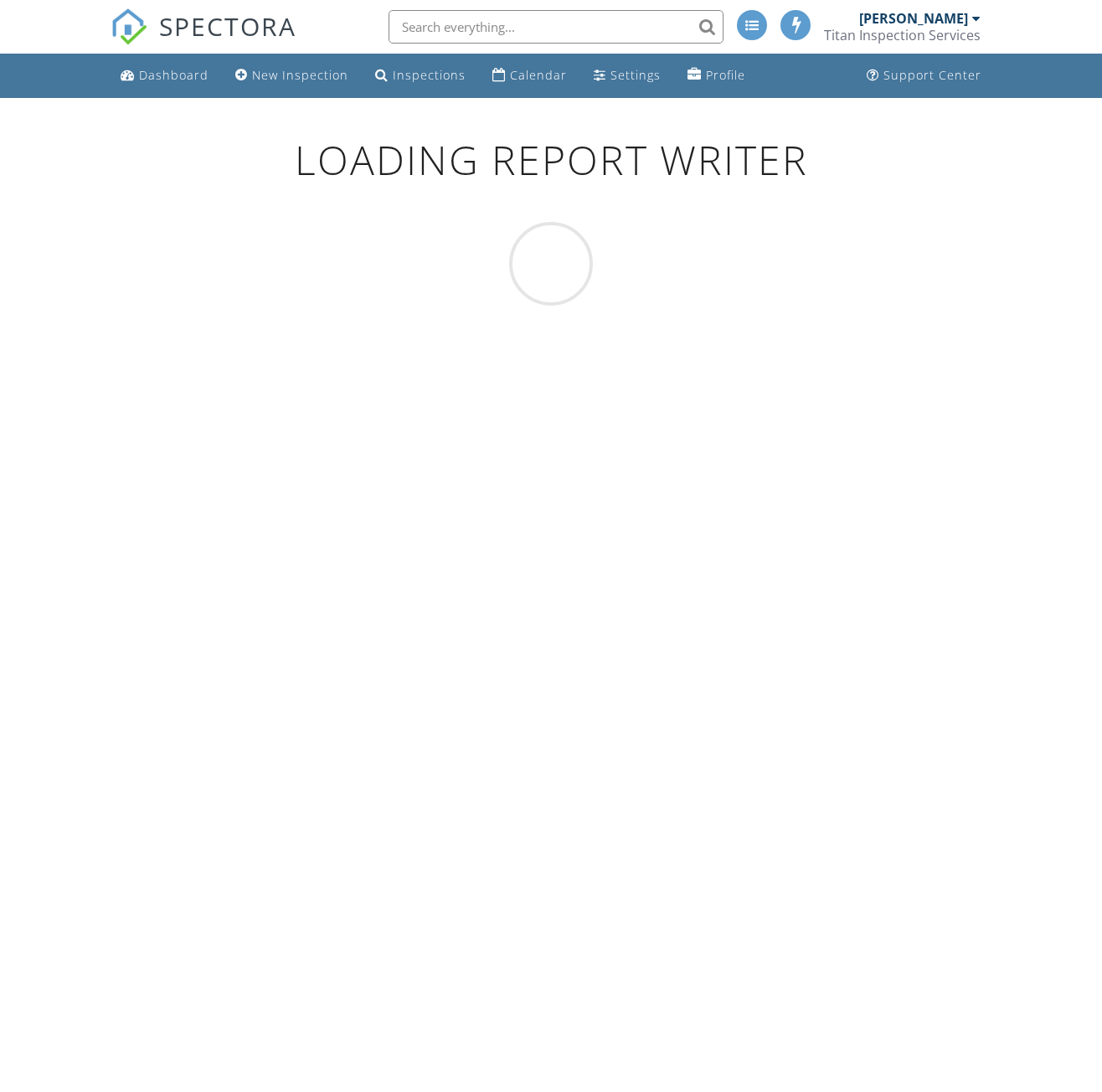 scroll, scrollTop: 0, scrollLeft: 0, axis: both 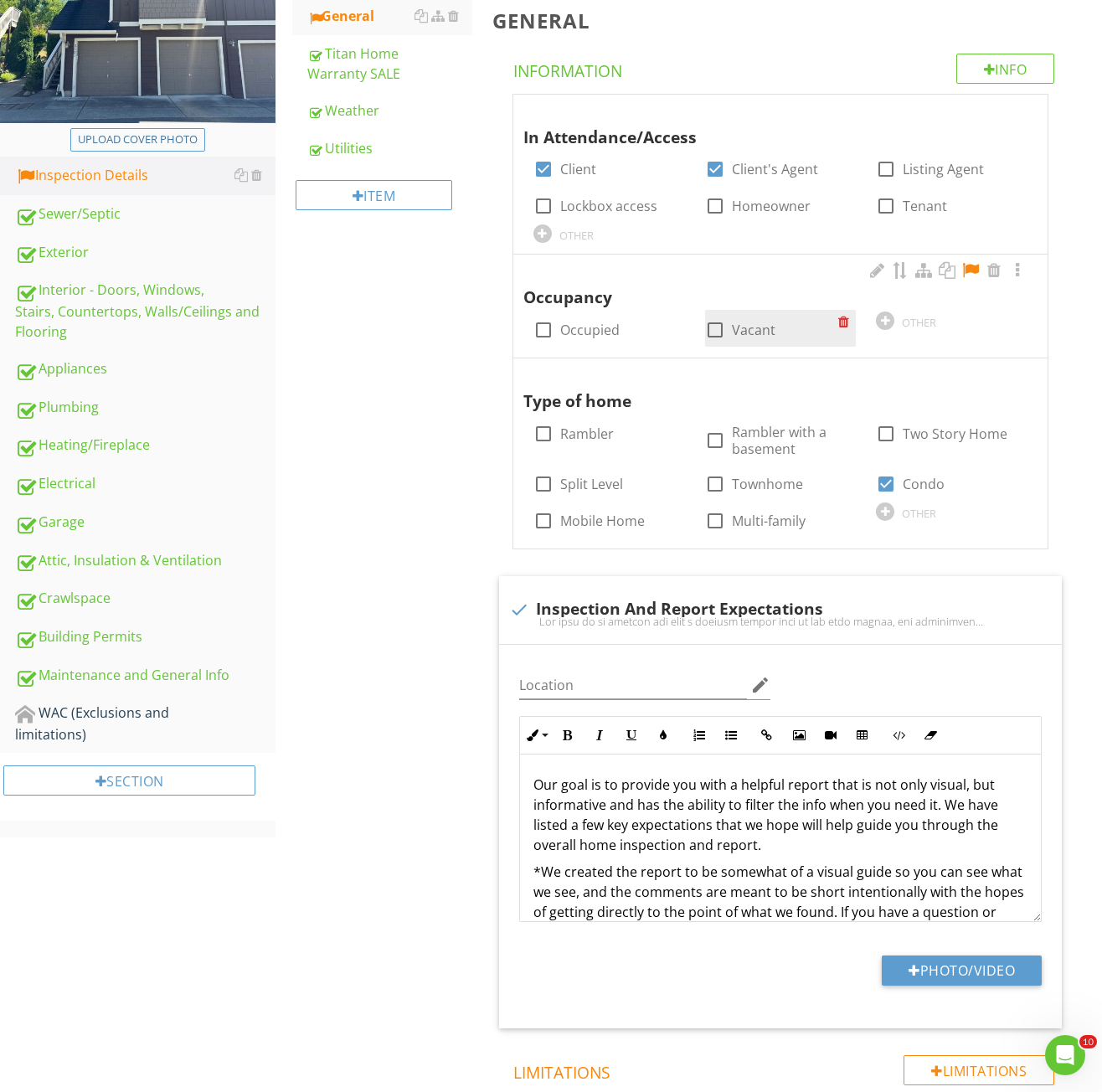 click on "Vacant" at bounding box center (754, 330) 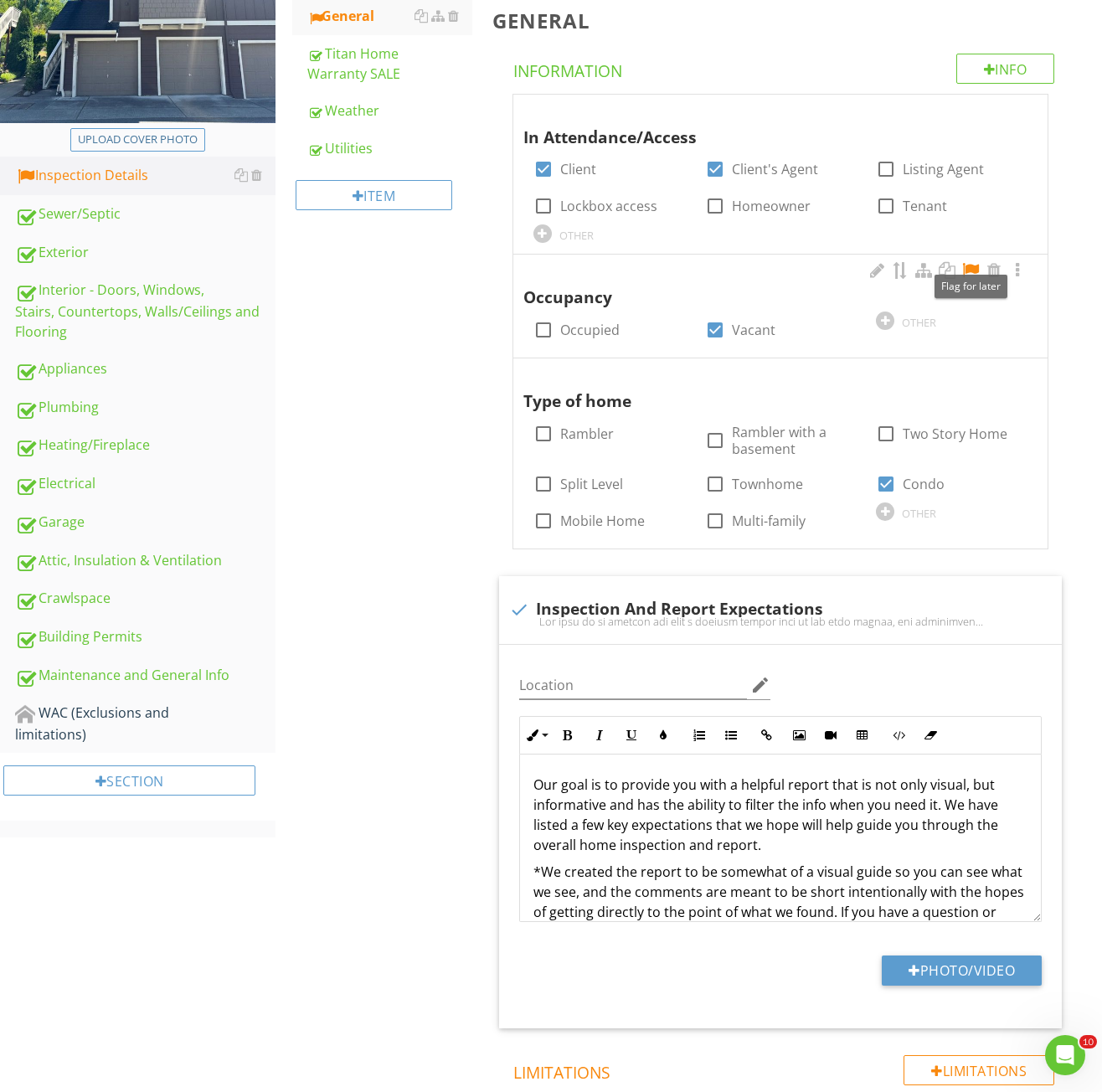 click at bounding box center [971, 270] 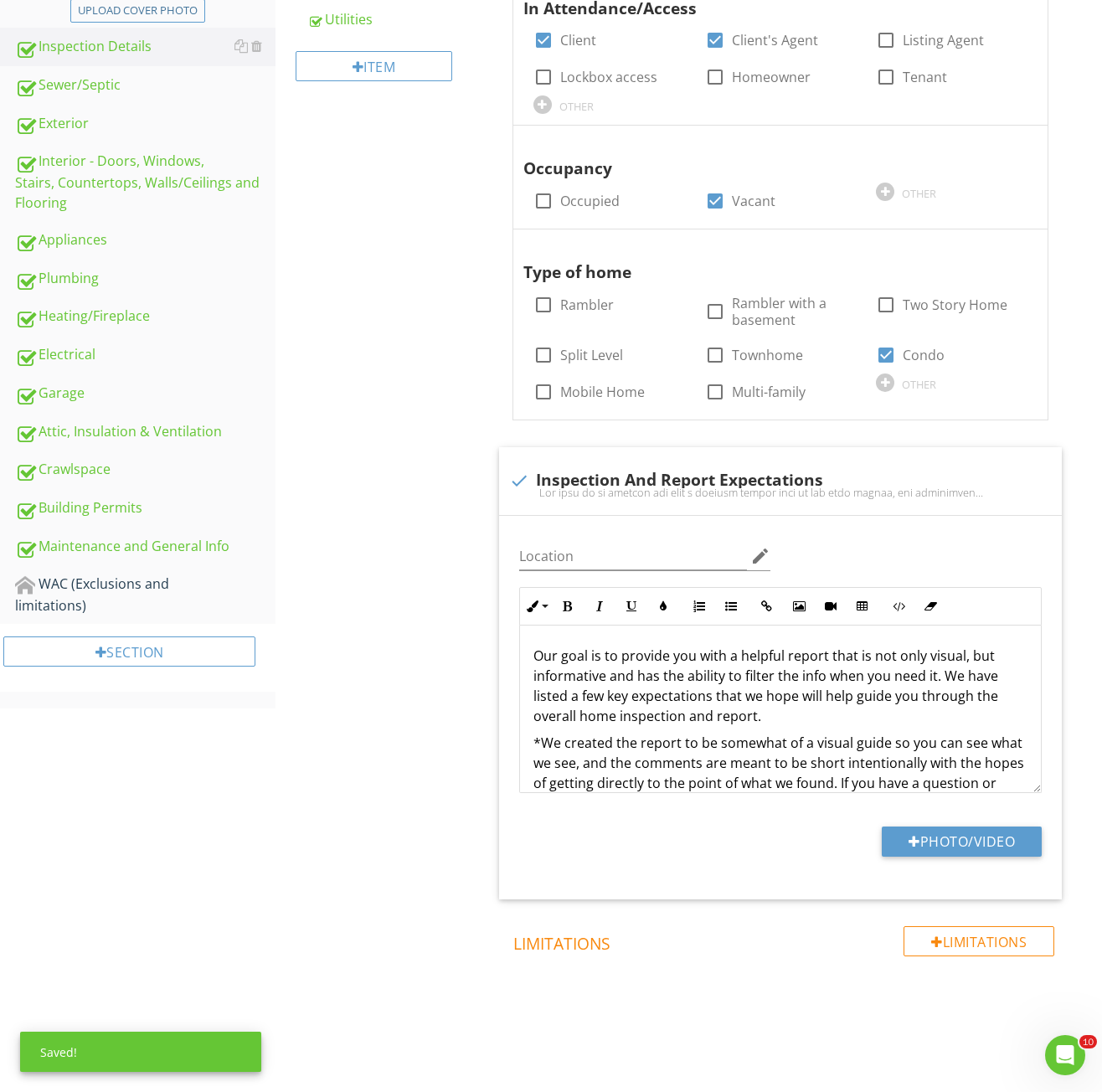 scroll, scrollTop: 0, scrollLeft: 0, axis: both 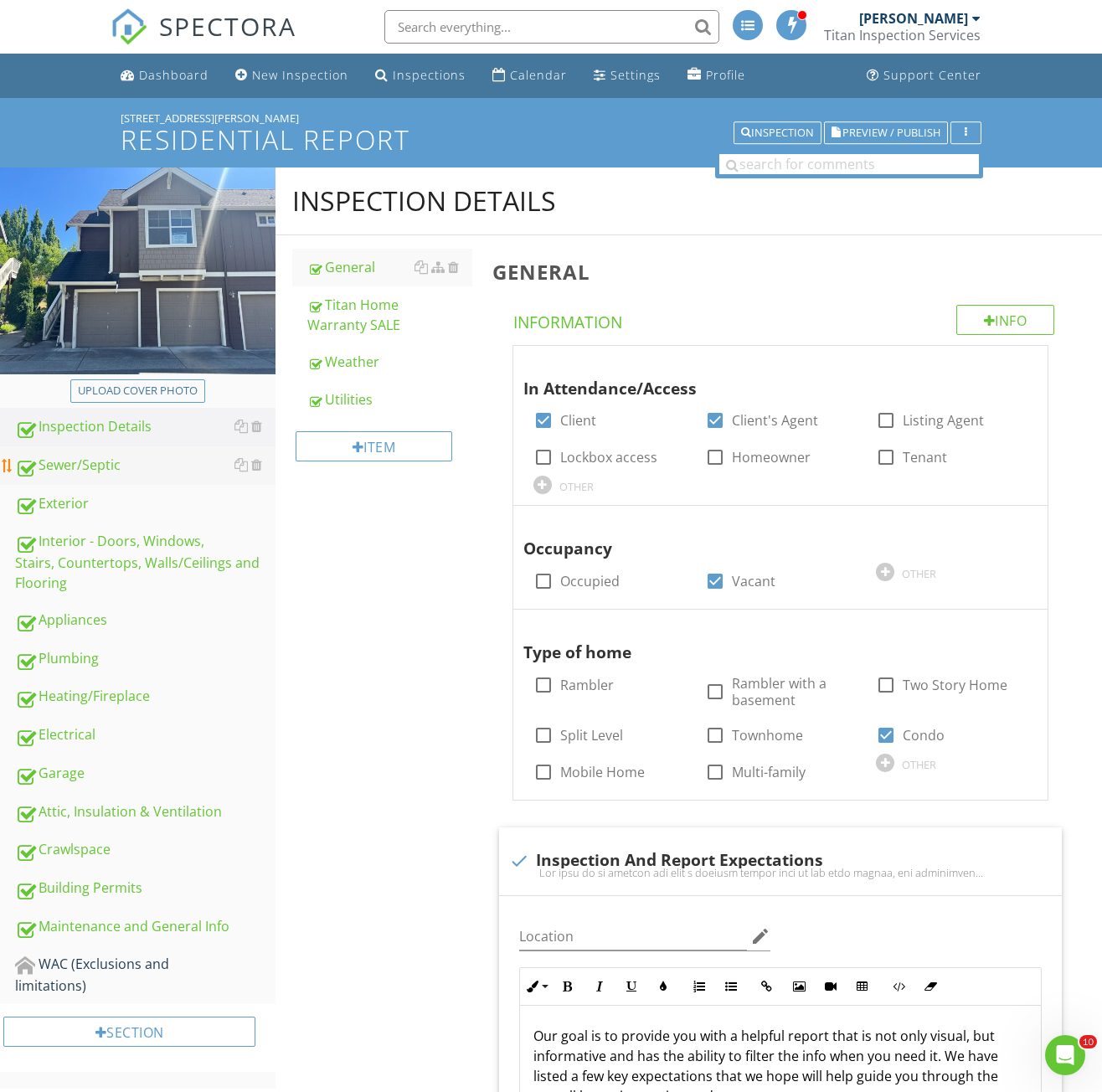 click on "Sewer/Septic" at bounding box center (145, 466) 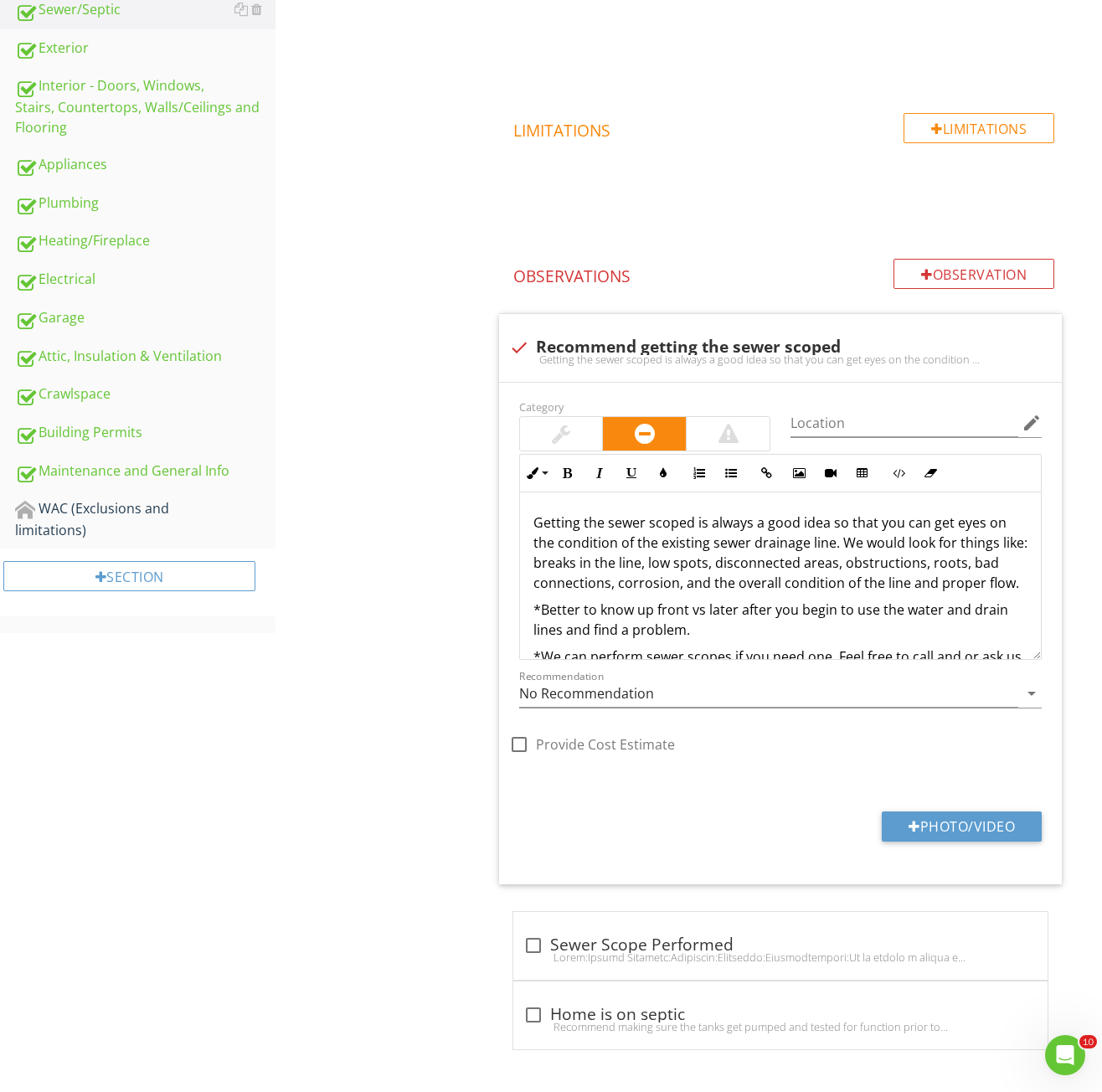 scroll, scrollTop: 37, scrollLeft: 0, axis: vertical 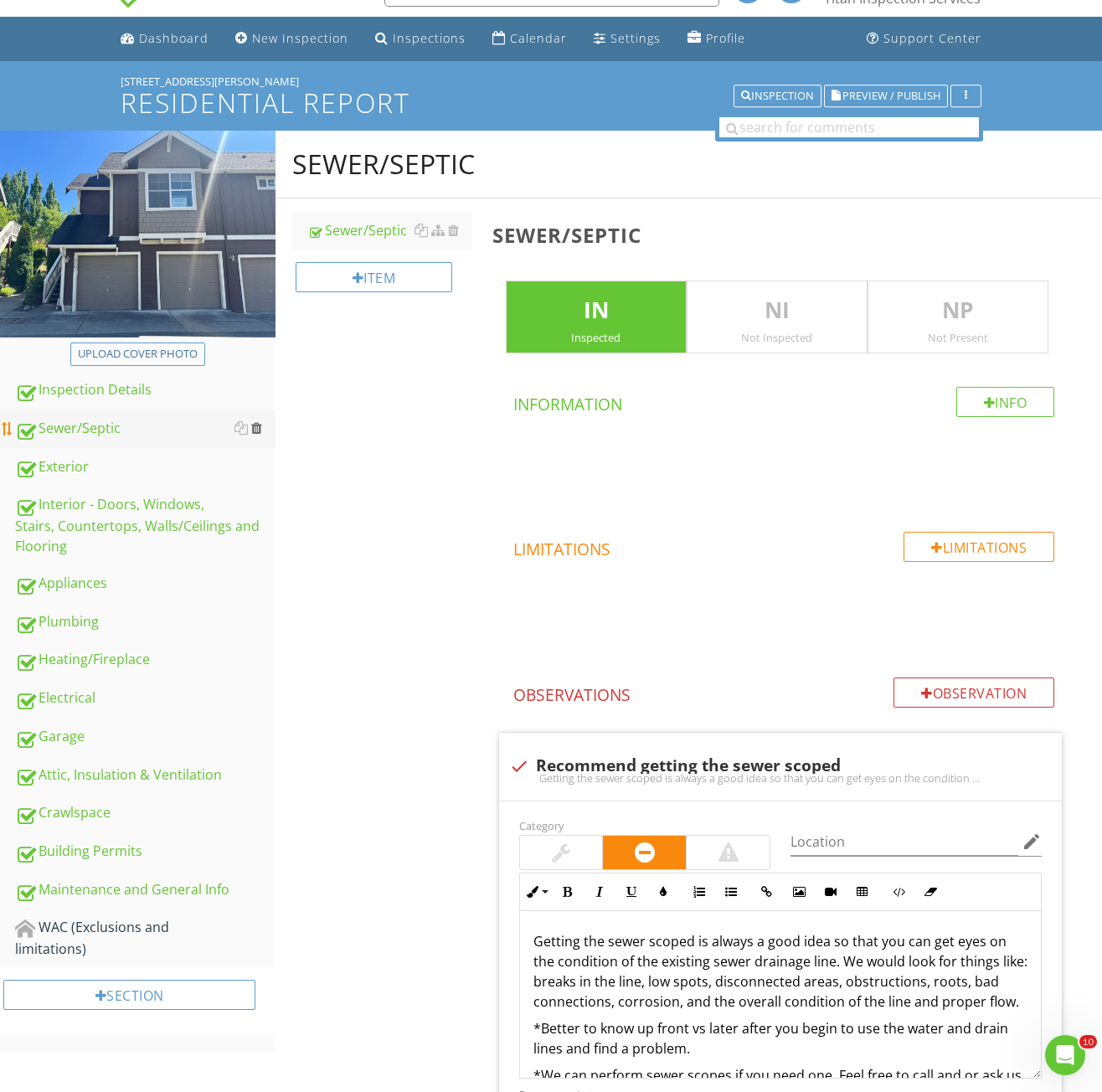 click at bounding box center (256, 428) 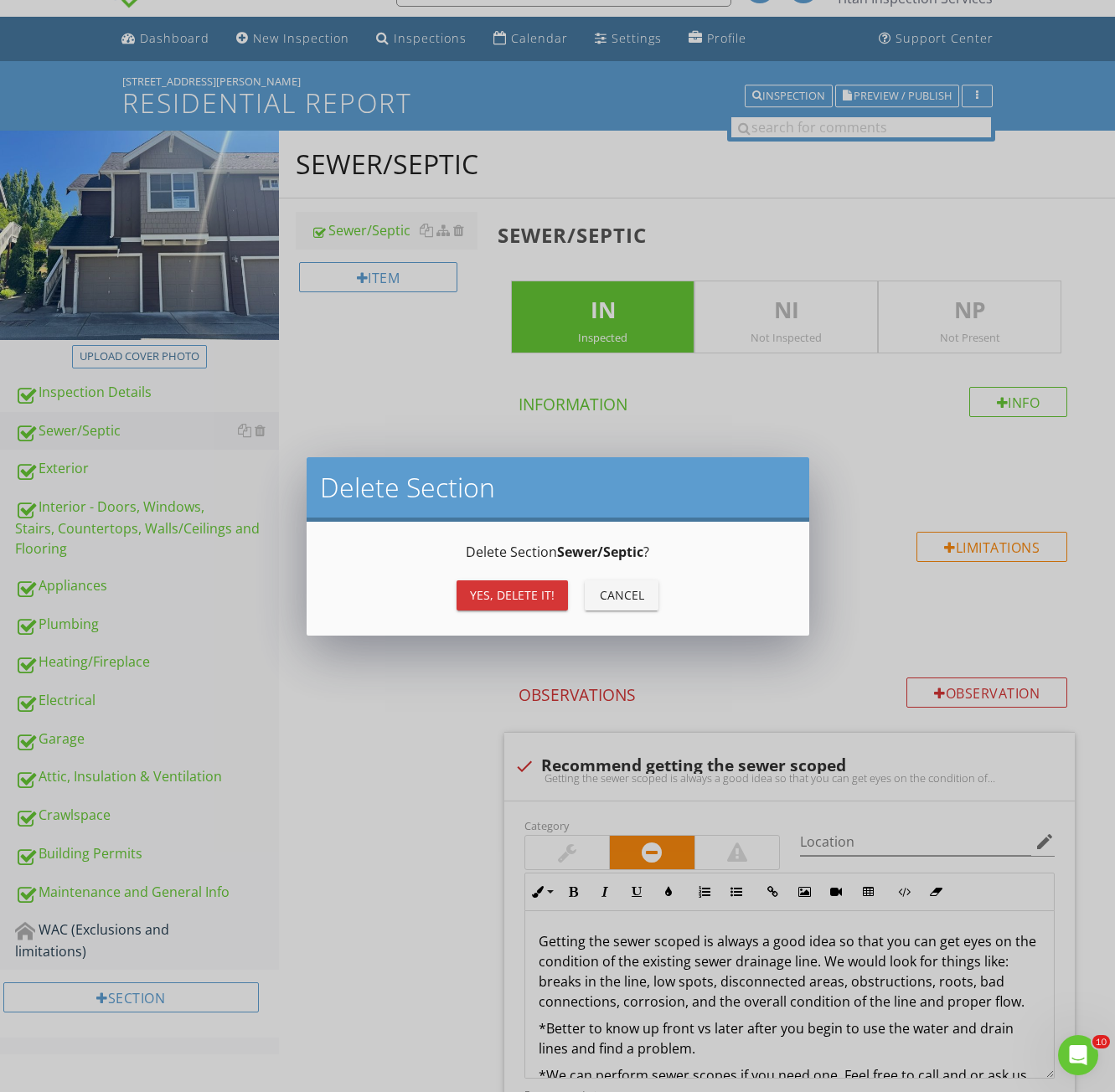 click on "Yes, Delete it!" at bounding box center [512, 595] 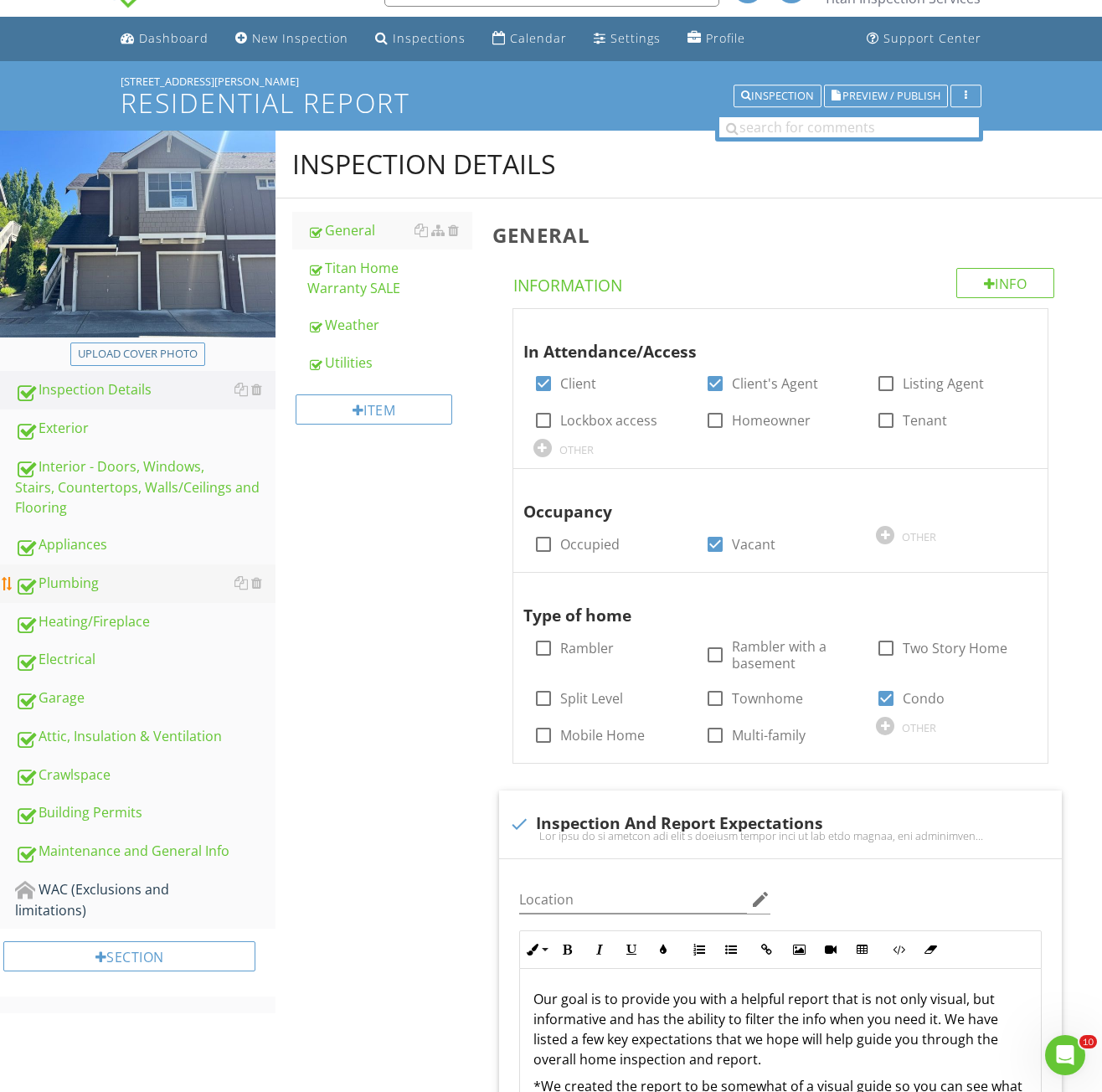 click on "Plumbing" at bounding box center (145, 584) 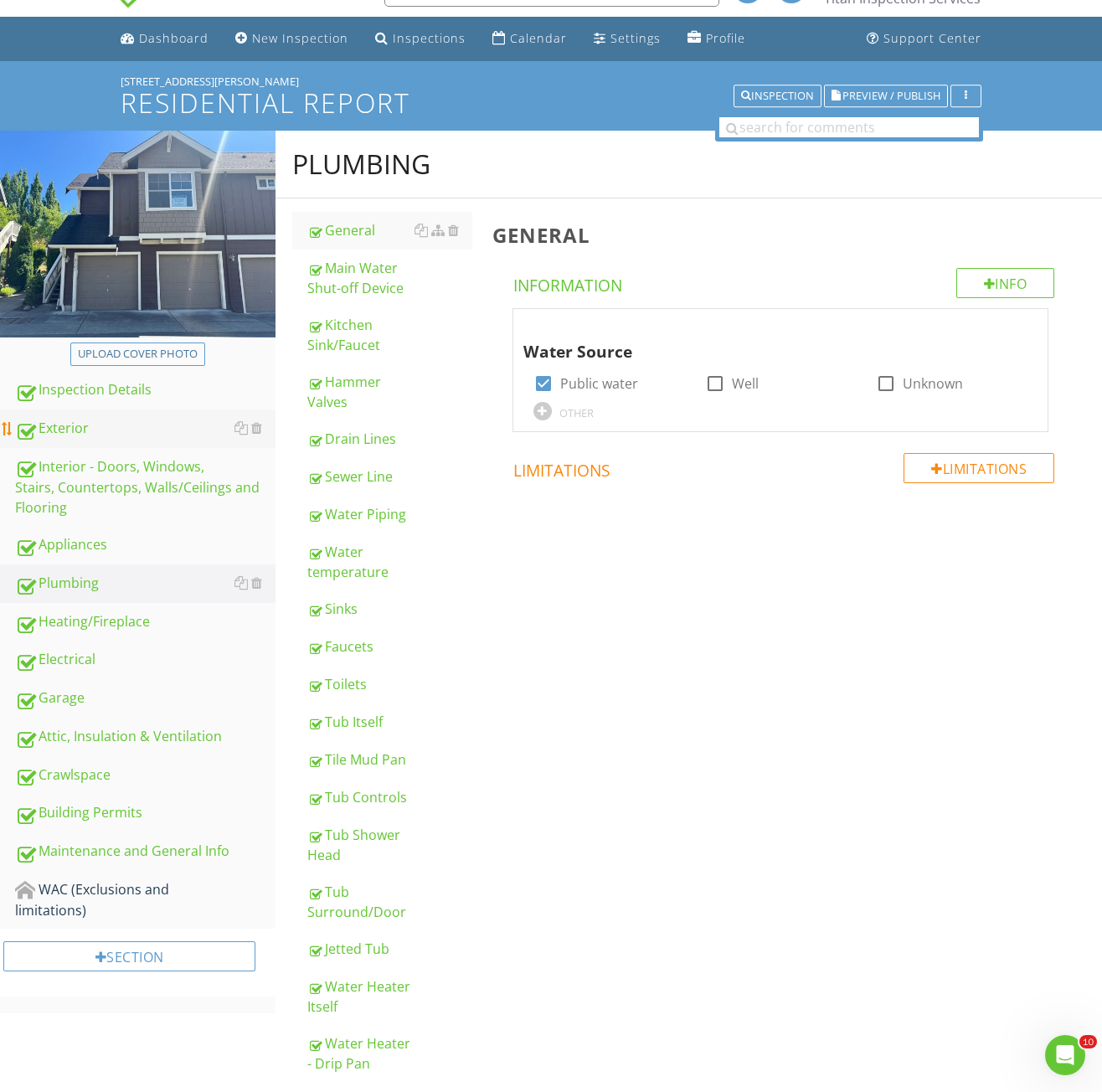 click on "Exterior" at bounding box center (145, 429) 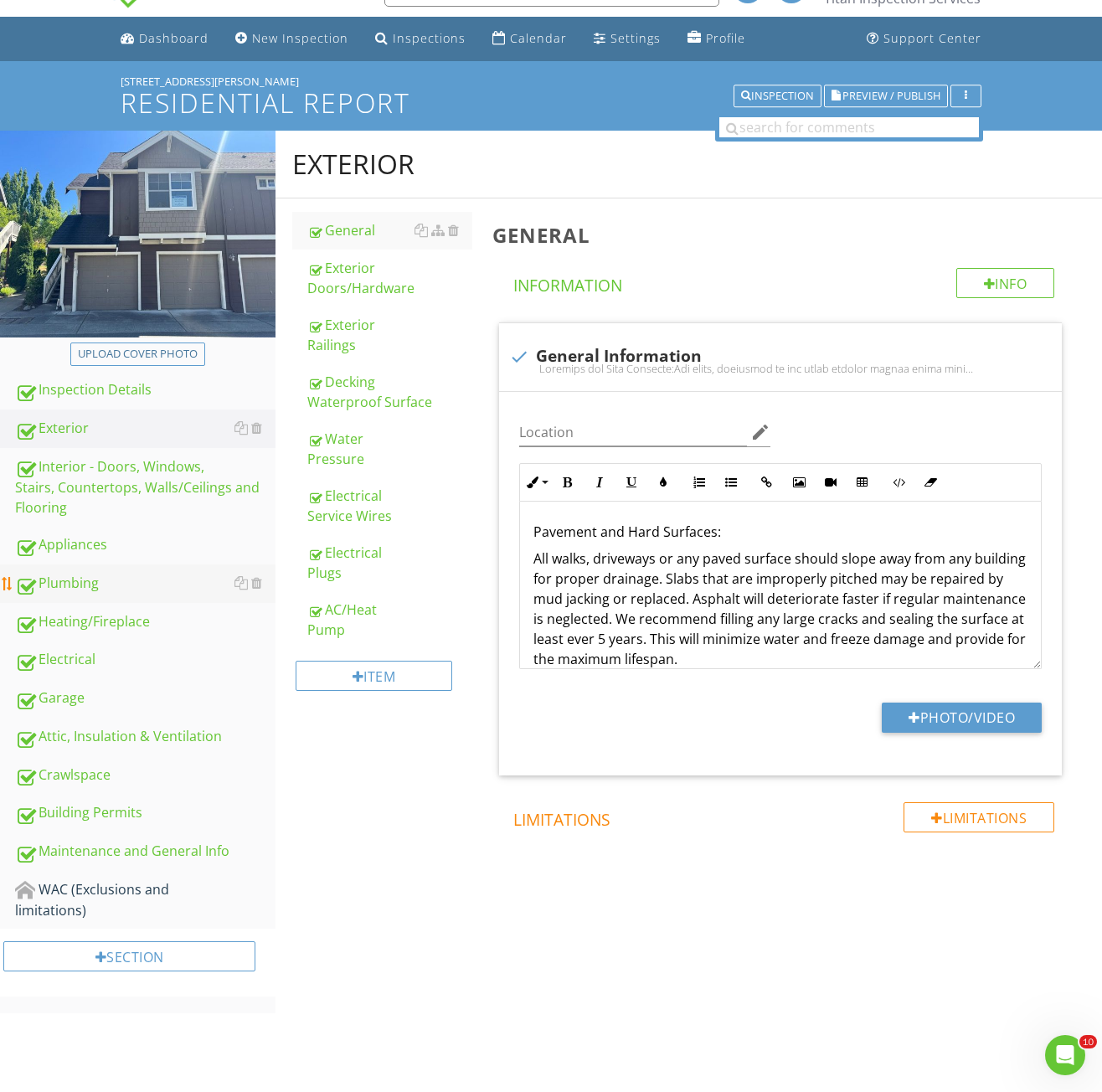 click on "Plumbing" at bounding box center [145, 584] 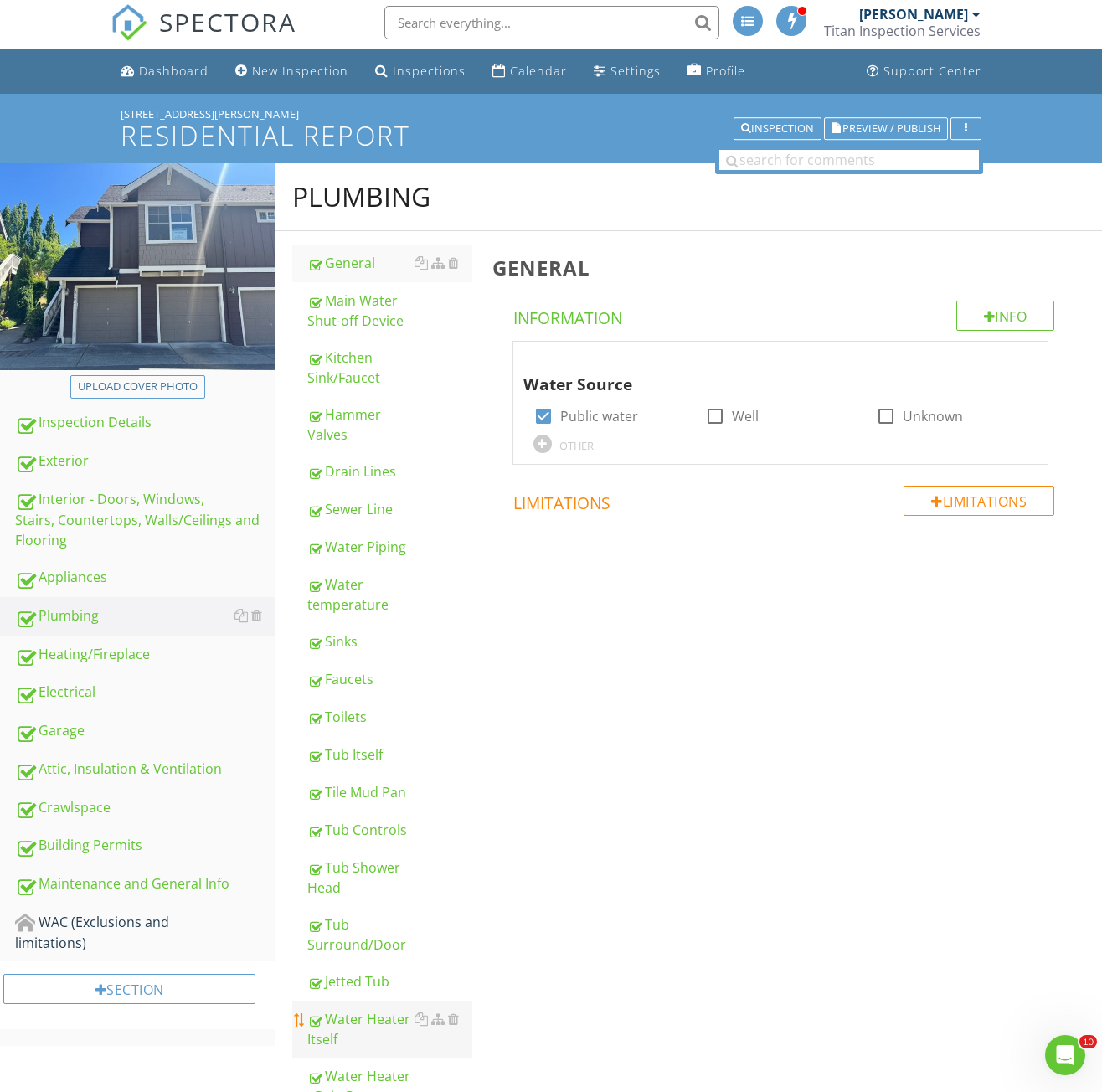 scroll, scrollTop: 0, scrollLeft: 0, axis: both 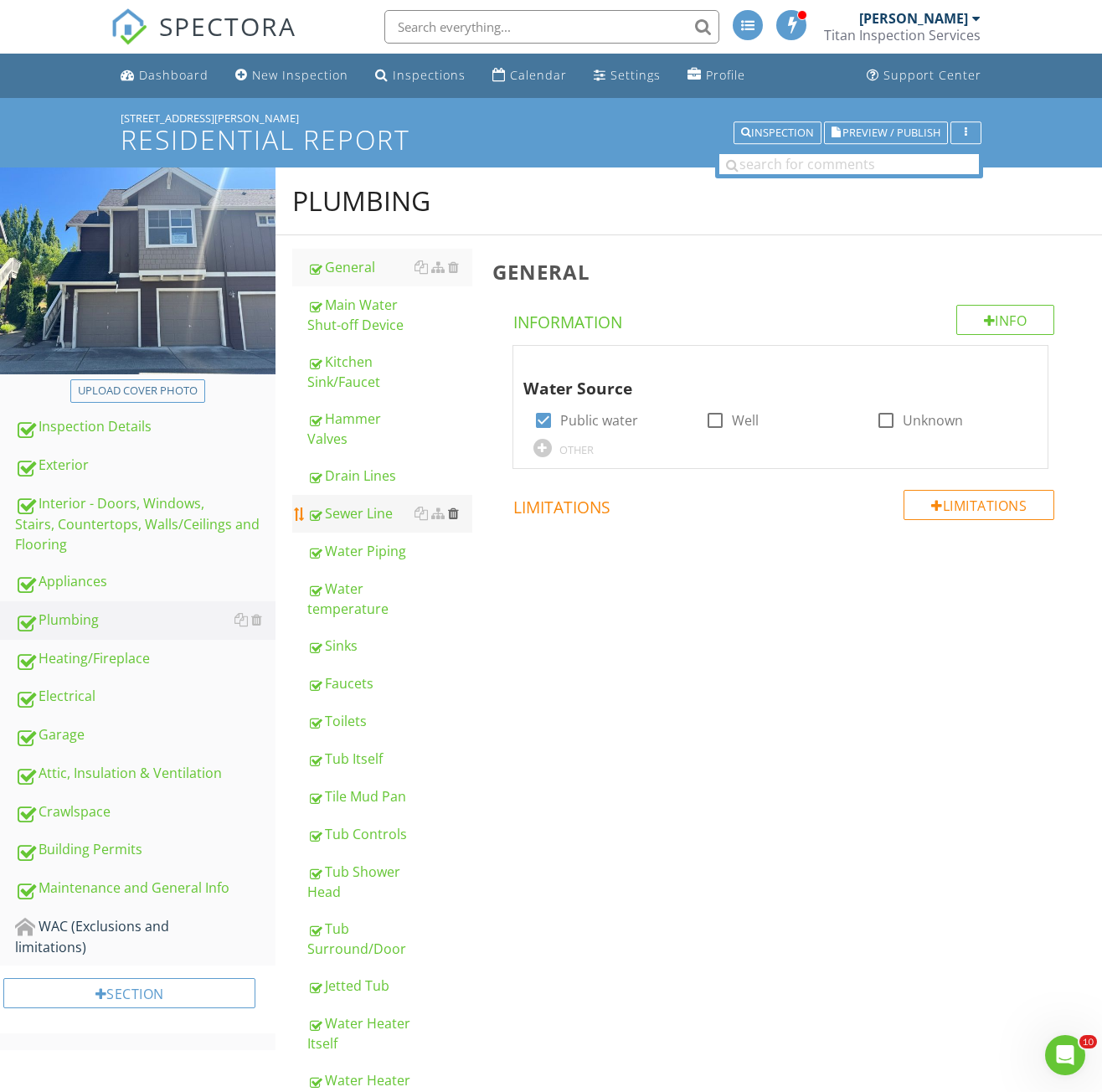 click at bounding box center (453, 513) 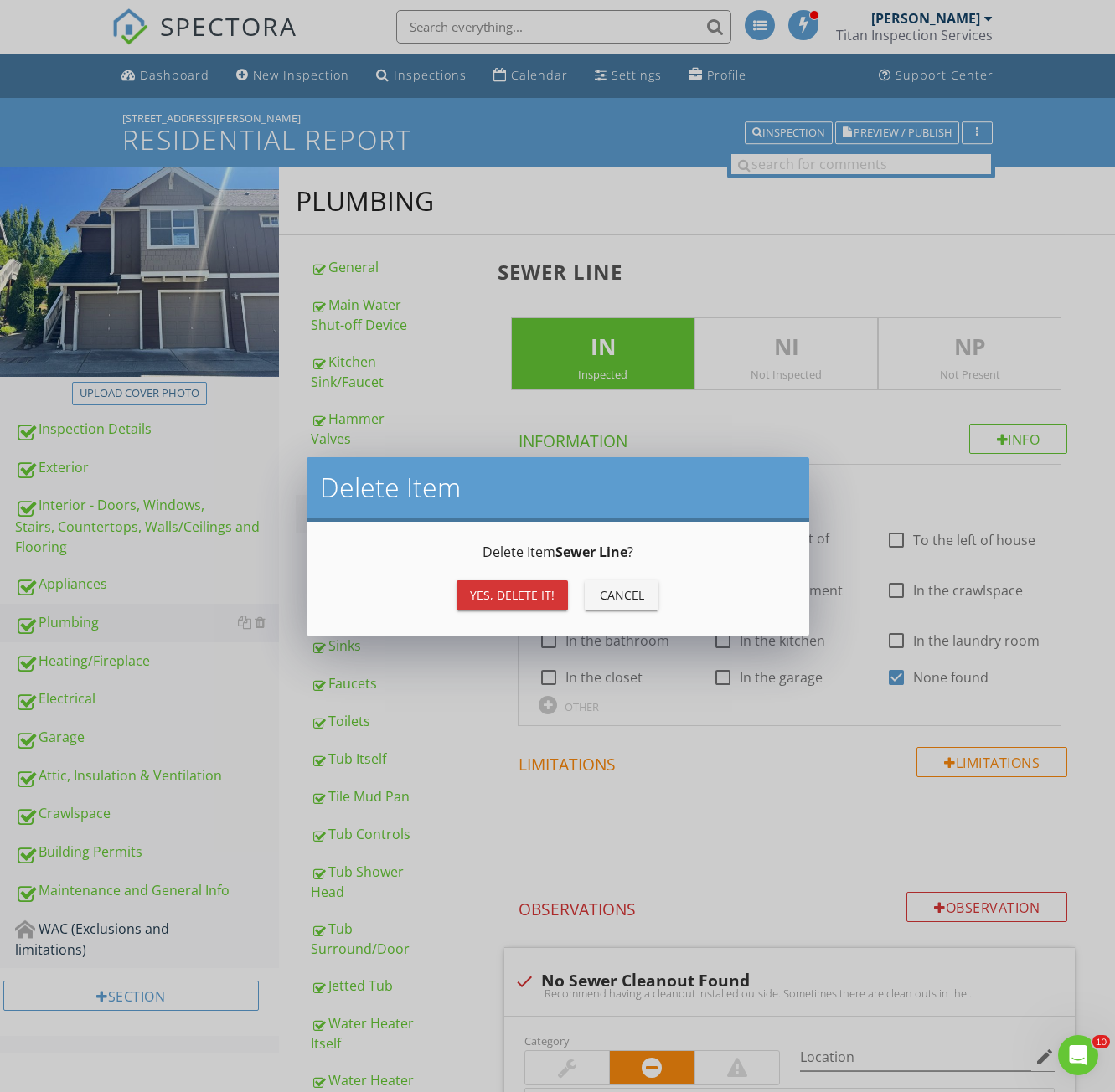 click on "Yes, Delete it!" at bounding box center [512, 595] 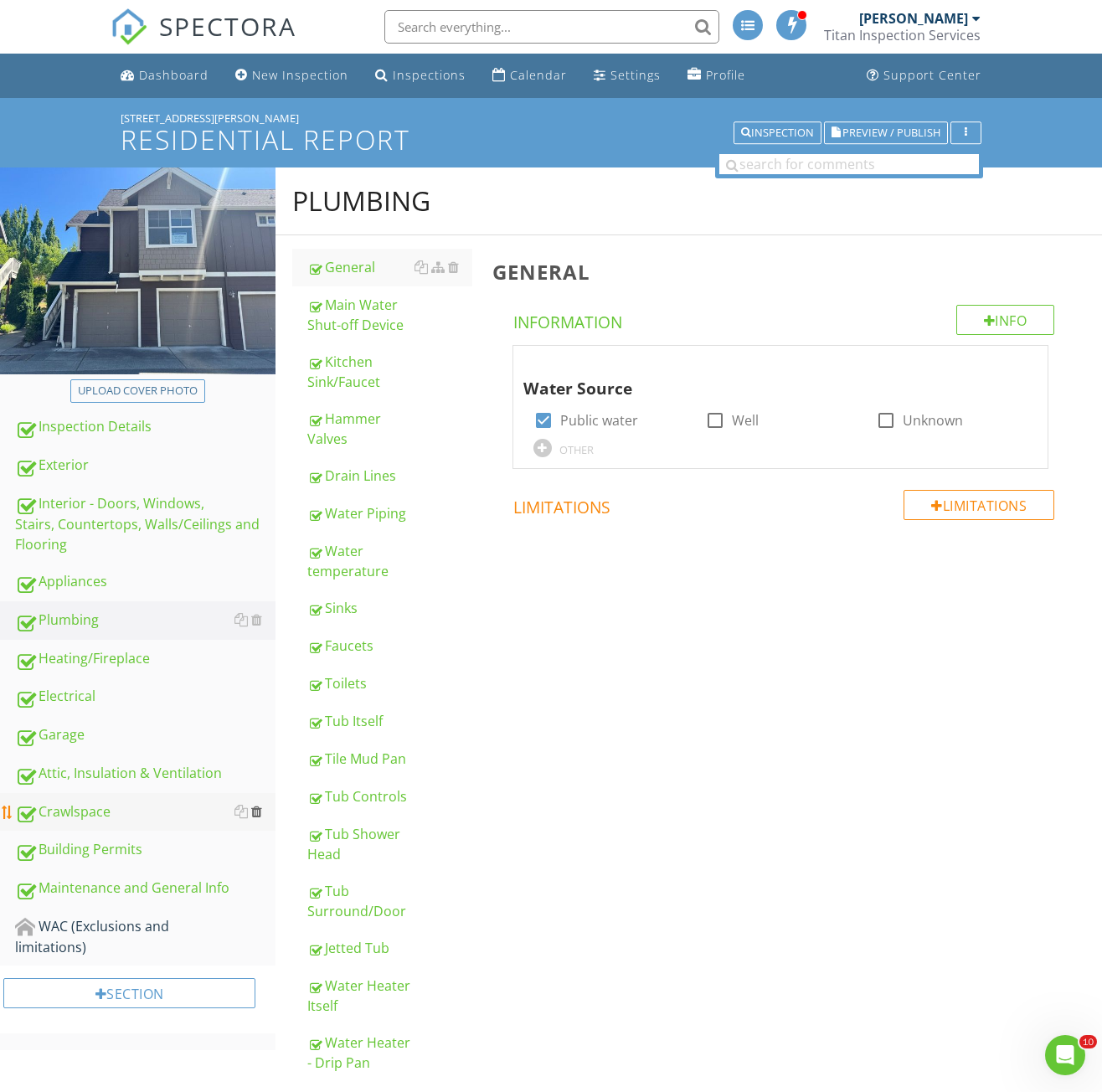 click at bounding box center [256, 811] 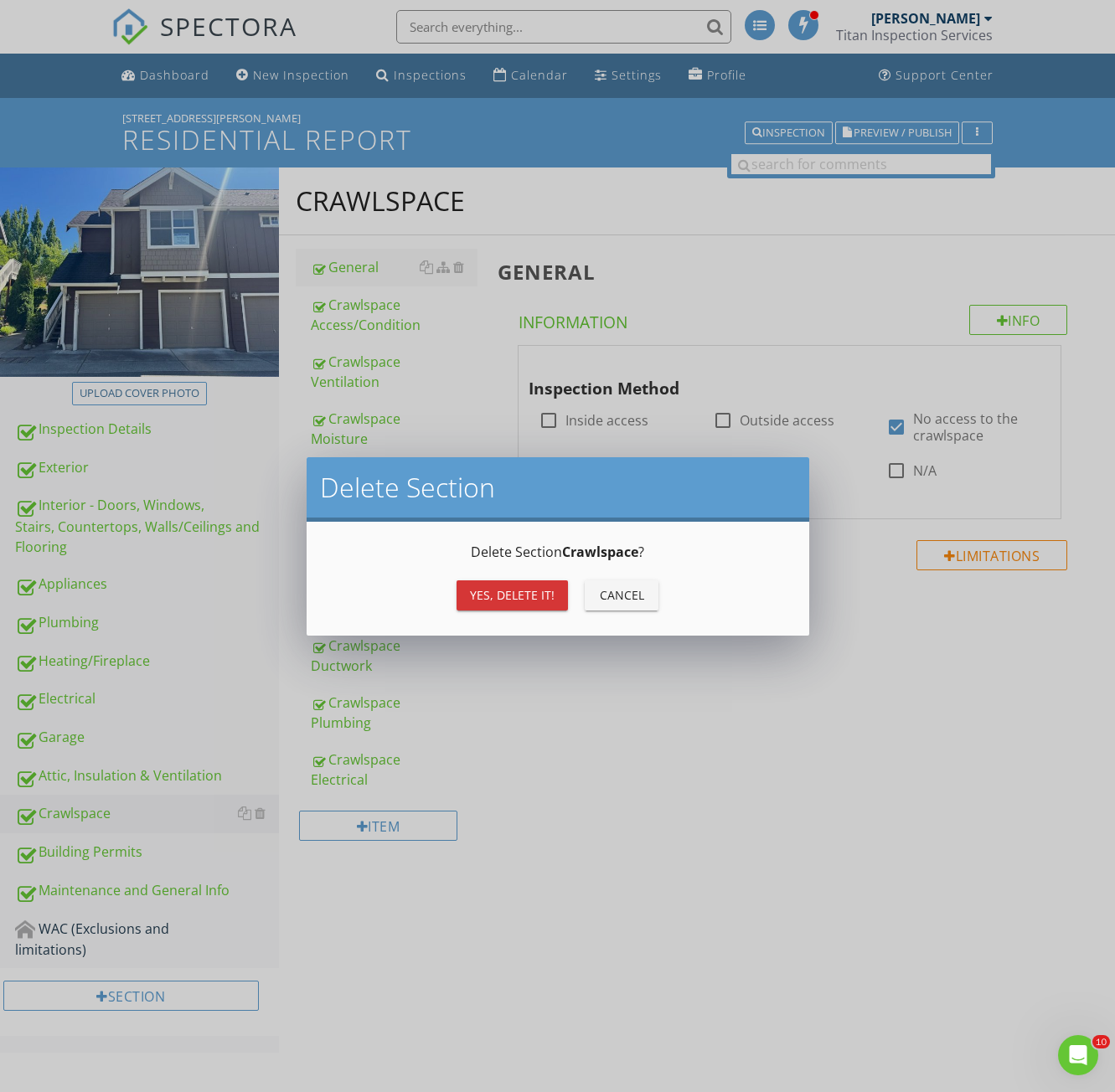 click on "Yes, Delete it!" at bounding box center (512, 595) 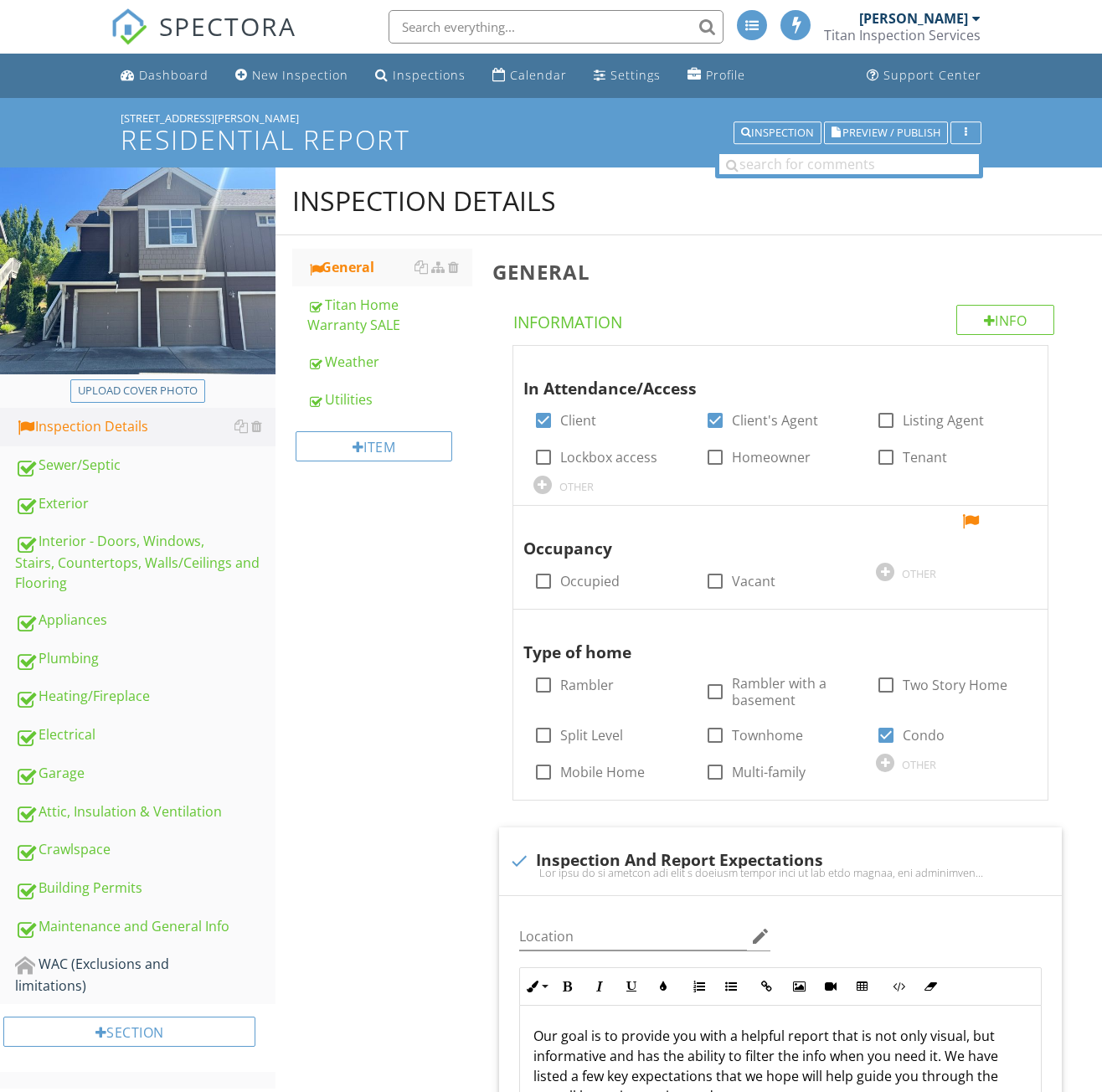 scroll, scrollTop: 0, scrollLeft: 0, axis: both 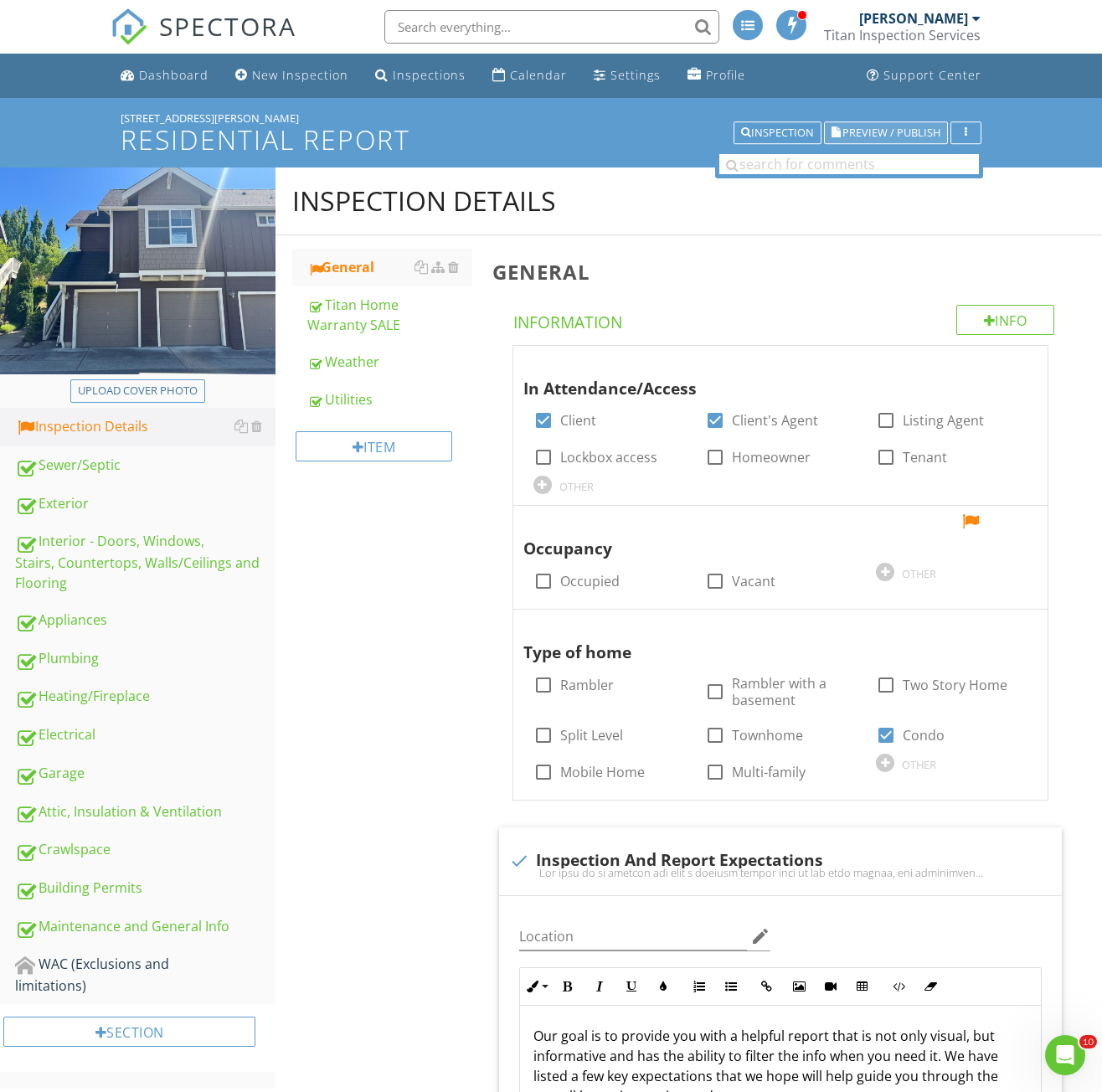 click on "Preview / Publish" at bounding box center [886, 133] 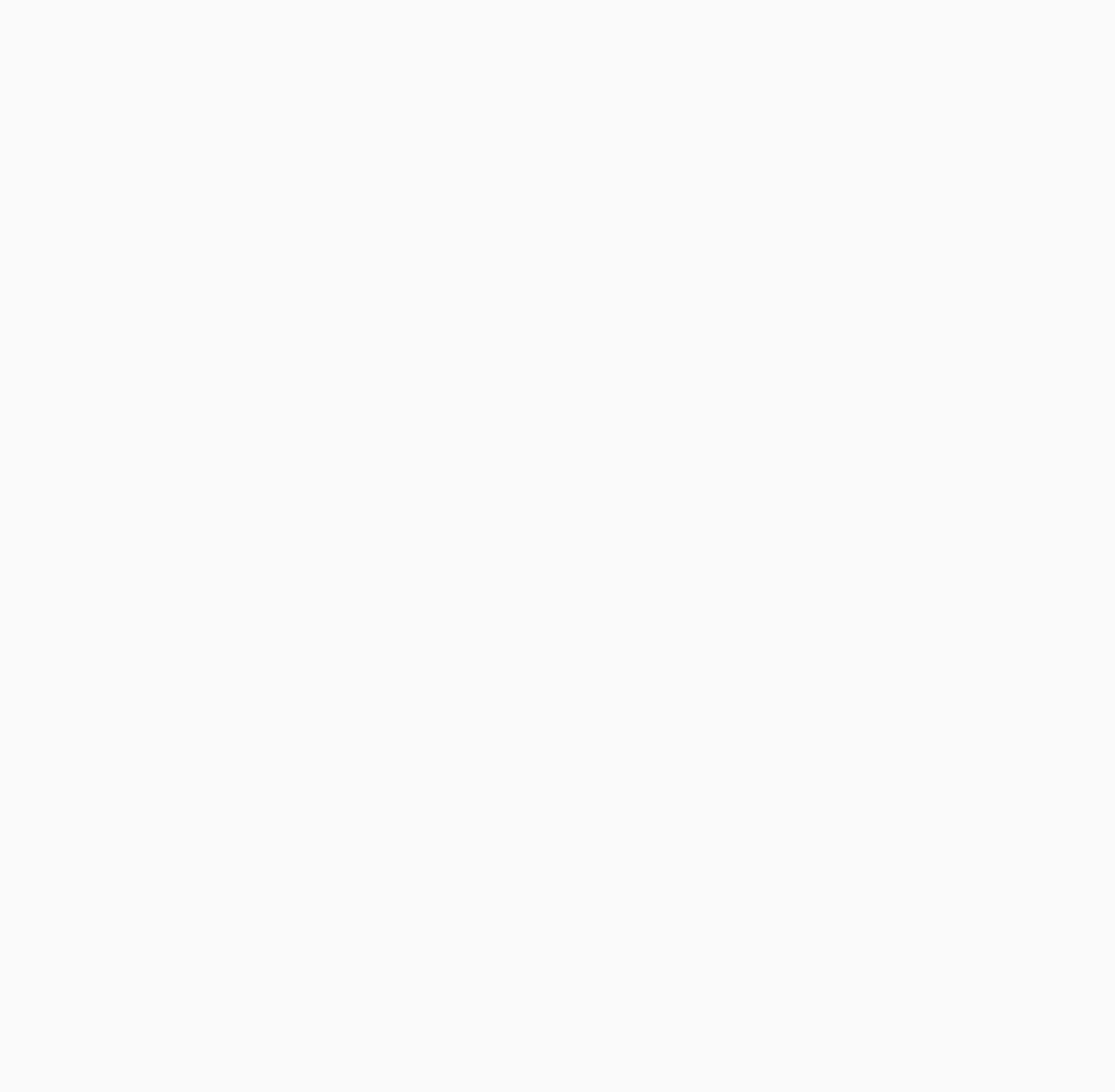 scroll, scrollTop: 0, scrollLeft: 0, axis: both 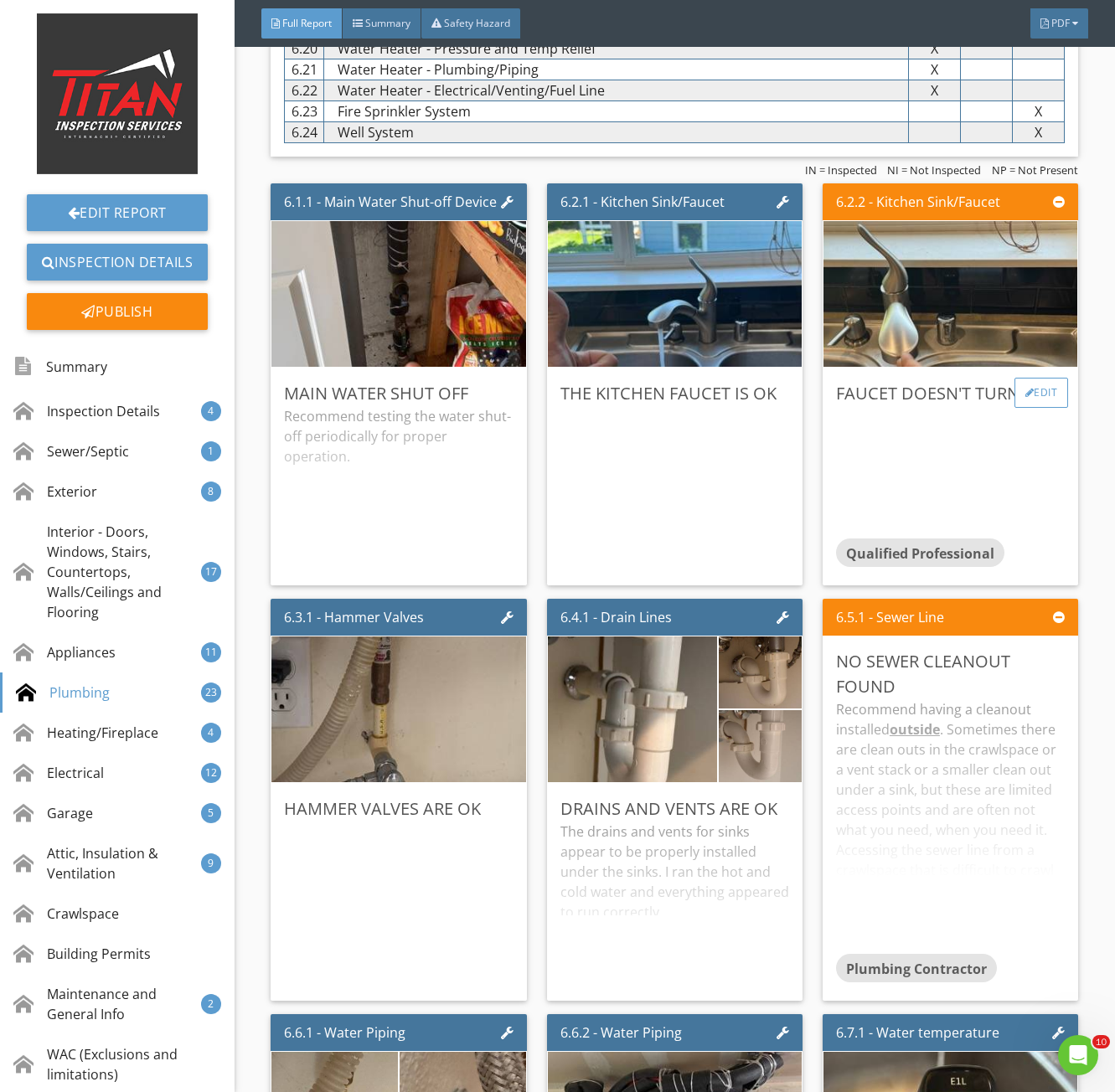 click on "Edit" at bounding box center (1041, 393) 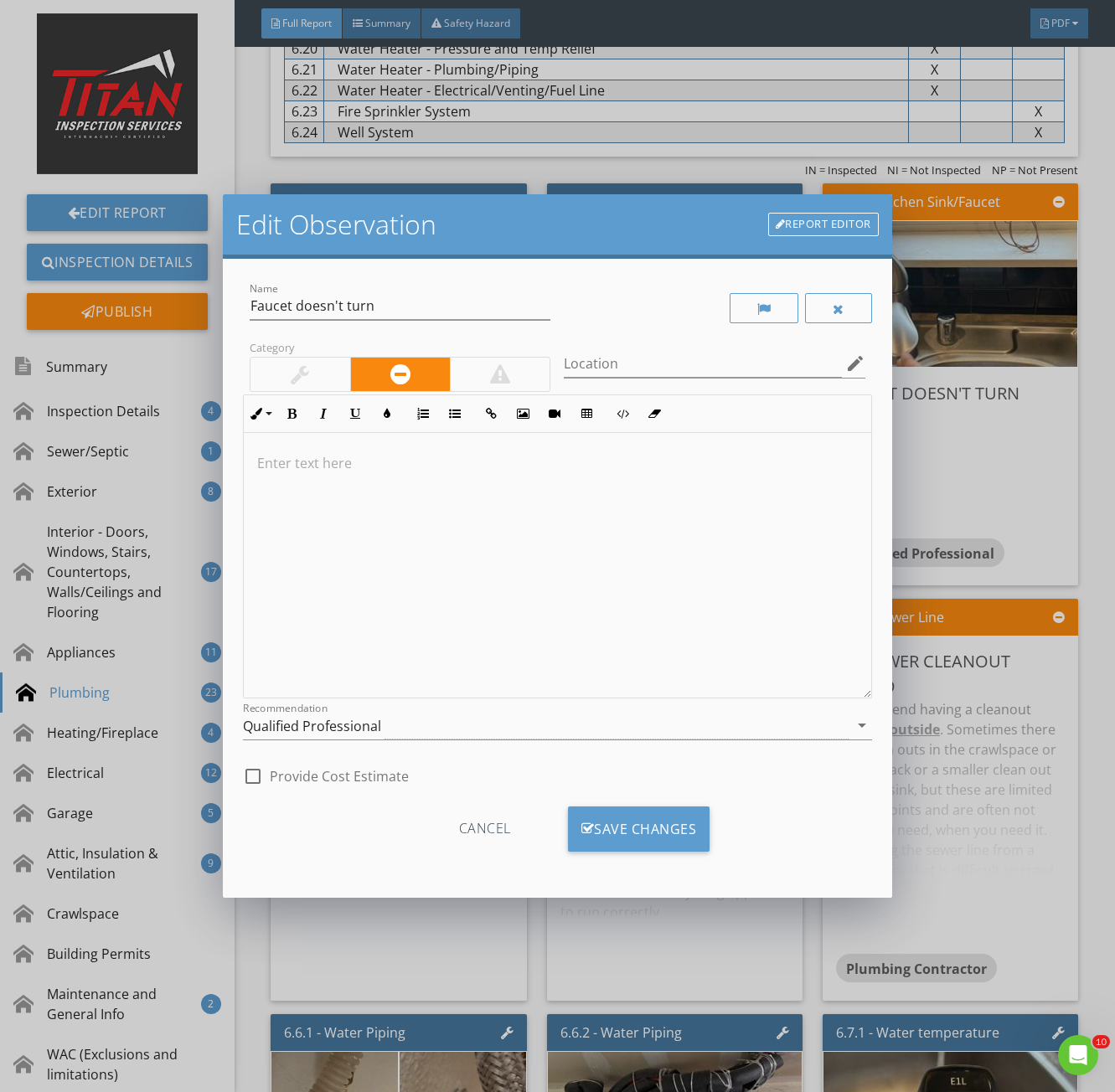 click at bounding box center (557, 565) 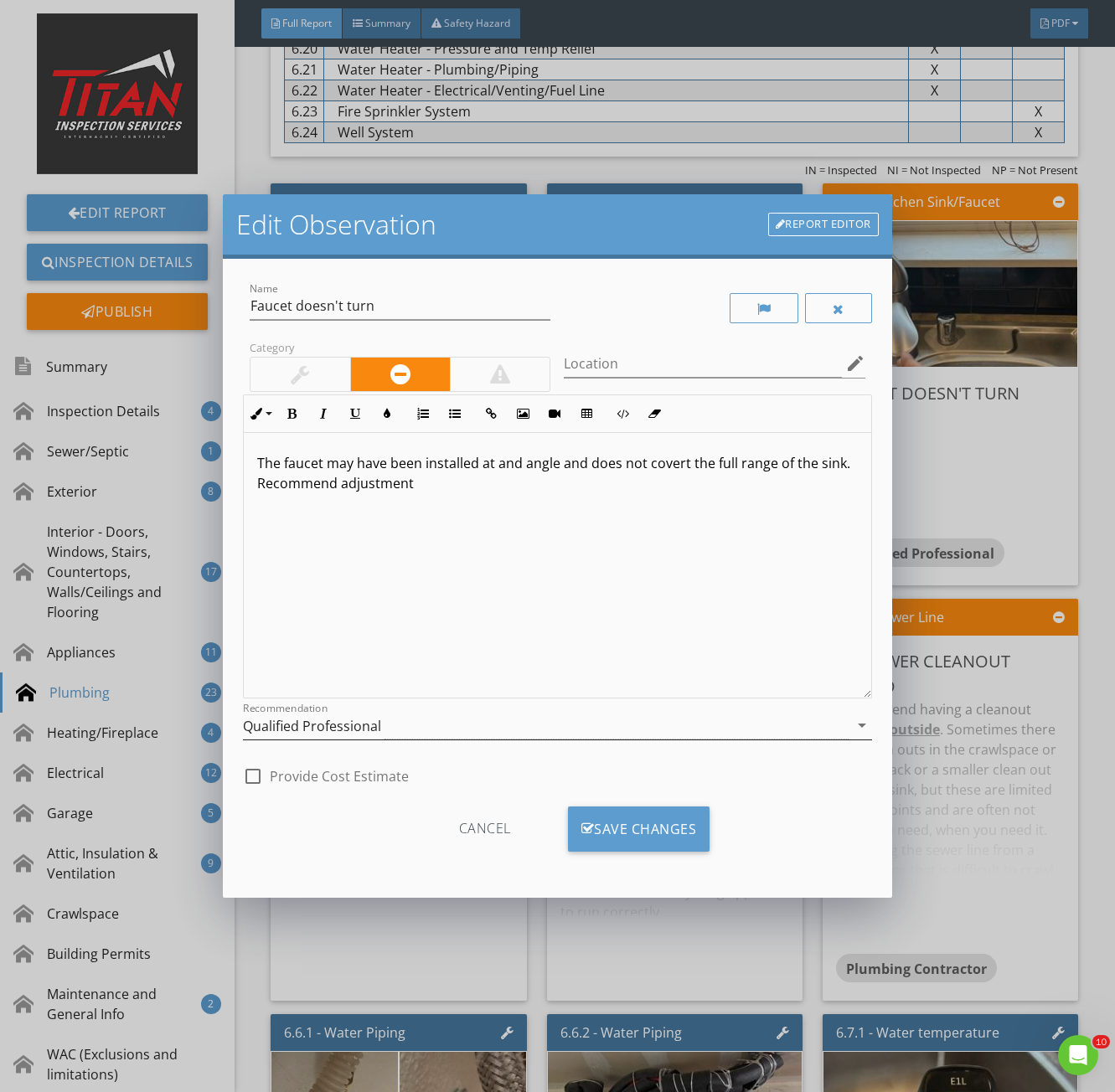 click on "Qualified Professional" at bounding box center (312, 726) 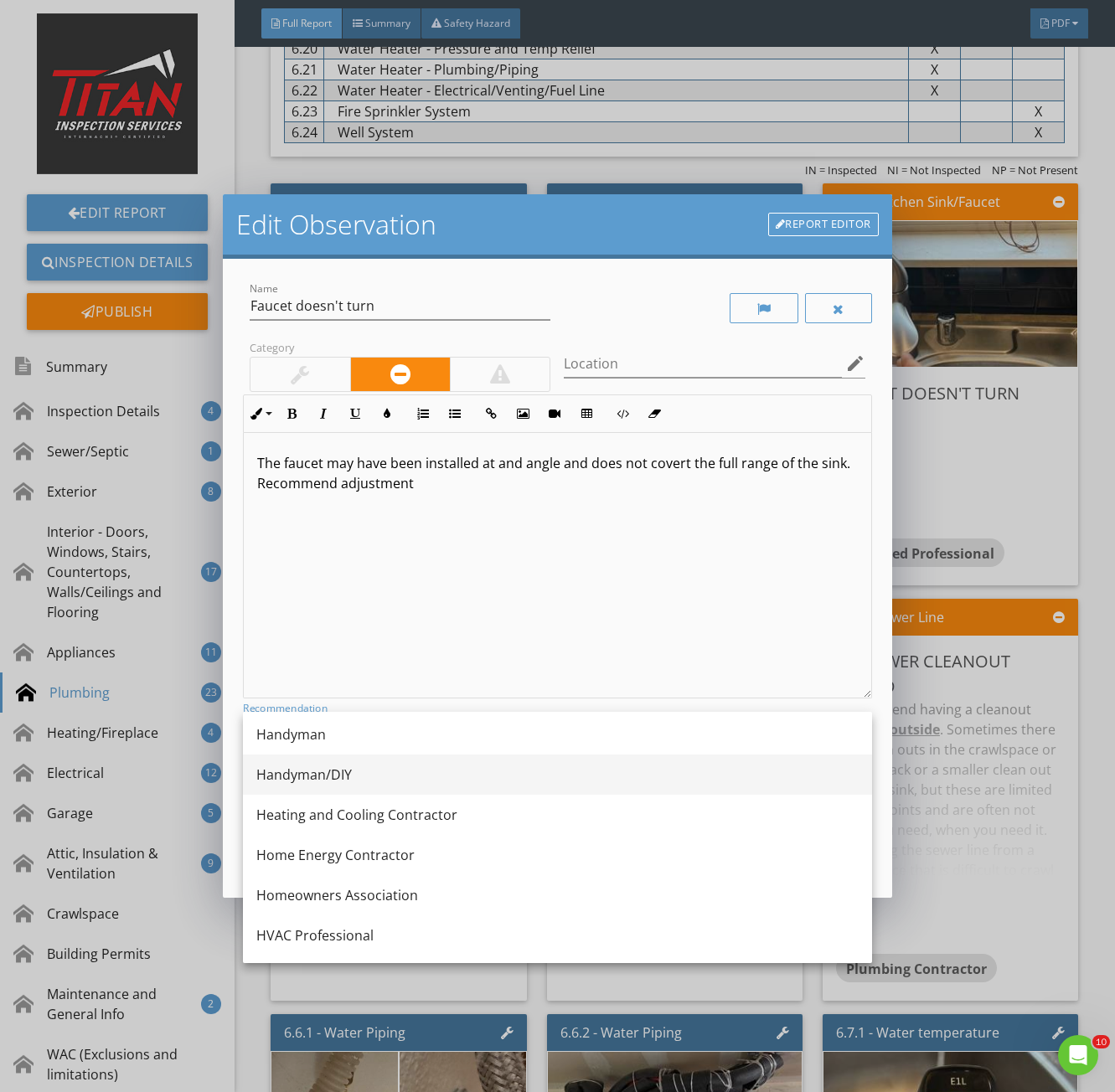 scroll, scrollTop: 1089, scrollLeft: 0, axis: vertical 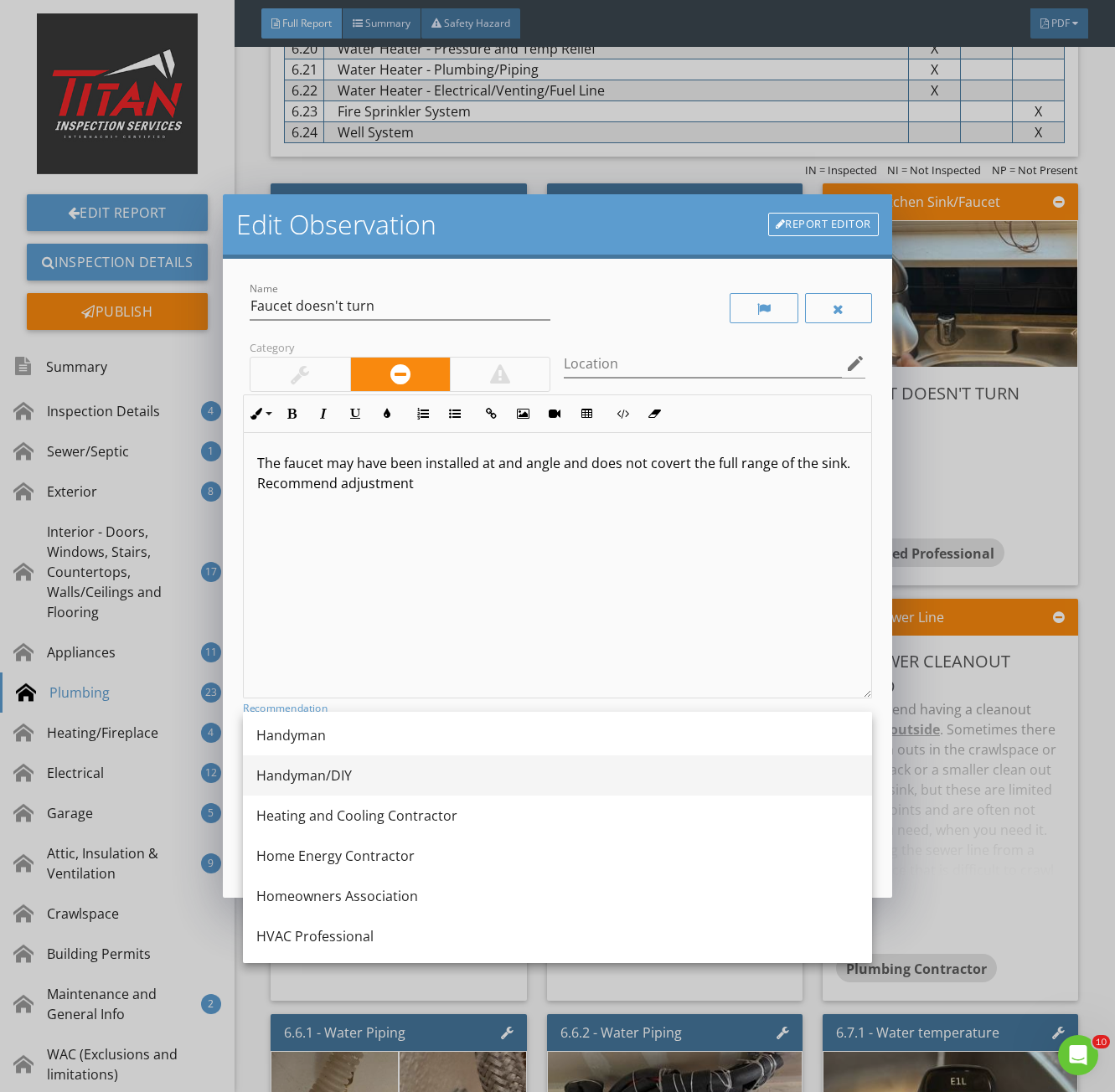 click on "Handyman/DIY" at bounding box center [557, 775] 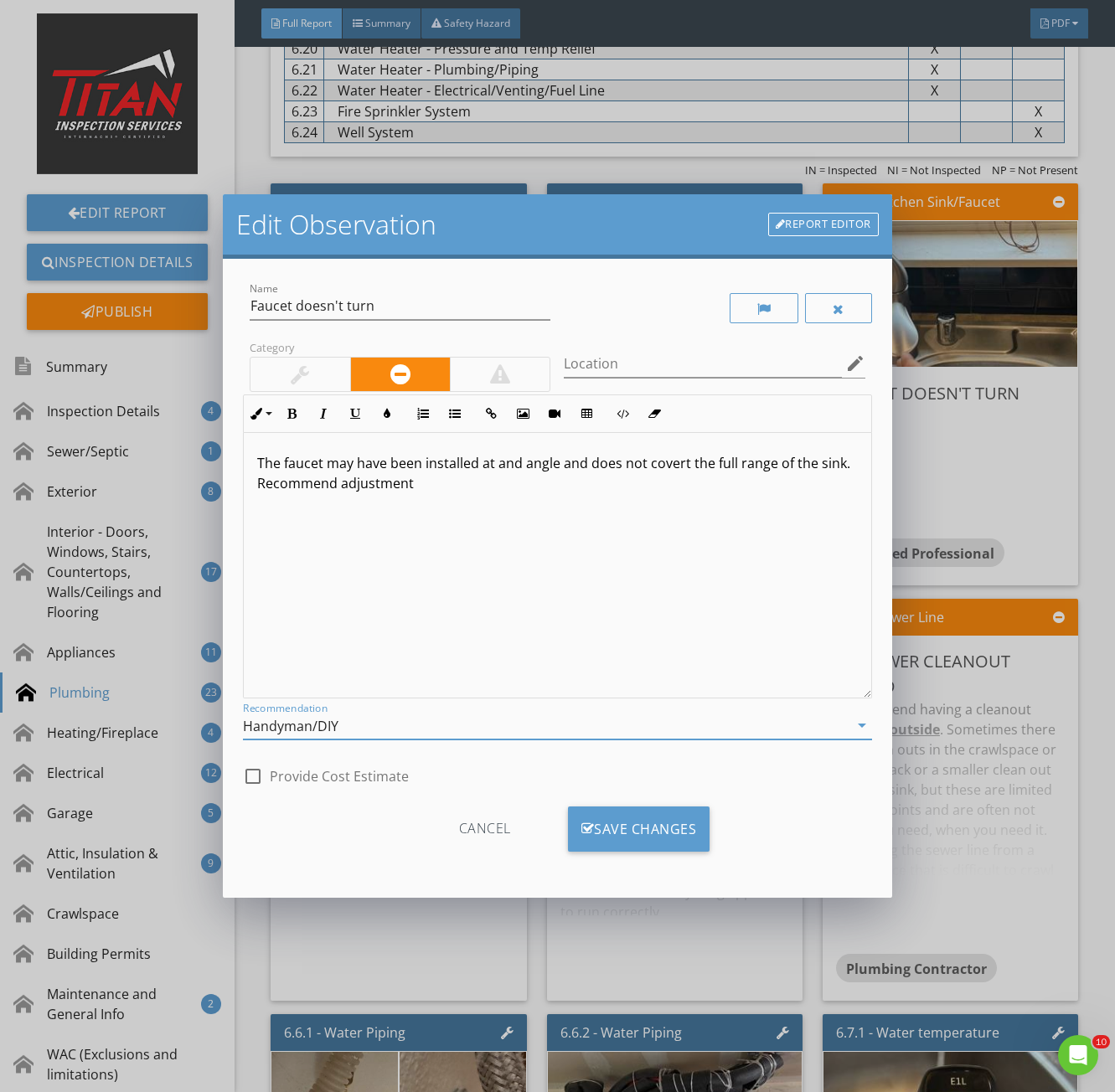 click on "Handyman/DIY" at bounding box center (291, 726) 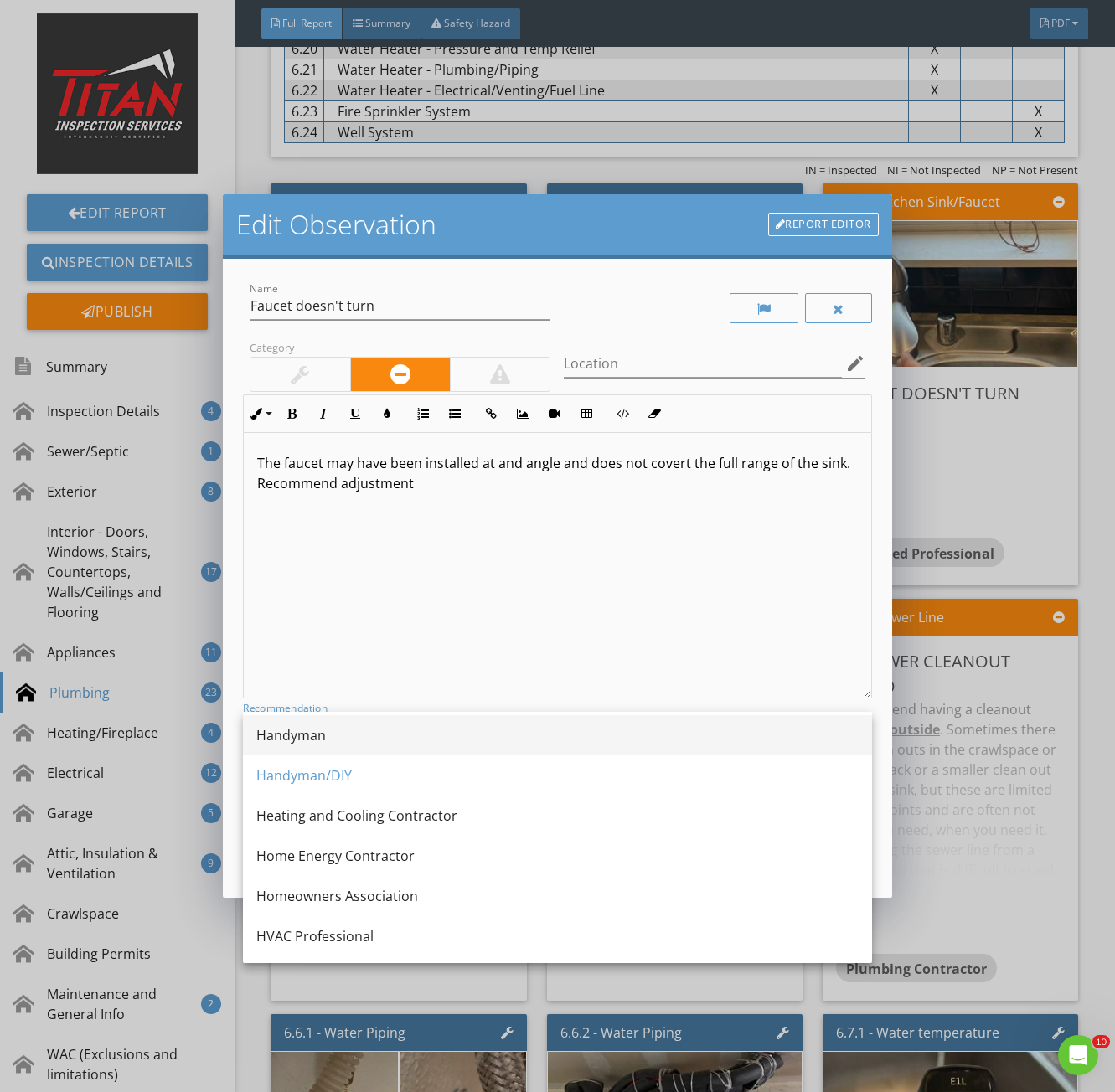 click on "Handyman" at bounding box center [557, 735] 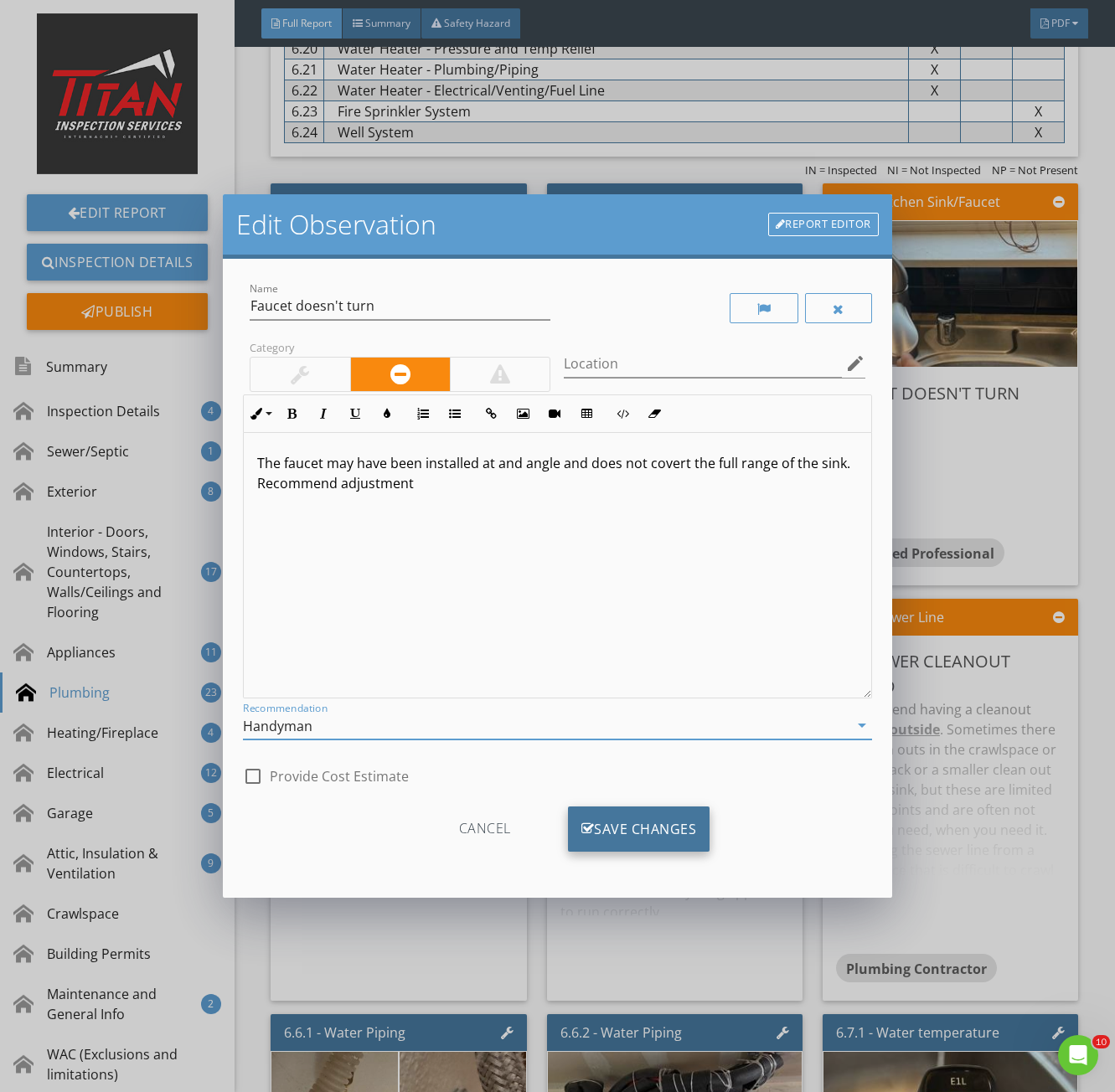 click on "Save Changes" at bounding box center [639, 829] 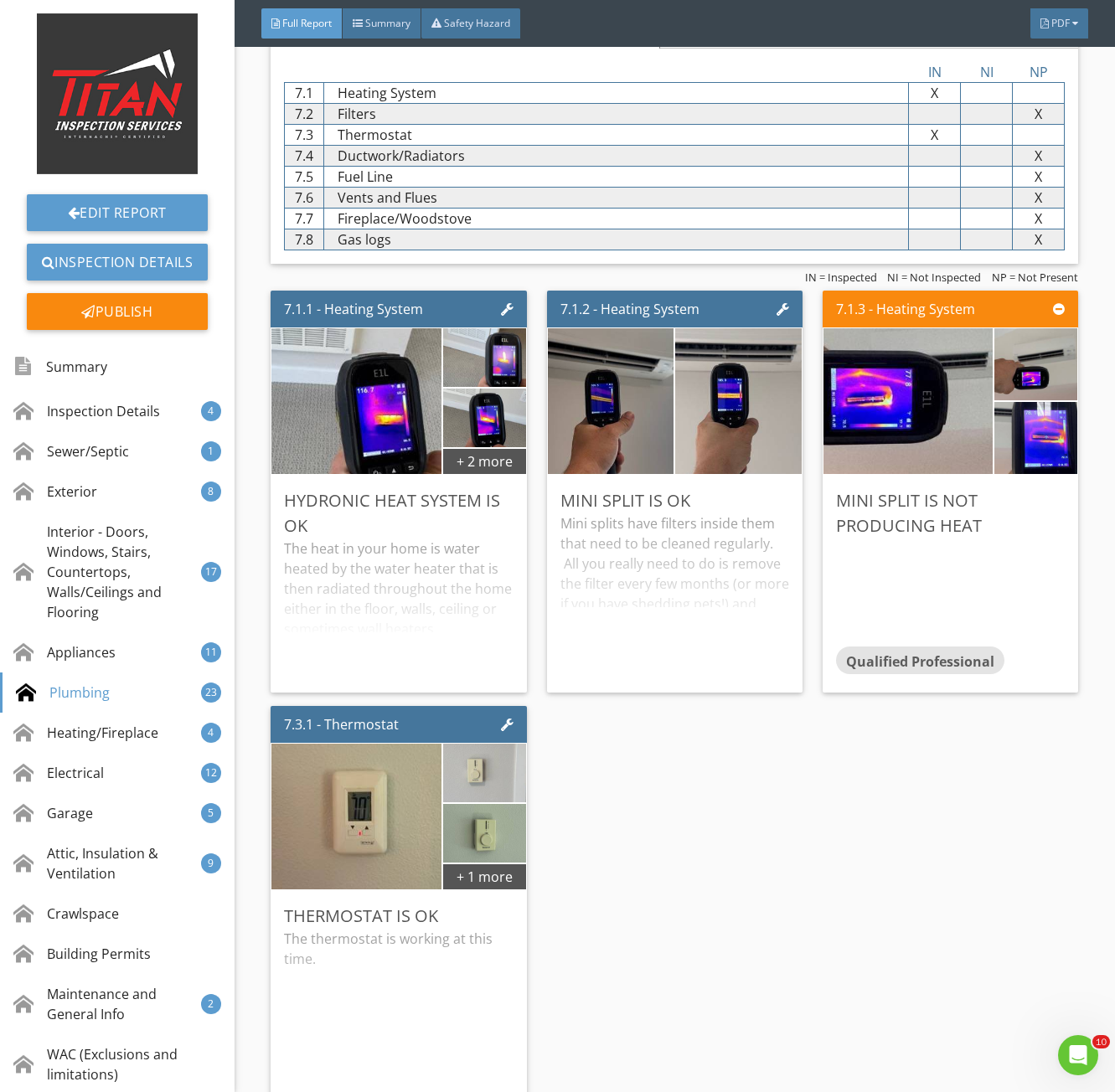 scroll, scrollTop: 14320, scrollLeft: 0, axis: vertical 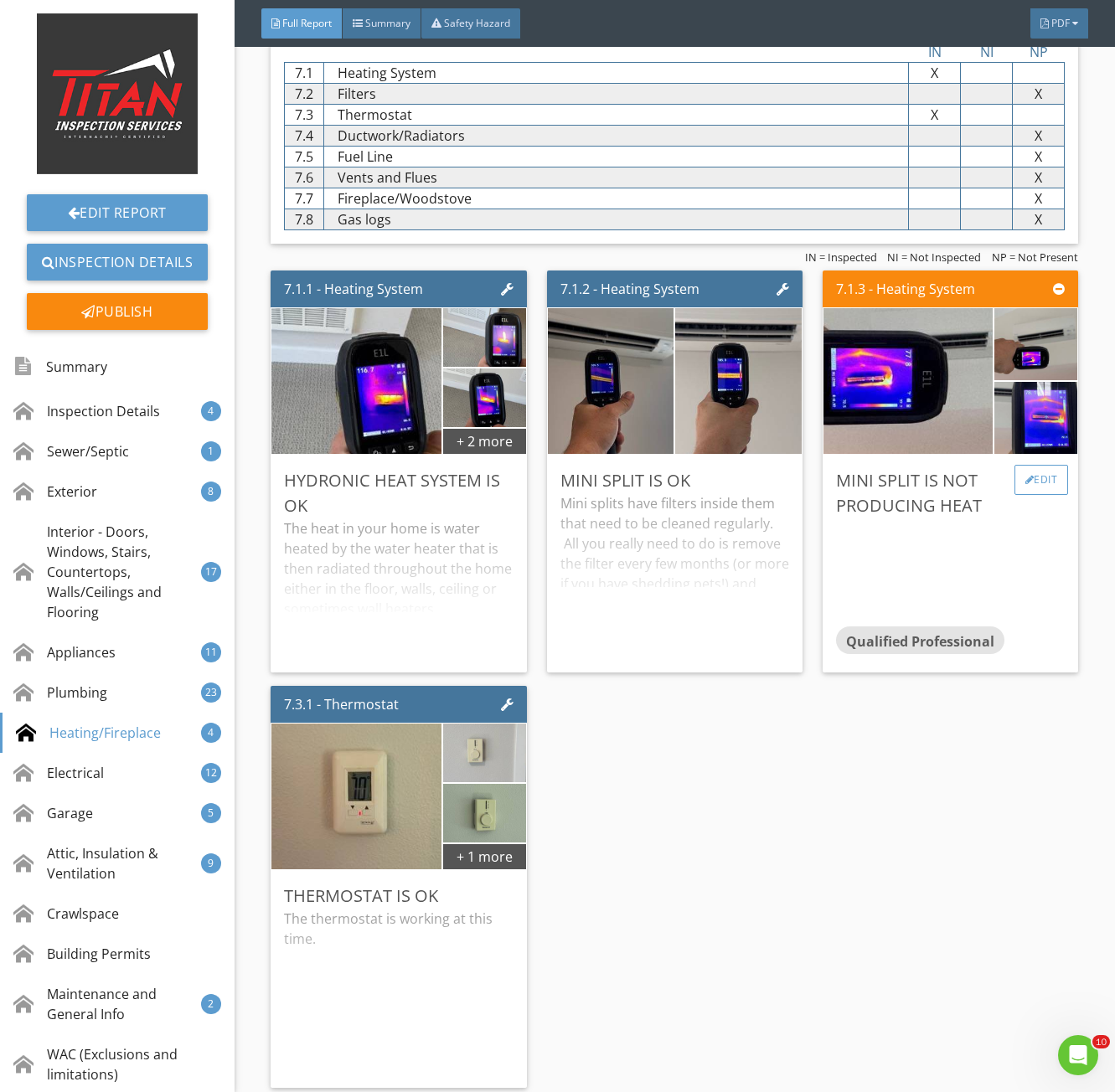 click at bounding box center (1030, 480) 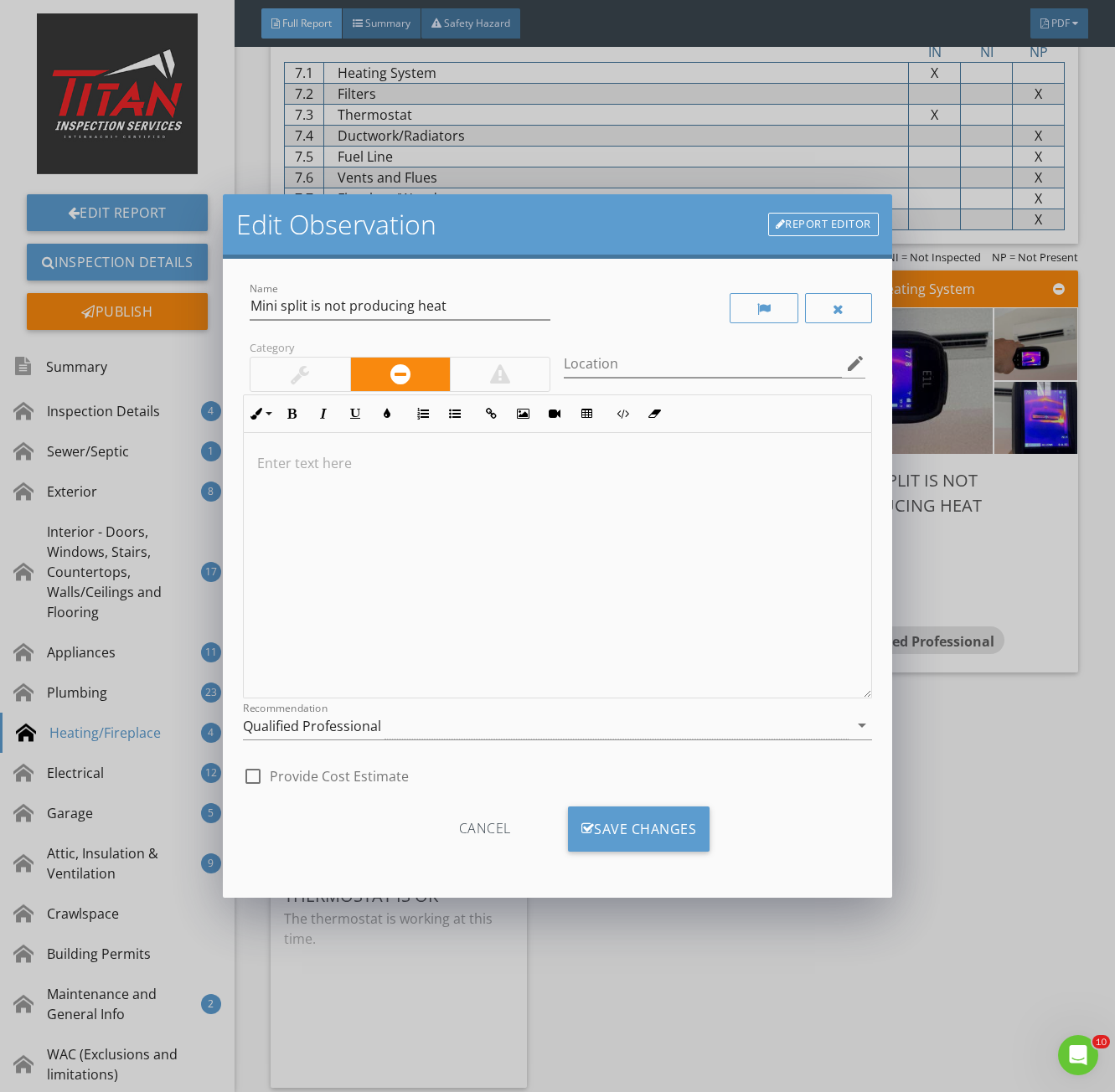 click at bounding box center (557, 565) 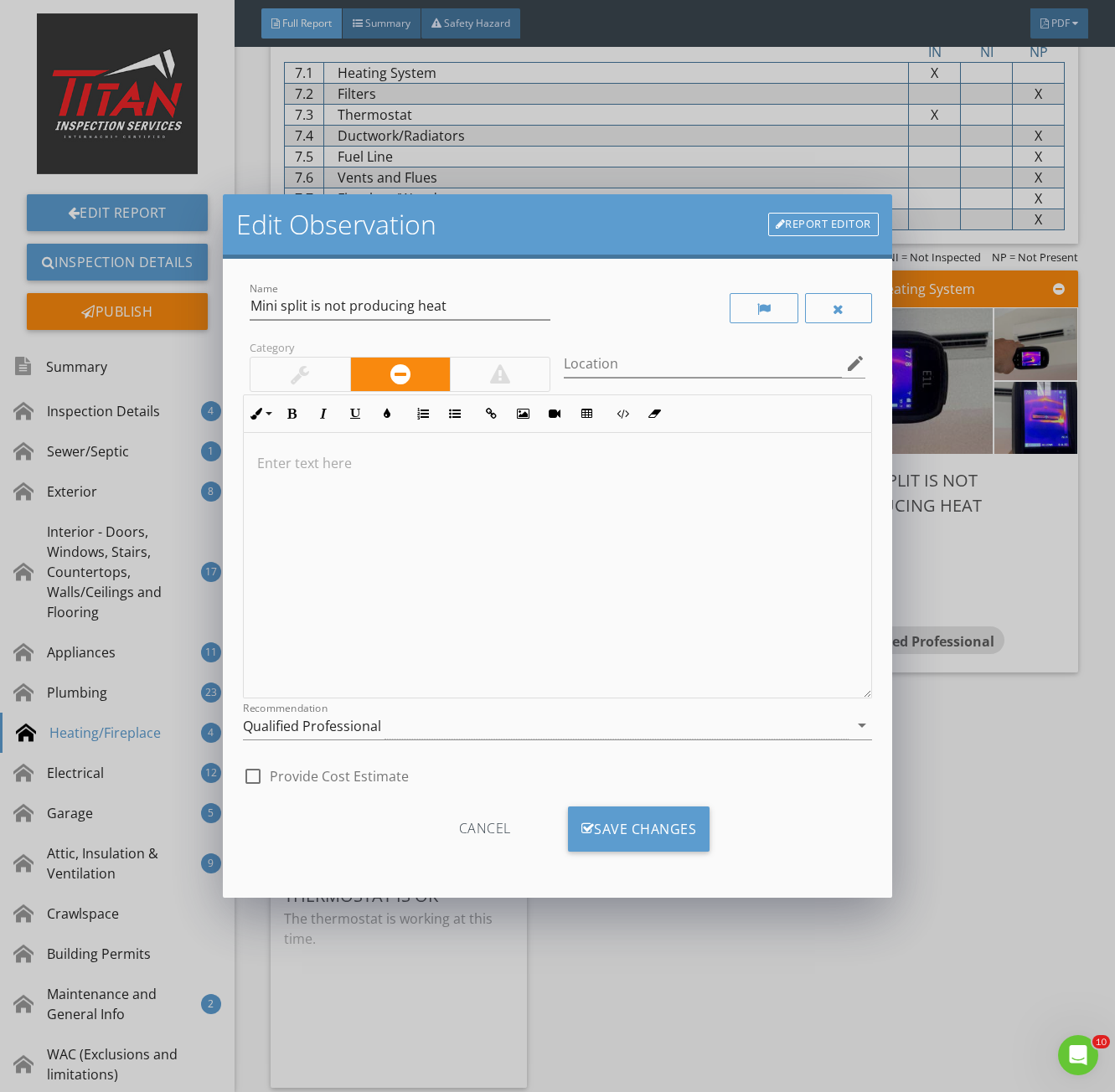 type 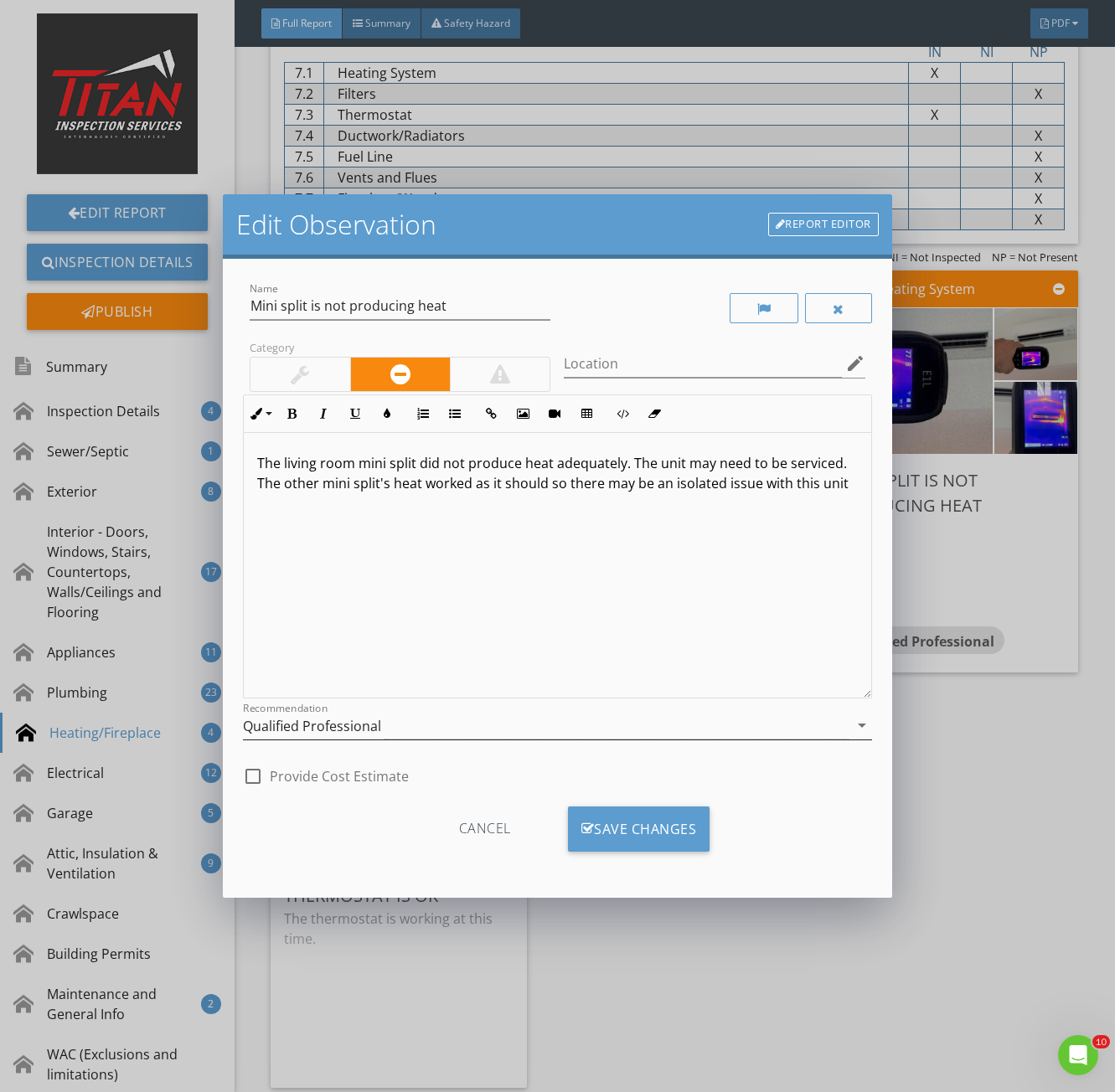 click on "Qualified Professional" at bounding box center [312, 726] 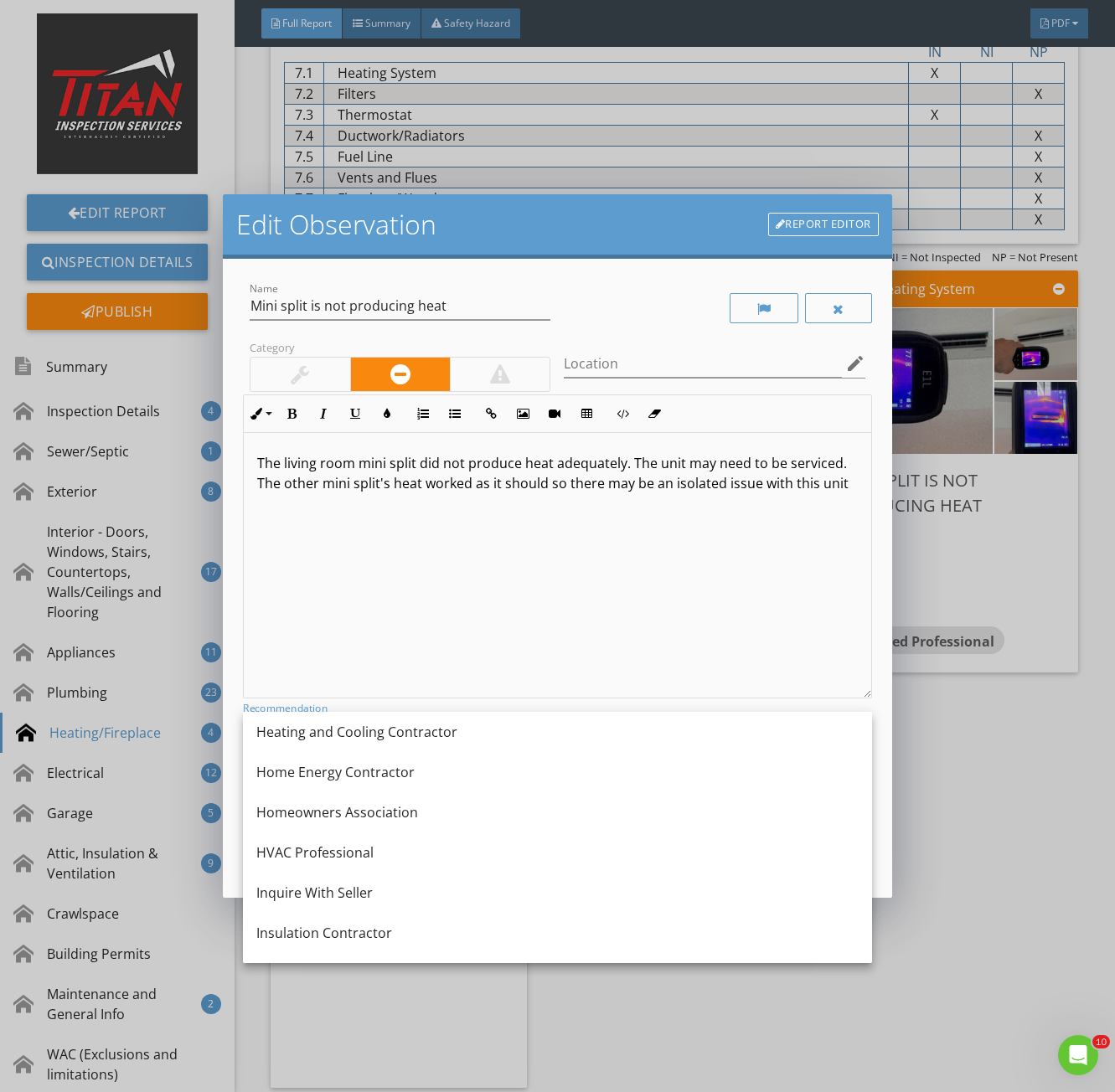 scroll, scrollTop: 1256, scrollLeft: 0, axis: vertical 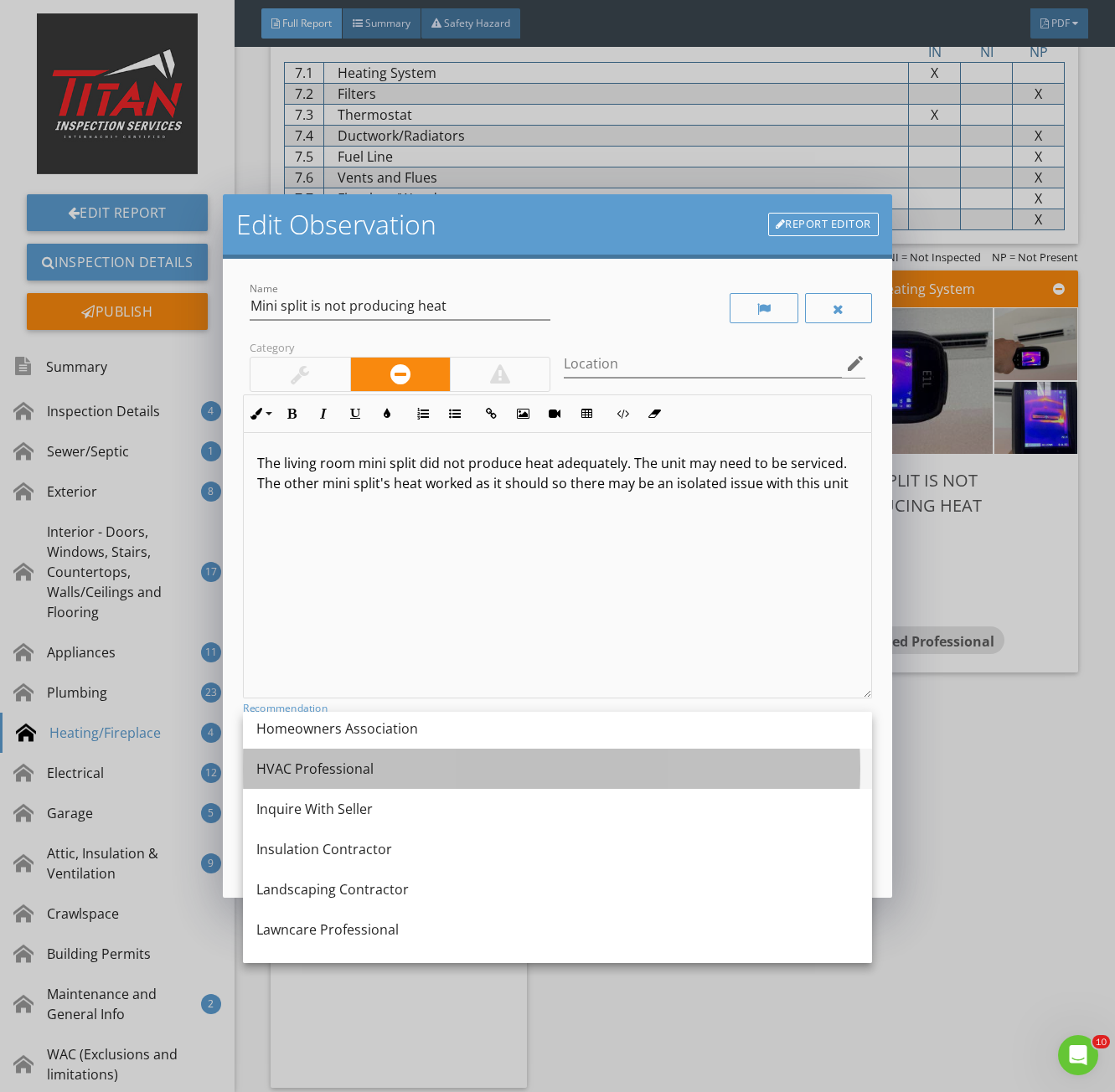 click on "HVAC Professional" at bounding box center (557, 769) 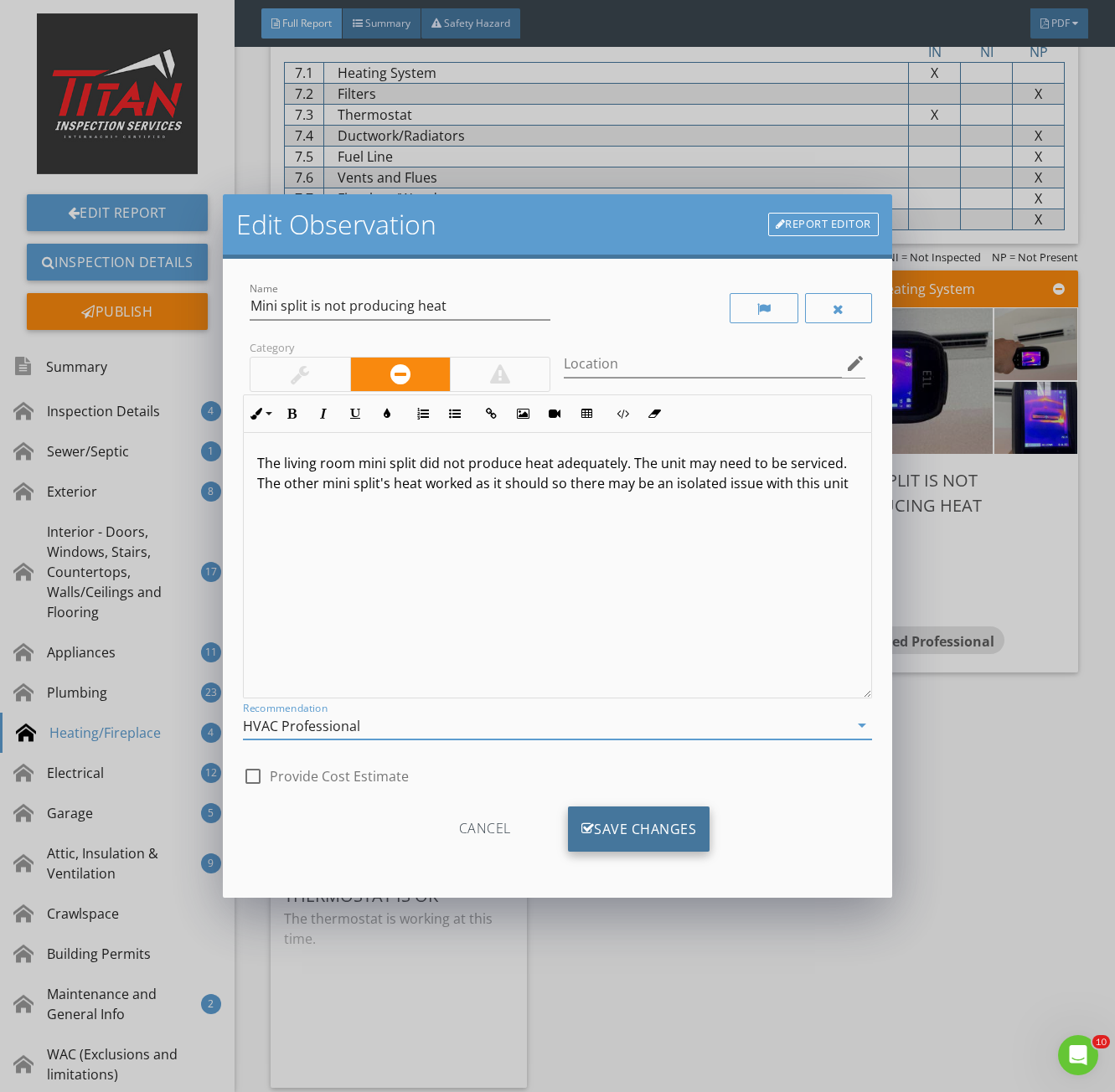 click on "Save Changes" at bounding box center [639, 829] 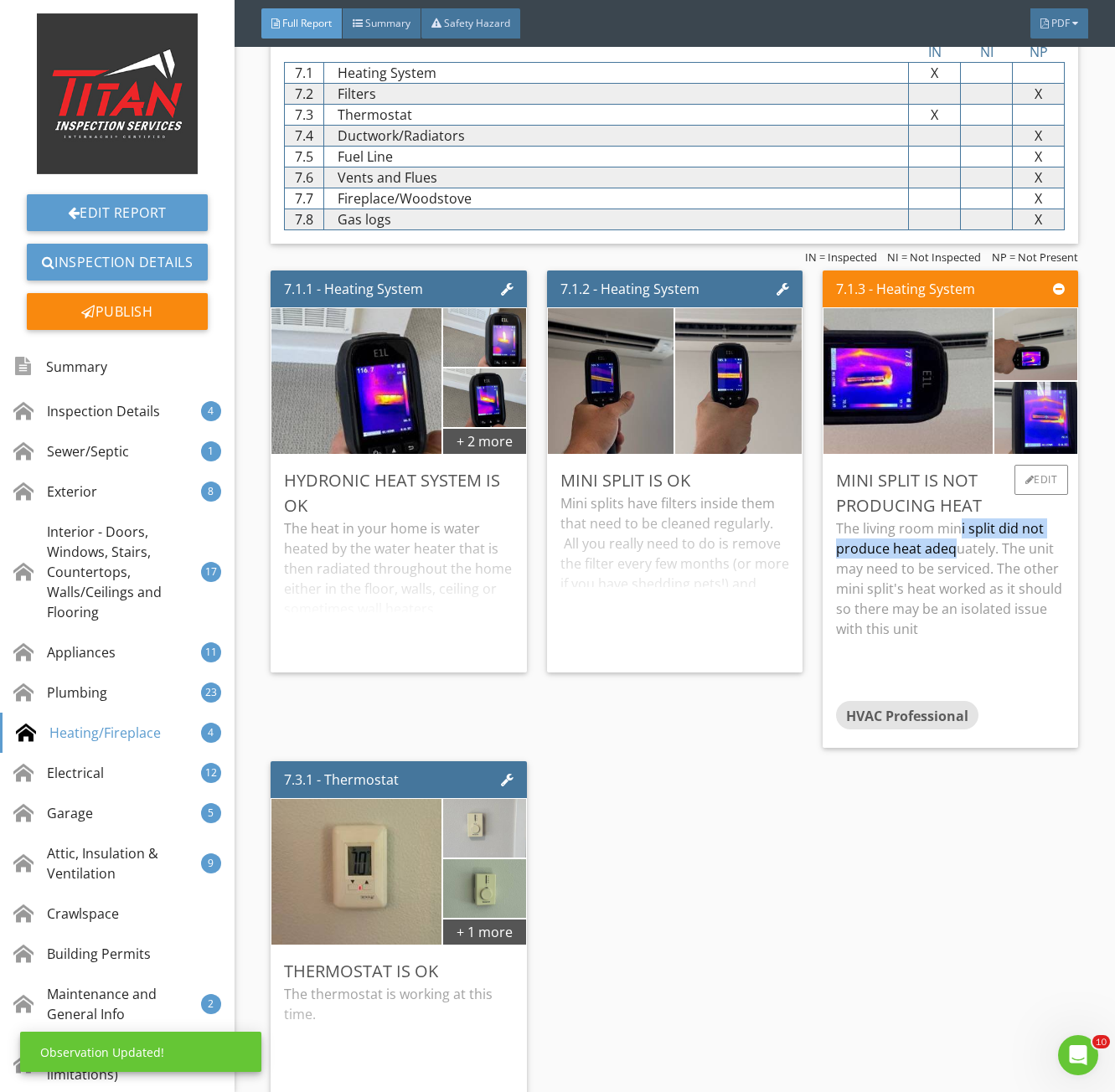 click on "The living room mini split did not produce heat adequately. The unit may need to be serviced. The other mini split's heat worked as it should so there may be an isolated issue with this unit" at bounding box center (950, 579) 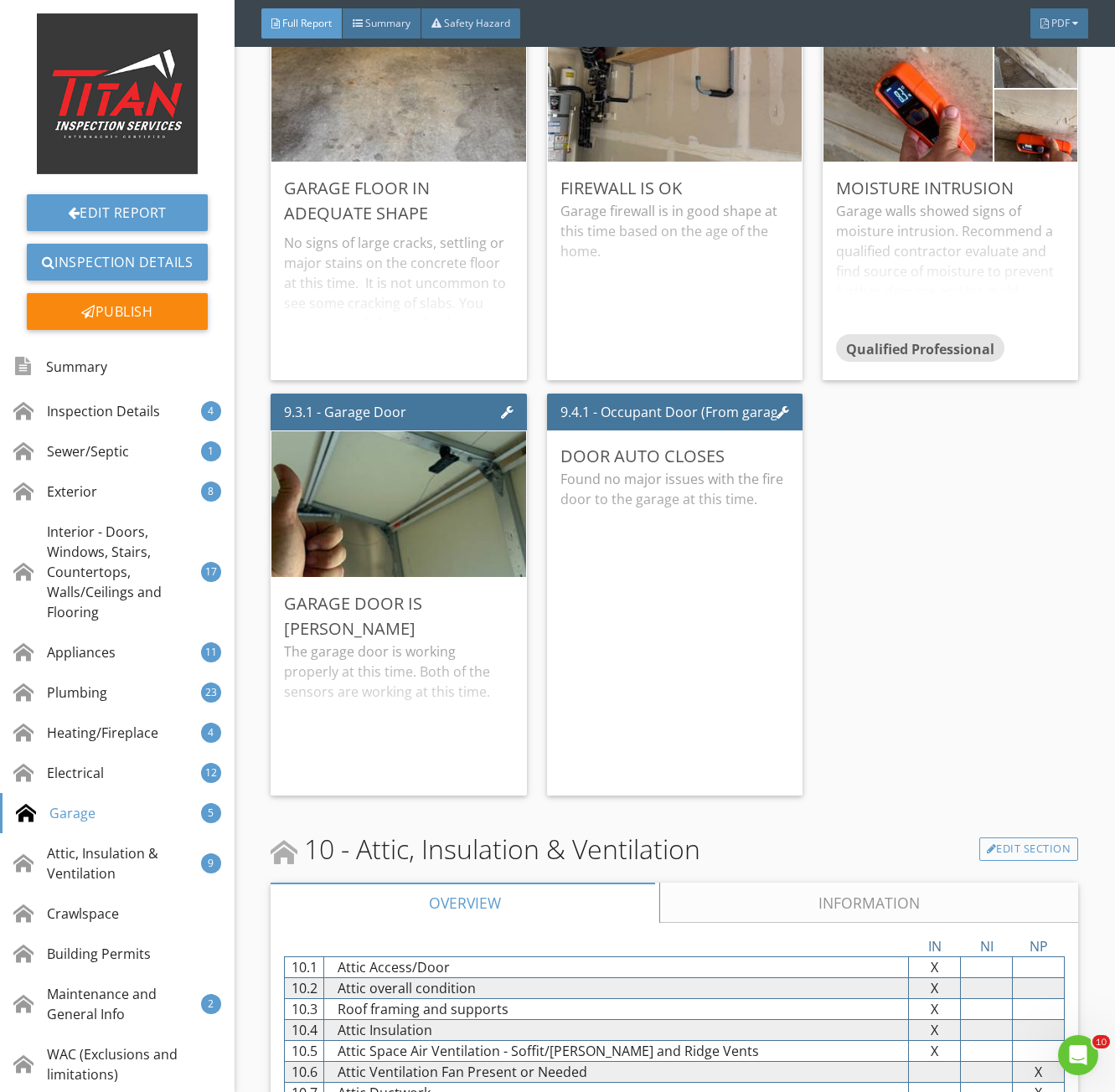 scroll, scrollTop: 17753, scrollLeft: 0, axis: vertical 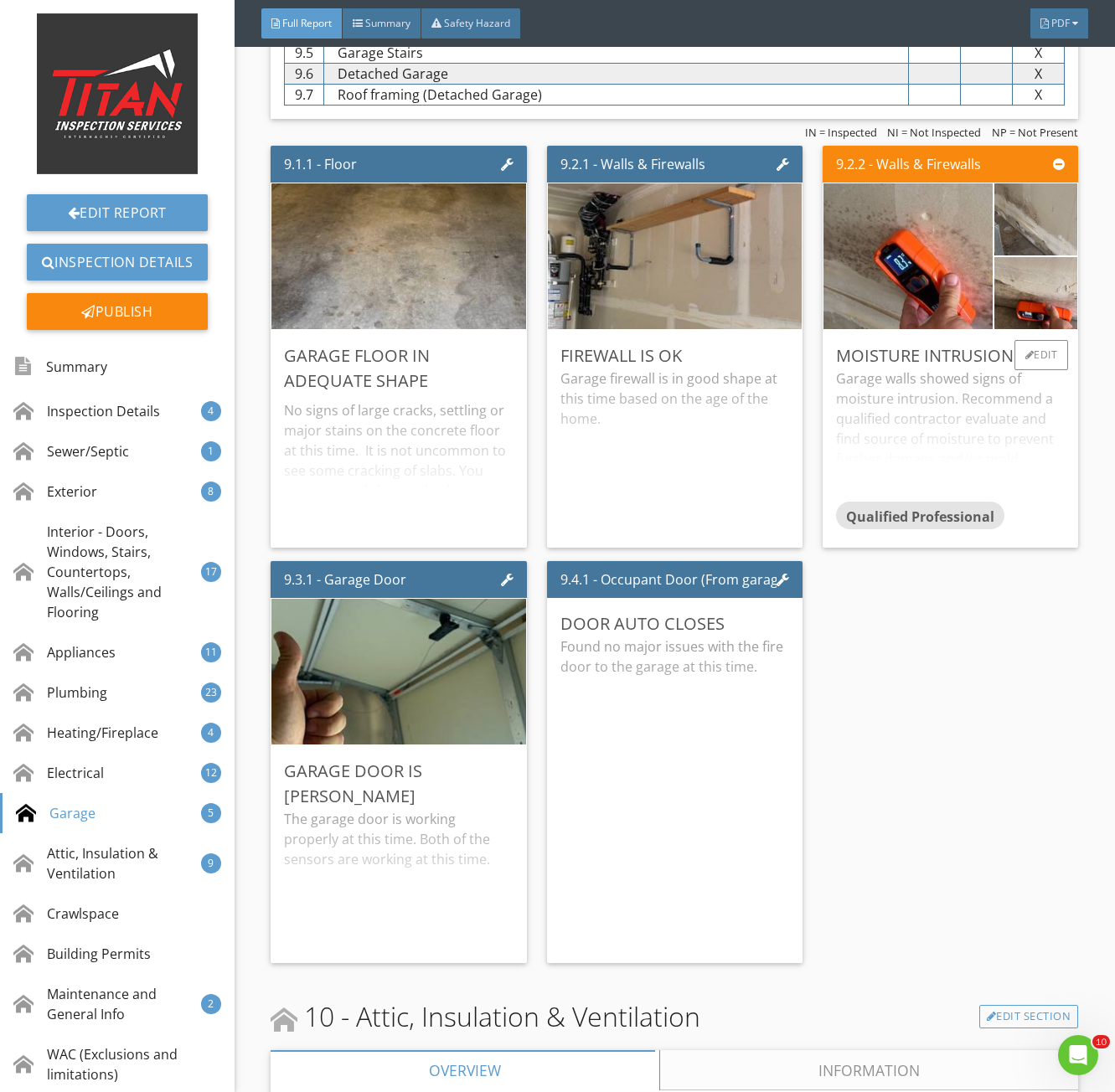 click on "Garage walls showed signs of moisture intrusion. Recommend a qualified contractor evaluate and find source of moisture to prevent further damage and/or mold." at bounding box center (950, 435) 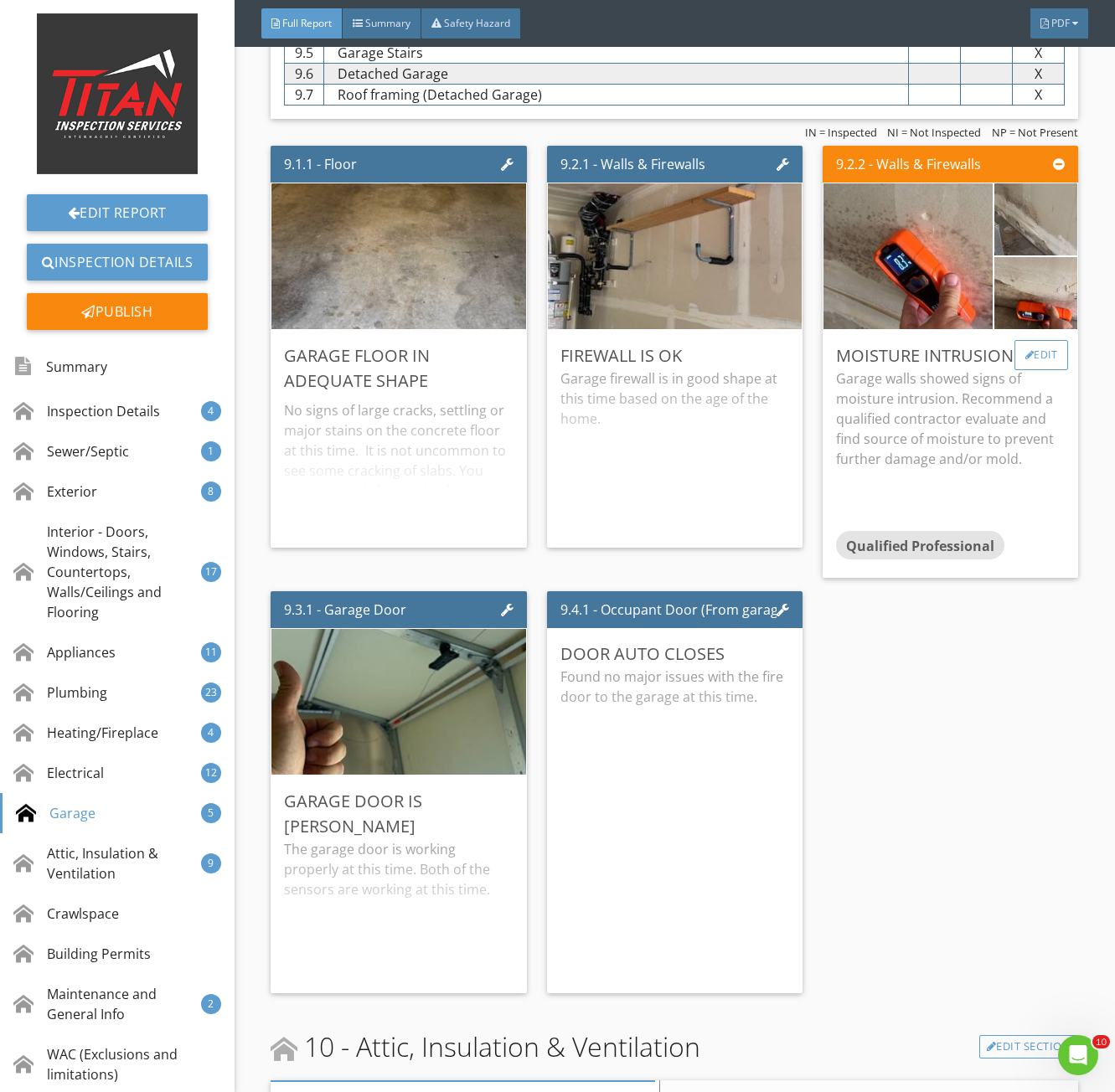click on "Edit" at bounding box center [1041, 355] 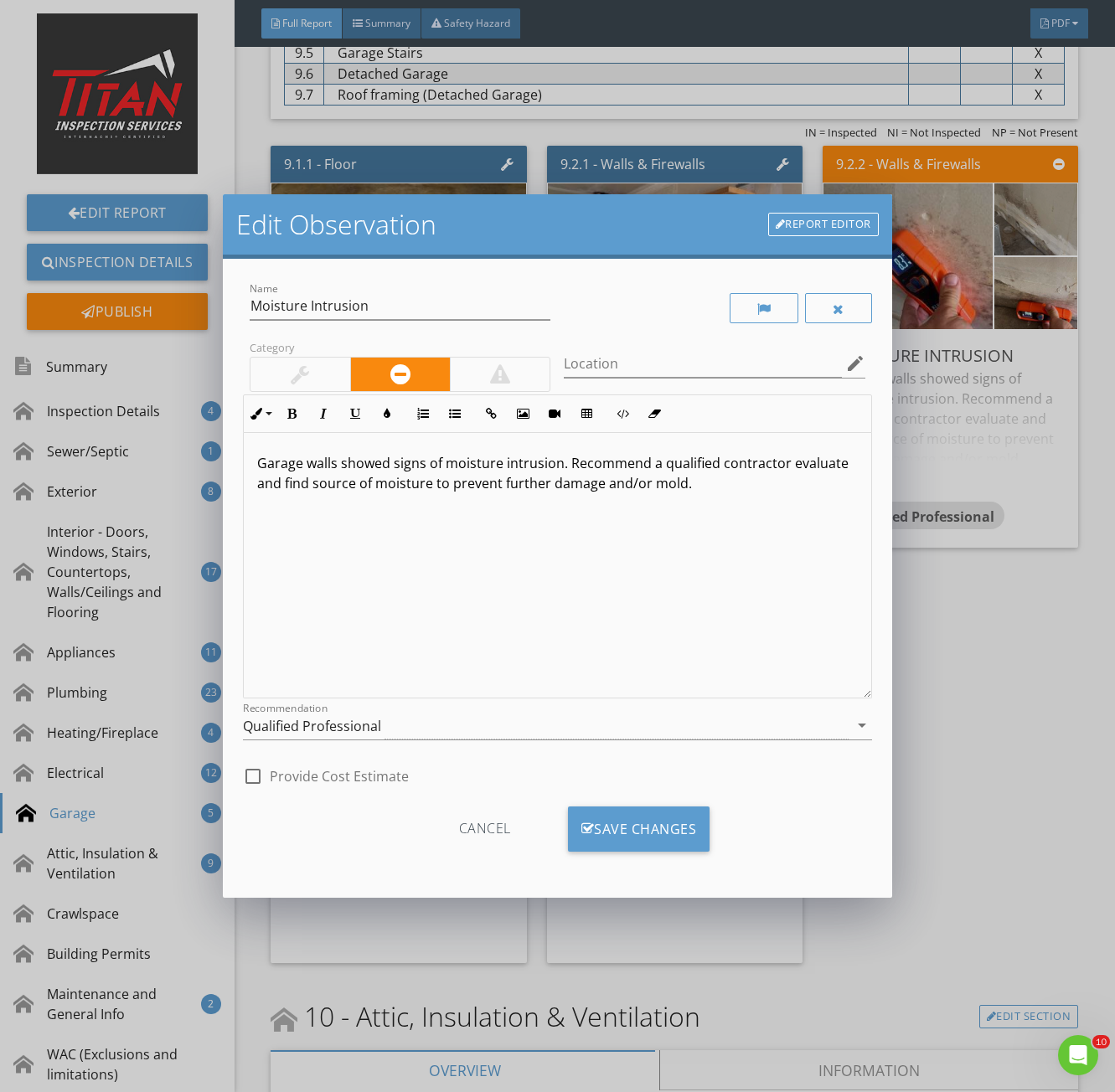 click on "Garage walls showed signs of moisture intrusion. Recommend a qualified contractor evaluate and find source of moisture to prevent further damage and/or mold." at bounding box center (557, 473) 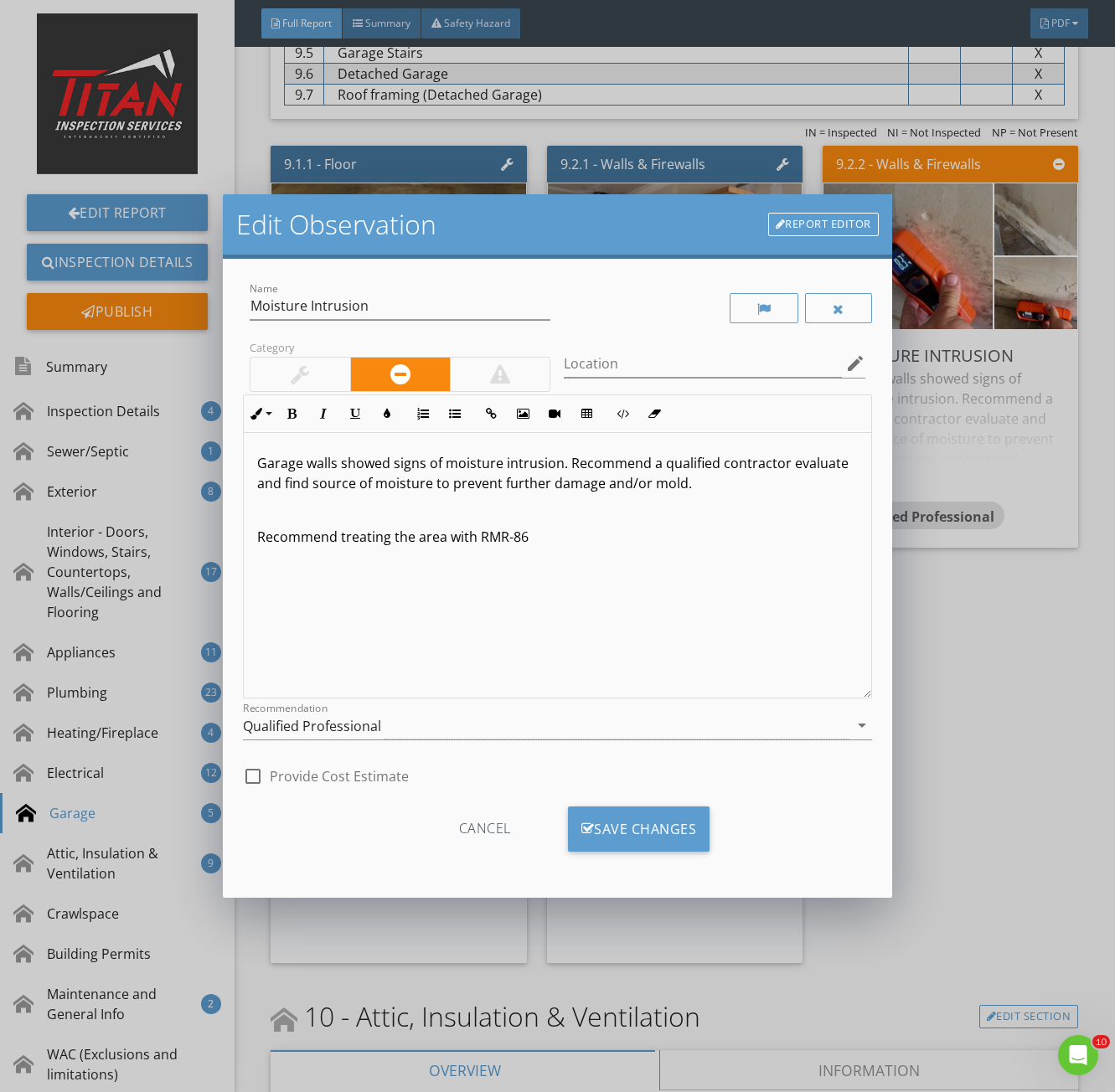 click on "Recommend treating the area with RMR-86" at bounding box center [557, 537] 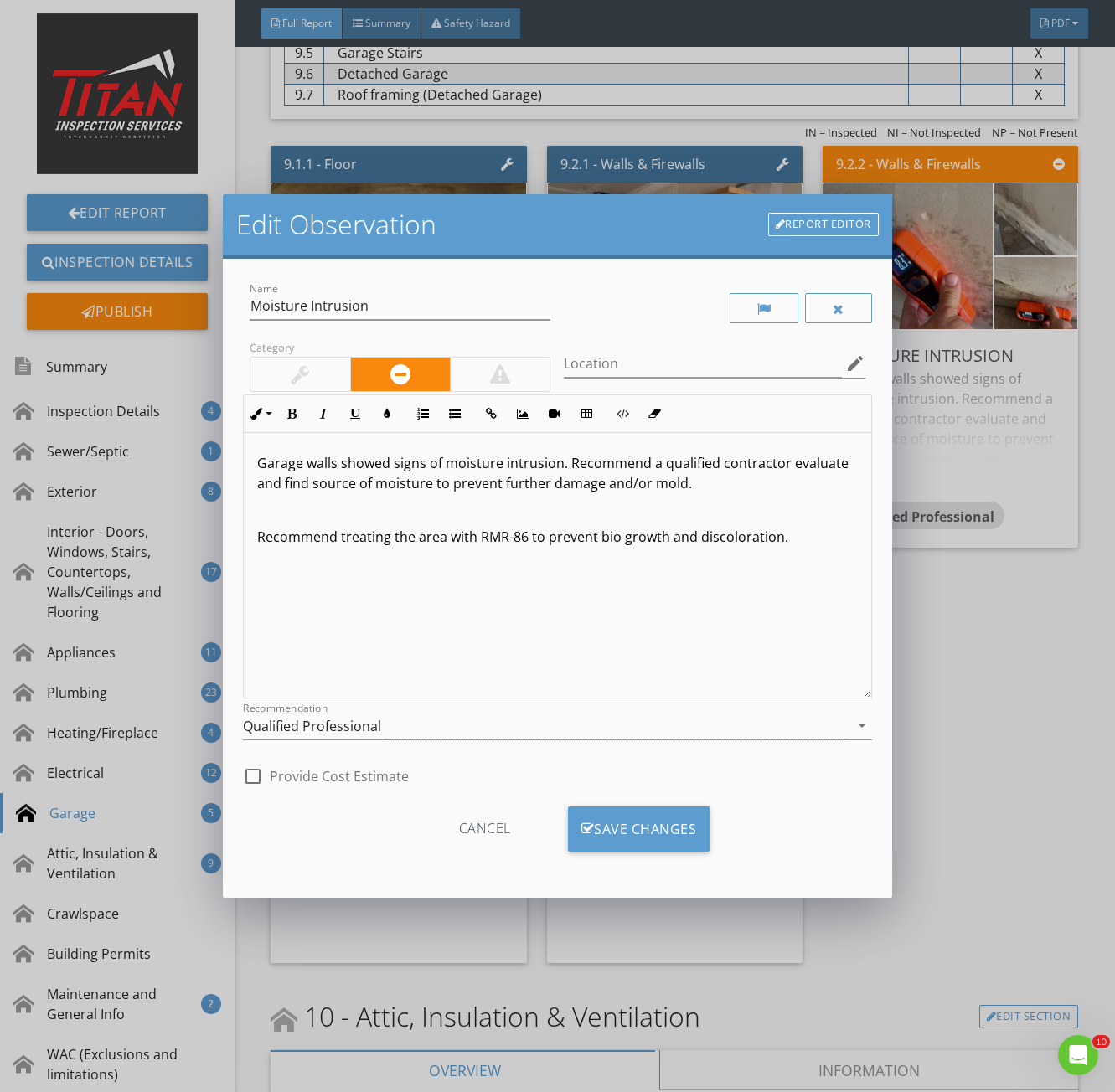 click on "Recommend treating the area with RMR-86 to prevent bio growth and discoloration." at bounding box center (557, 537) 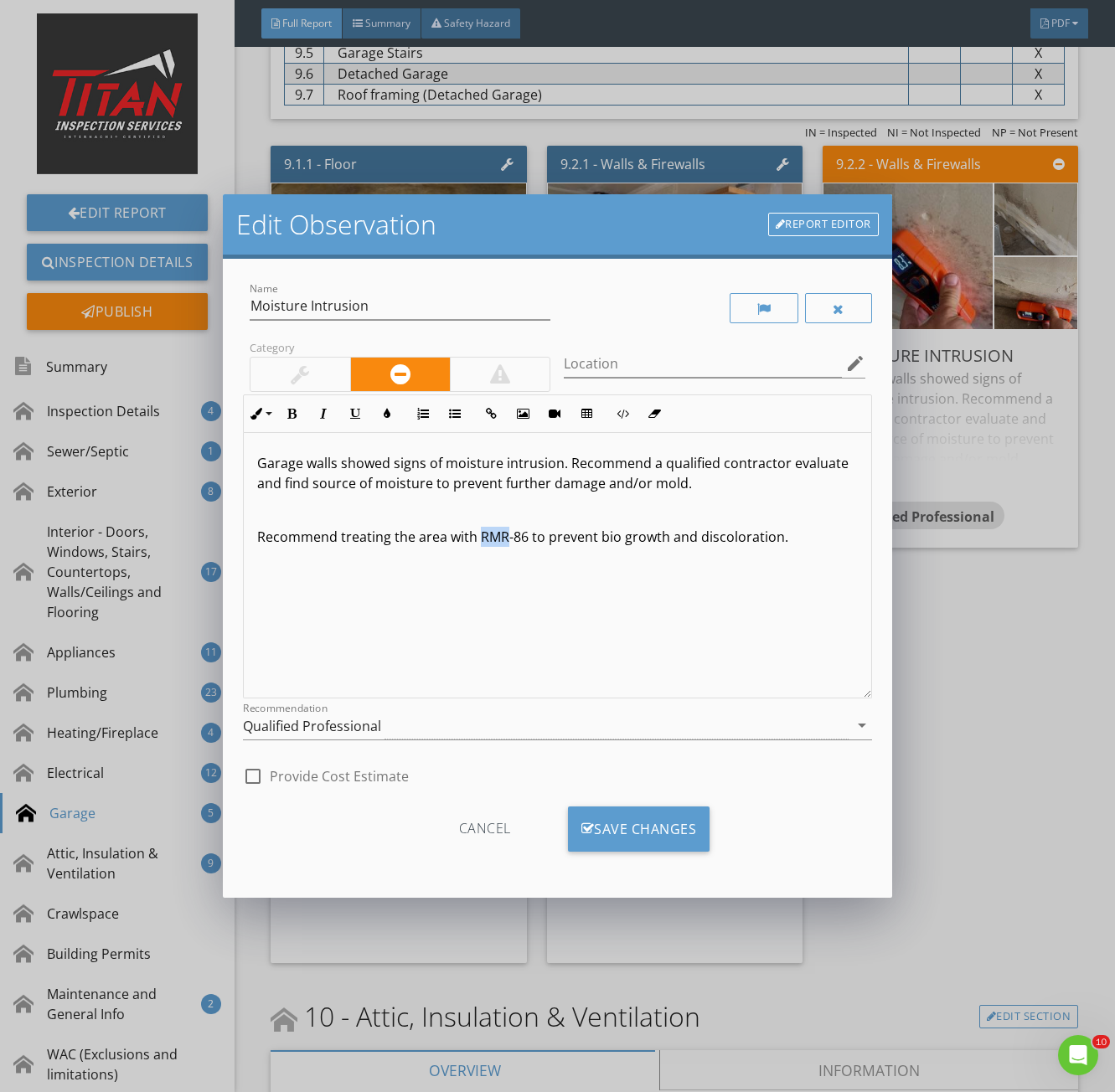 click on "Recommend treating the area with RMR-86 to prevent bio growth and discoloration." at bounding box center (557, 537) 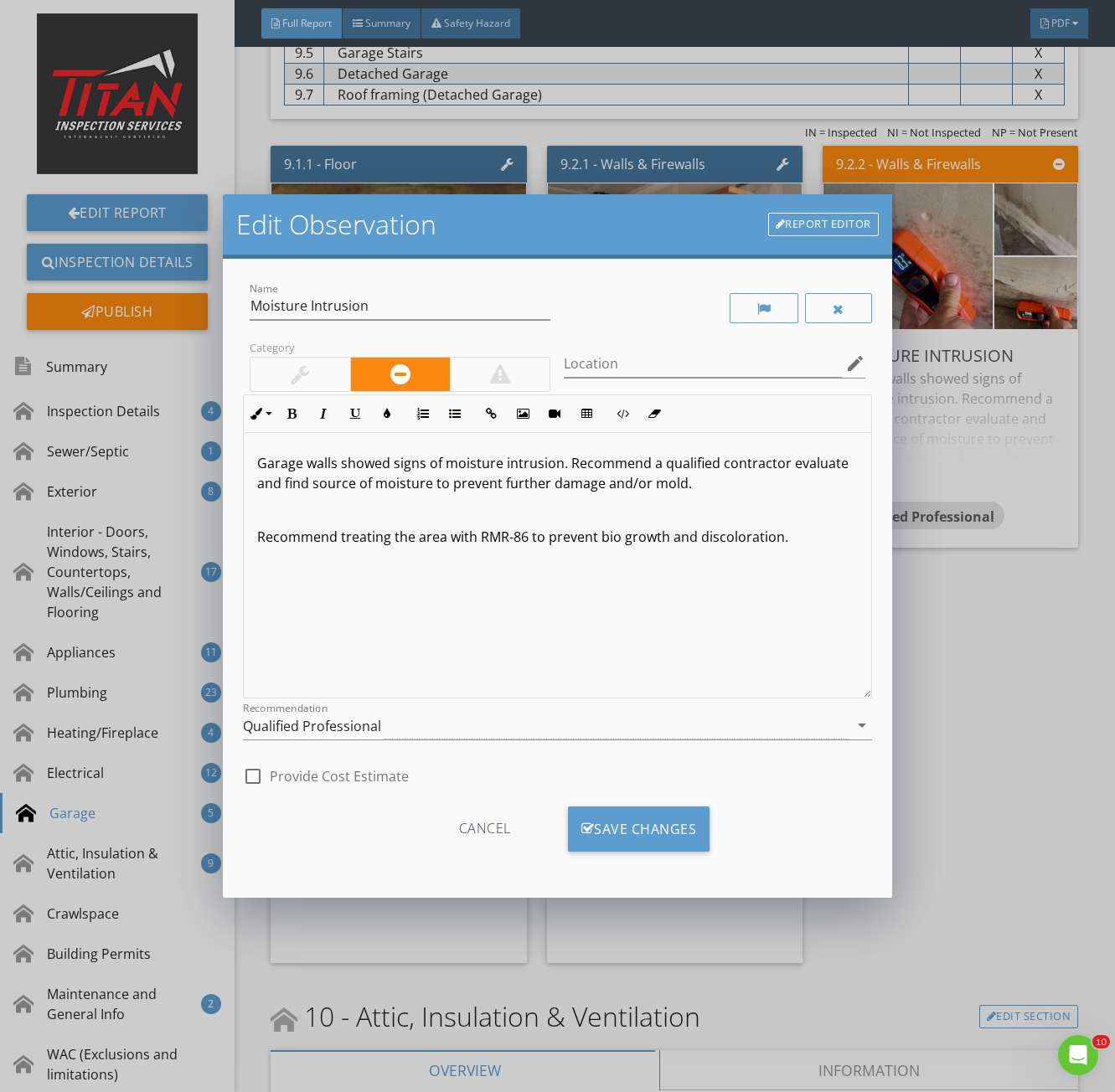 click on "Garage walls showed signs of moisture intrusion. Recommend a qualified contractor evaluate and find source of moisture to prevent further damage and/or mold.  Recommend treating the area with RMR-86 to prevent bio growth and discoloration." at bounding box center [557, 565] 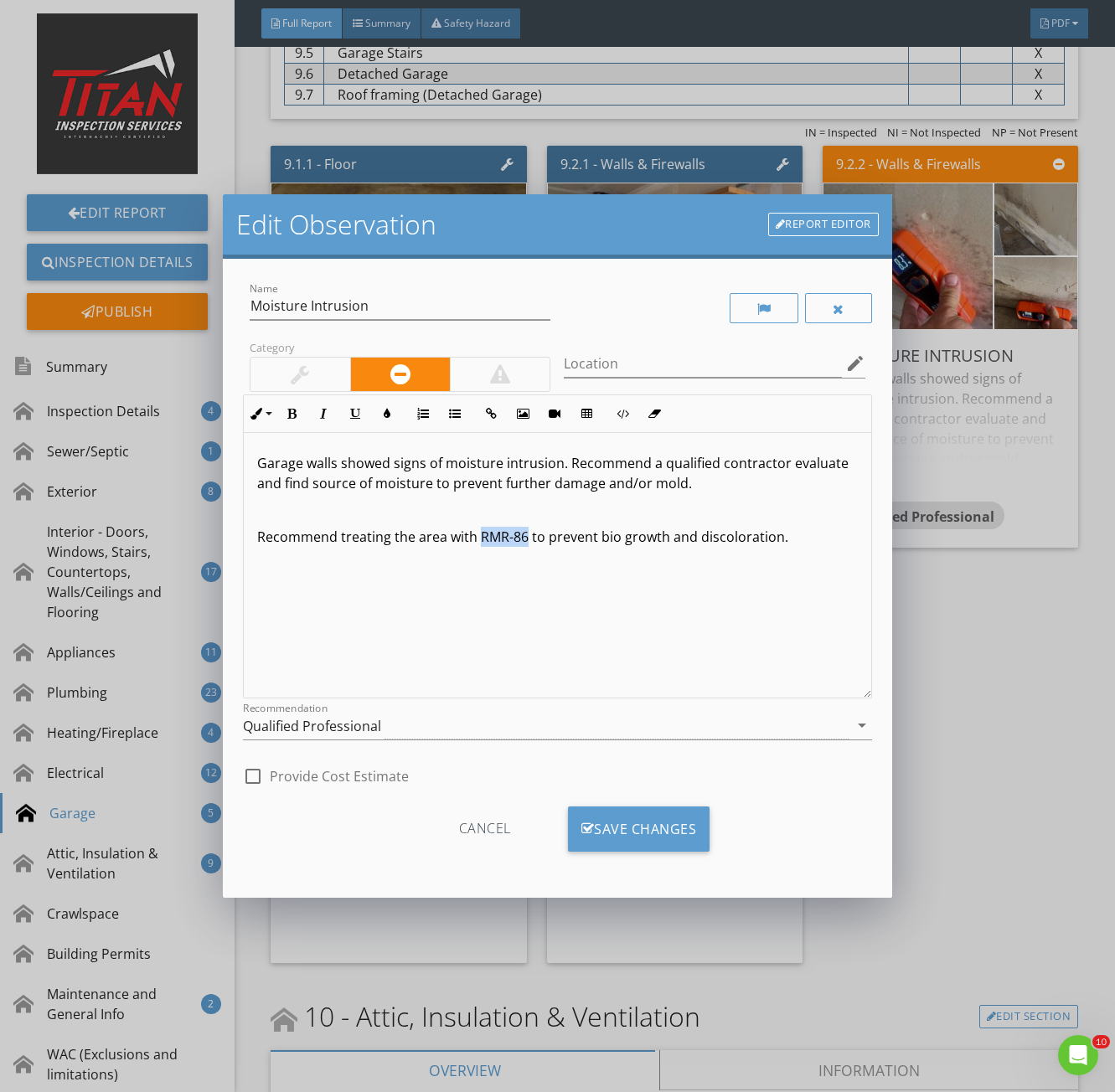 drag, startPoint x: 525, startPoint y: 538, endPoint x: 478, endPoint y: 543, distance: 47.26521 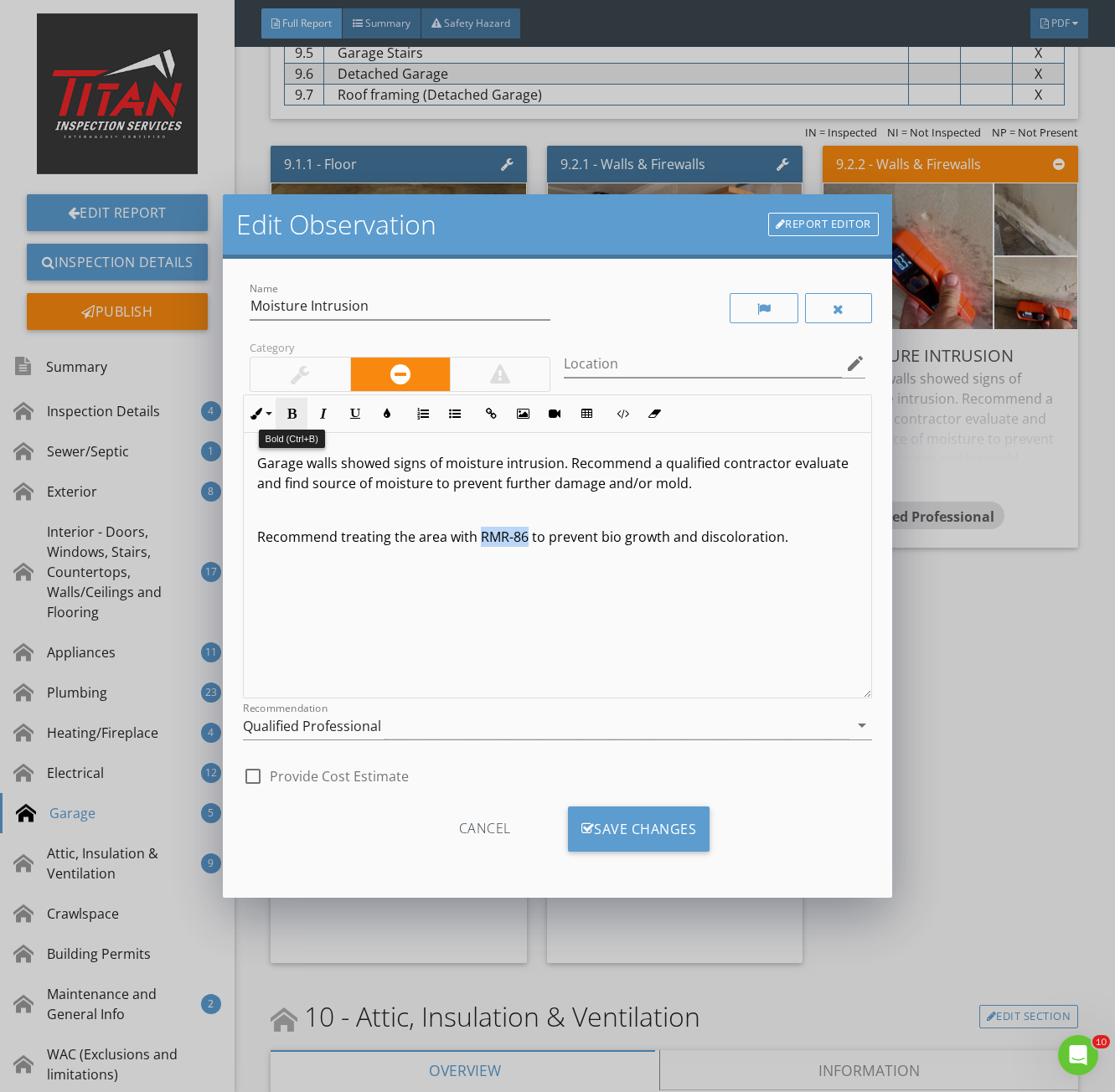 click at bounding box center [292, 414] 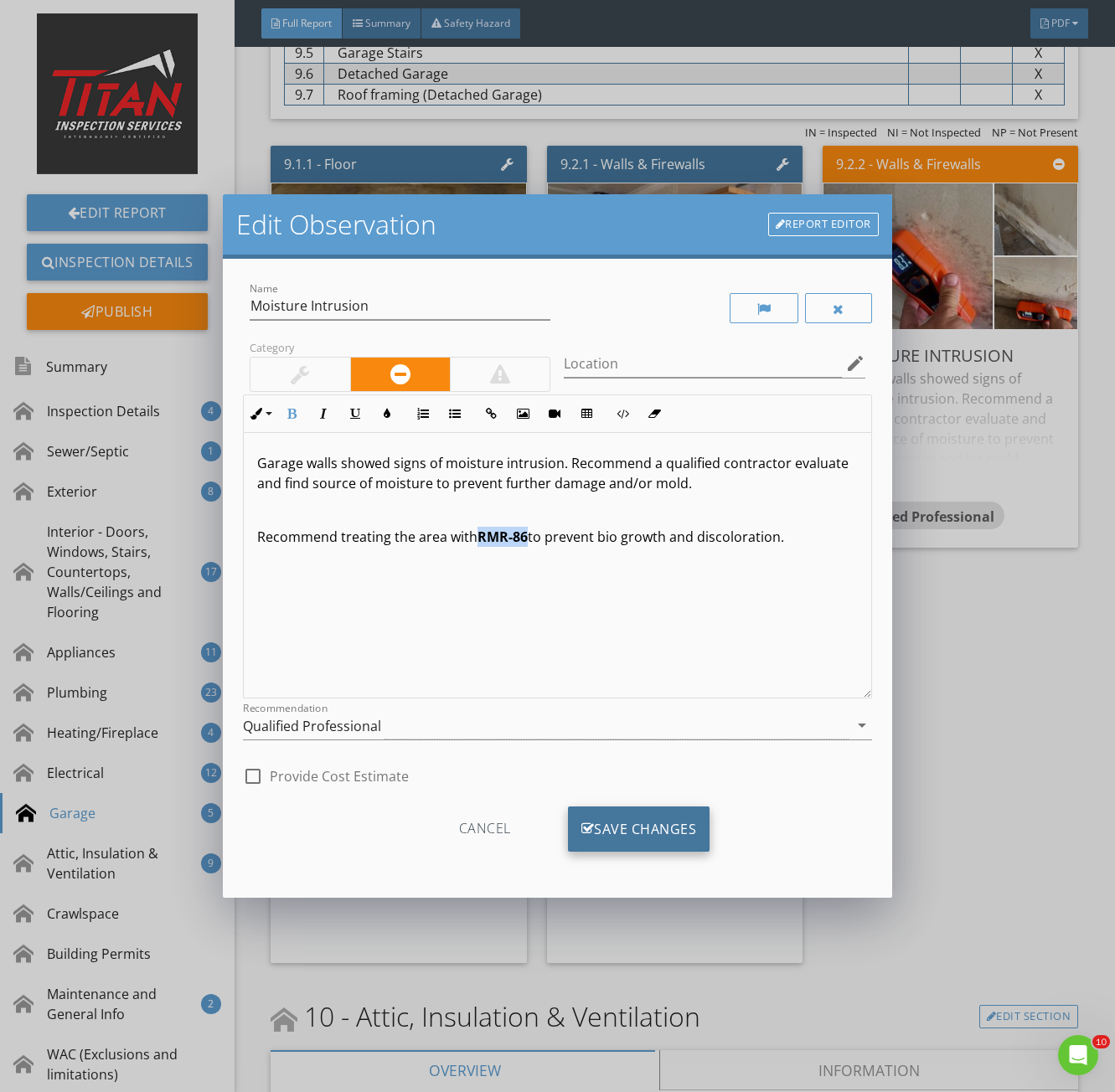 click on "Save Changes" at bounding box center (639, 829) 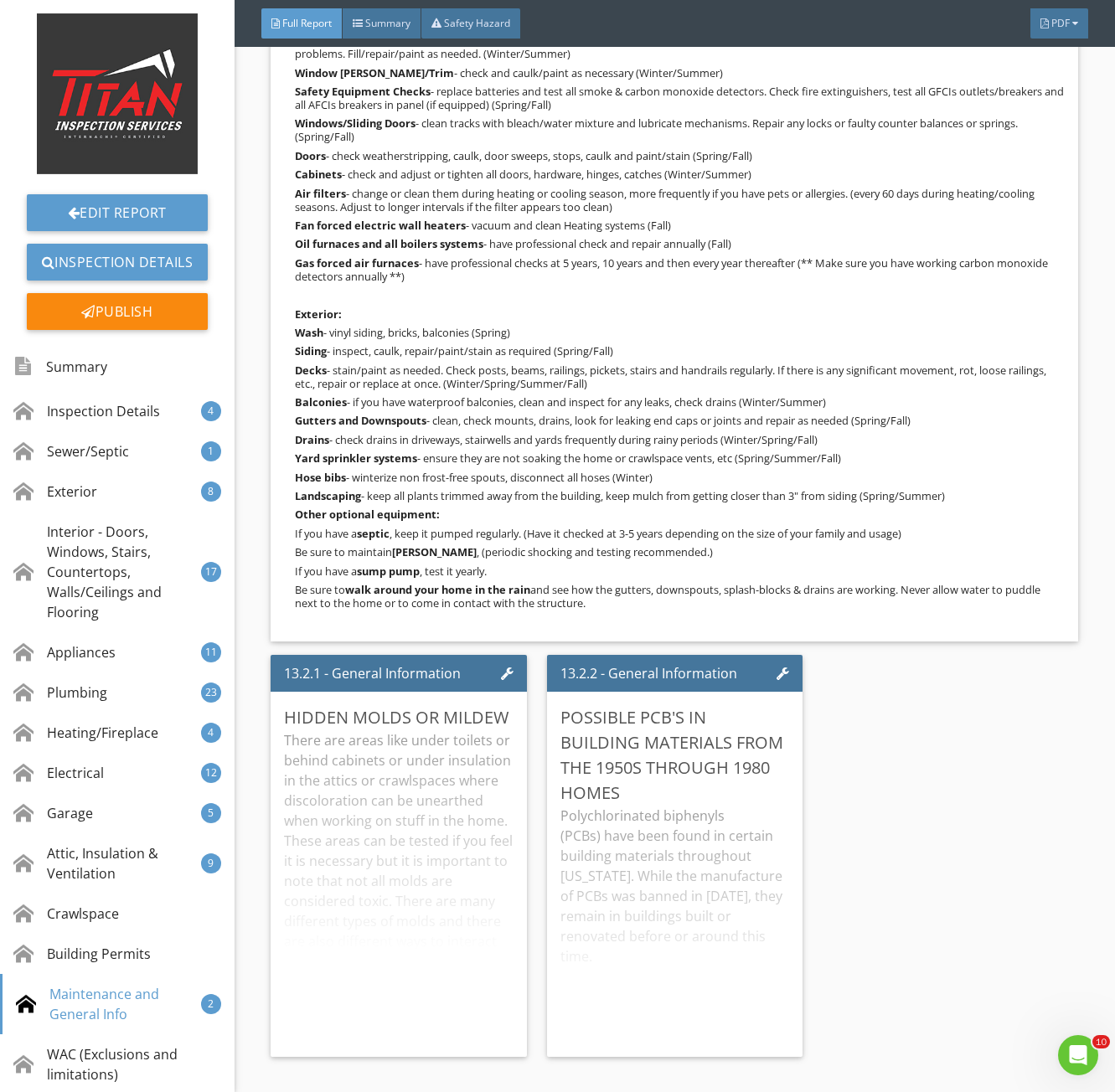 scroll, scrollTop: 21538, scrollLeft: 0, axis: vertical 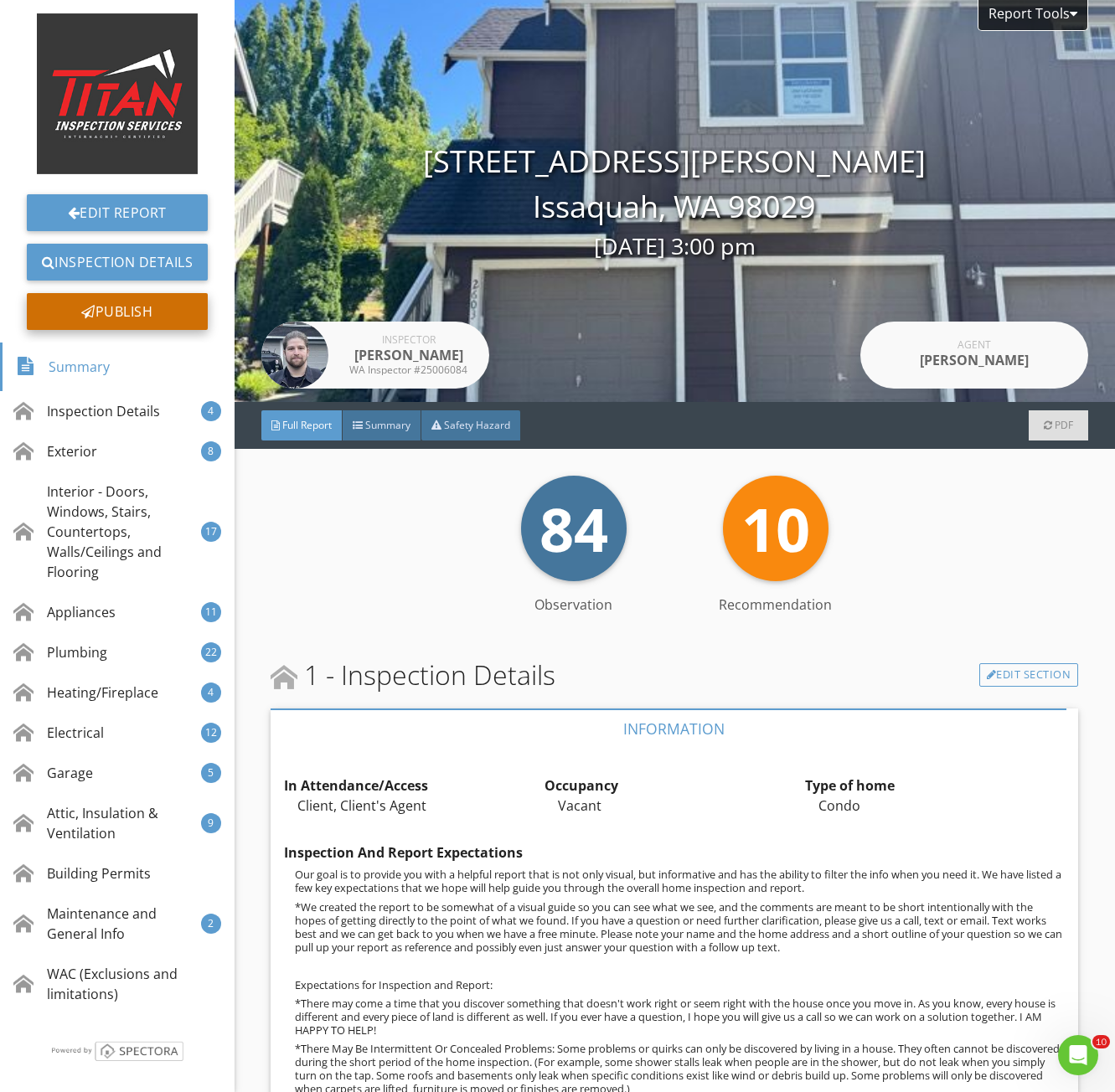 click on "Publish" at bounding box center [117, 312] 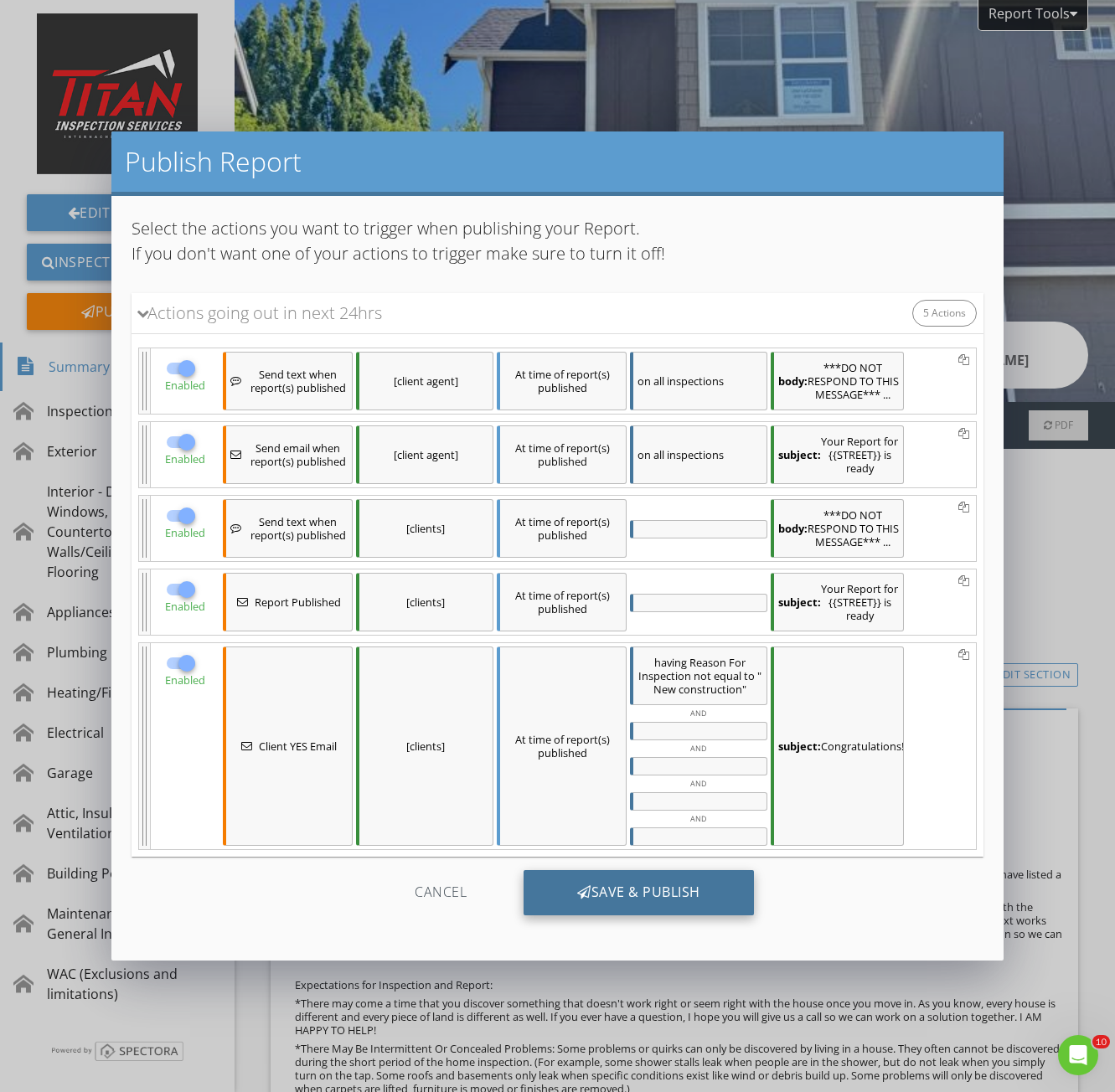 click on "Save & Publish" at bounding box center (638, 893) 